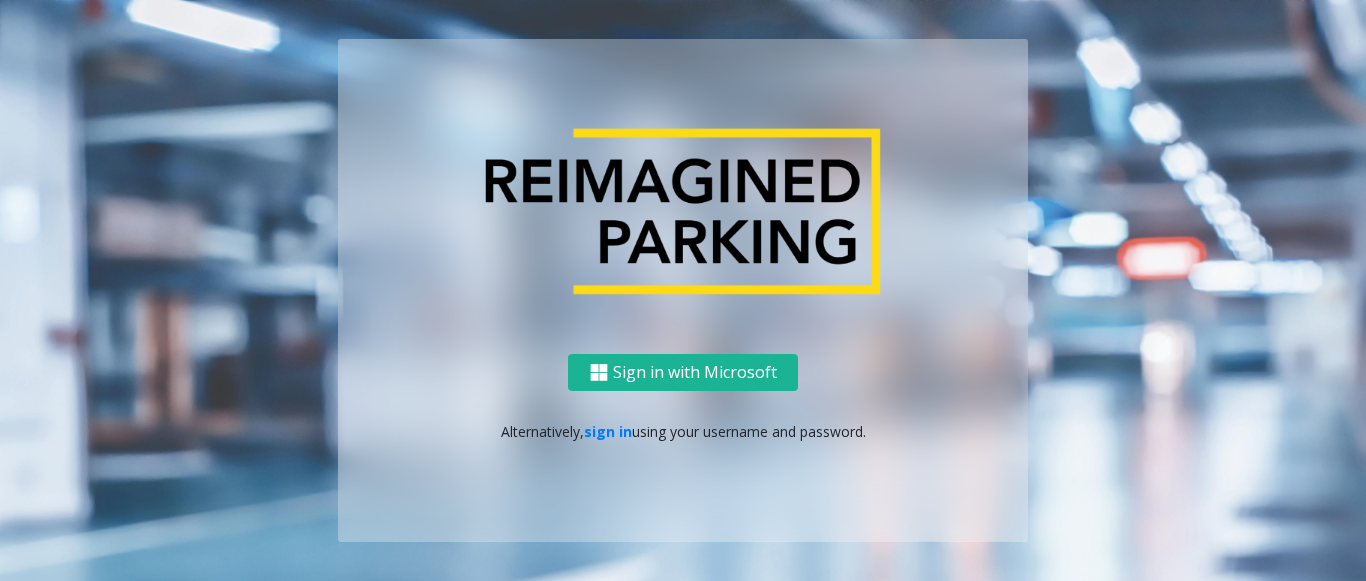 scroll, scrollTop: 0, scrollLeft: 0, axis: both 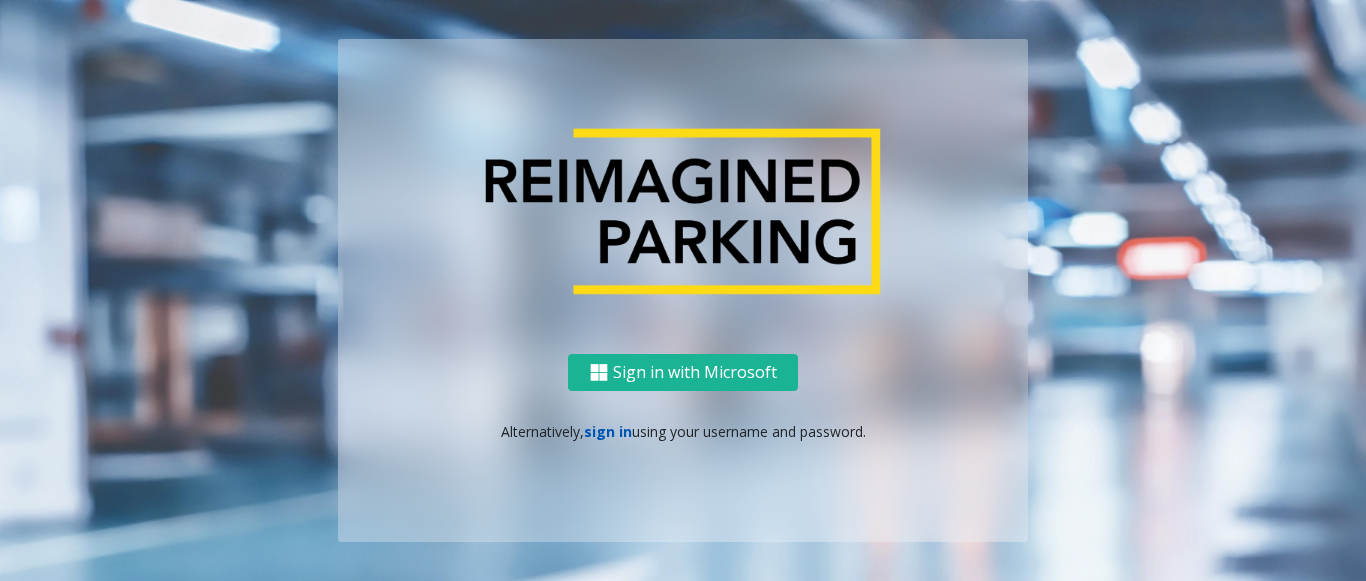 click on "sign in" 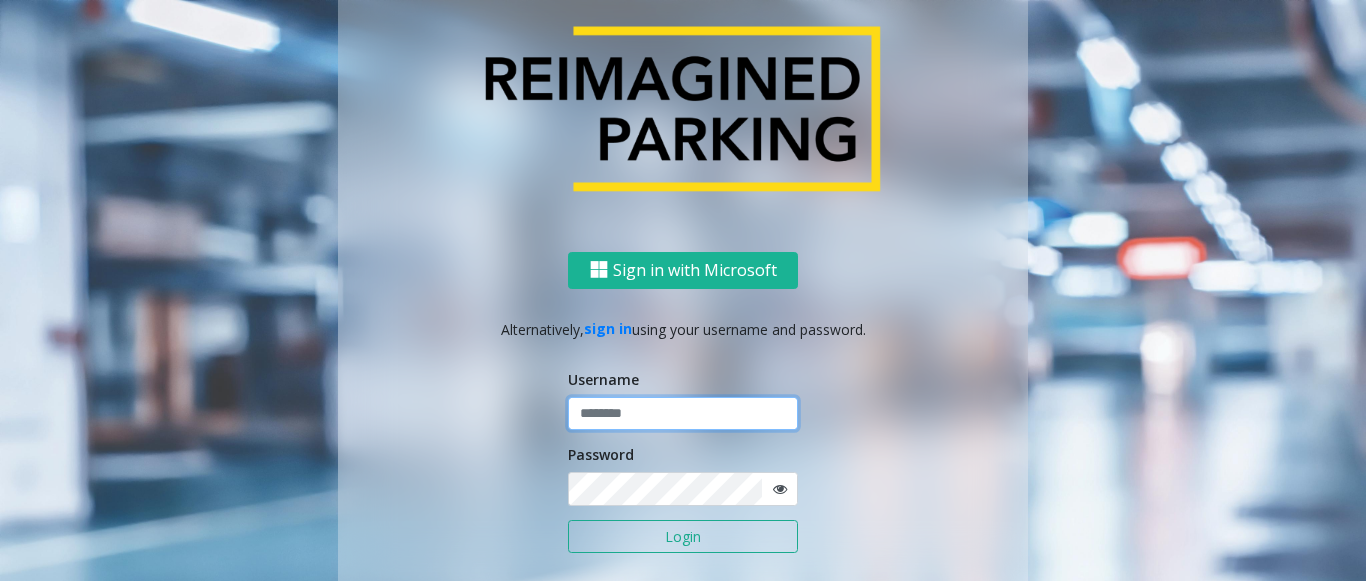 click 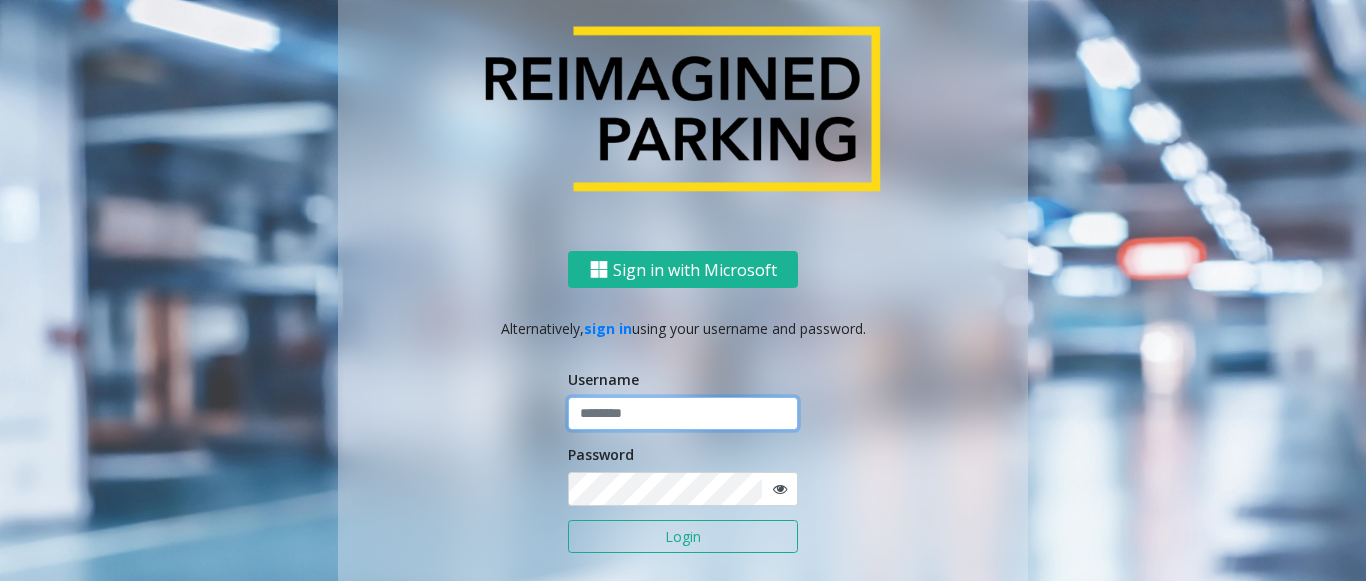 click 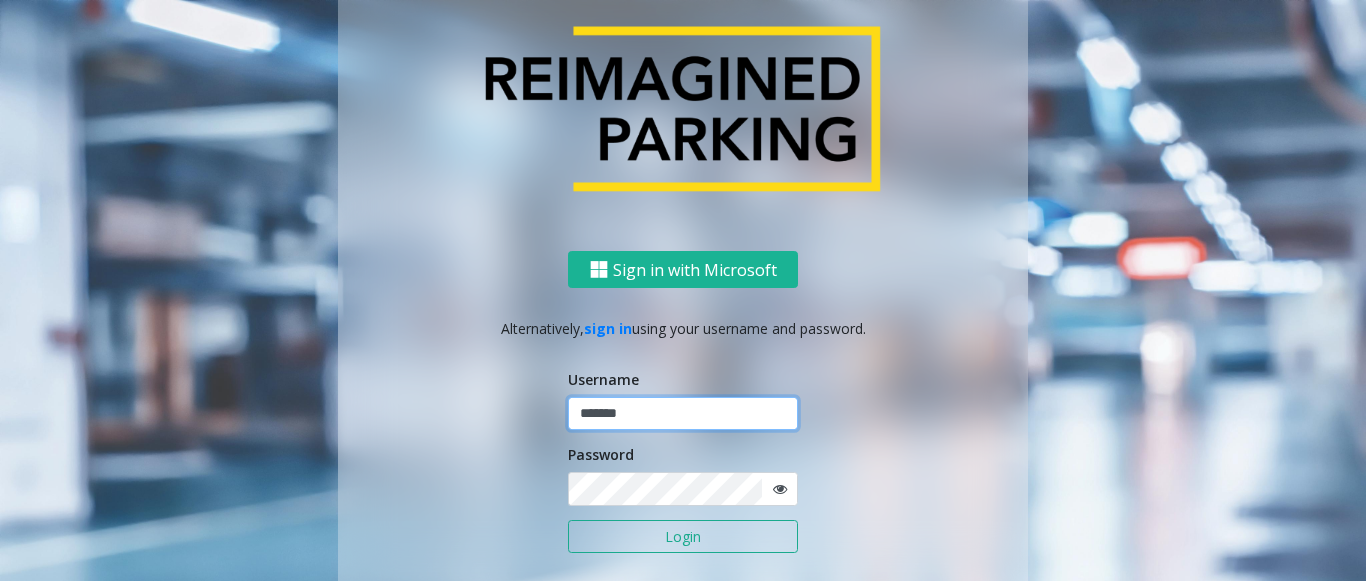 type on "*******" 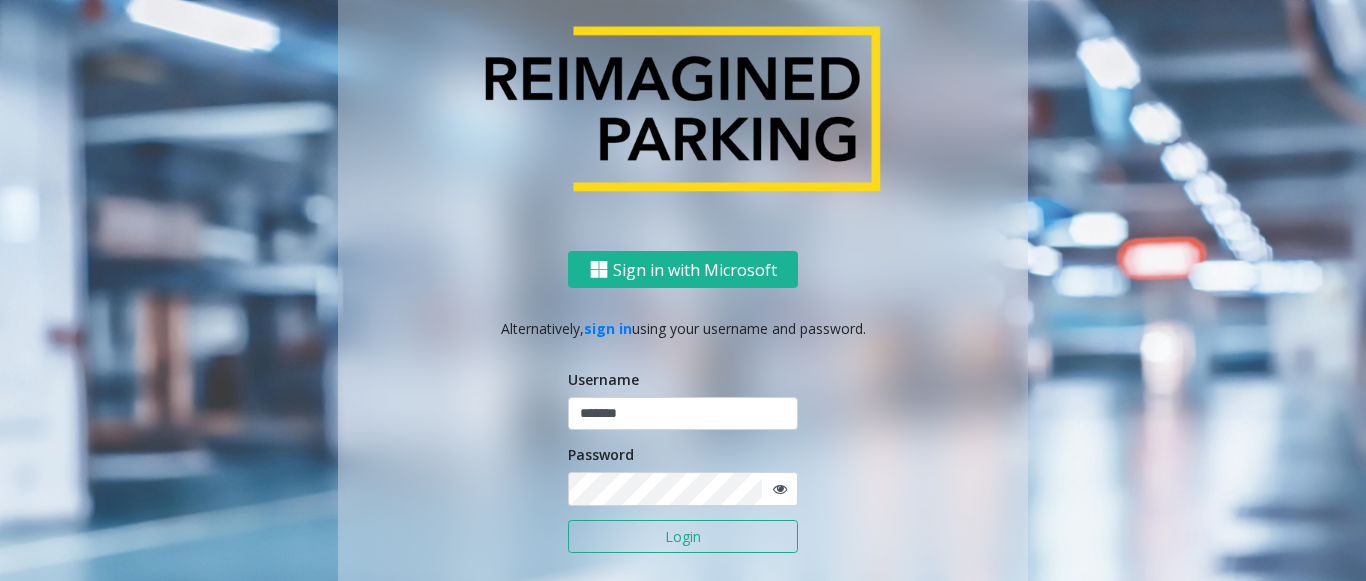 click on "Login" 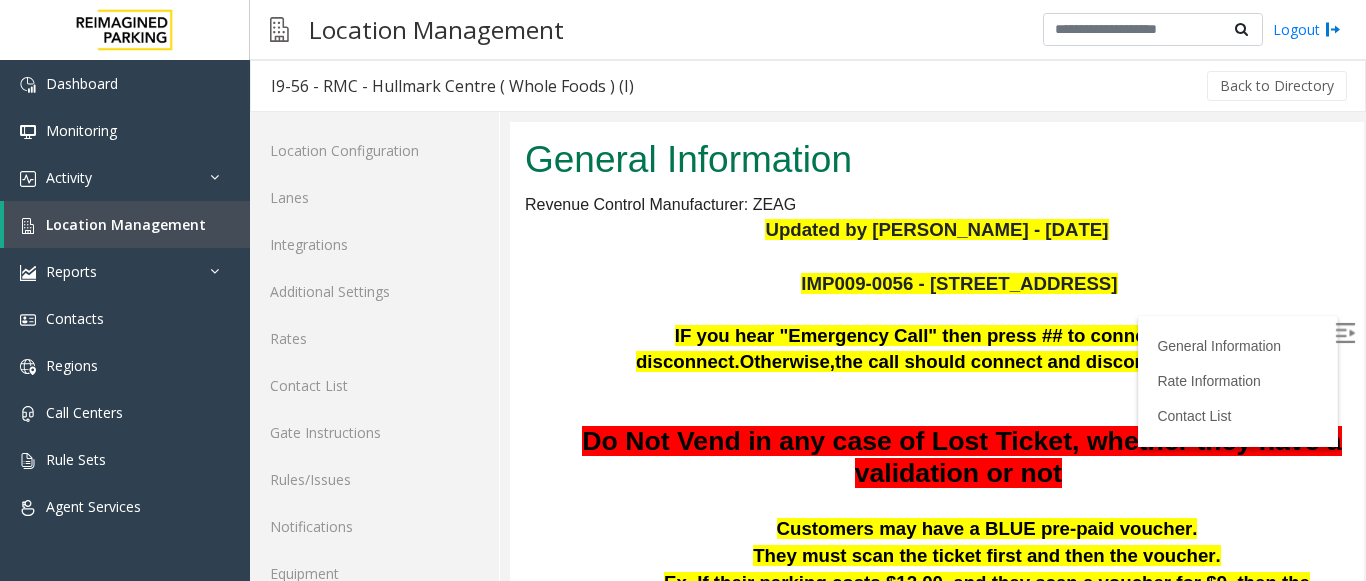 scroll, scrollTop: 300, scrollLeft: 0, axis: vertical 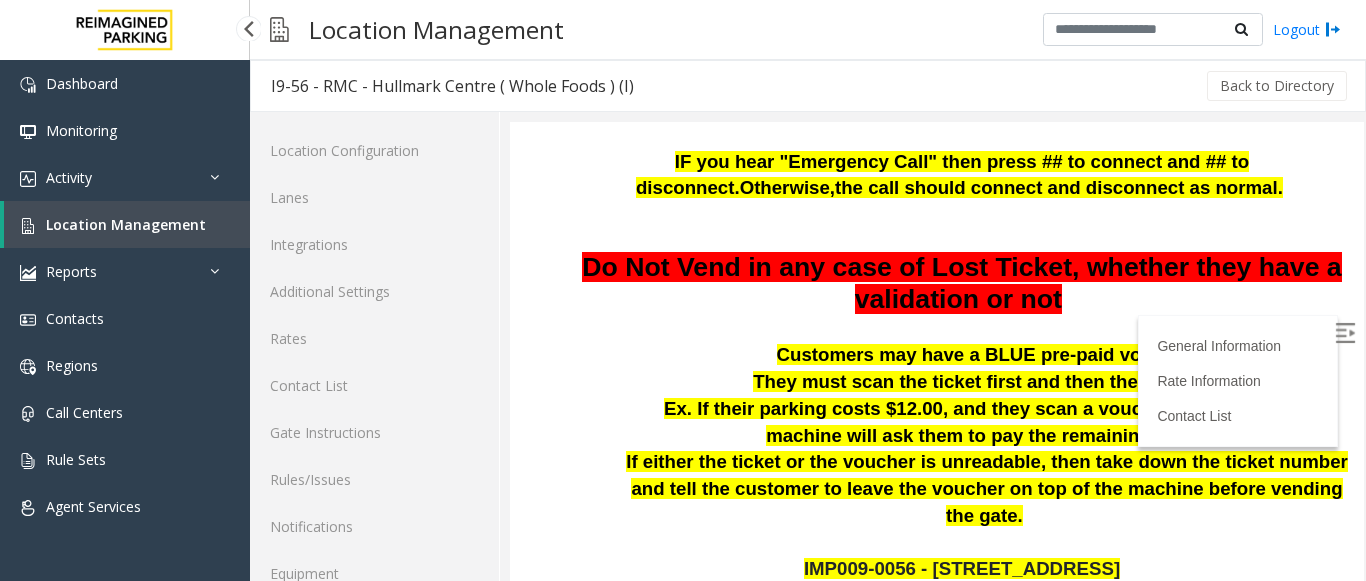 click on "Location Management" at bounding box center [126, 224] 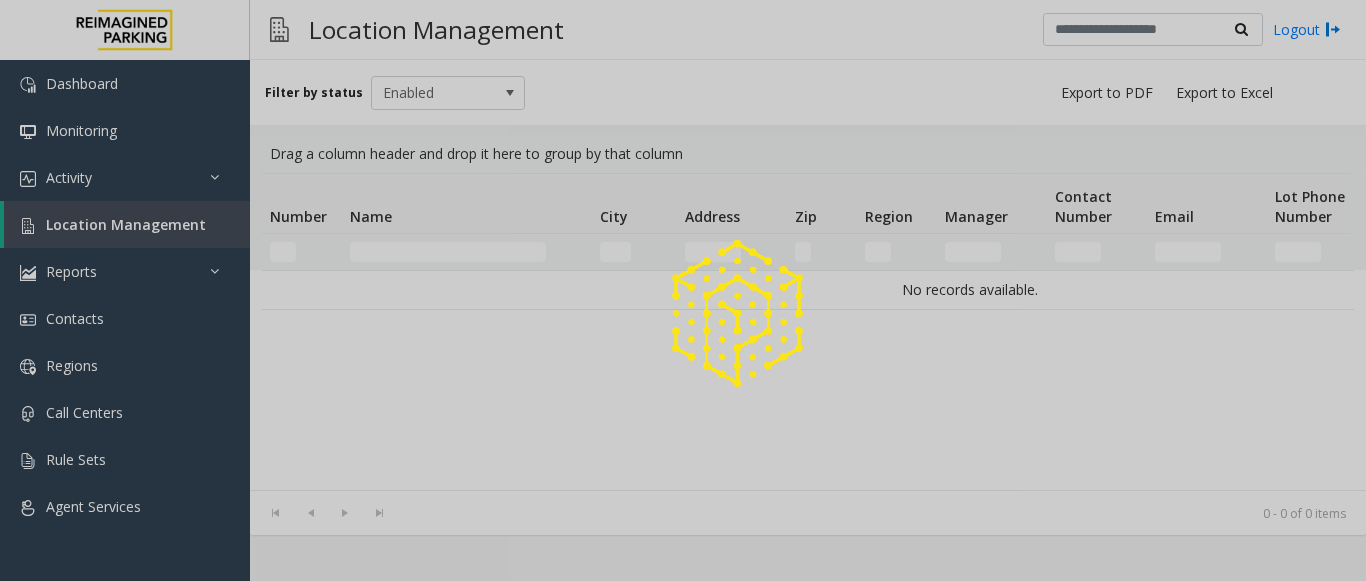 click 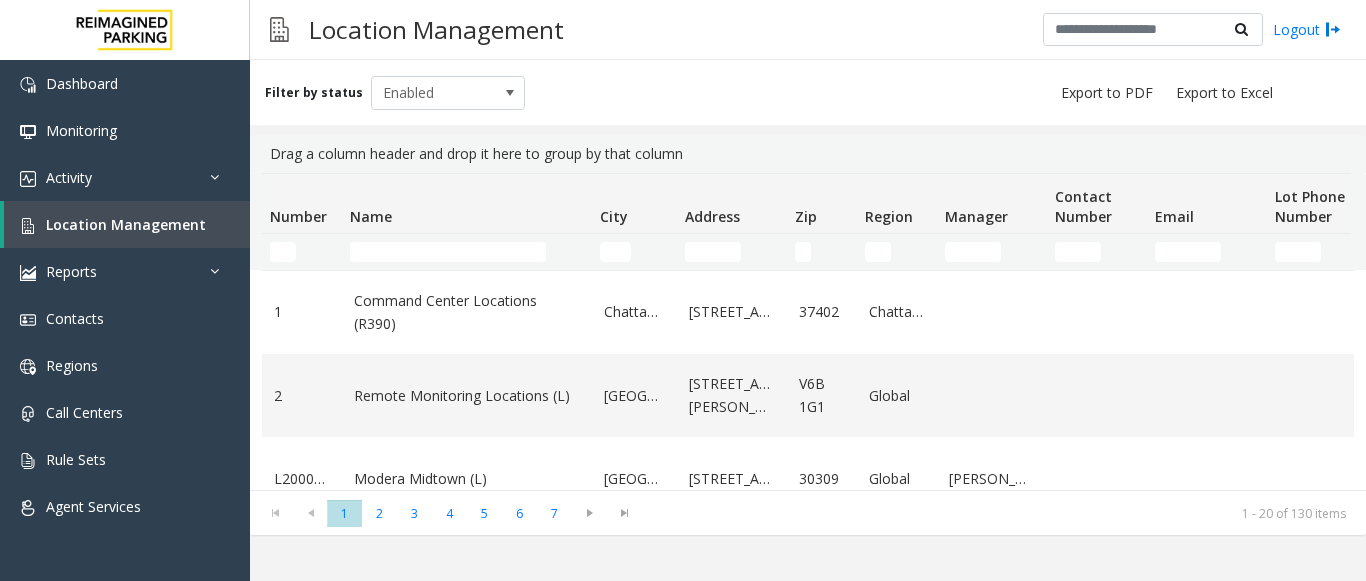 drag, startPoint x: 384, startPoint y: 244, endPoint x: 392, endPoint y: 253, distance: 12.0415945 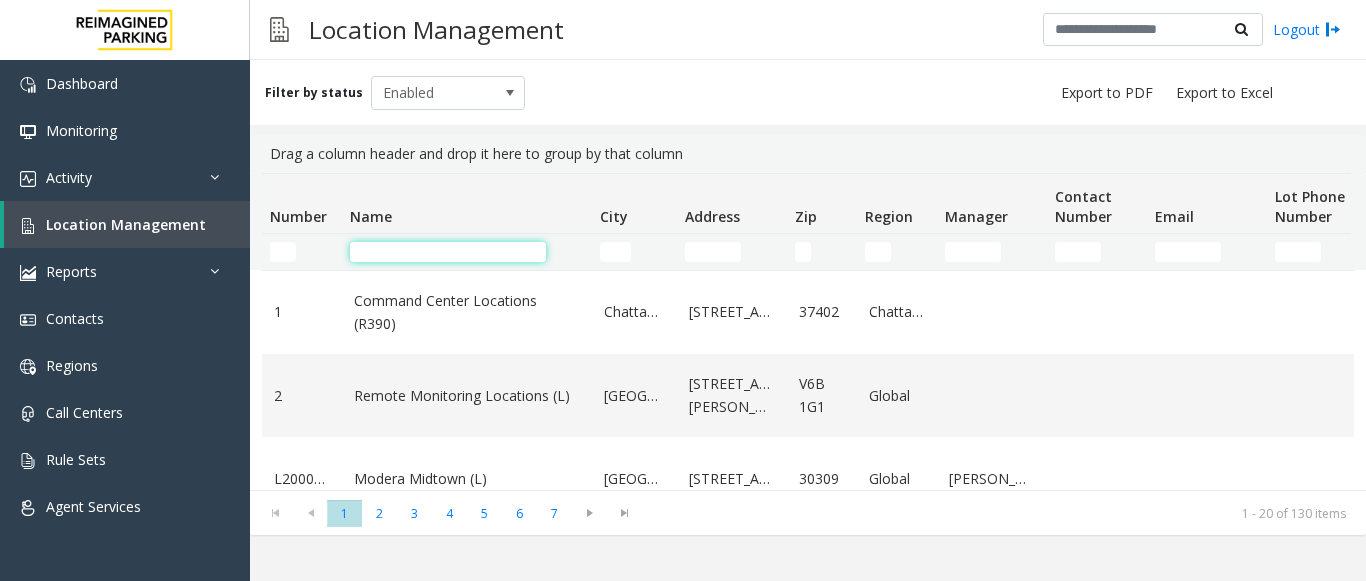 click 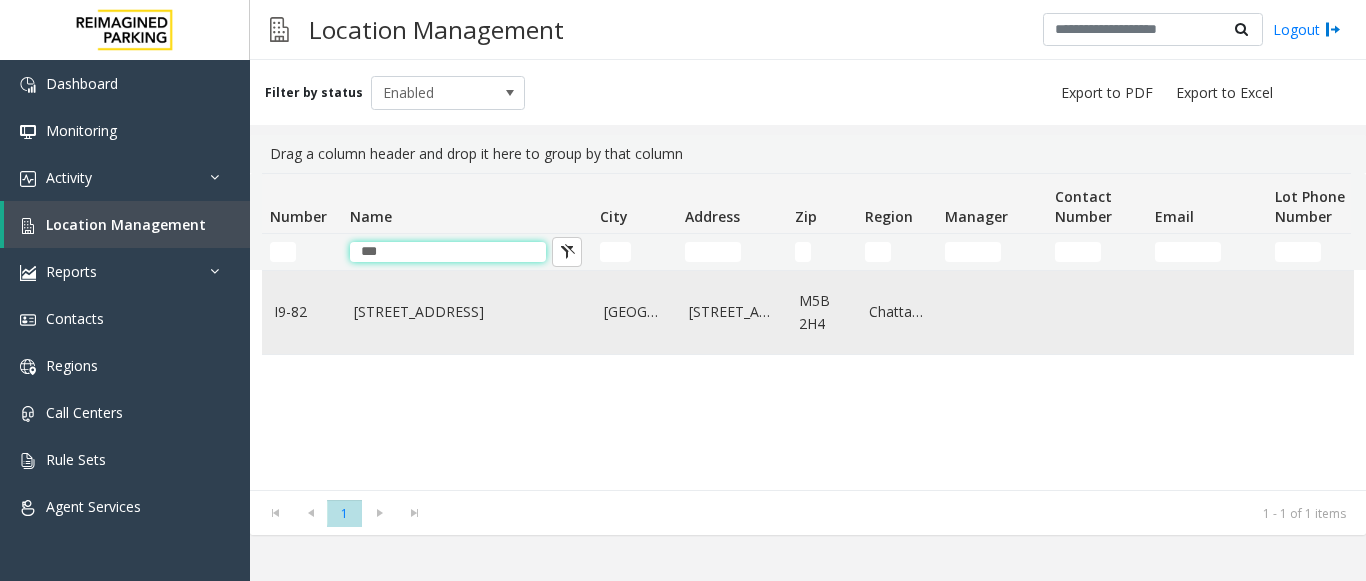 type on "***" 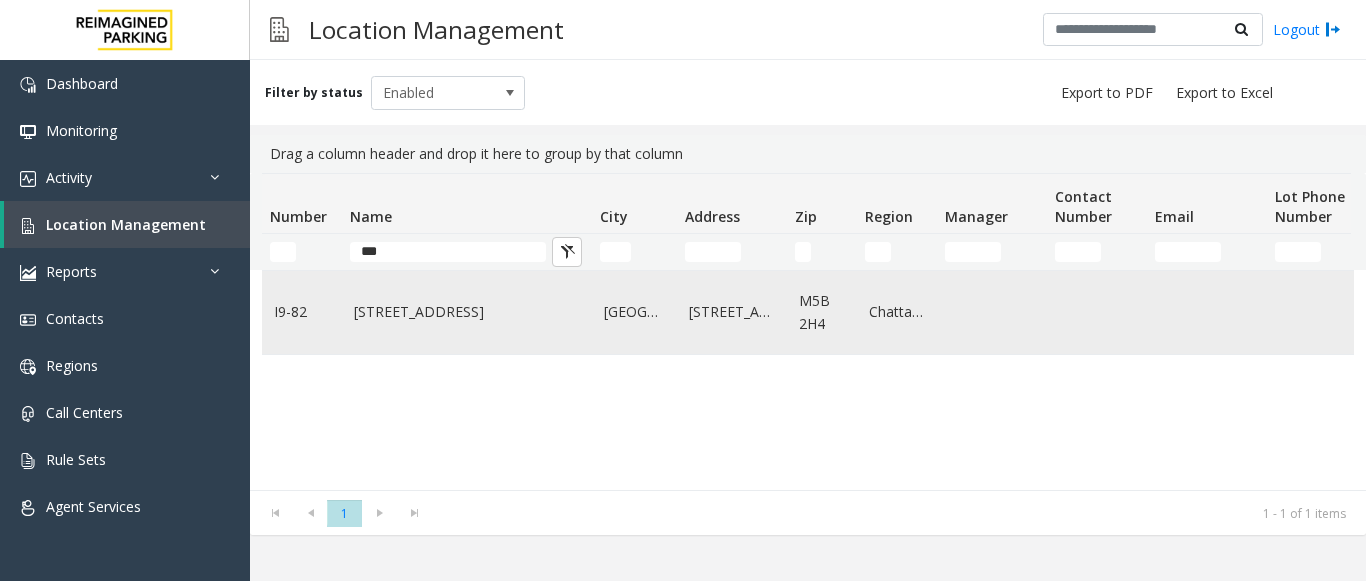 click on "I9-82" 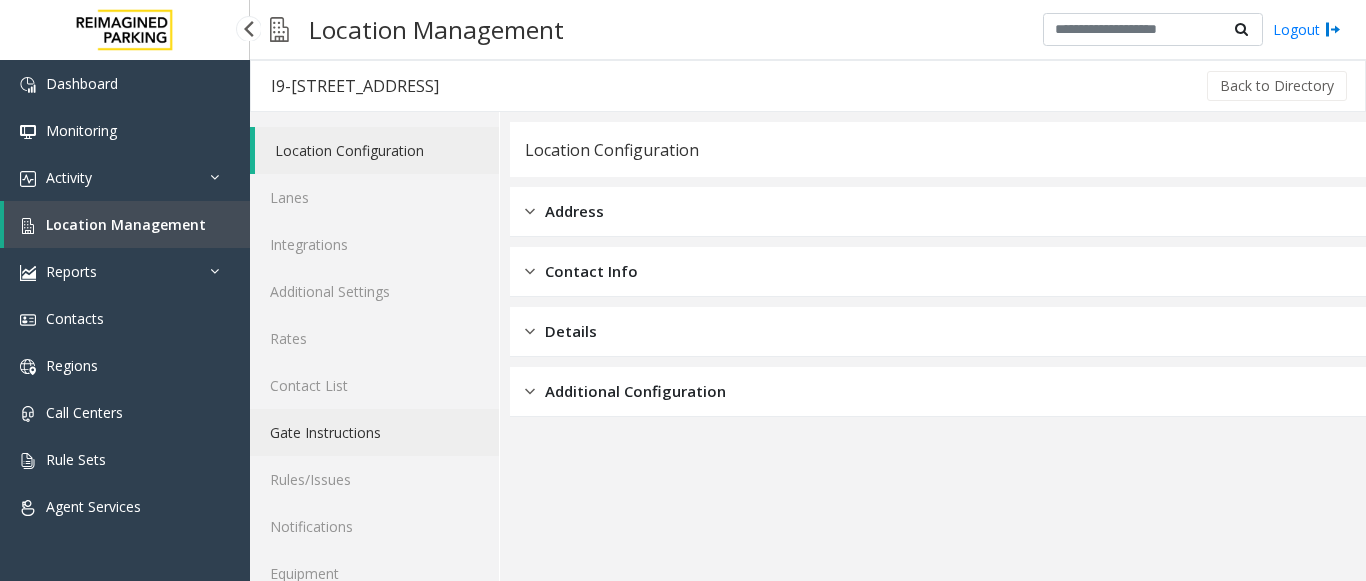 scroll, scrollTop: 78, scrollLeft: 0, axis: vertical 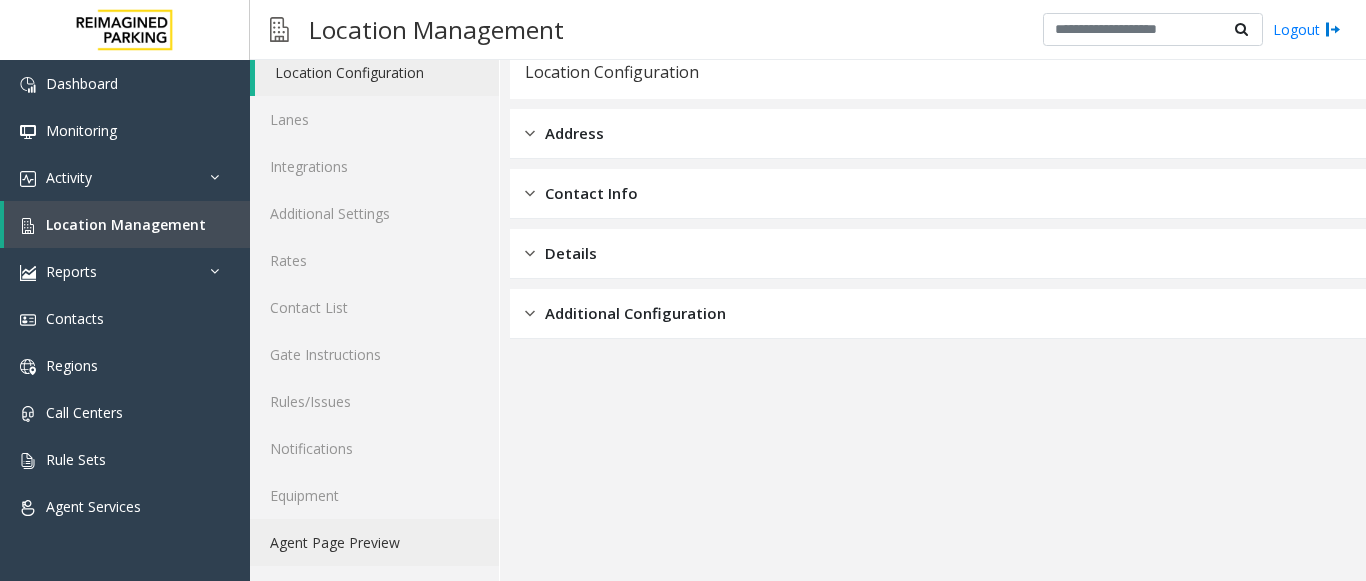 click on "Agent Page Preview" 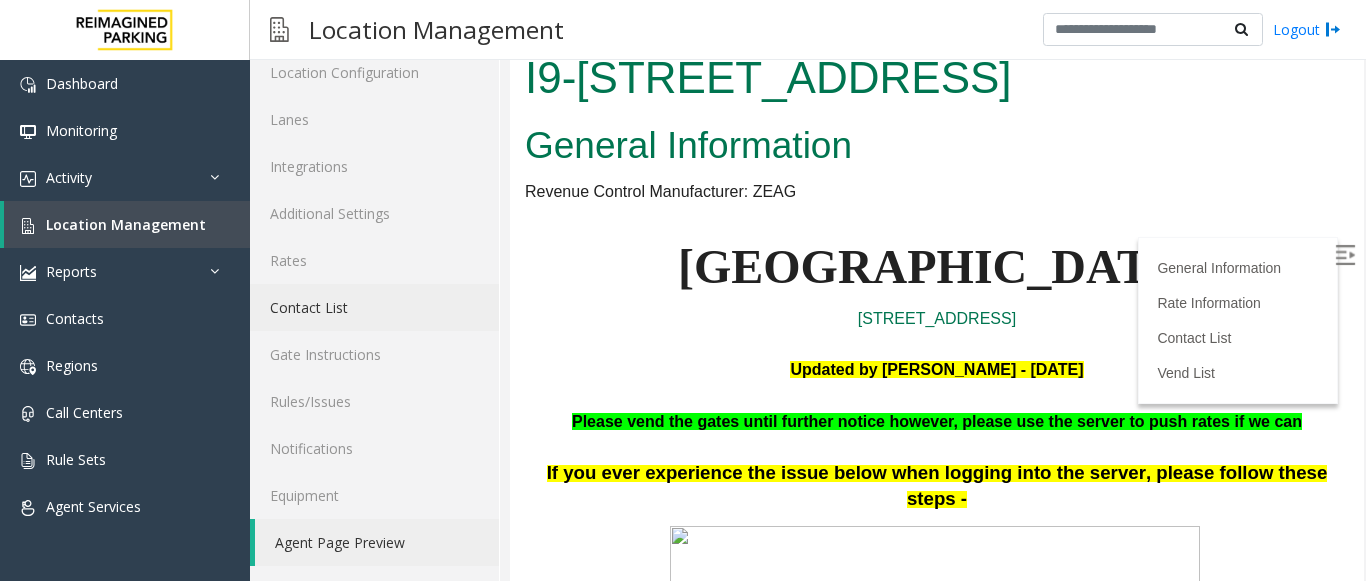 scroll, scrollTop: 300, scrollLeft: 0, axis: vertical 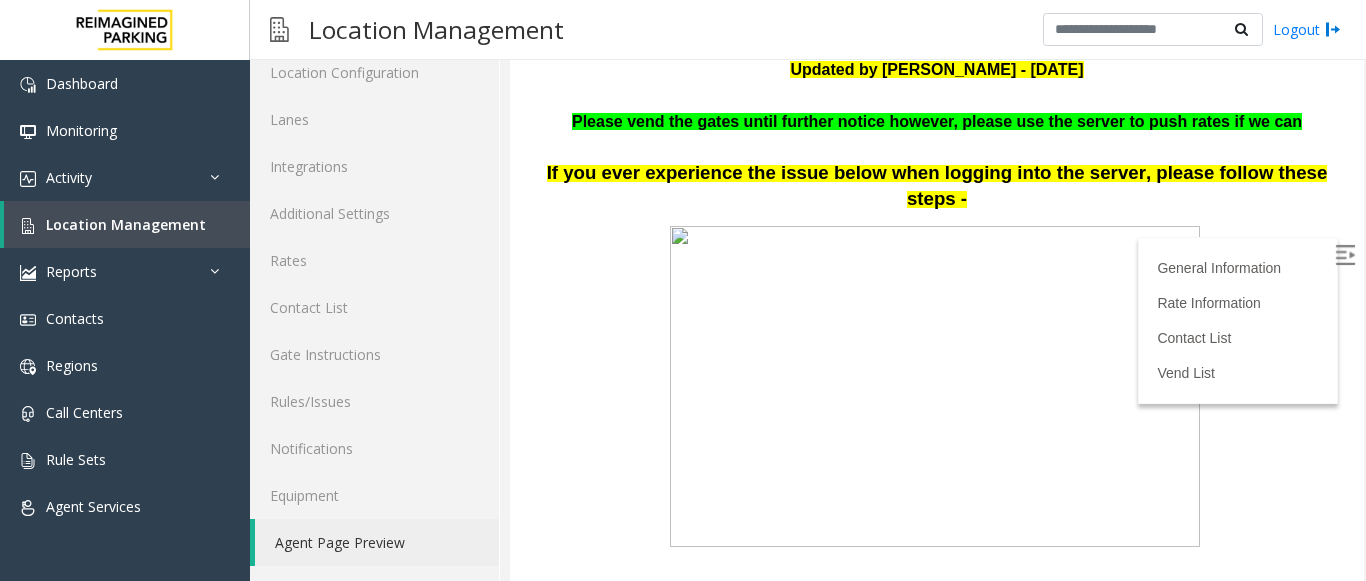 click at bounding box center (1345, 255) 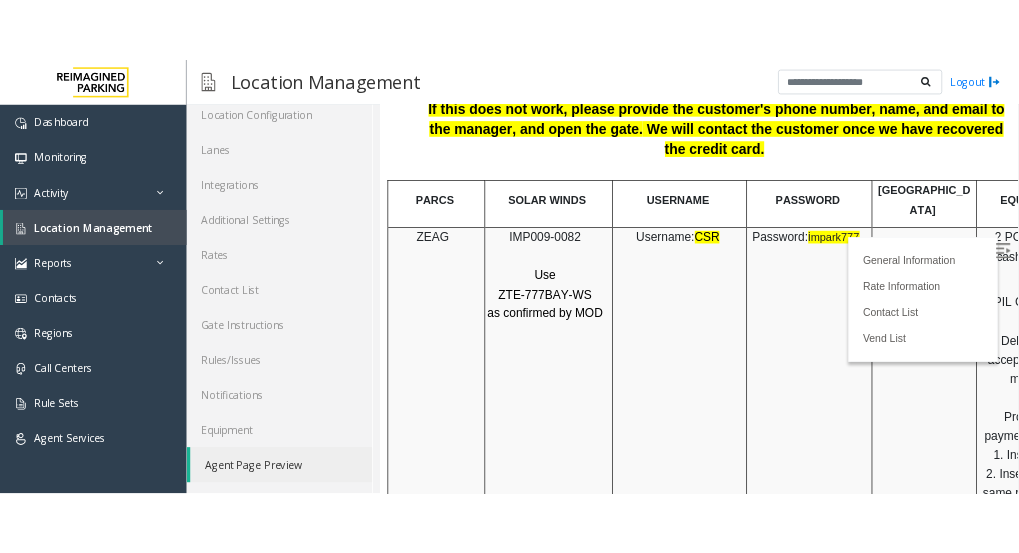scroll, scrollTop: 2458, scrollLeft: 0, axis: vertical 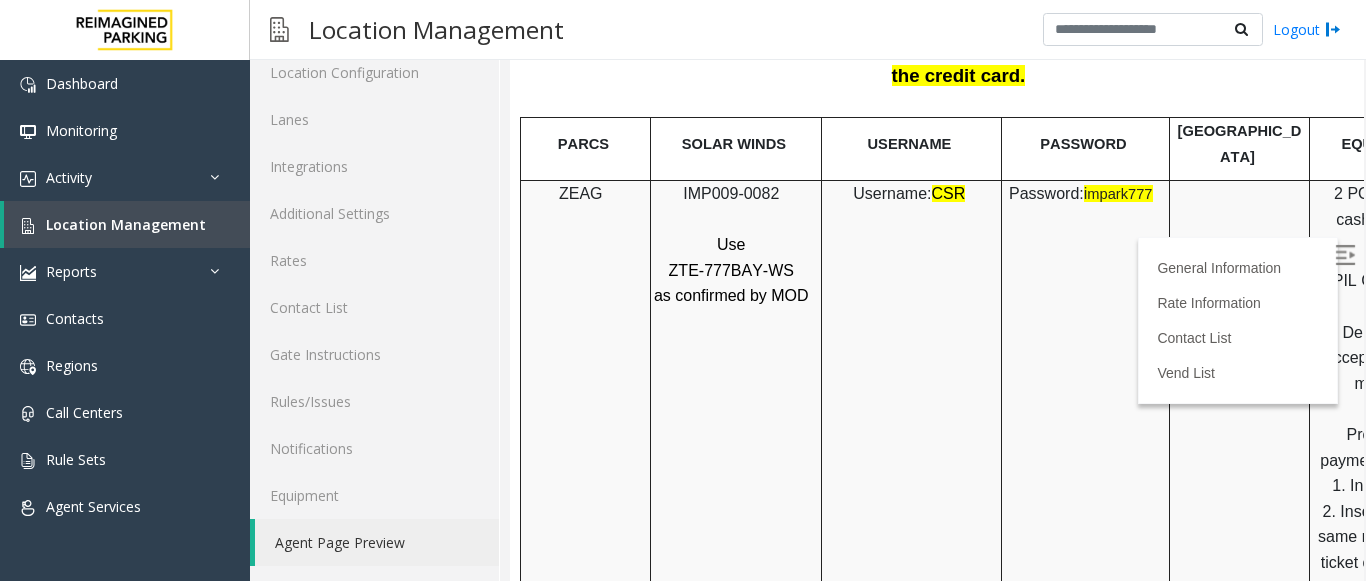 drag, startPoint x: 1343, startPoint y: 111, endPoint x: 1865, endPoint y: 363, distance: 579.6447 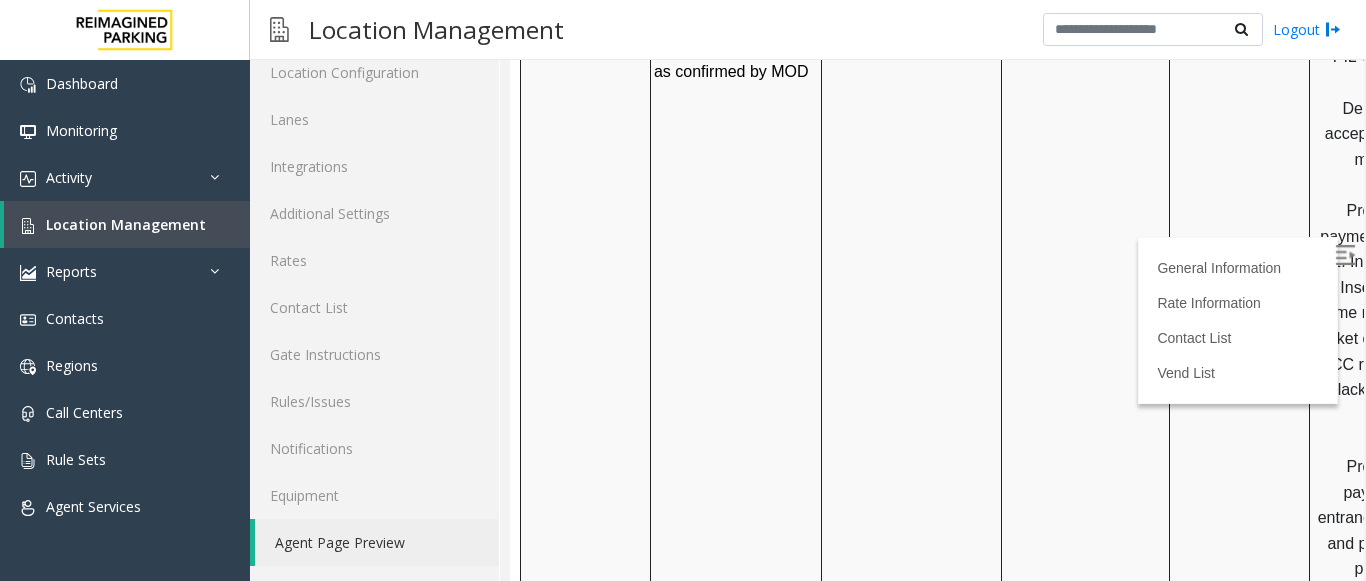scroll, scrollTop: 2458, scrollLeft: 0, axis: vertical 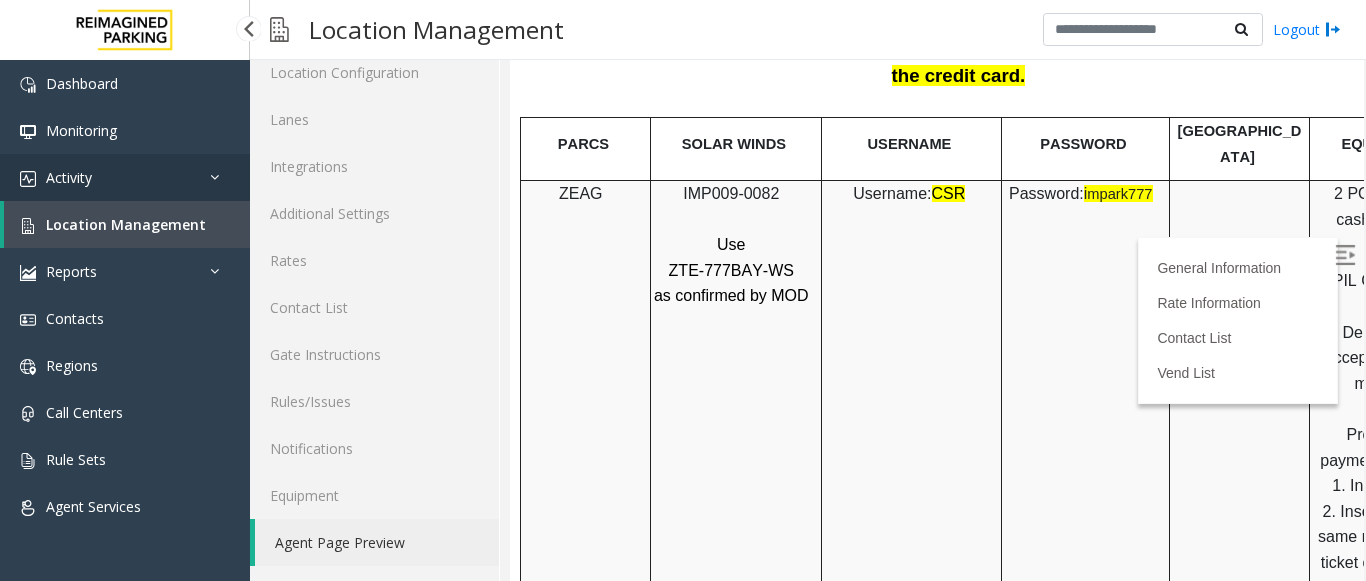 click on "Activity" at bounding box center [125, 177] 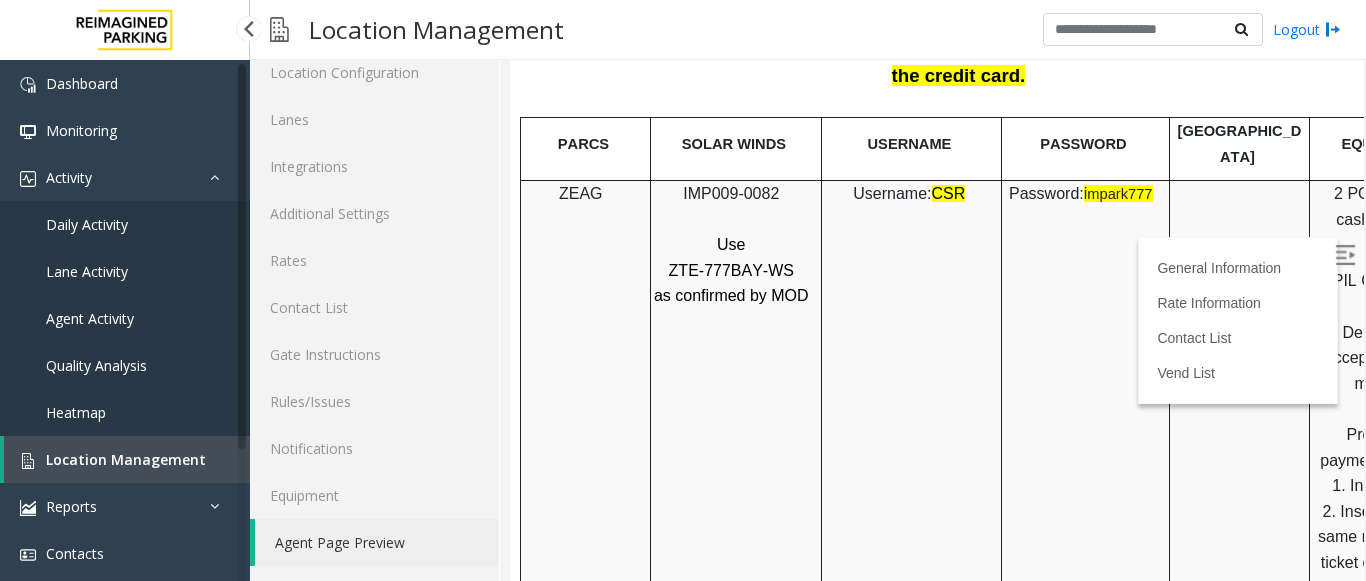 click on "Daily Activity" at bounding box center (125, 224) 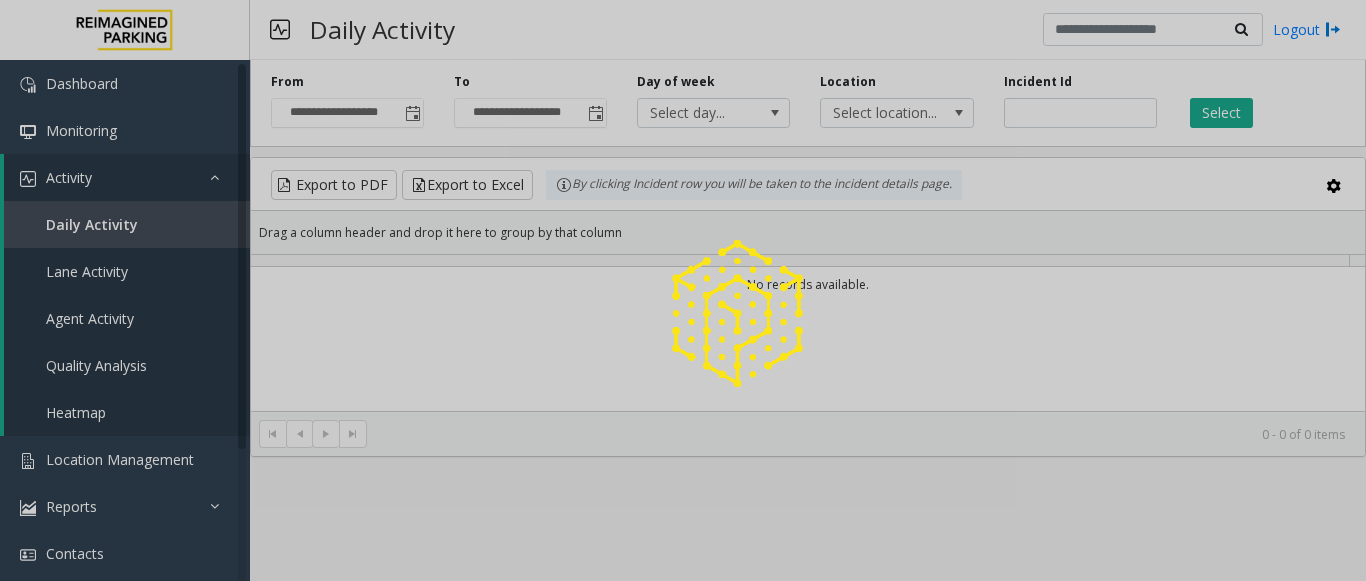 scroll, scrollTop: 0, scrollLeft: 0, axis: both 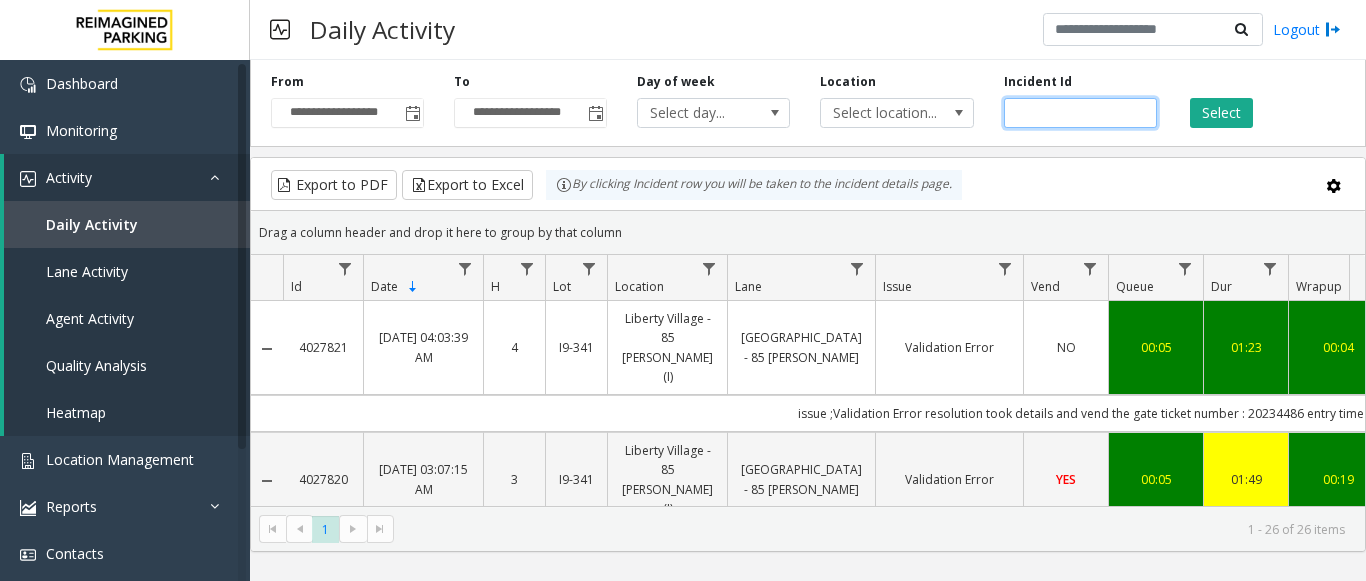 click 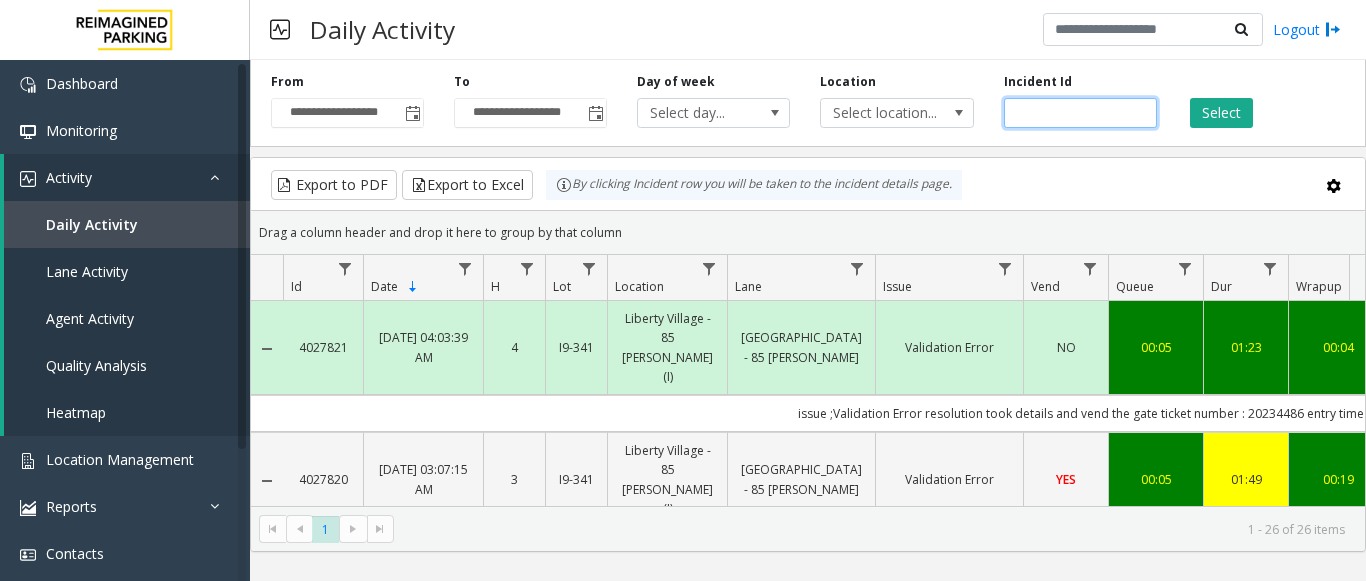 paste on "*******" 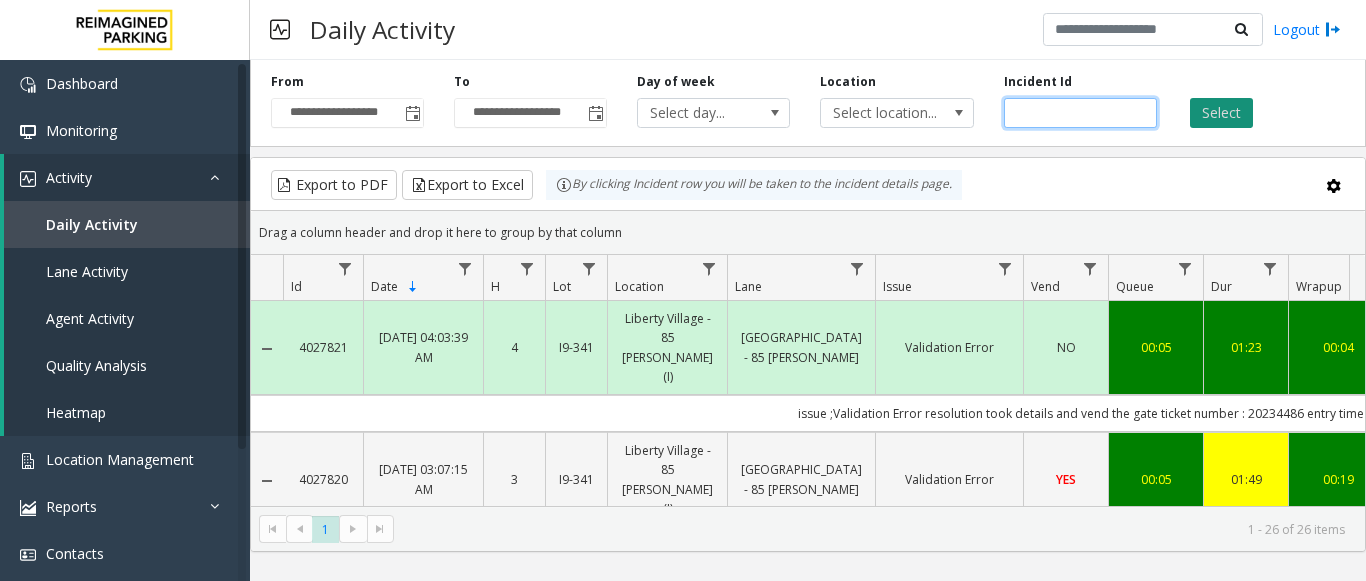 type on "*******" 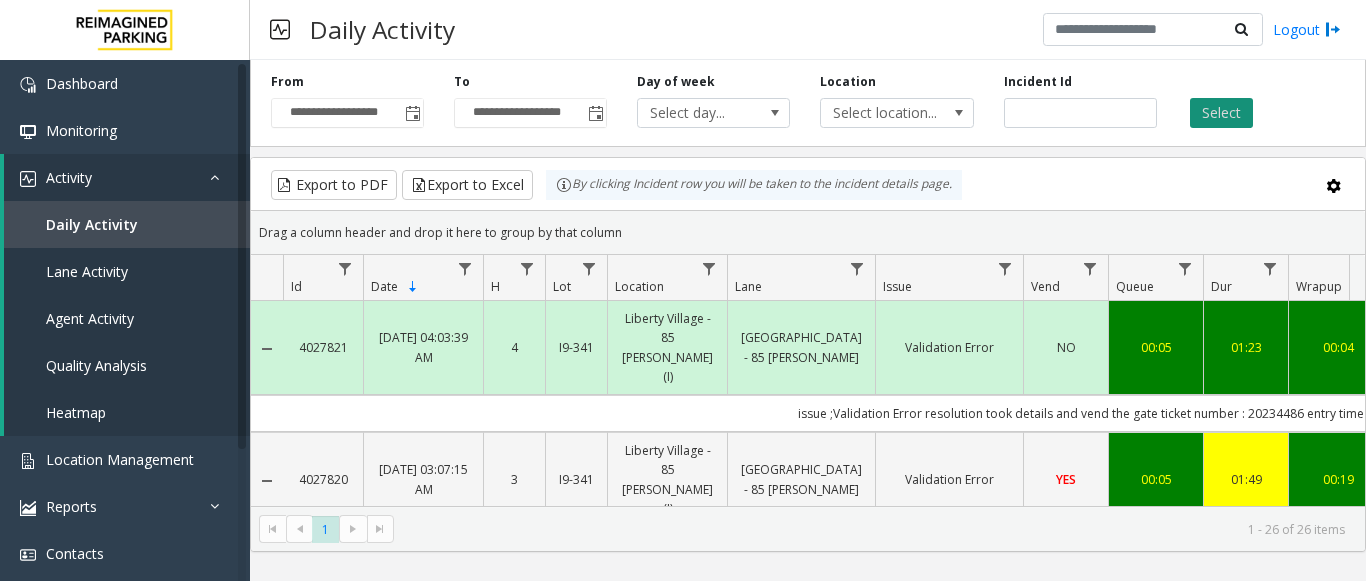click on "Select" 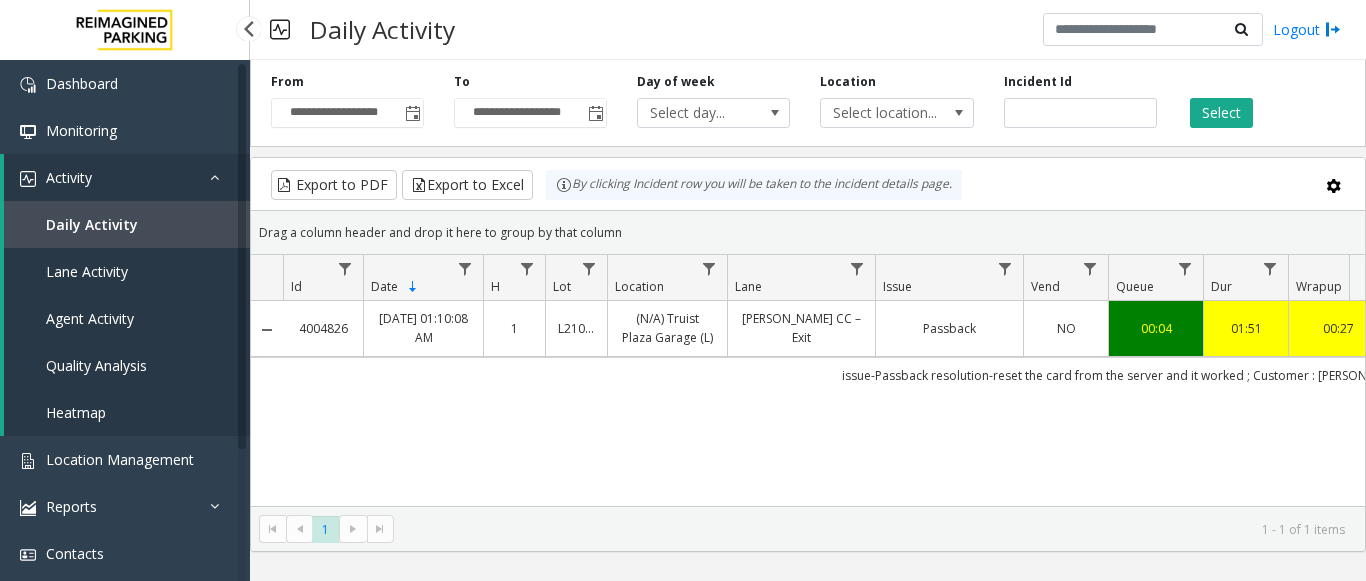 drag, startPoint x: 245, startPoint y: 26, endPoint x: 245, endPoint y: 42, distance: 16 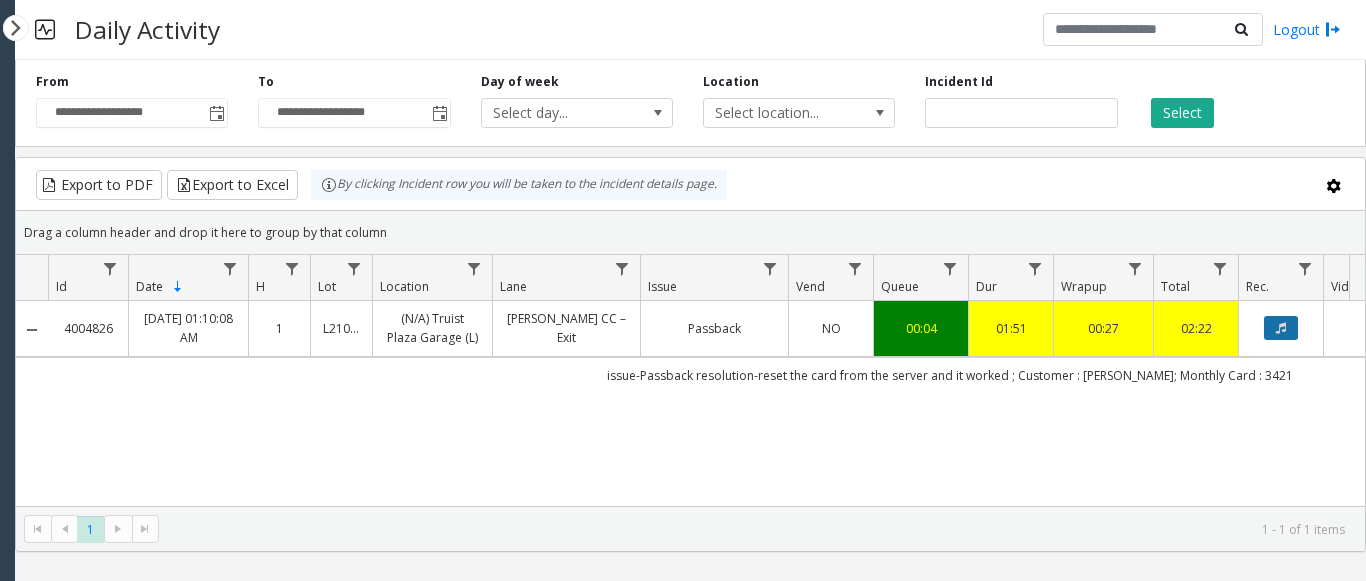 click 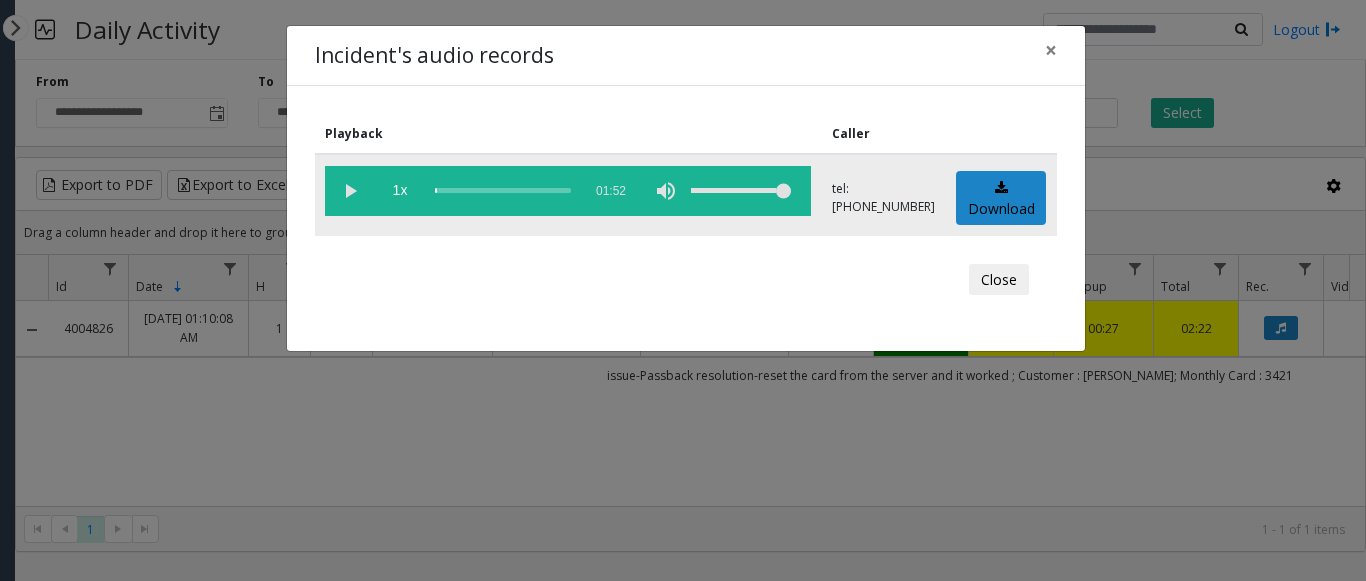 click 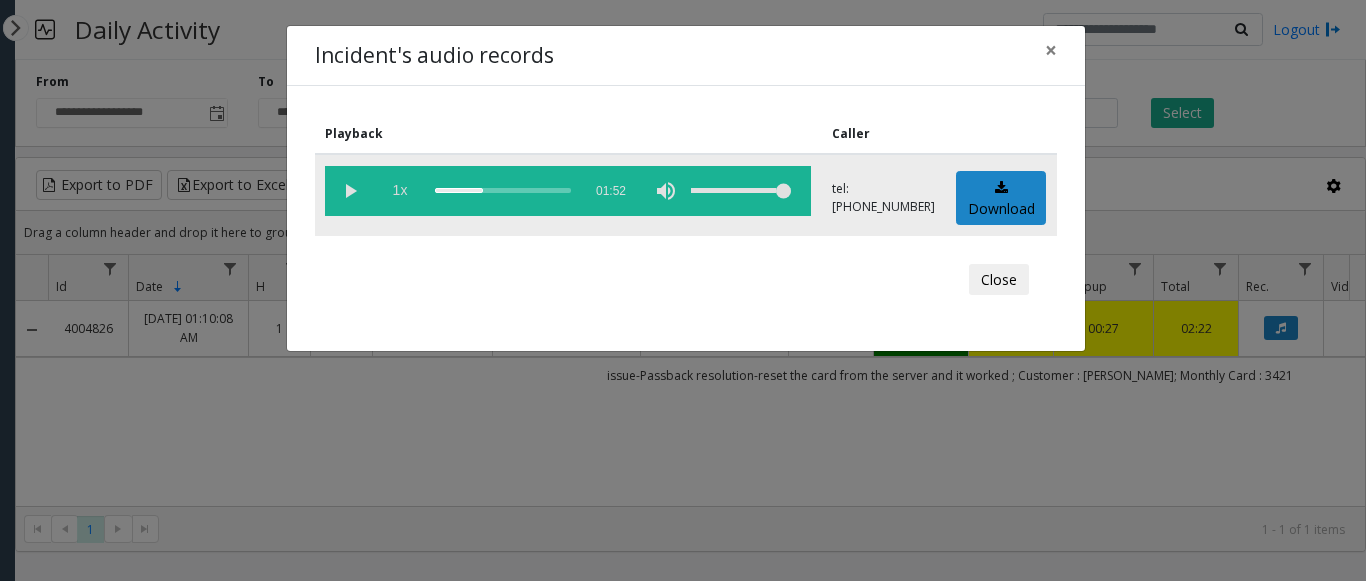 drag, startPoint x: 440, startPoint y: 193, endPoint x: 405, endPoint y: 193, distance: 35 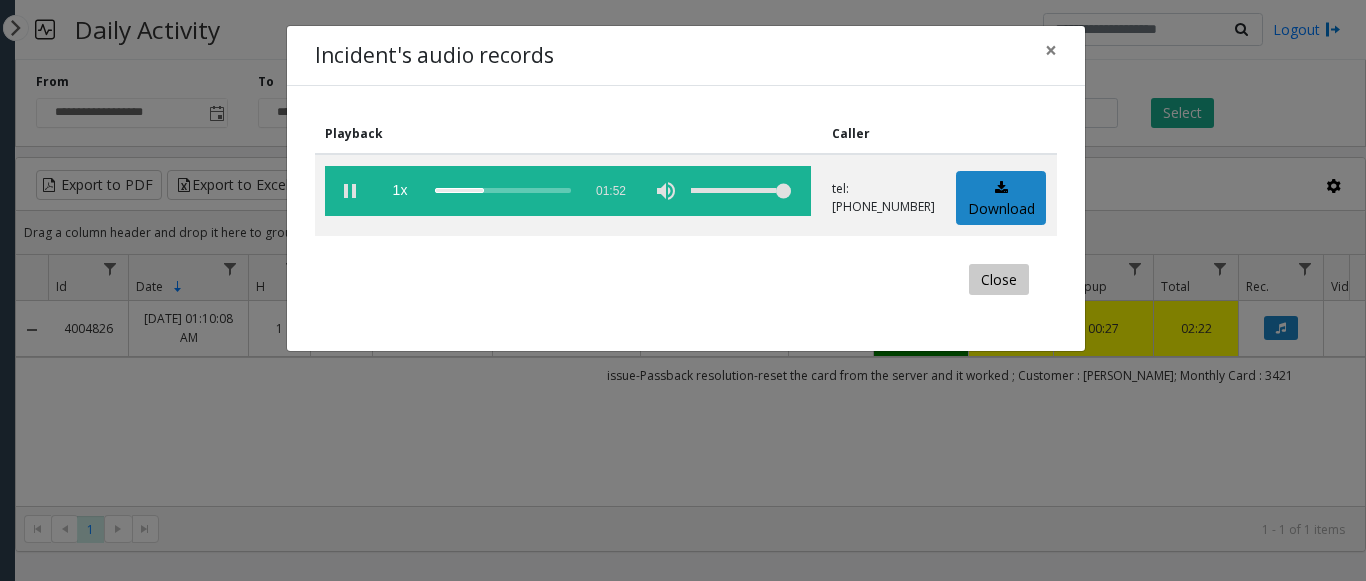 click on "Close" 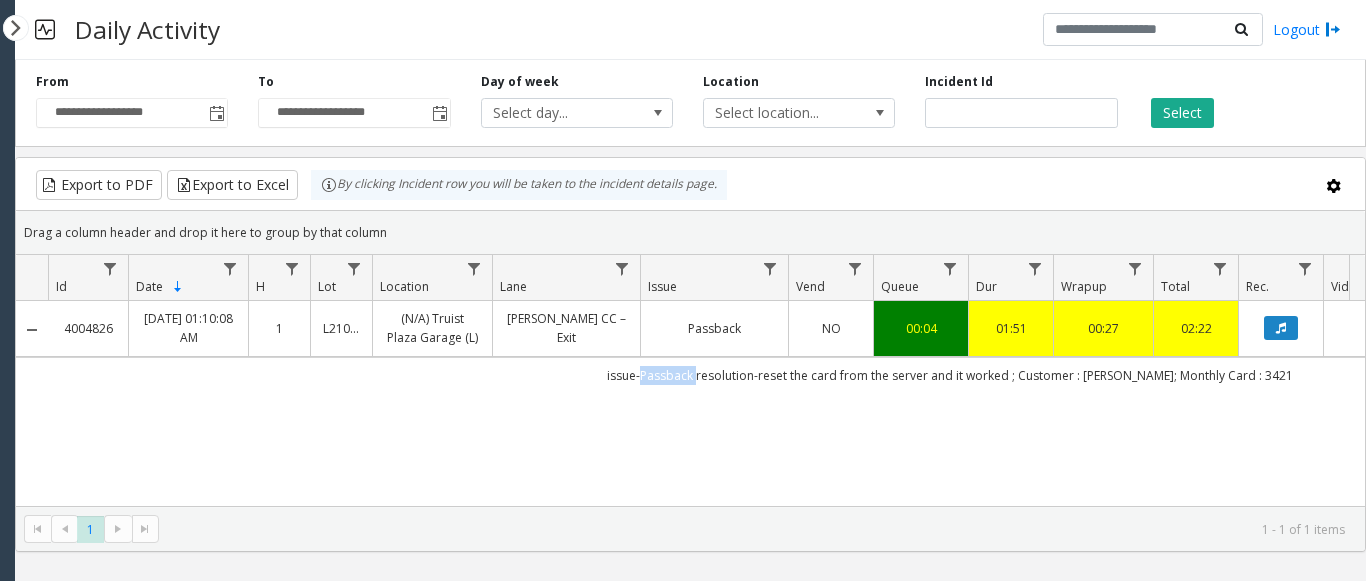 drag, startPoint x: 706, startPoint y: 376, endPoint x: 649, endPoint y: 371, distance: 57.21888 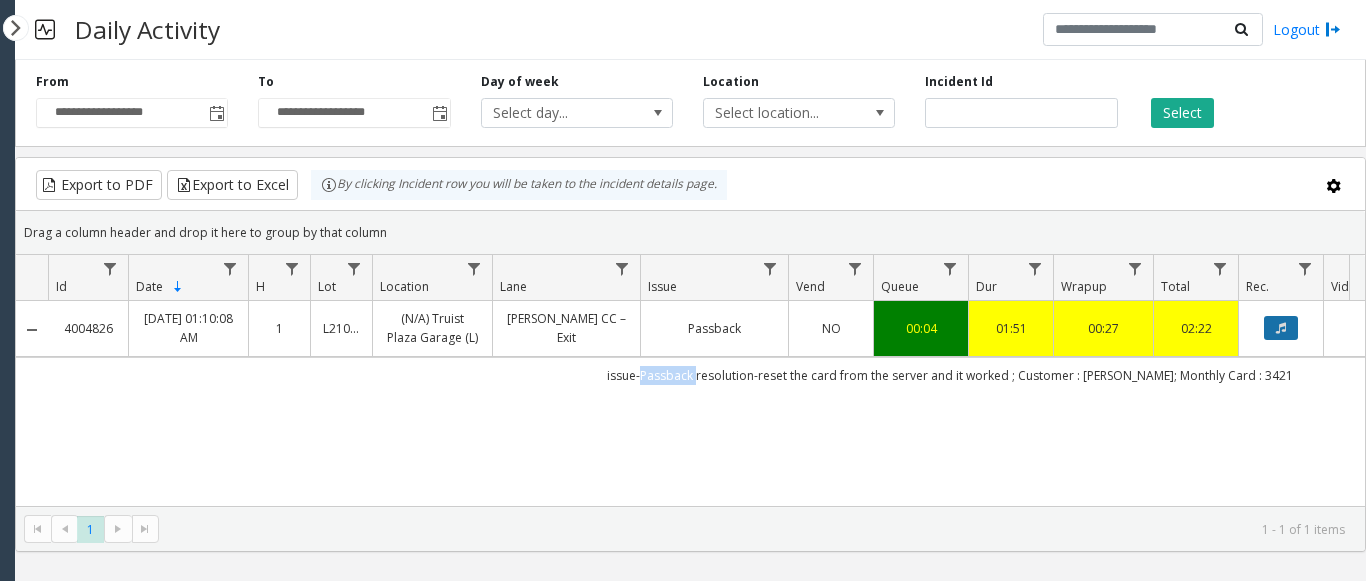click 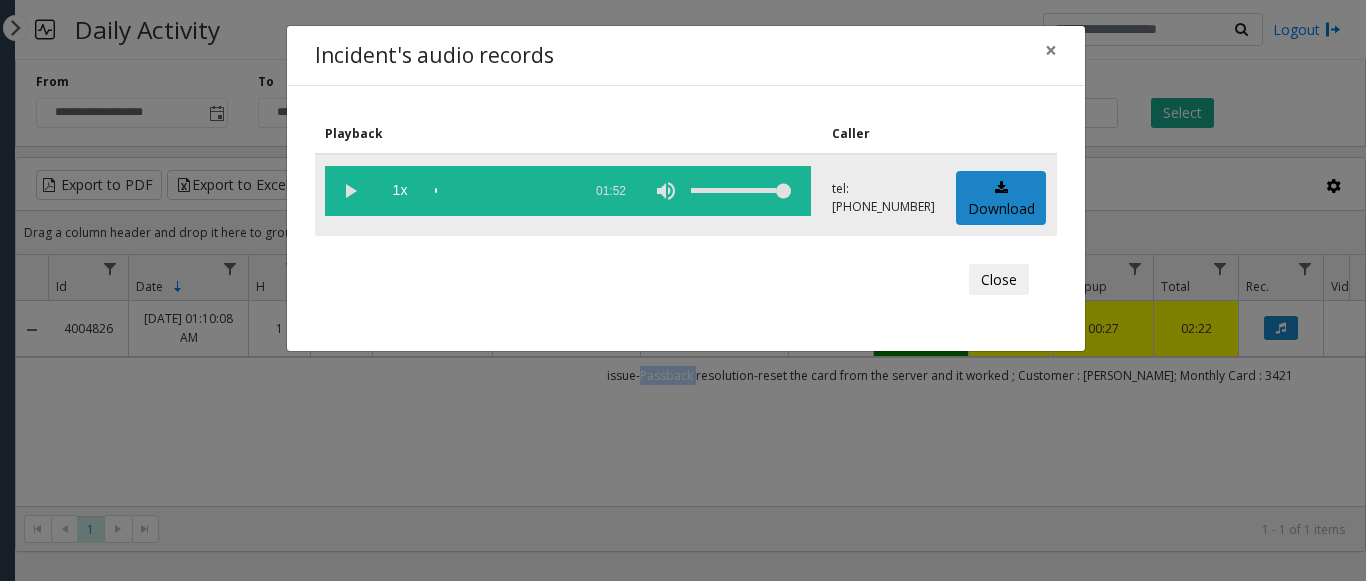 click 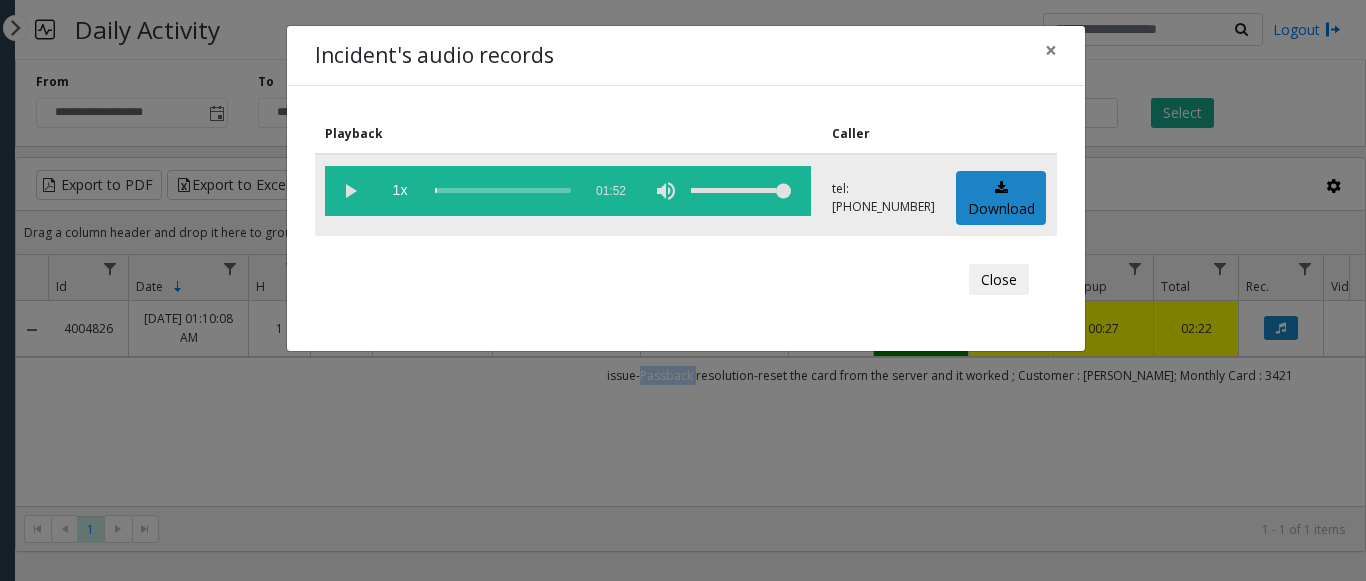 drag, startPoint x: 448, startPoint y: 191, endPoint x: 435, endPoint y: 190, distance: 13.038404 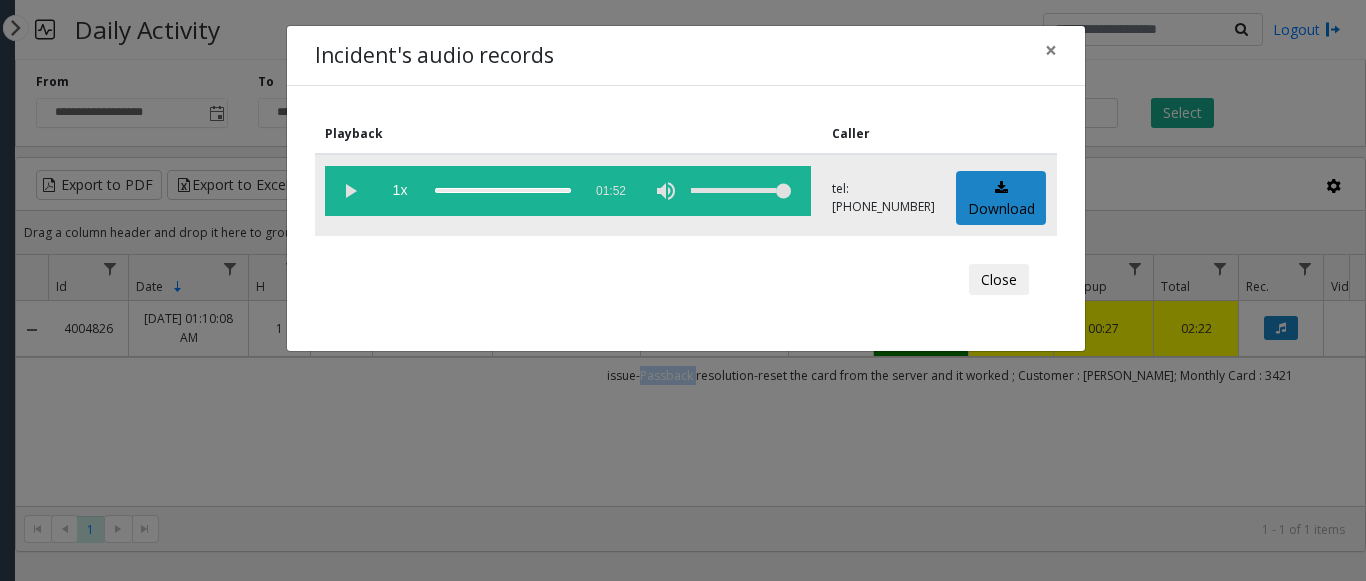 drag, startPoint x: 452, startPoint y: 187, endPoint x: 430, endPoint y: 193, distance: 22.803509 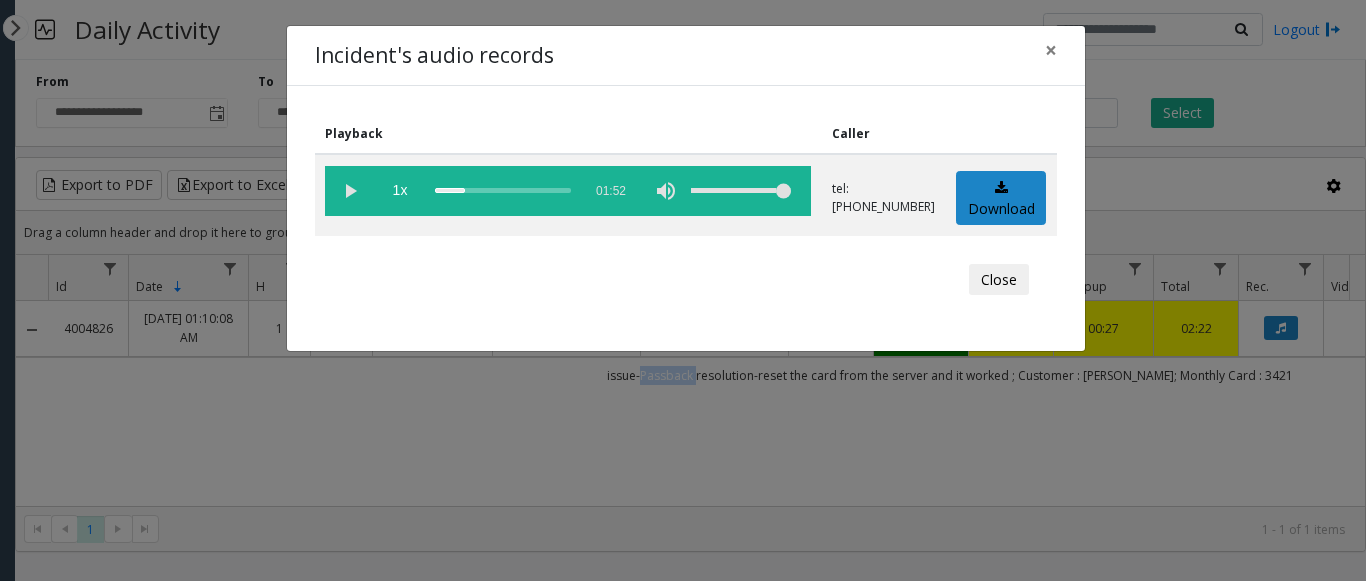 drag, startPoint x: 473, startPoint y: 188, endPoint x: 305, endPoint y: 196, distance: 168.19037 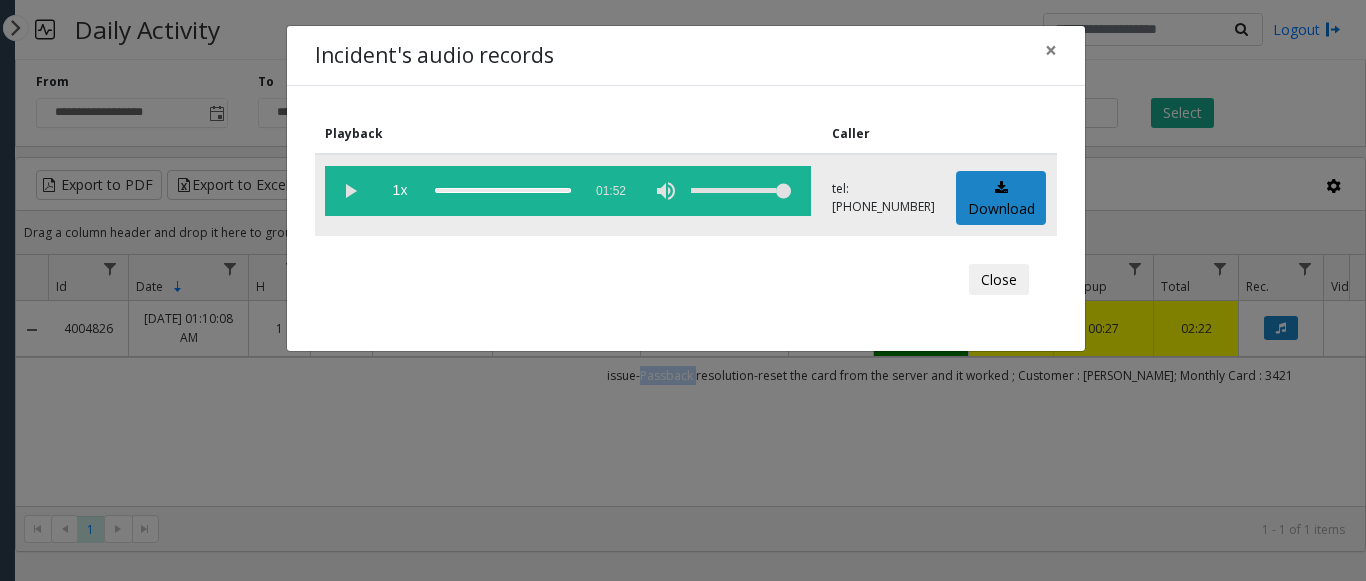 drag, startPoint x: 456, startPoint y: 191, endPoint x: 426, endPoint y: 186, distance: 30.413813 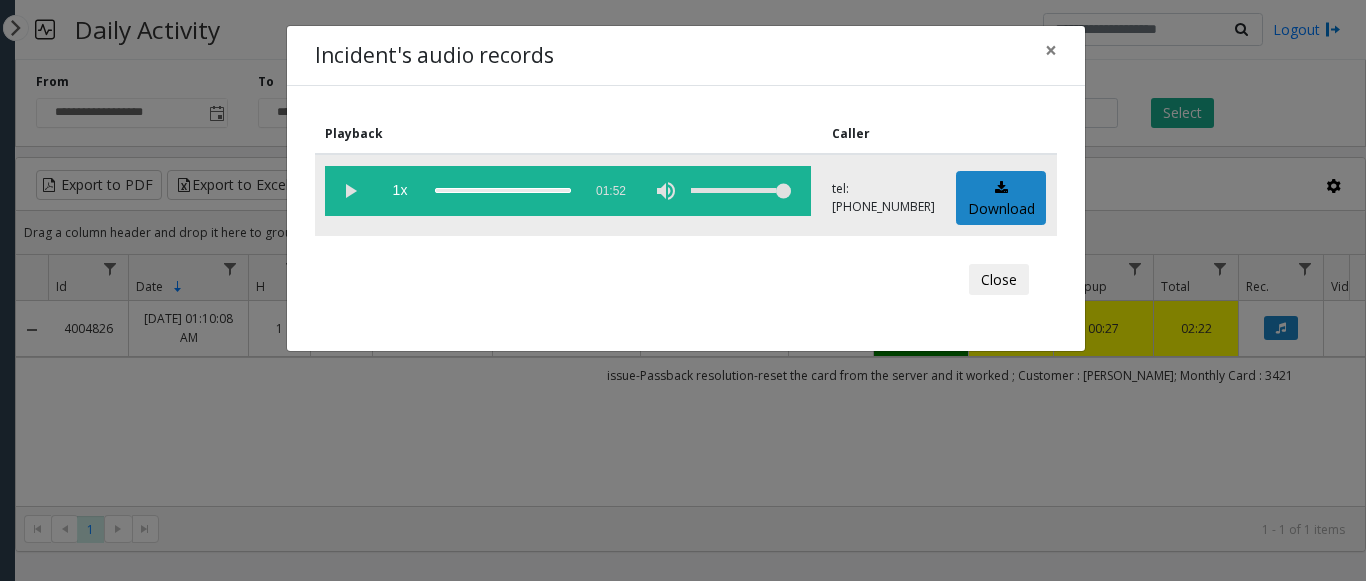 click on "1x  01:52" 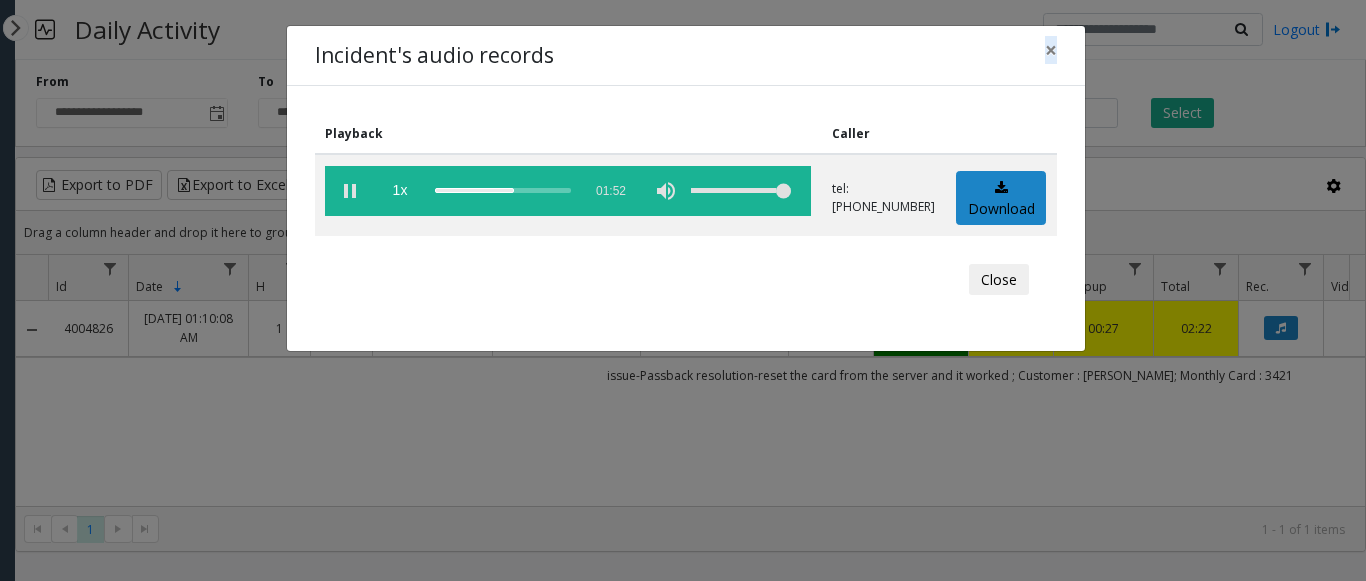 drag, startPoint x: 591, startPoint y: 55, endPoint x: 654, endPoint y: 63, distance: 63.505905 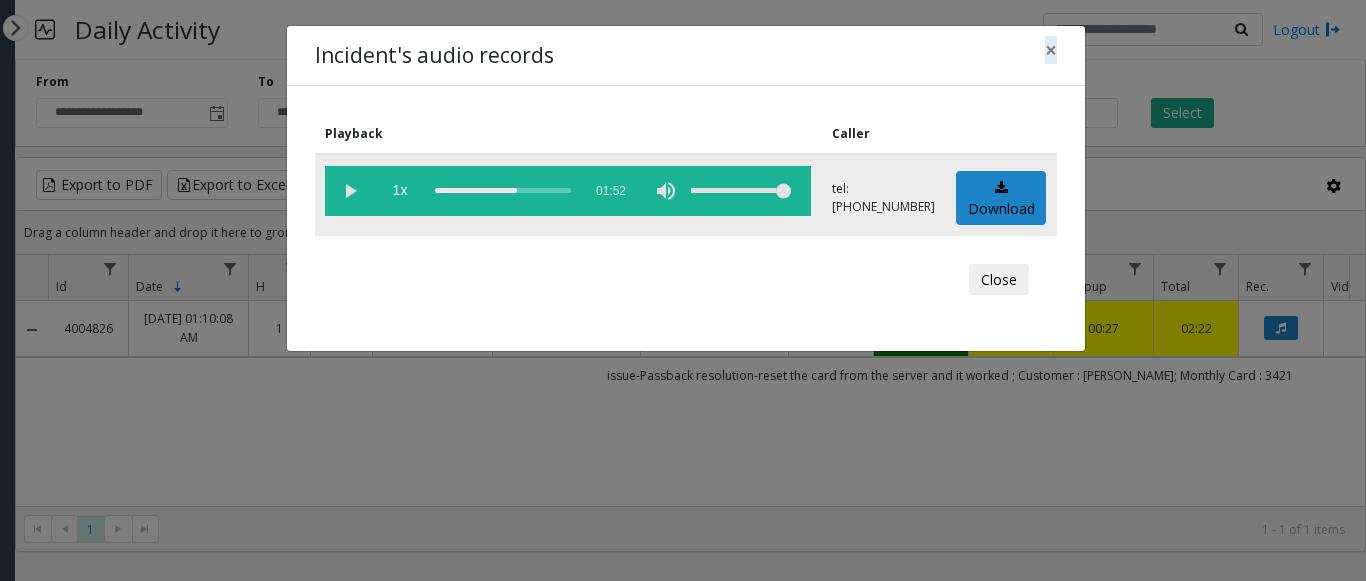click 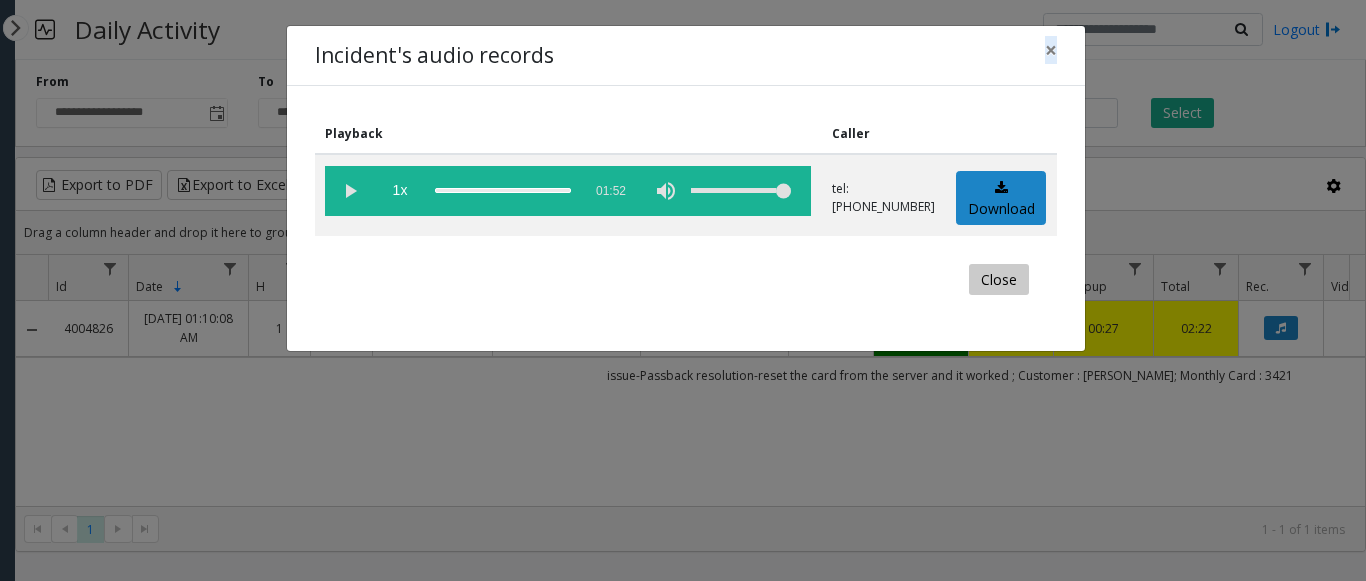 click on "Close" 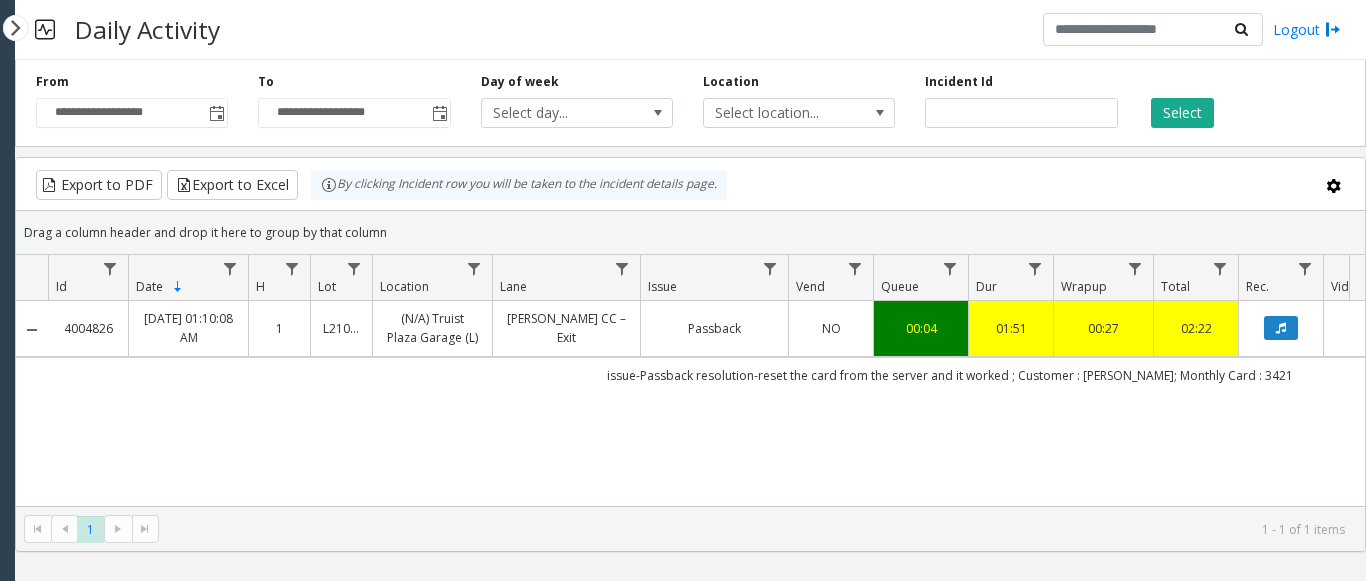 click on "(N/A) Truist Plaza Garage (L)" 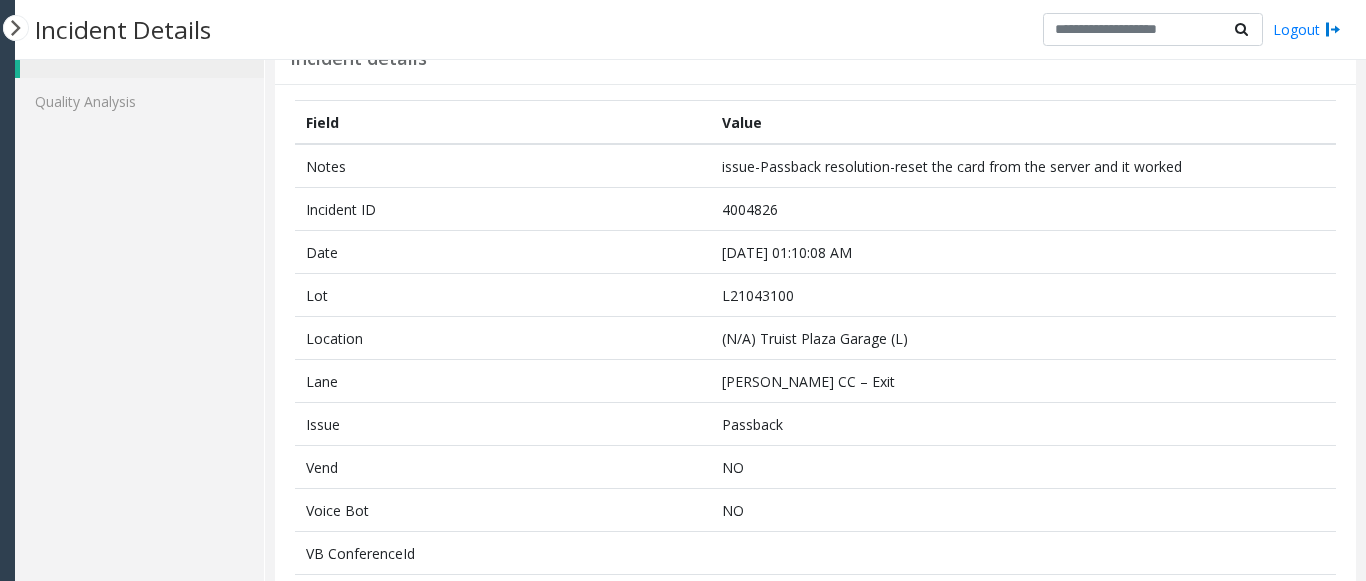 scroll, scrollTop: 0, scrollLeft: 0, axis: both 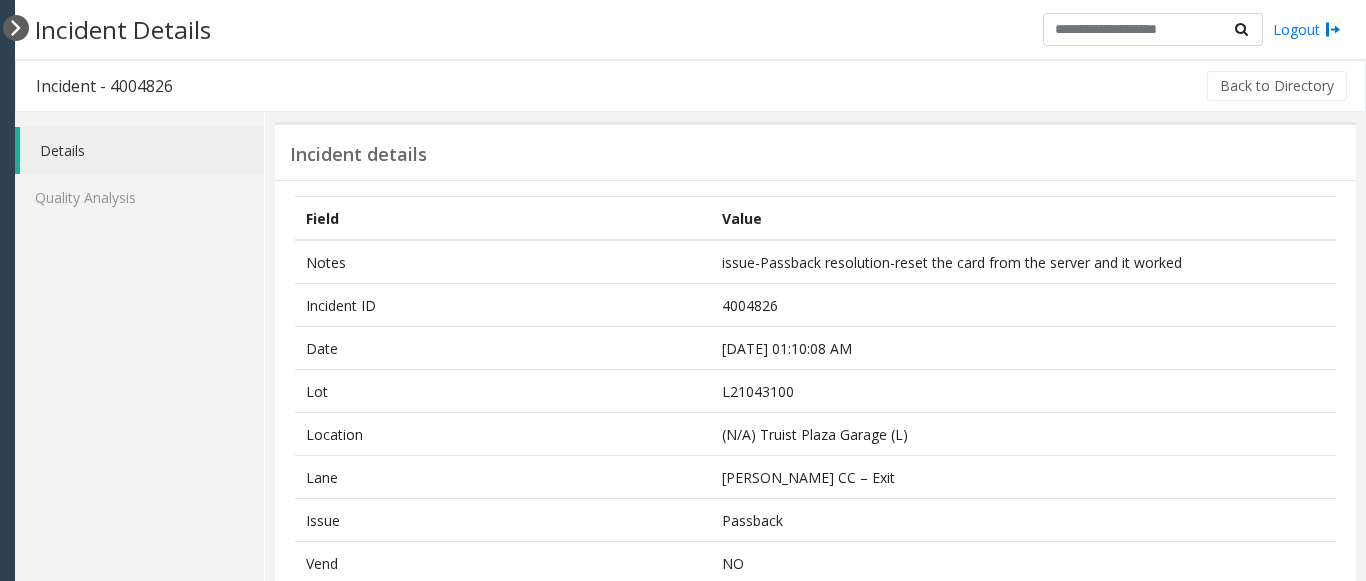 click at bounding box center [16, 28] 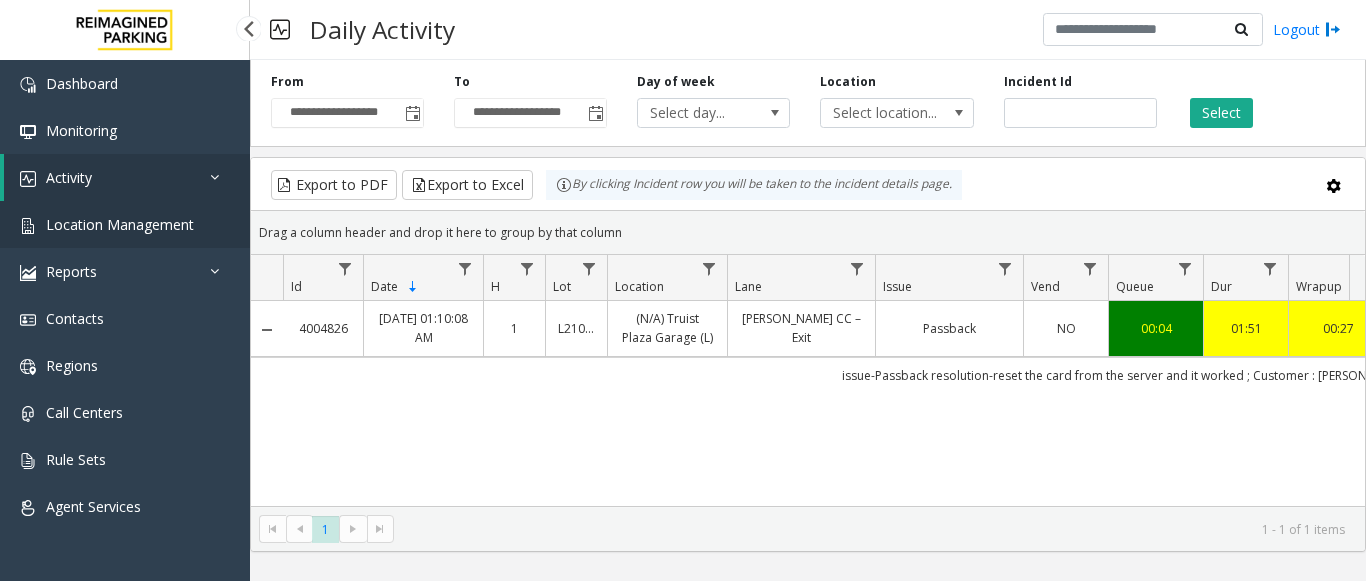 click on "Location Management" at bounding box center [125, 224] 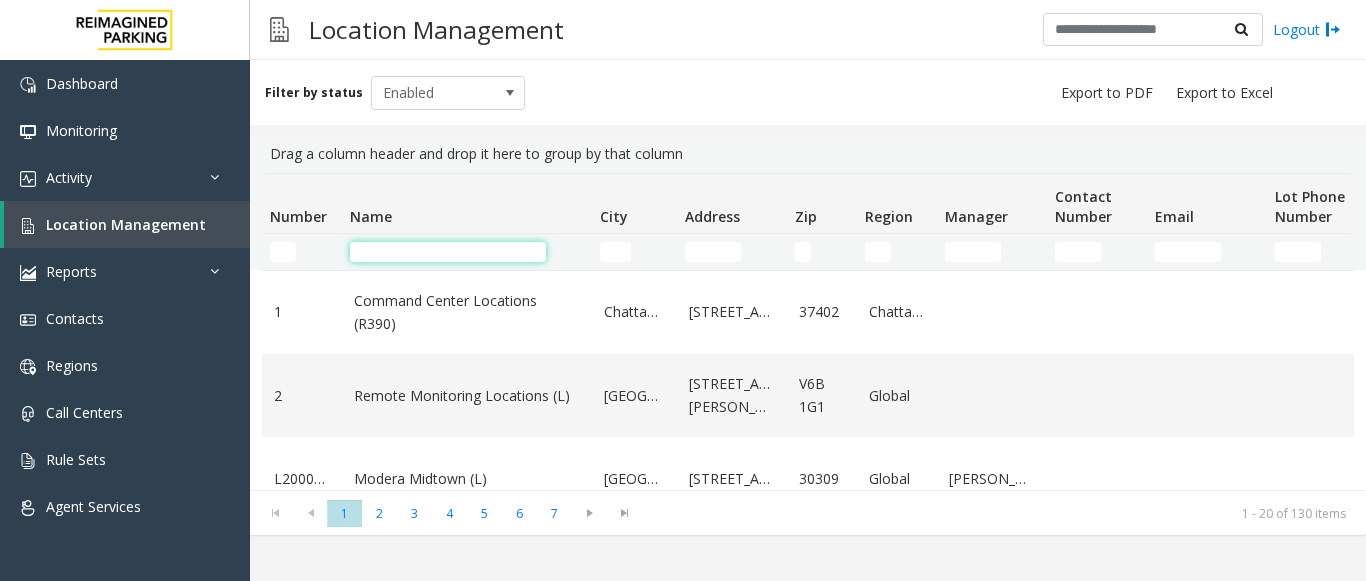 click 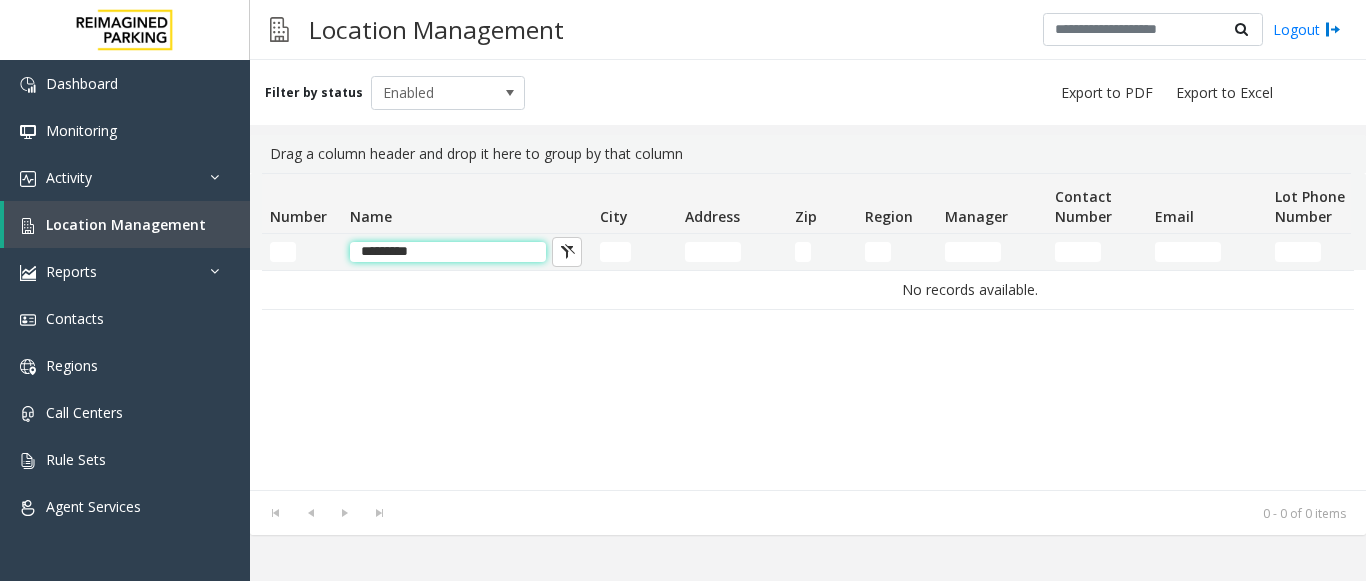 click on "*********" 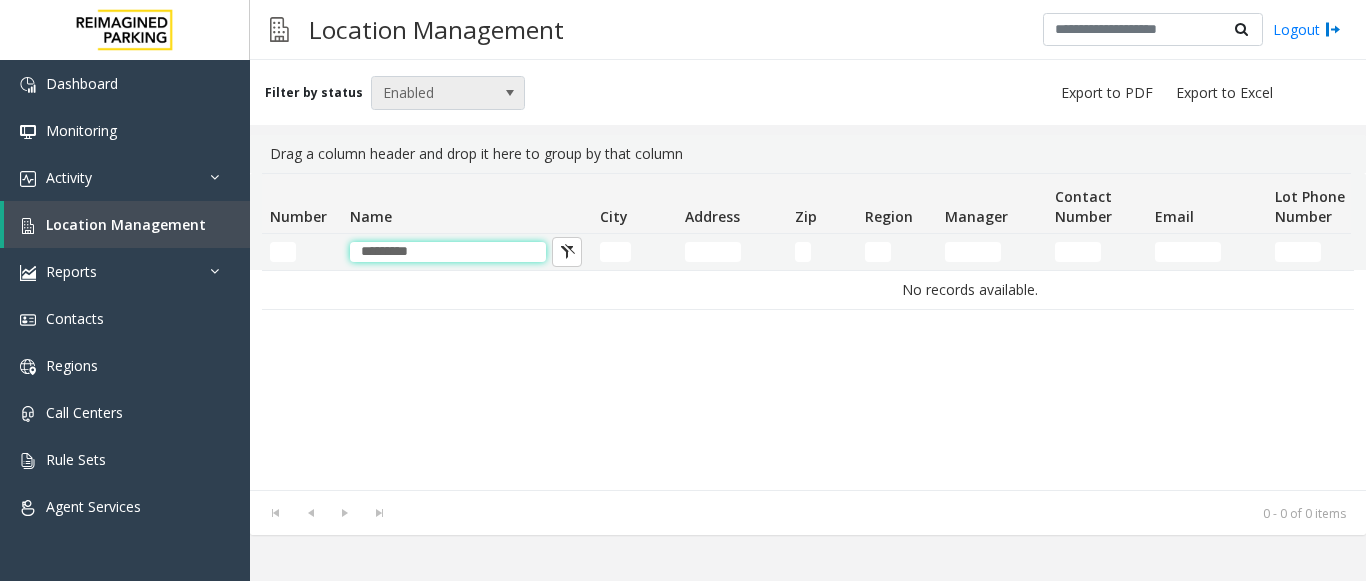 type on "*********" 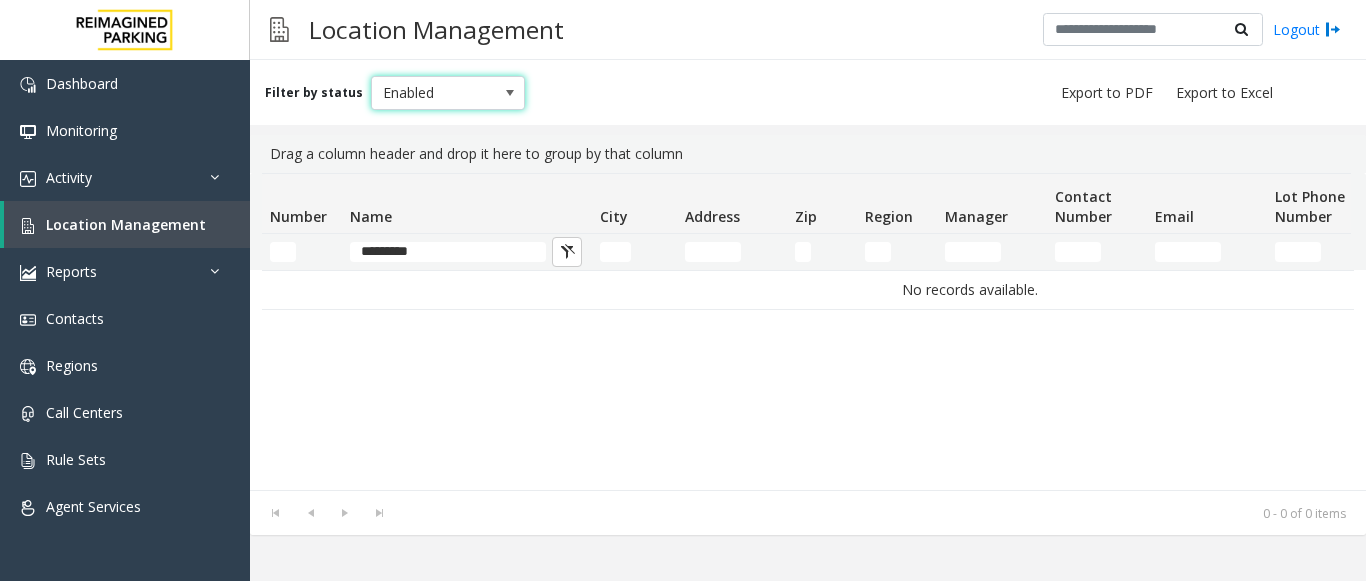 click at bounding box center [510, 93] 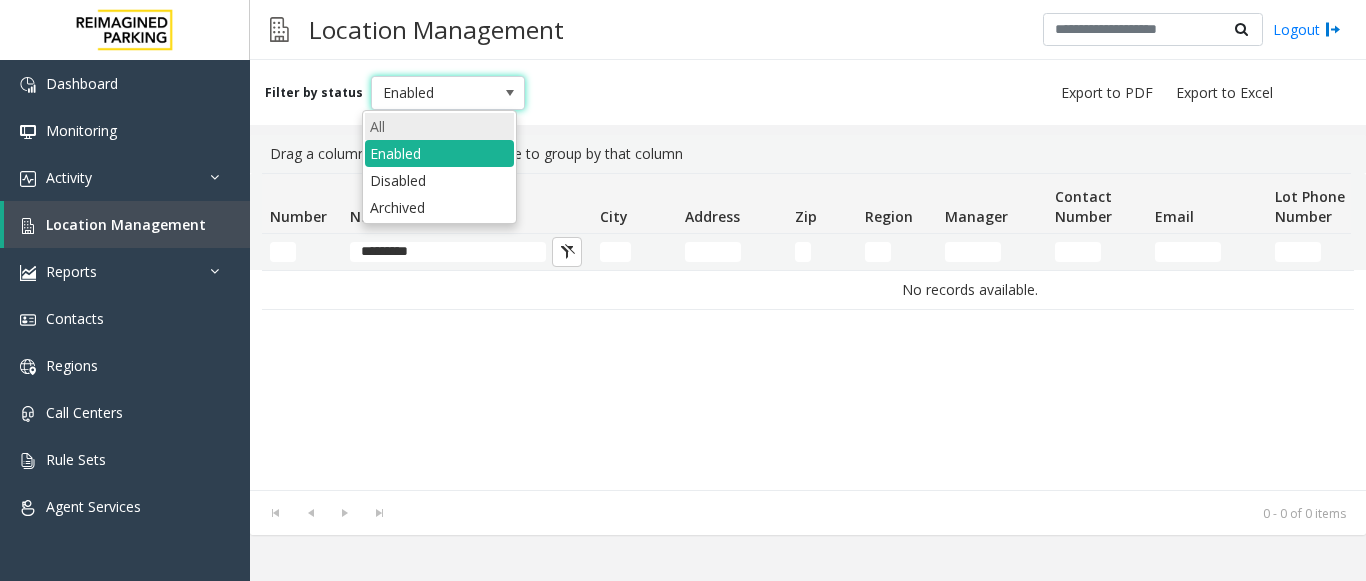 click on "All" at bounding box center [439, 126] 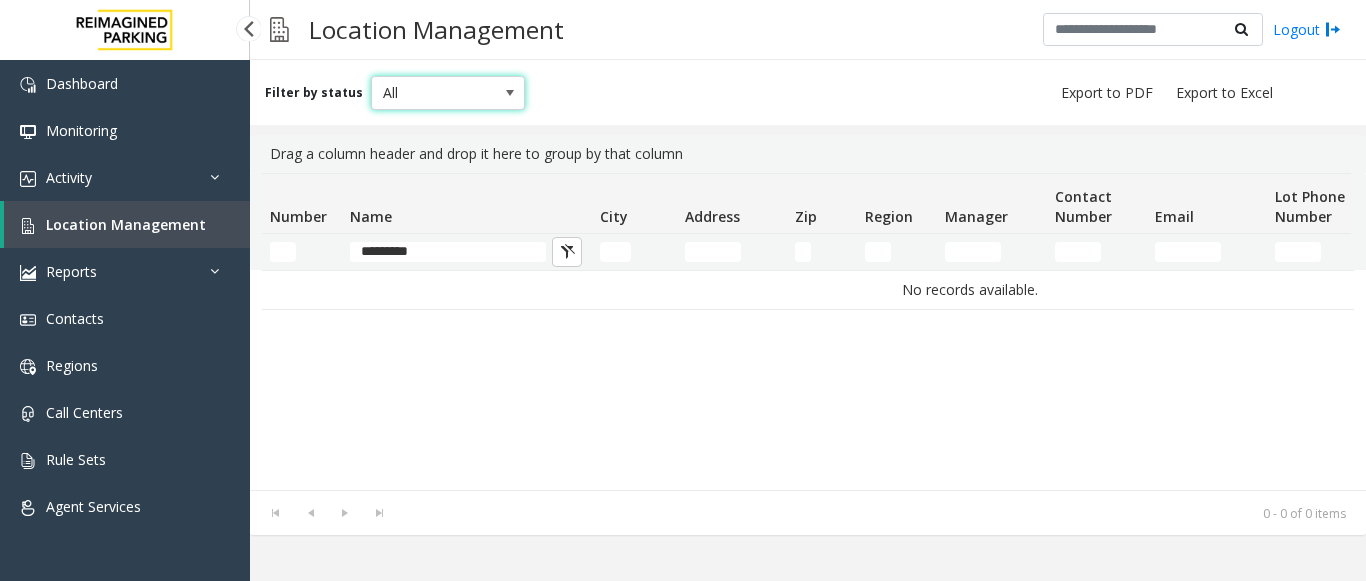 click on "Location Management" at bounding box center [126, 224] 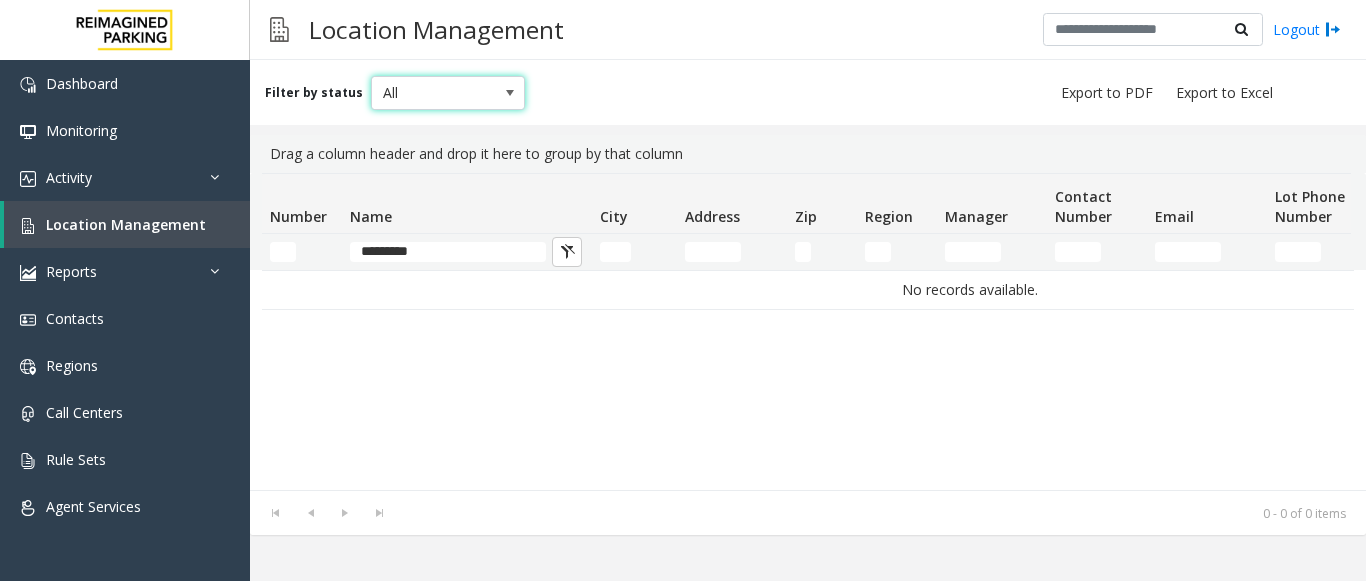 click on "All" at bounding box center (433, 93) 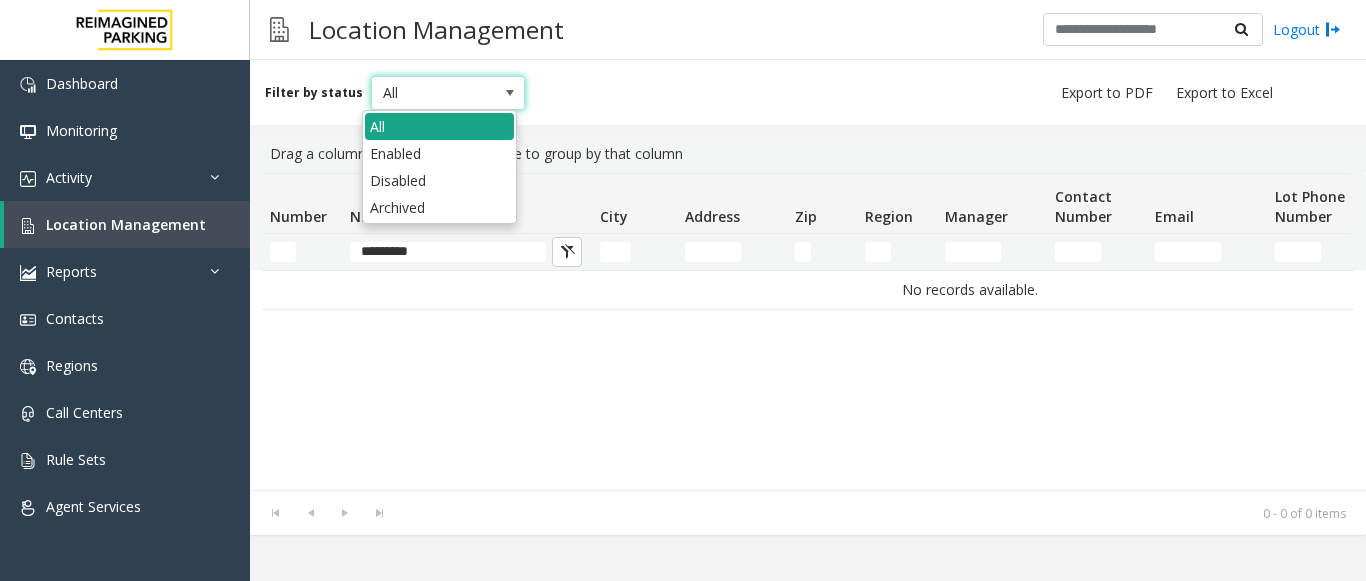 click on "All" at bounding box center [439, 126] 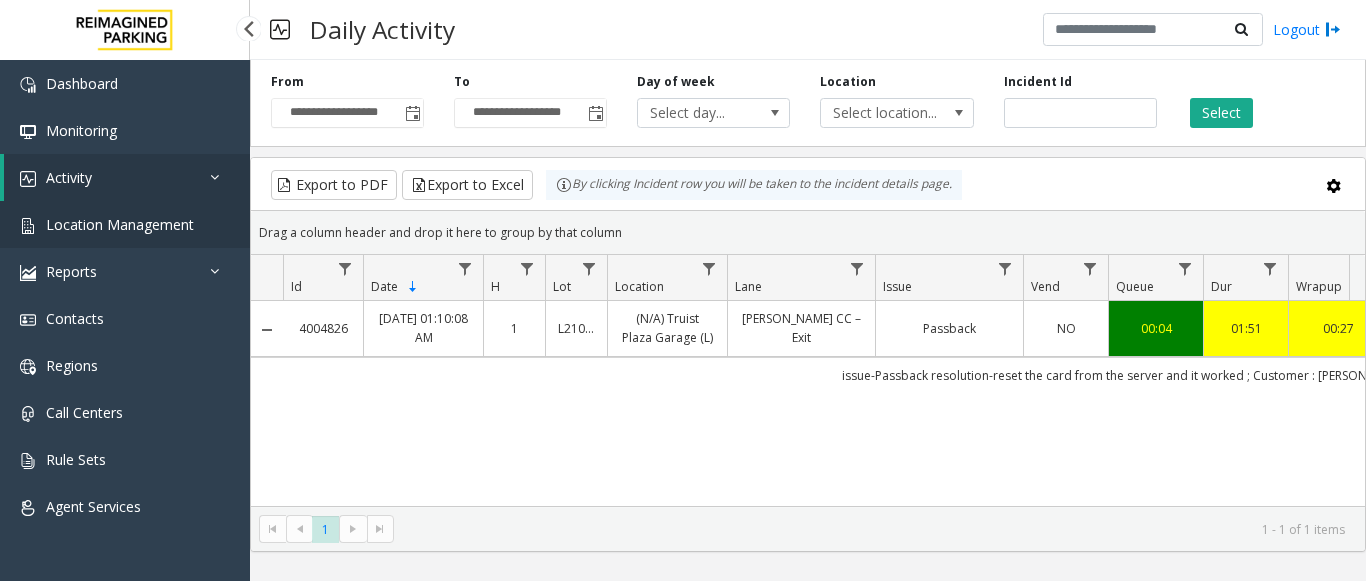 click on "Location Management" at bounding box center [120, 224] 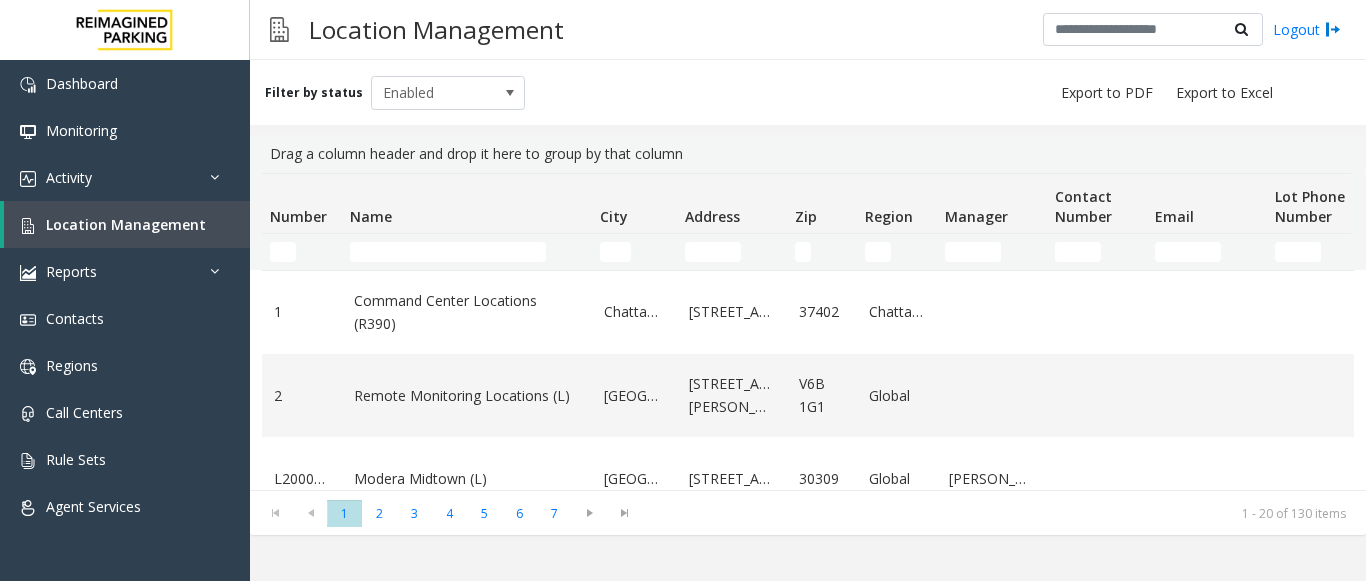 click 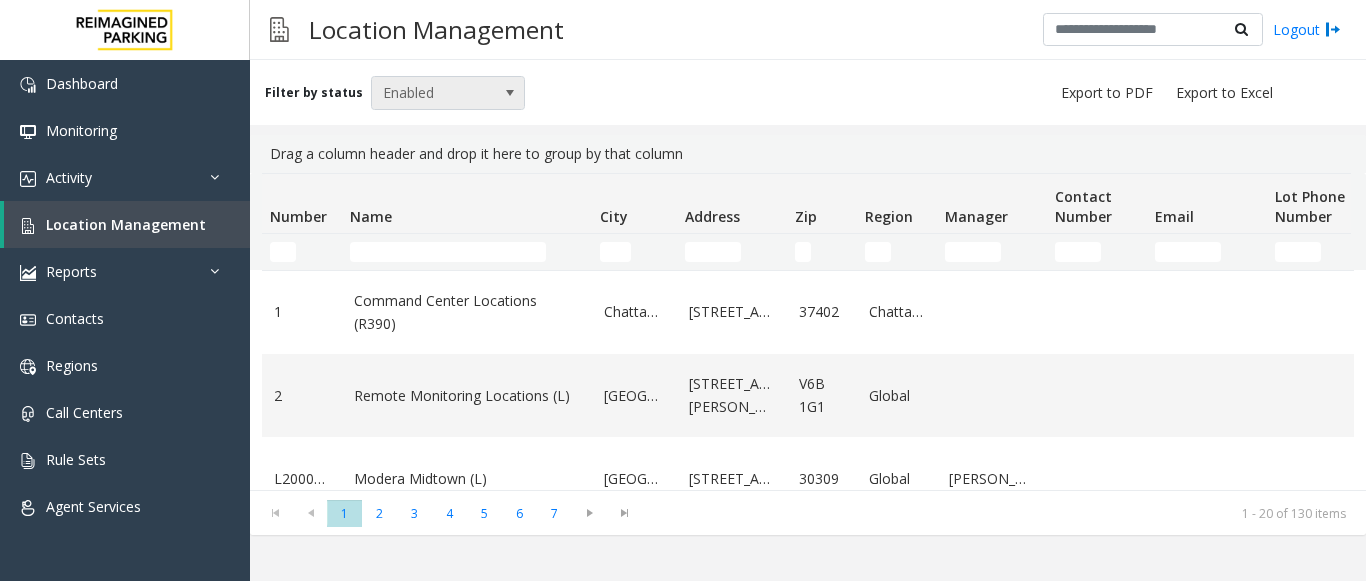click on "Enabled" at bounding box center (433, 93) 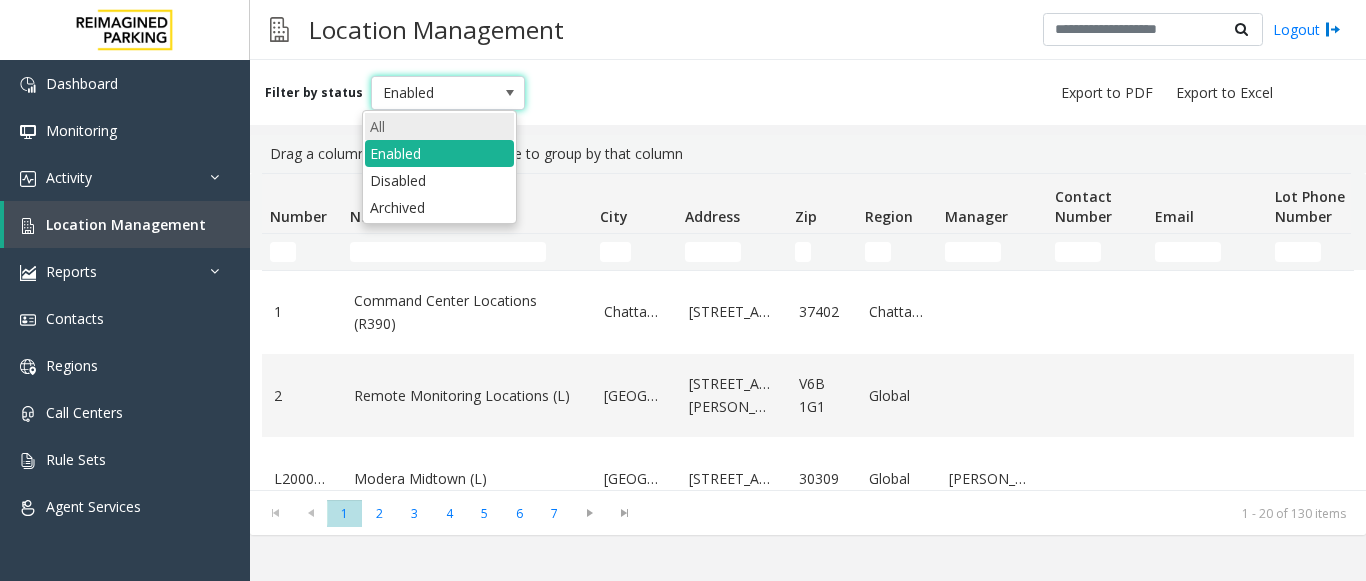 click on "All" at bounding box center [439, 126] 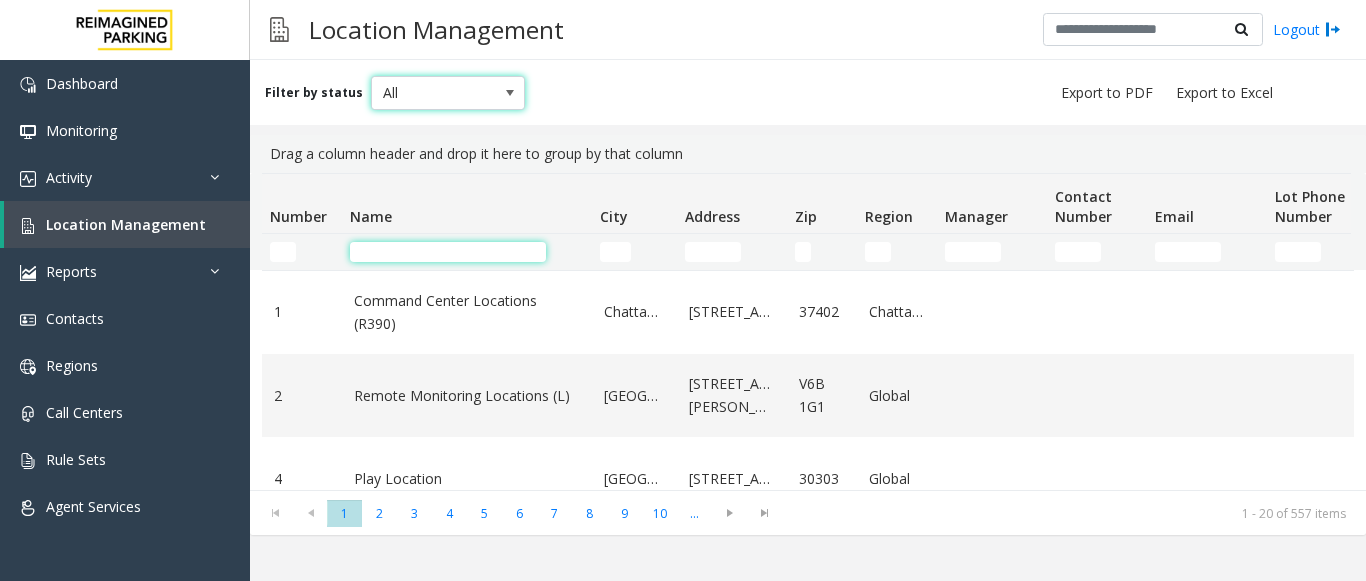 click 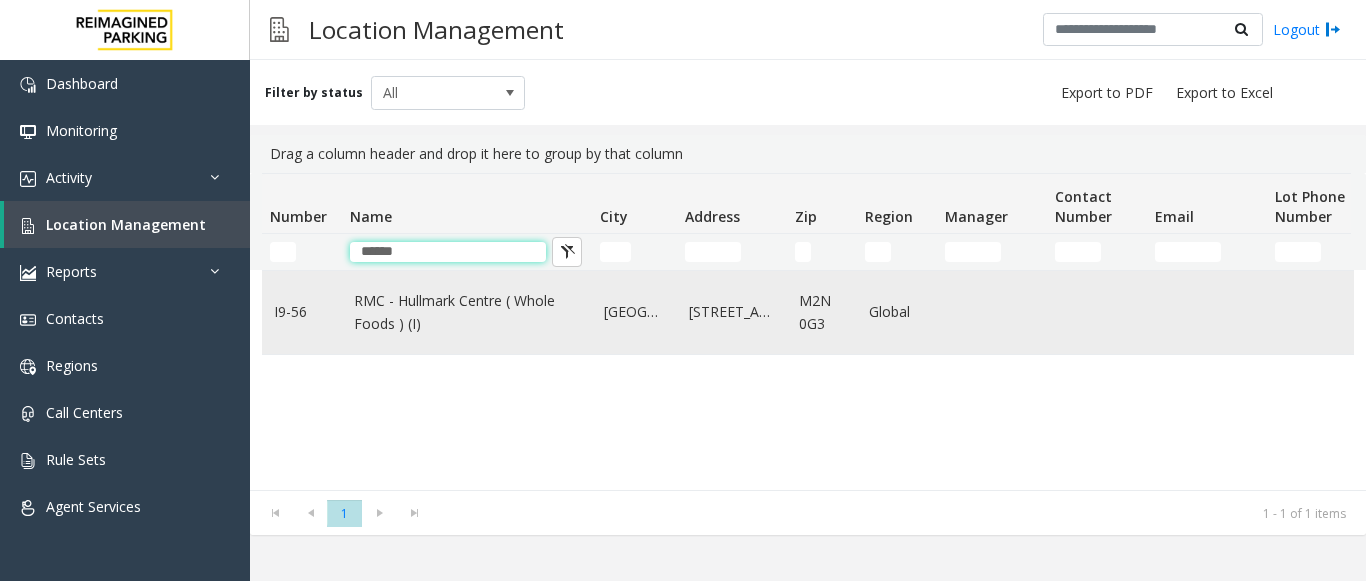 type on "******" 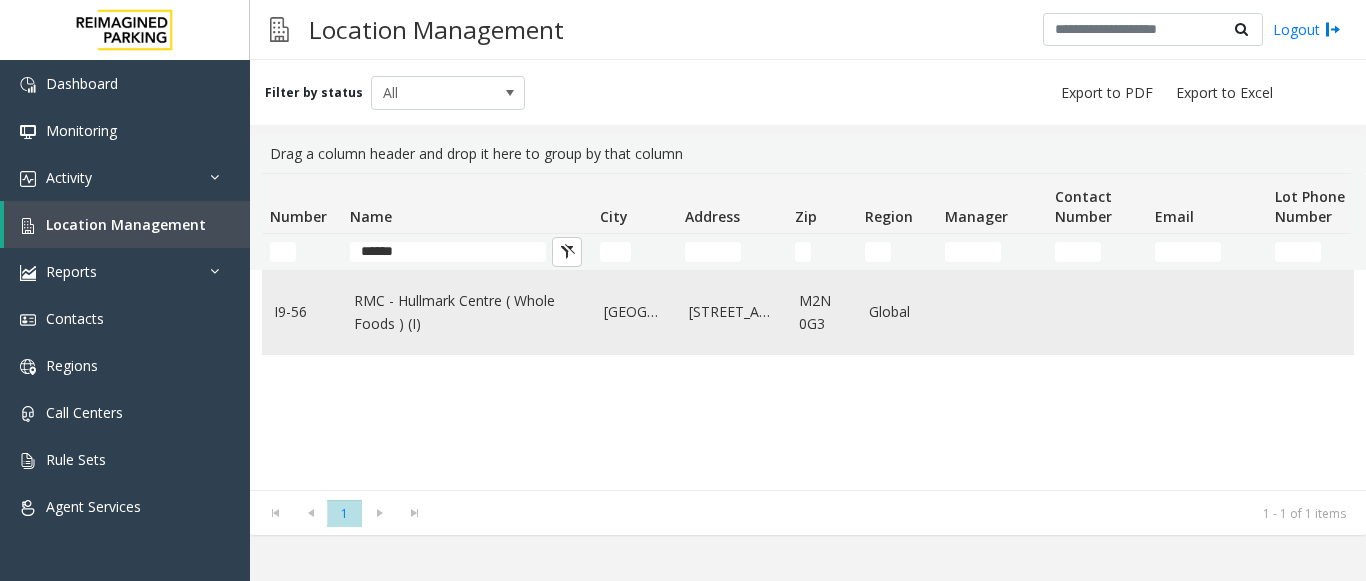 click on "RMC - Hullmark Centre ( Whole Foods ) (I)" 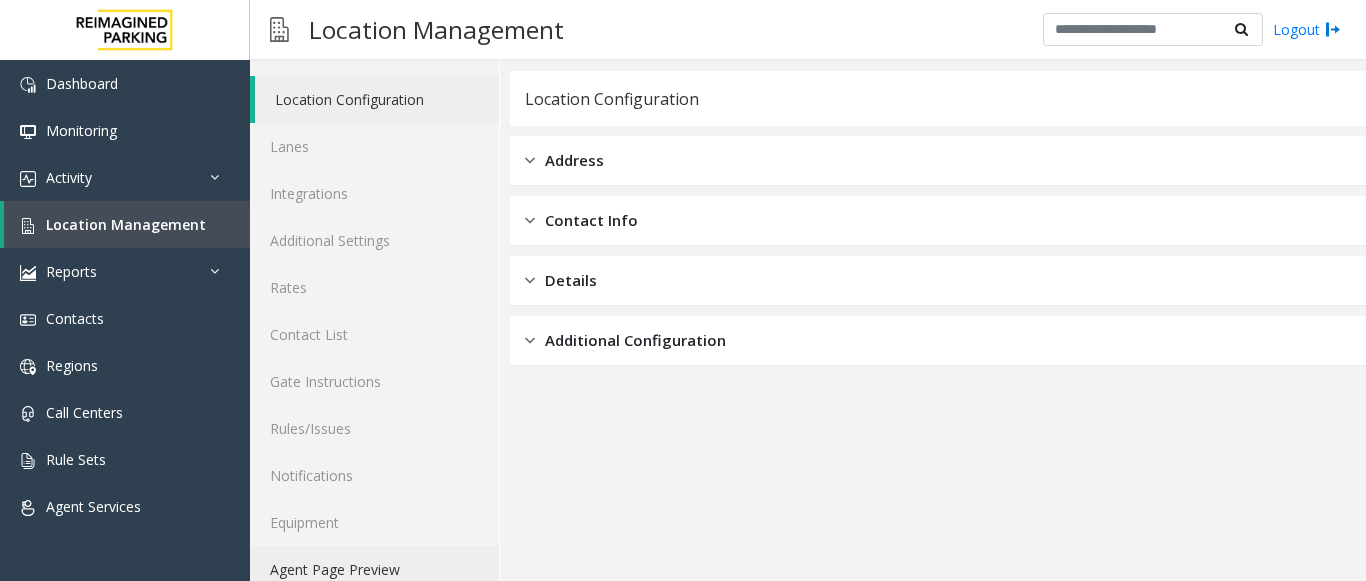 scroll, scrollTop: 78, scrollLeft: 0, axis: vertical 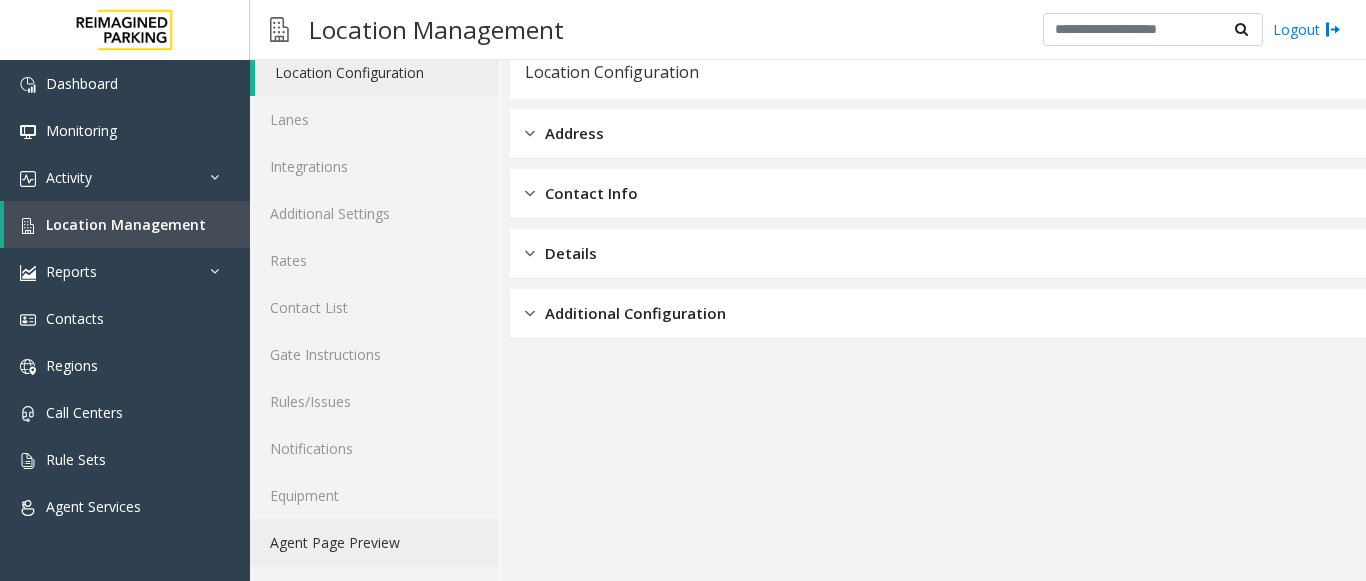 click on "Agent Page Preview" 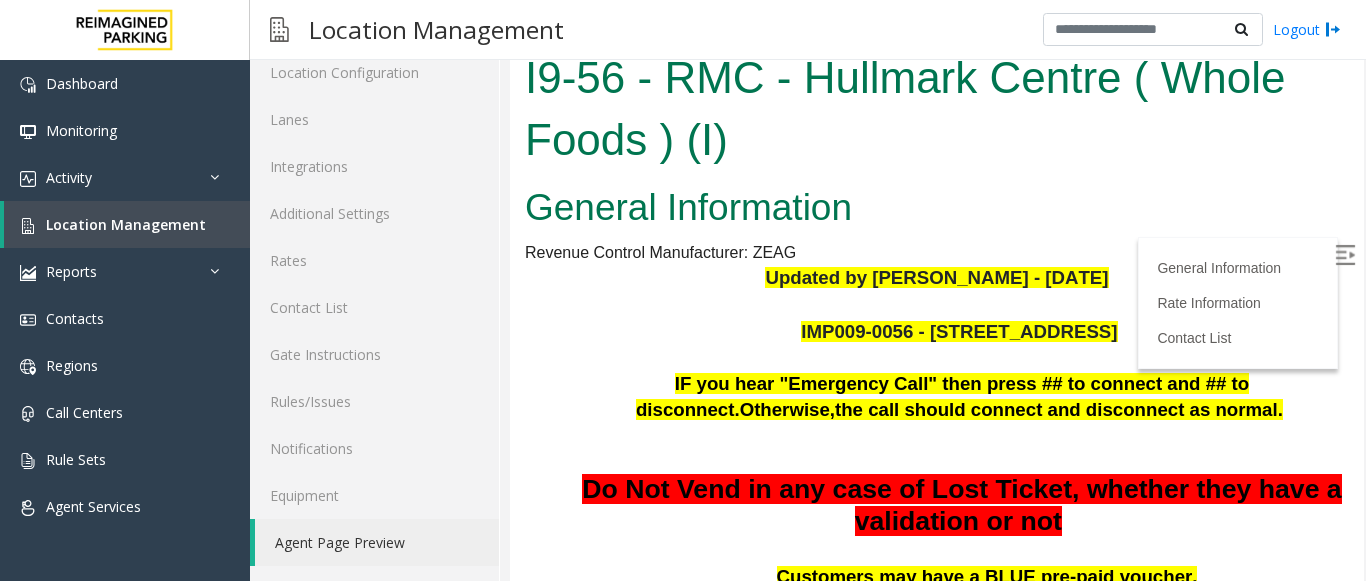 scroll, scrollTop: 0, scrollLeft: 0, axis: both 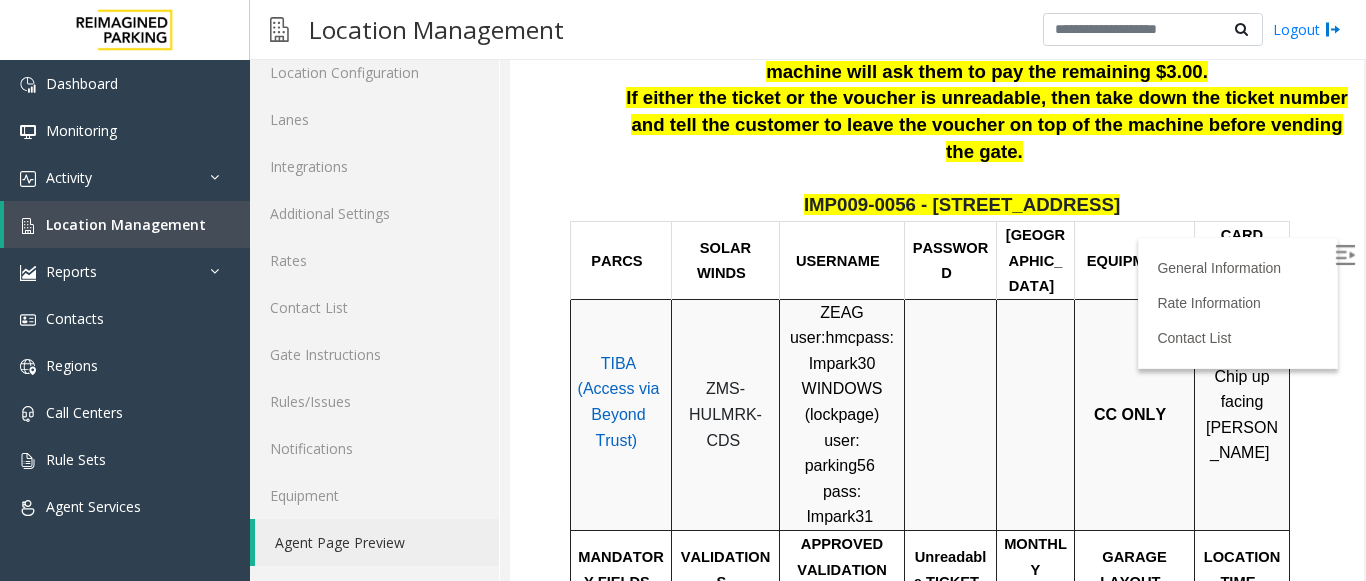 click on "Location Management Logout" at bounding box center (808, 30) 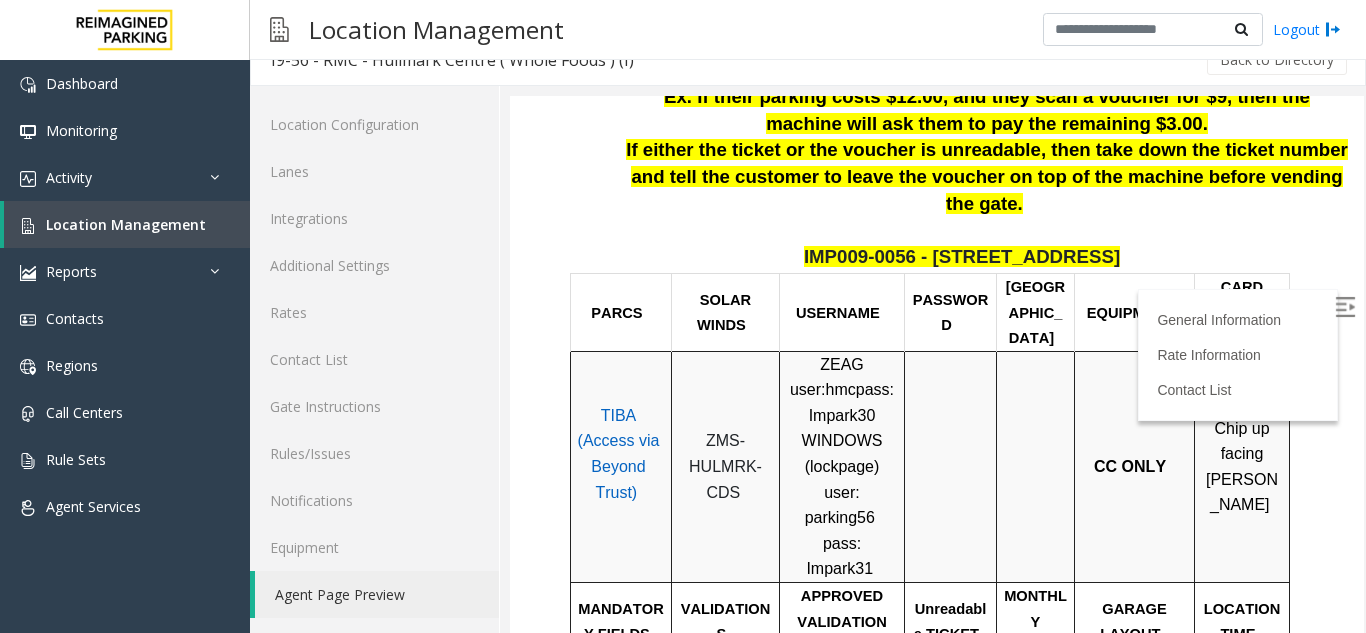 scroll, scrollTop: 26, scrollLeft: 0, axis: vertical 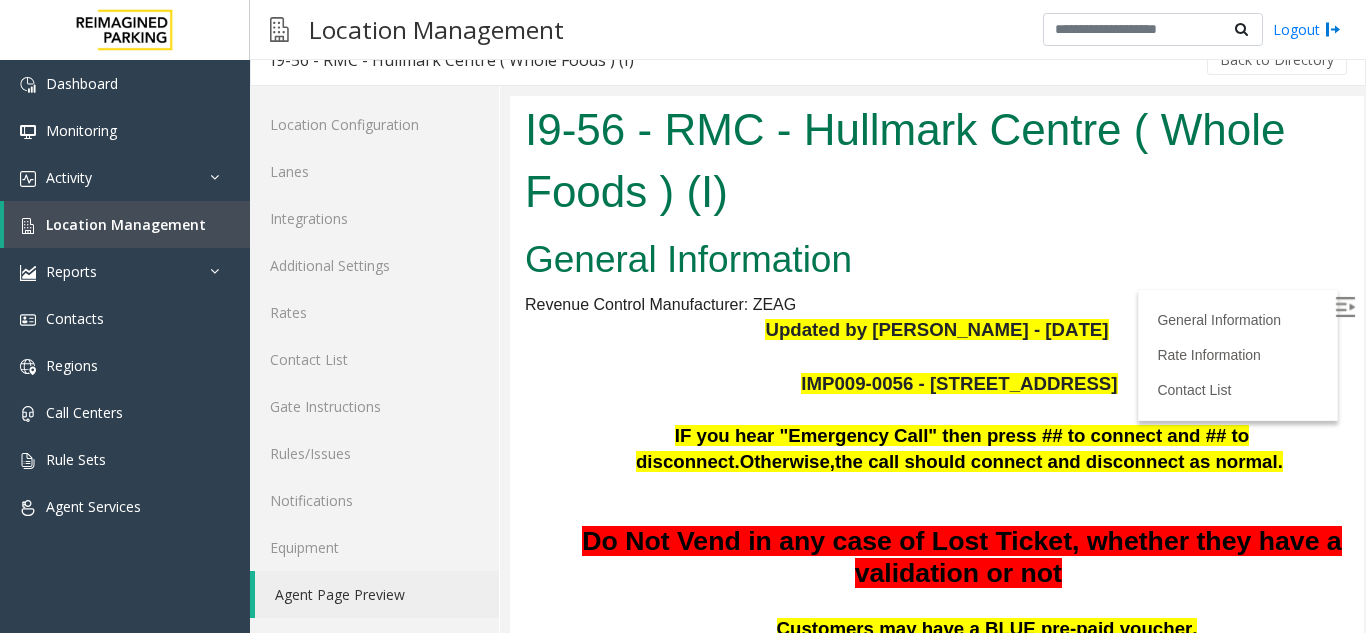 click on "Back to Directory" 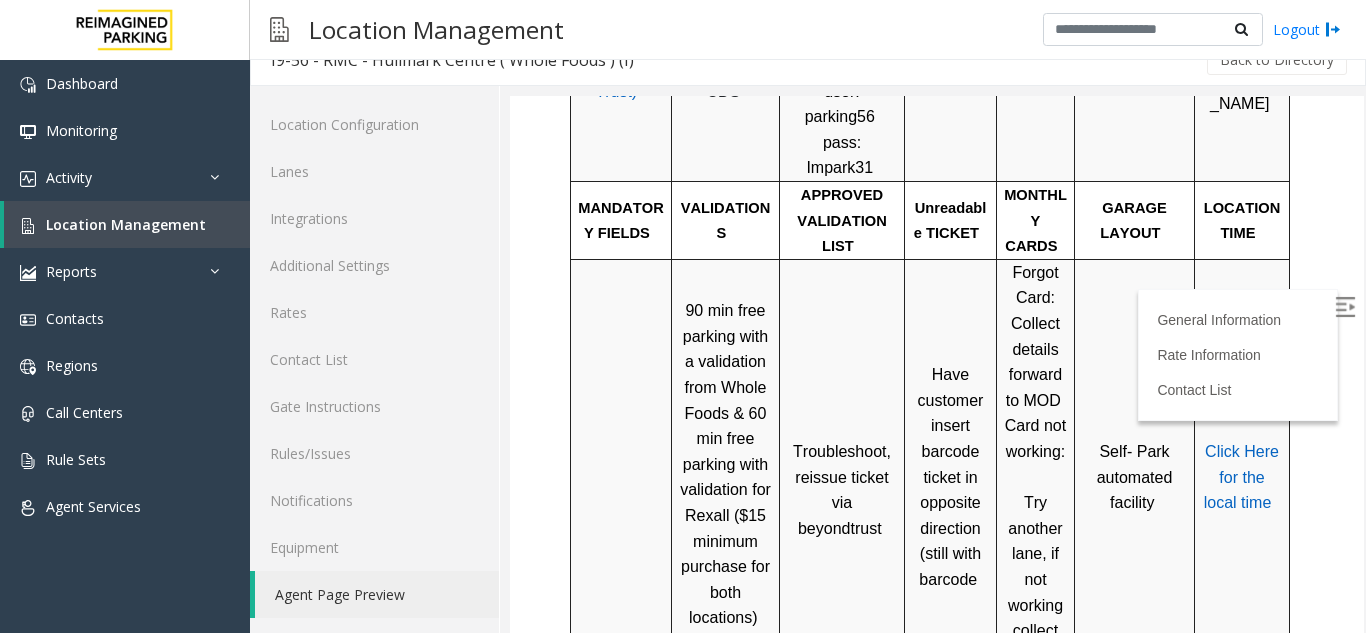scroll, scrollTop: 1043, scrollLeft: 0, axis: vertical 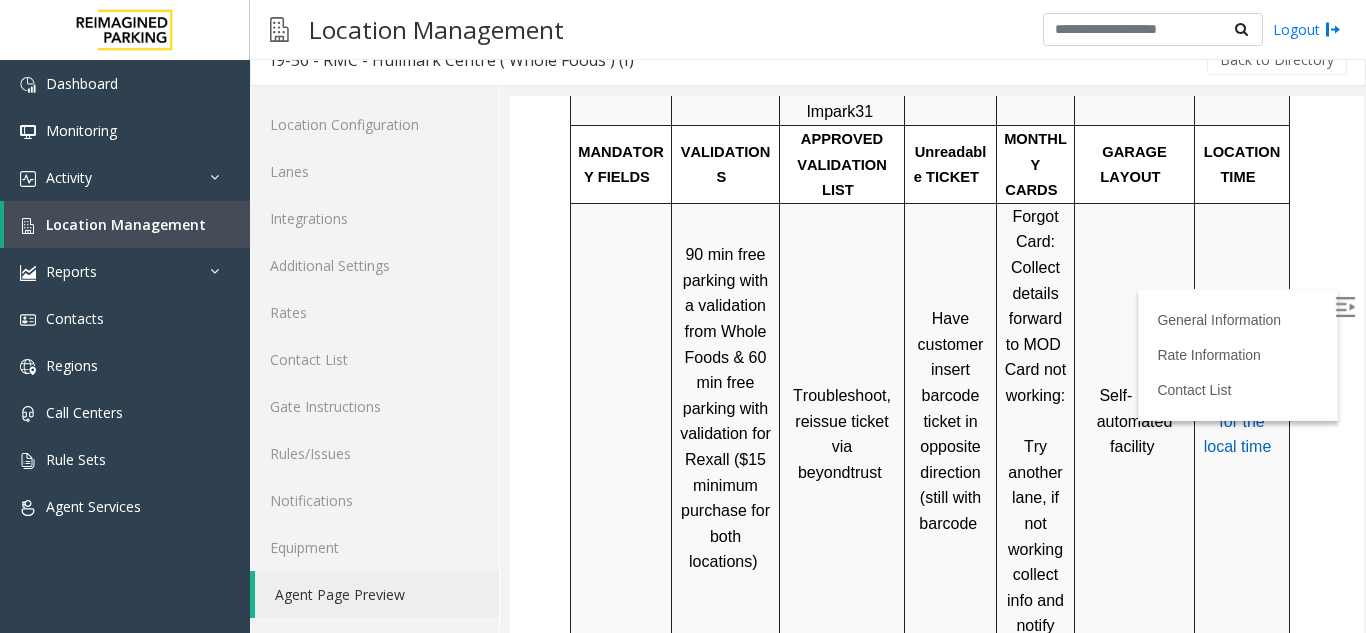 drag, startPoint x: 1340, startPoint y: 182, endPoint x: 1875, endPoint y: 463, distance: 604.3062 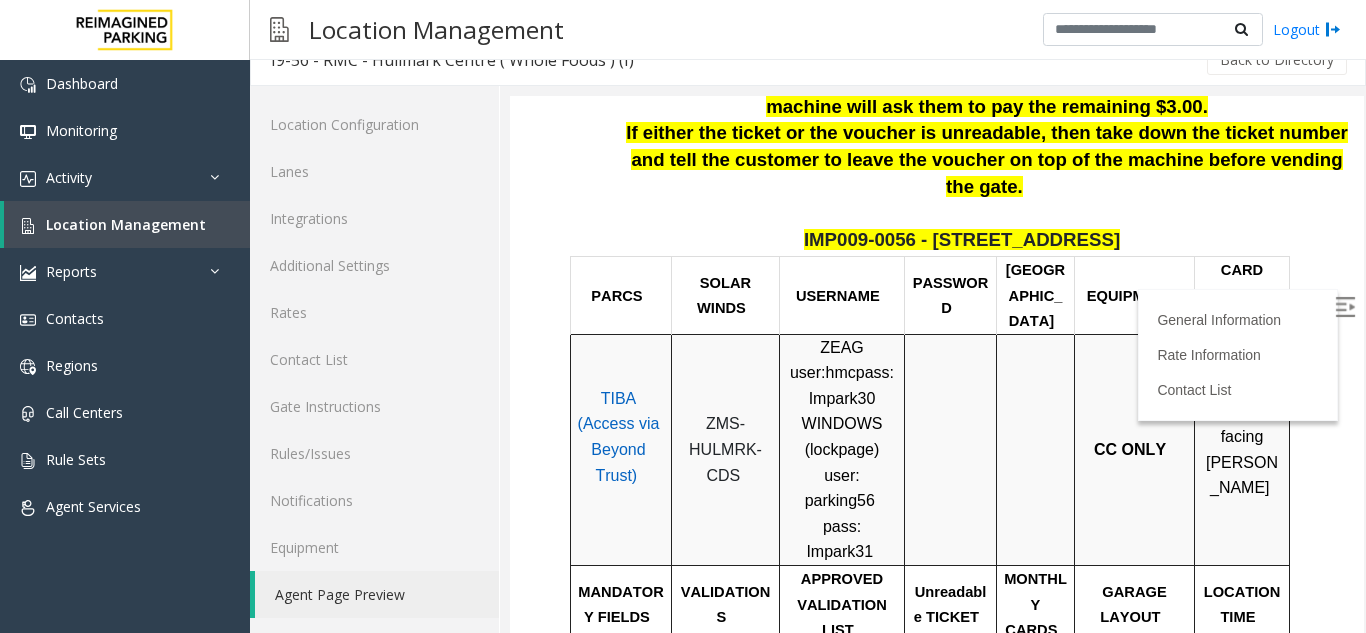 scroll, scrollTop: 626, scrollLeft: 0, axis: vertical 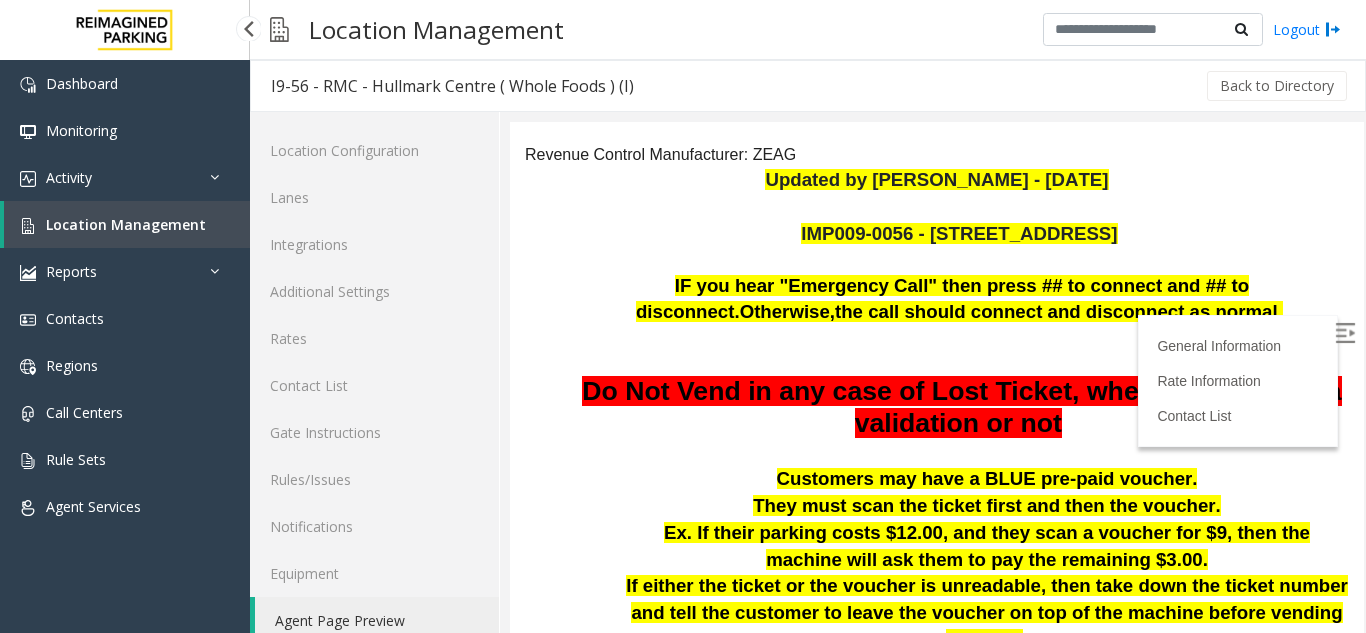 click on "Location Management" at bounding box center [126, 224] 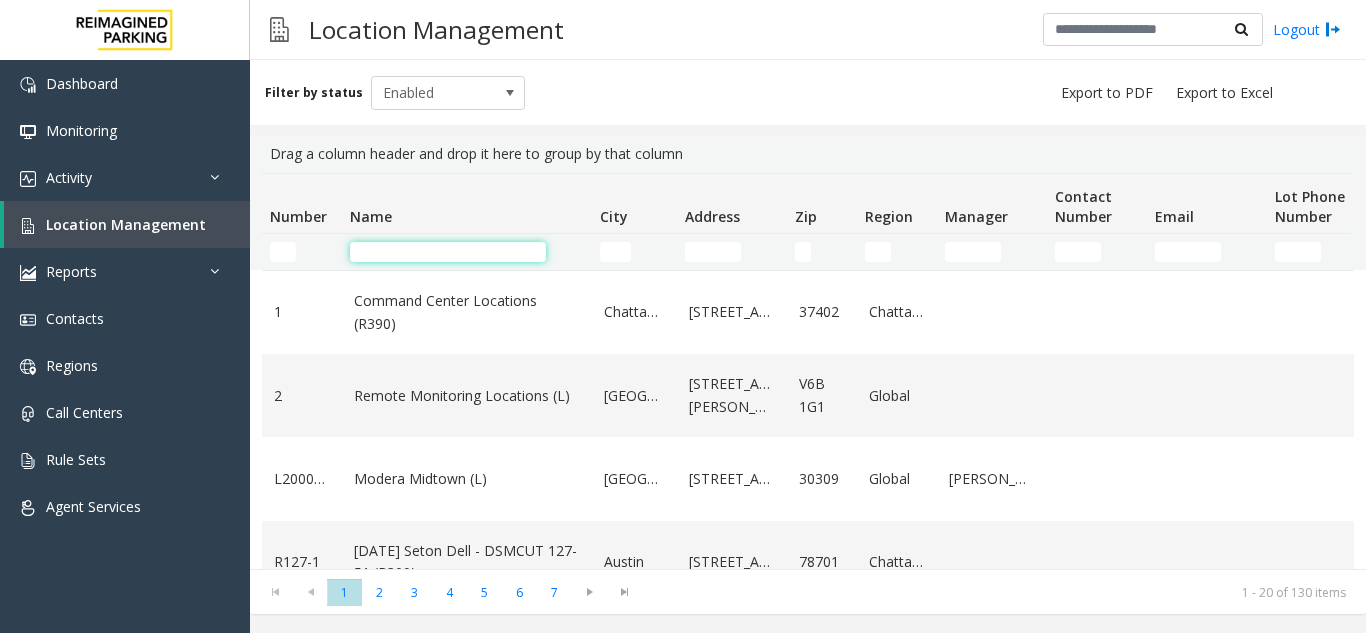 click 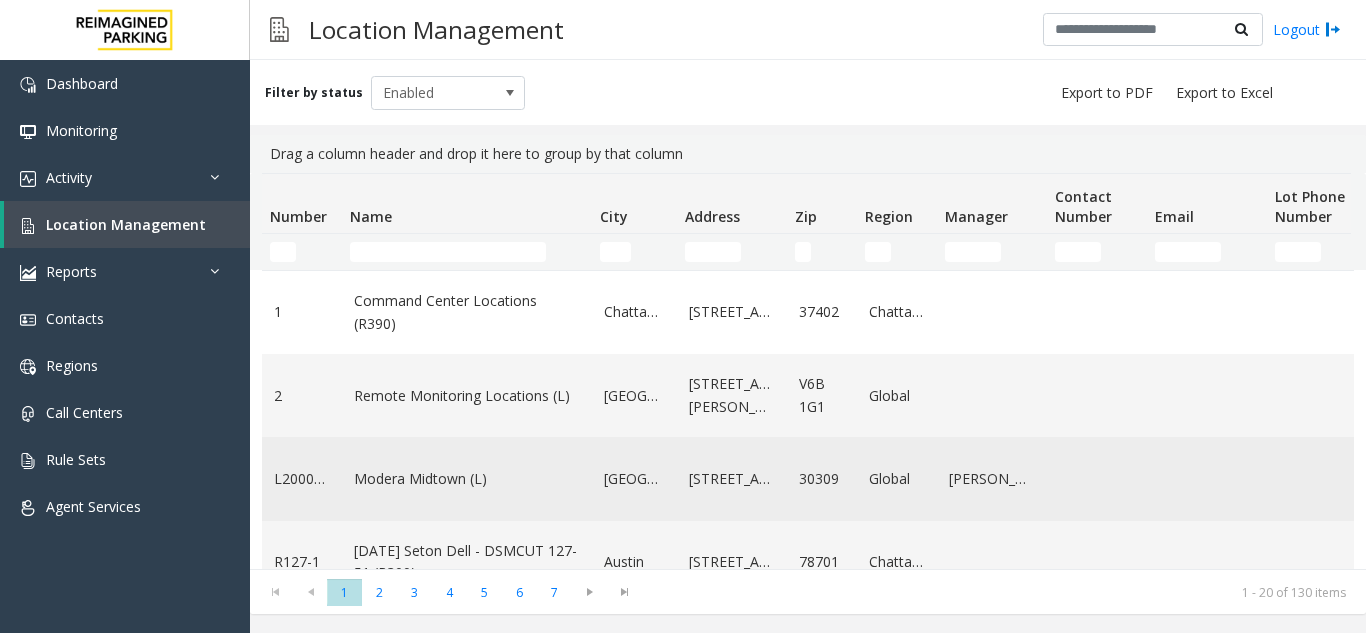 click on "Modera Midtown	(L)" 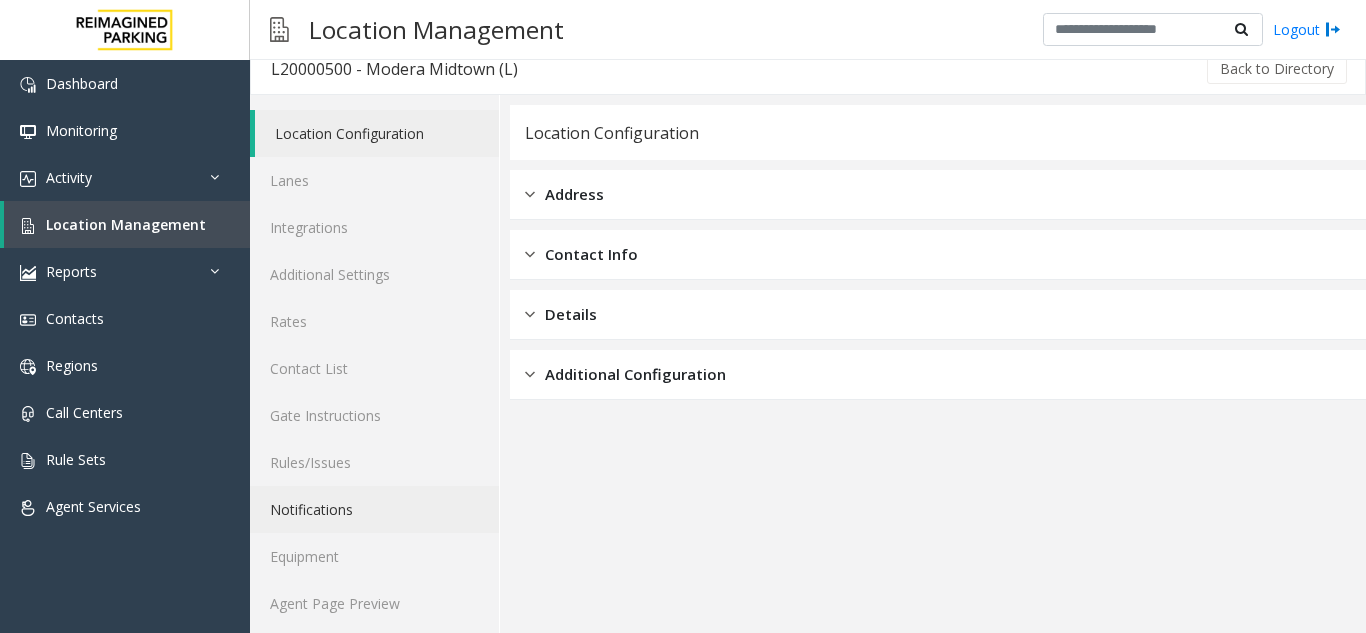 scroll, scrollTop: 26, scrollLeft: 0, axis: vertical 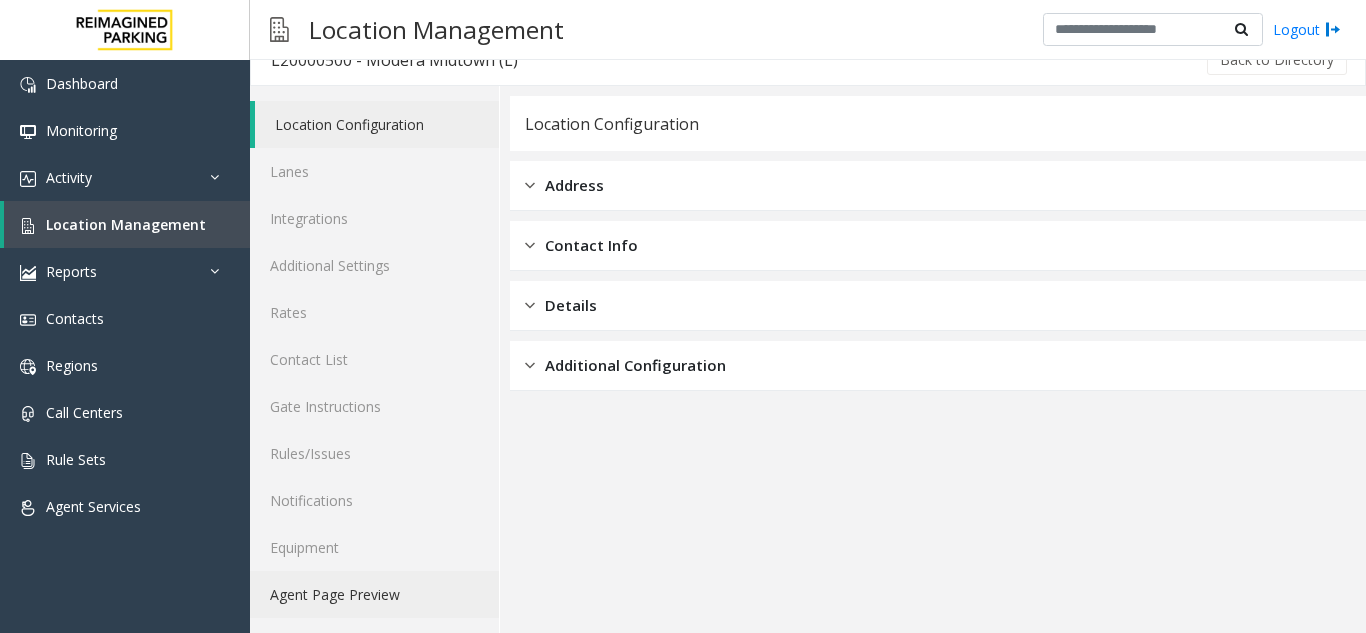 click on "Agent Page Preview" 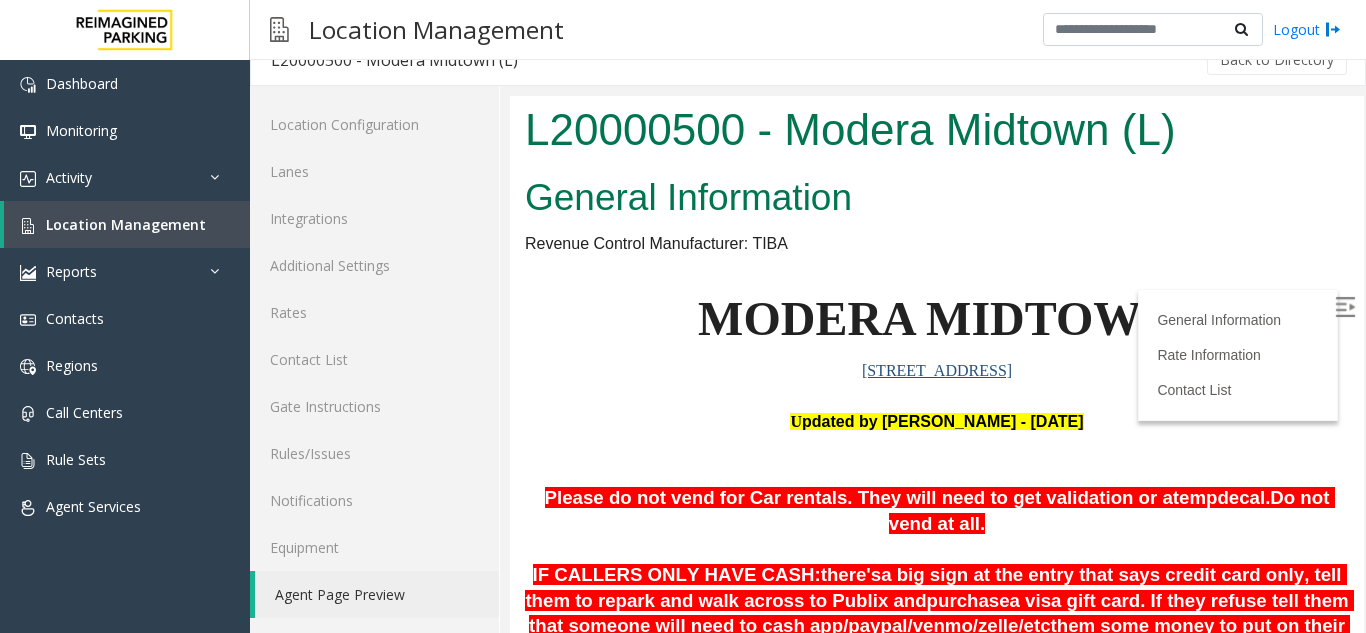 scroll, scrollTop: 0, scrollLeft: 0, axis: both 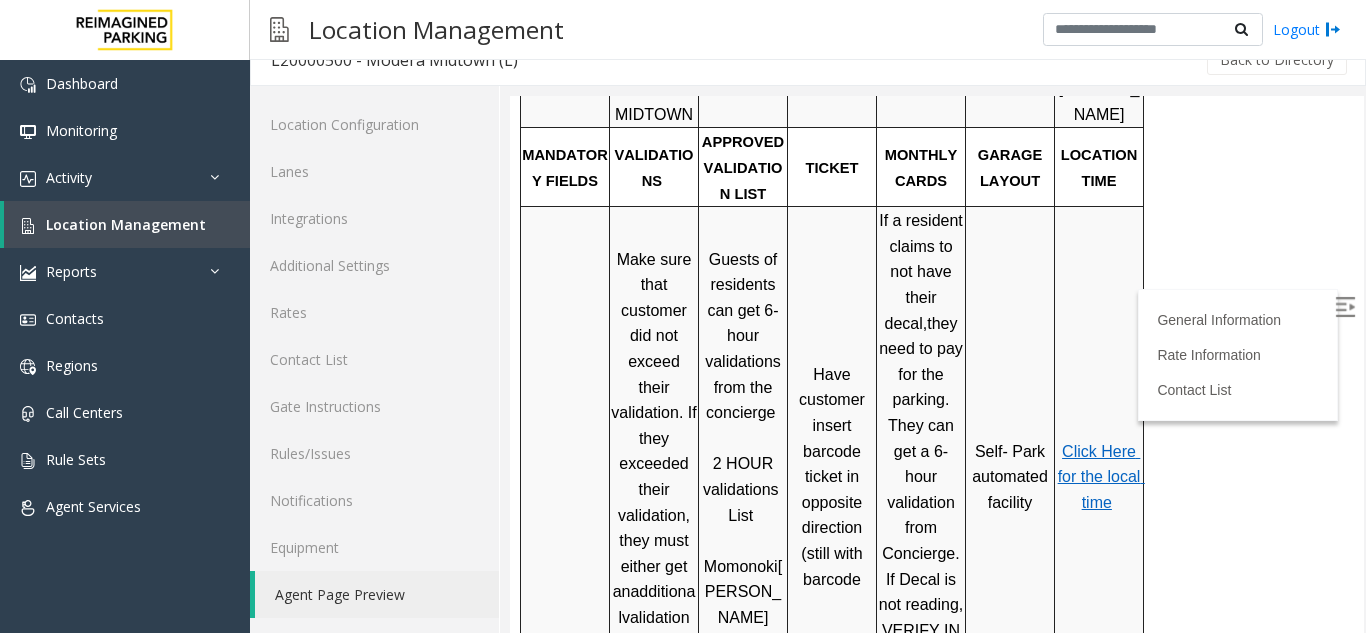drag, startPoint x: 1340, startPoint y: 359, endPoint x: 1866, endPoint y: 411, distance: 528.5641 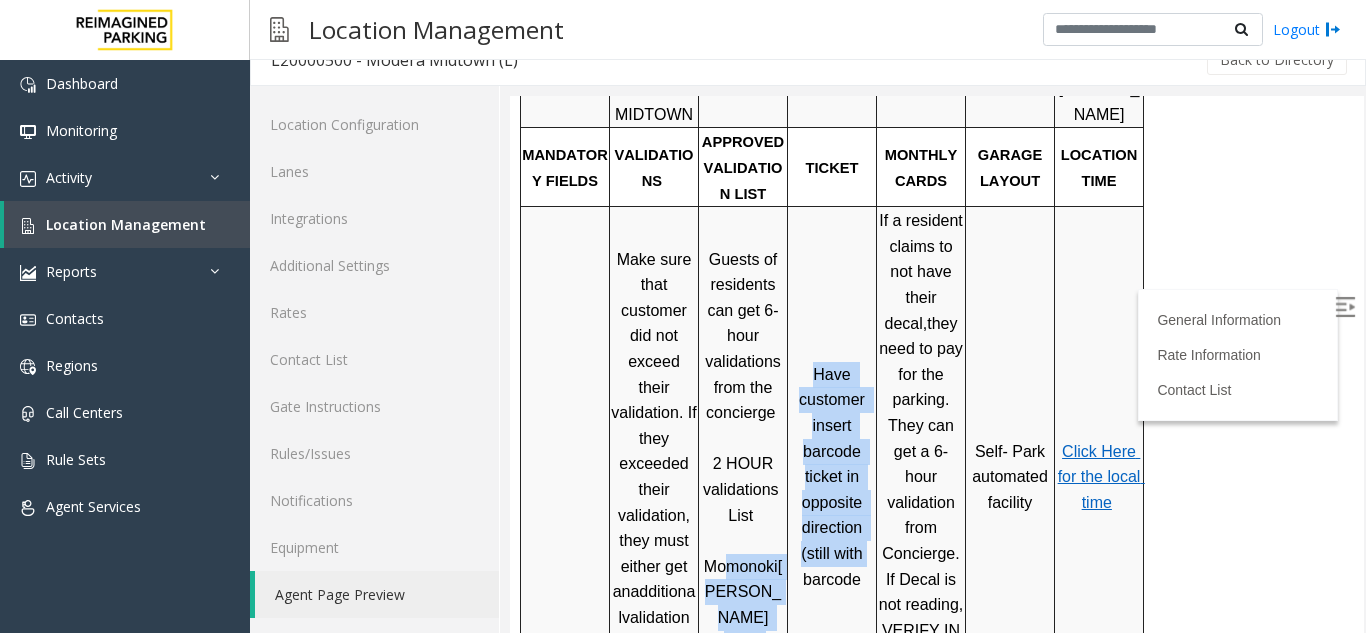 drag, startPoint x: 734, startPoint y: 527, endPoint x: 799, endPoint y: 527, distance: 65 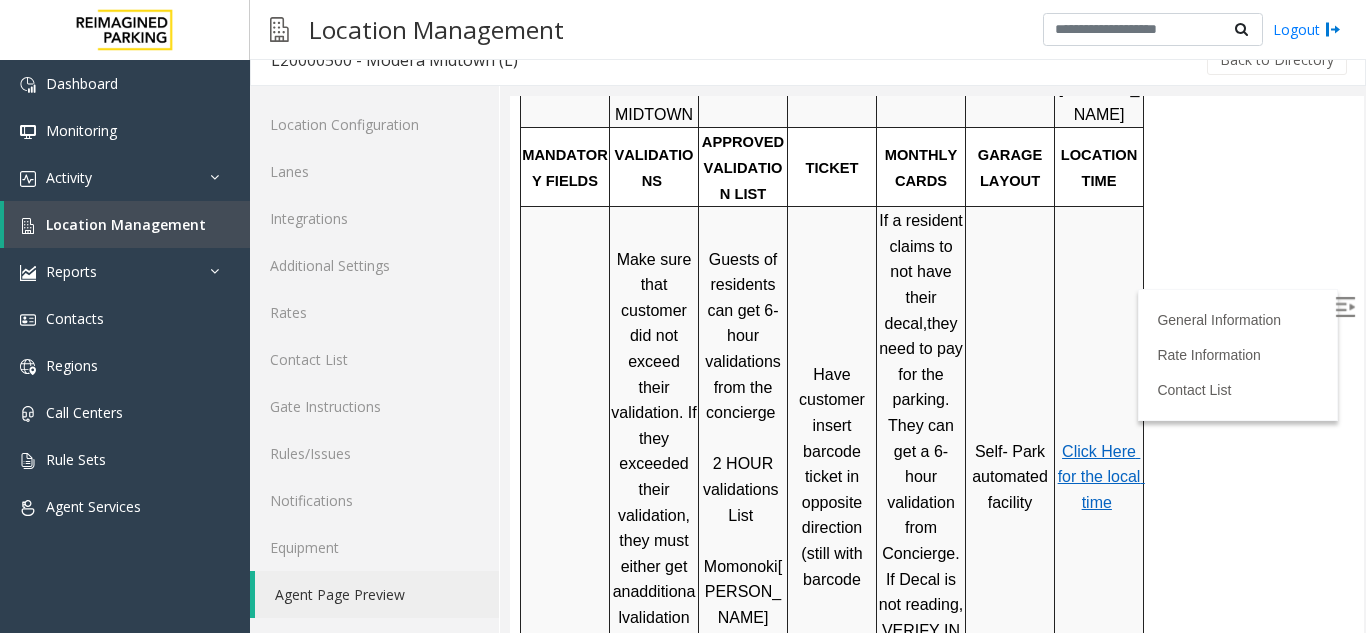 click on "Have customer insert barcode ticket in opposite direction (still with barcode" at bounding box center [832, 476] 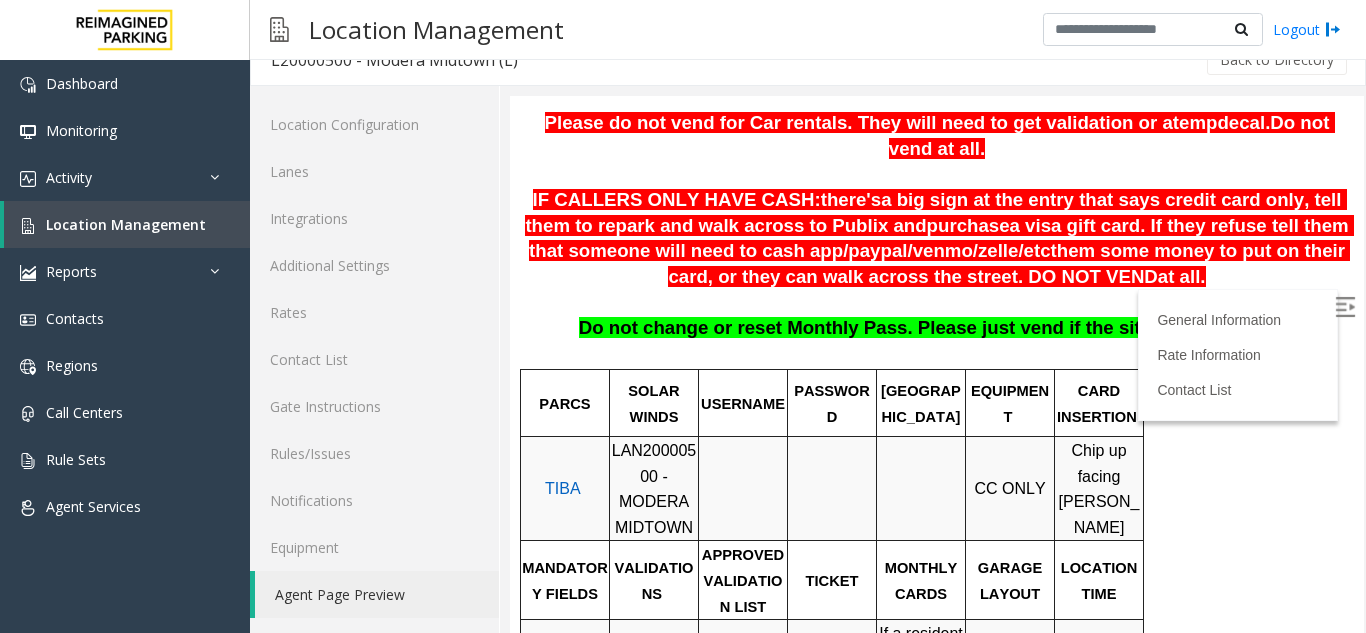 scroll, scrollTop: 488, scrollLeft: 0, axis: vertical 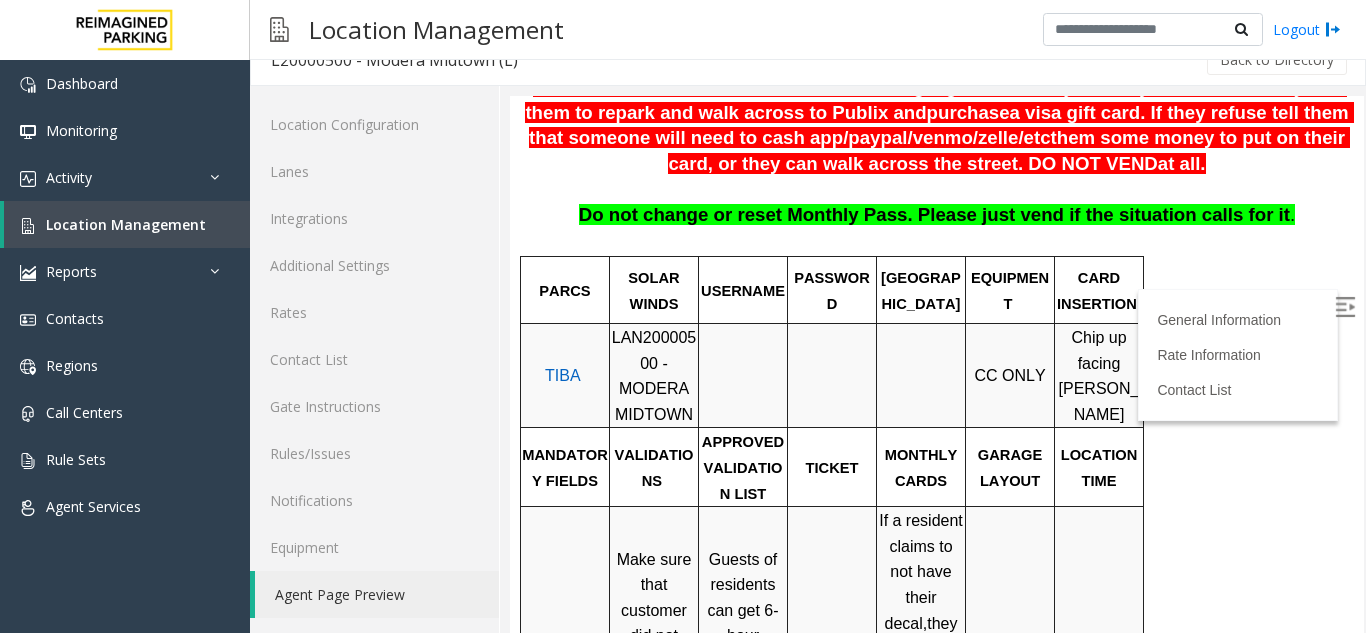 drag, startPoint x: 614, startPoint y: 310, endPoint x: 701, endPoint y: 323, distance: 87.965904 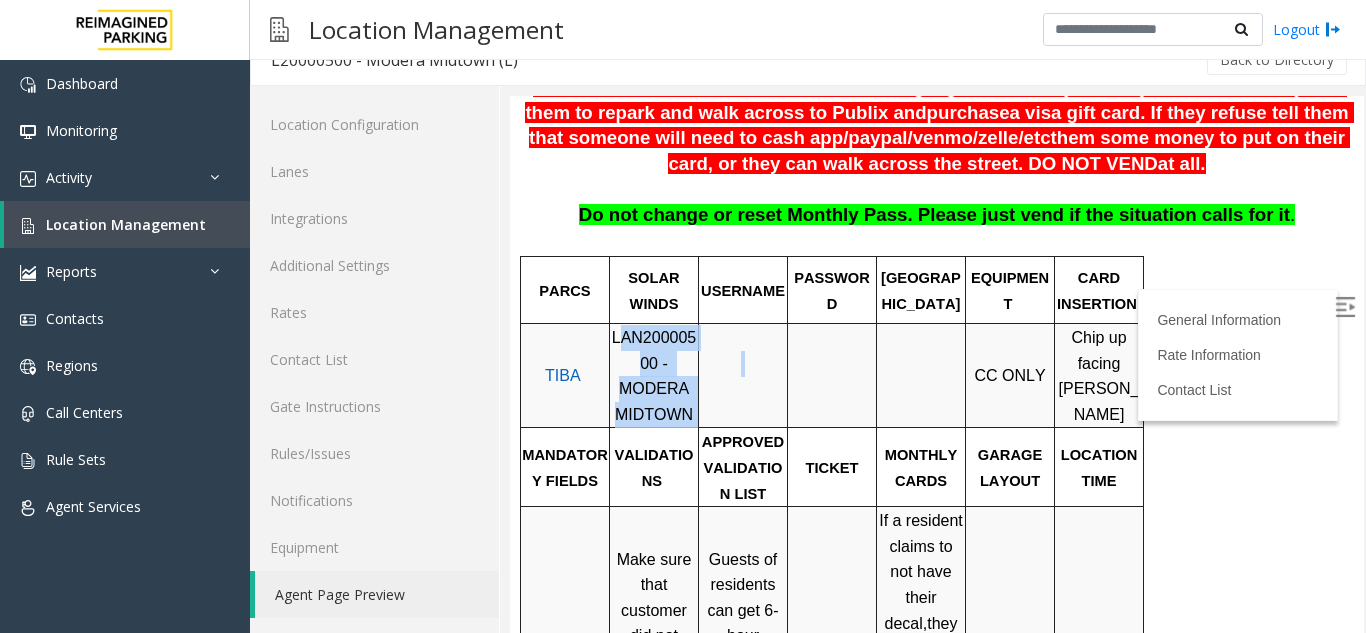 drag, startPoint x: 616, startPoint y: 310, endPoint x: 746, endPoint y: 313, distance: 130.0346 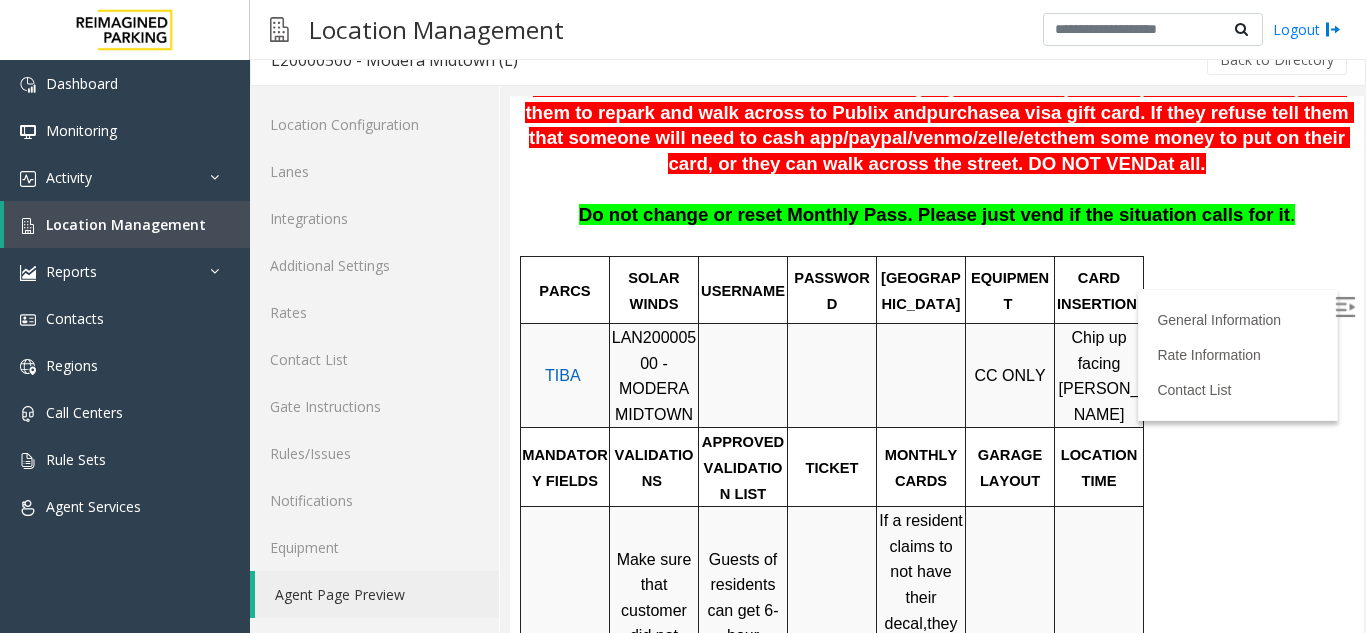click at bounding box center [832, 376] 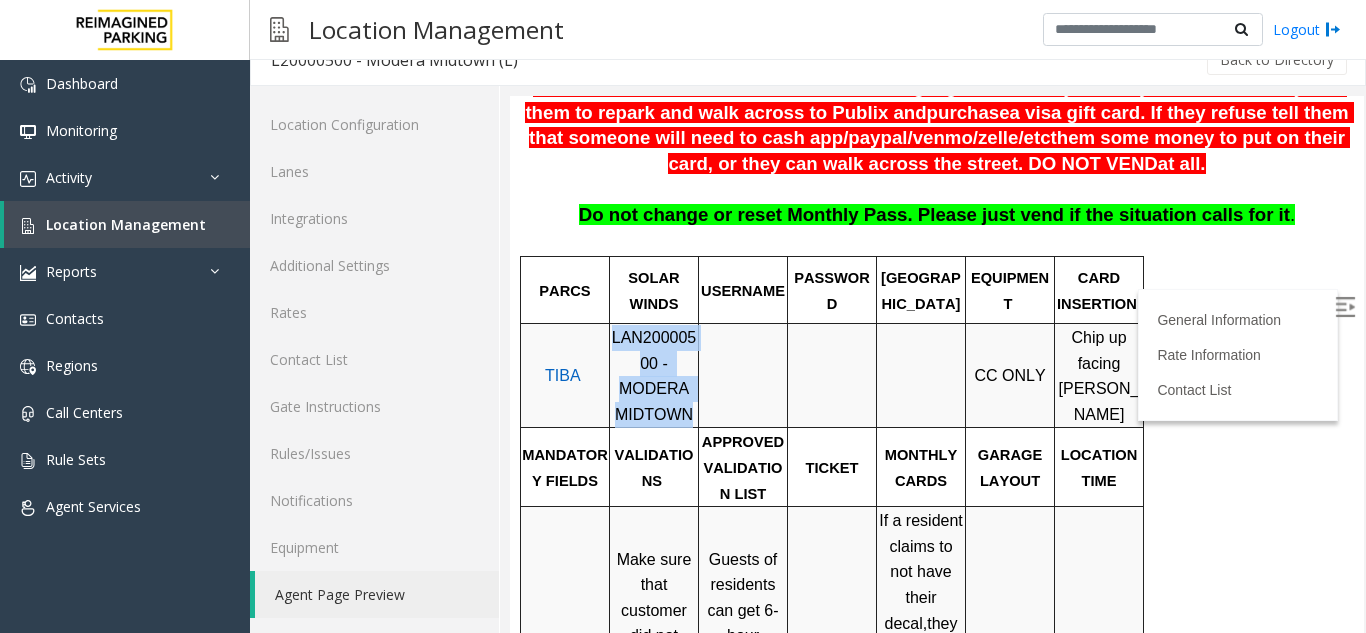 drag, startPoint x: 615, startPoint y: 309, endPoint x: 703, endPoint y: 316, distance: 88.27797 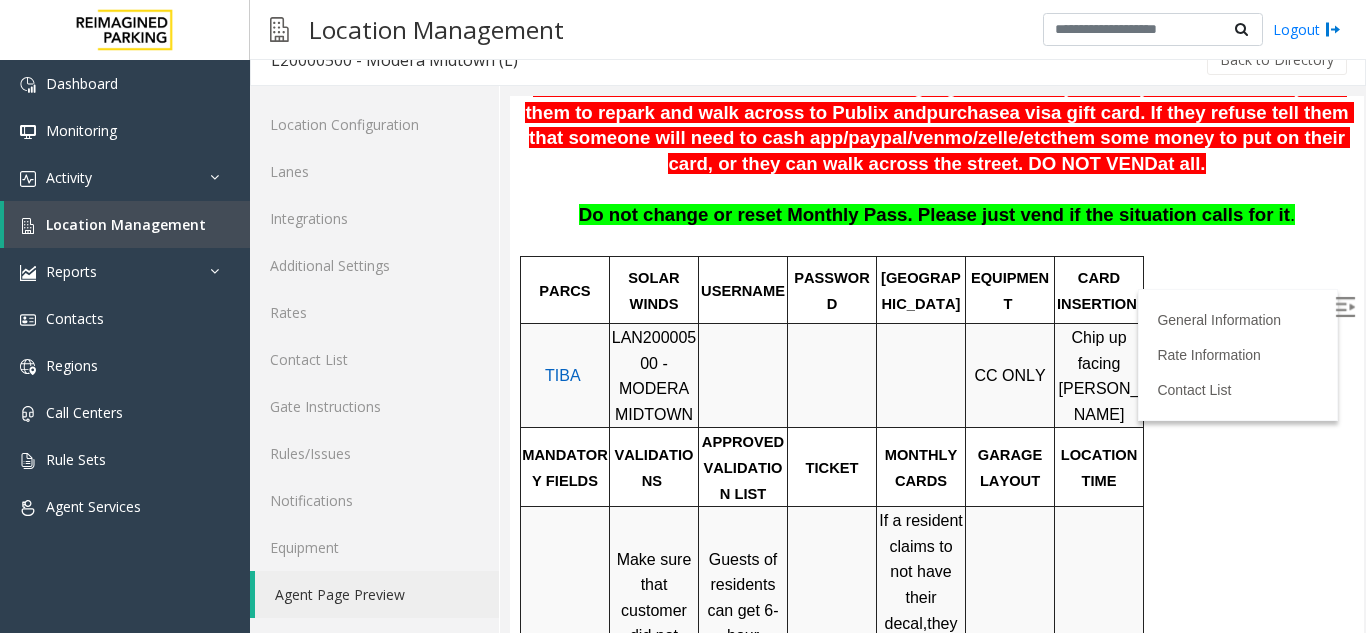 click on "TIBA" at bounding box center (565, 376) 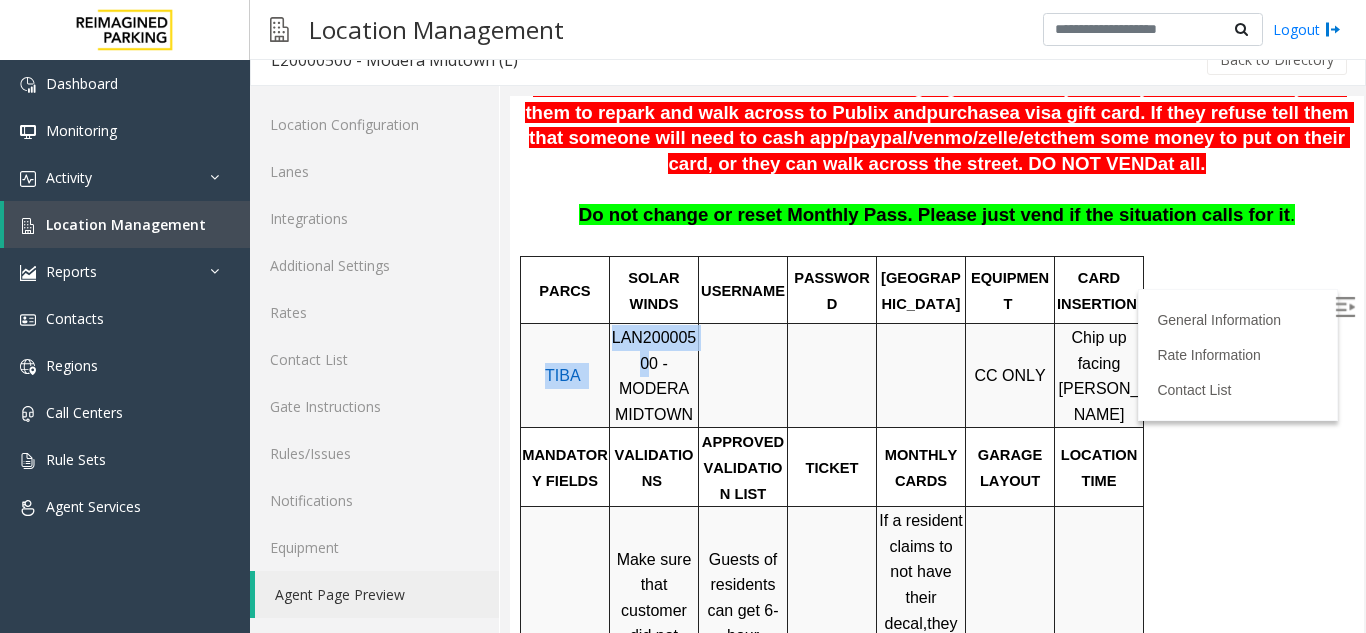 drag, startPoint x: 612, startPoint y: 315, endPoint x: 694, endPoint y: 319, distance: 82.0975 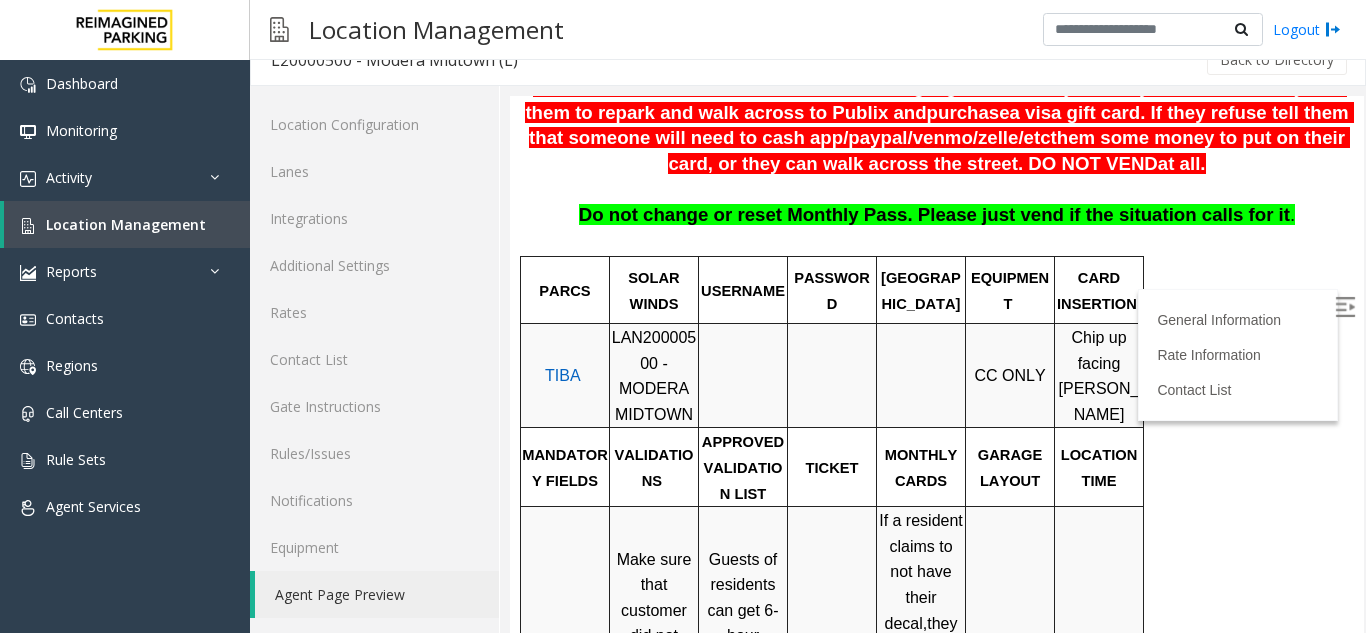 click at bounding box center [743, 323] 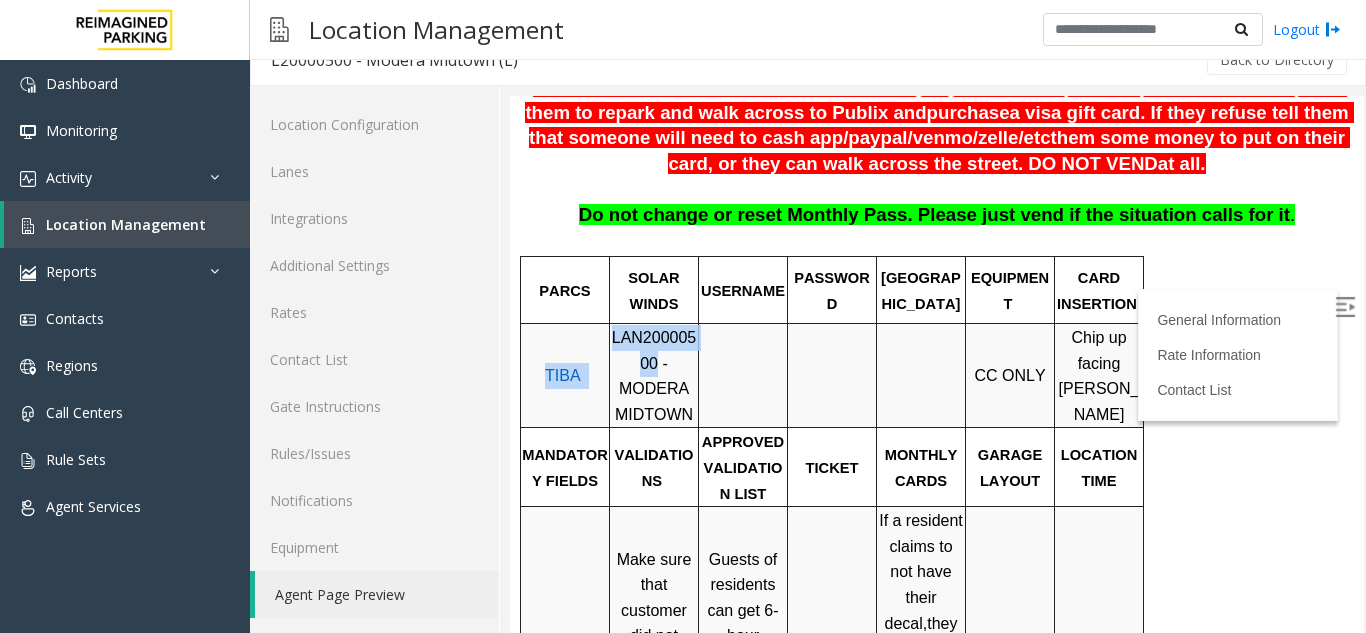 drag, startPoint x: 622, startPoint y: 340, endPoint x: 612, endPoint y: 312, distance: 29.732138 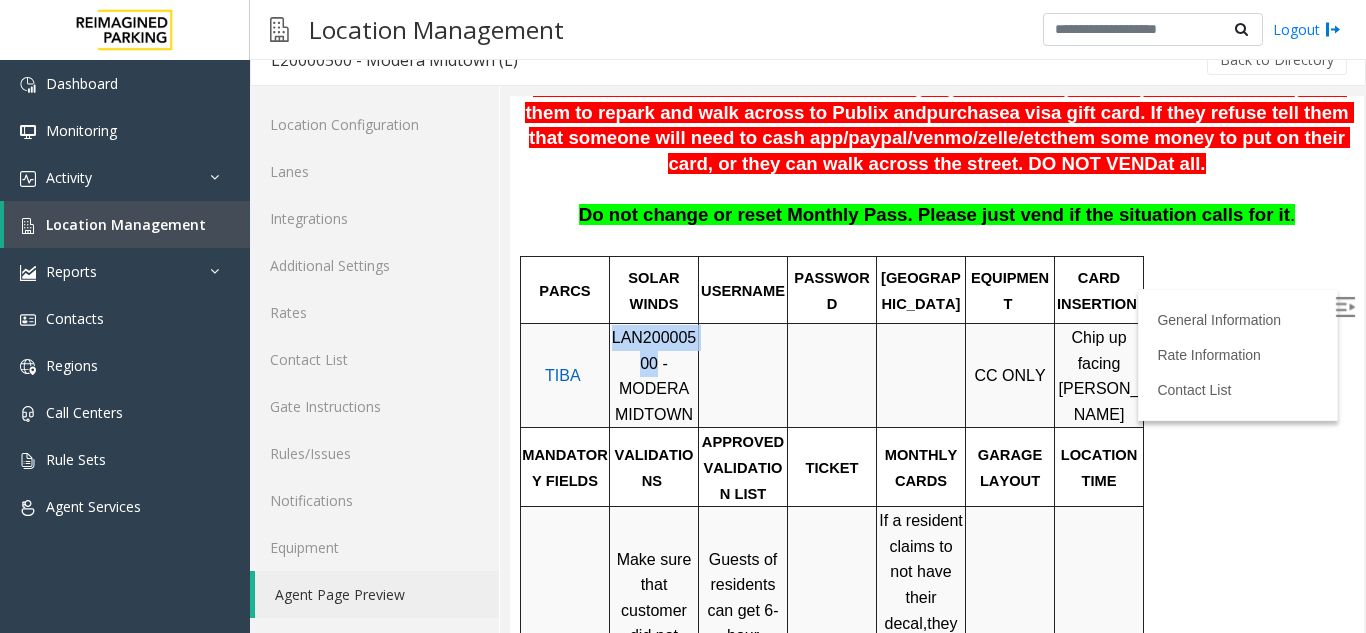 drag, startPoint x: 623, startPoint y: 338, endPoint x: 615, endPoint y: 322, distance: 17.888544 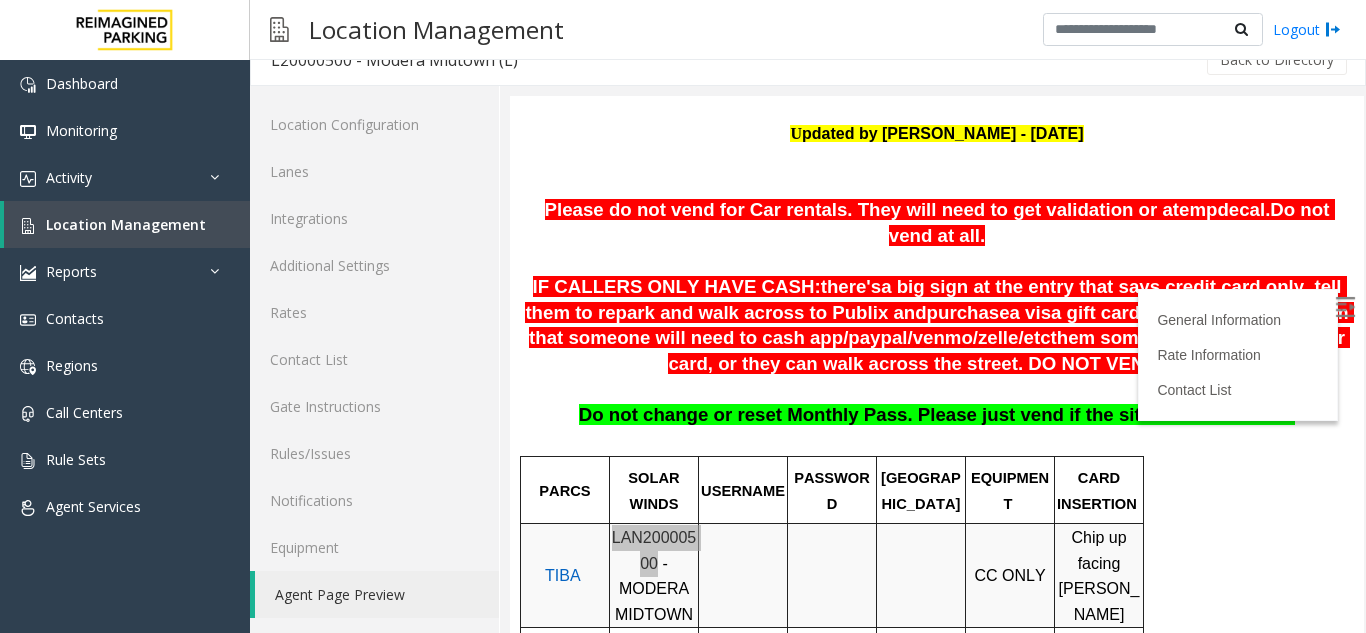 scroll, scrollTop: 488, scrollLeft: 0, axis: vertical 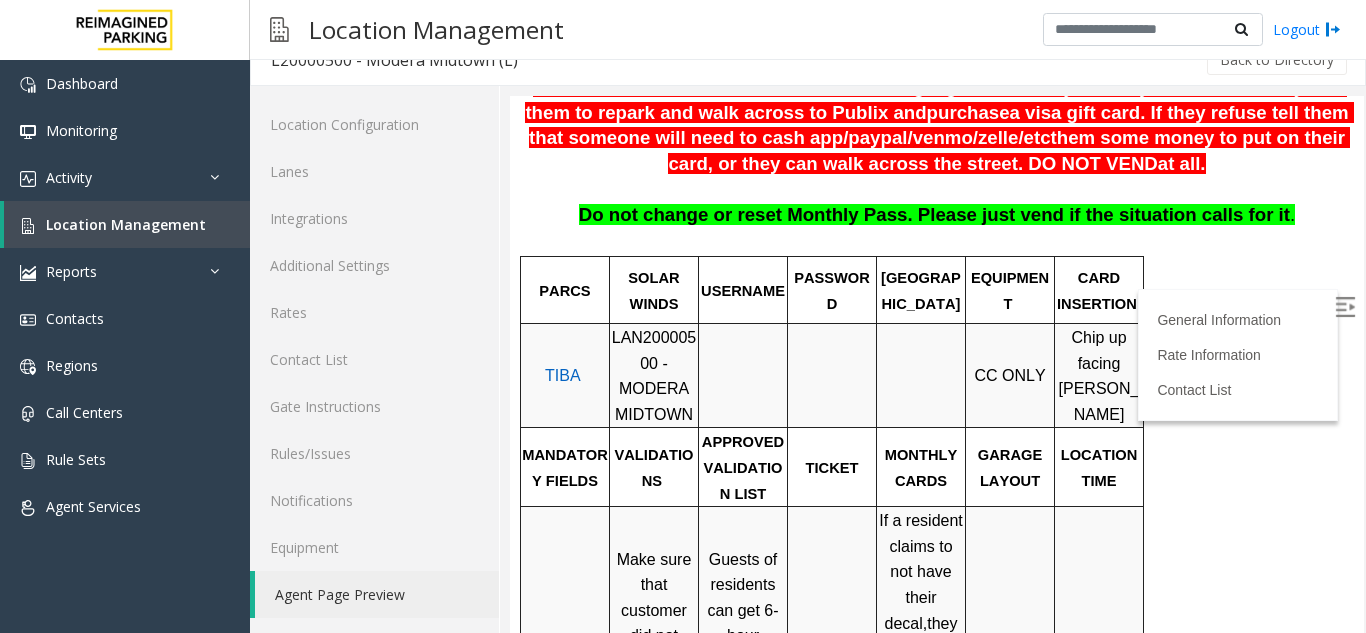 click on "PARCS SOLAR WINDS USERNAME PASSWORD PARIS EQUIPMENT   CARD INSERTION   TIBA   LAN20000500 - MODERA MIDTOWN             CC ONLY Chip up facing [PERSON_NAME] MANDATORY FIELDS VALIDATIONS   APPROVED VALIDATION LIST TICKET MONTHLY CARDS GARAGE LAYOUT LOCATION TIME   Make sure that customer did not exceed their validation. If they exceeded their validation, they must either get an  additional  validation or pay the remaining fee. Guests of residents can get 6-hour validations from the concierge      2 HOUR validations    List     Momonoki  [PERSON_NAME] Guys EQ Athletics Have customer insert barcode ticket in opposite direction (still with barcode If a resident claims to not have their decal ,  they need to pay for the parking. They can get a 6-hour validation from Concierge. If Decal is not reading, VERIFY IN TIBA that the pass is not blocked or expired Self- Park automated facility Click Here for the local time   APPROVED VENDORS DO NOT VEND ENTRANCE/EXIT LANE INFO LOST TICKET RATE COMMON ISSUES" at bounding box center [934, 845] 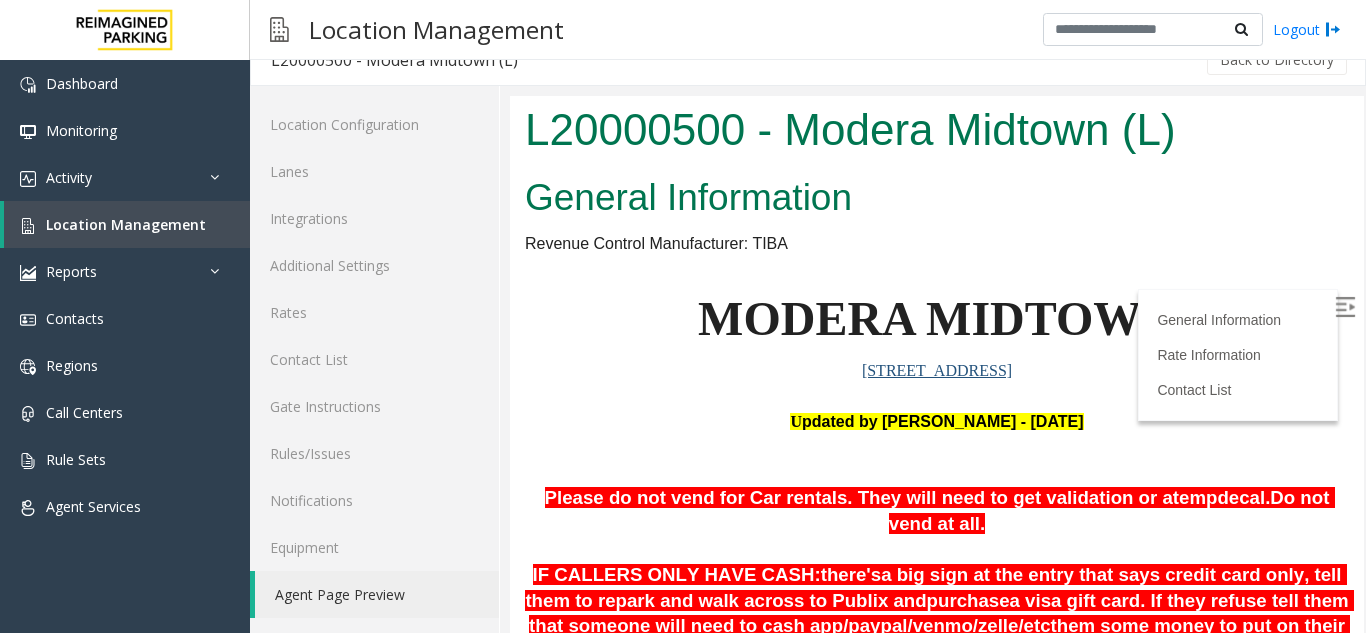 drag, startPoint x: 1342, startPoint y: 261, endPoint x: 1875, endPoint y: 179, distance: 539.2708 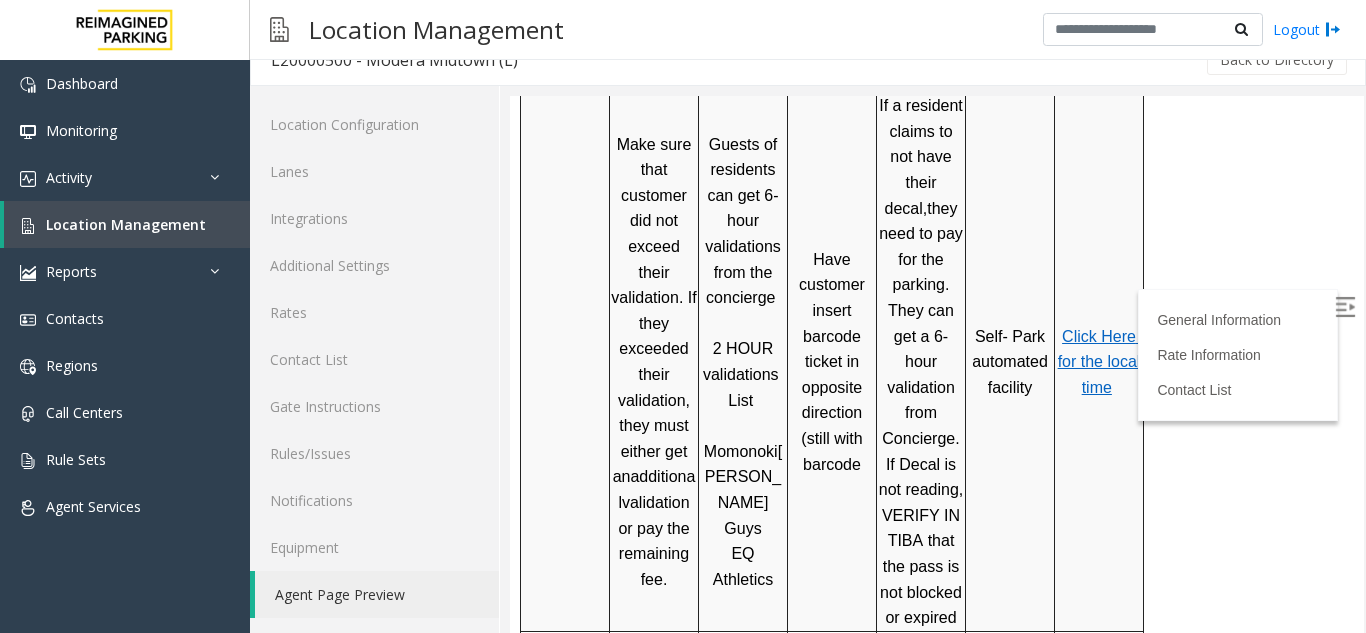 scroll, scrollTop: 1000, scrollLeft: 0, axis: vertical 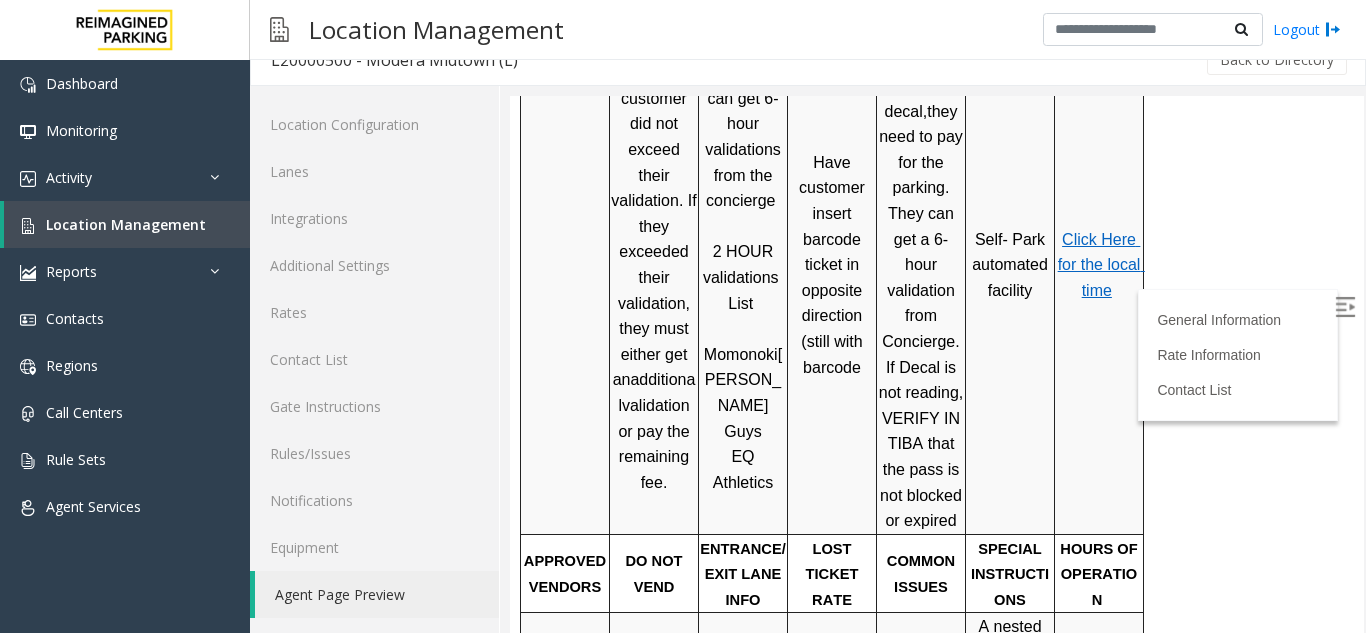 click on "Click Here for the local time" at bounding box center (1101, 265) 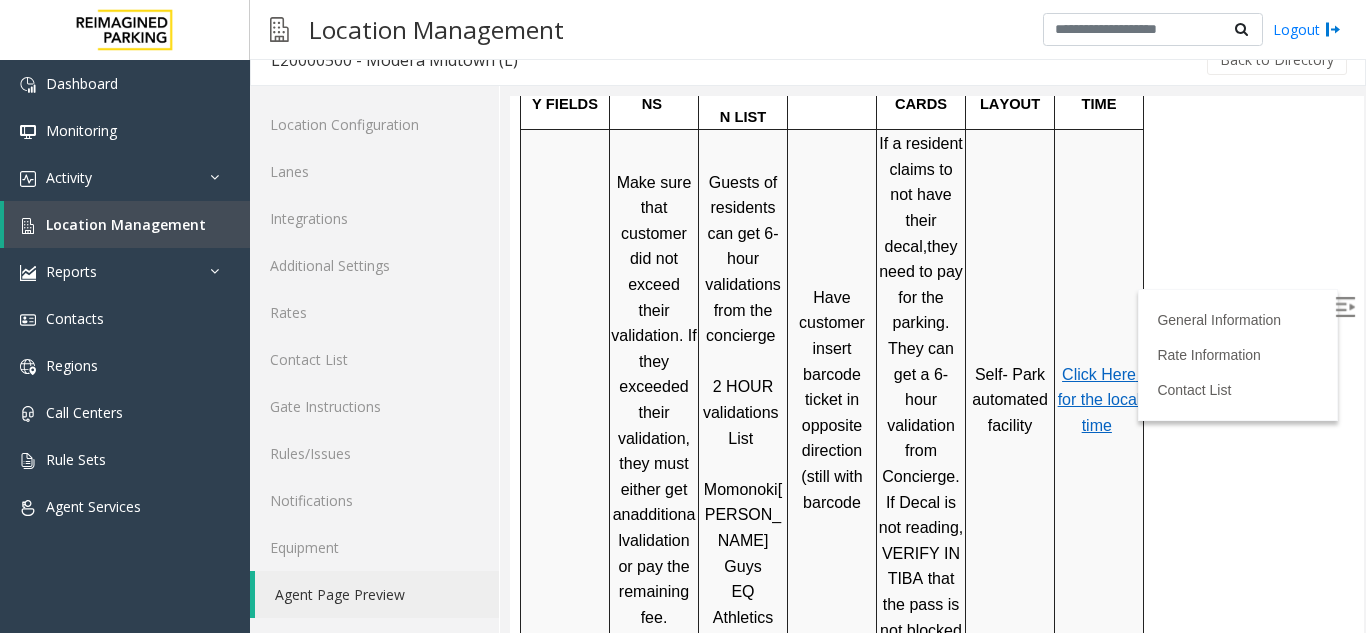 scroll, scrollTop: 600, scrollLeft: 0, axis: vertical 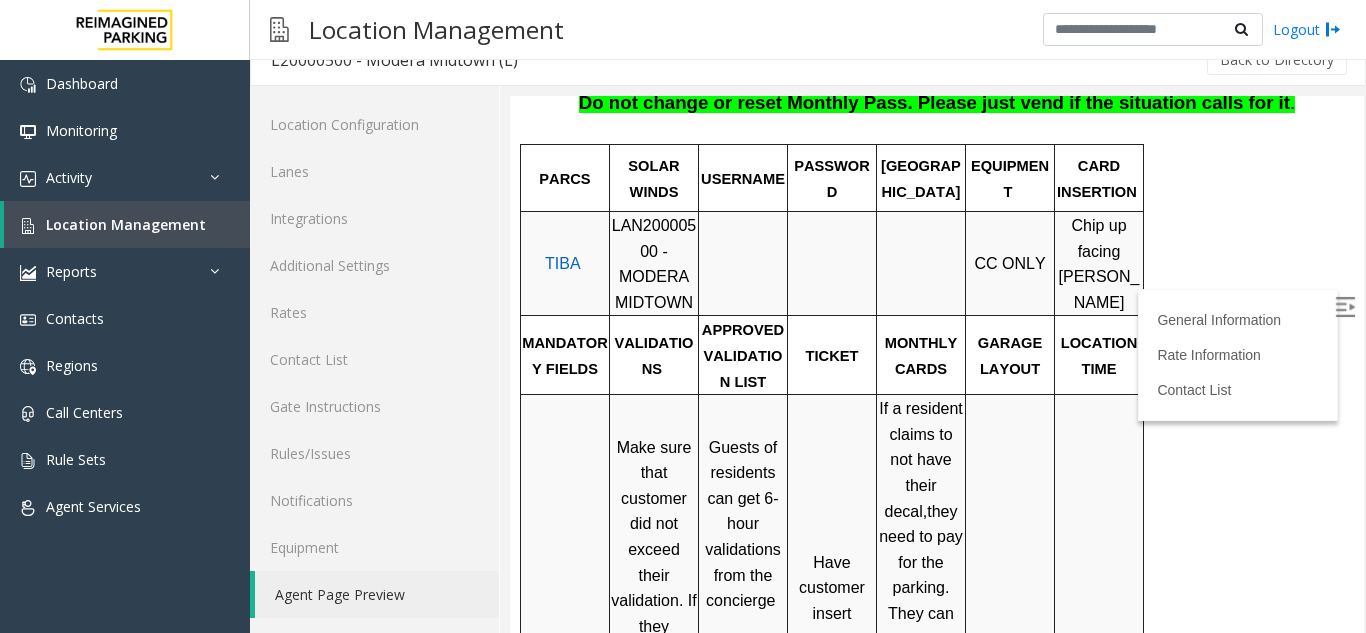 click at bounding box center (1345, 307) 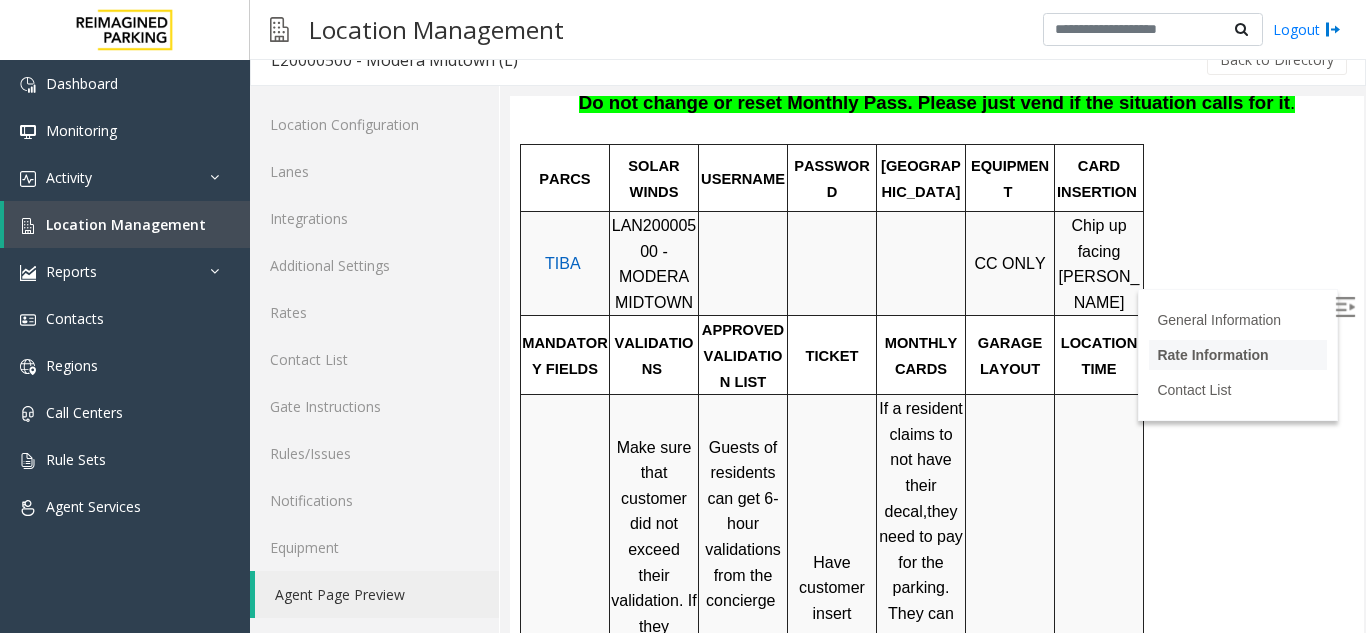 click on "Rate Information" at bounding box center [1212, 355] 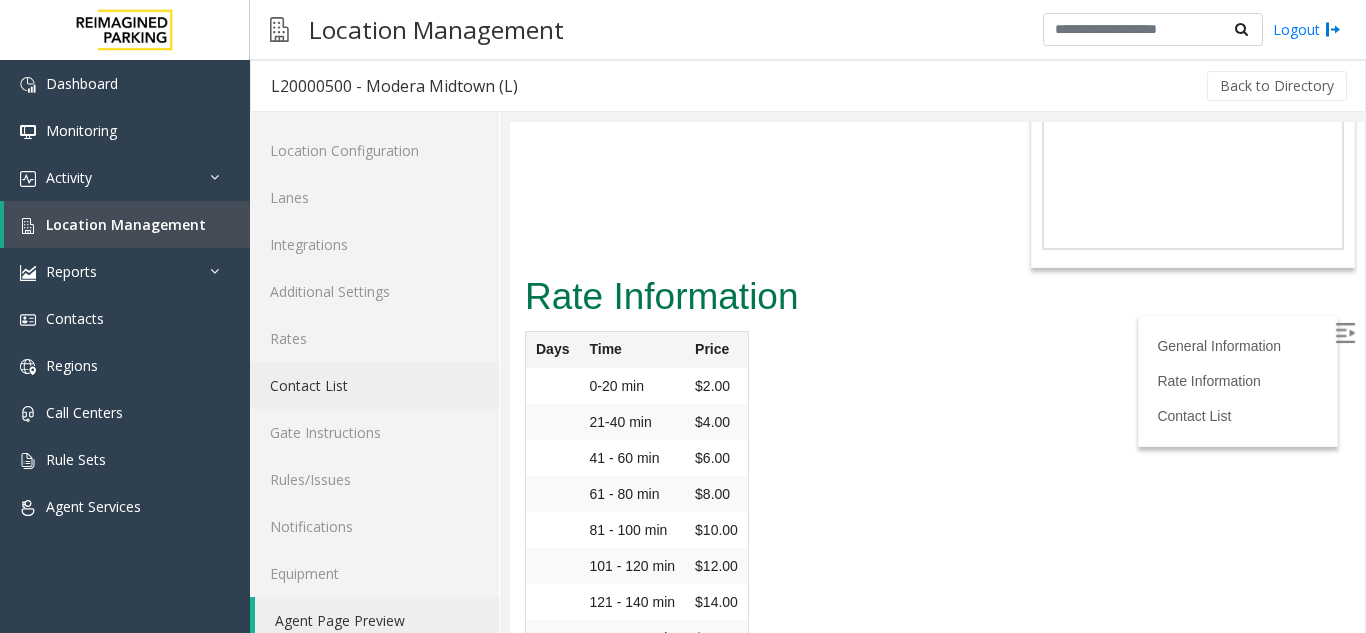 scroll, scrollTop: 26, scrollLeft: 0, axis: vertical 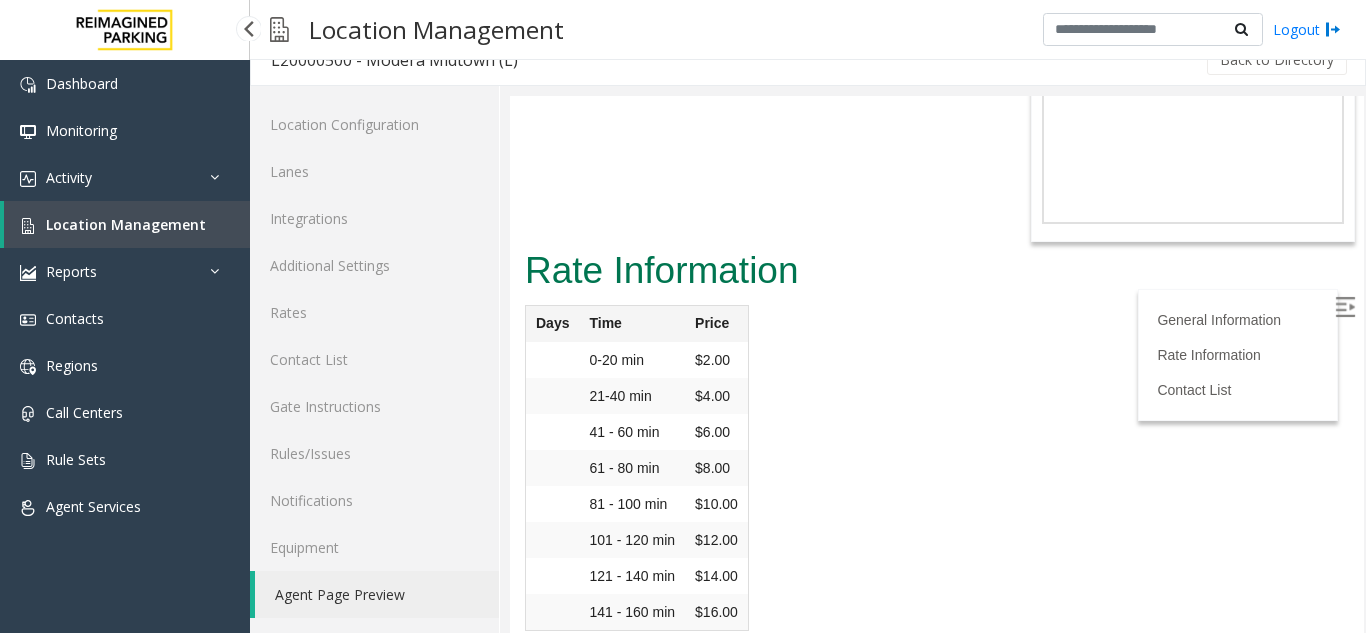 click on "Location Management" at bounding box center [126, 224] 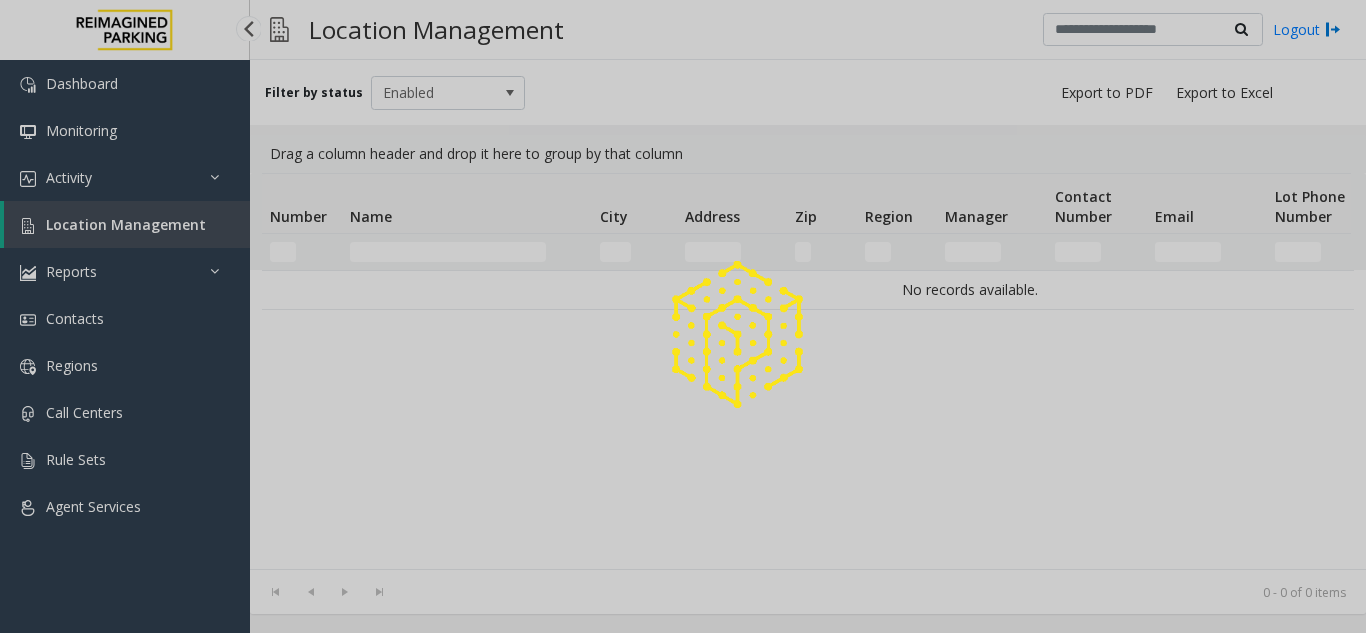 scroll, scrollTop: 0, scrollLeft: 0, axis: both 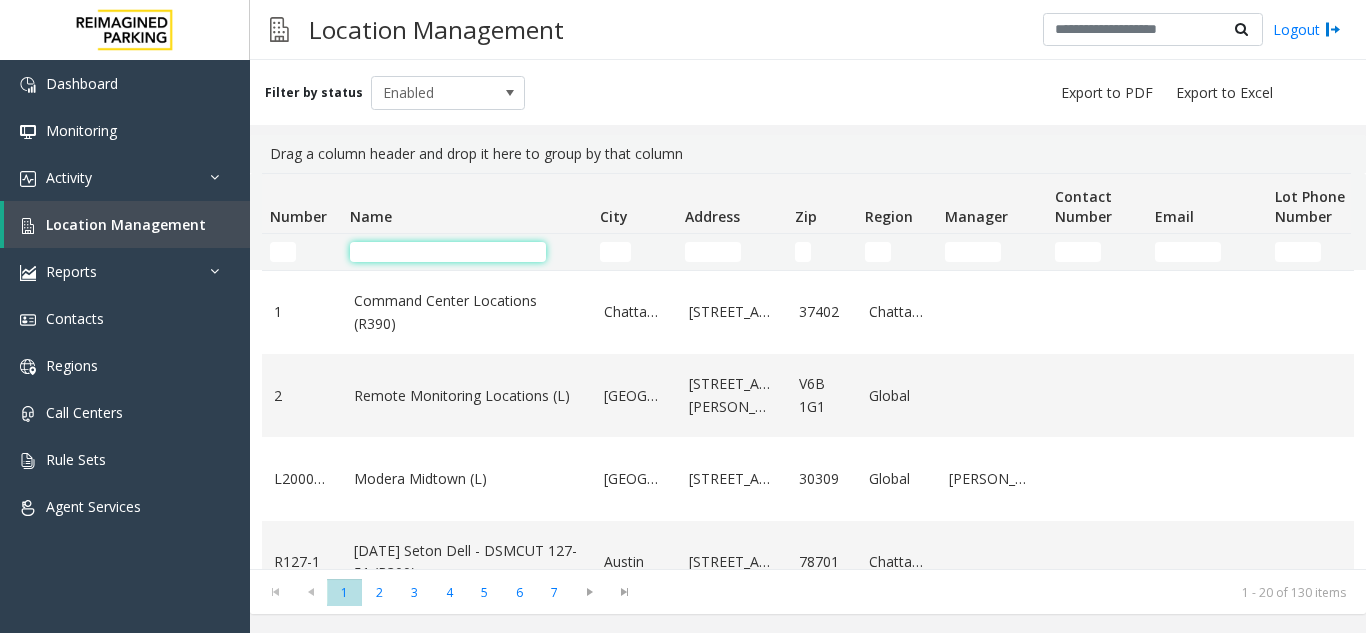 click 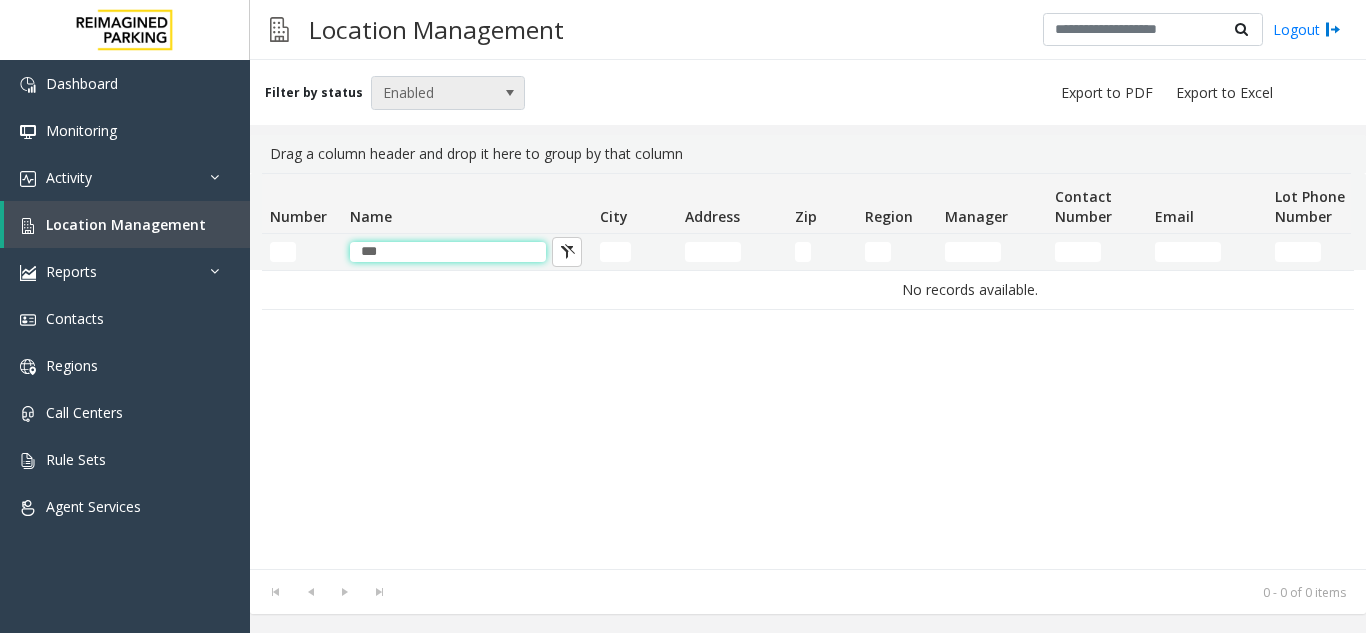 type on "***" 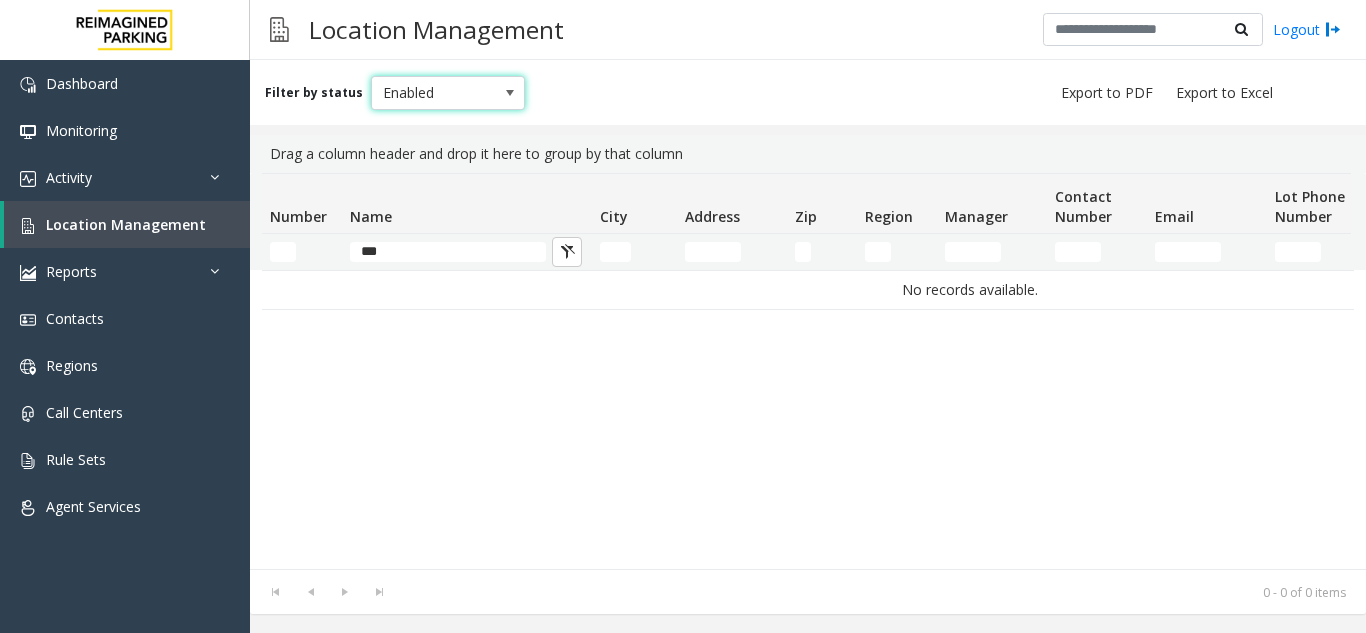 click on "Enabled" at bounding box center [433, 93] 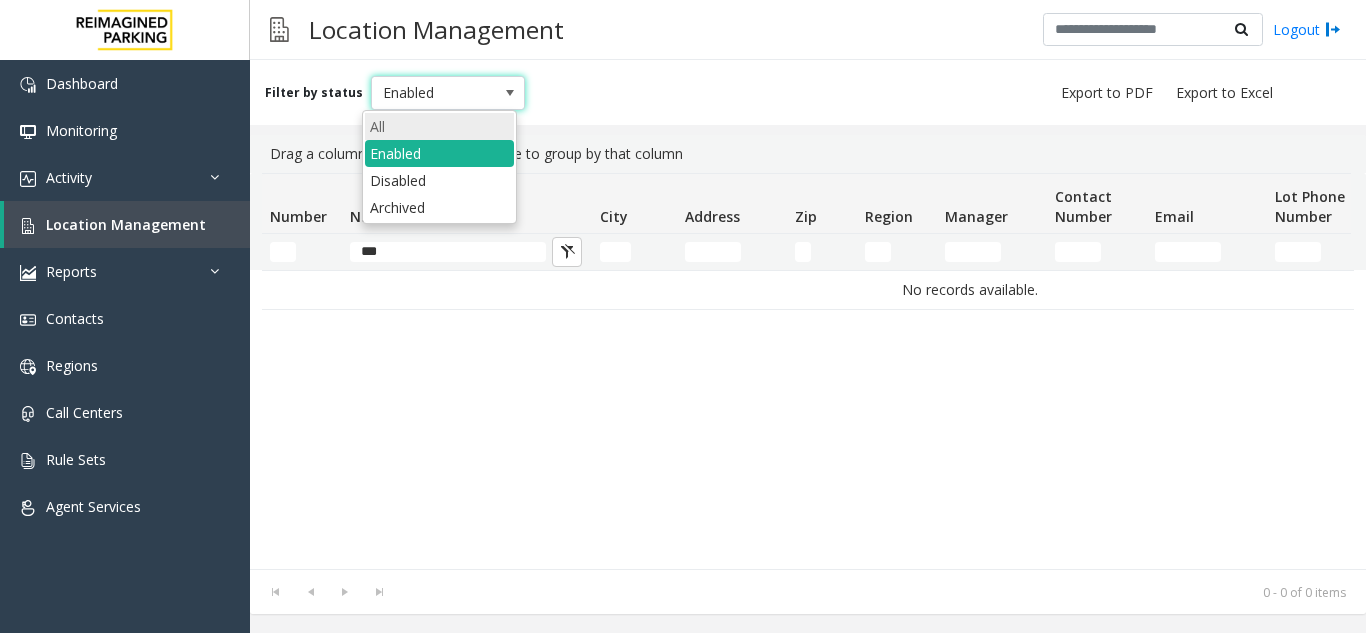 click on "All" at bounding box center [439, 126] 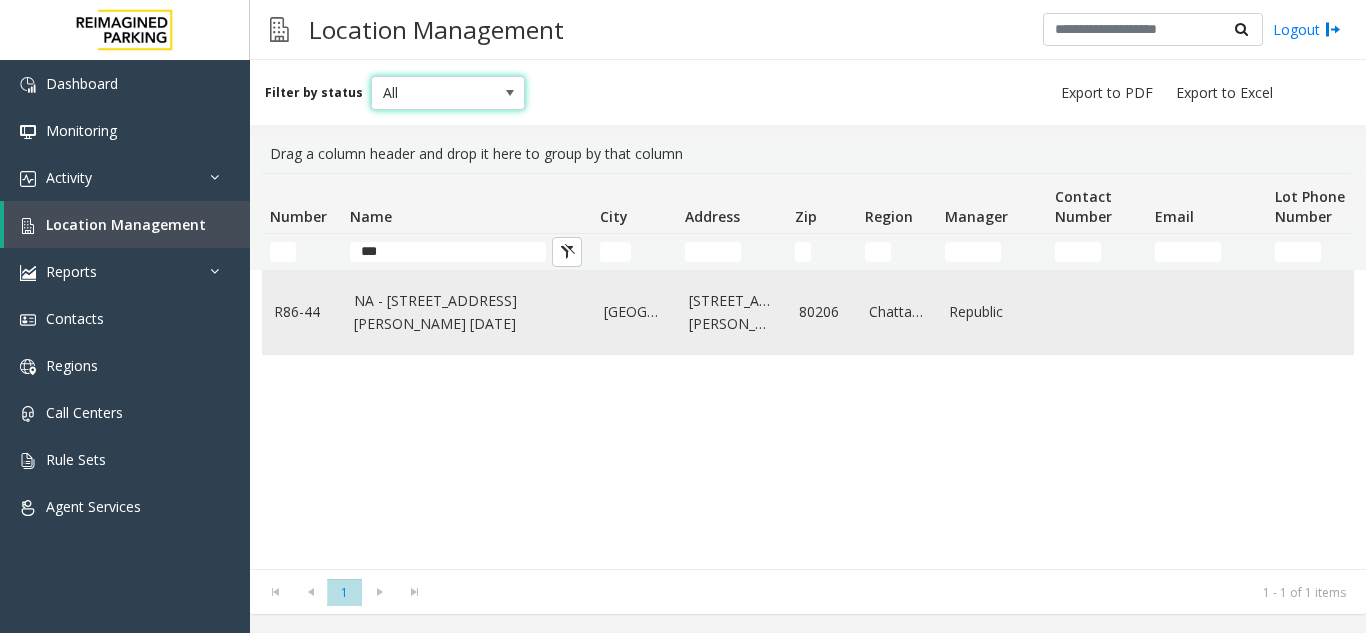 click on "NA - [STREET_ADDRESS][PERSON_NAME] [DATE]" 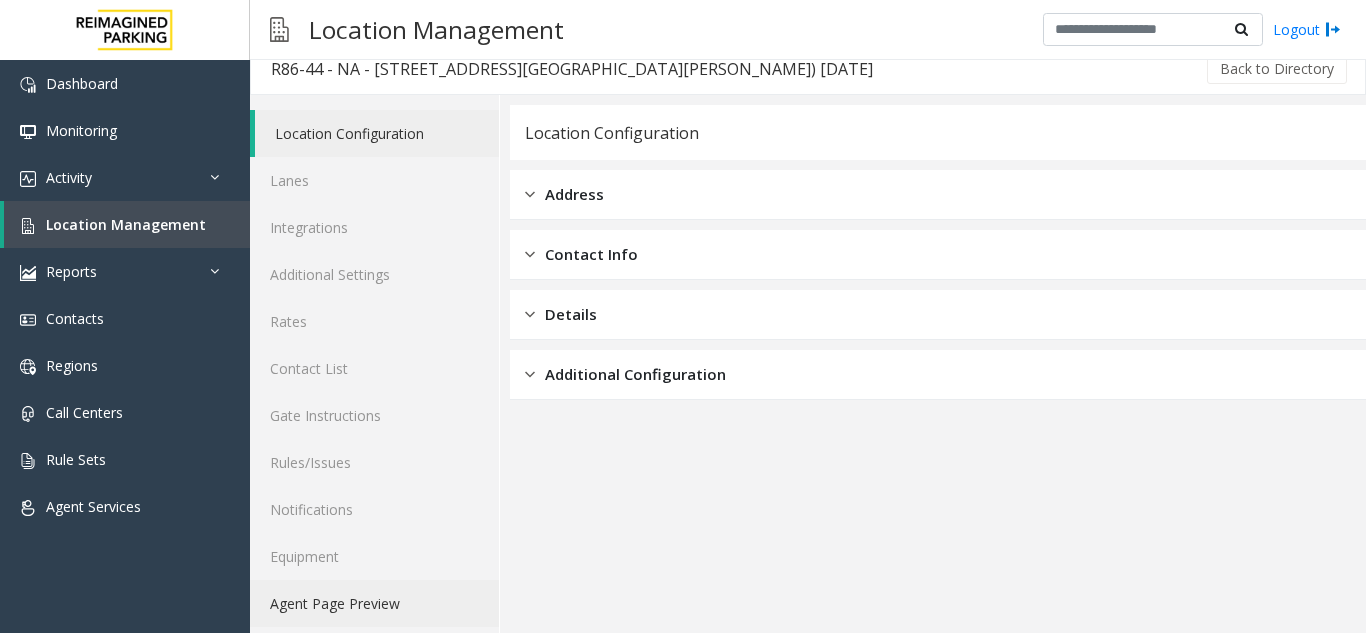 scroll, scrollTop: 26, scrollLeft: 0, axis: vertical 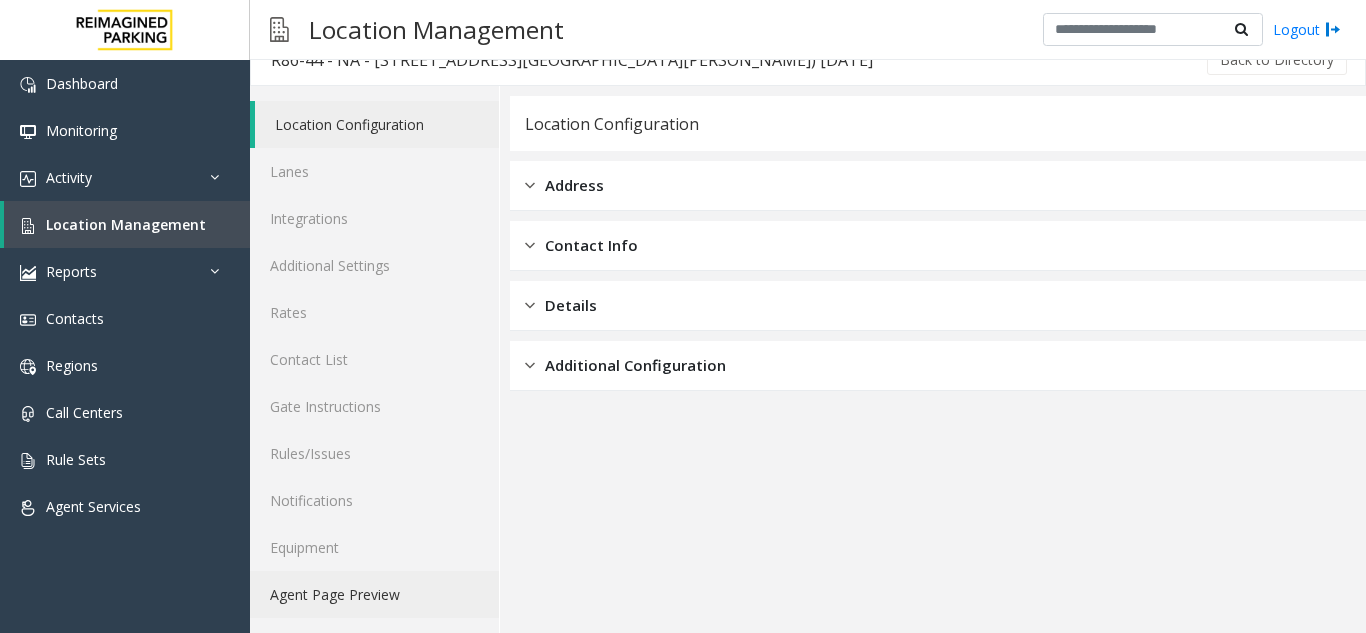 click on "Agent Page Preview" 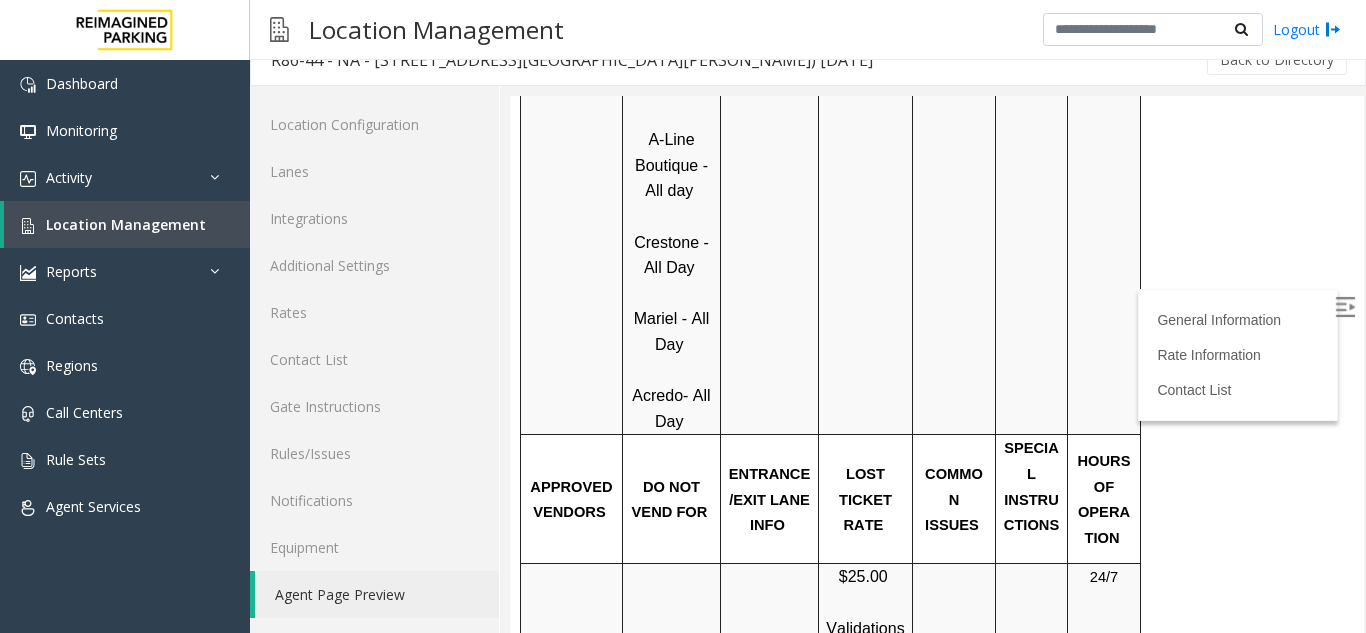 scroll, scrollTop: 145, scrollLeft: 0, axis: vertical 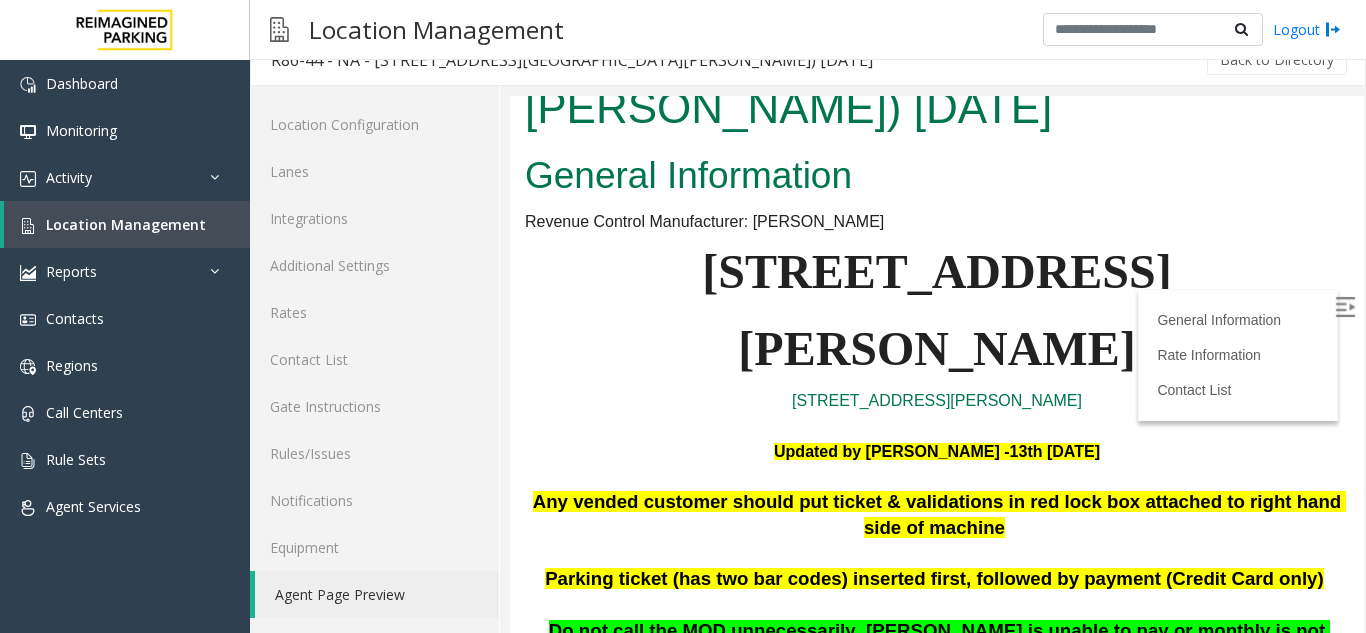 click at bounding box center [1345, 307] 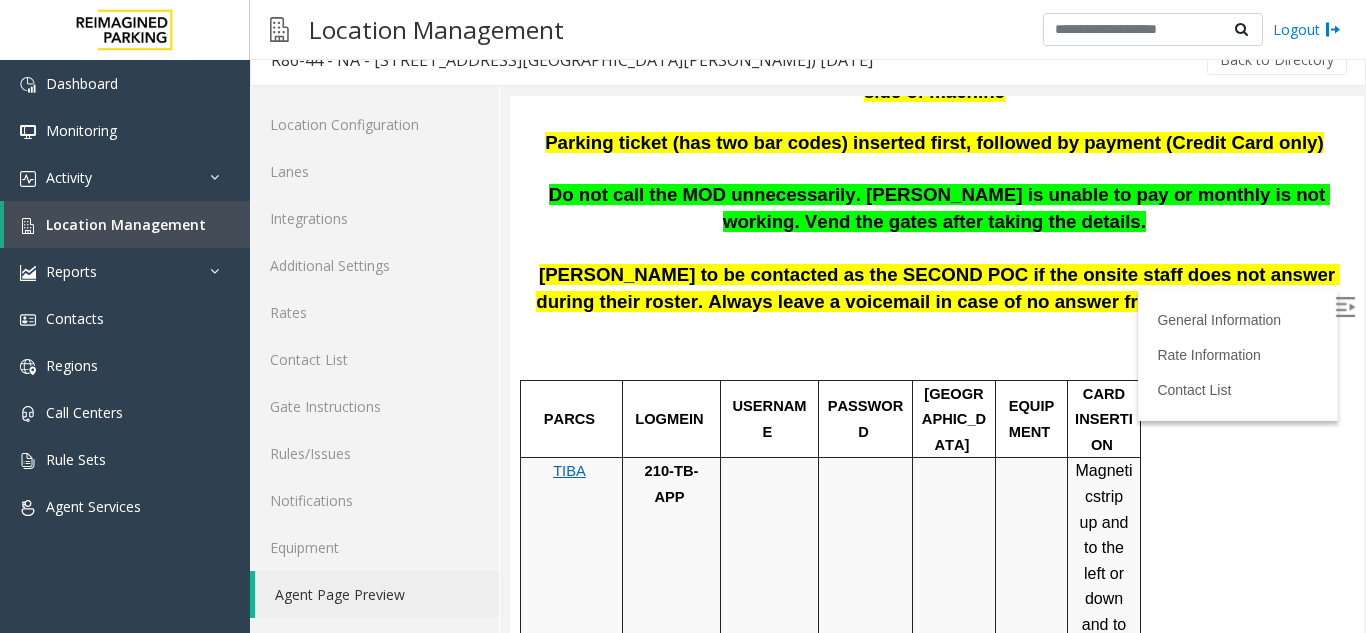scroll, scrollTop: 824, scrollLeft: 0, axis: vertical 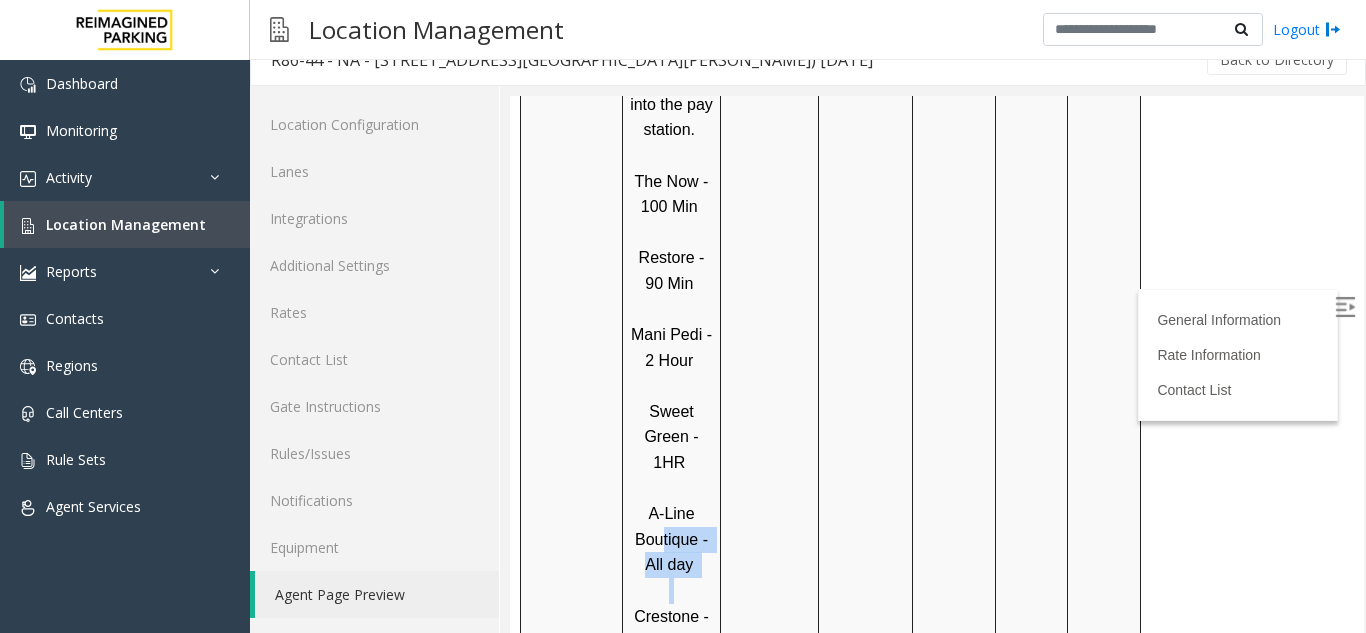 drag, startPoint x: 671, startPoint y: 315, endPoint x: 679, endPoint y: 341, distance: 27.202942 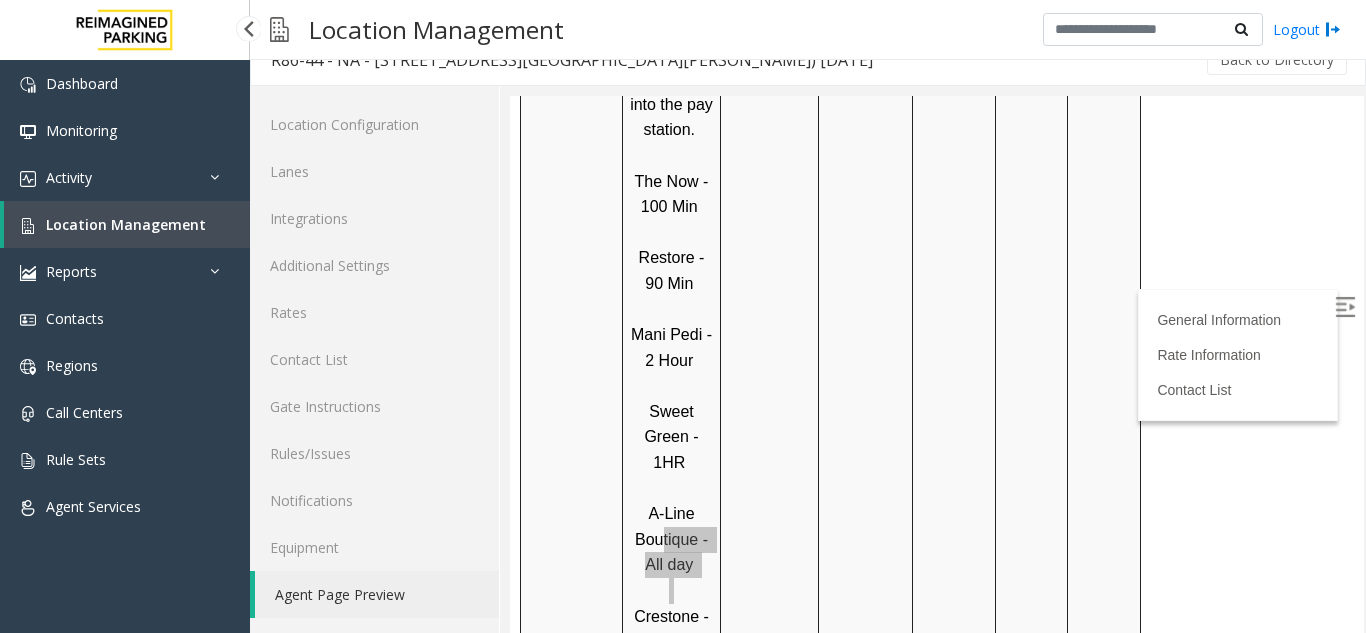click on "Location Management" at bounding box center [126, 224] 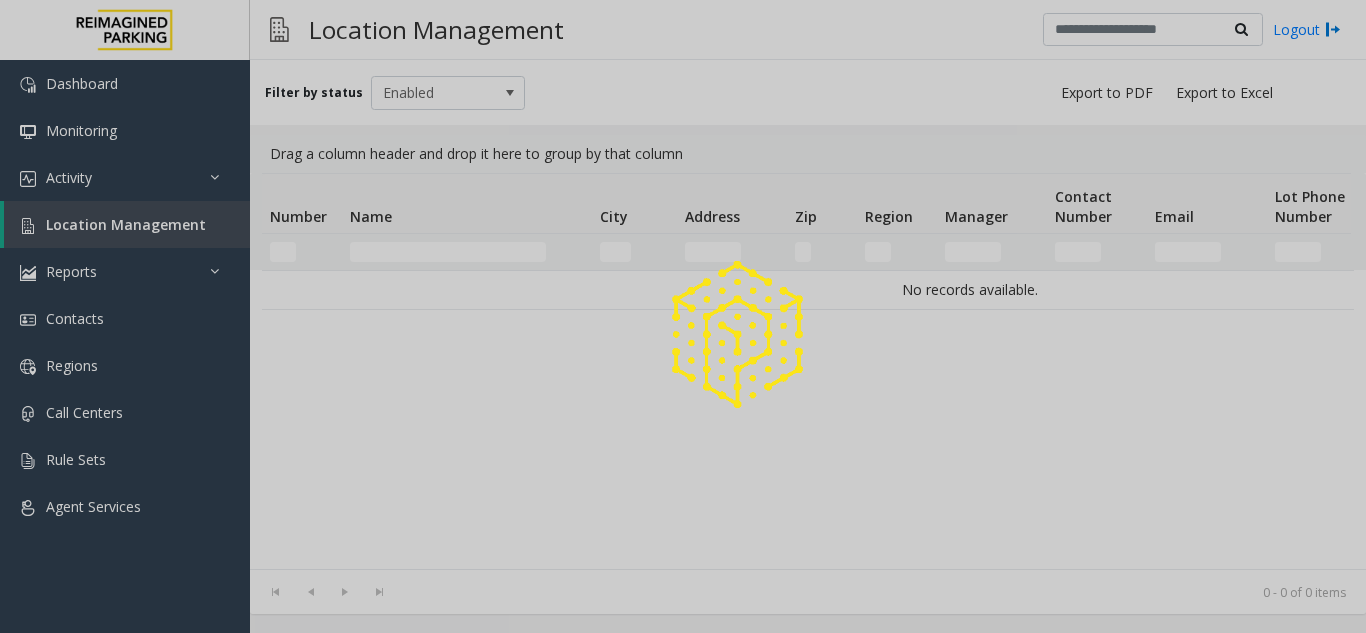 click 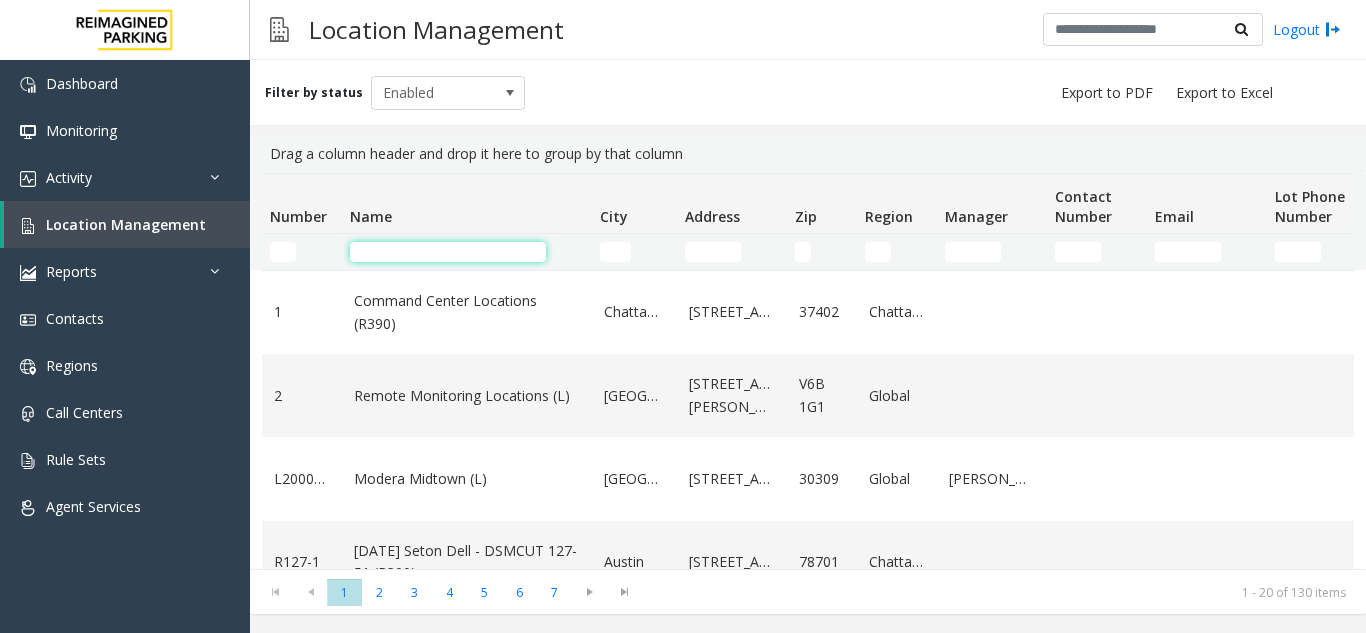 click 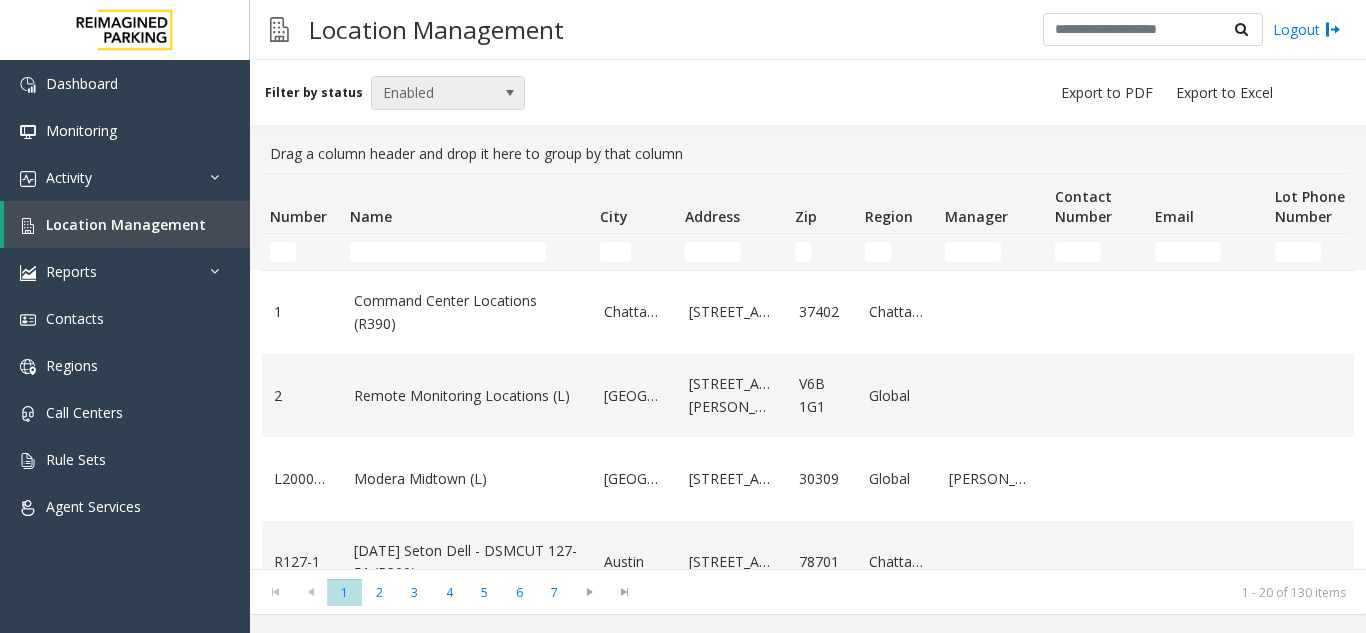 click on "Enabled" at bounding box center (433, 93) 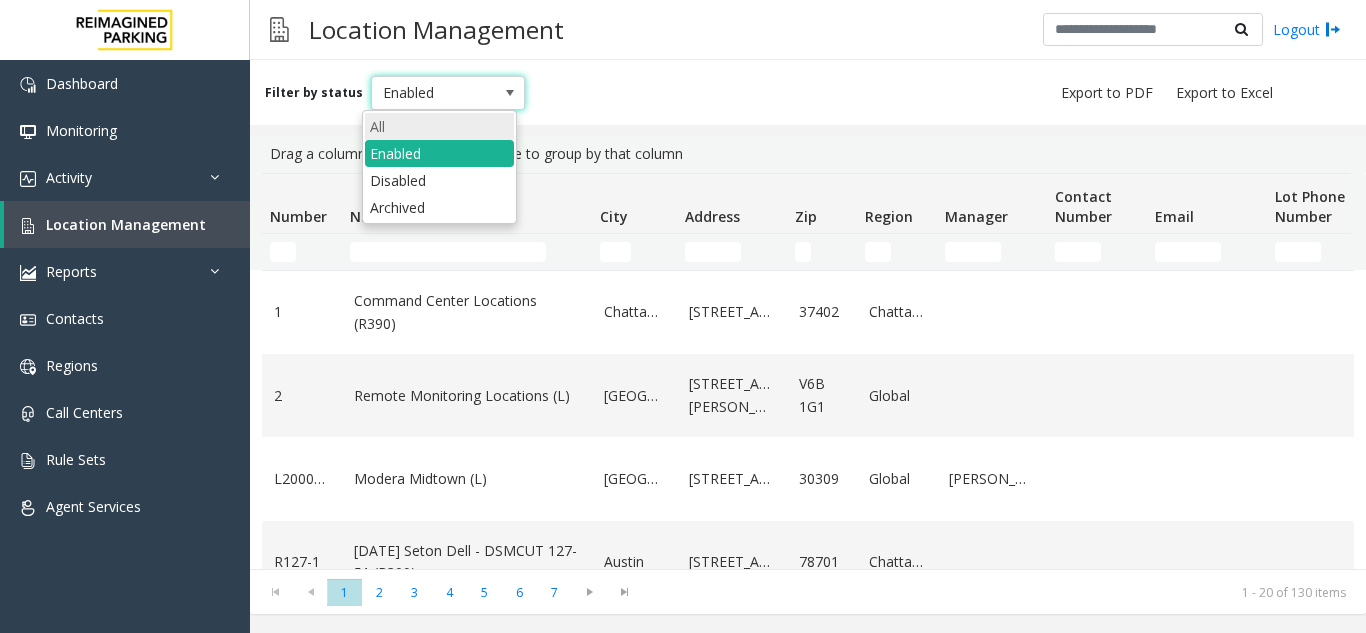 click on "All" at bounding box center [439, 126] 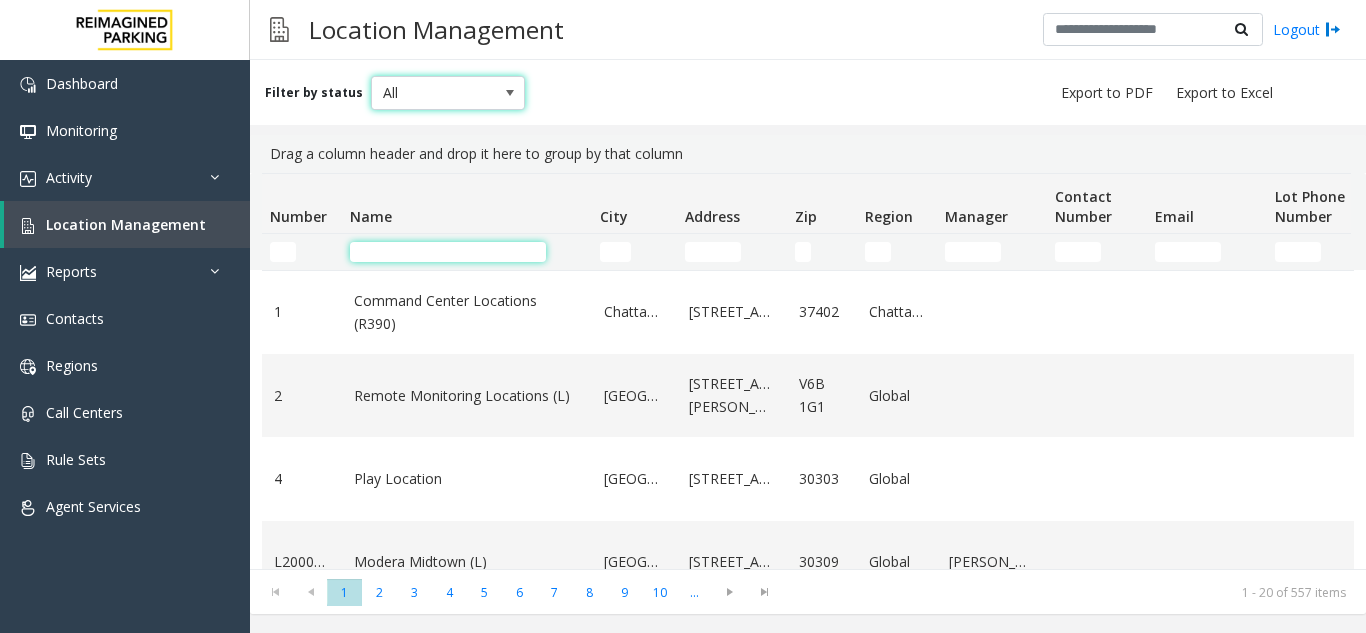 click 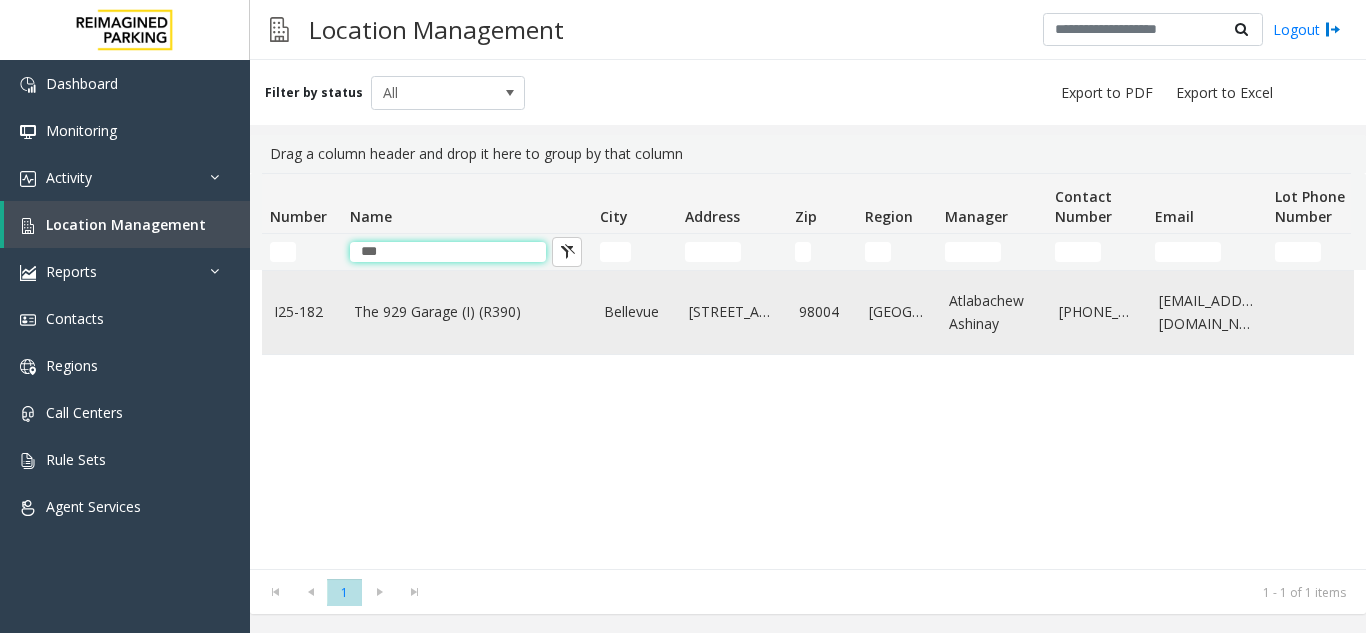 type on "***" 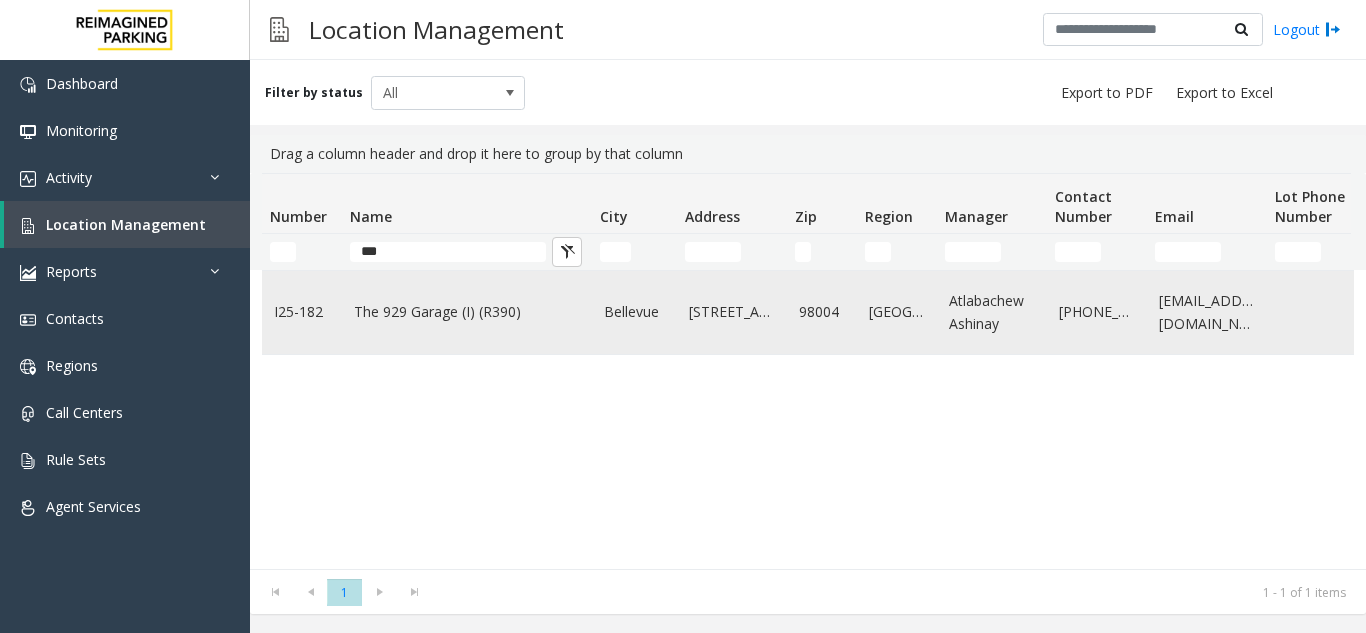 click on "The 929 Garage (I) (R390)" 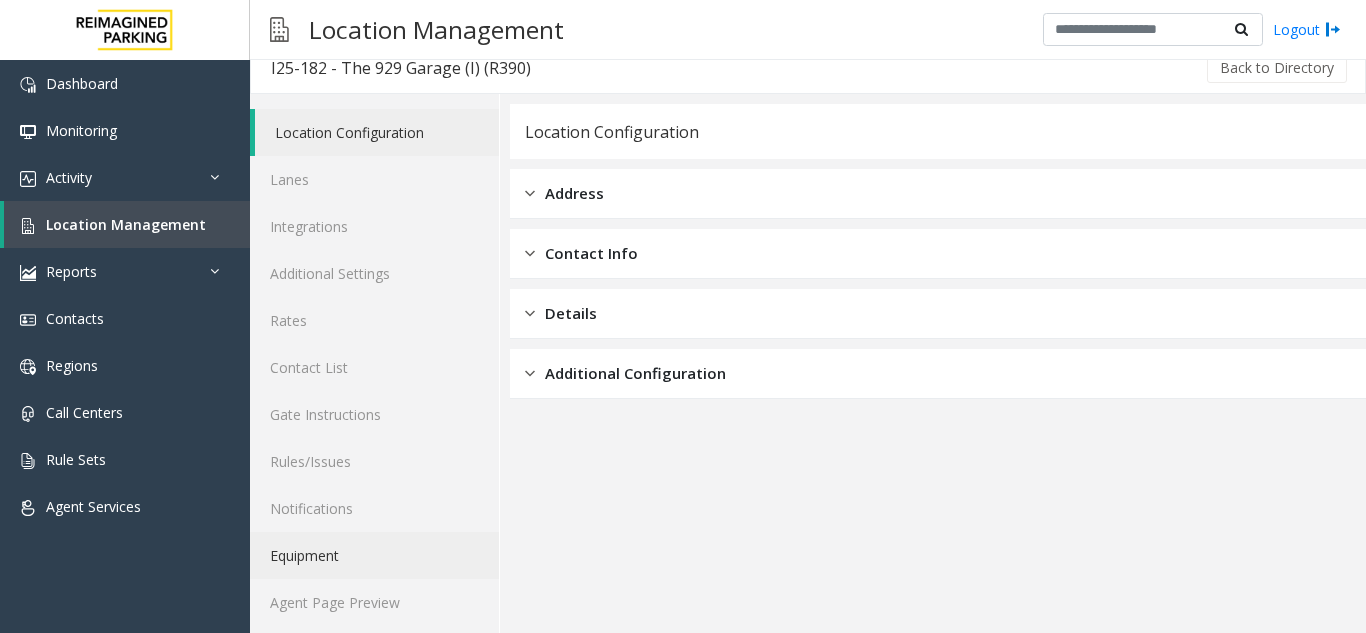 scroll, scrollTop: 26, scrollLeft: 0, axis: vertical 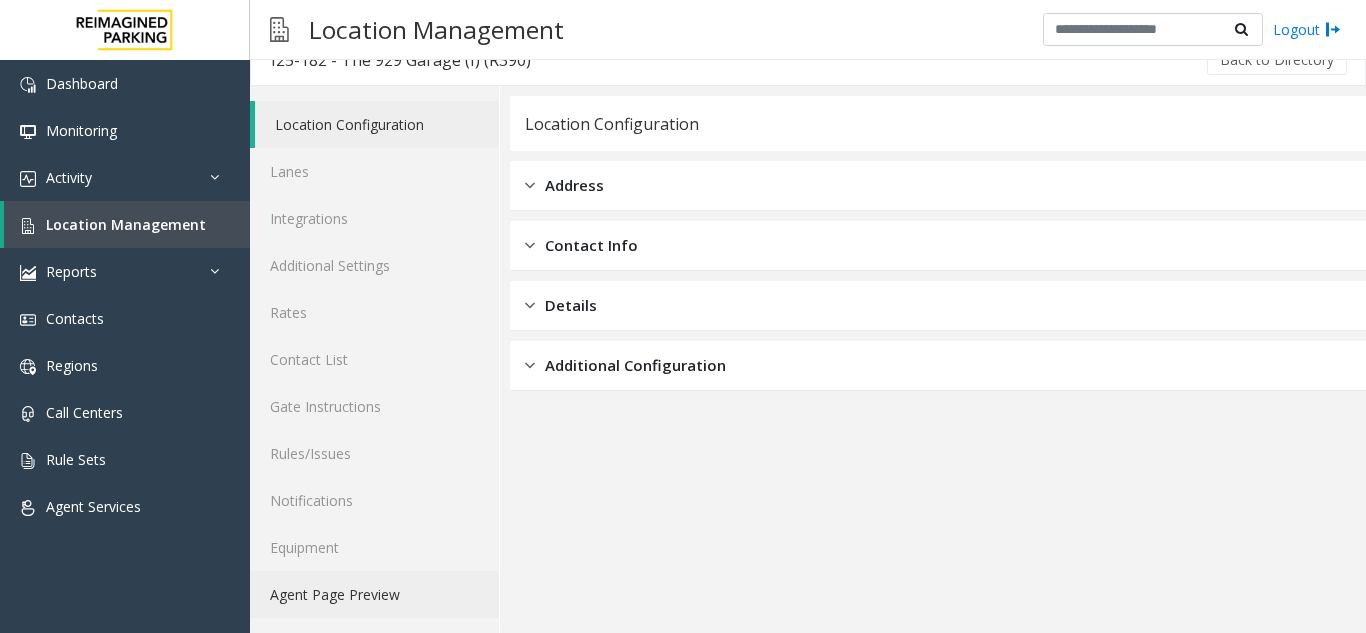 click on "Agent Page Preview" 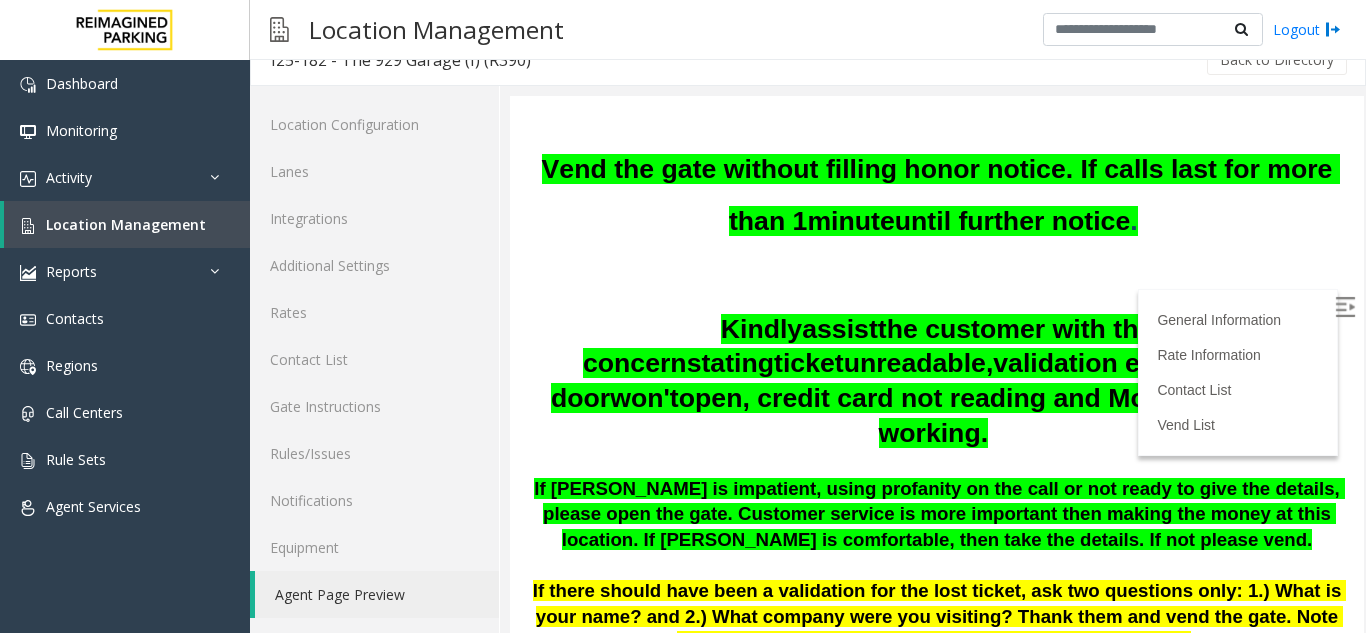 scroll, scrollTop: 3838, scrollLeft: 0, axis: vertical 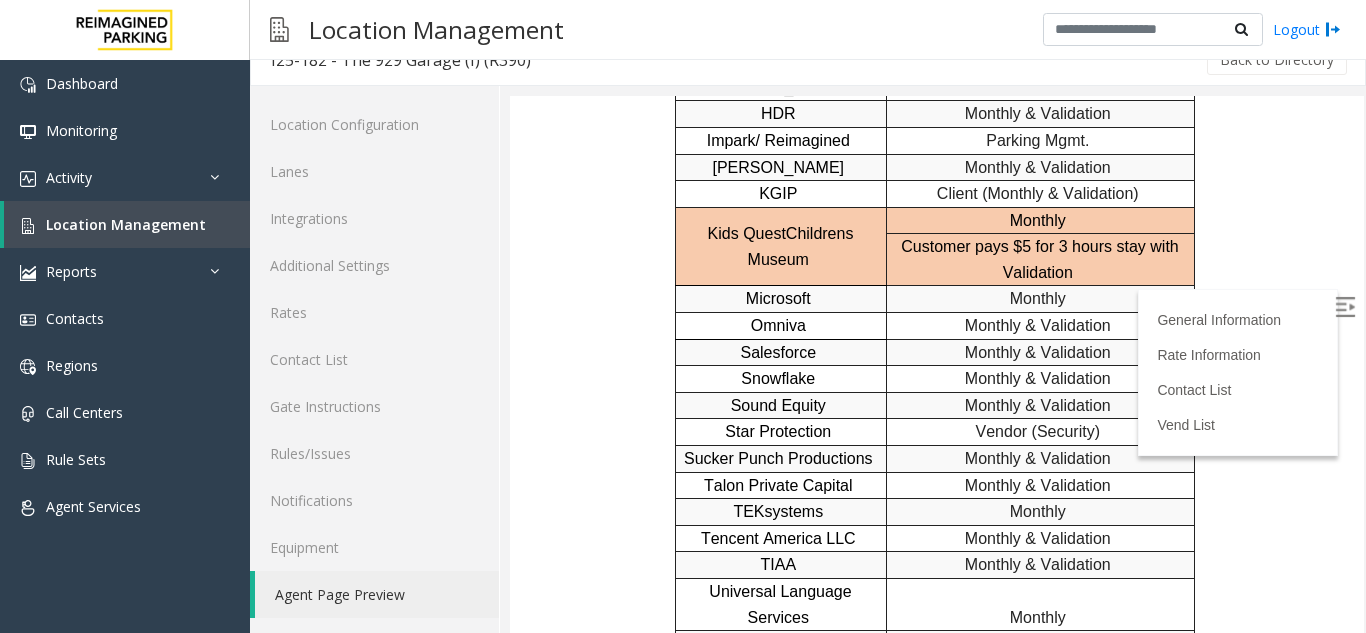 click at bounding box center (1345, 307) 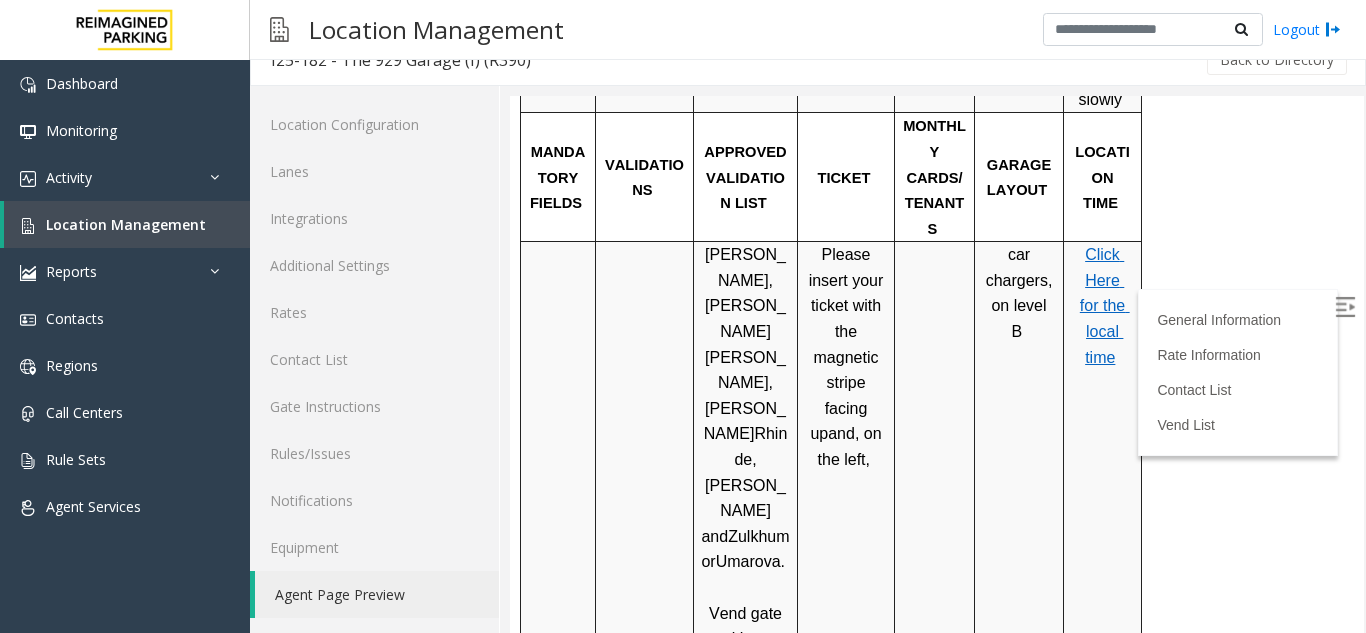 scroll, scrollTop: 2355, scrollLeft: 0, axis: vertical 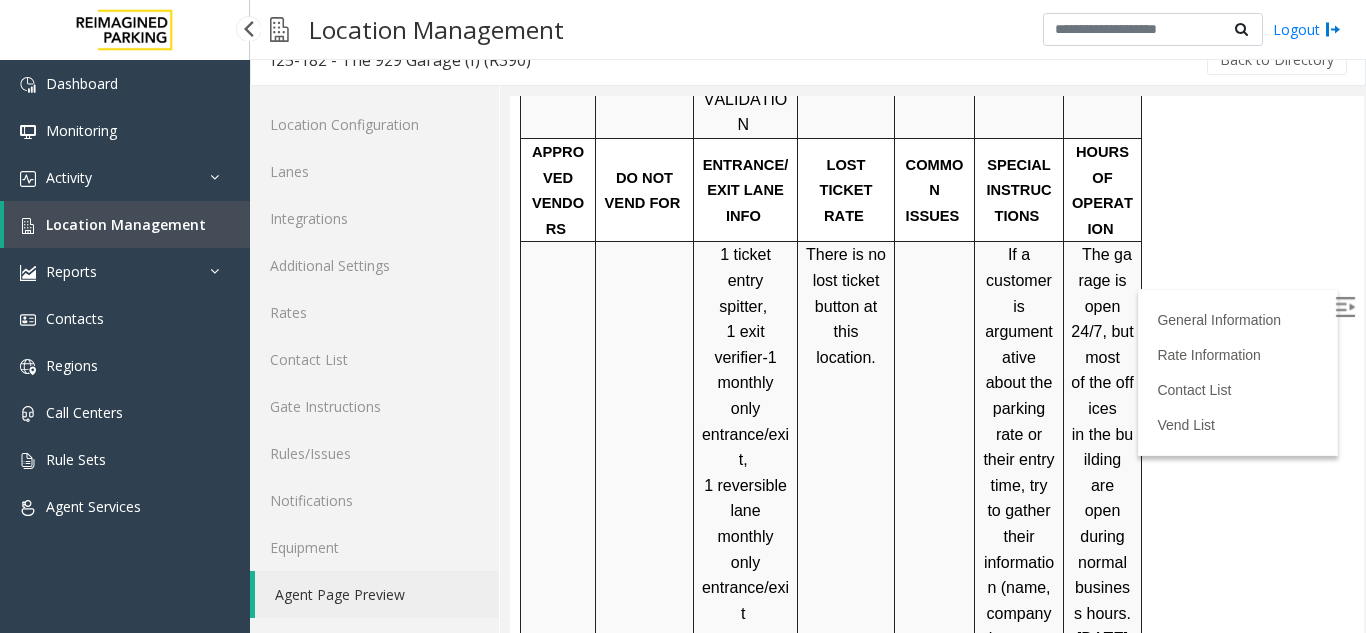 click on "Location Management" at bounding box center (126, 224) 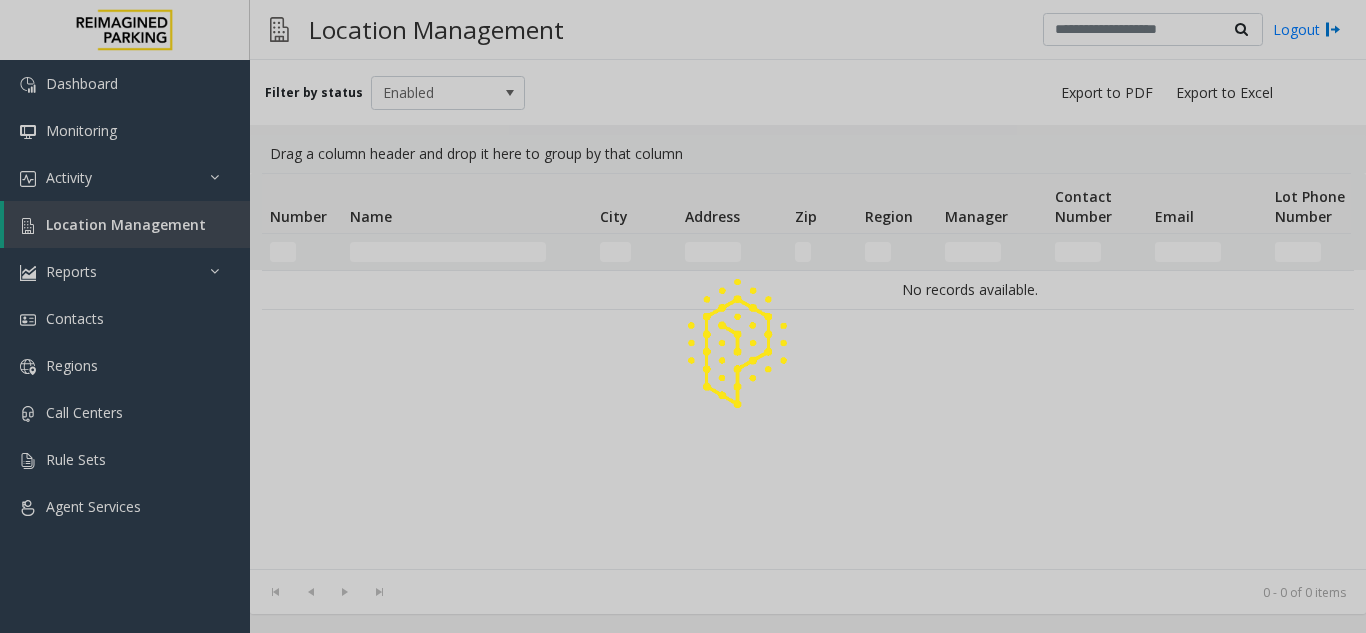 scroll, scrollTop: 0, scrollLeft: 0, axis: both 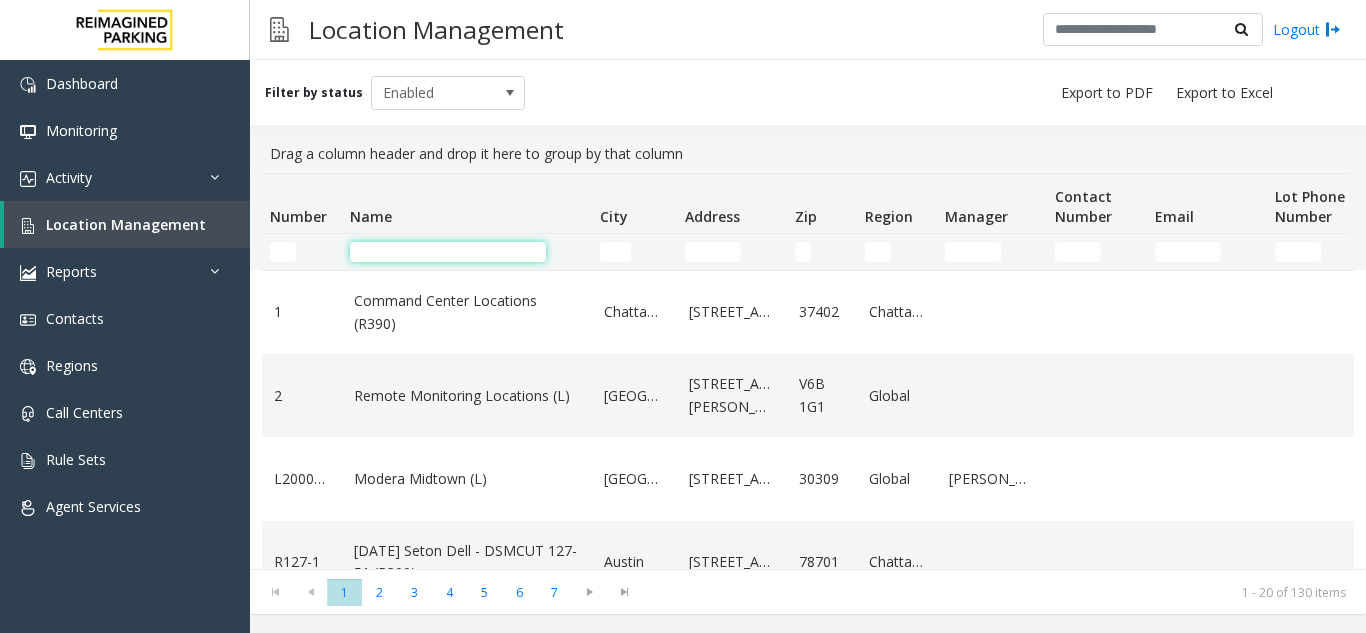 click 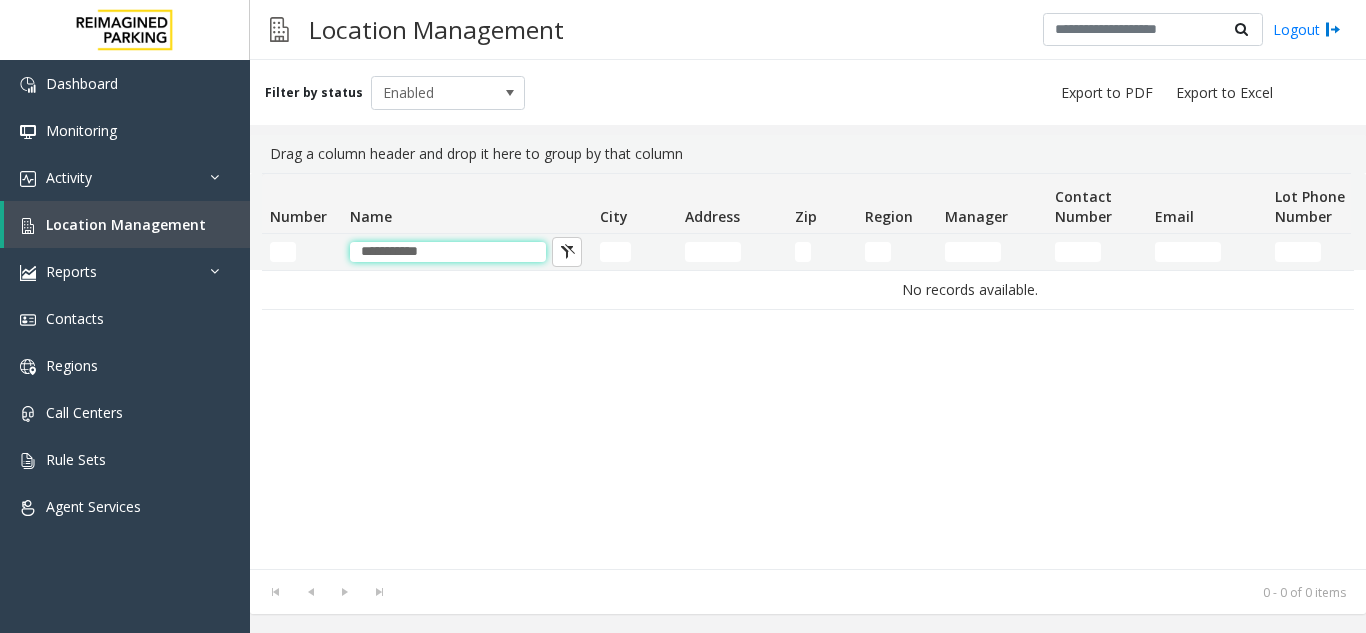 type on "**********" 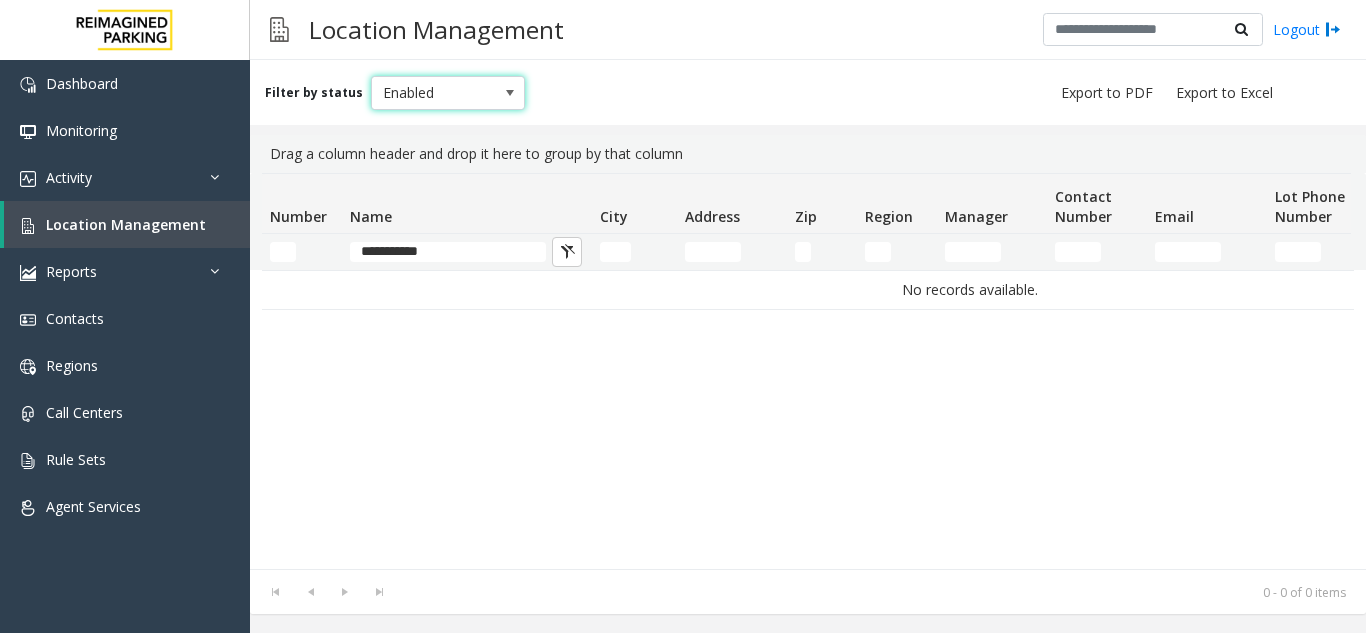 click on "Enabled" at bounding box center (433, 93) 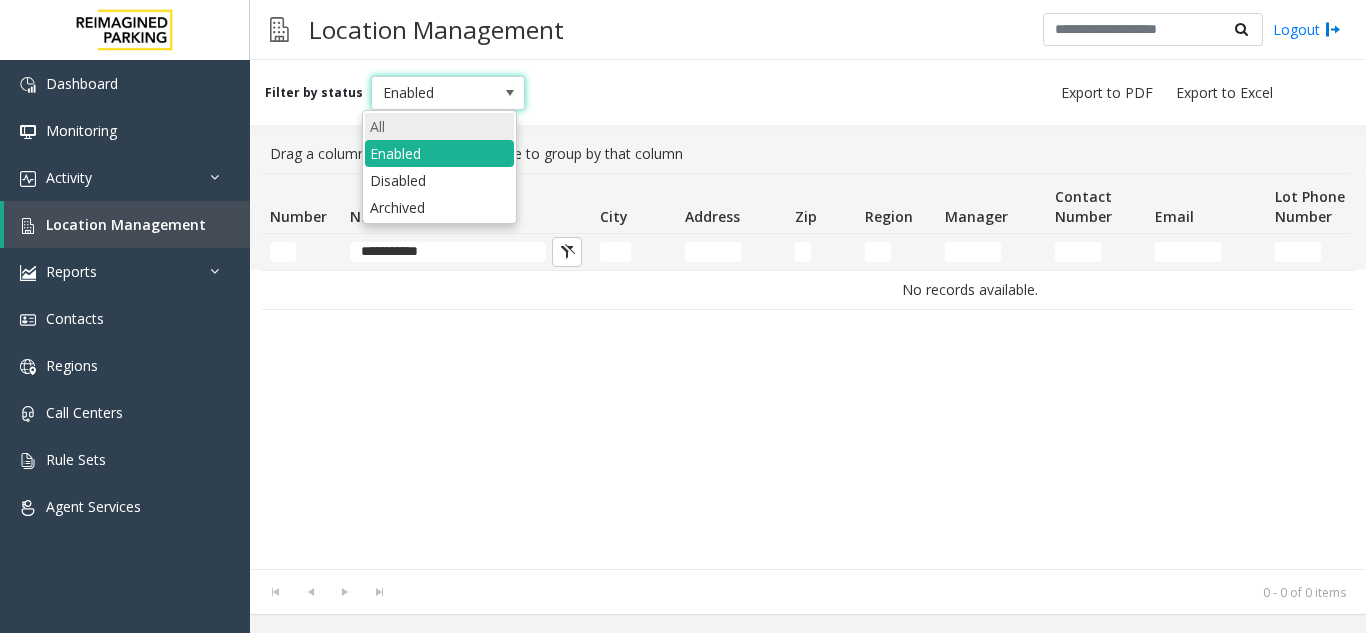 click on "All" at bounding box center [439, 126] 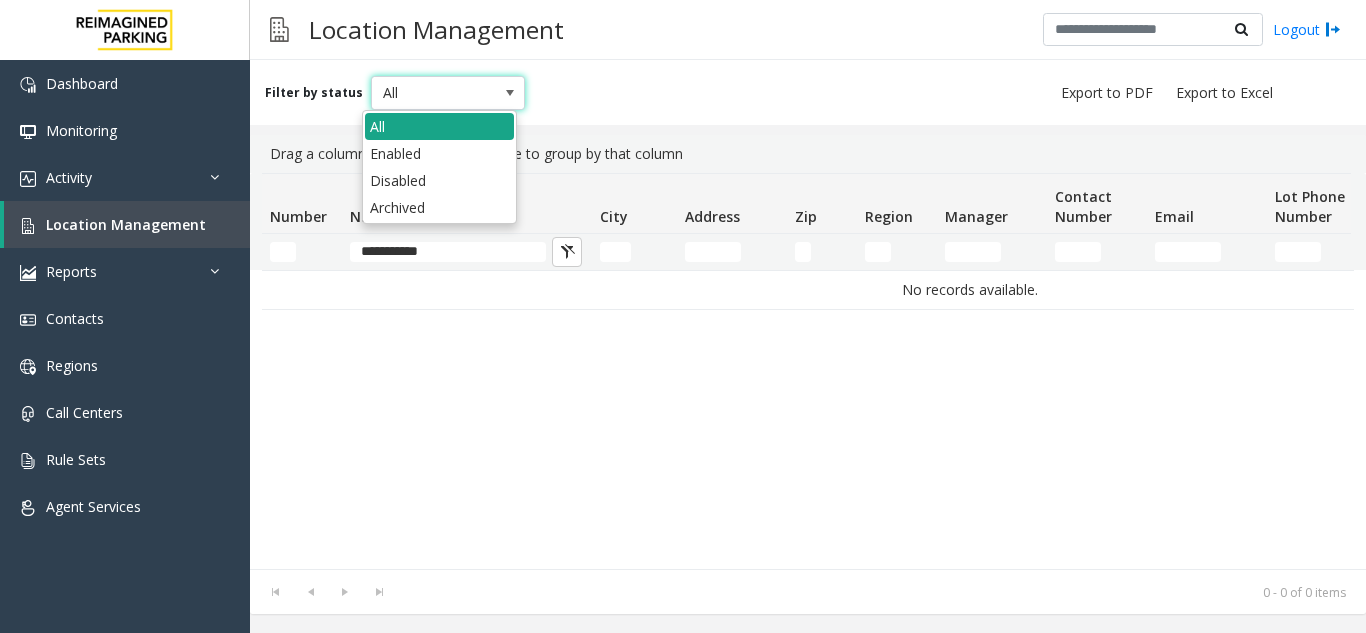 click on "All" at bounding box center (439, 126) 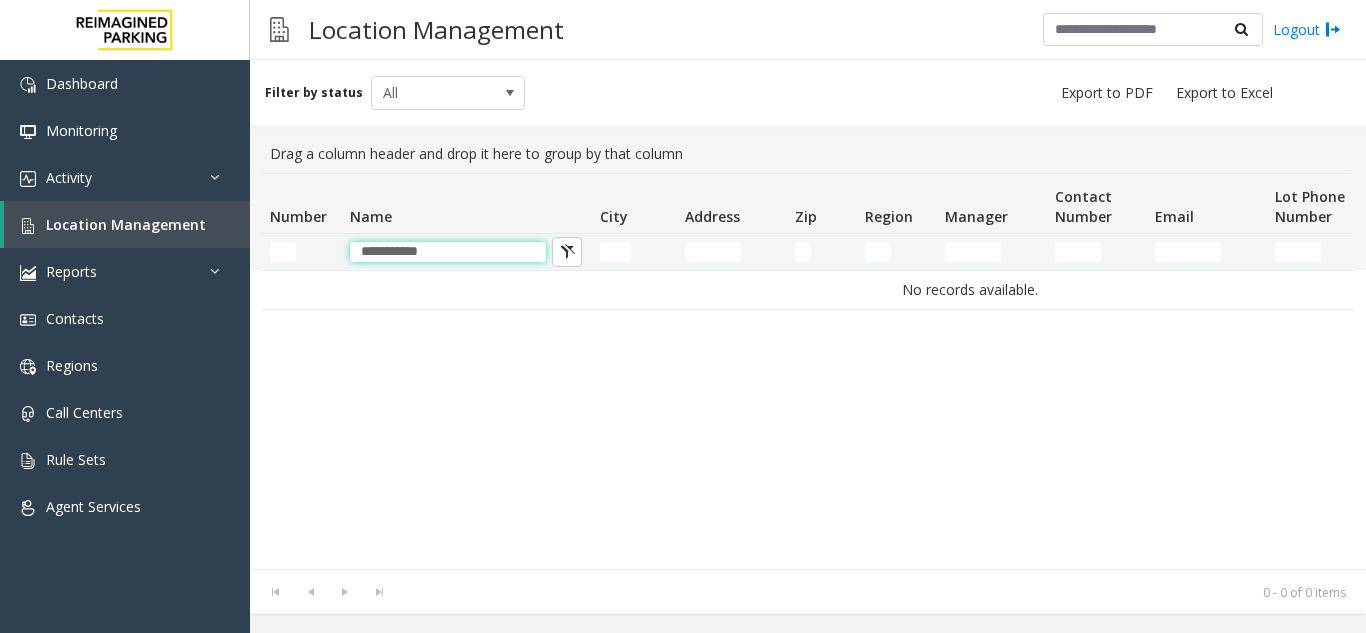 drag, startPoint x: 459, startPoint y: 249, endPoint x: 187, endPoint y: 231, distance: 272.59494 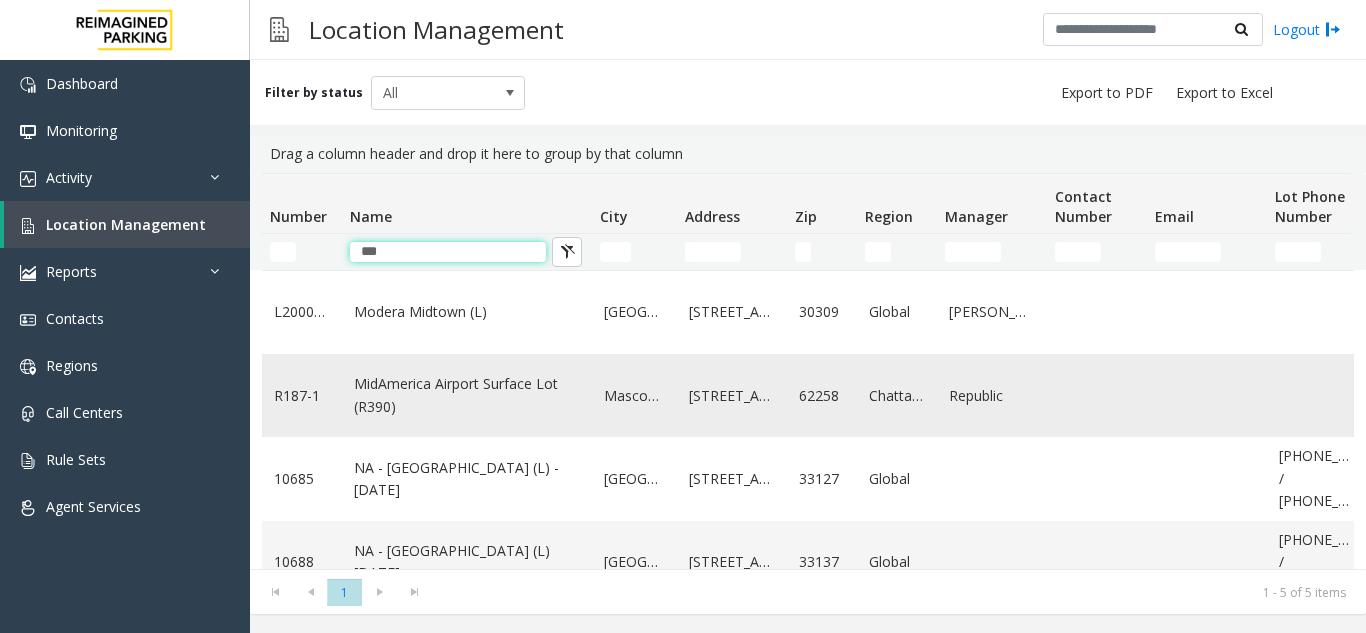type on "***" 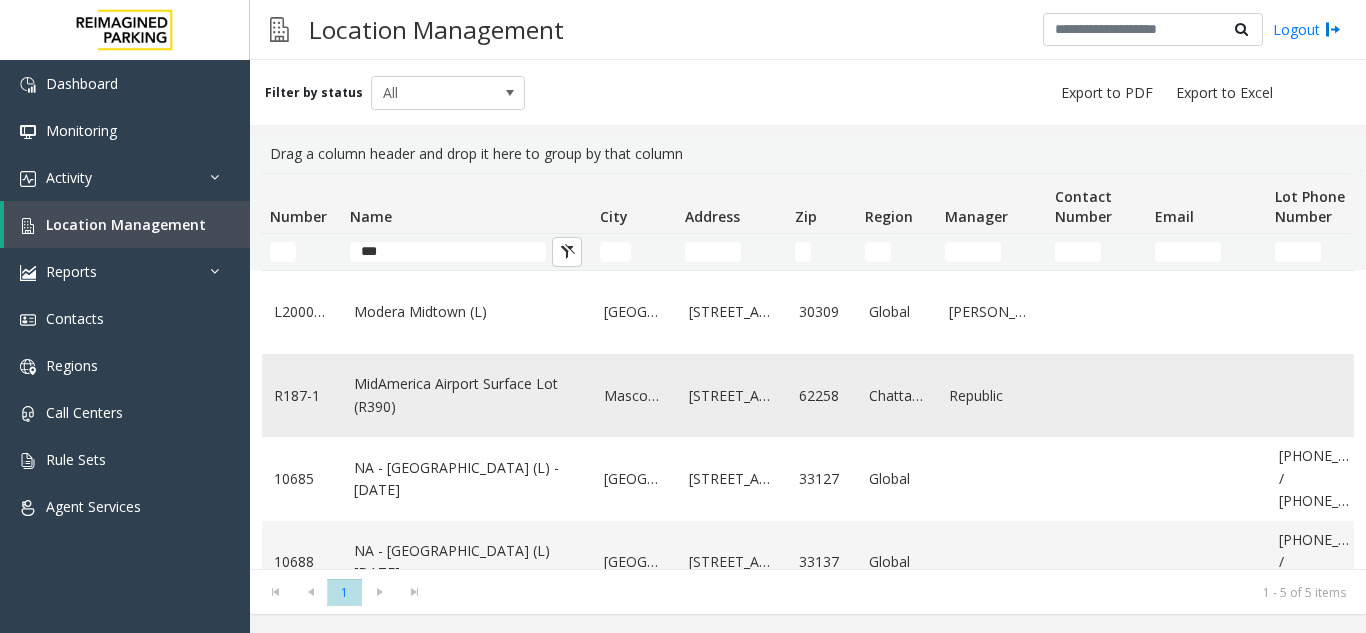 click on "MidAmerica Airport Surface Lot (R390)" 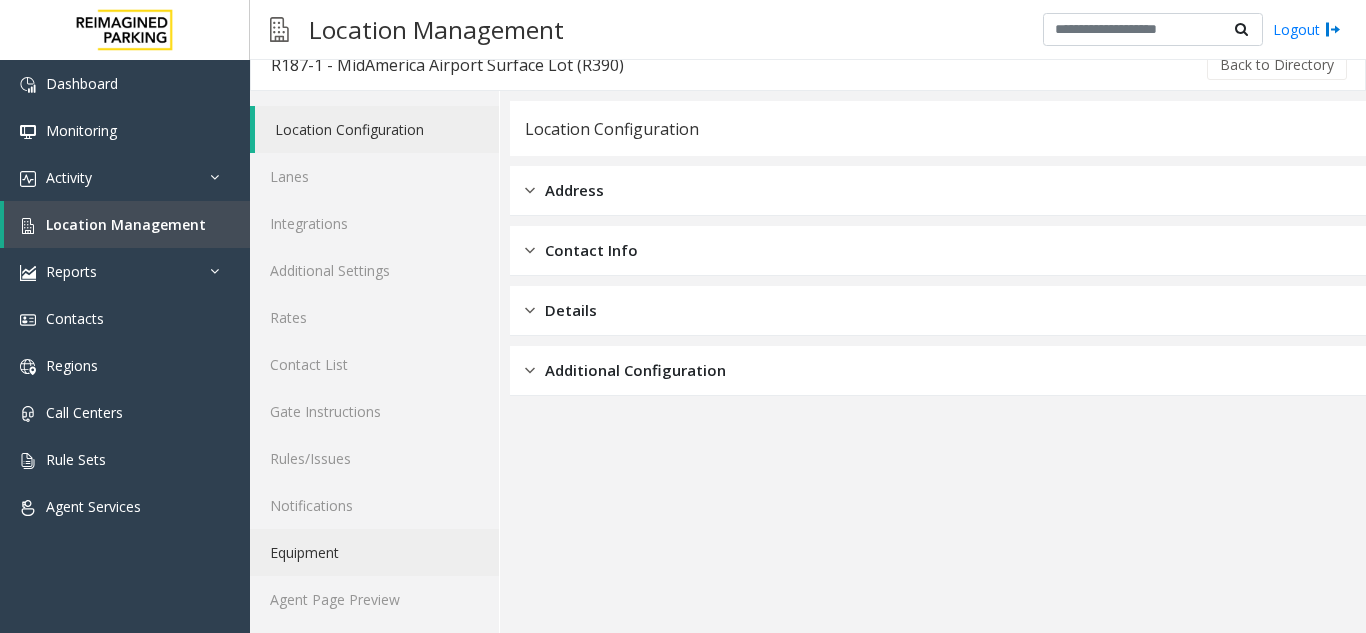 scroll, scrollTop: 26, scrollLeft: 0, axis: vertical 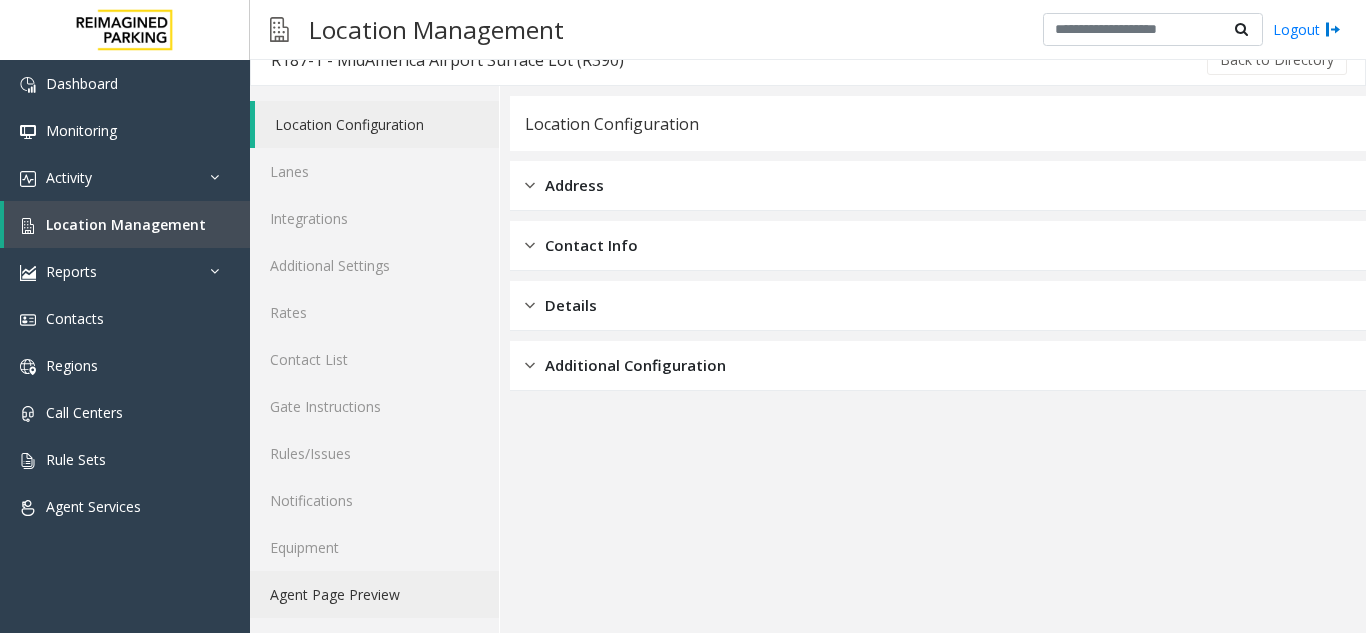 click on "Agent Page Preview" 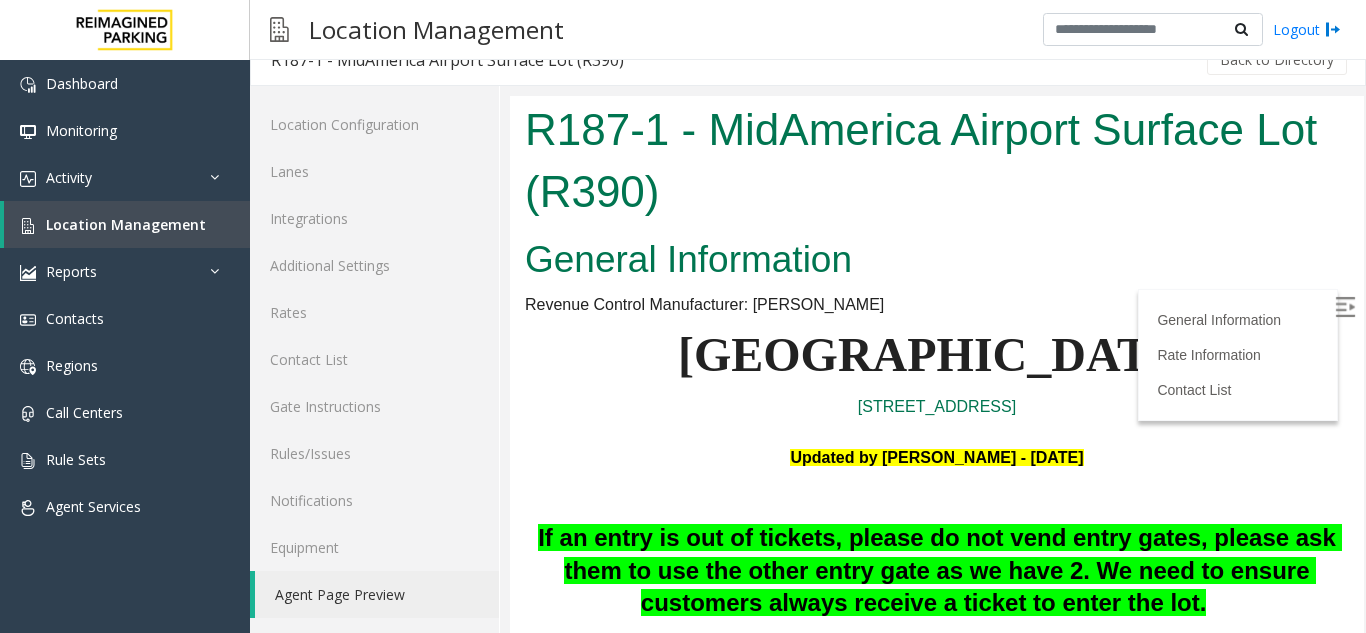 scroll, scrollTop: 515, scrollLeft: 0, axis: vertical 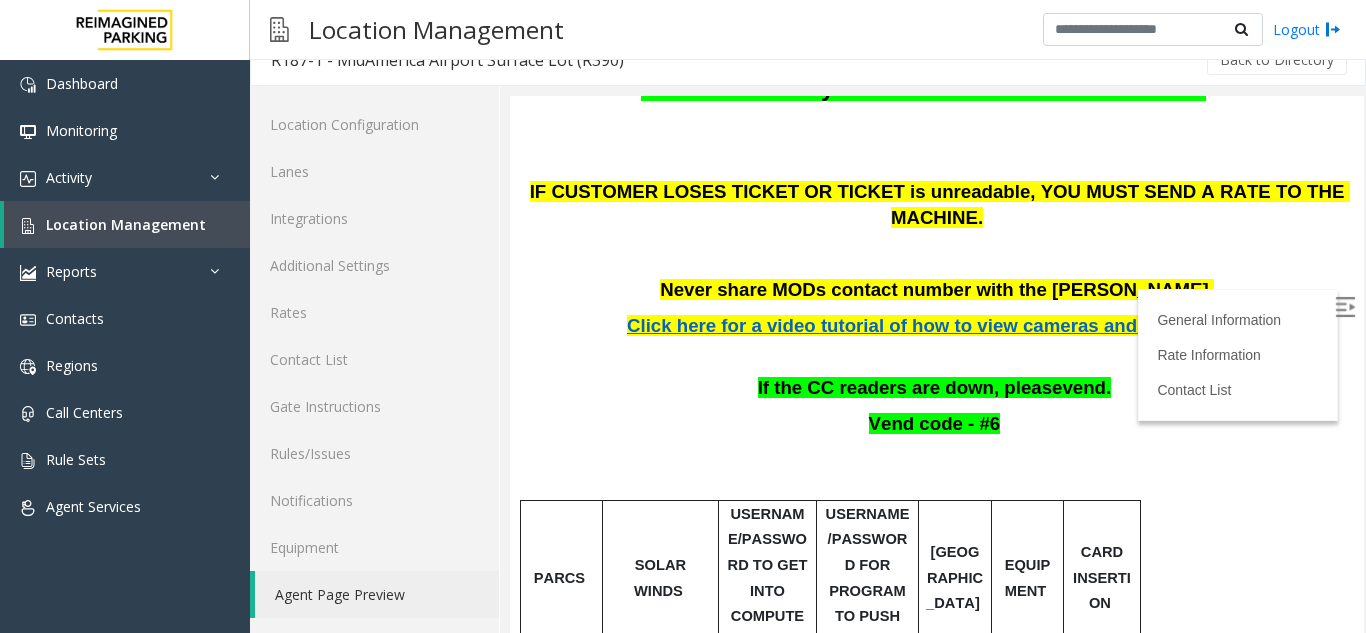 drag, startPoint x: 1293, startPoint y: 293, endPoint x: 1278, endPoint y: 301, distance: 17 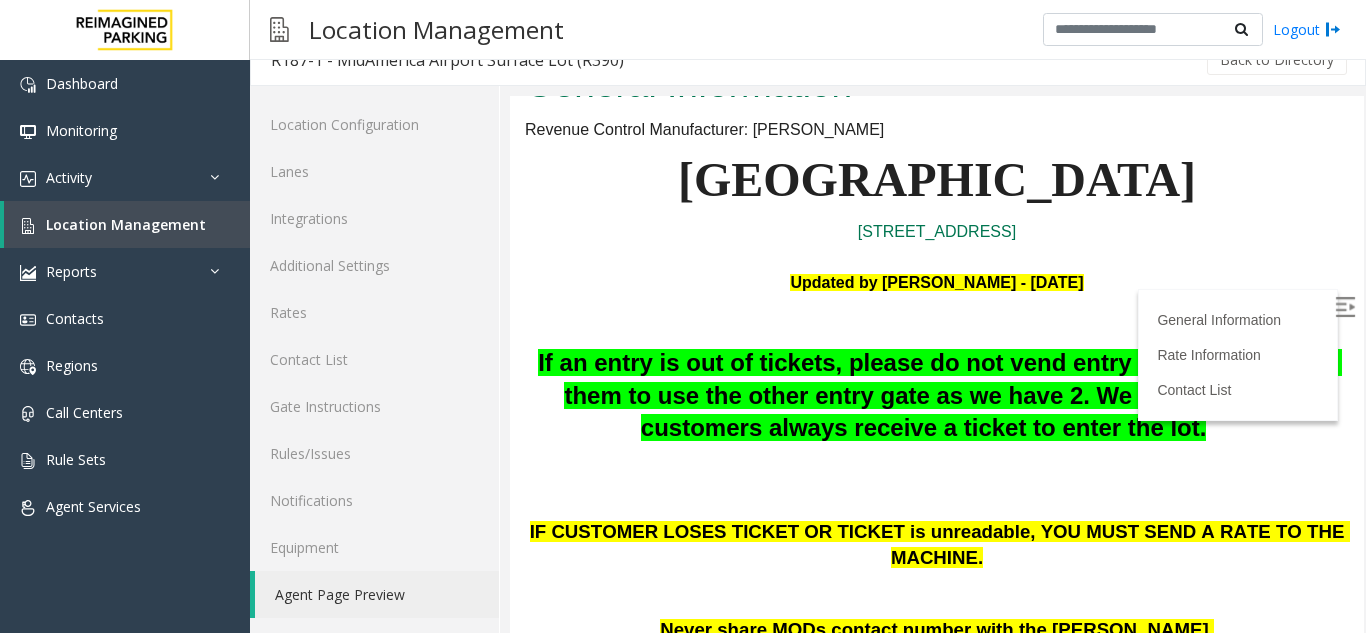 scroll, scrollTop: 219, scrollLeft: 0, axis: vertical 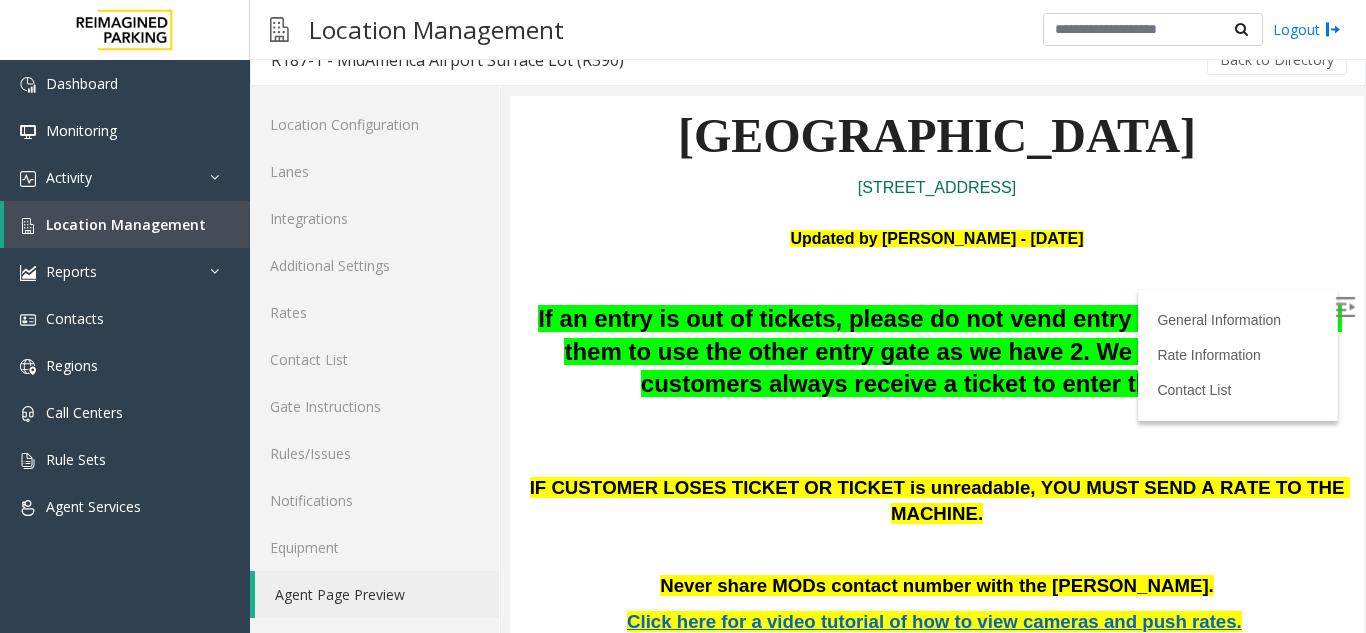 drag, startPoint x: 1344, startPoint y: 227, endPoint x: 1861, endPoint y: 285, distance: 520.2432 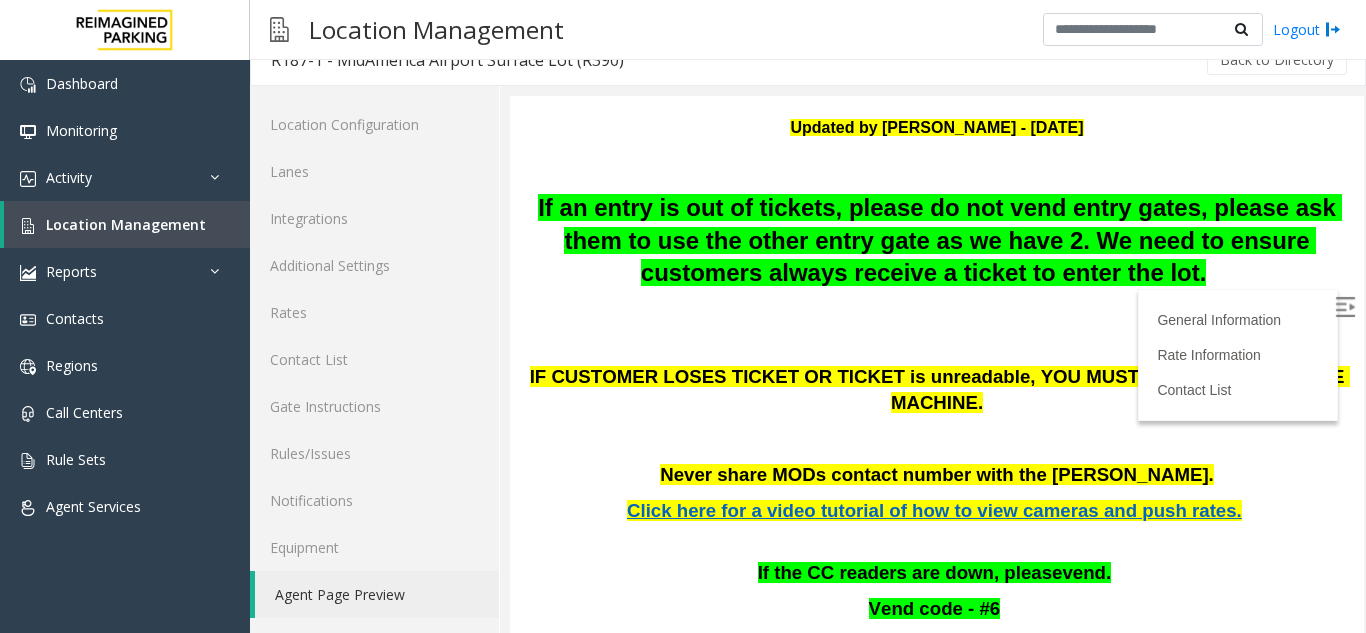 scroll, scrollTop: 337, scrollLeft: 0, axis: vertical 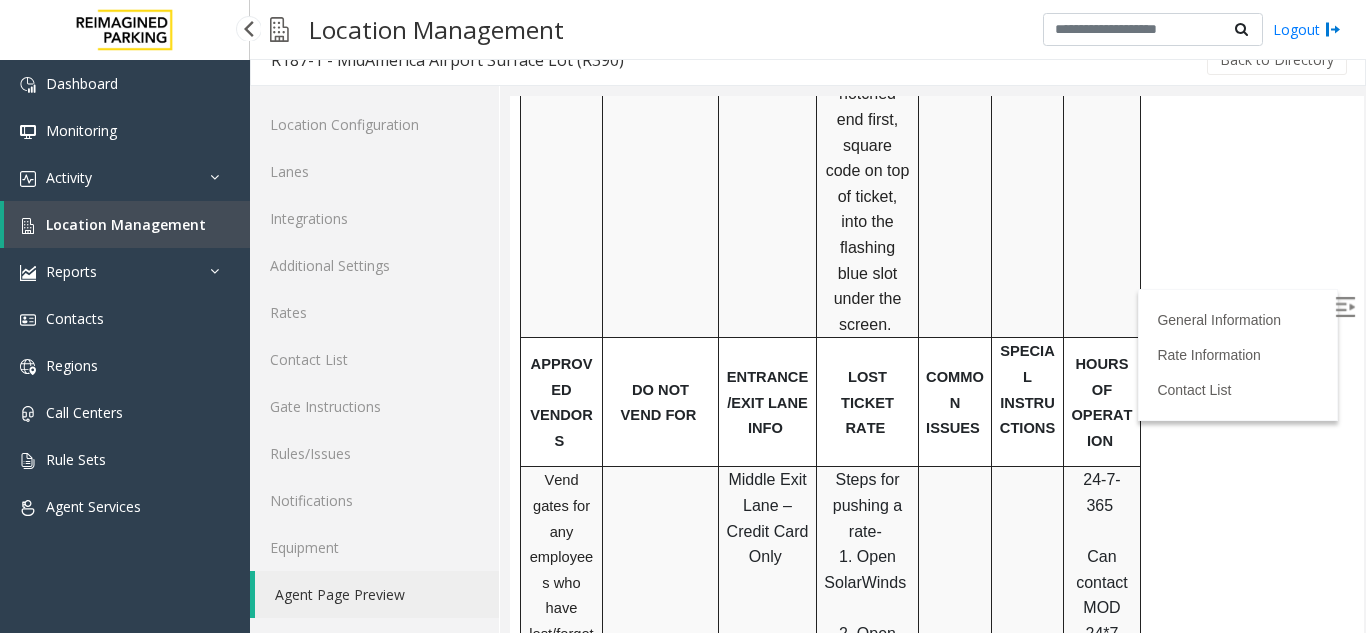 click on "Location Management" at bounding box center [126, 224] 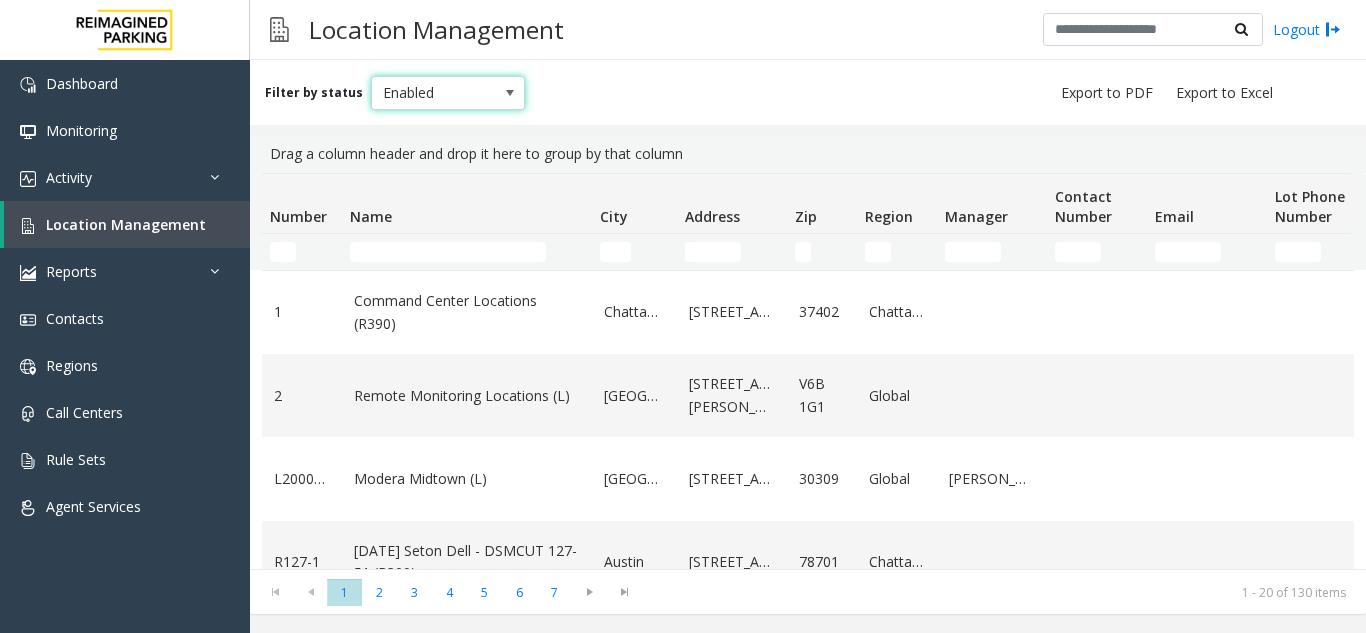 click on "Enabled" at bounding box center [433, 93] 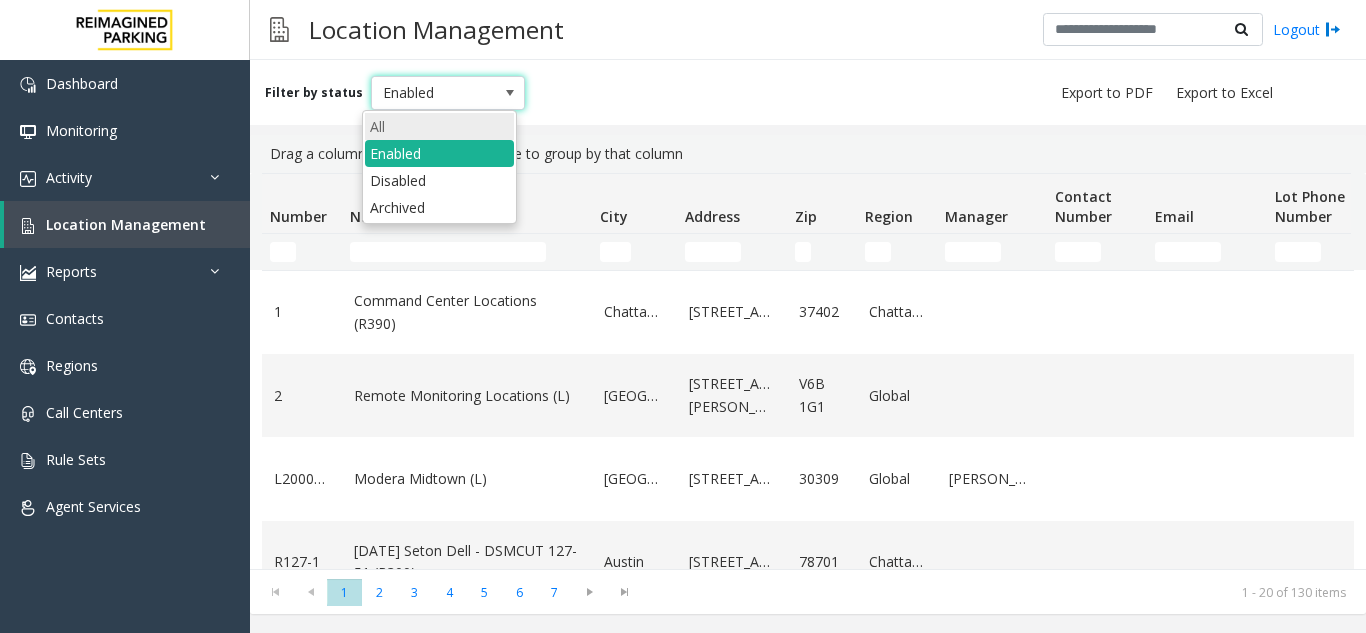 click on "All" at bounding box center (439, 126) 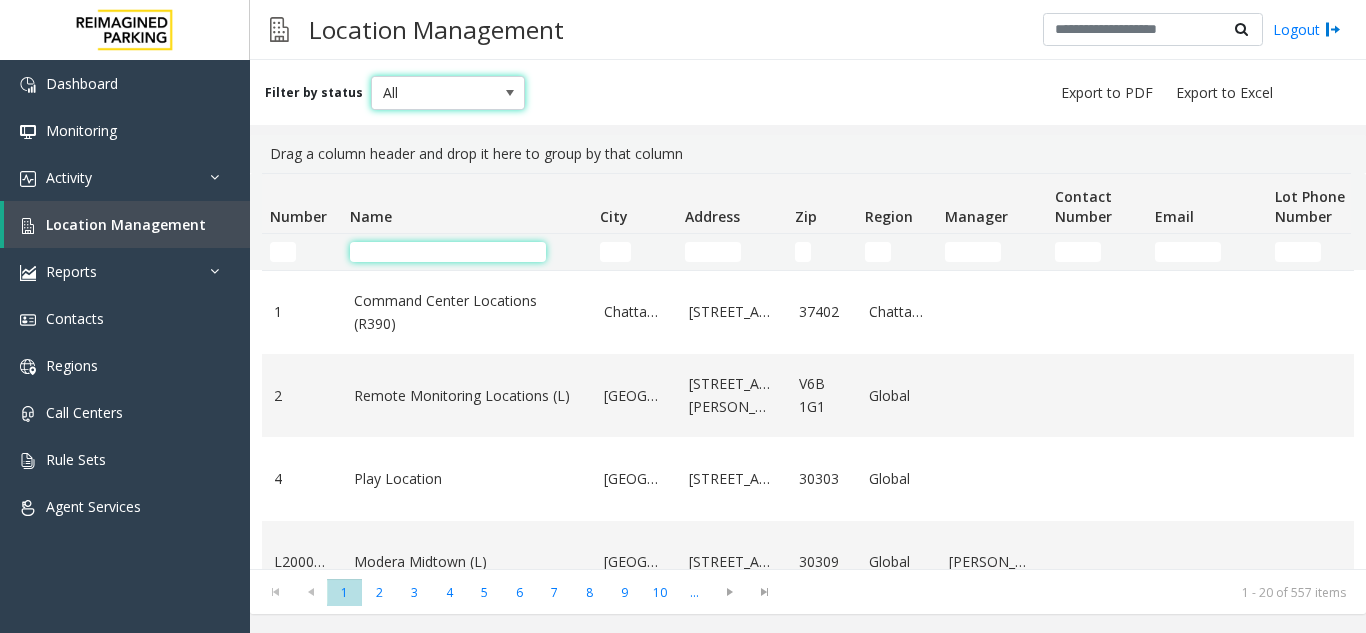 click 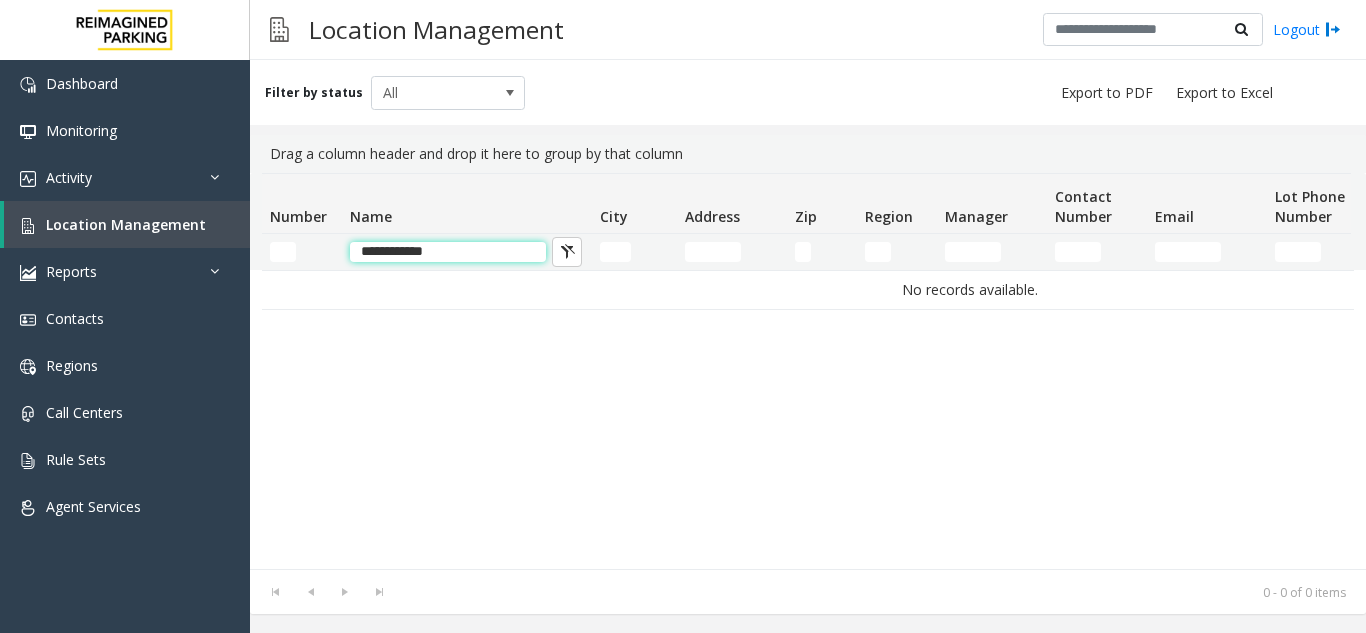 click on "**********" 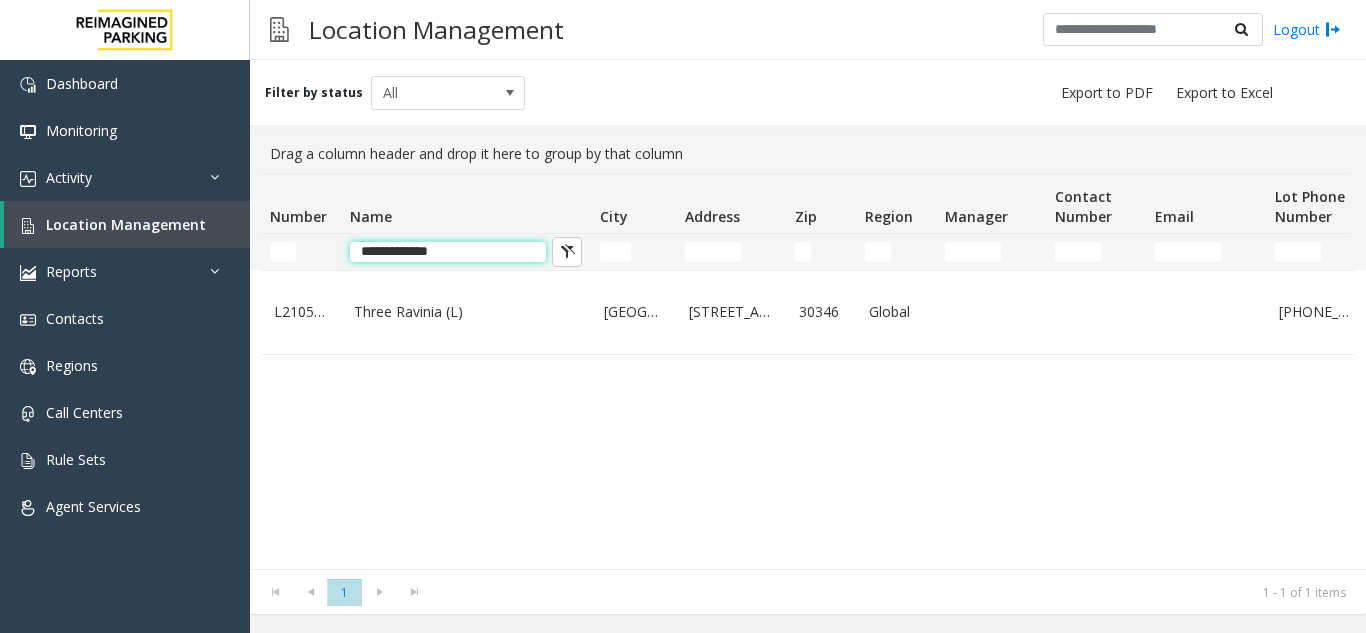 type on "**********" 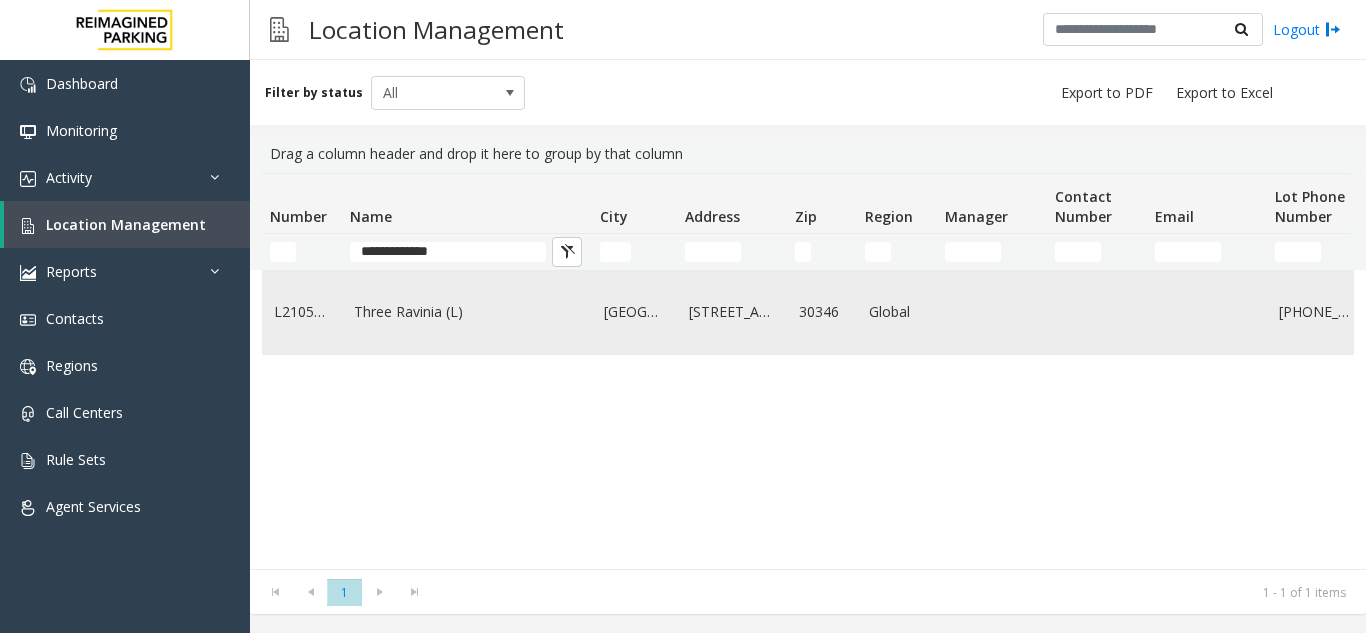 click on "Three Ravinia (L)" 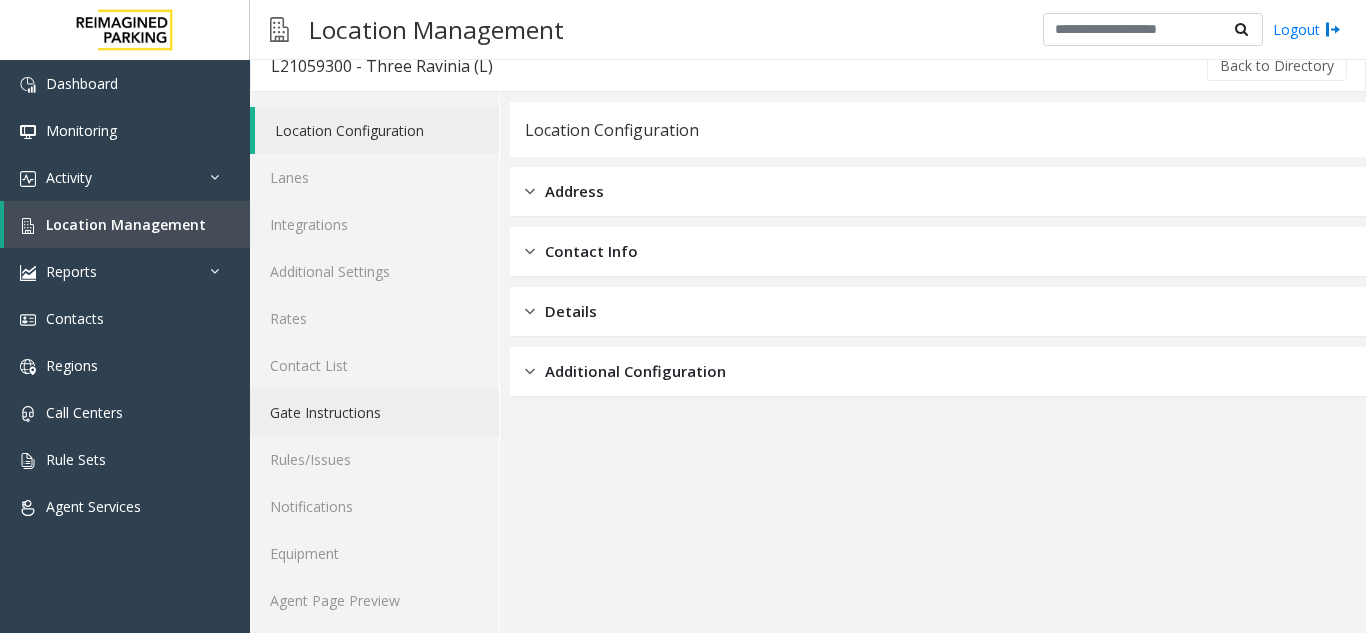 scroll, scrollTop: 26, scrollLeft: 0, axis: vertical 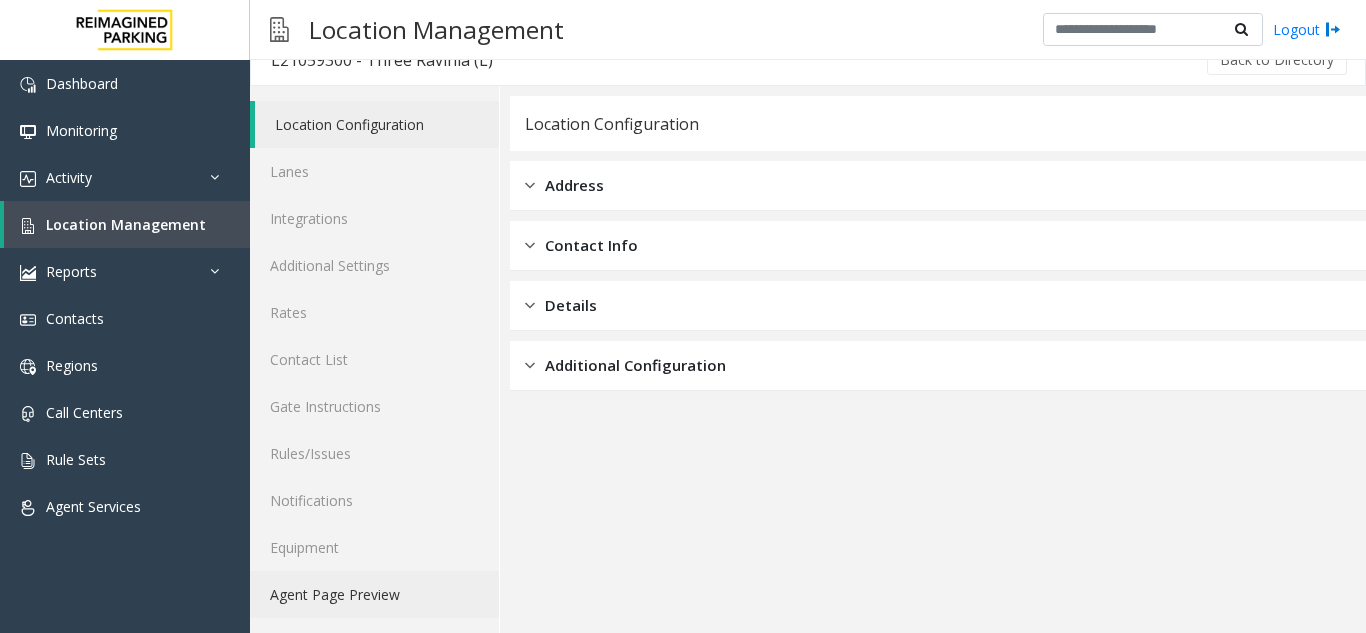 click on "Agent Page Preview" 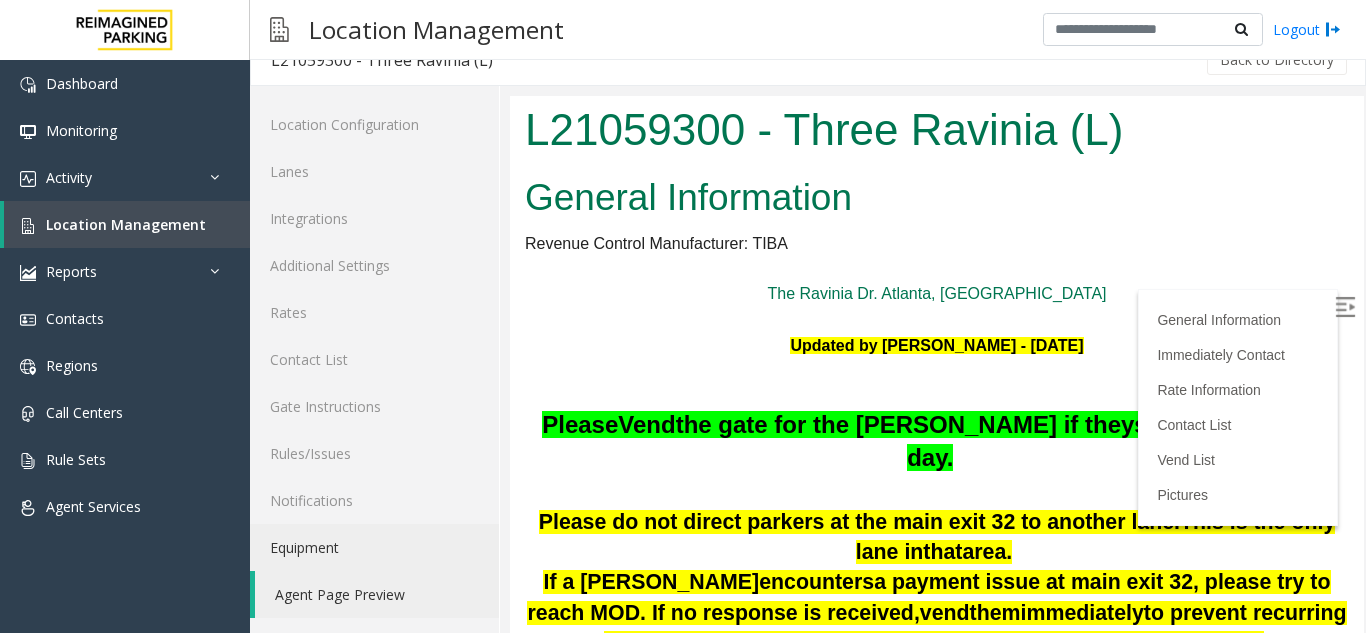 scroll, scrollTop: 0, scrollLeft: 0, axis: both 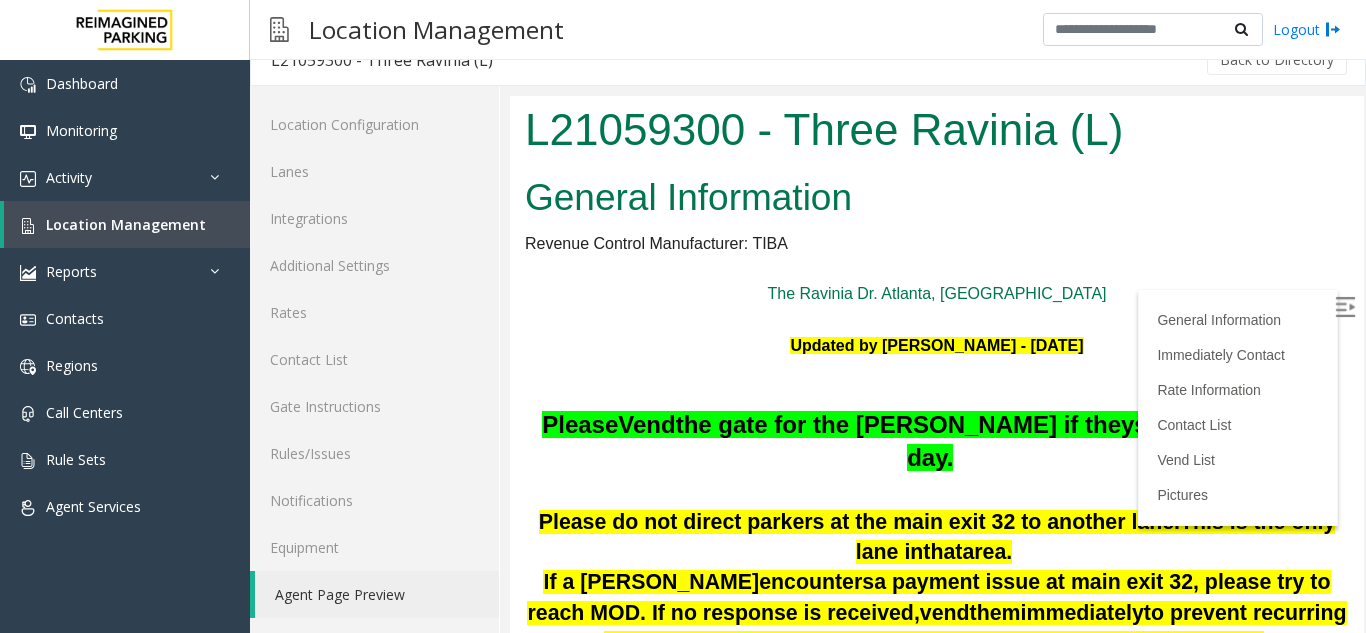 click at bounding box center [1347, 310] 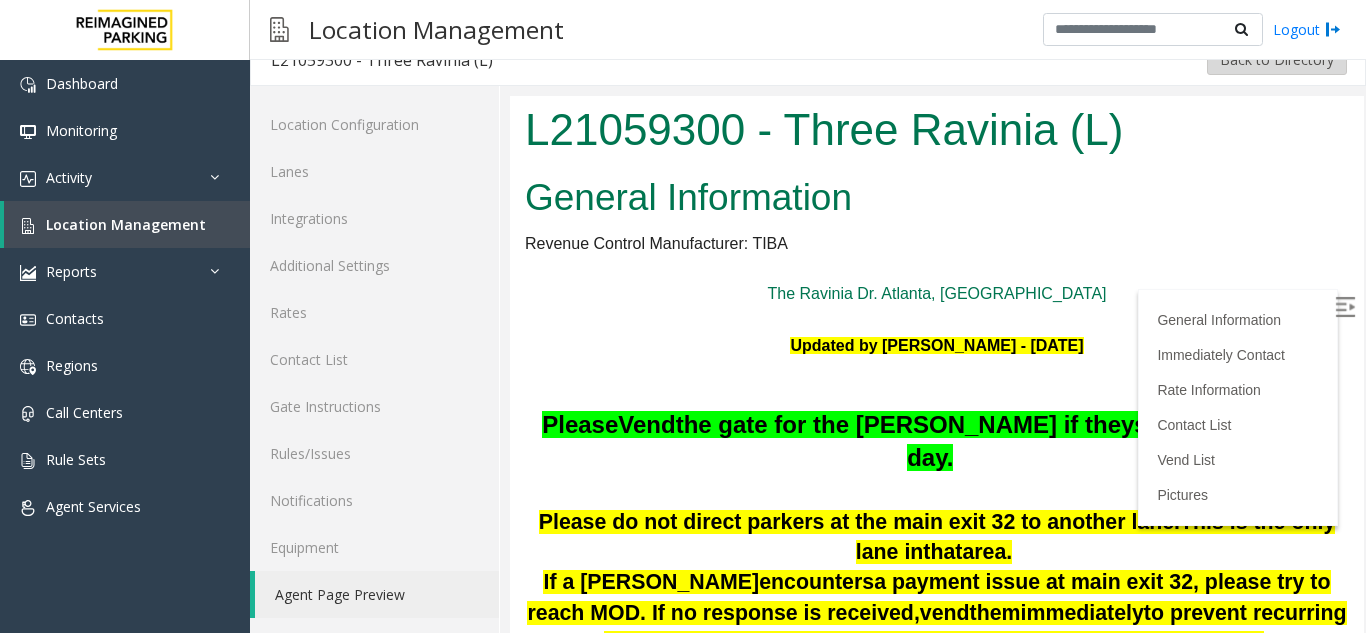scroll, scrollTop: 4574, scrollLeft: 0, axis: vertical 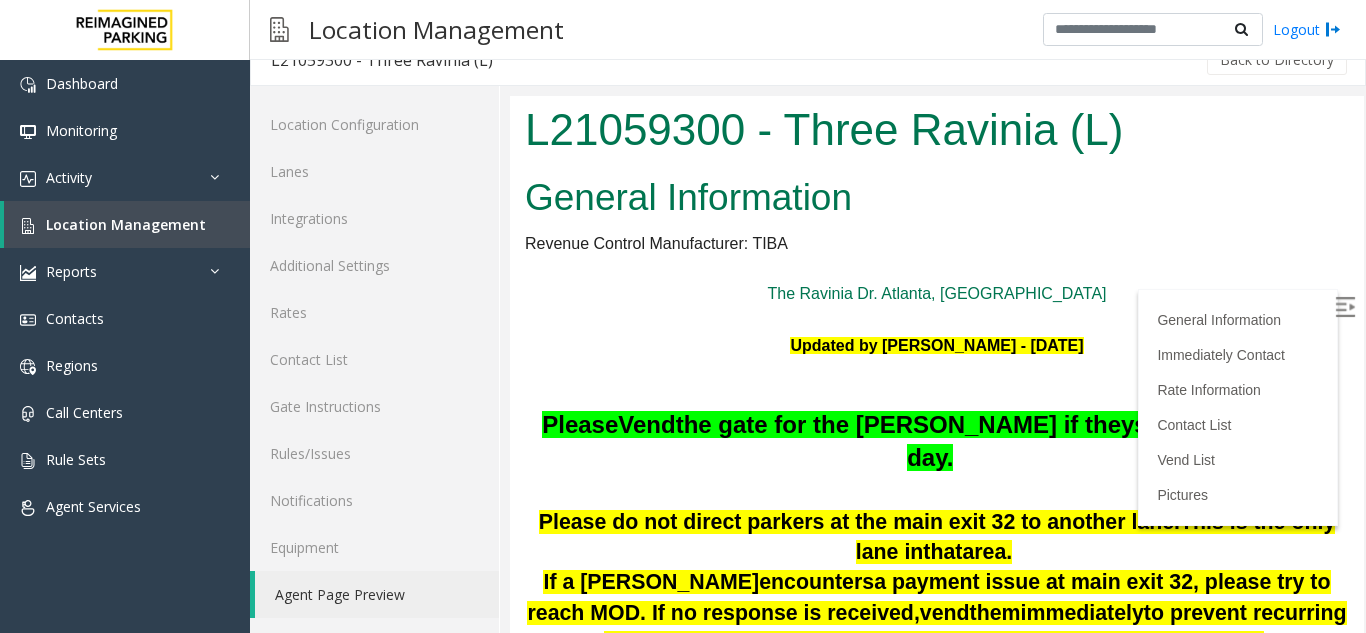 drag, startPoint x: 1345, startPoint y: 545, endPoint x: 1875, endPoint y: 228, distance: 617.567 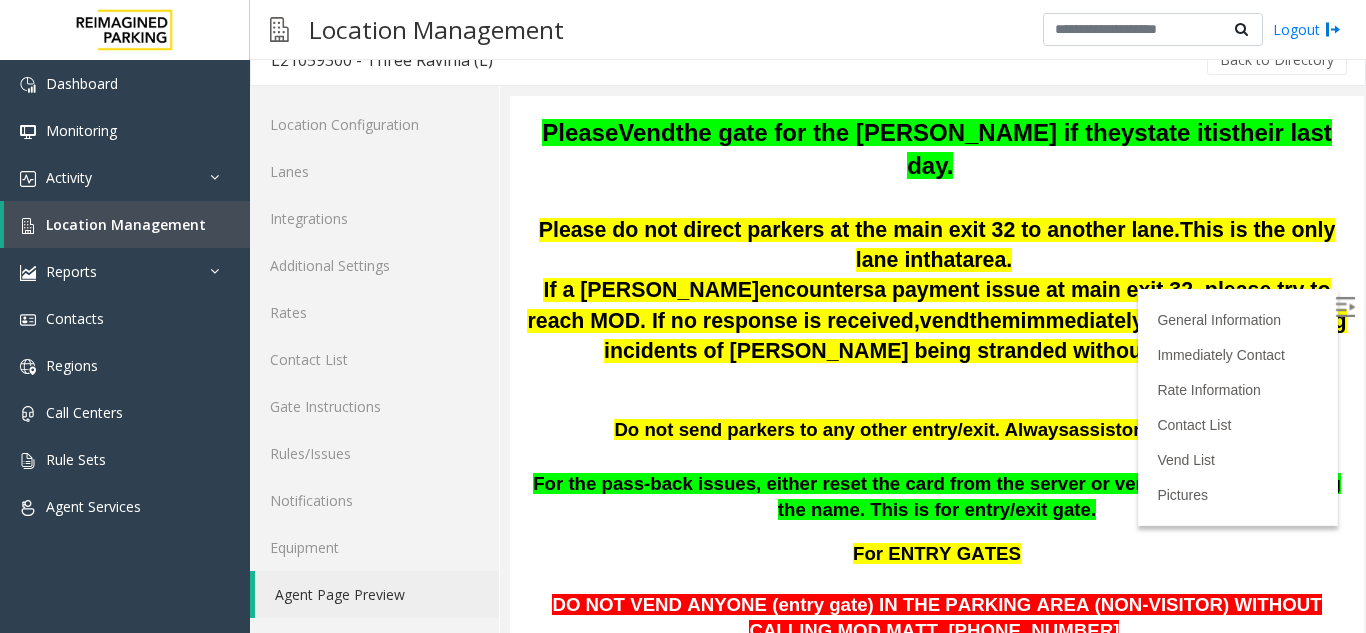 scroll, scrollTop: 300, scrollLeft: 0, axis: vertical 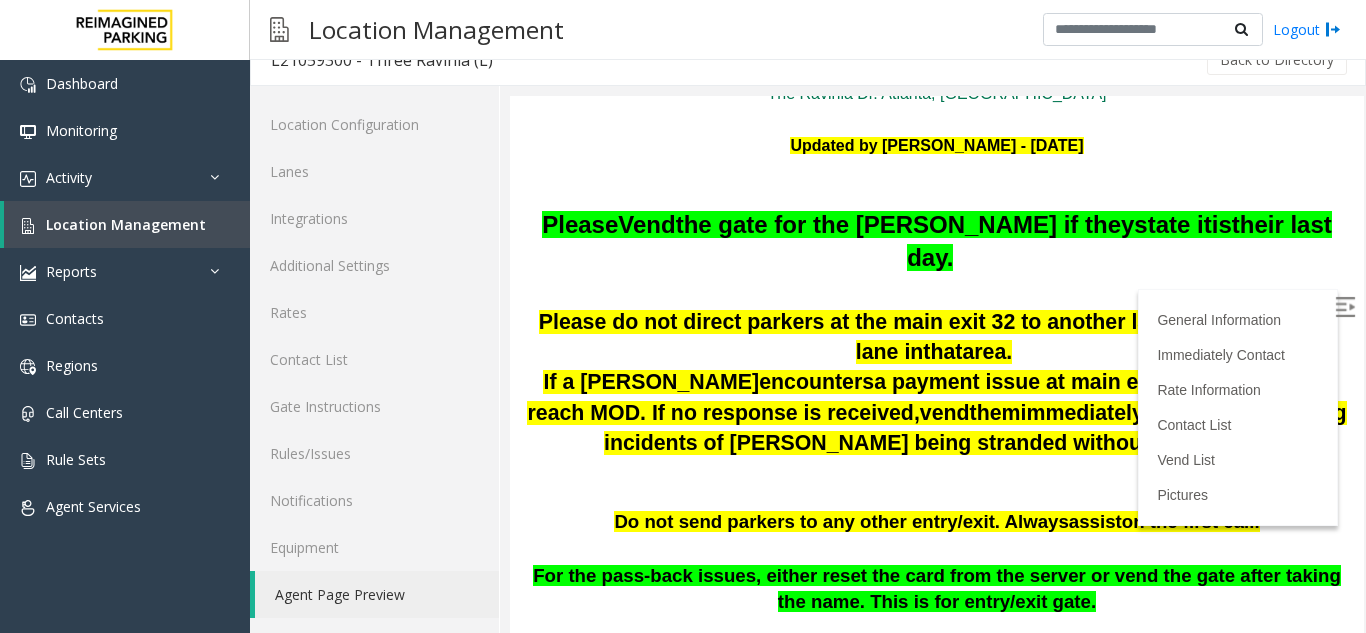 drag, startPoint x: 1345, startPoint y: 169, endPoint x: 1859, endPoint y: 256, distance: 521.31085 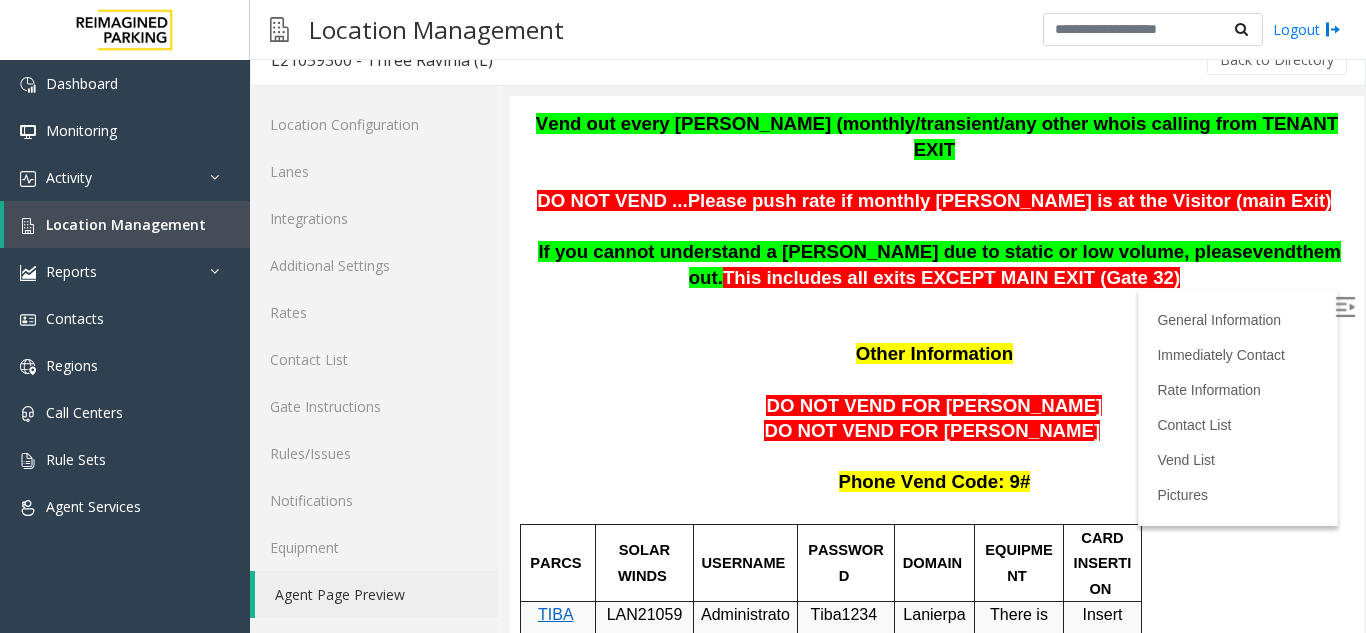 scroll, scrollTop: 1200, scrollLeft: 0, axis: vertical 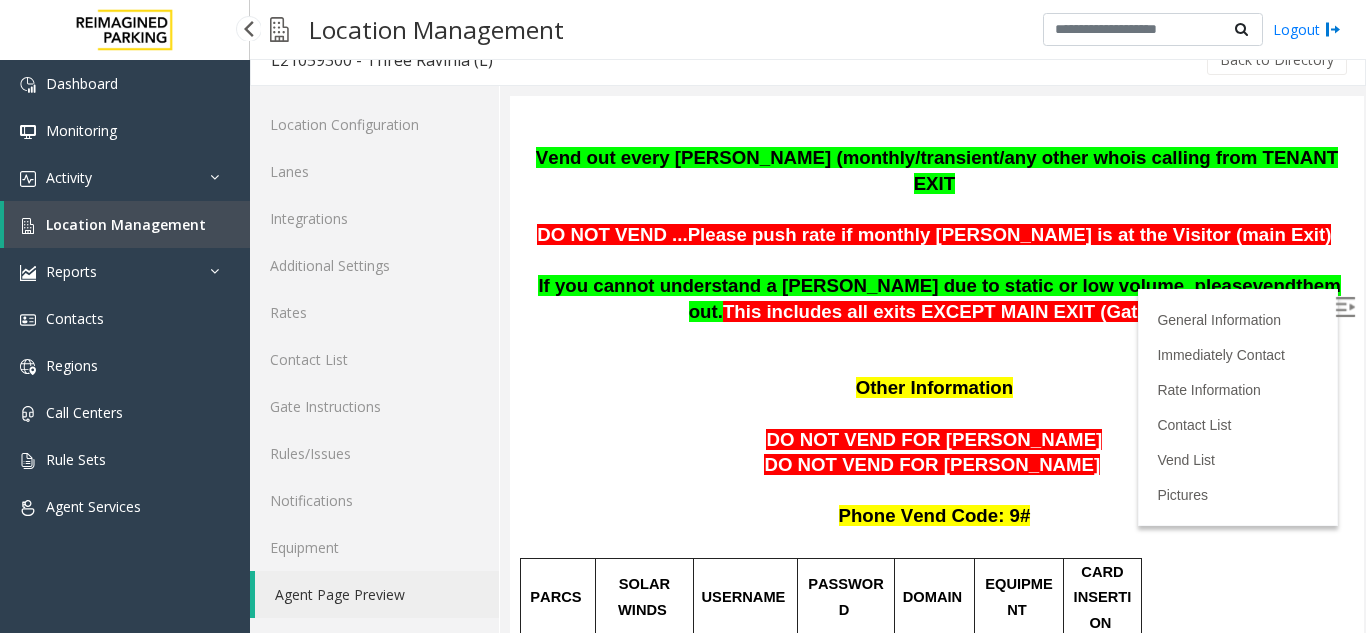 click on "Location Management" at bounding box center [126, 224] 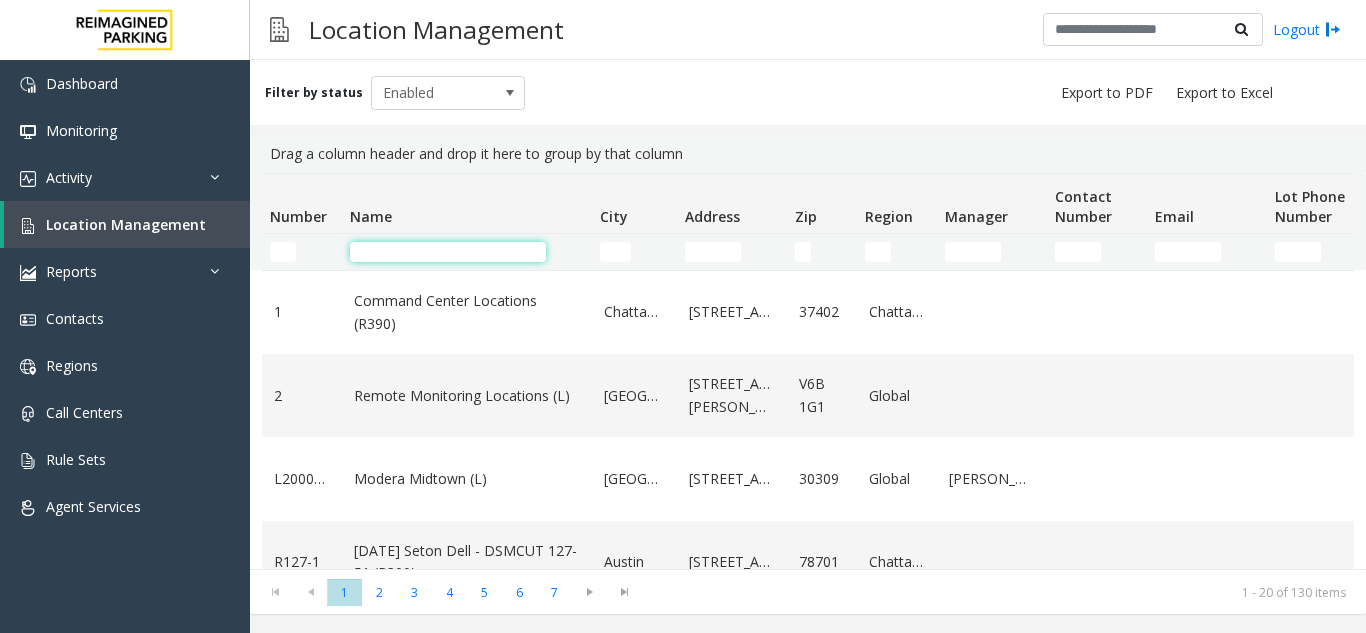 click 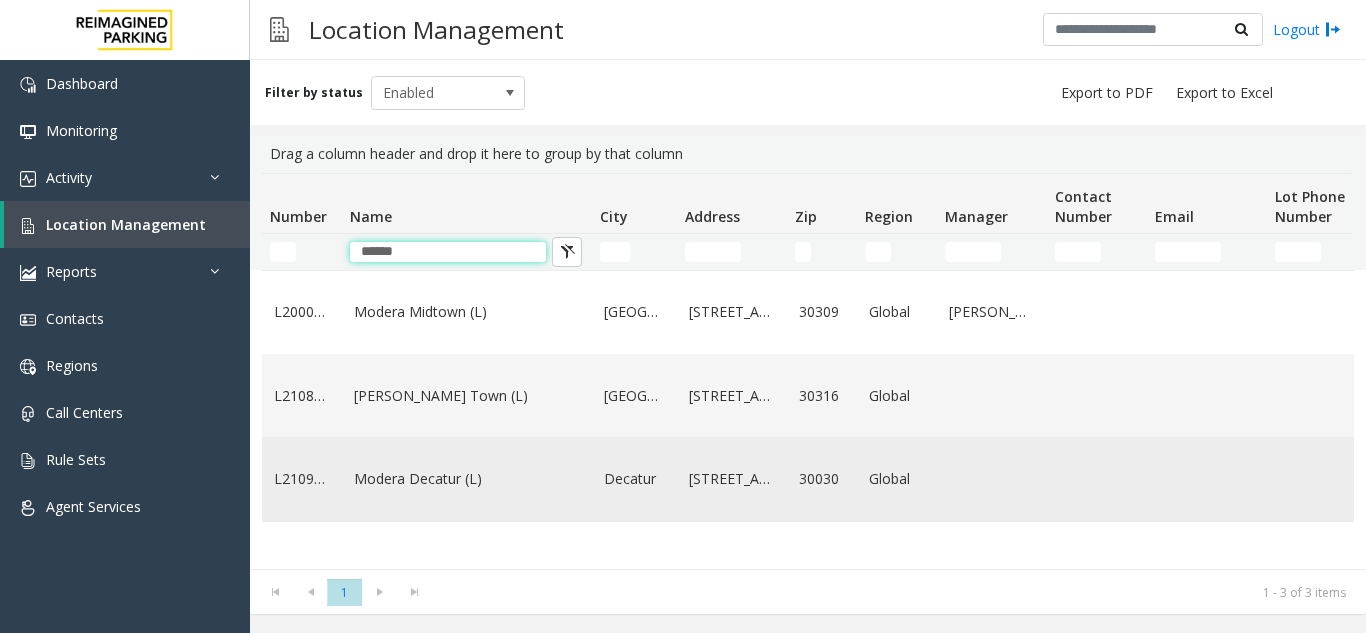 type on "******" 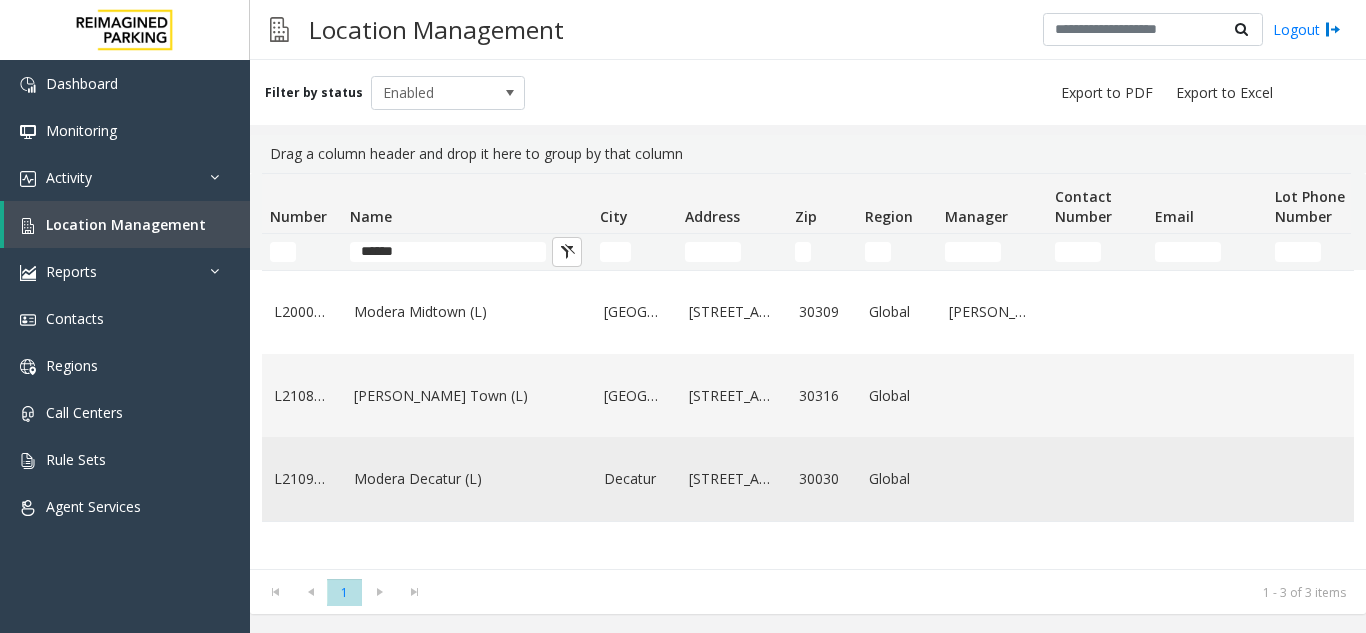 click on "Modera Decatur (L)" 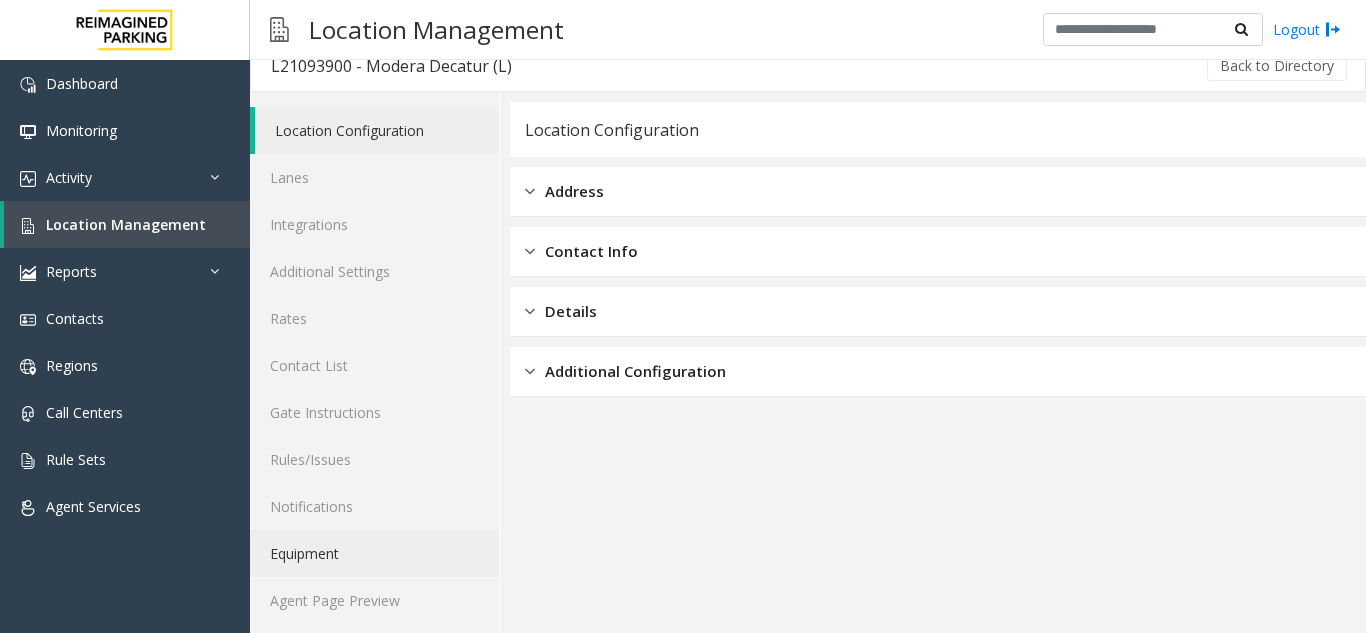scroll, scrollTop: 26, scrollLeft: 0, axis: vertical 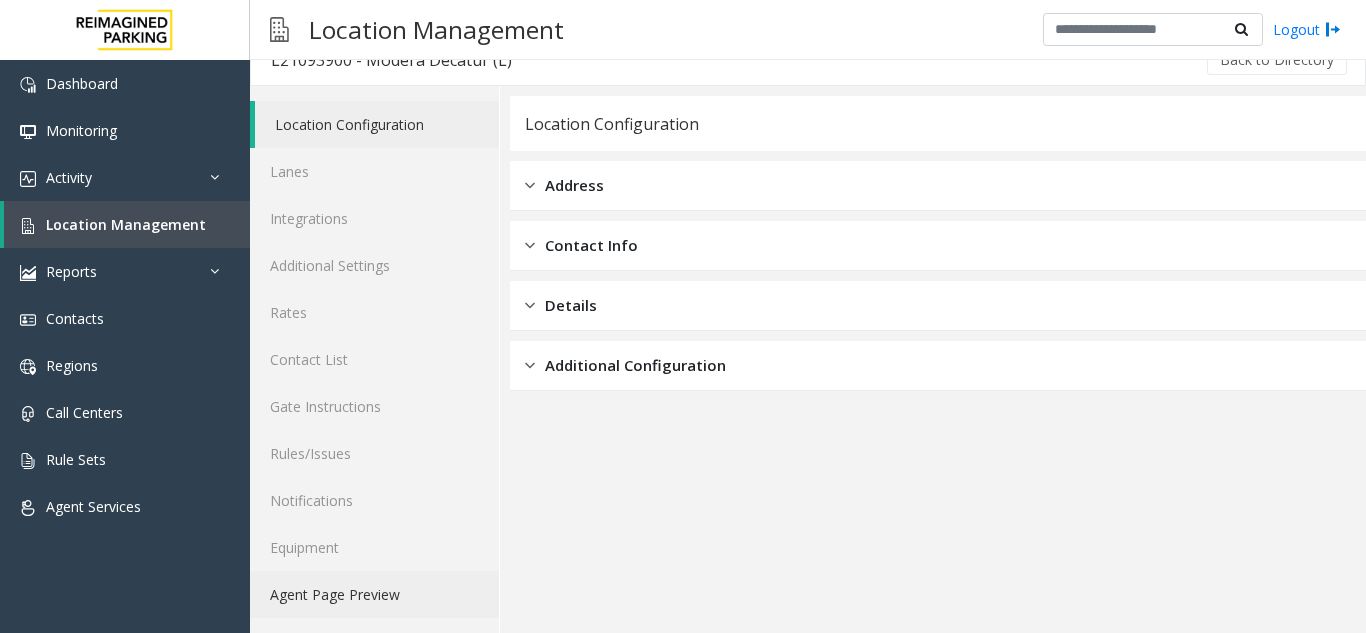 click on "Agent Page Preview" 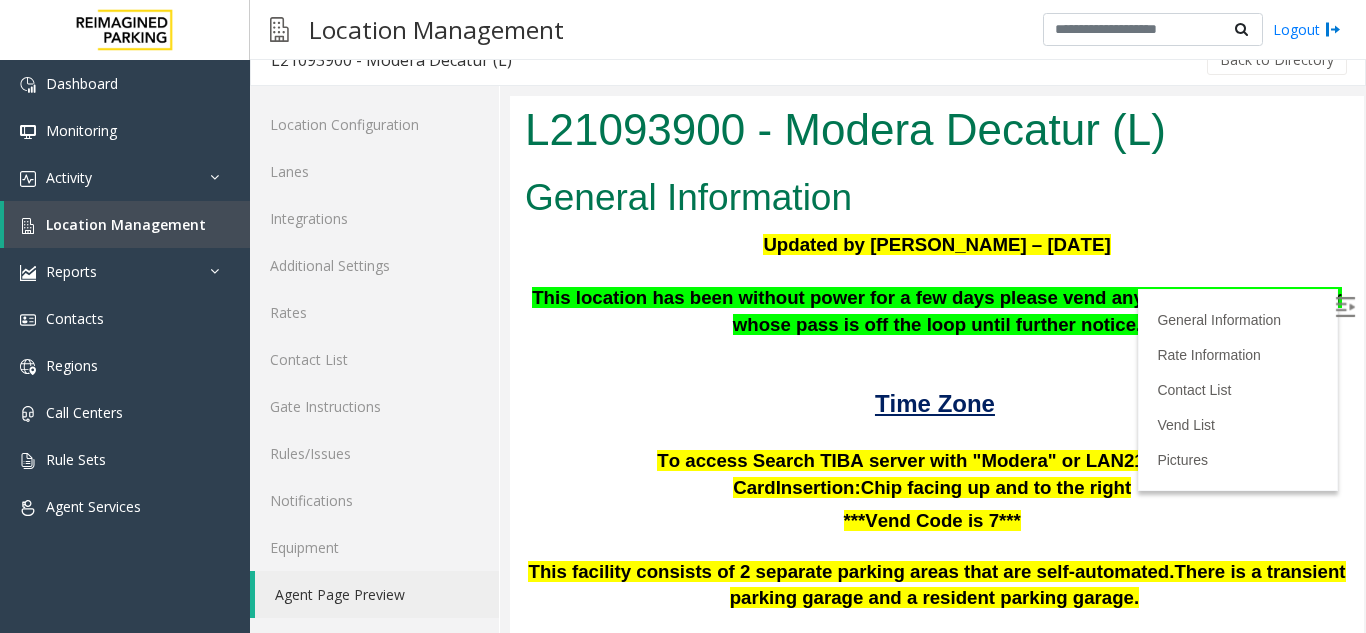 scroll, scrollTop: 0, scrollLeft: 0, axis: both 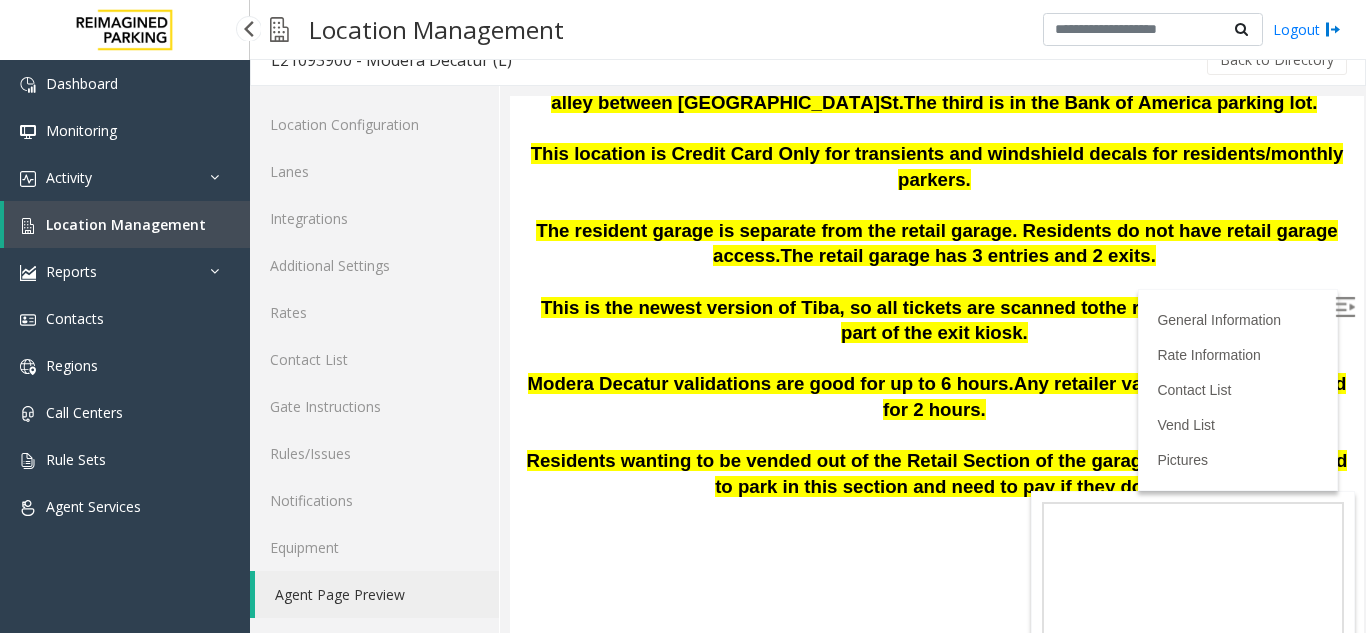 click on "Location Management" at bounding box center (126, 224) 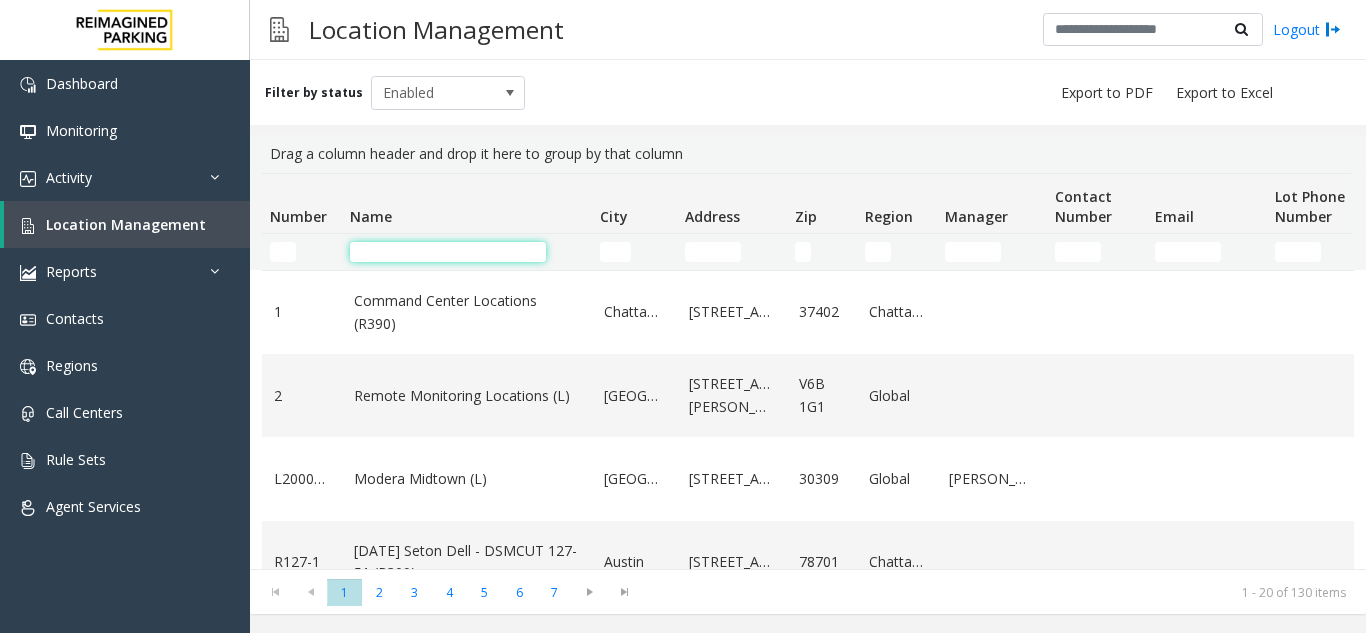 click 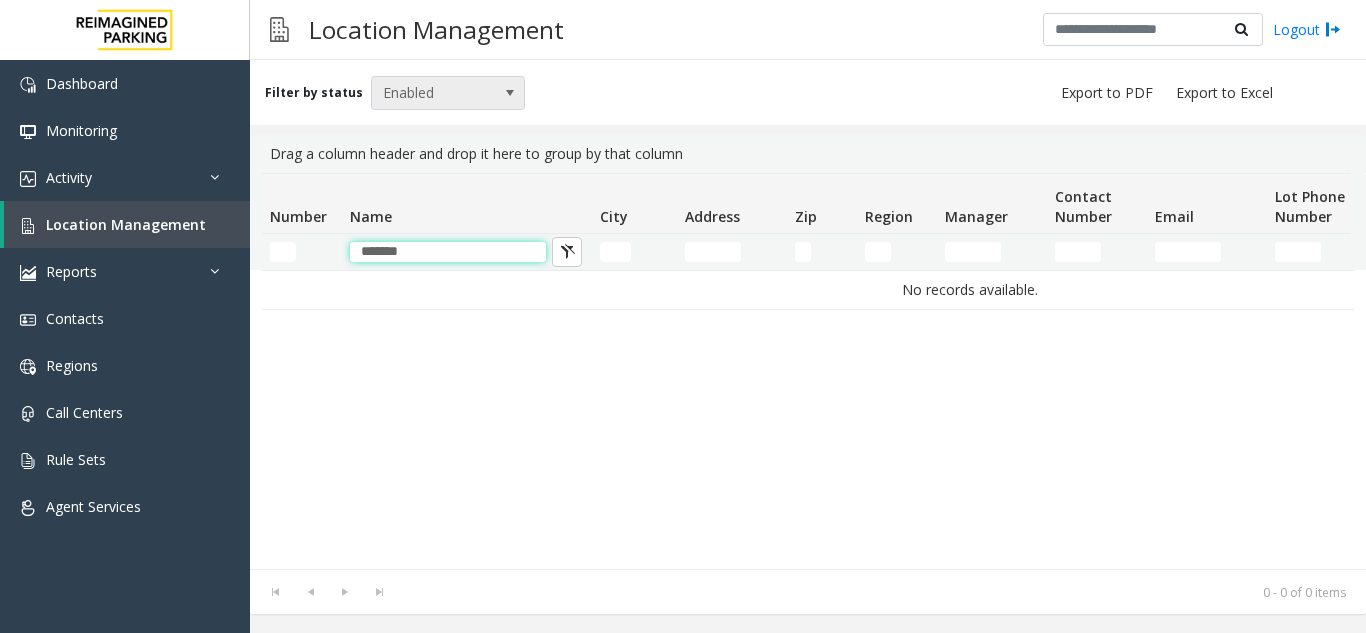 type on "*******" 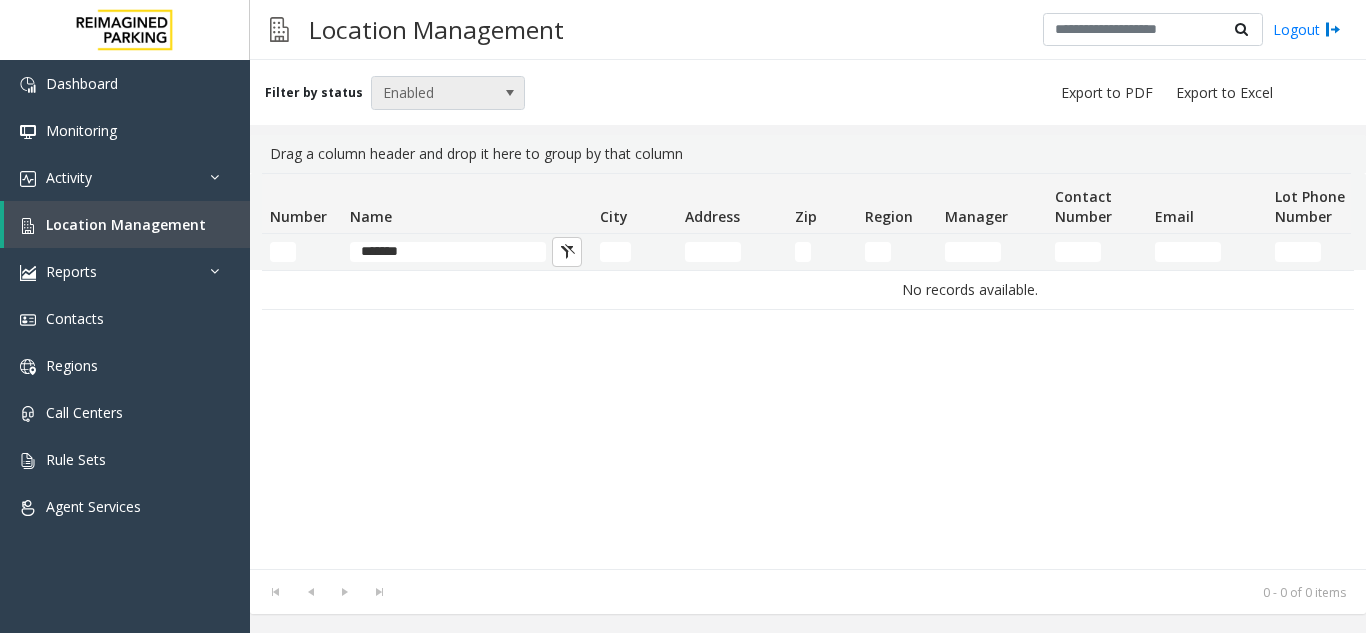 click at bounding box center [510, 93] 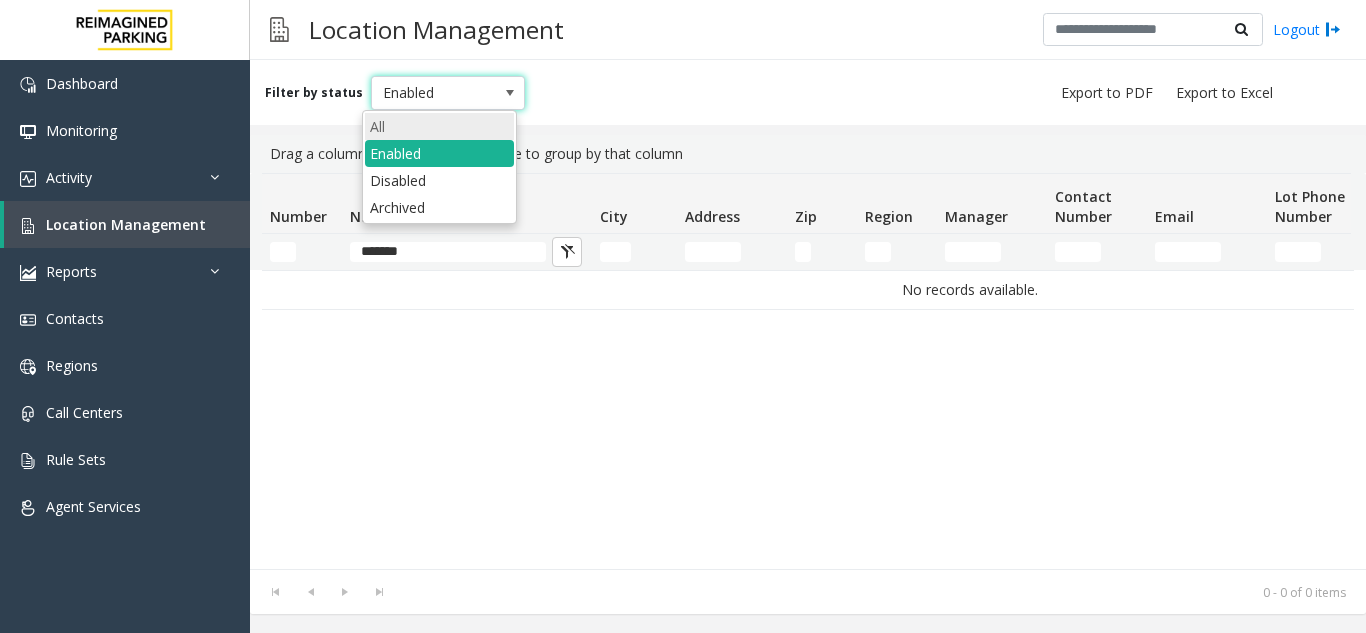 click on "All" at bounding box center [439, 126] 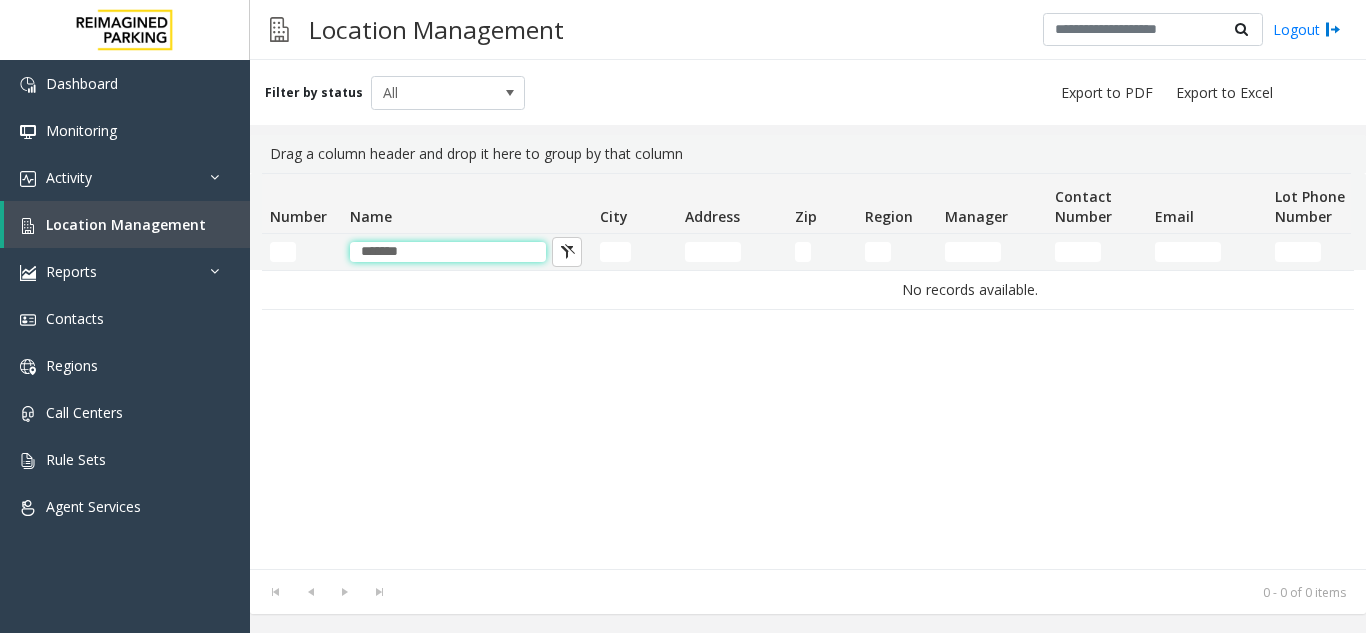 drag, startPoint x: 422, startPoint y: 249, endPoint x: 314, endPoint y: 236, distance: 108.779594 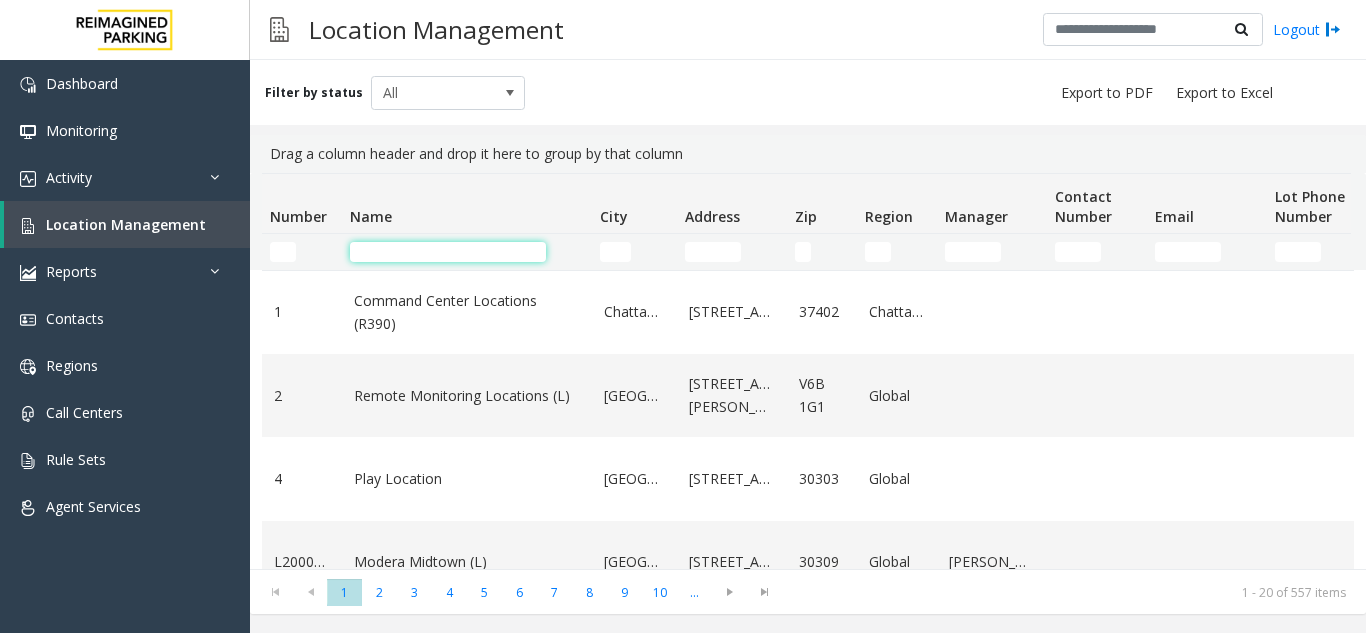 type 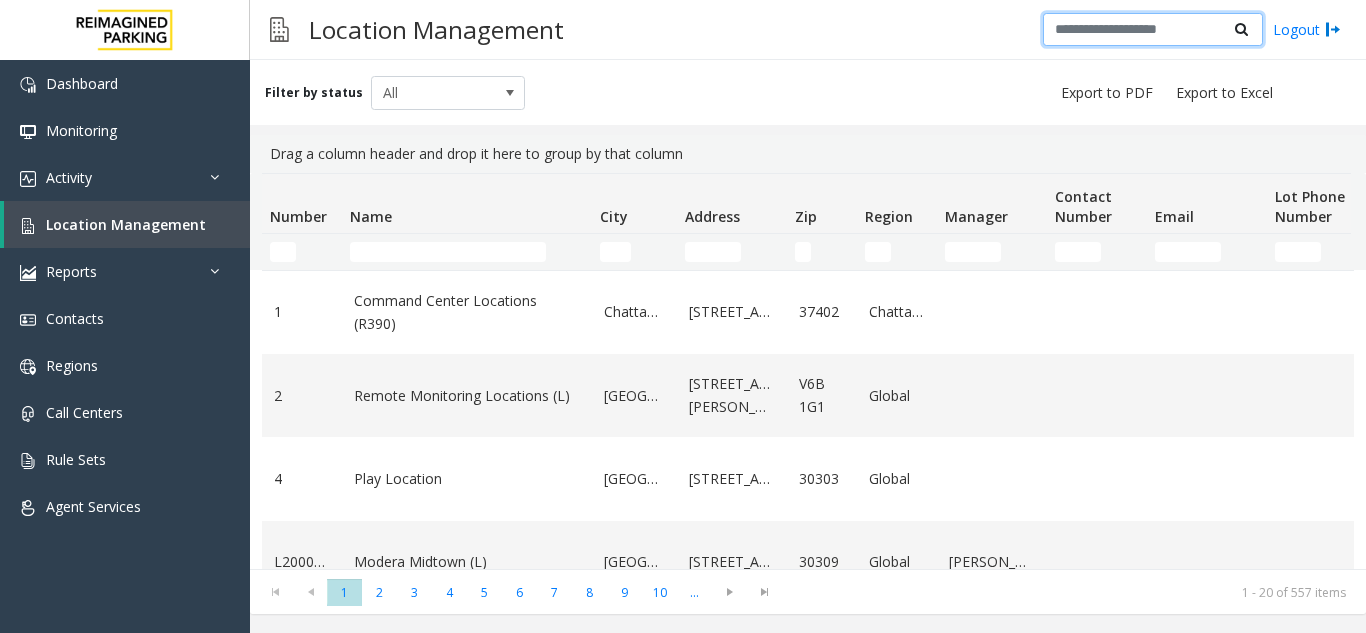 click at bounding box center [1153, 30] 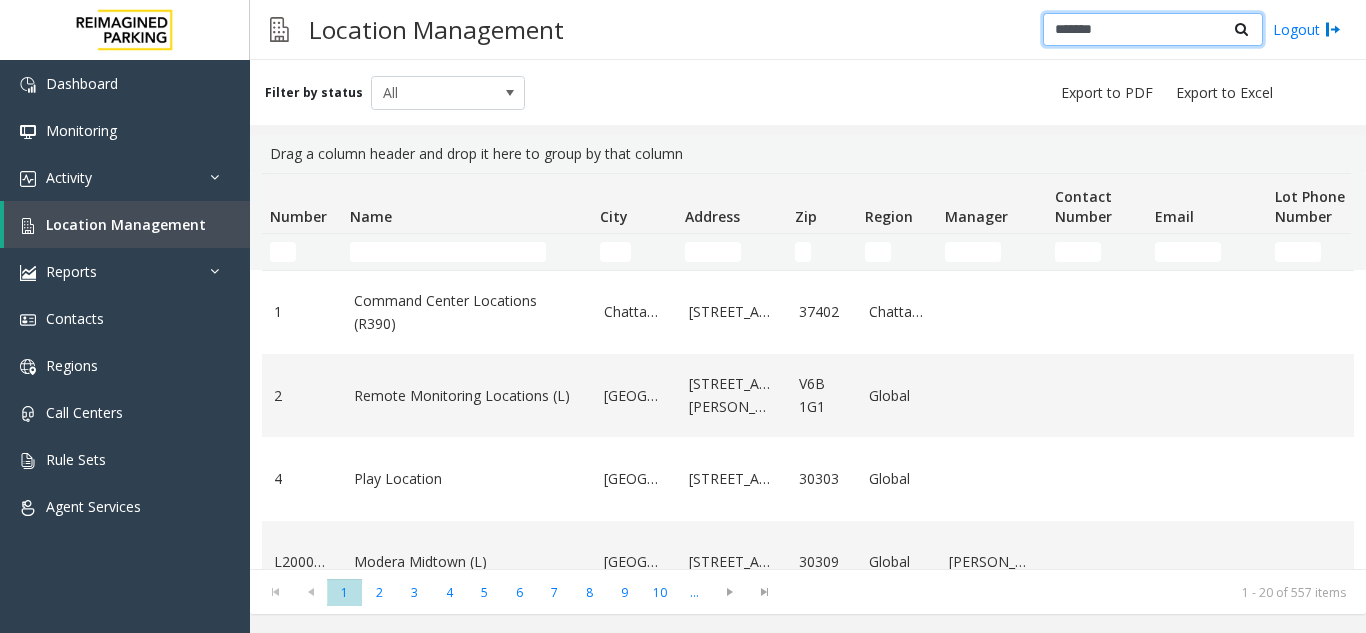 type on "*******" 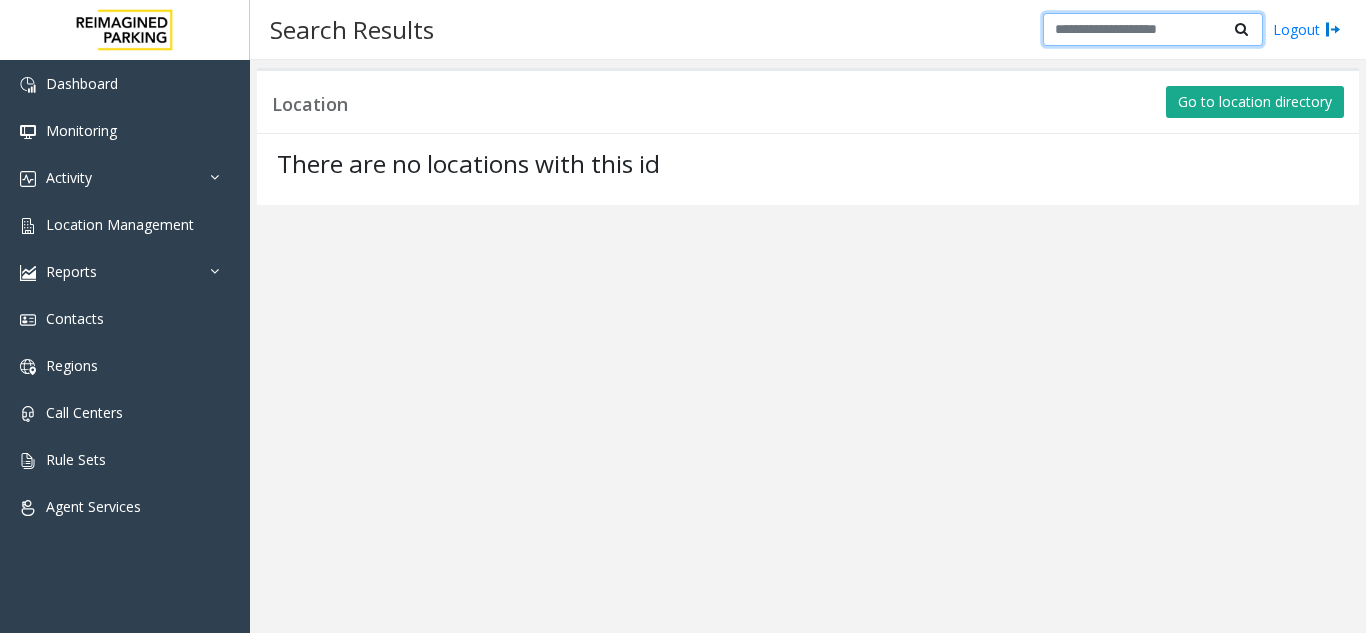 click at bounding box center (1153, 30) 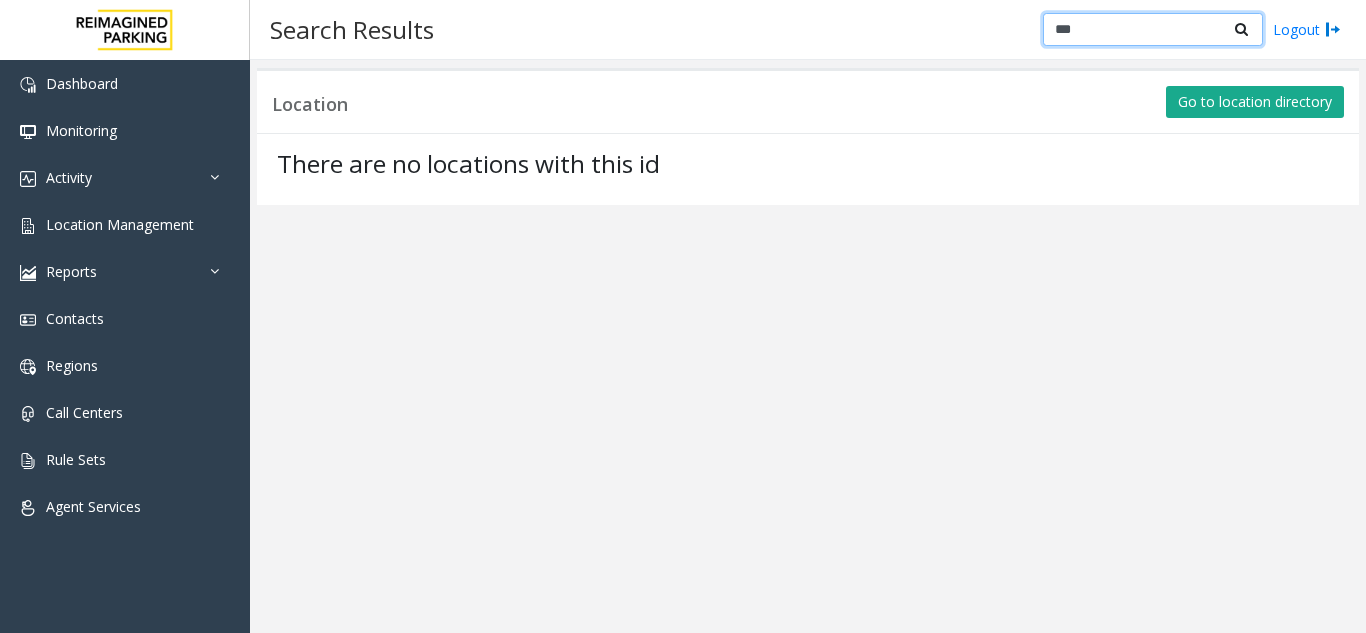 type on "***" 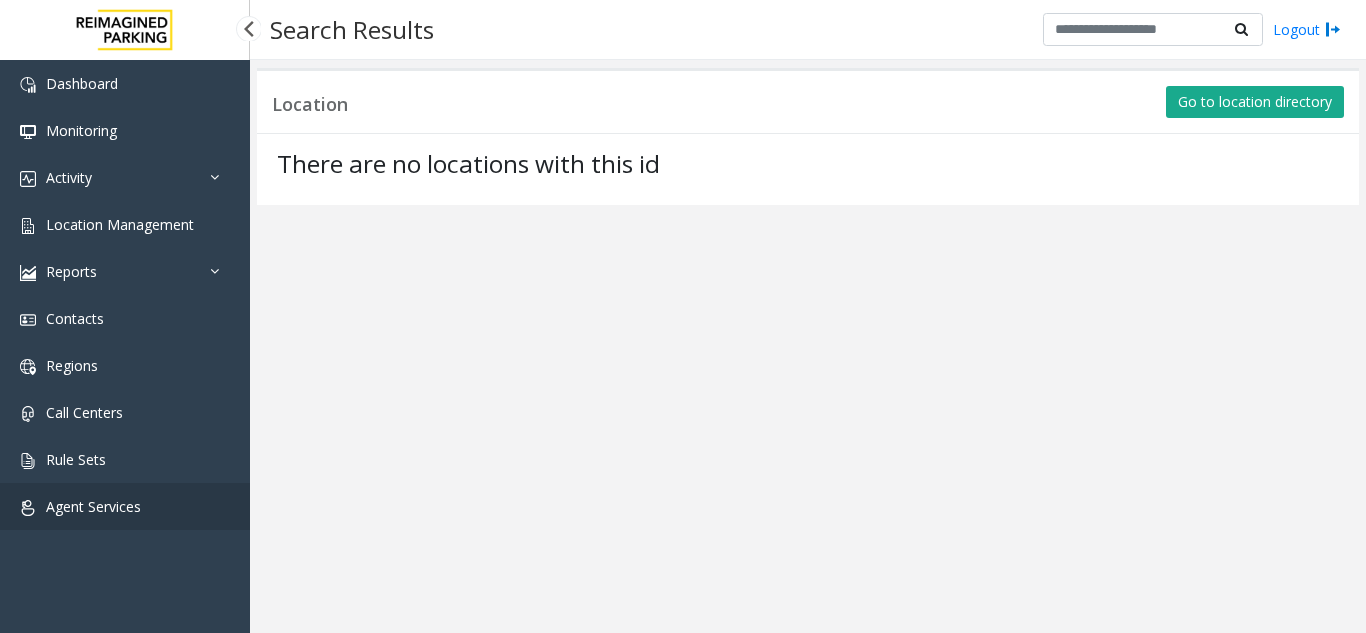 click on "Agent Services" at bounding box center (93, 506) 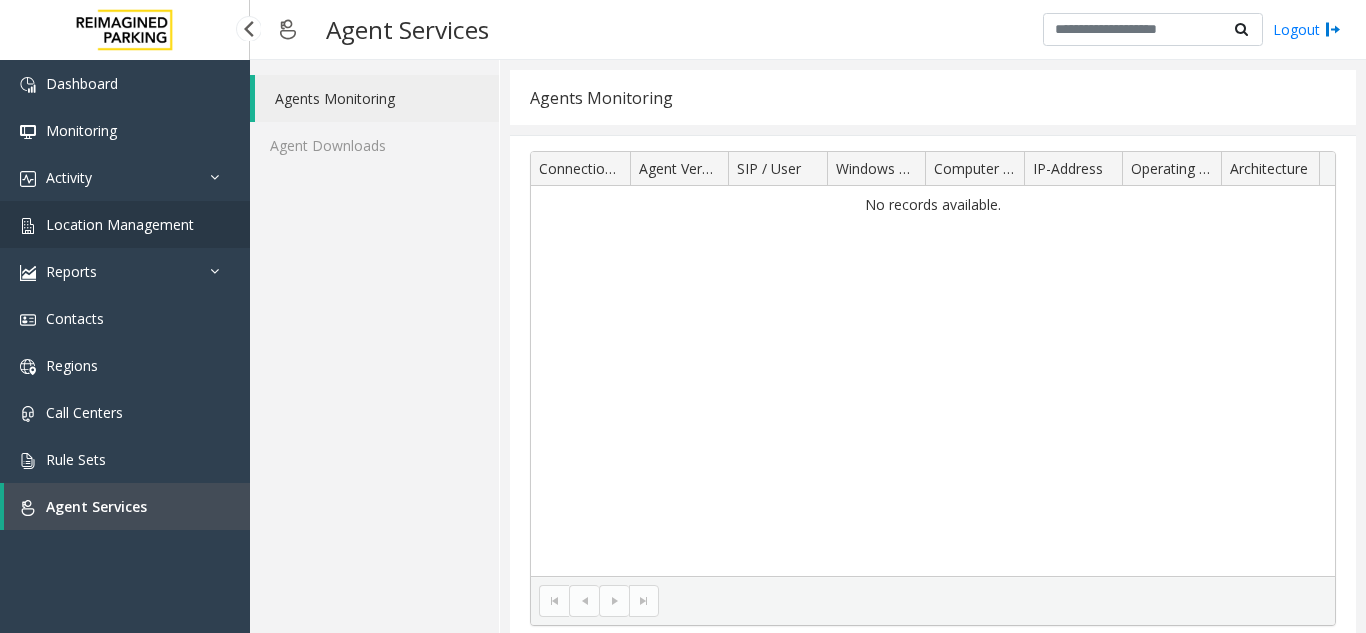 click on "Location Management" at bounding box center (125, 224) 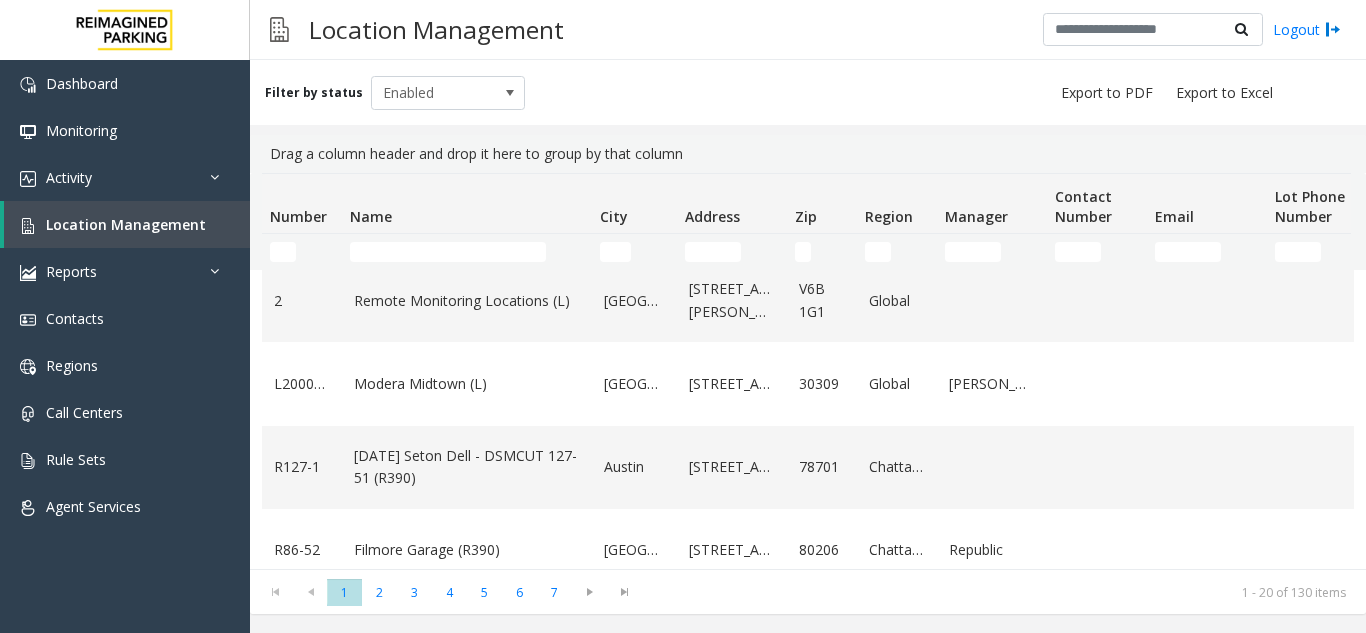 scroll, scrollTop: 200, scrollLeft: 0, axis: vertical 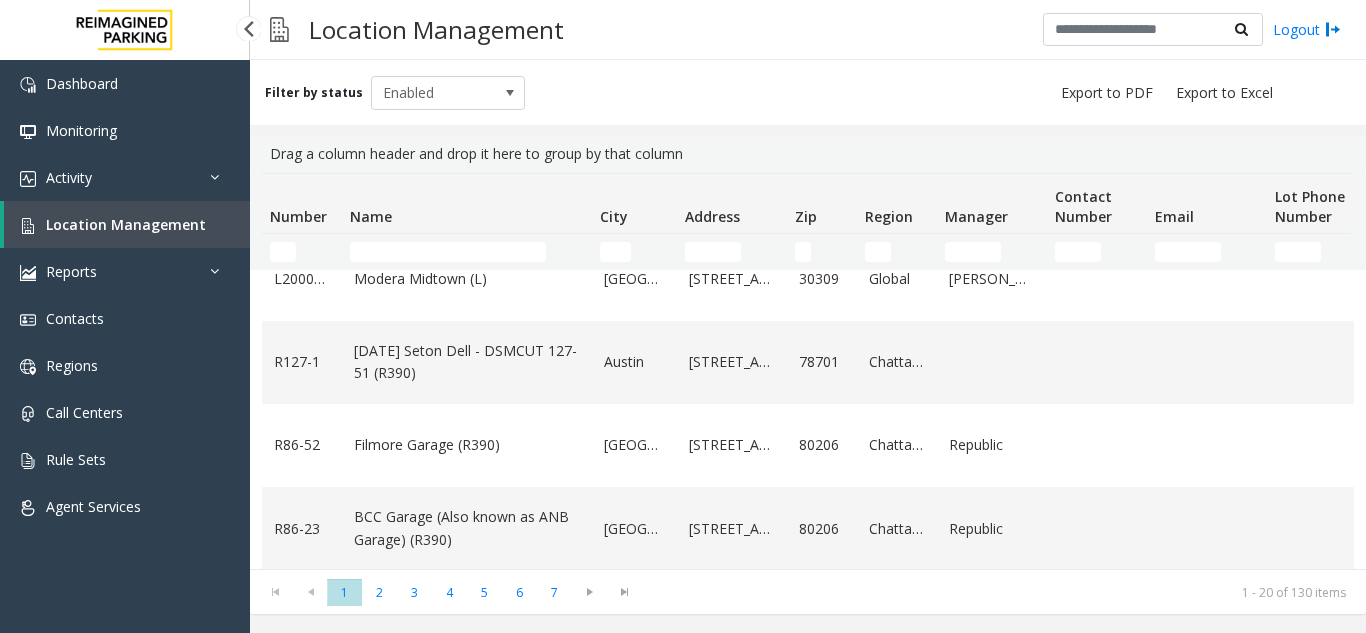 click on "Location Management" at bounding box center [126, 224] 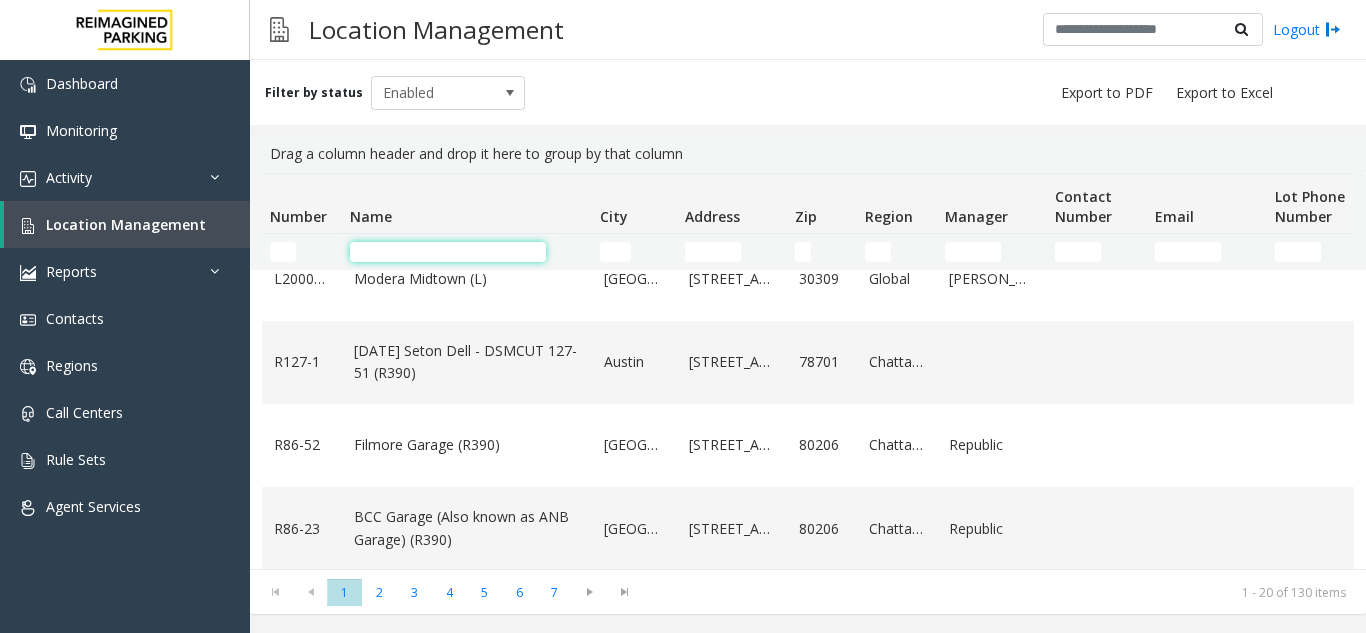 click 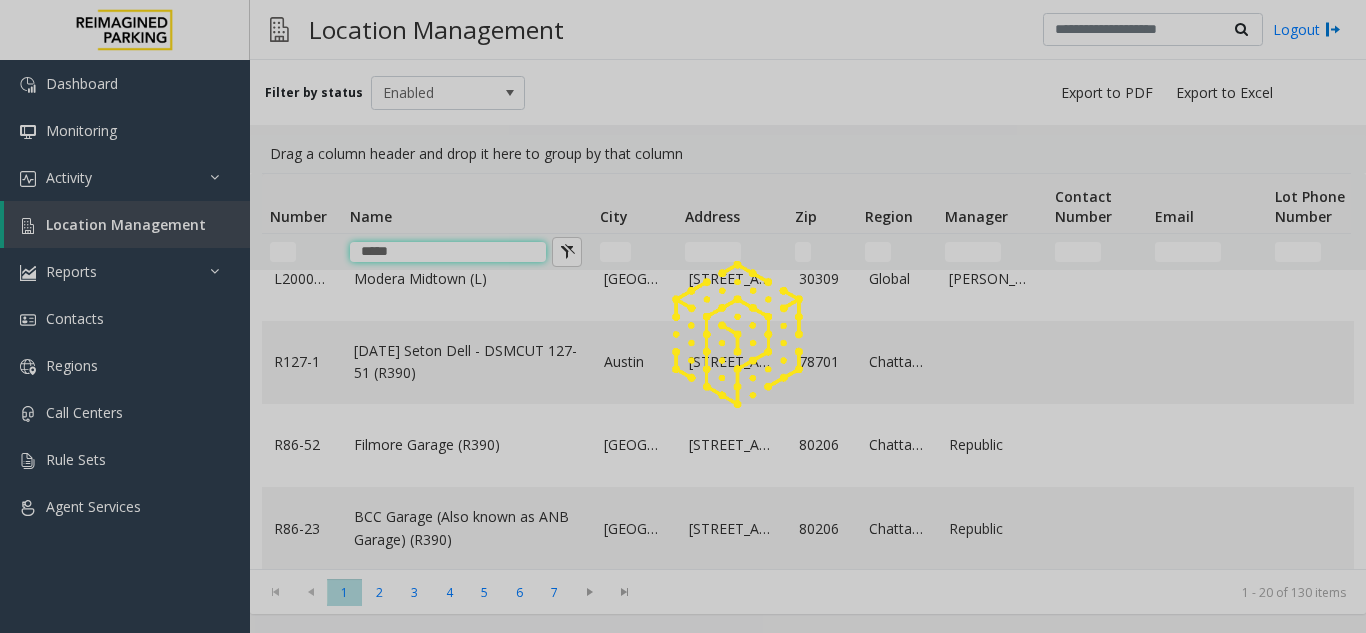 scroll, scrollTop: 0, scrollLeft: 0, axis: both 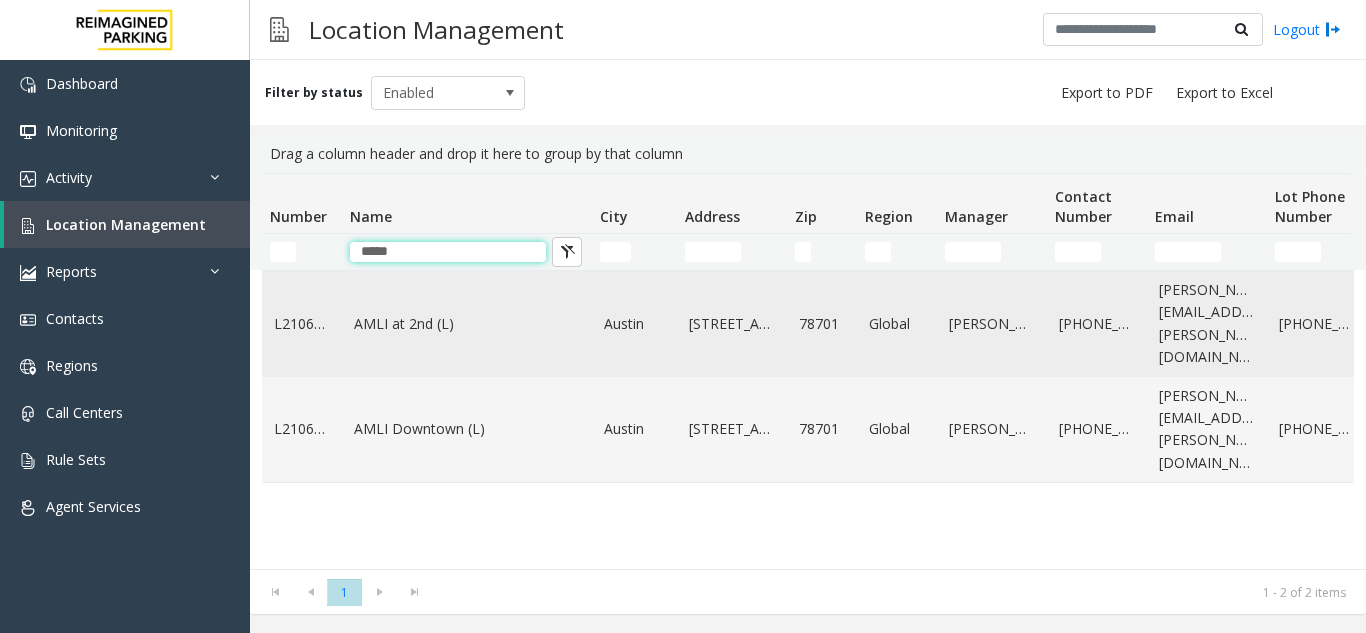 type on "****" 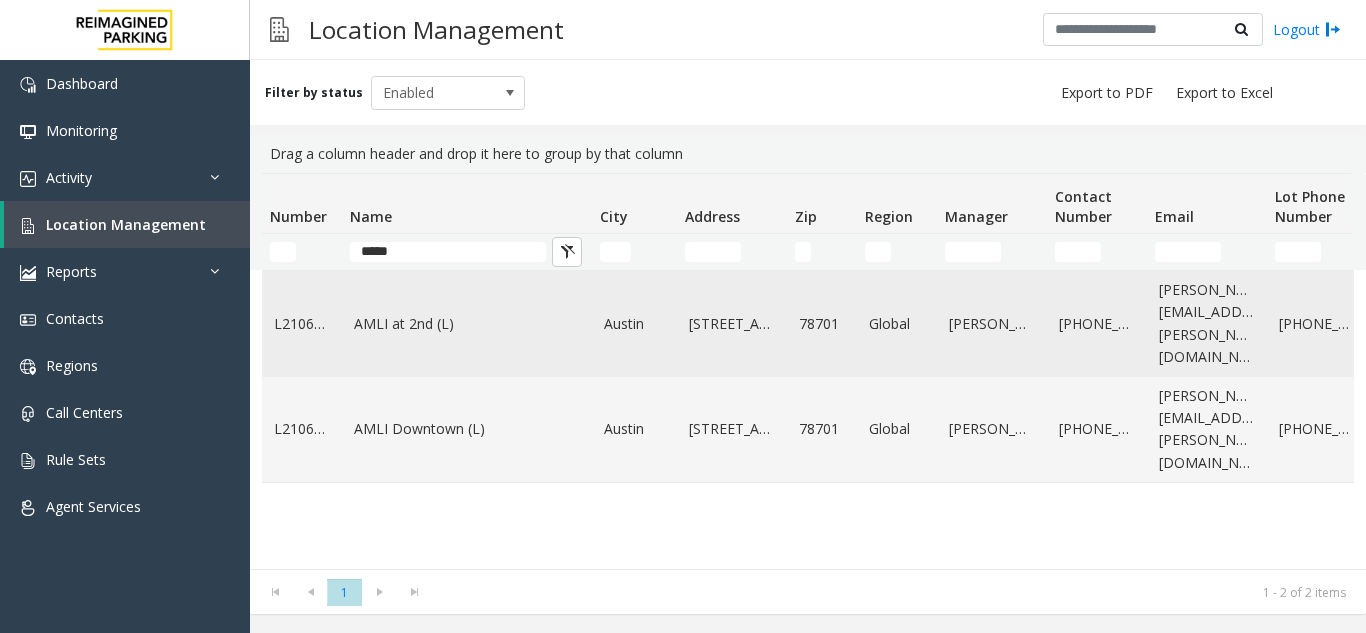 click on "AMLI at 2nd (L)" 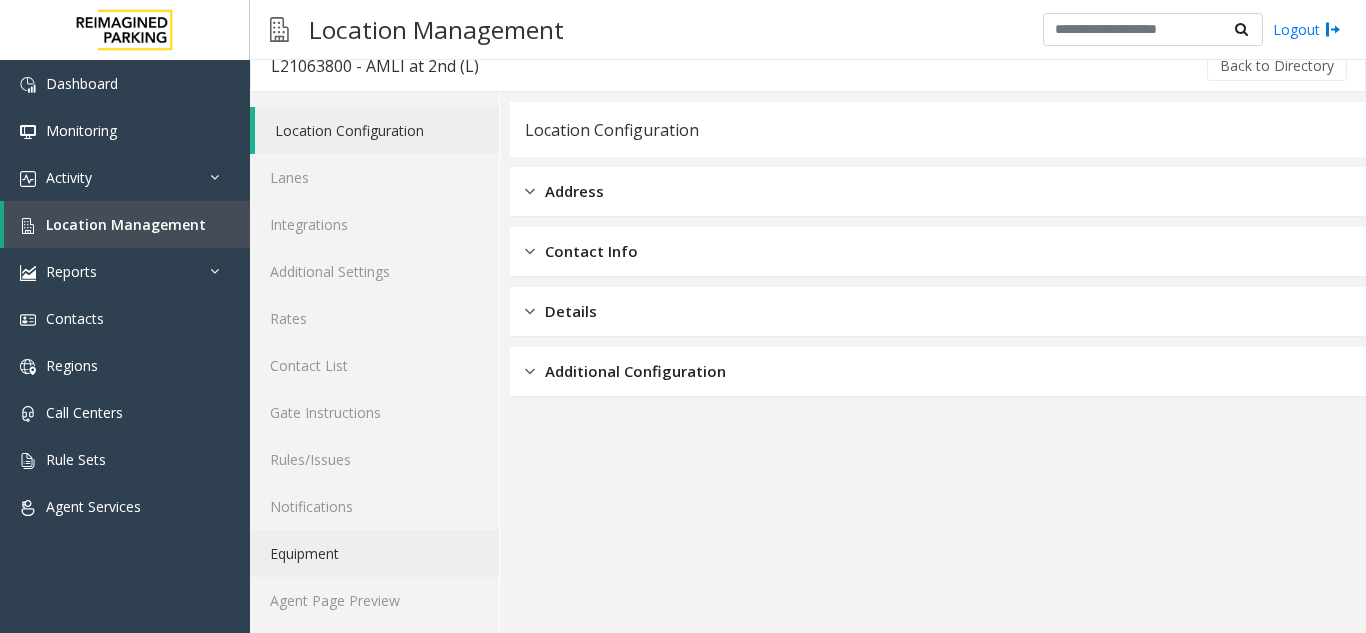 scroll, scrollTop: 26, scrollLeft: 0, axis: vertical 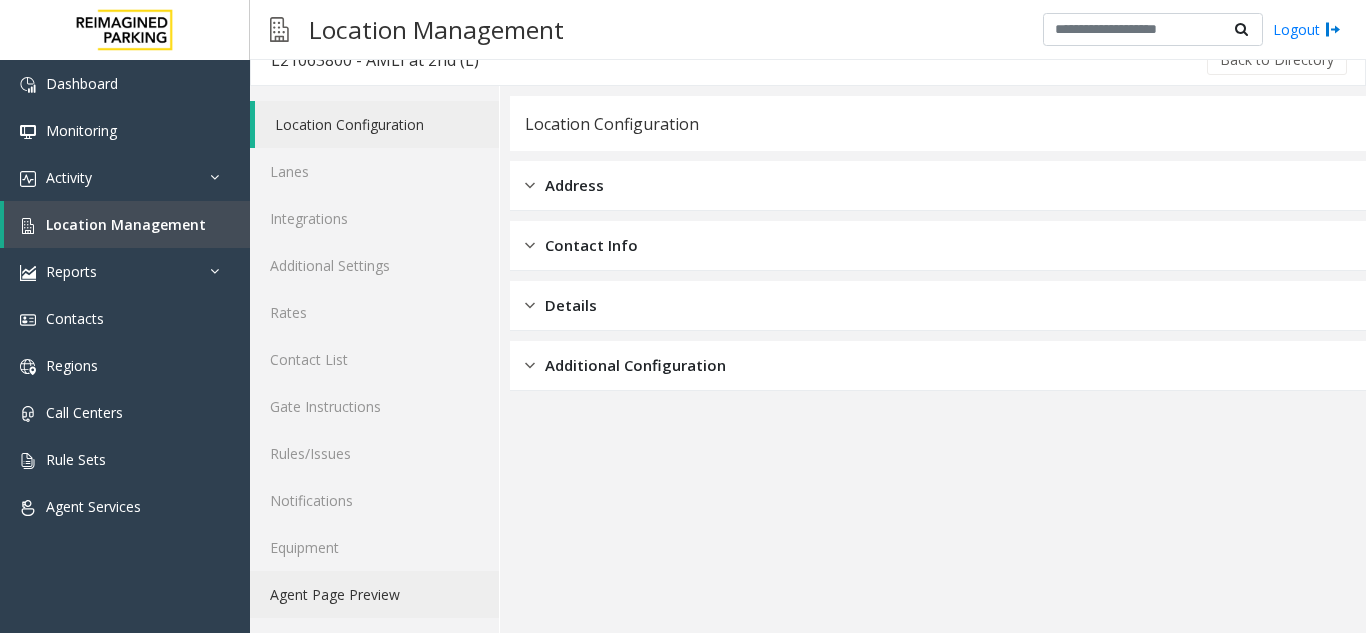 click on "Agent Page Preview" 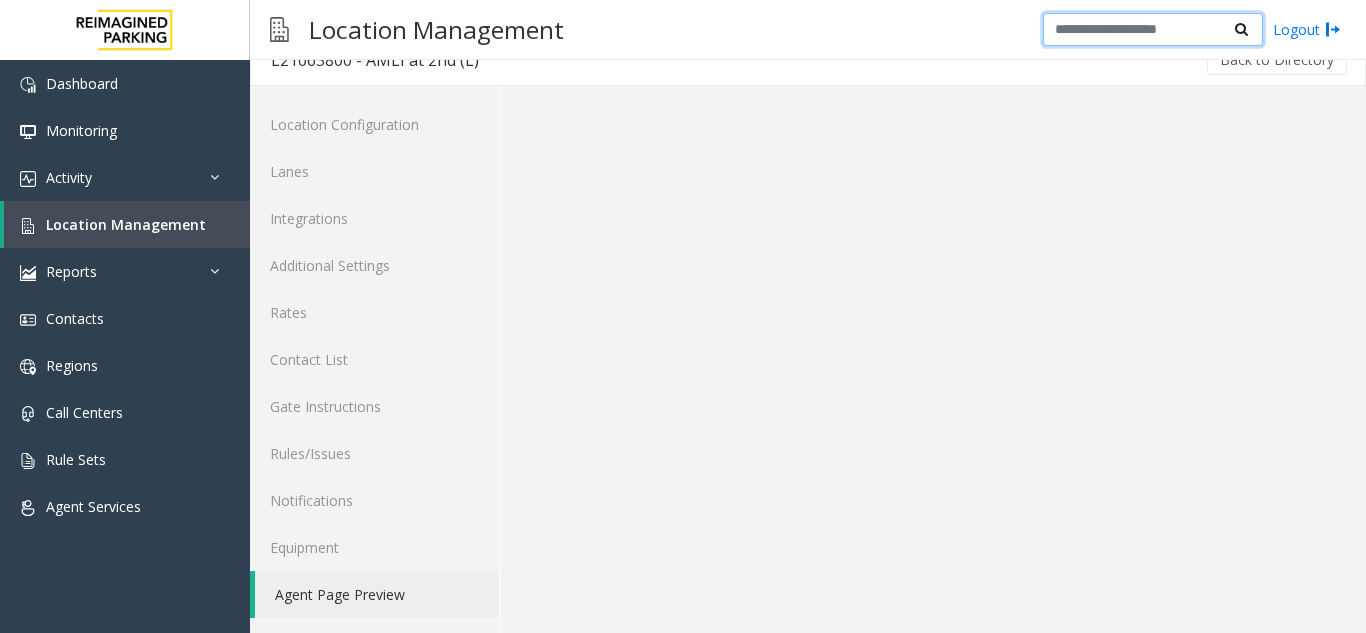 click at bounding box center [1153, 30] 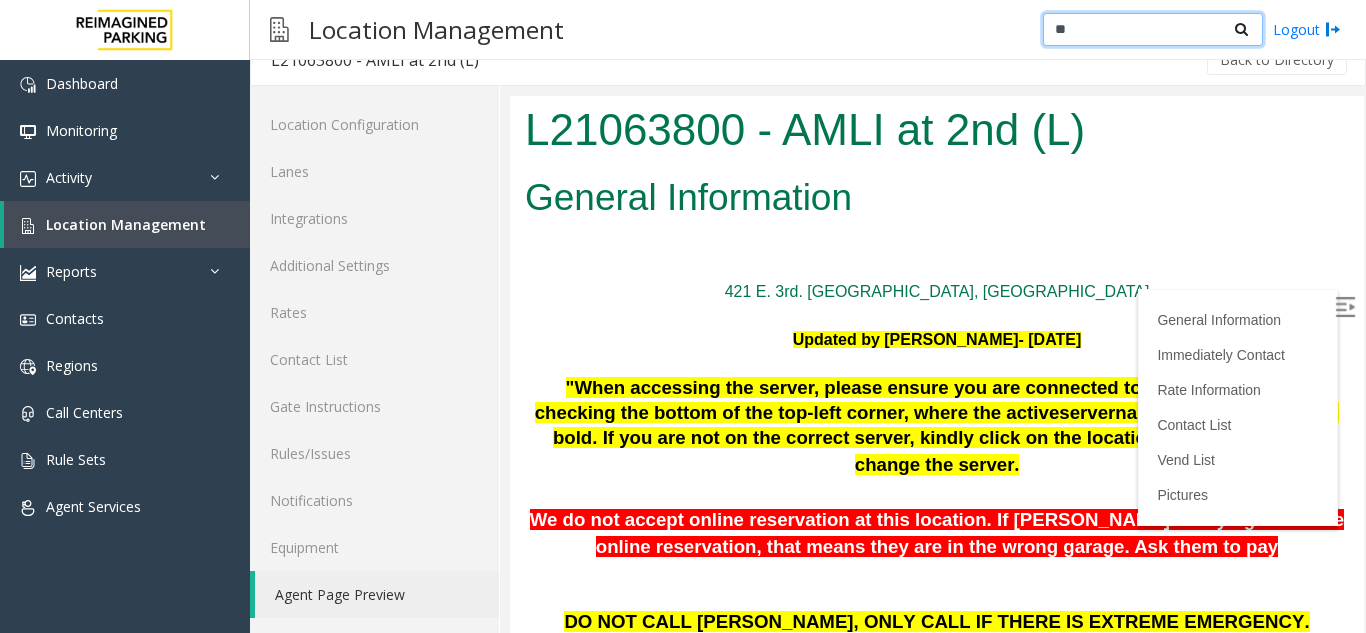 scroll, scrollTop: 0, scrollLeft: 0, axis: both 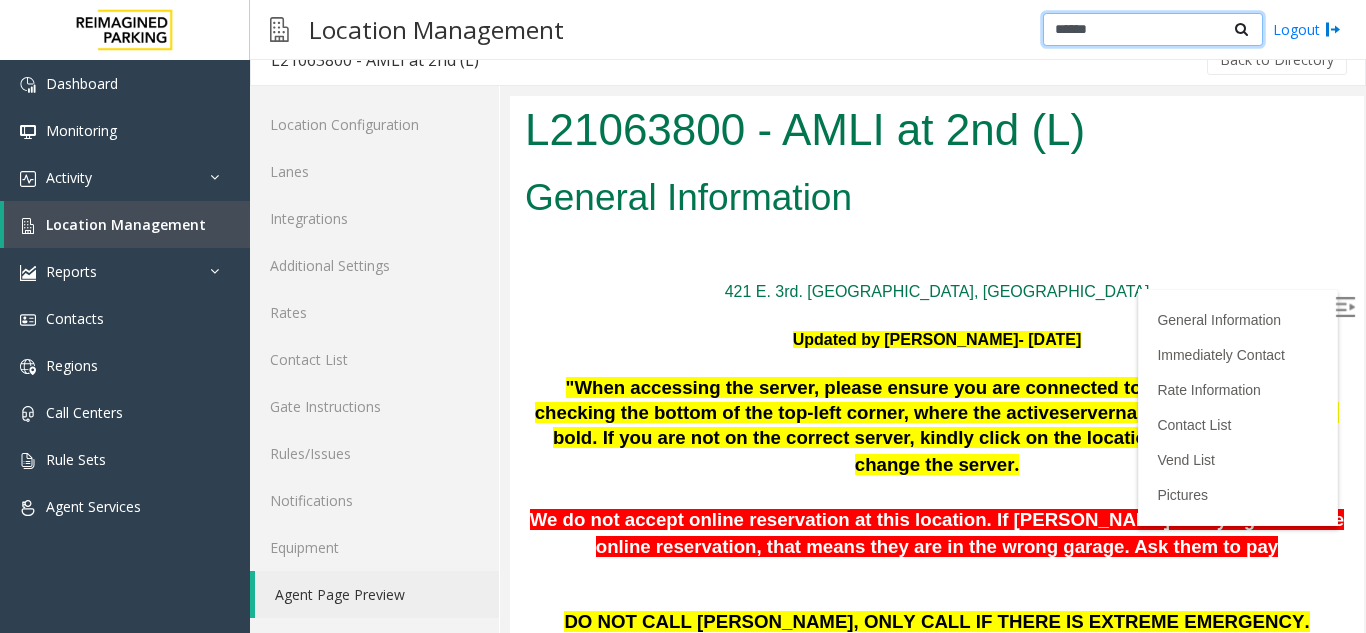 type on "******" 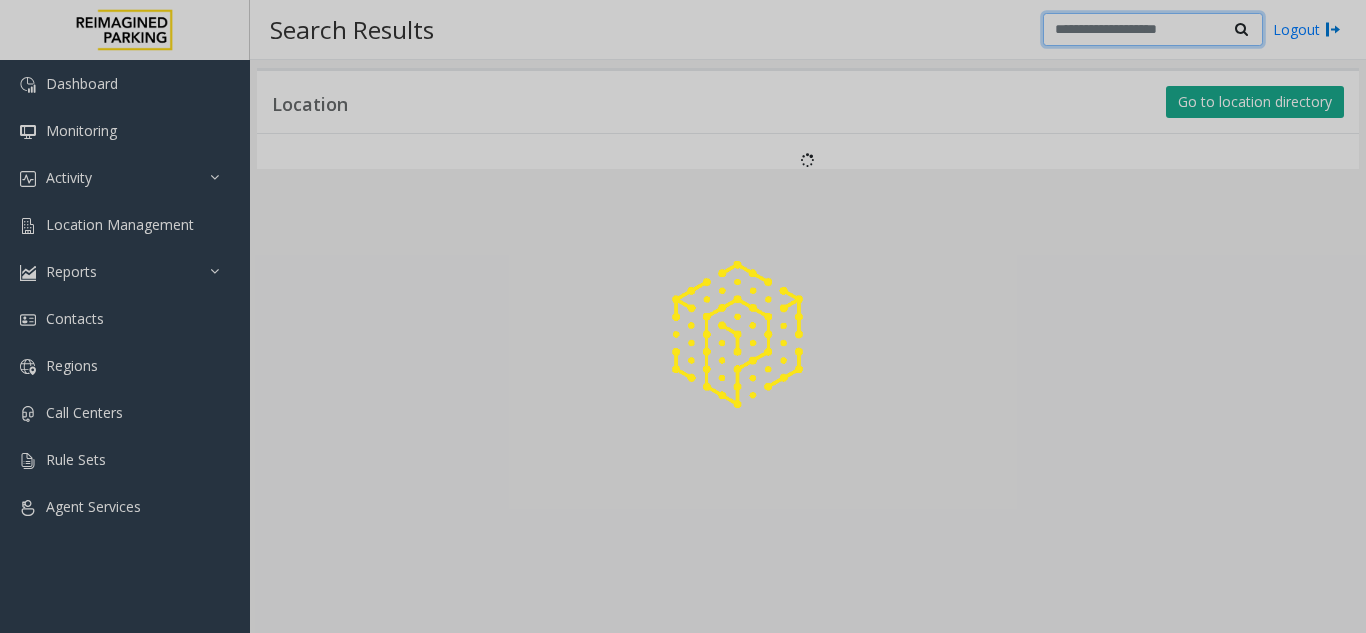 scroll, scrollTop: 0, scrollLeft: 0, axis: both 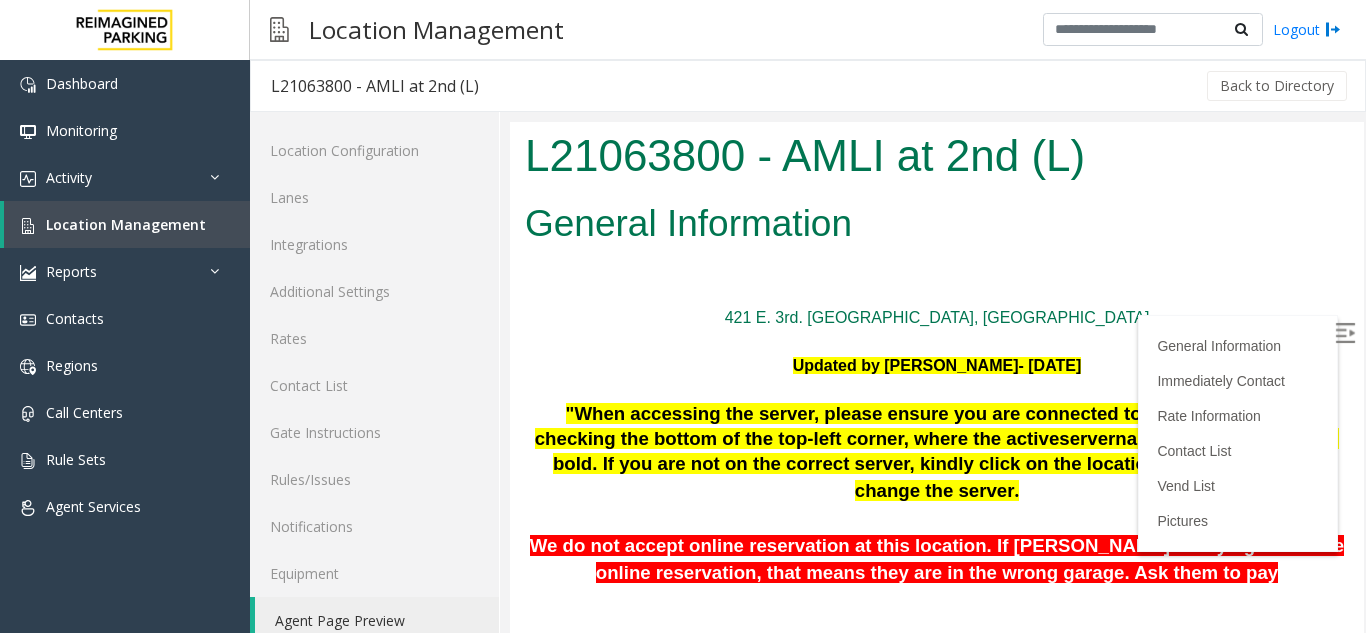 click at bounding box center (1345, 333) 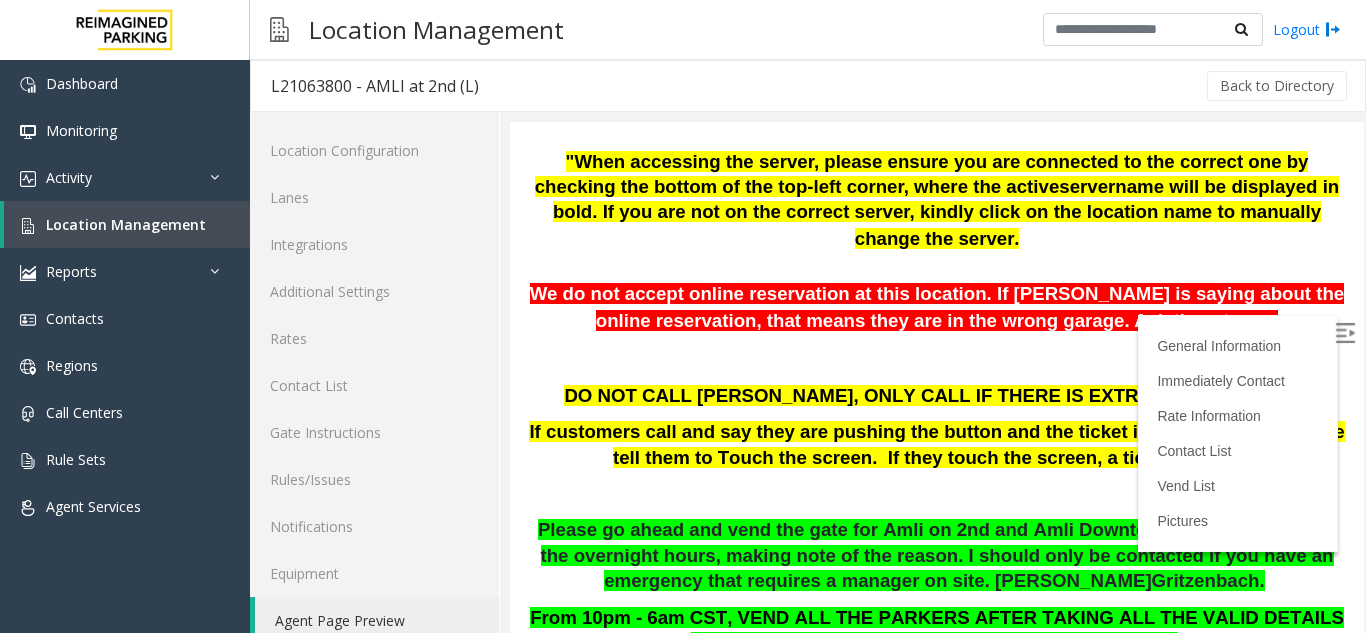 scroll, scrollTop: 300, scrollLeft: 0, axis: vertical 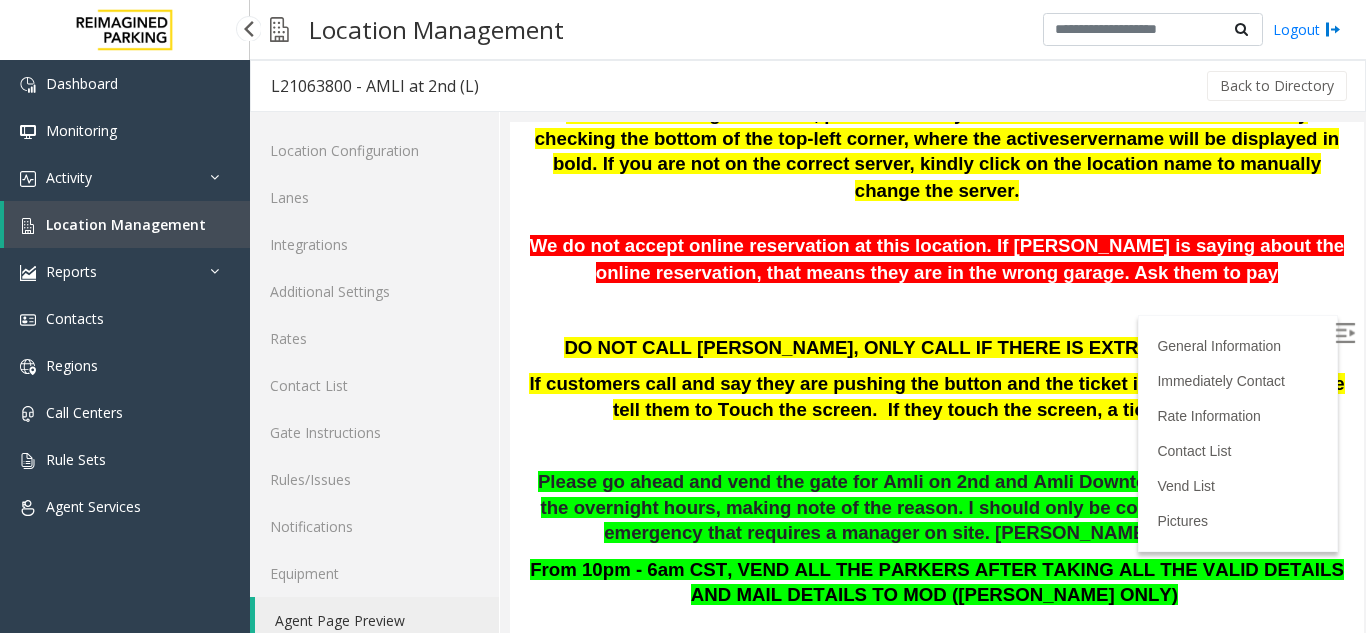 click on "Location Management" at bounding box center (126, 224) 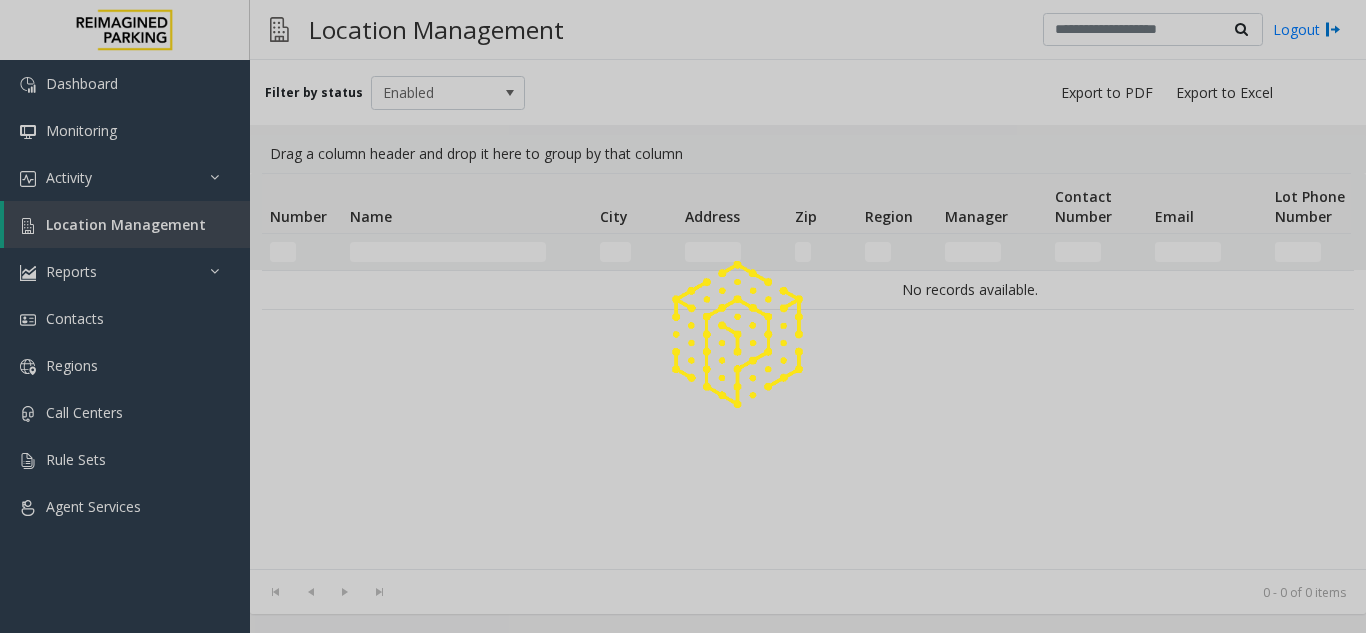 drag, startPoint x: 399, startPoint y: 244, endPoint x: 385, endPoint y: 257, distance: 19.104973 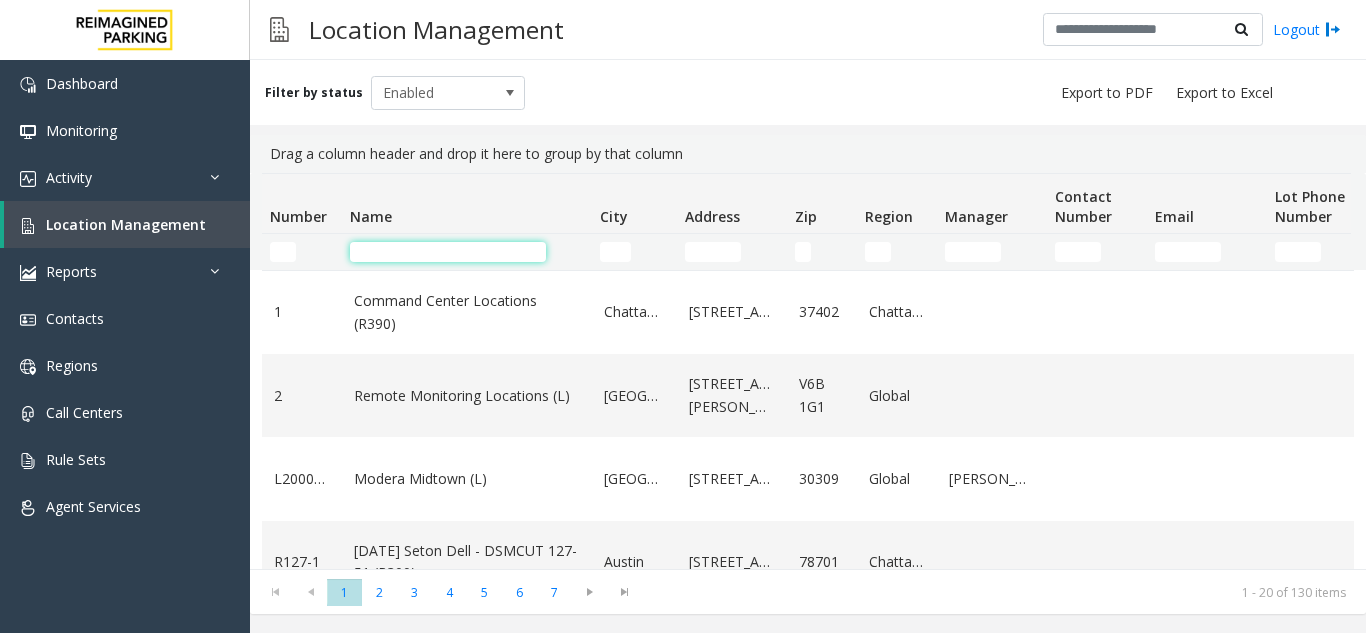 click 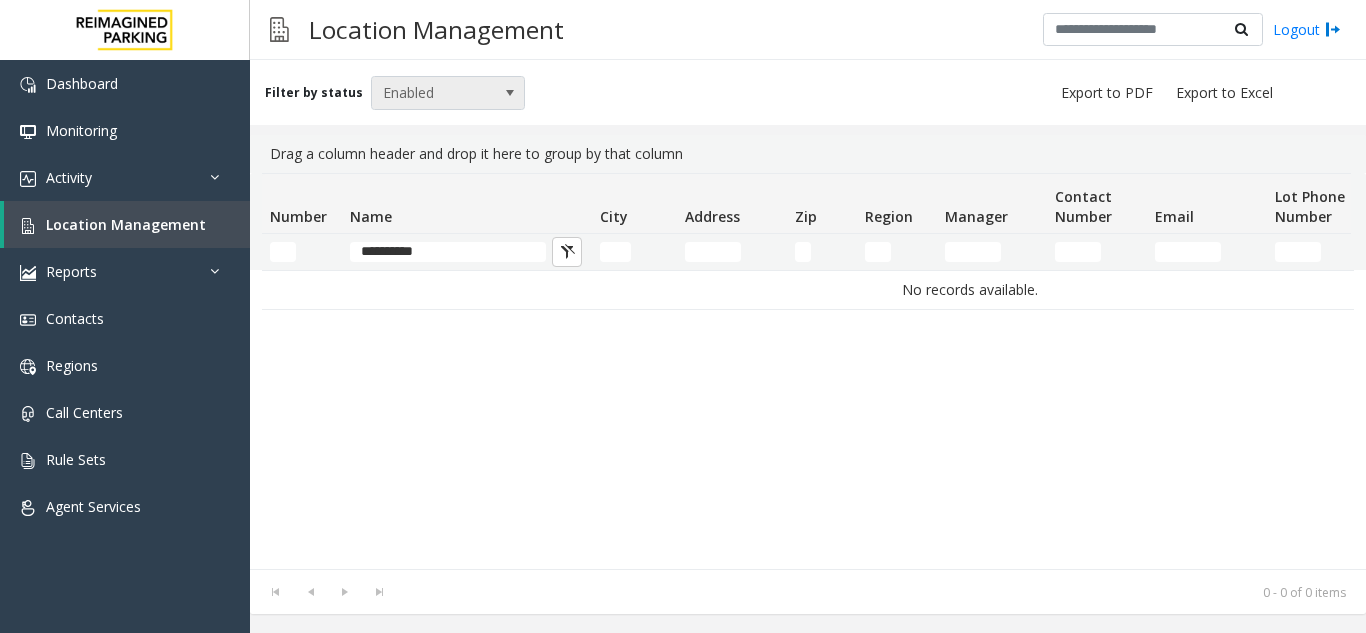 click on "Enabled" at bounding box center [433, 93] 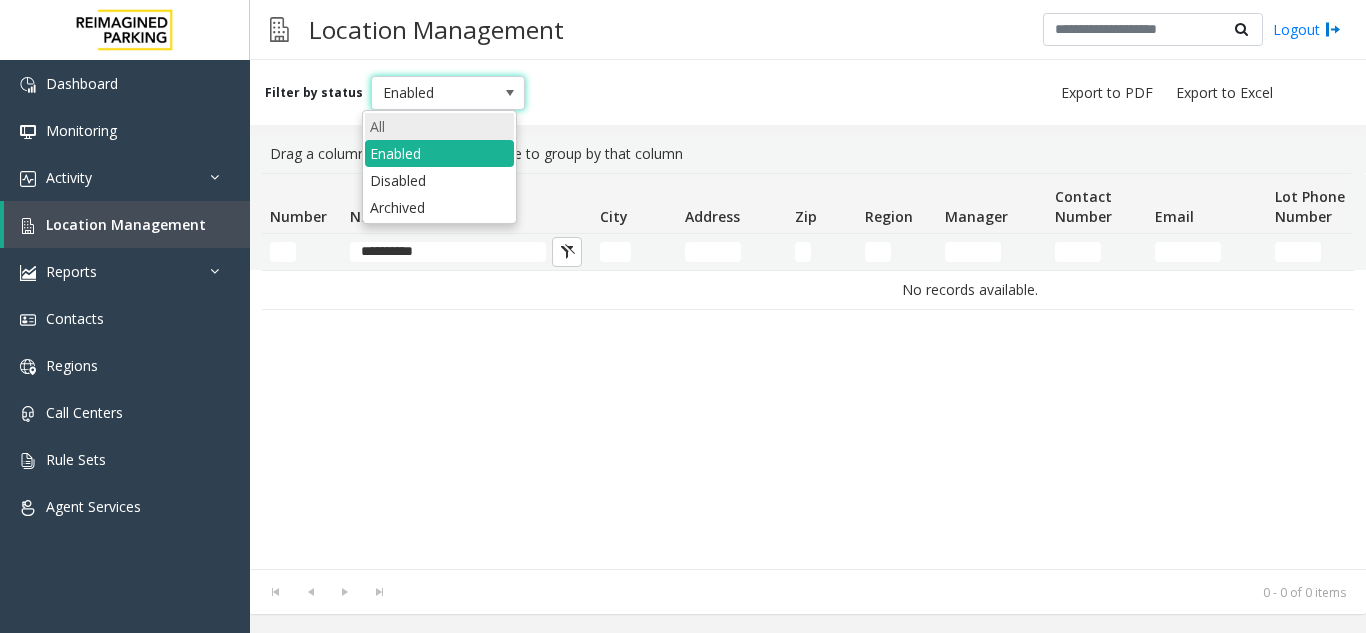 click on "All" at bounding box center (439, 126) 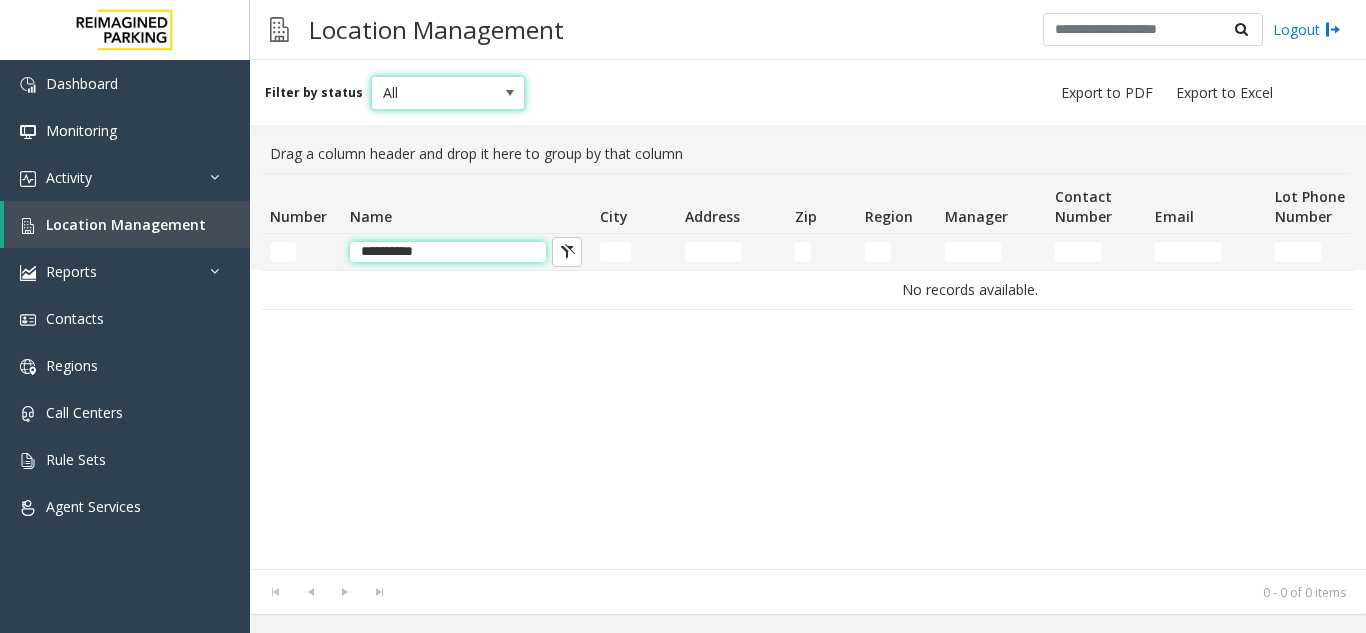 click on "**********" 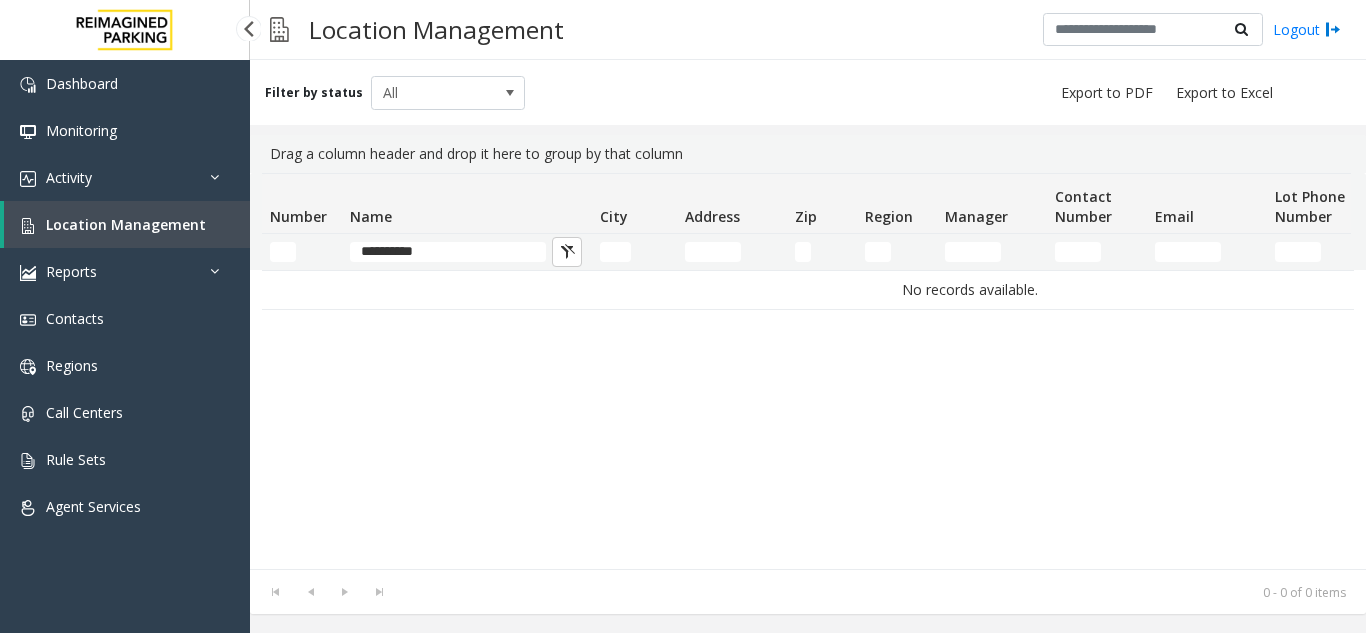click on "Location Management" at bounding box center (127, 224) 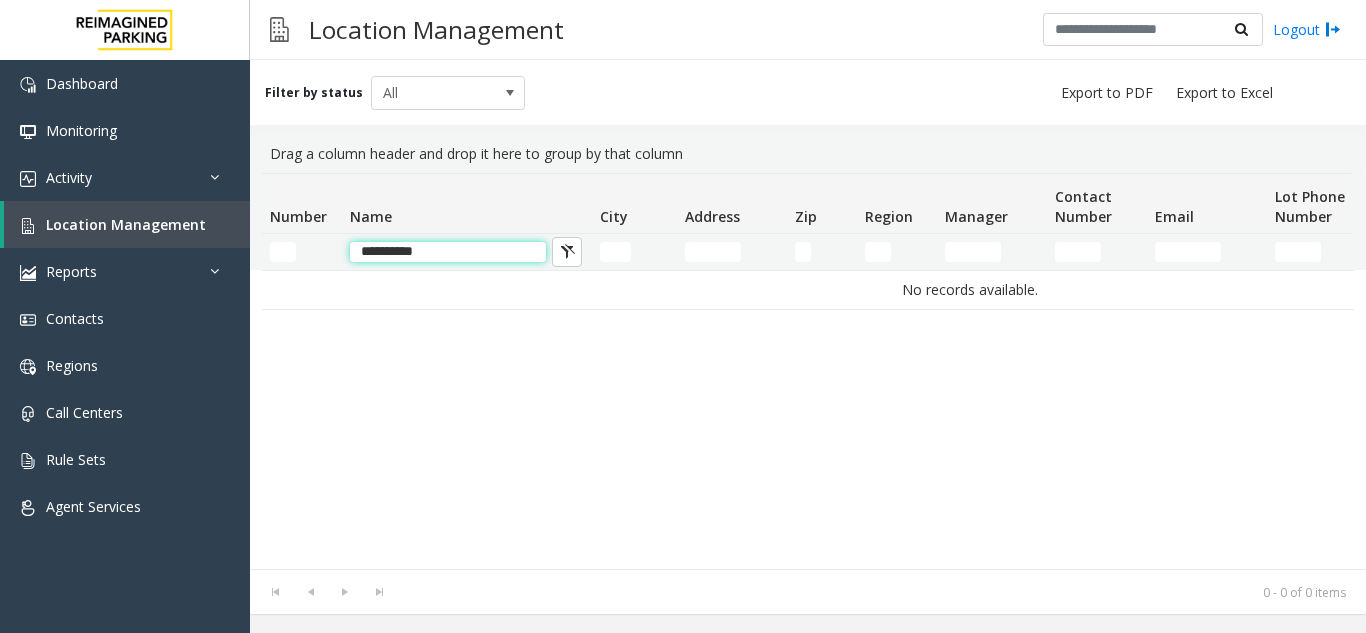 click on "**********" 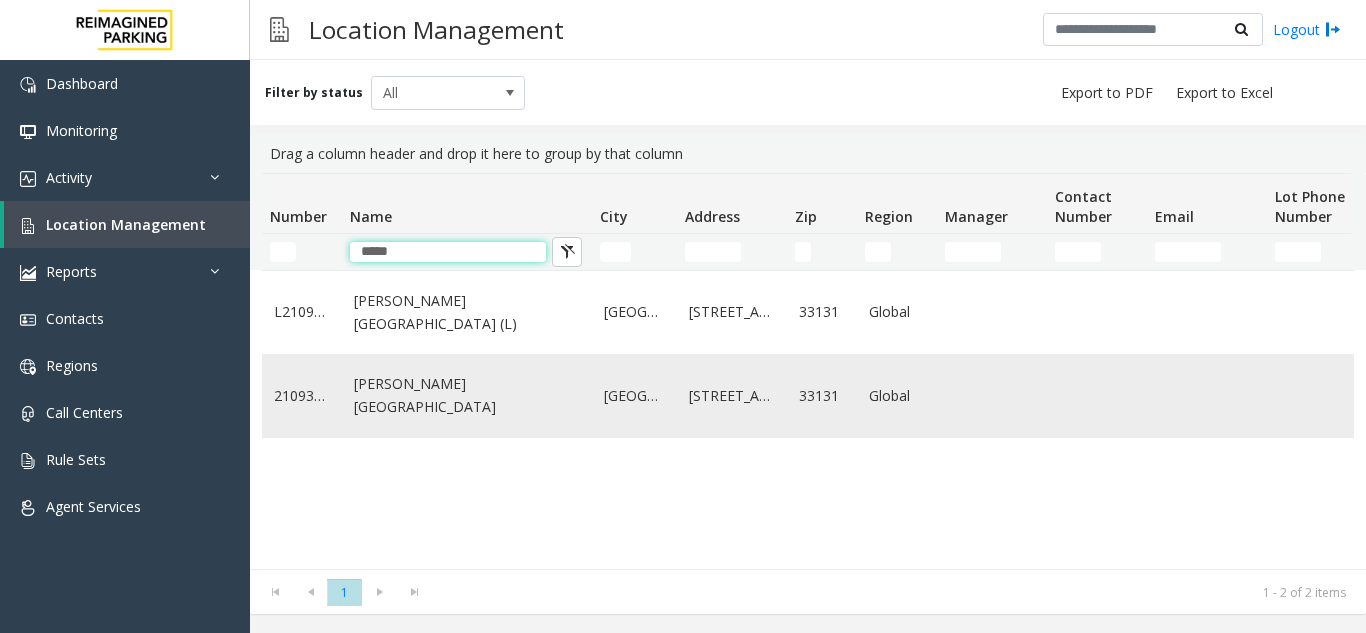 type on "*****" 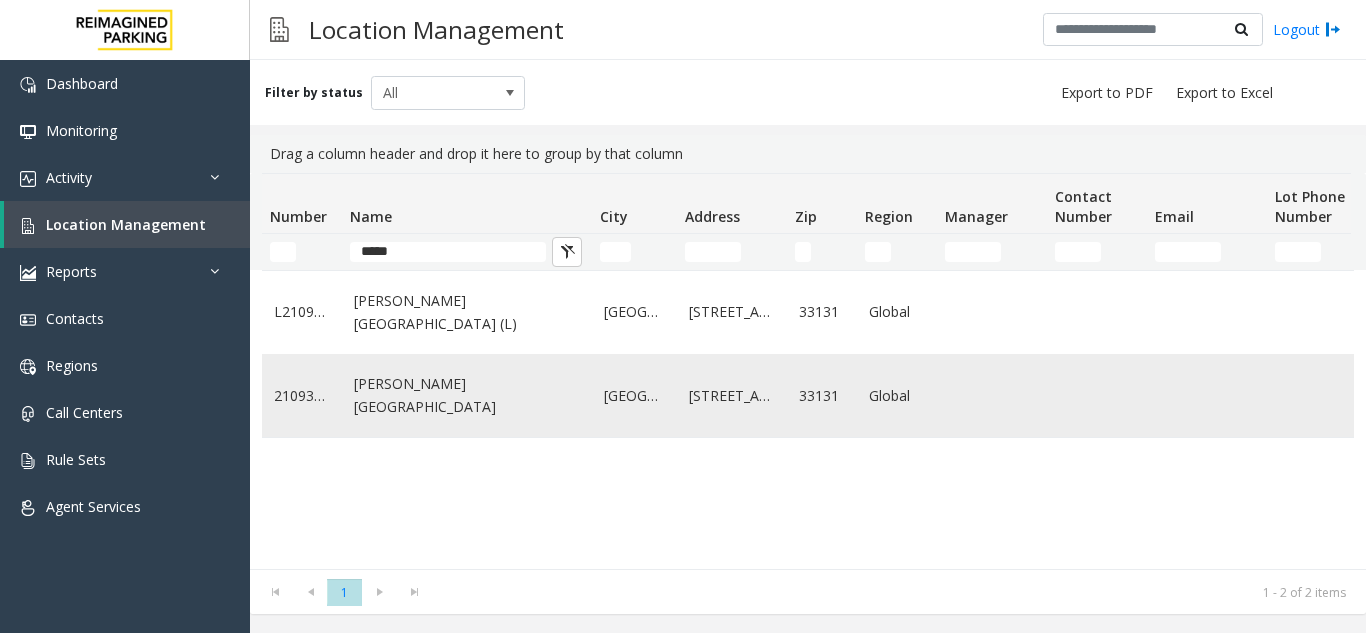 click on "[PERSON_NAME][GEOGRAPHIC_DATA]" 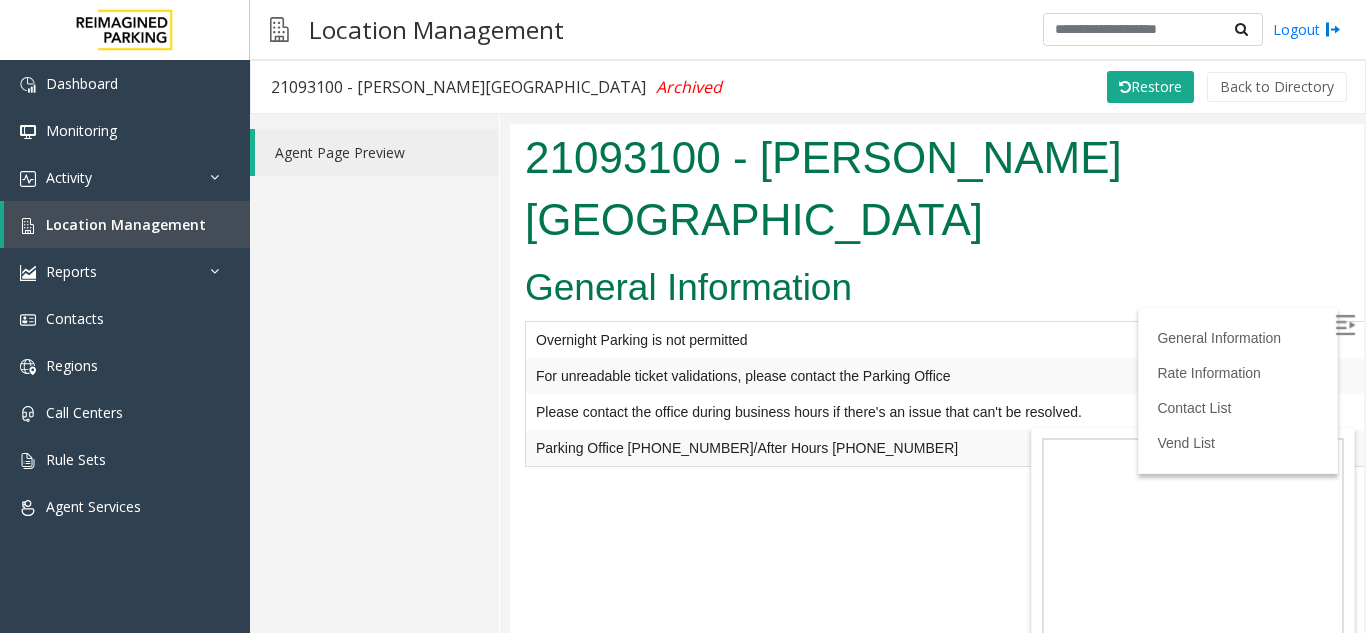 scroll, scrollTop: 0, scrollLeft: 0, axis: both 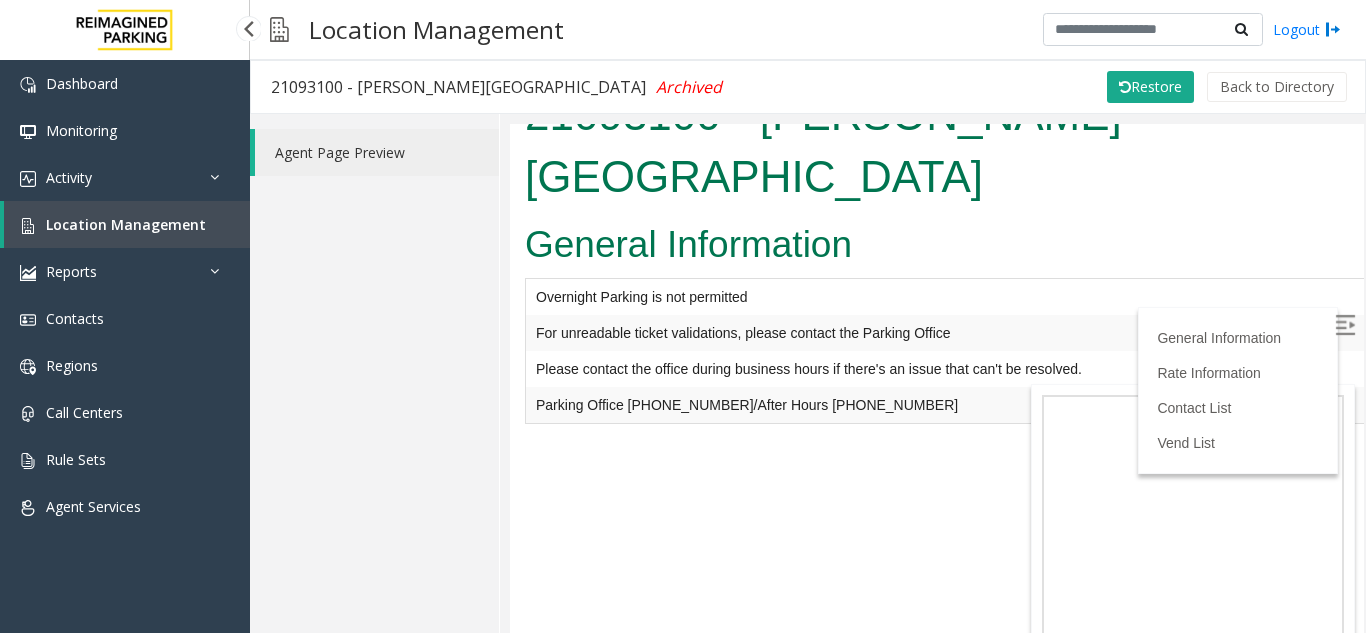 click on "Location Management" at bounding box center (127, 224) 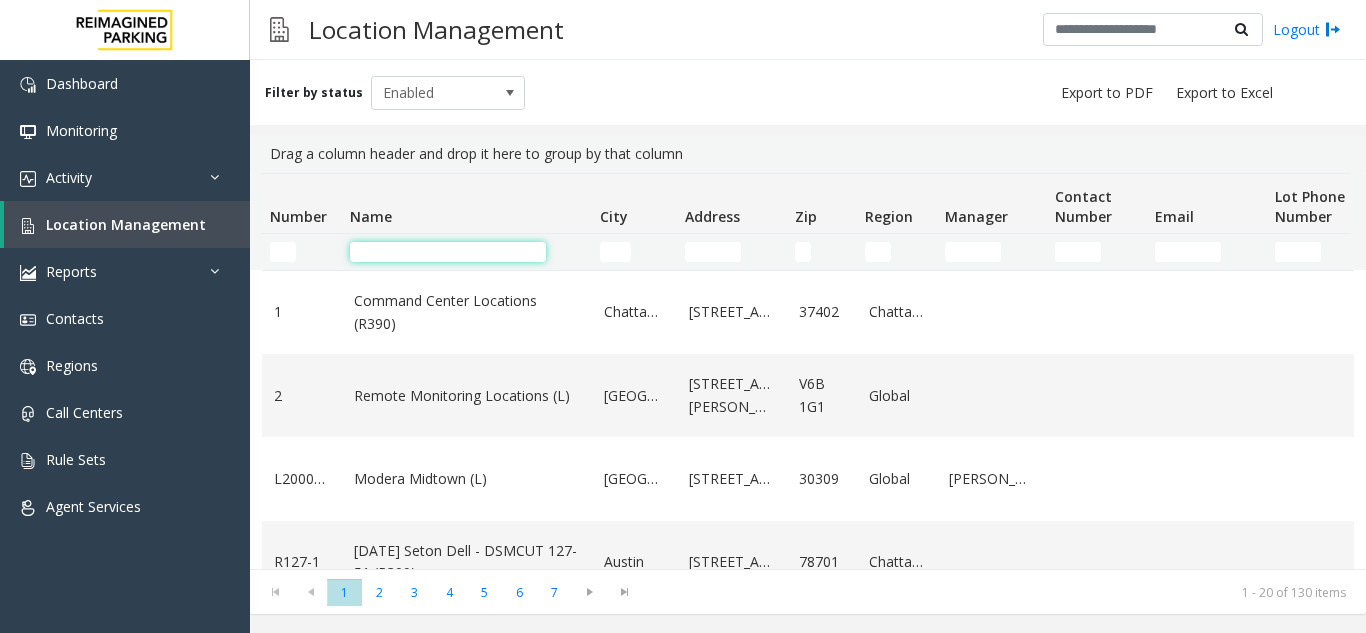 click 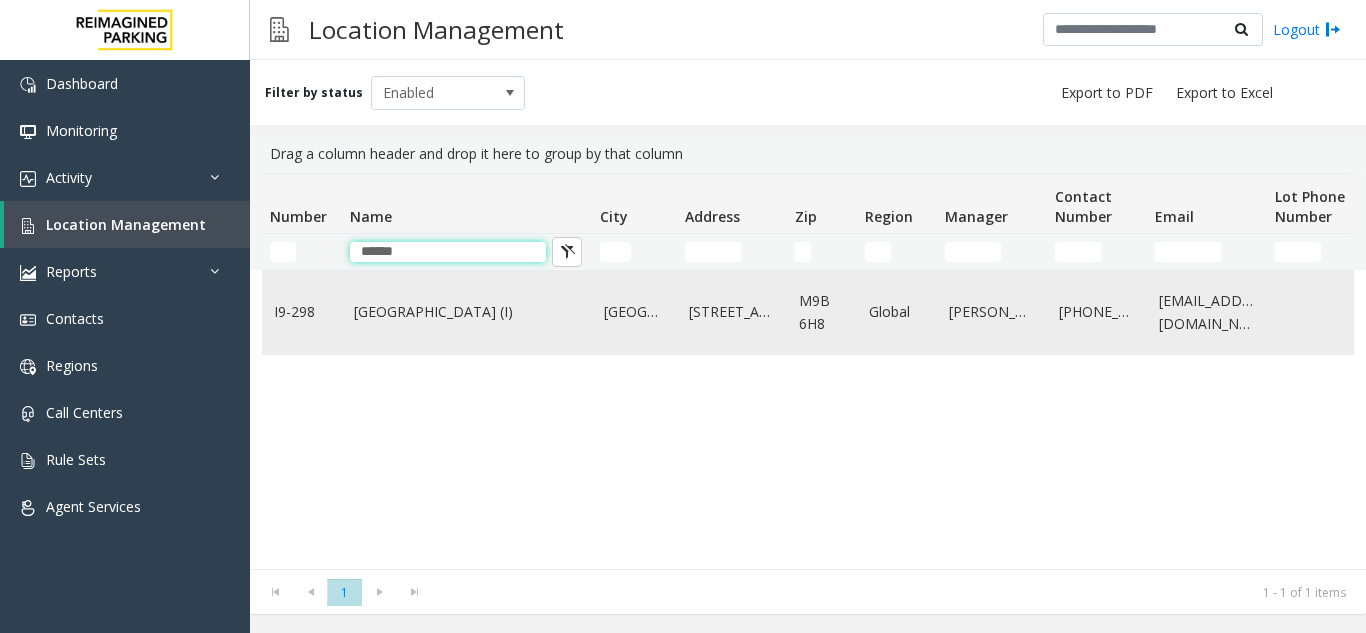 type on "******" 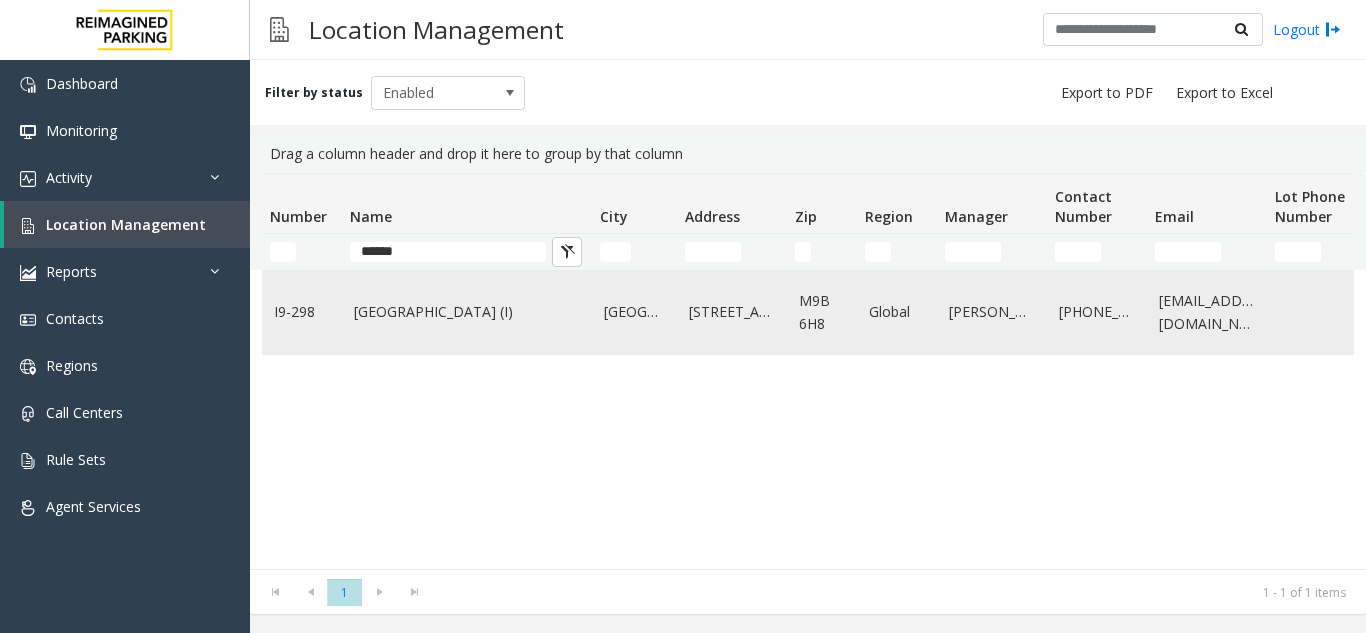 click on "[GEOGRAPHIC_DATA] (I)" 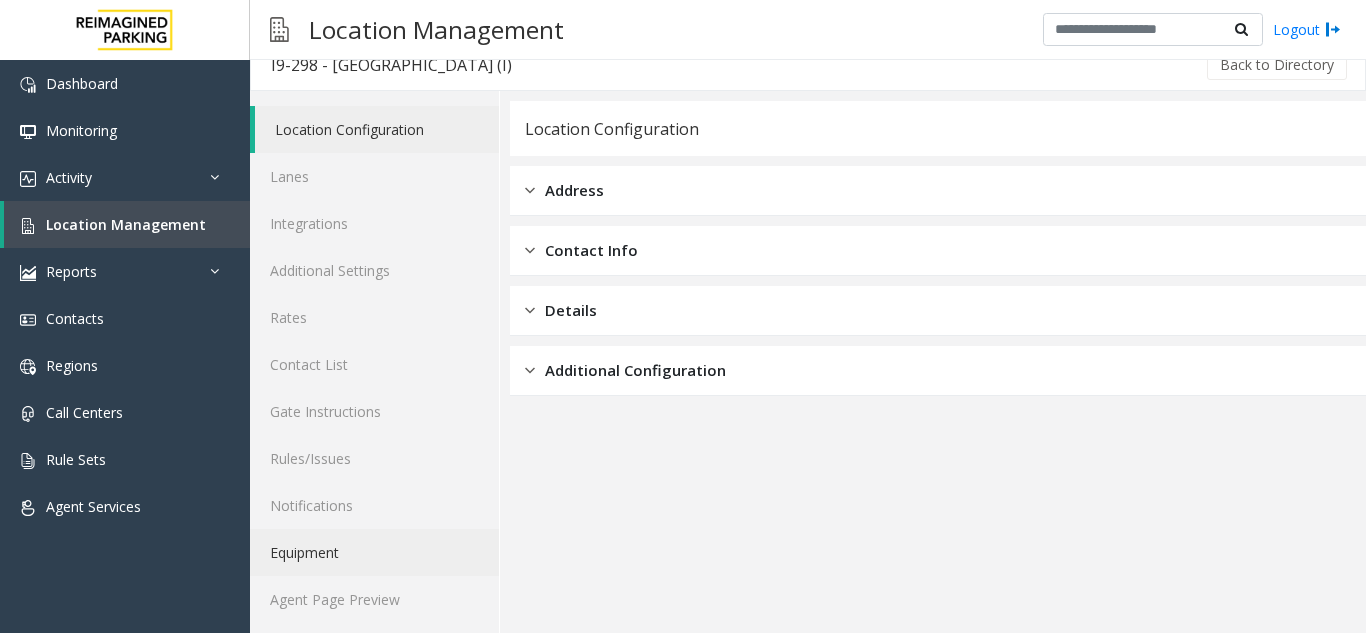 scroll, scrollTop: 26, scrollLeft: 0, axis: vertical 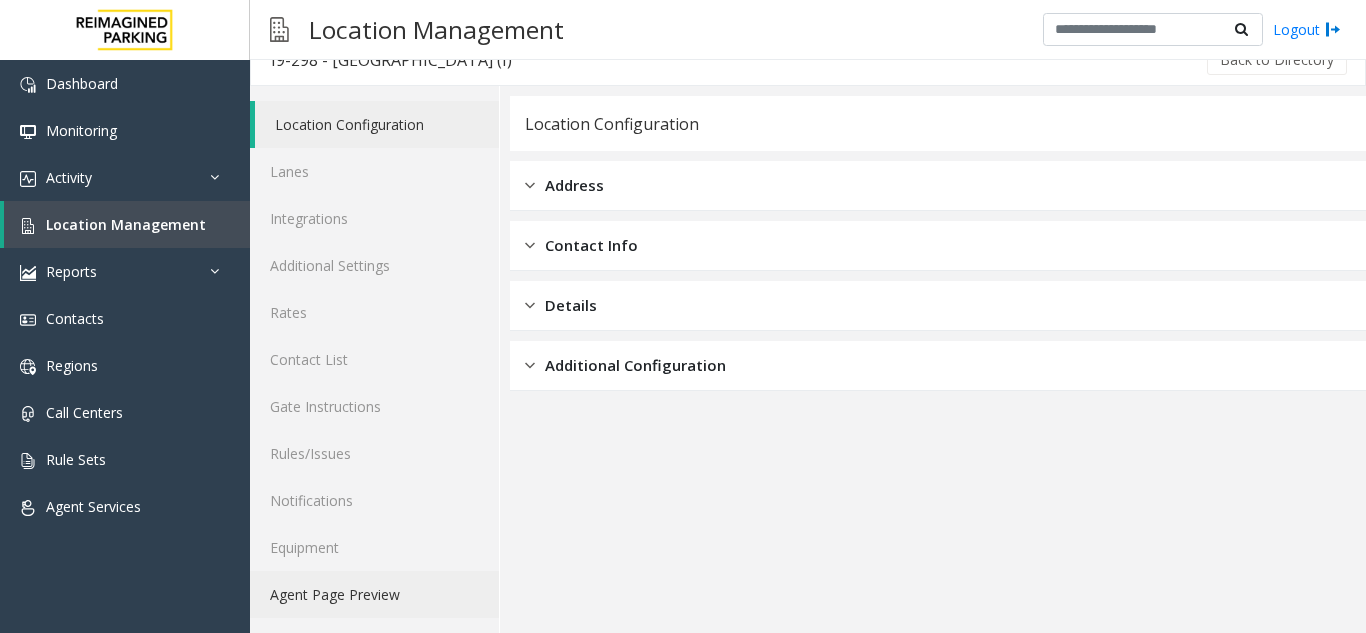 click on "Agent Page Preview" 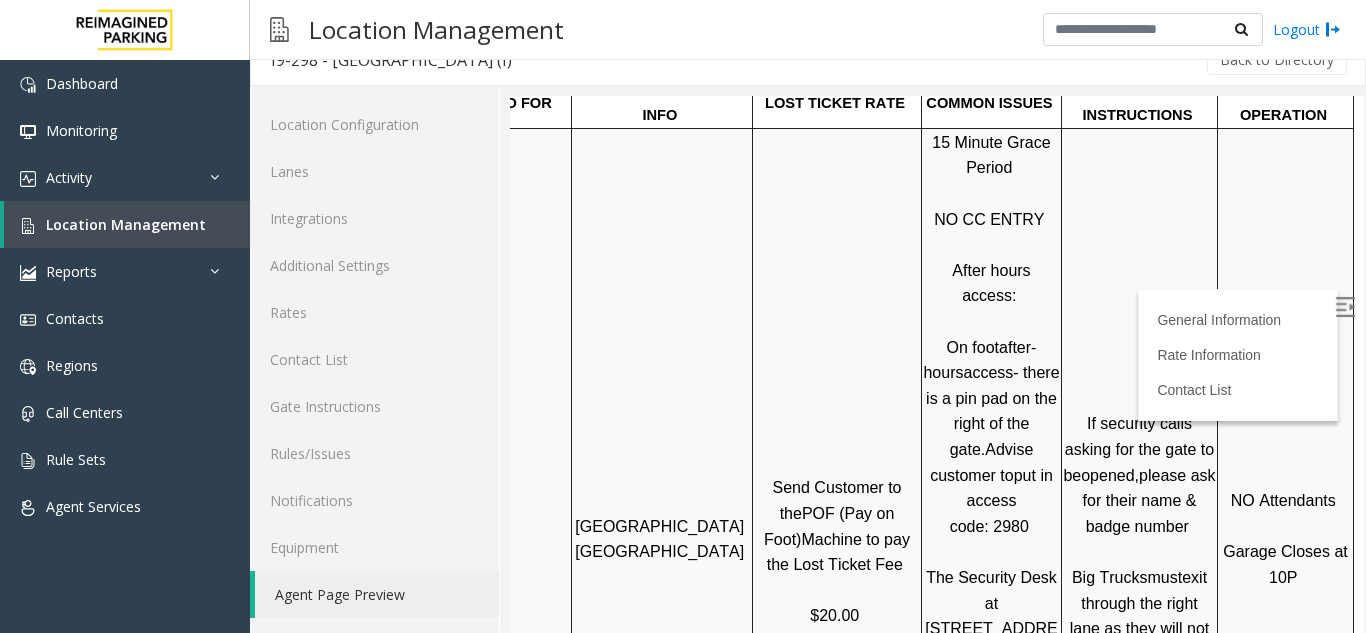 scroll, scrollTop: 817, scrollLeft: 282, axis: both 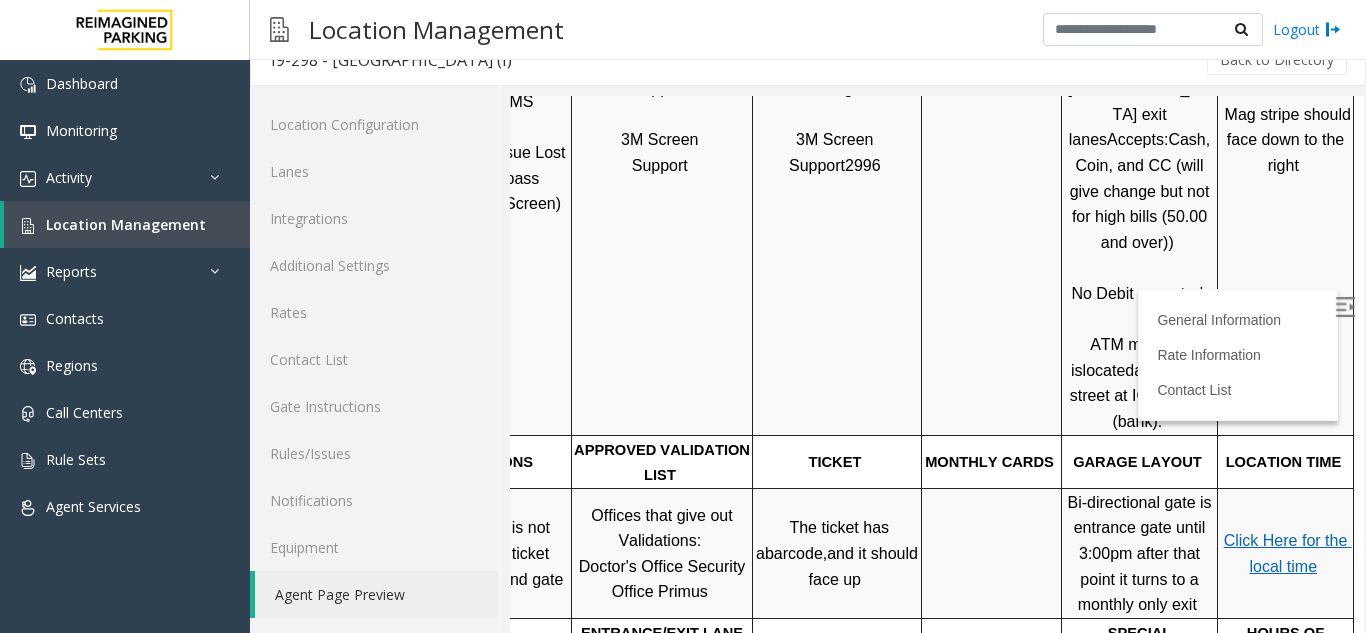 click at bounding box center (1345, 307) 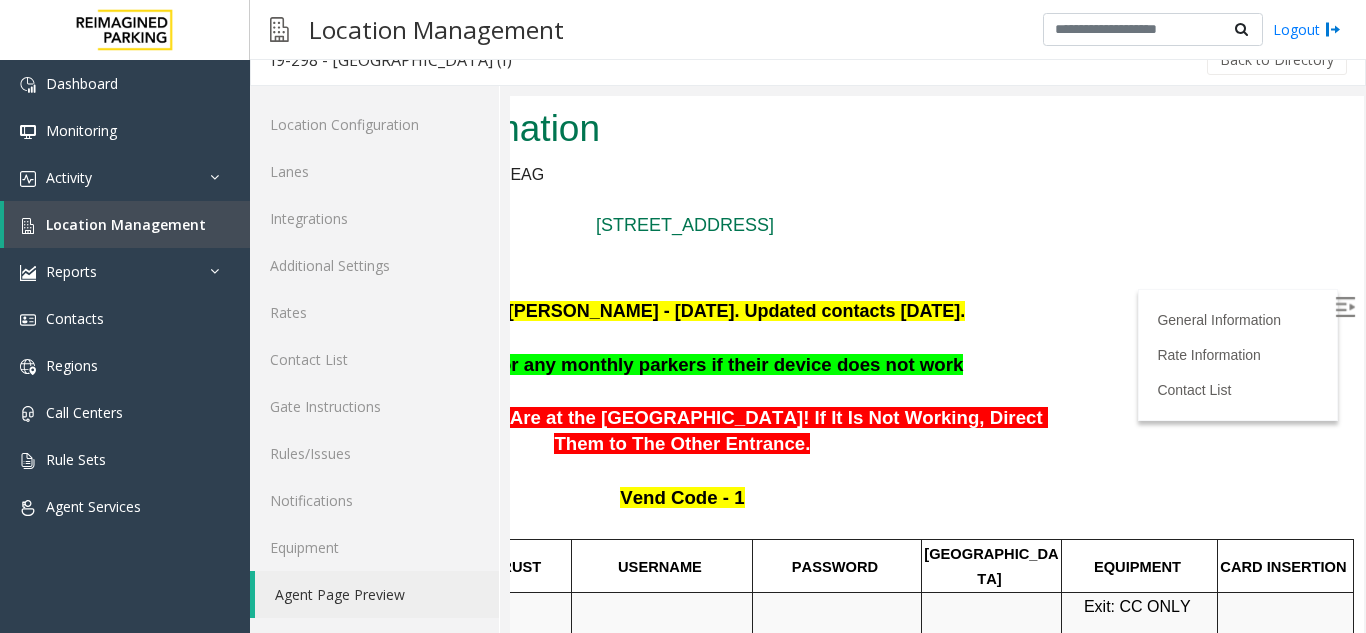 scroll, scrollTop: 0, scrollLeft: 282, axis: horizontal 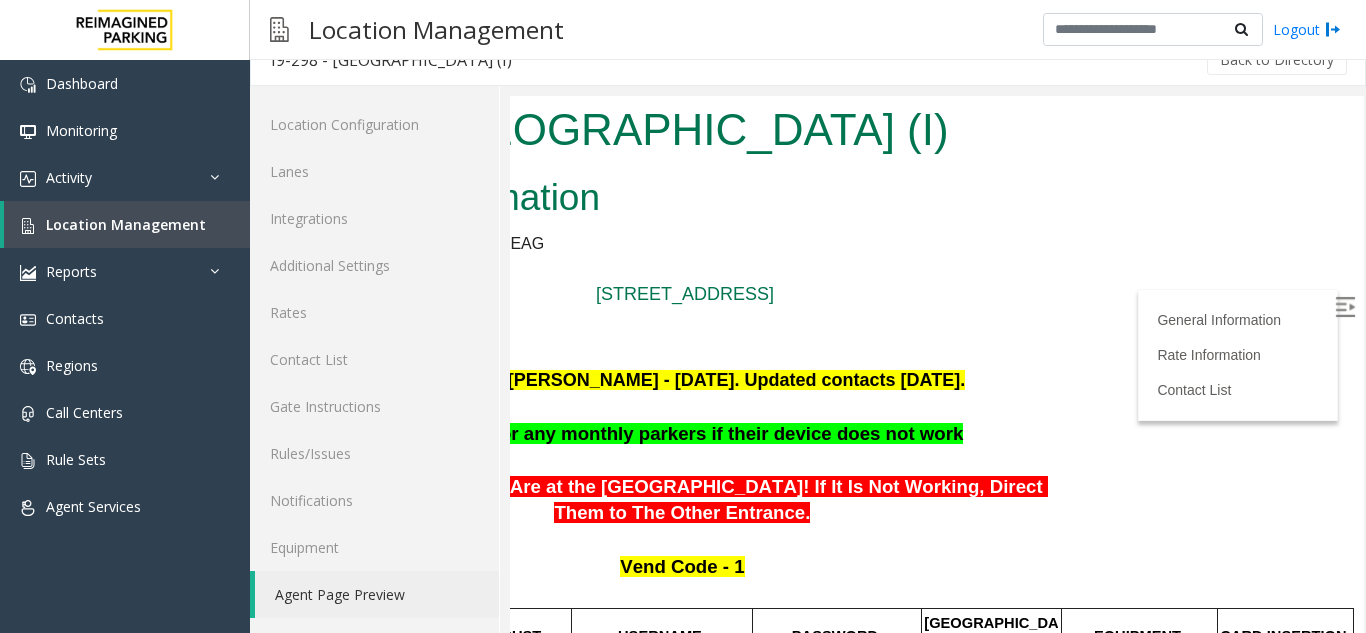 drag, startPoint x: 1346, startPoint y: 278, endPoint x: 1875, endPoint y: 246, distance: 529.967 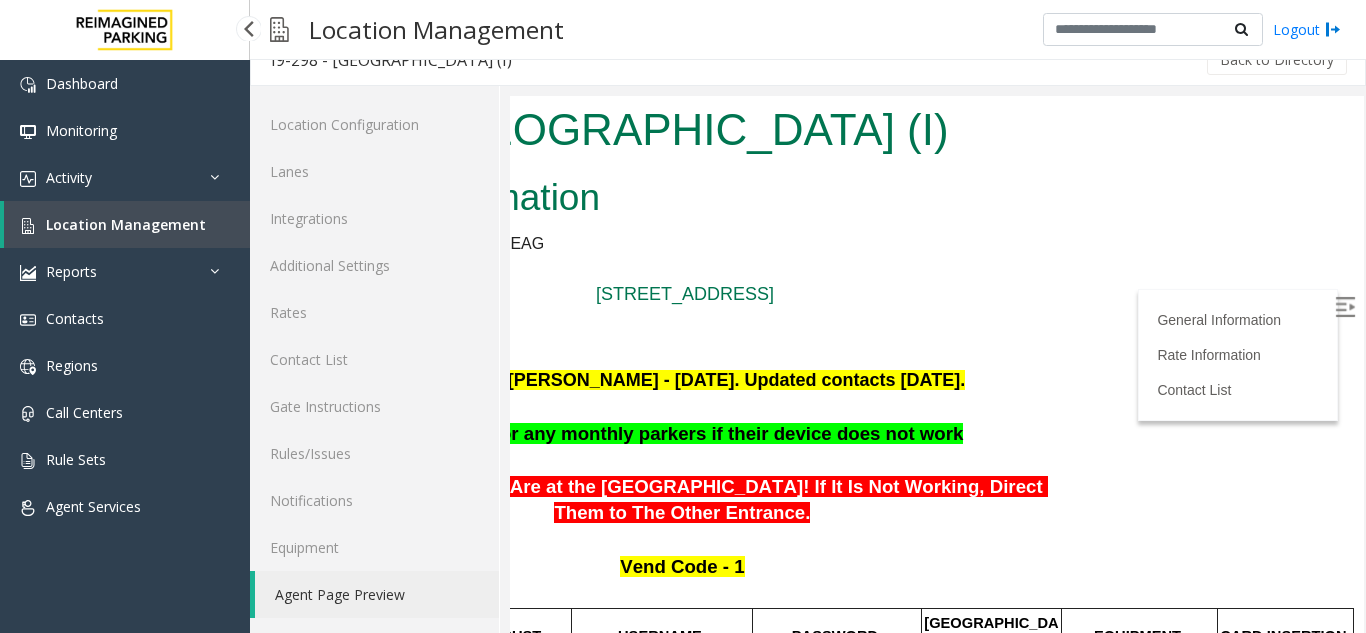 click at bounding box center (248, 28) 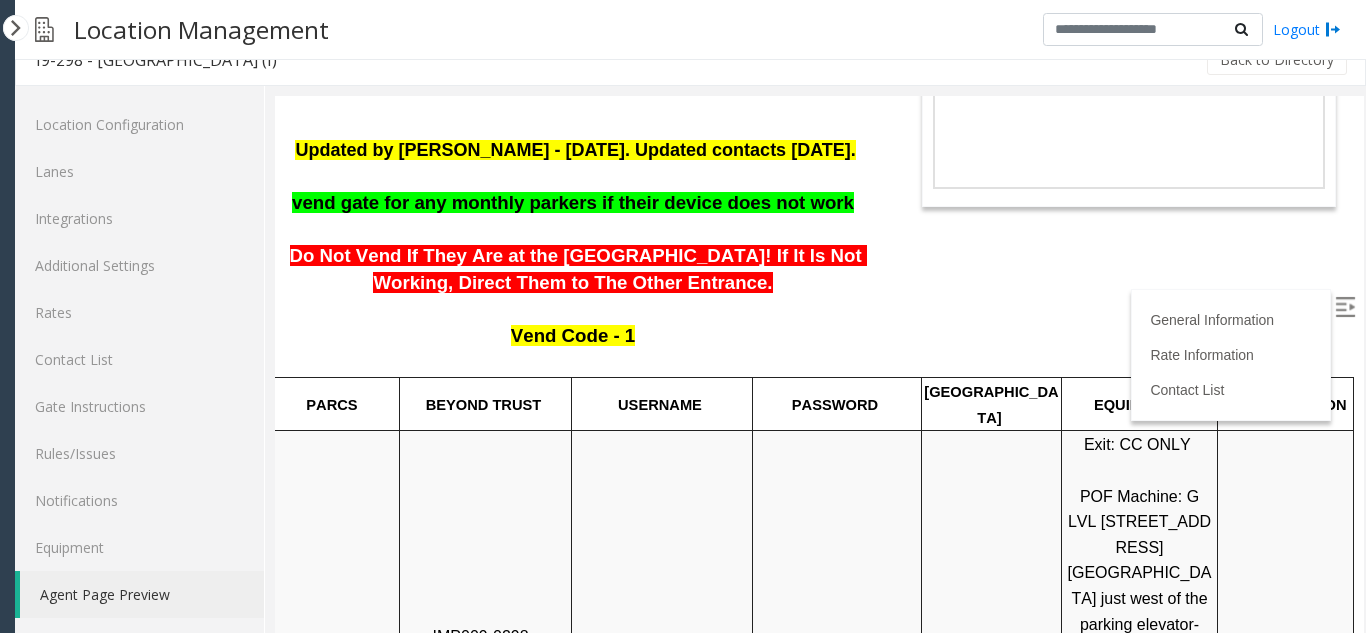 scroll, scrollTop: 300, scrollLeft: 74, axis: both 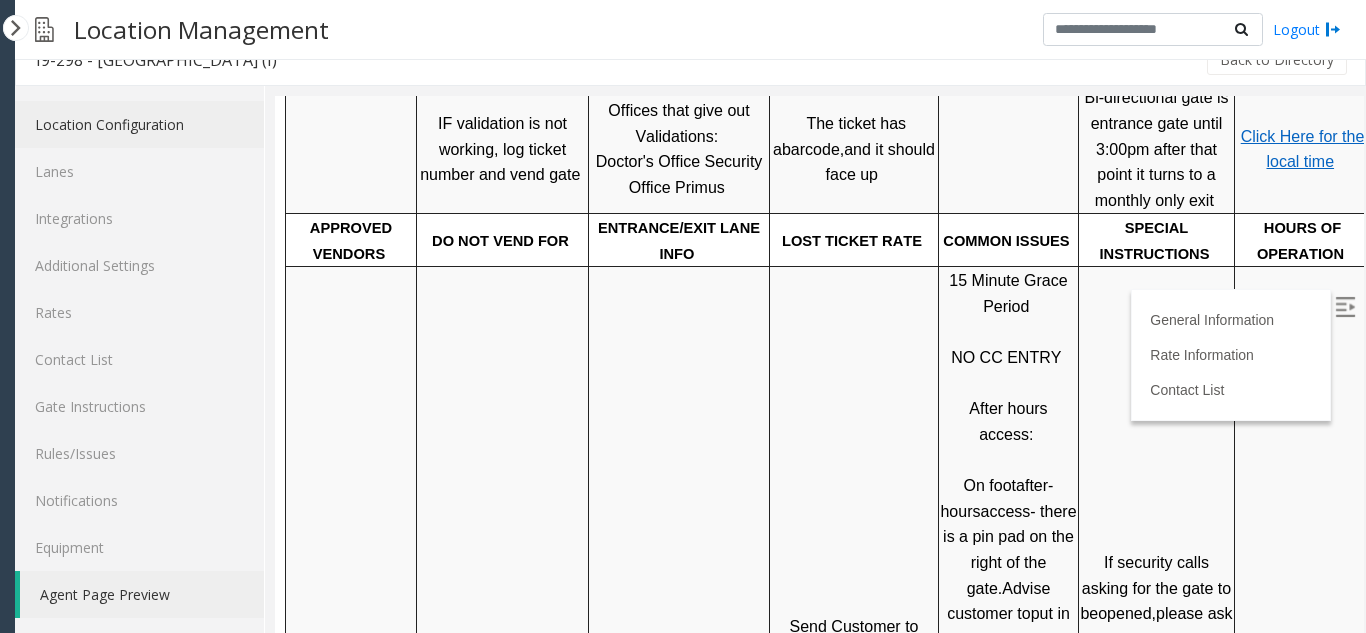 click on "Location Configuration" 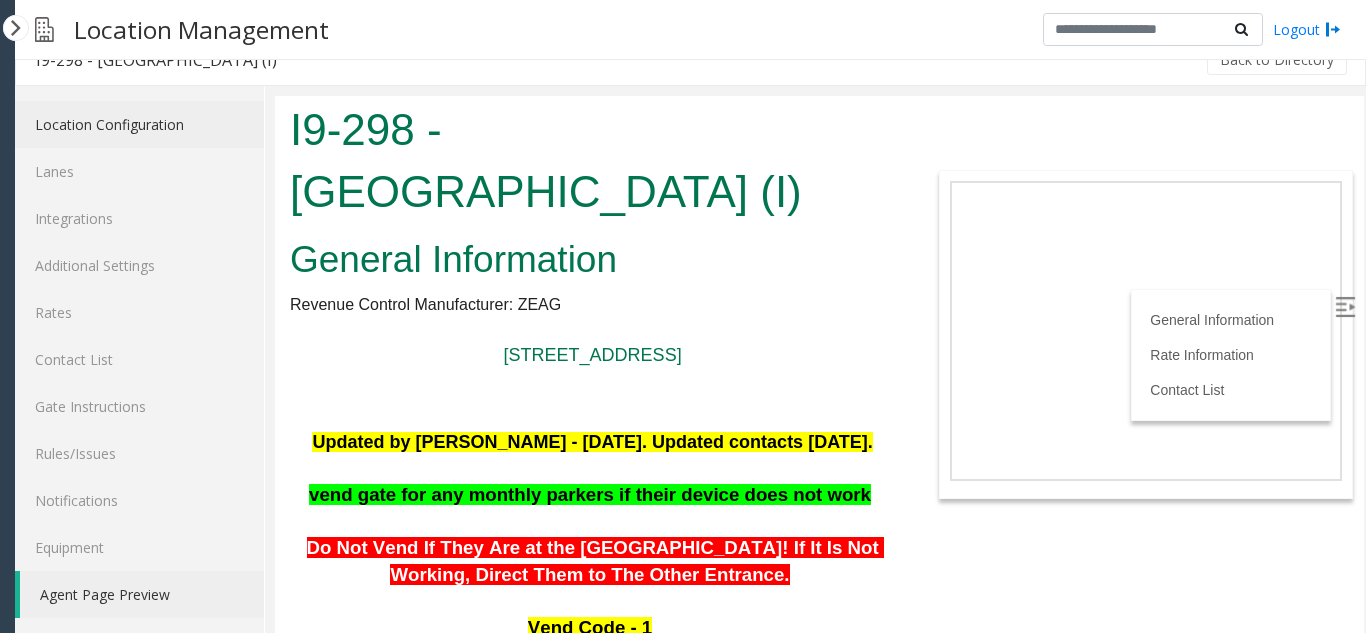 scroll, scrollTop: 1383, scrollLeft: 0, axis: vertical 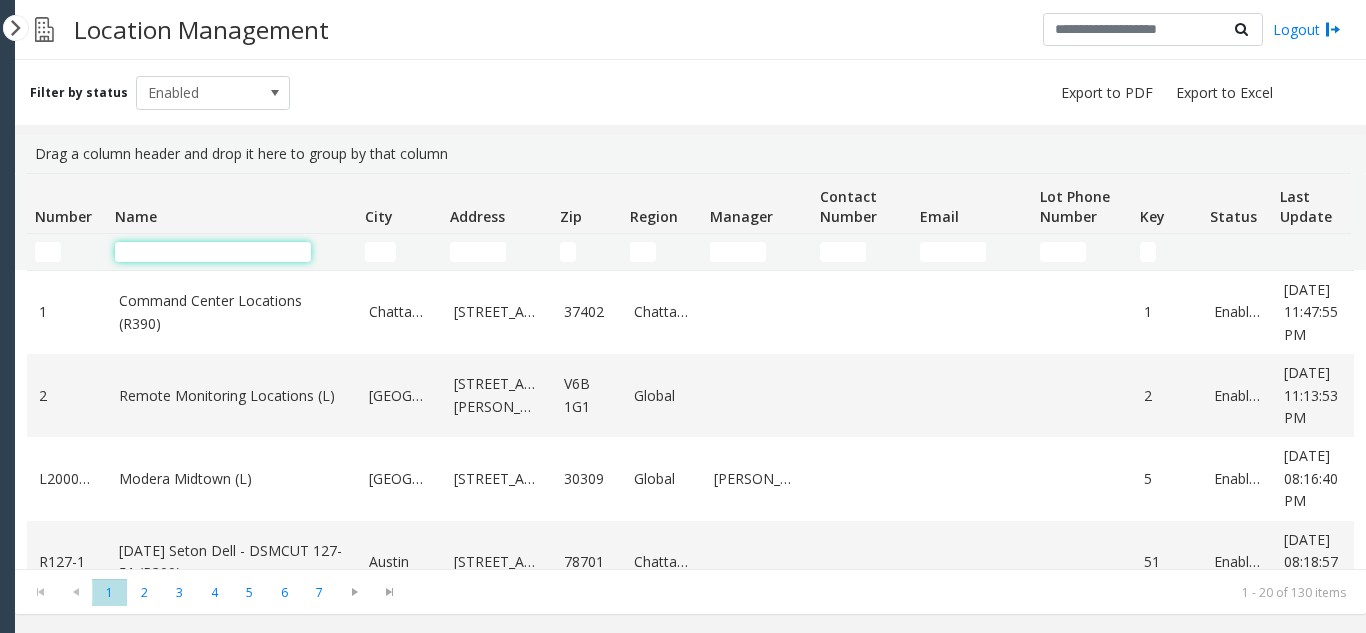 click 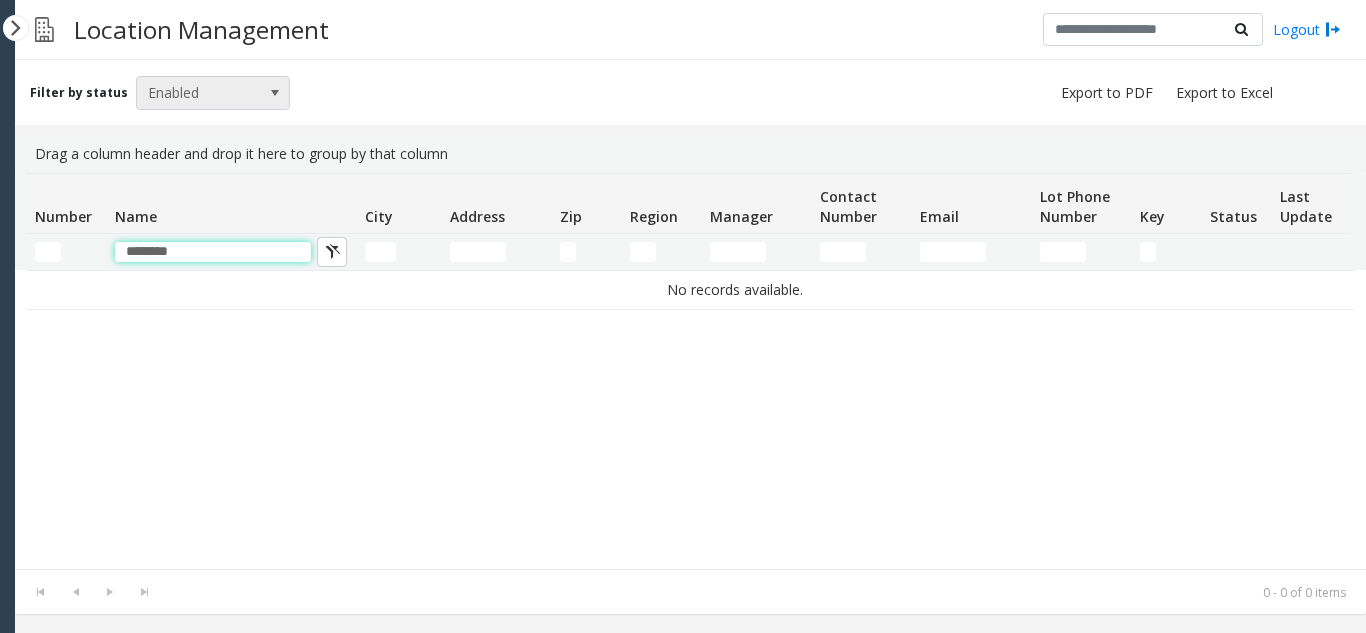 type on "********" 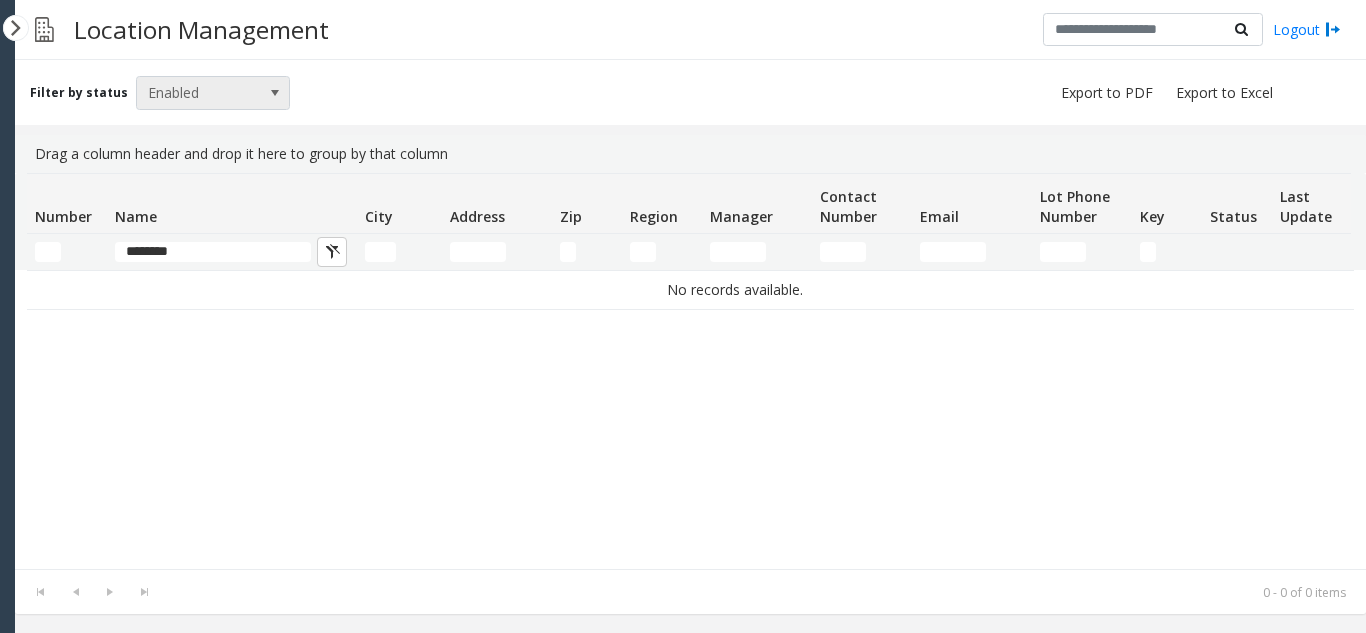 click on "Enabled" at bounding box center (198, 93) 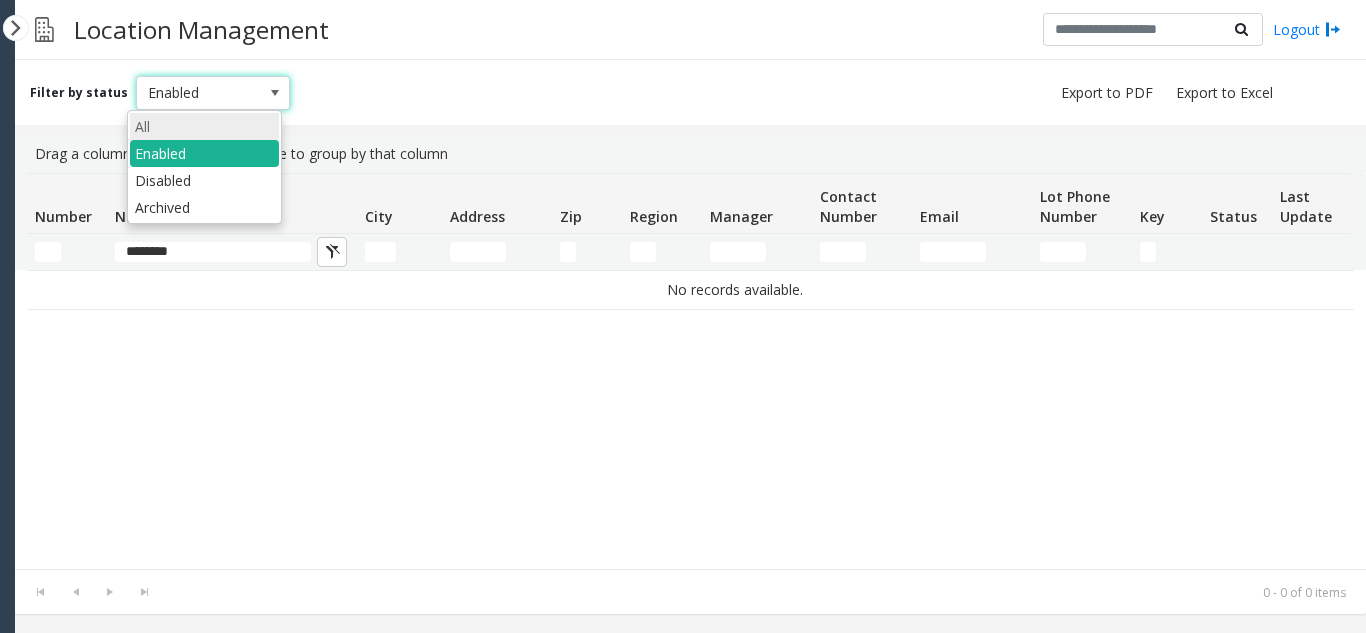 click on "All" at bounding box center (204, 126) 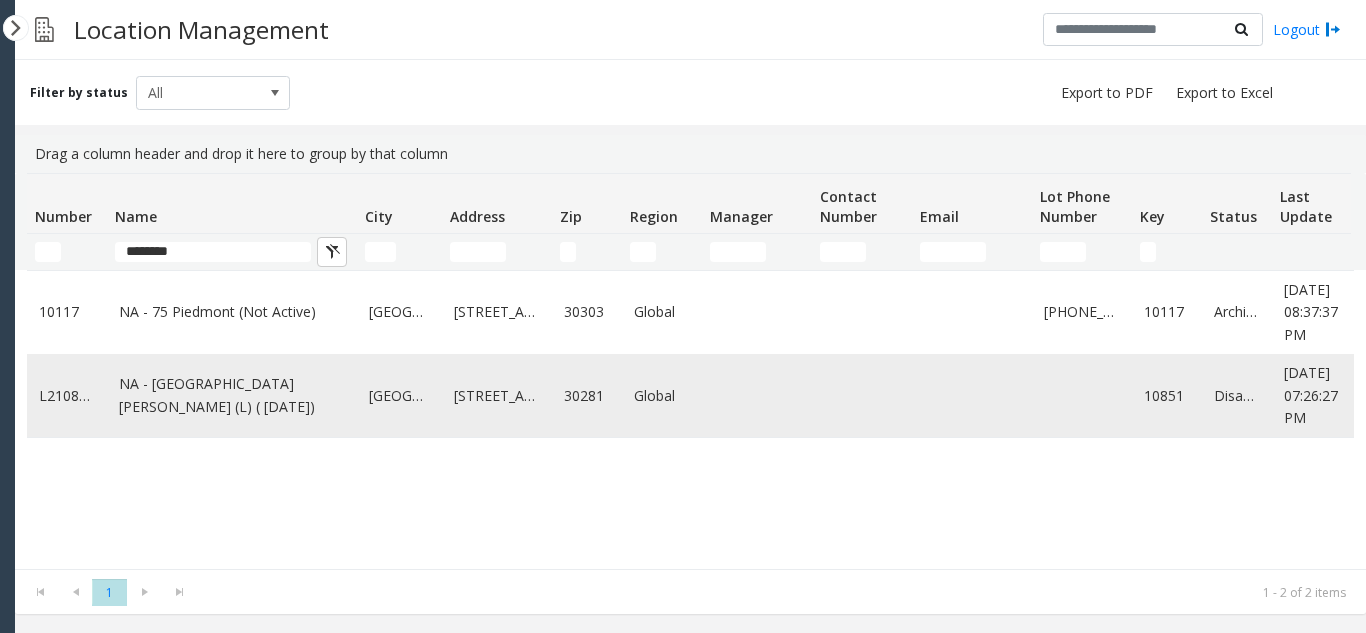 click on "NA - [GEOGRAPHIC_DATA][PERSON_NAME] (L) ( [DATE])" 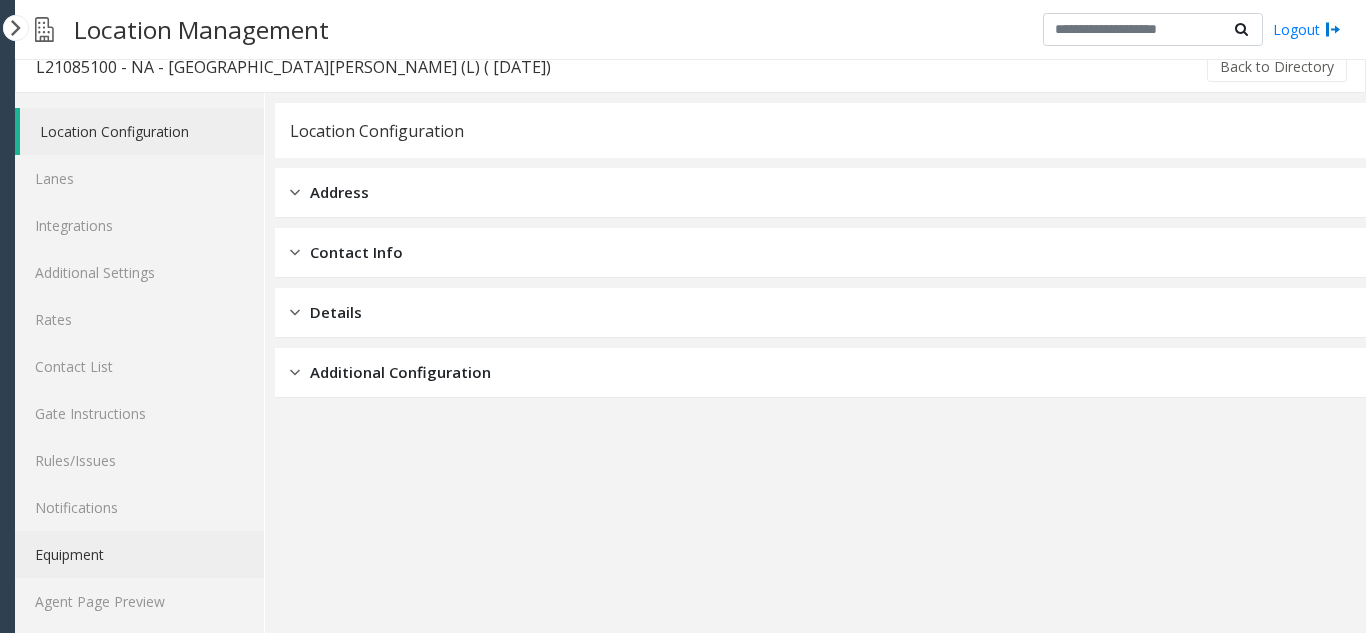 scroll, scrollTop: 26, scrollLeft: 0, axis: vertical 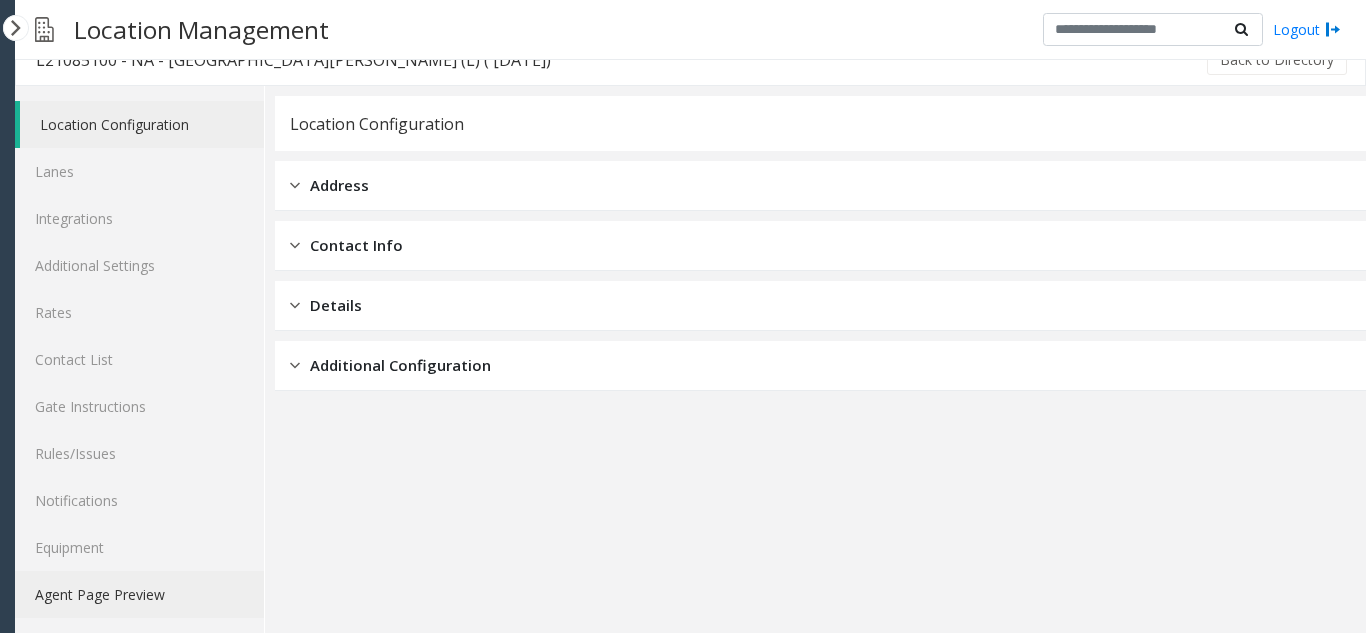 click on "Agent Page Preview" 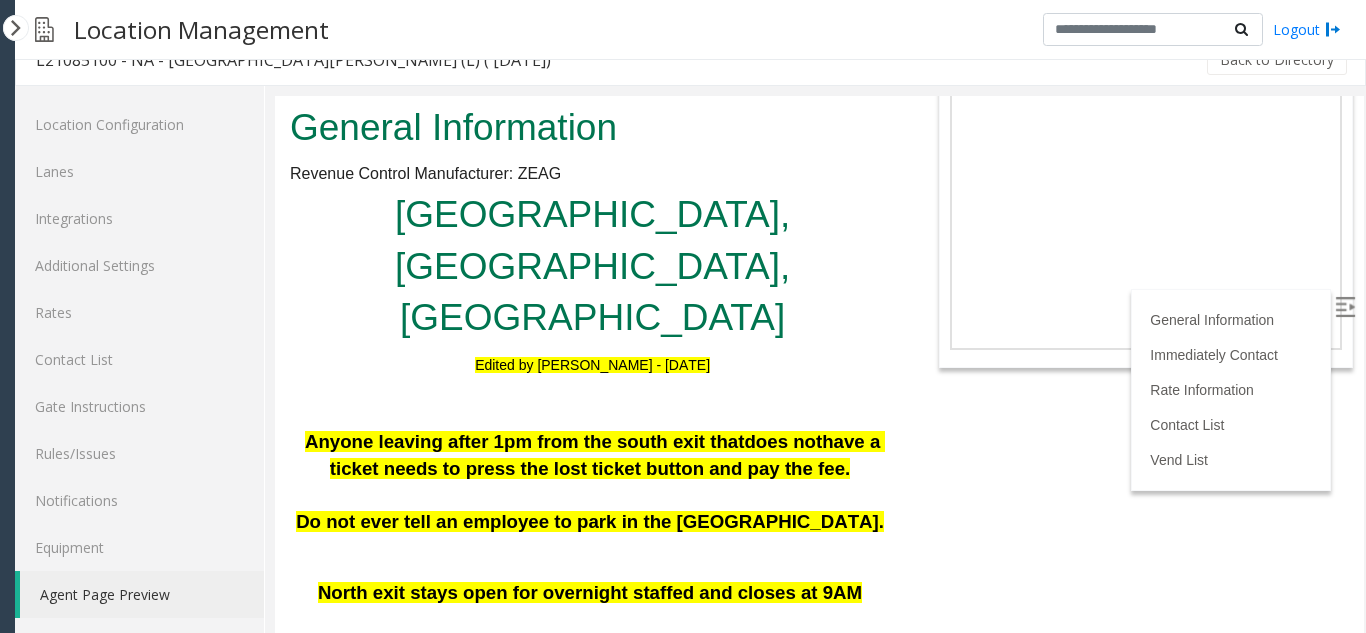 scroll, scrollTop: 300, scrollLeft: 0, axis: vertical 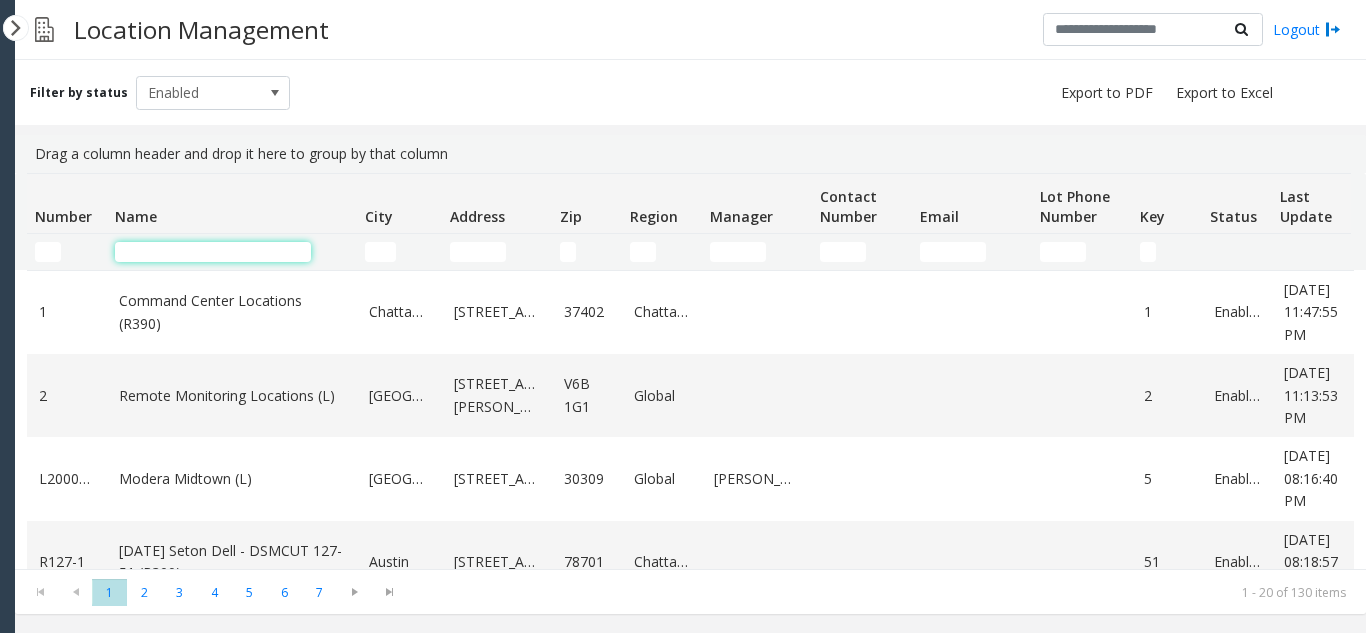 click 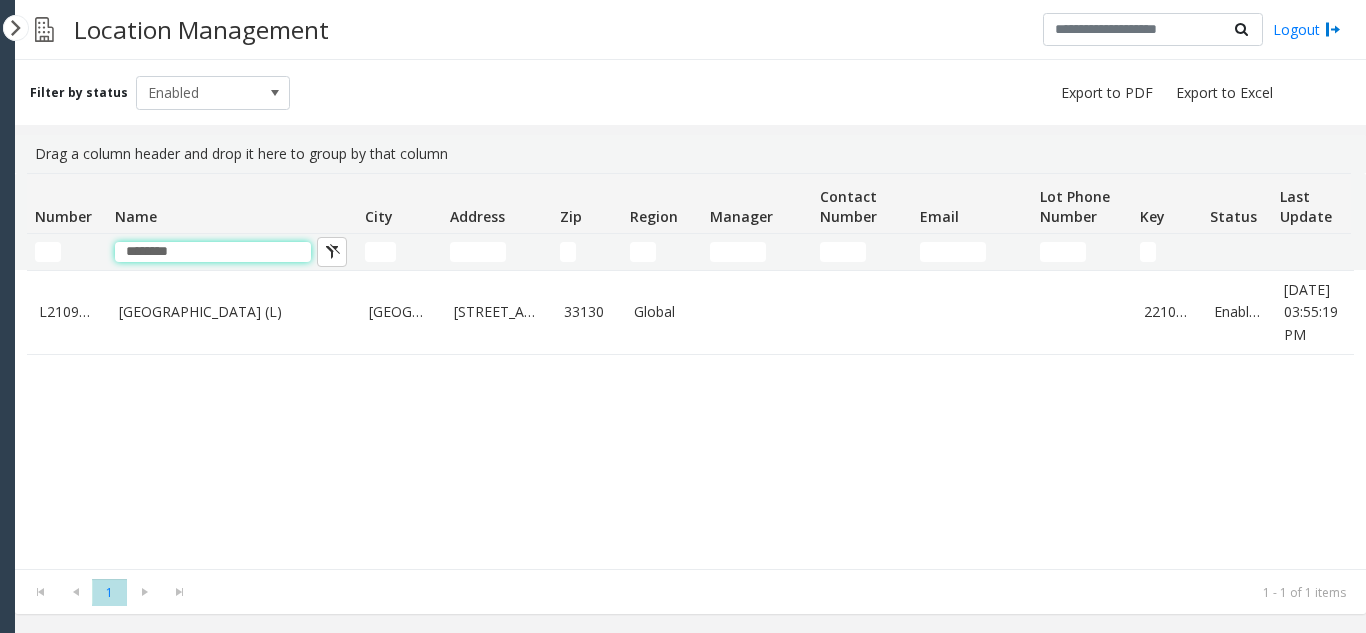 type on "********" 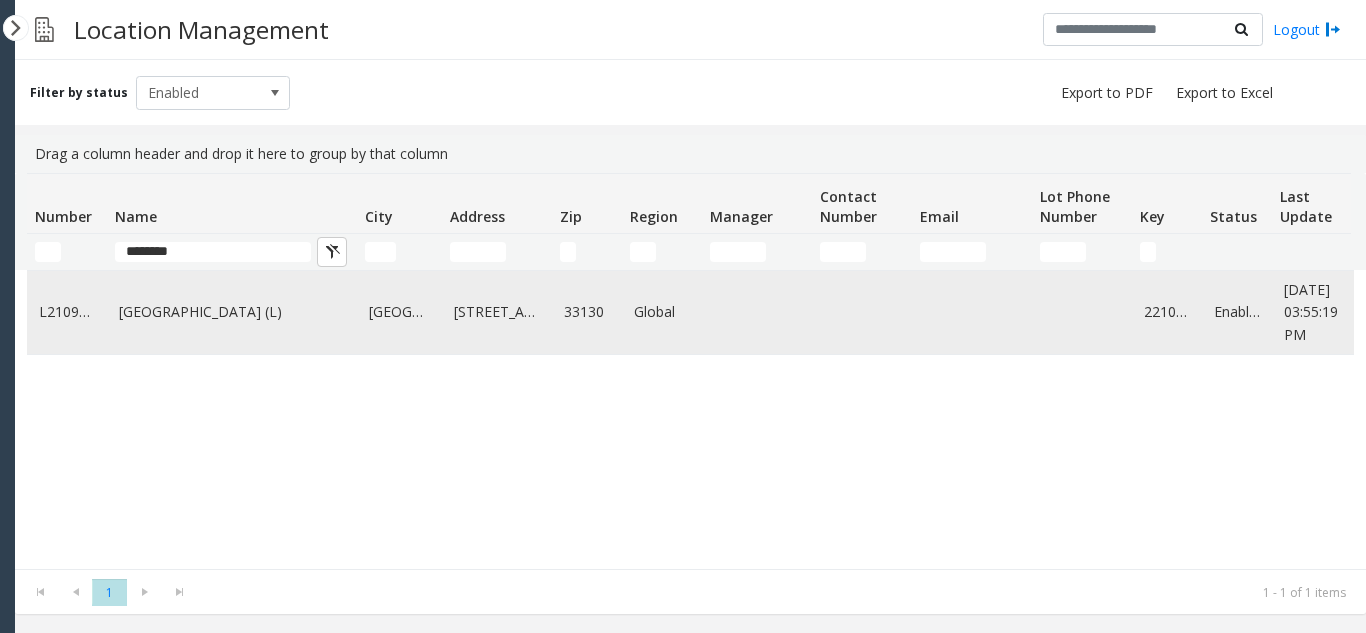 click on "[GEOGRAPHIC_DATA] (L)" 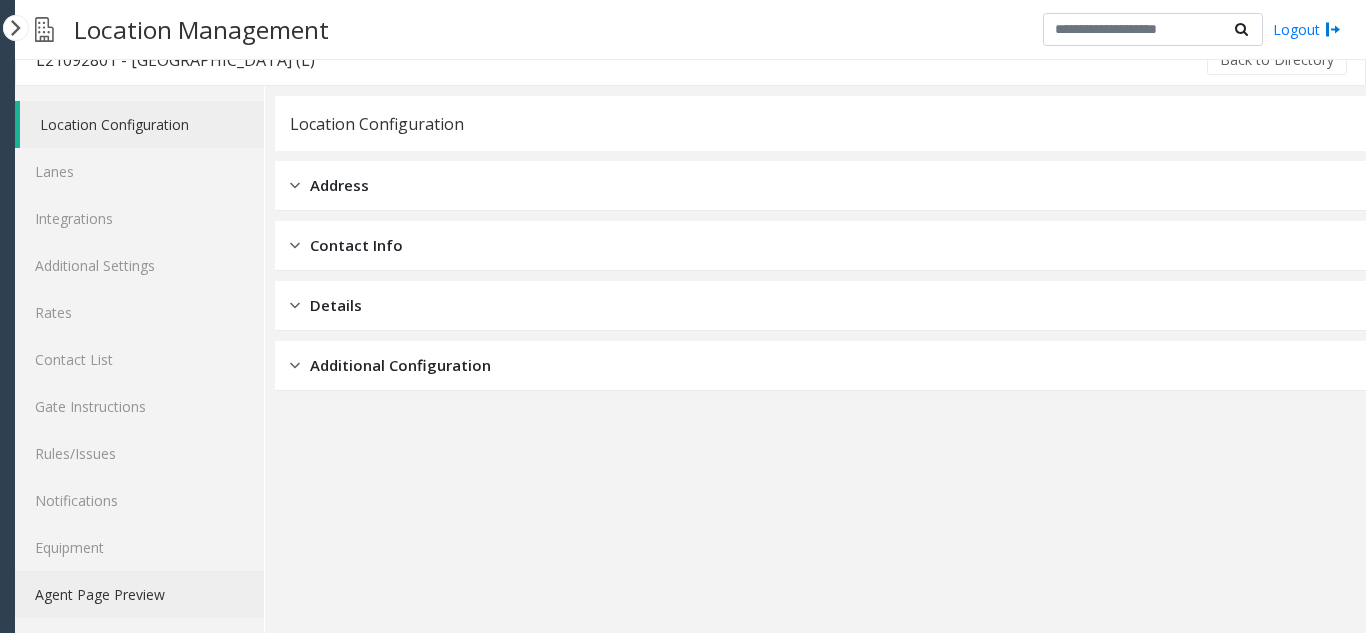 click on "Agent Page Preview" 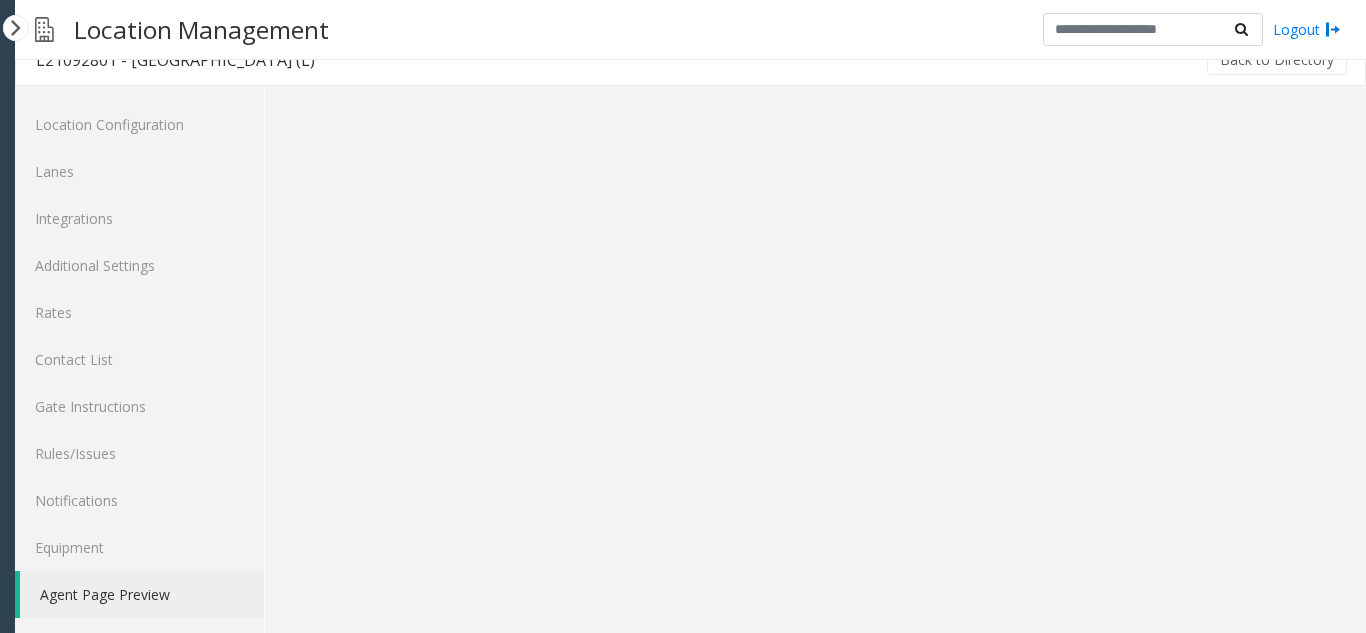 scroll, scrollTop: 15, scrollLeft: 0, axis: vertical 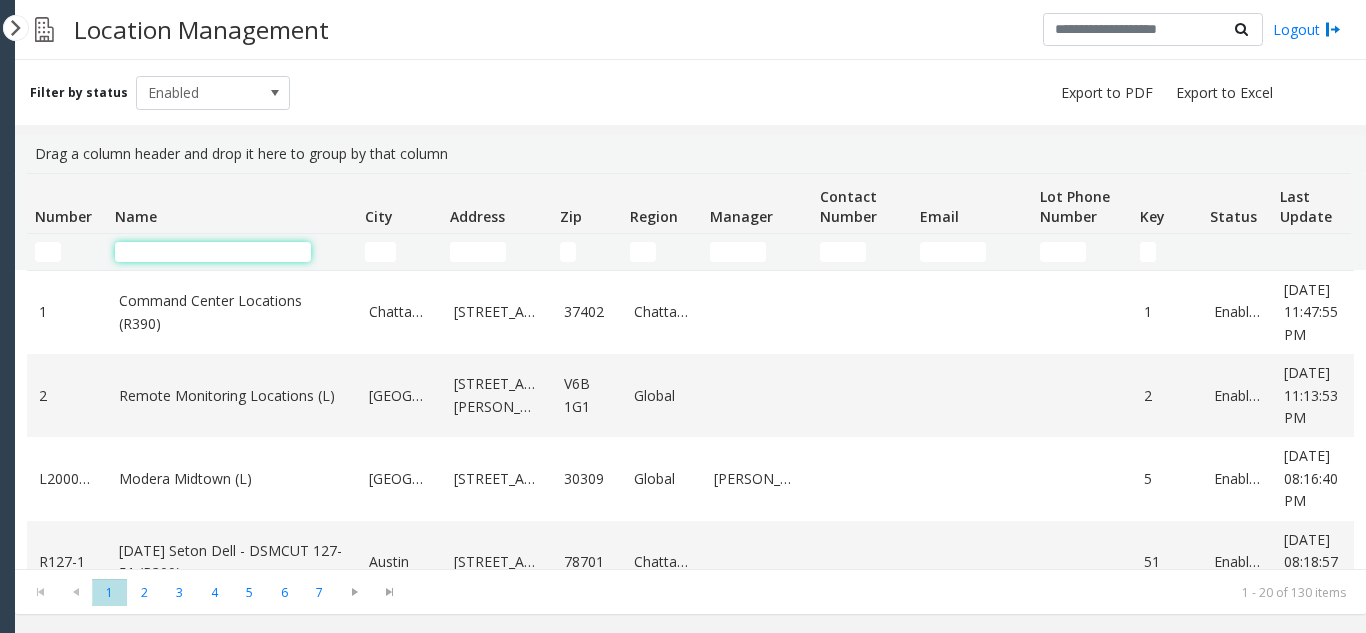 click 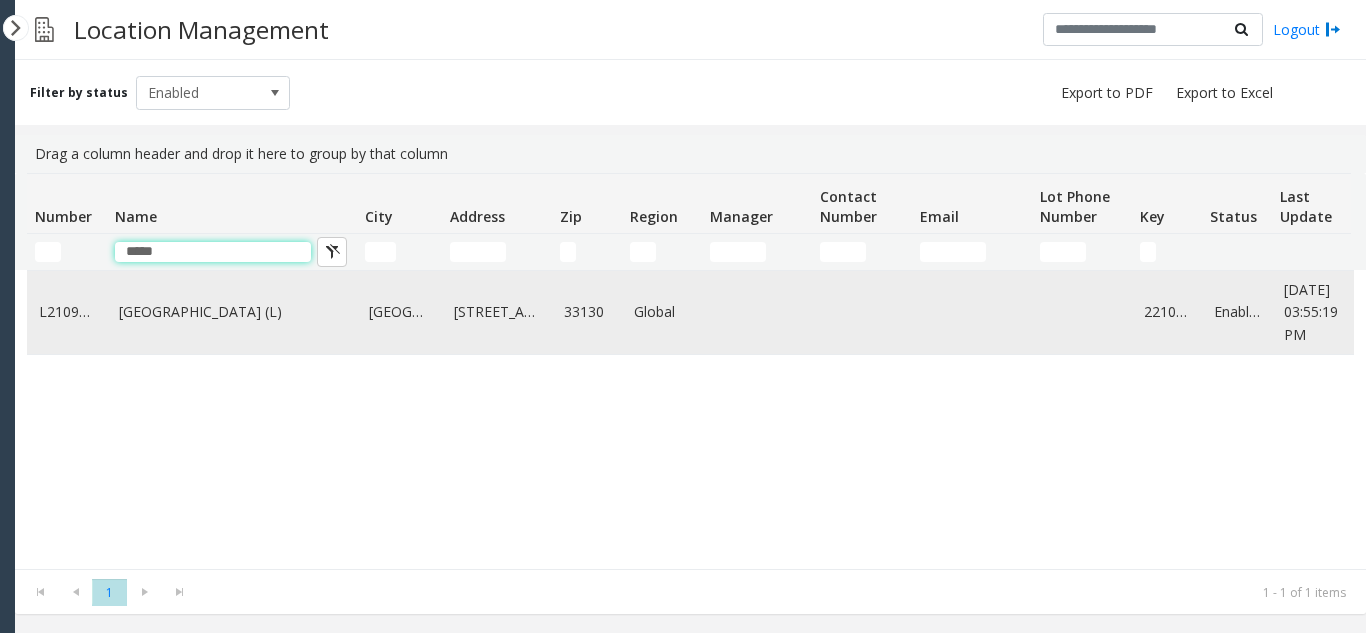 type on "*****" 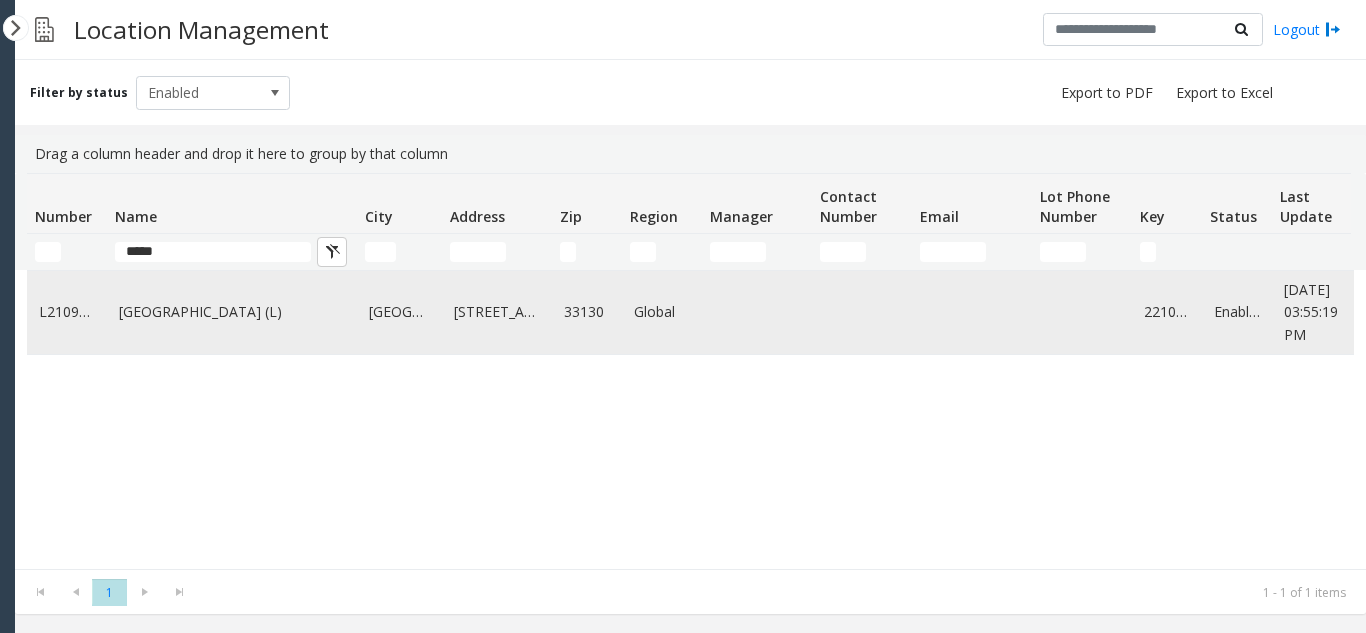 click on "[GEOGRAPHIC_DATA] (L)" 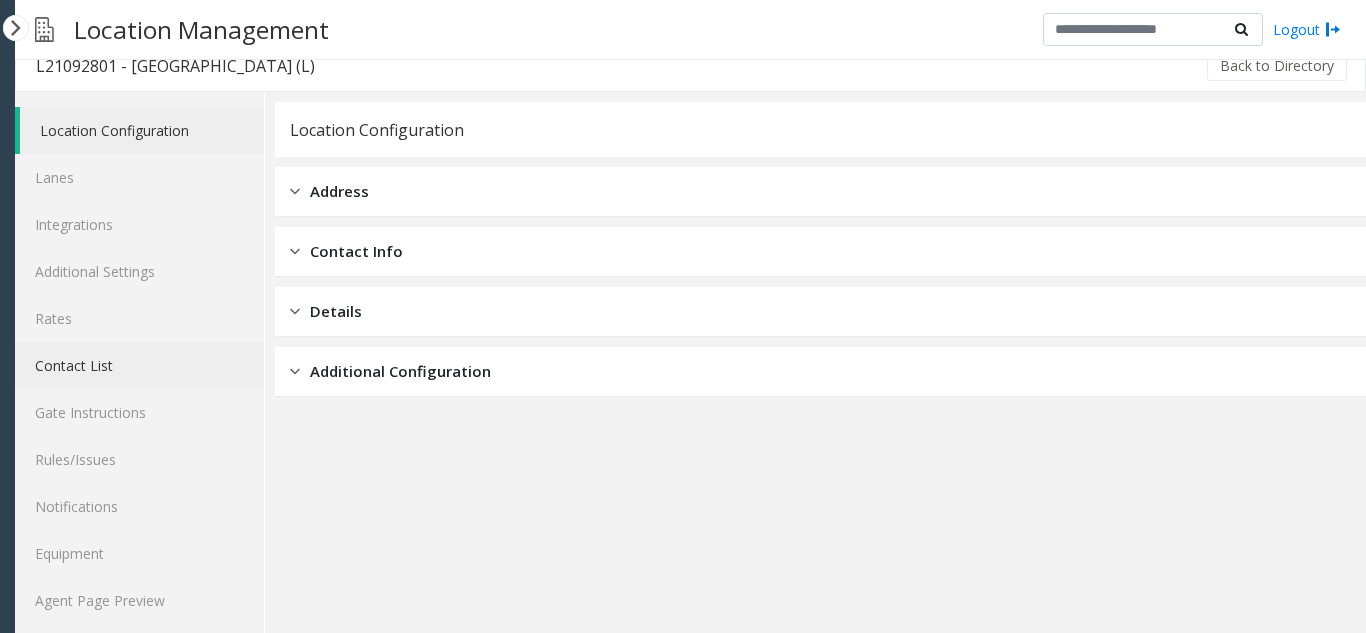 scroll, scrollTop: 26, scrollLeft: 0, axis: vertical 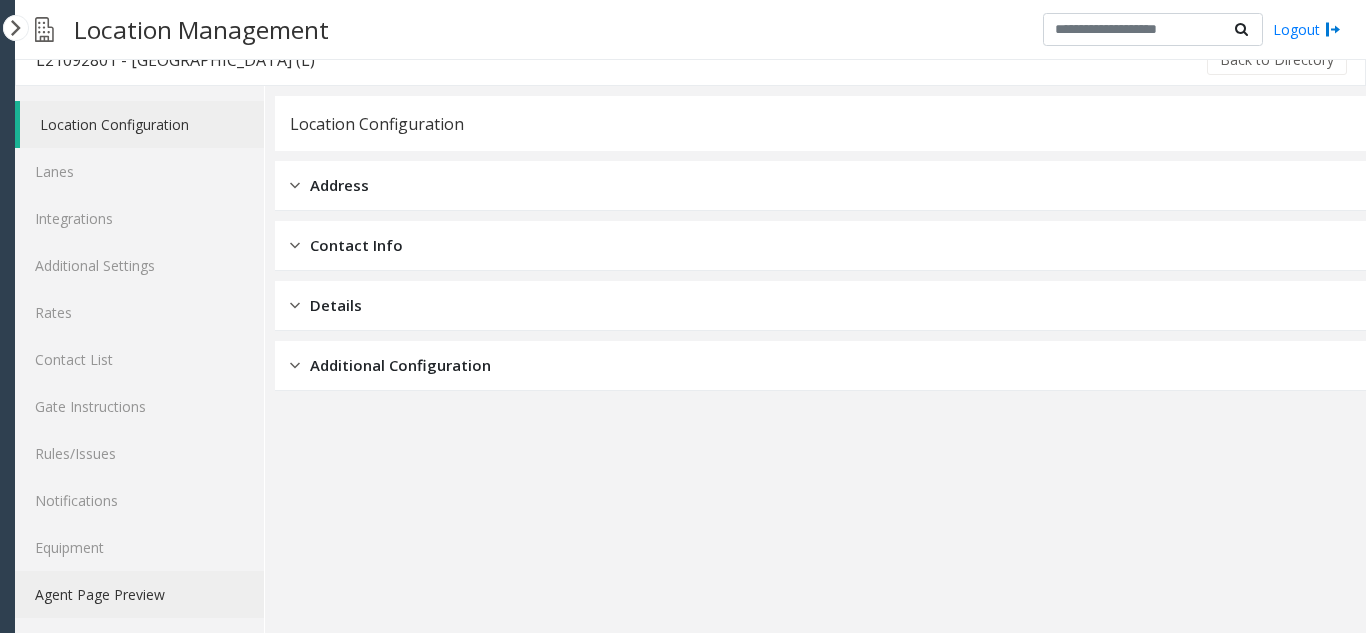 click on "Agent Page Preview" 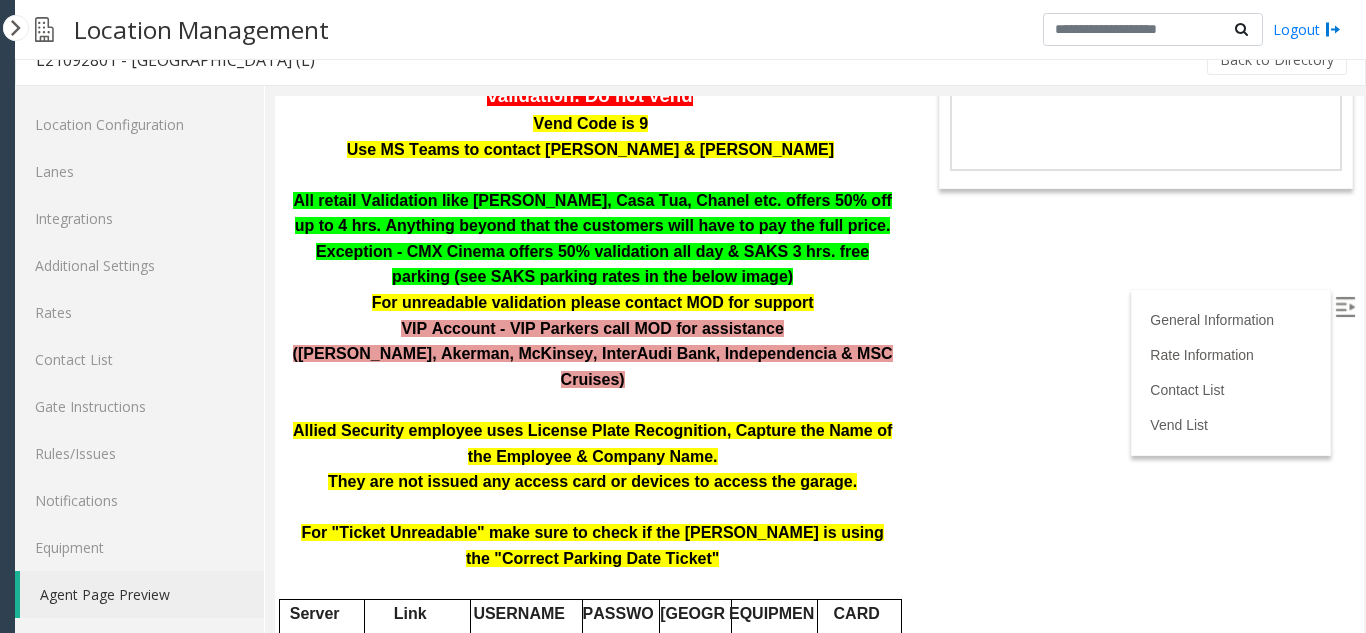 scroll, scrollTop: 84, scrollLeft: 0, axis: vertical 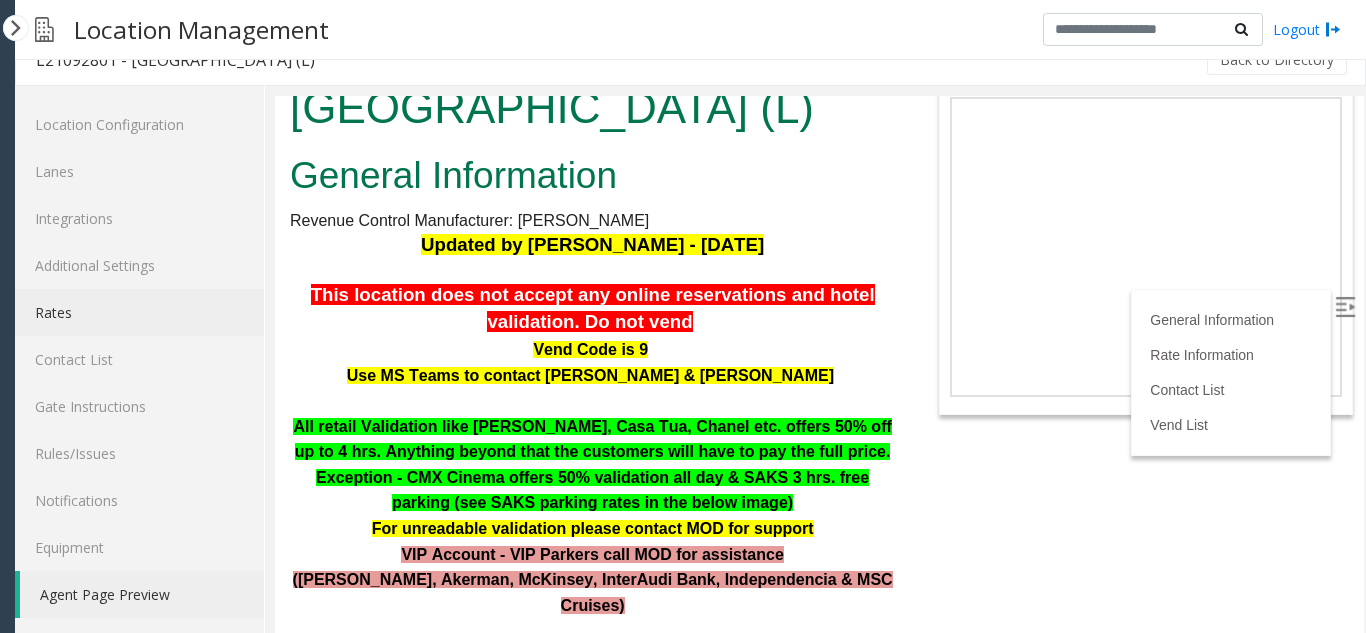 click on "Rates" 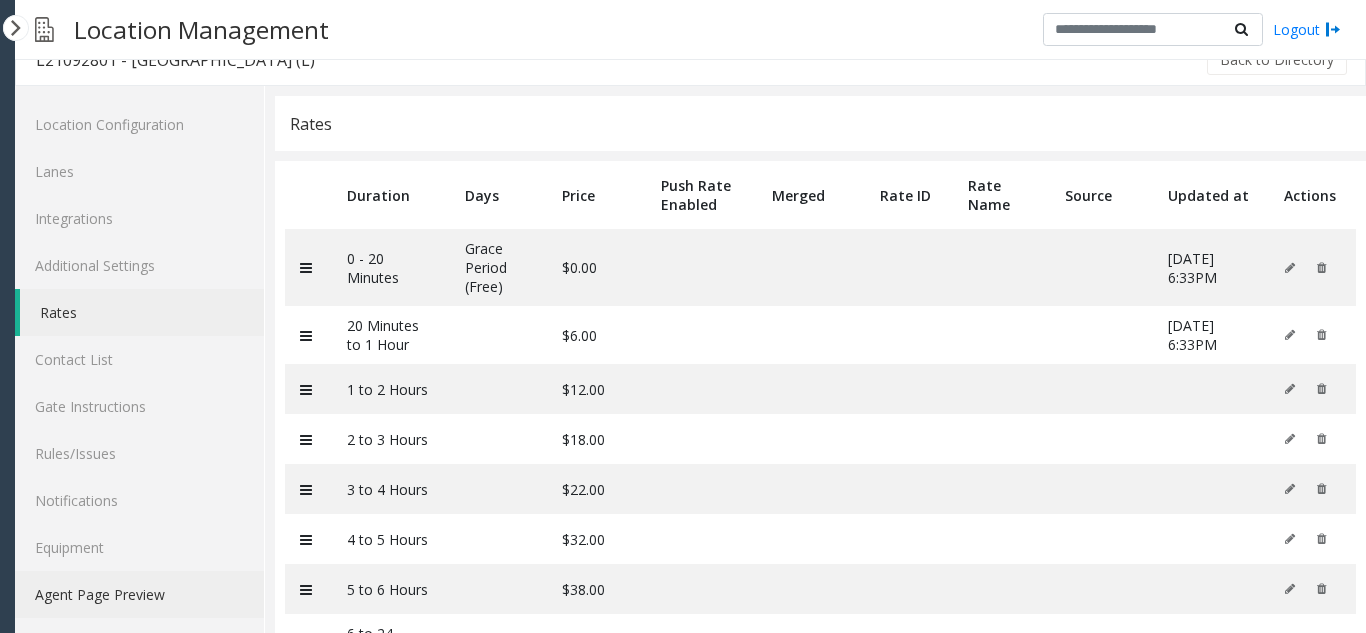 click on "Agent Page Preview" 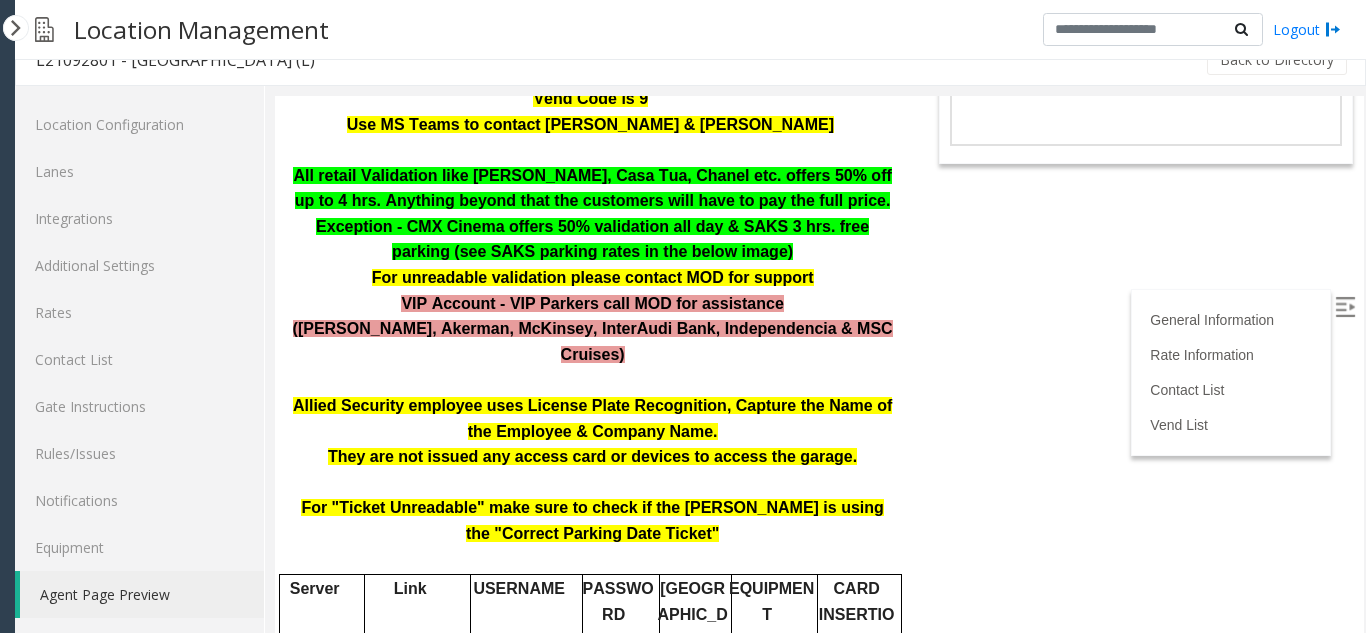 scroll, scrollTop: 300, scrollLeft: 0, axis: vertical 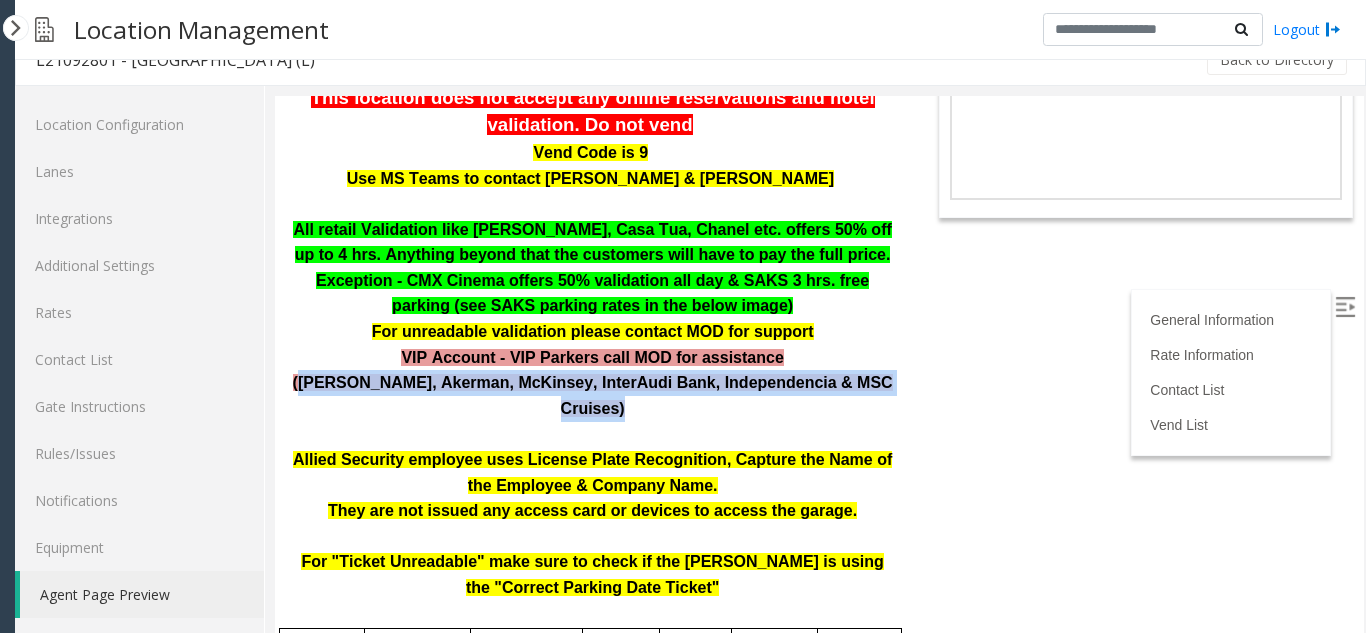 drag, startPoint x: 349, startPoint y: 370, endPoint x: 720, endPoint y: 405, distance: 372.64728 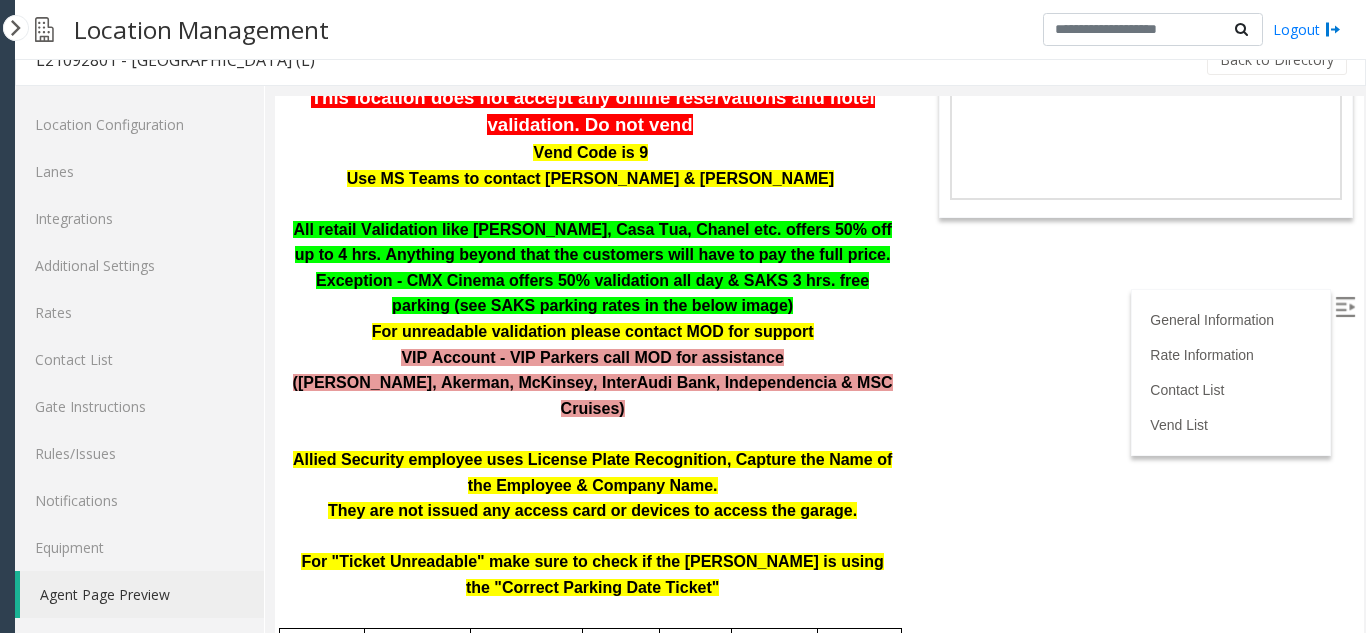 drag, startPoint x: 922, startPoint y: 325, endPoint x: 890, endPoint y: 313, distance: 34.176014 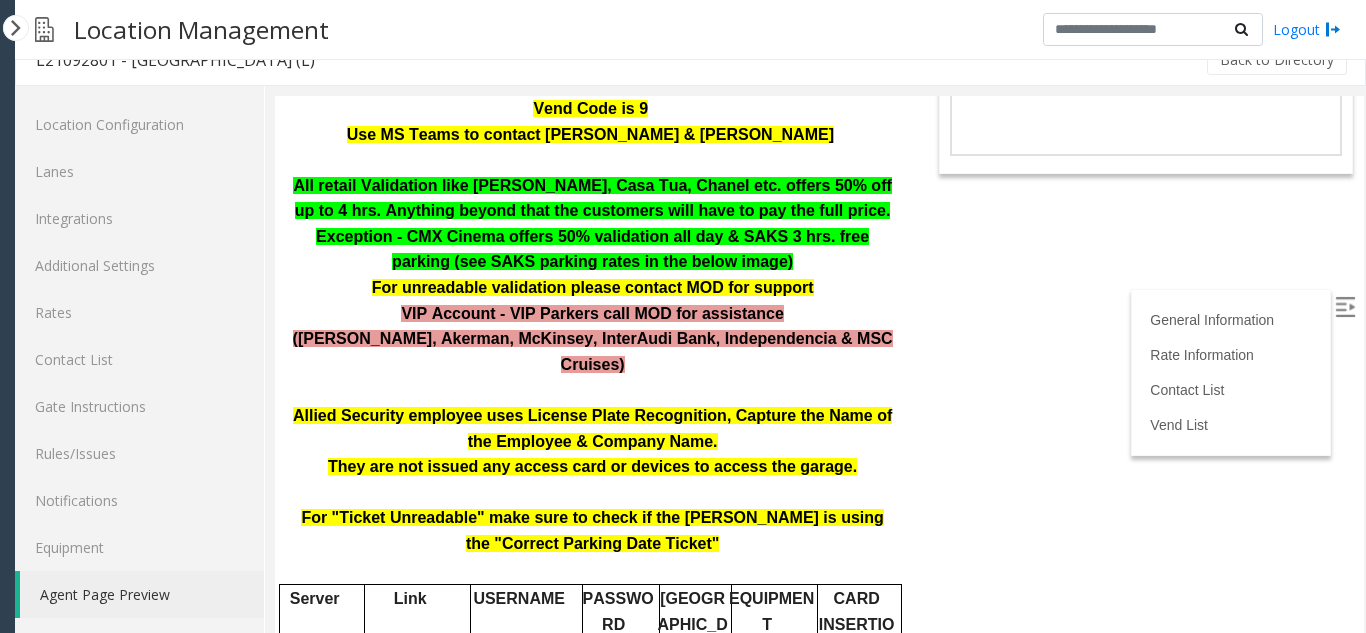 scroll, scrollTop: 423, scrollLeft: 0, axis: vertical 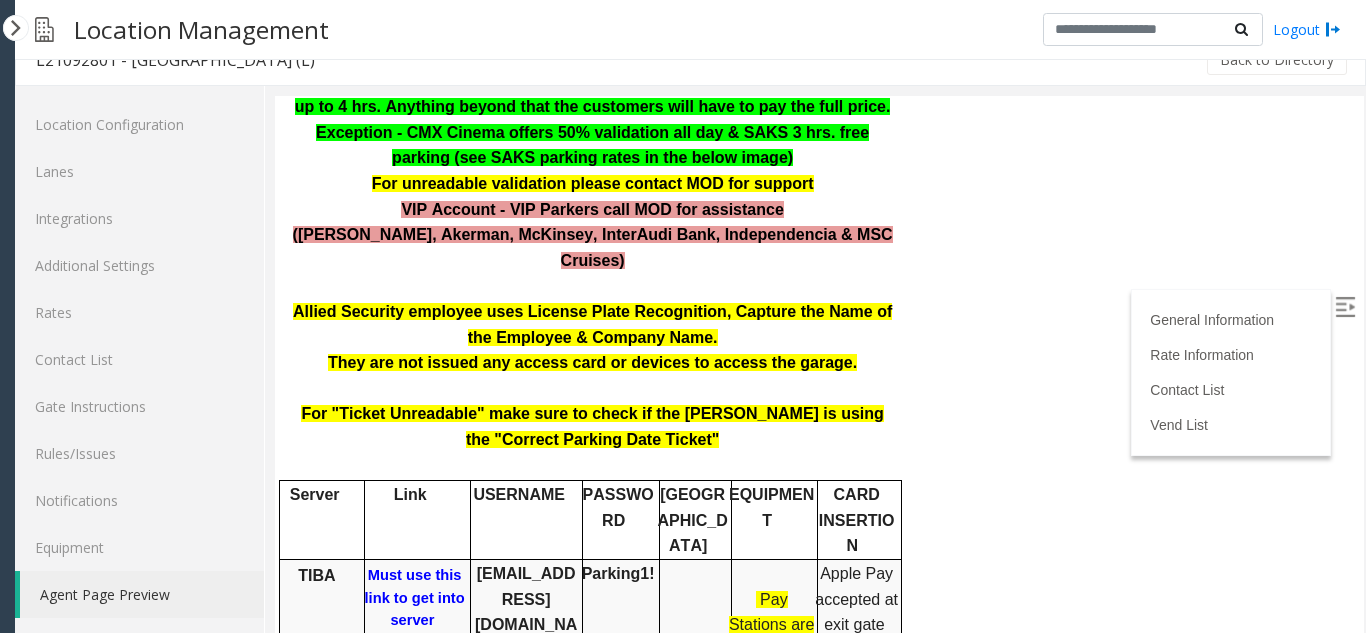 drag, startPoint x: 1348, startPoint y: 220, endPoint x: 1629, endPoint y: 287, distance: 288.87714 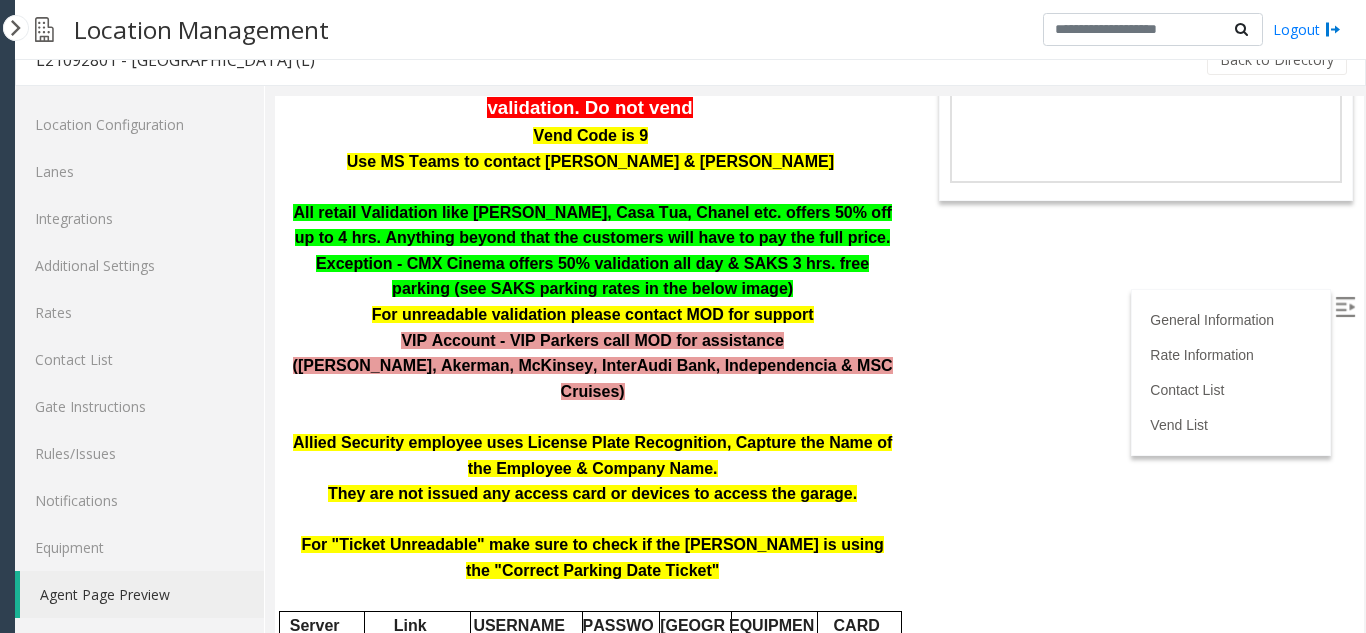 scroll, scrollTop: 254, scrollLeft: 0, axis: vertical 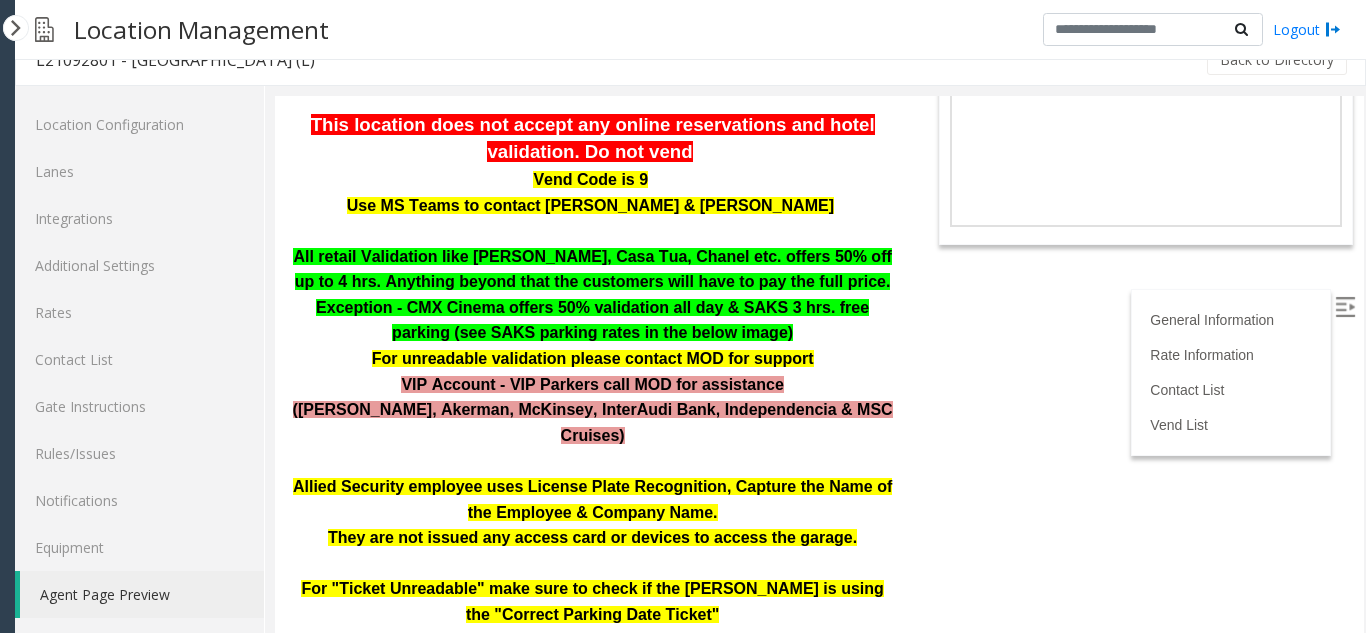 drag, startPoint x: 1344, startPoint y: 182, endPoint x: 1628, endPoint y: 262, distance: 295.05255 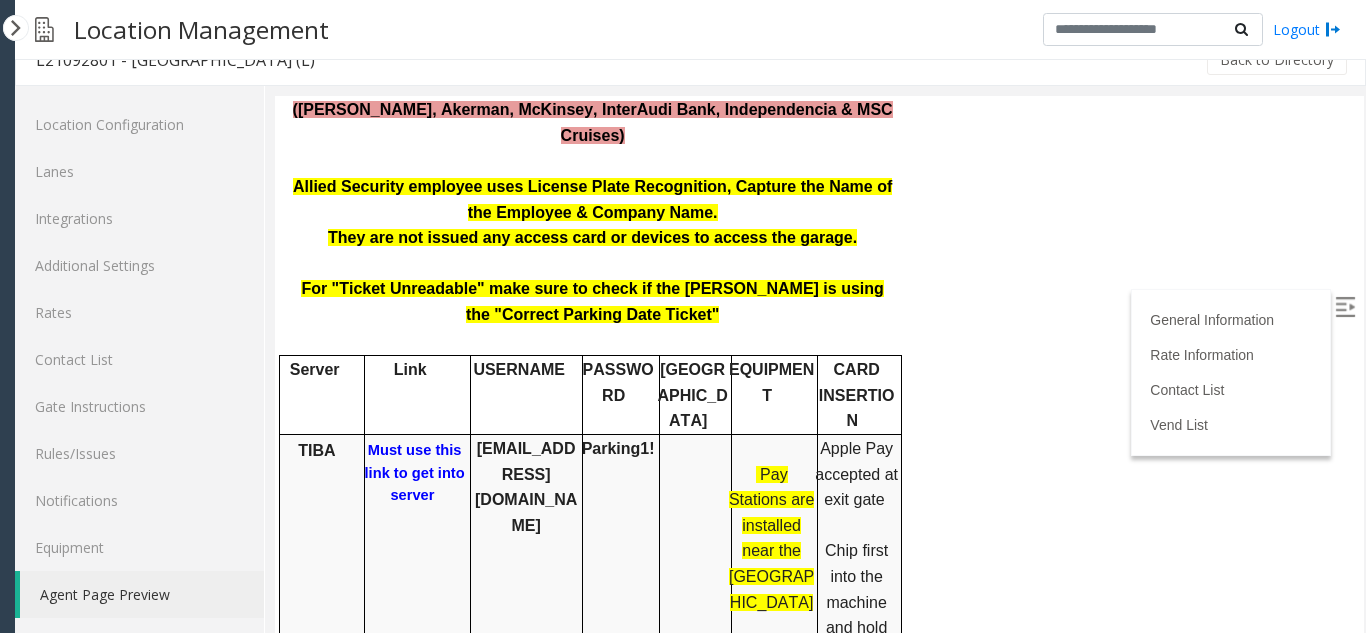 scroll, scrollTop: 54, scrollLeft: 0, axis: vertical 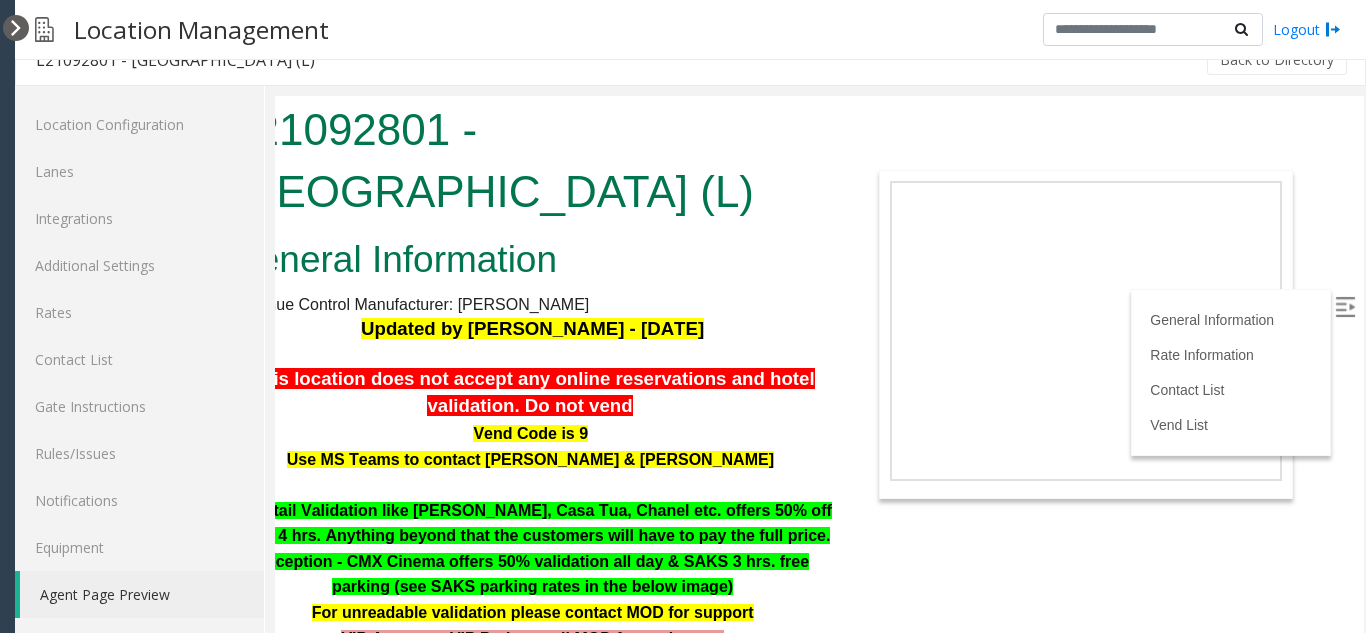 click at bounding box center [16, 28] 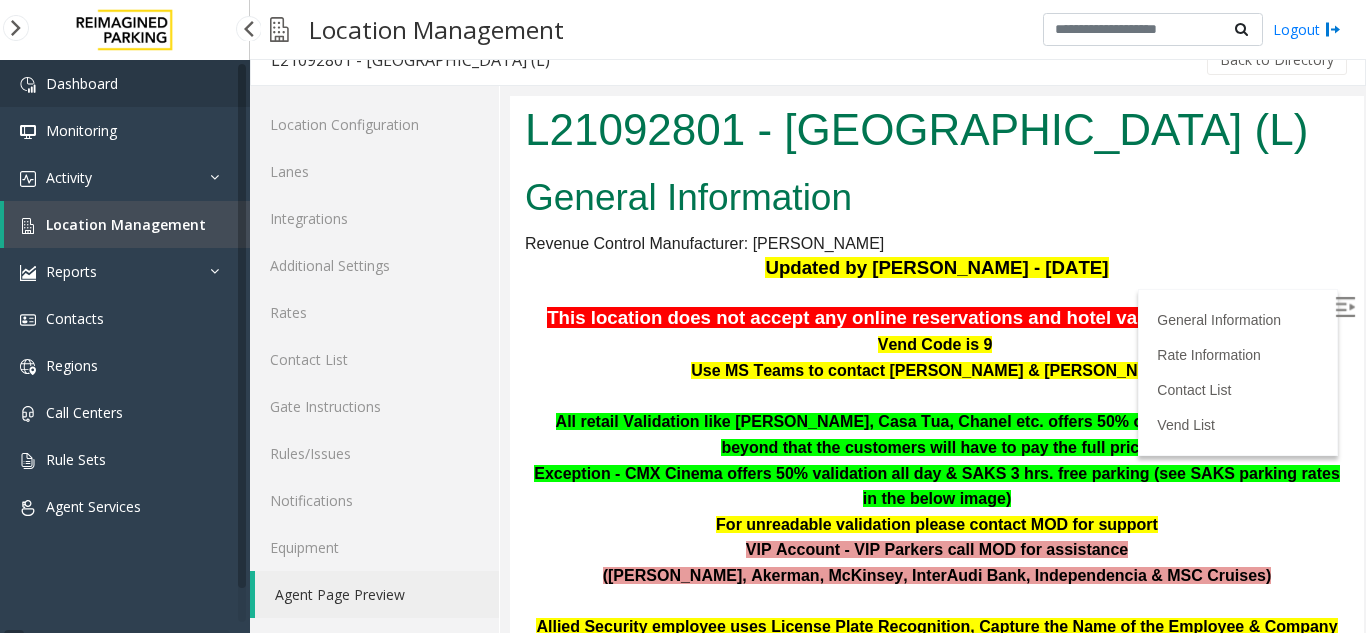 scroll, scrollTop: 0, scrollLeft: 0, axis: both 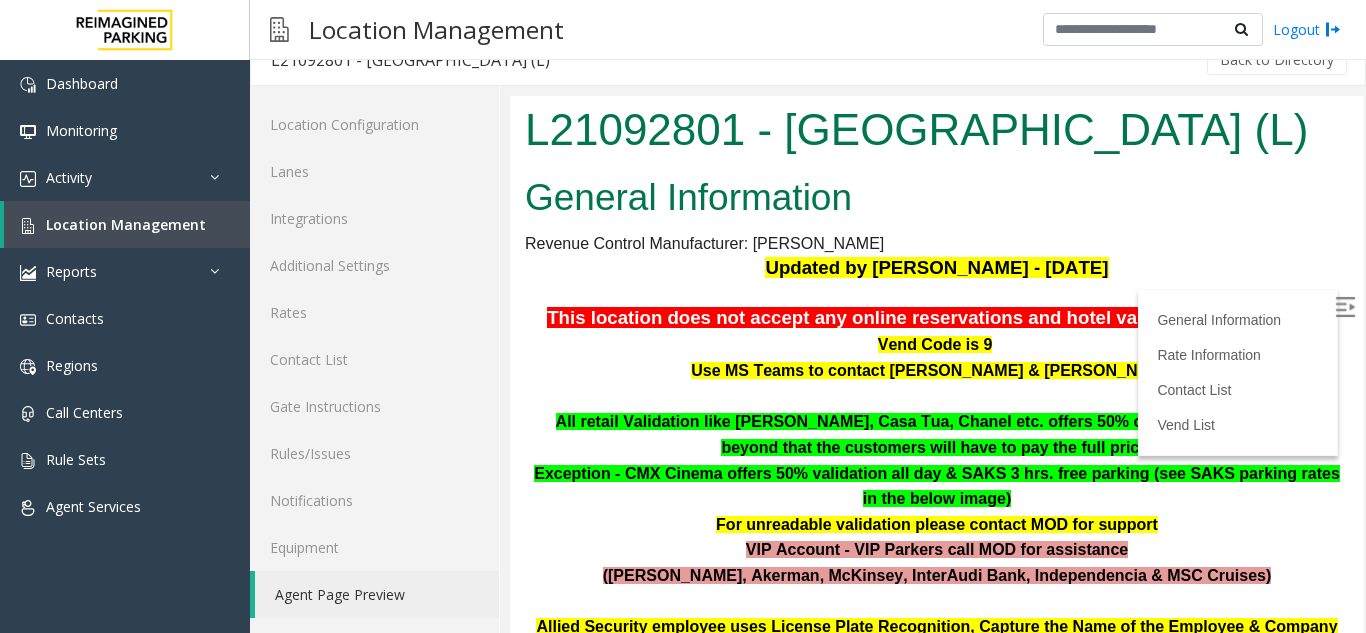 click at bounding box center (1345, 307) 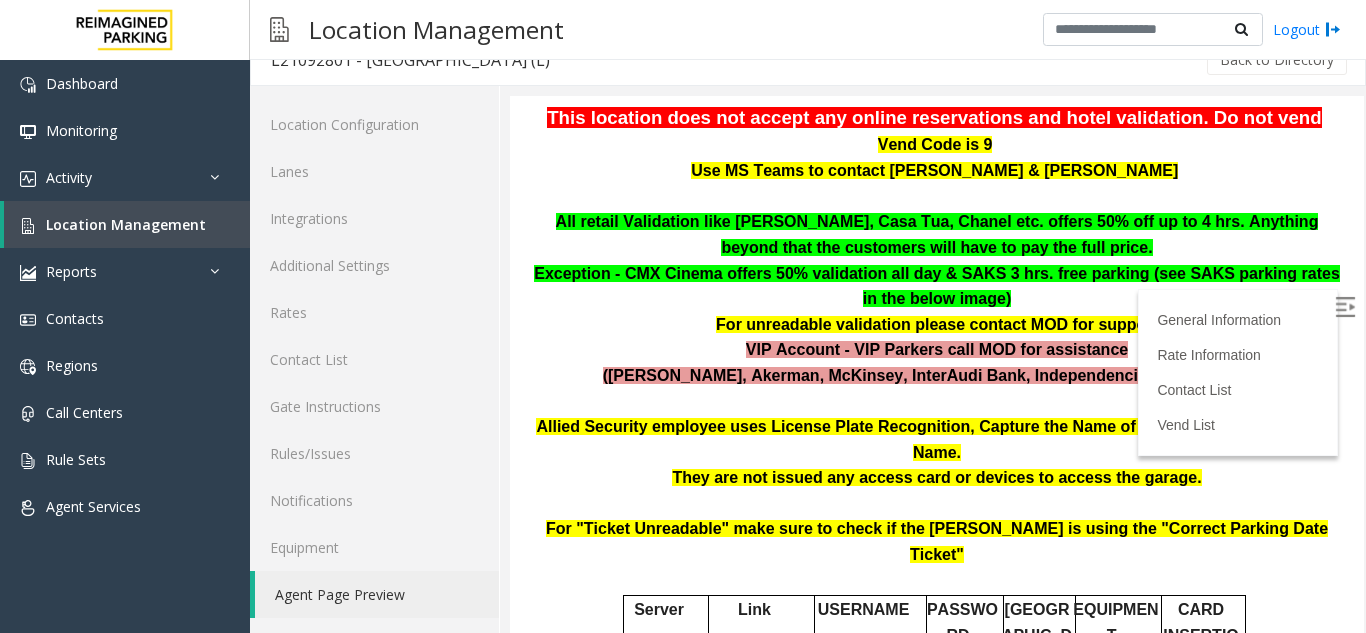 scroll, scrollTop: 858, scrollLeft: 0, axis: vertical 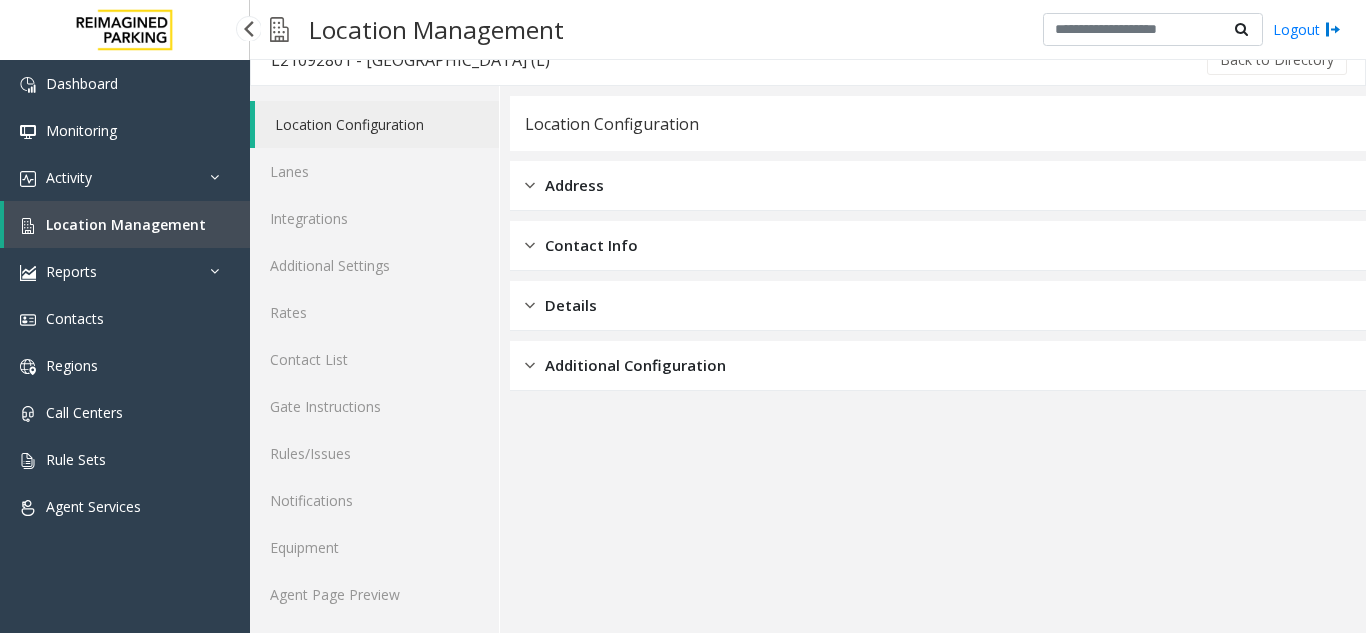 click on "Location Management" at bounding box center [126, 224] 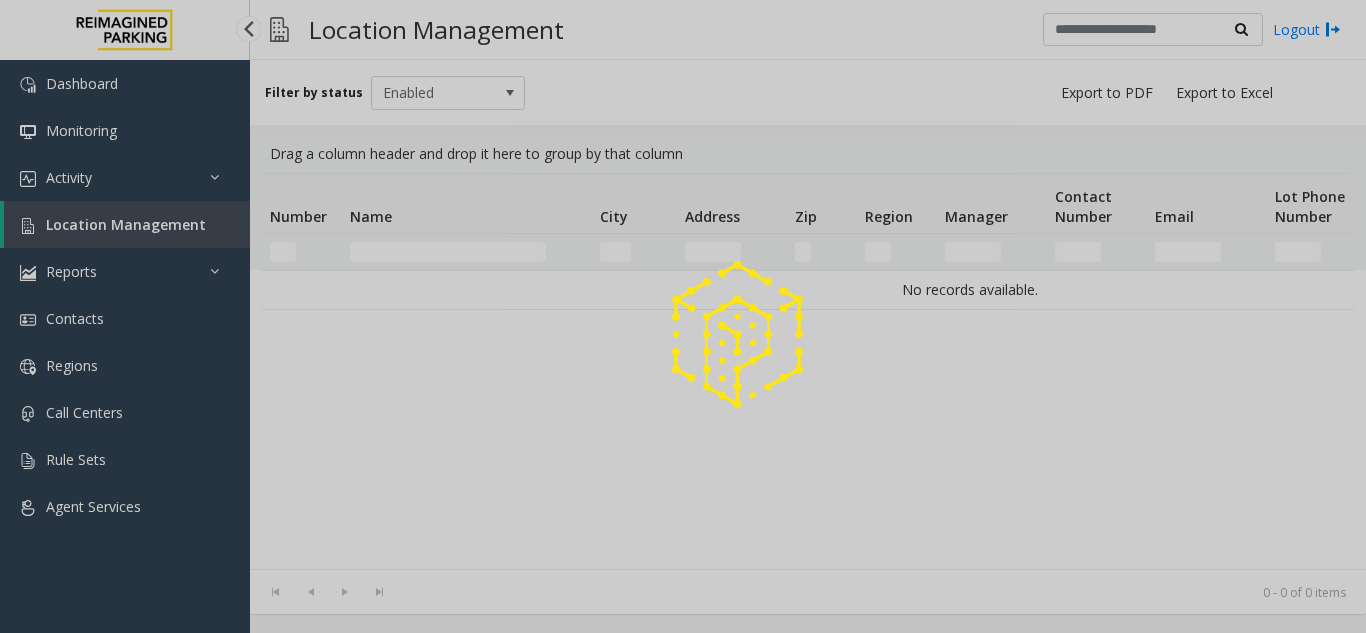 scroll, scrollTop: 0, scrollLeft: 0, axis: both 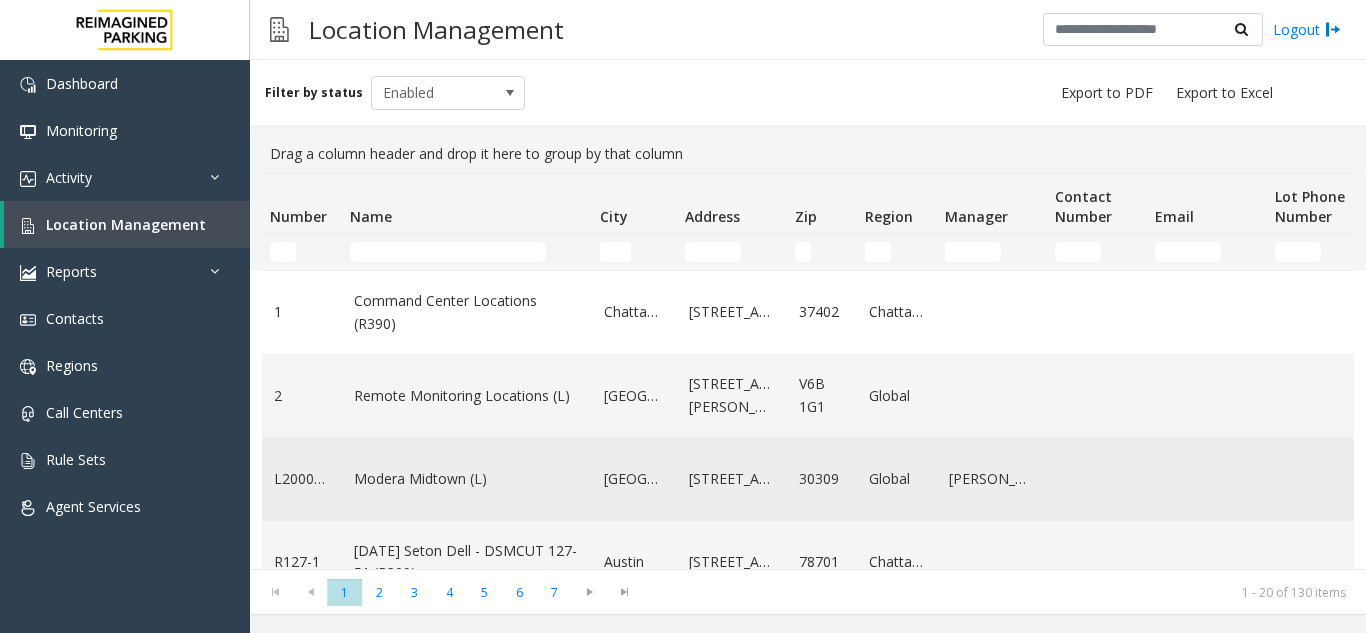click on "Modera Midtown	(L)" 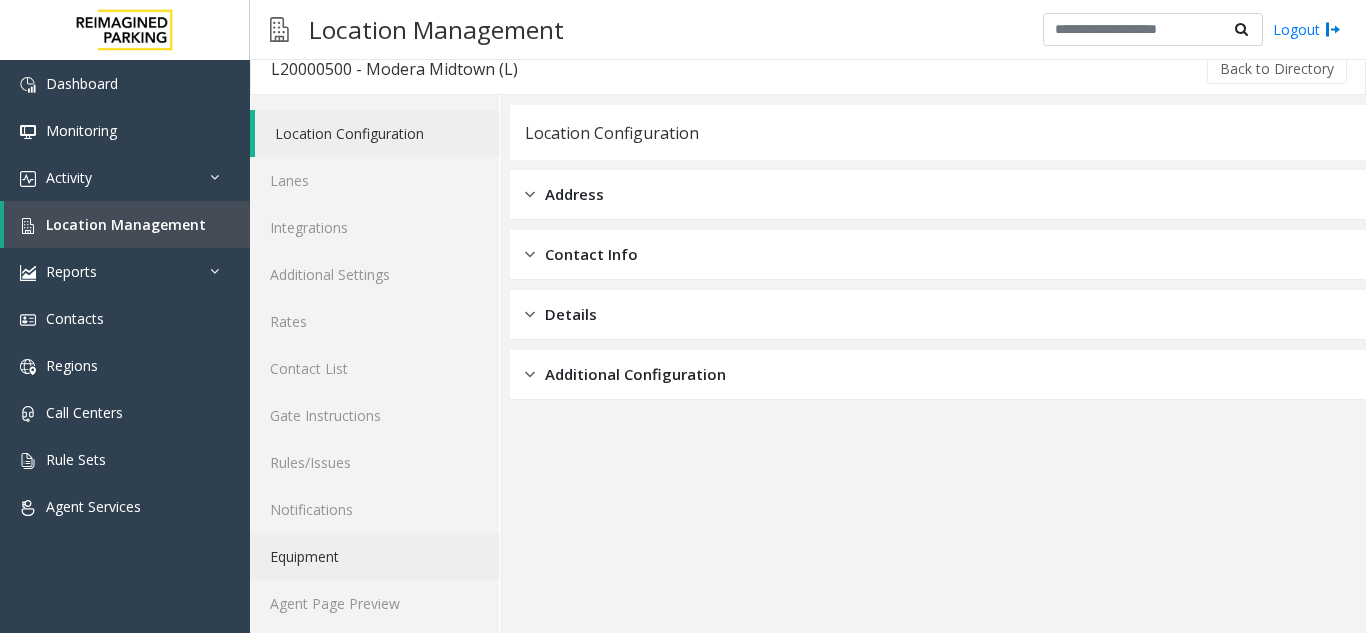 scroll, scrollTop: 26, scrollLeft: 0, axis: vertical 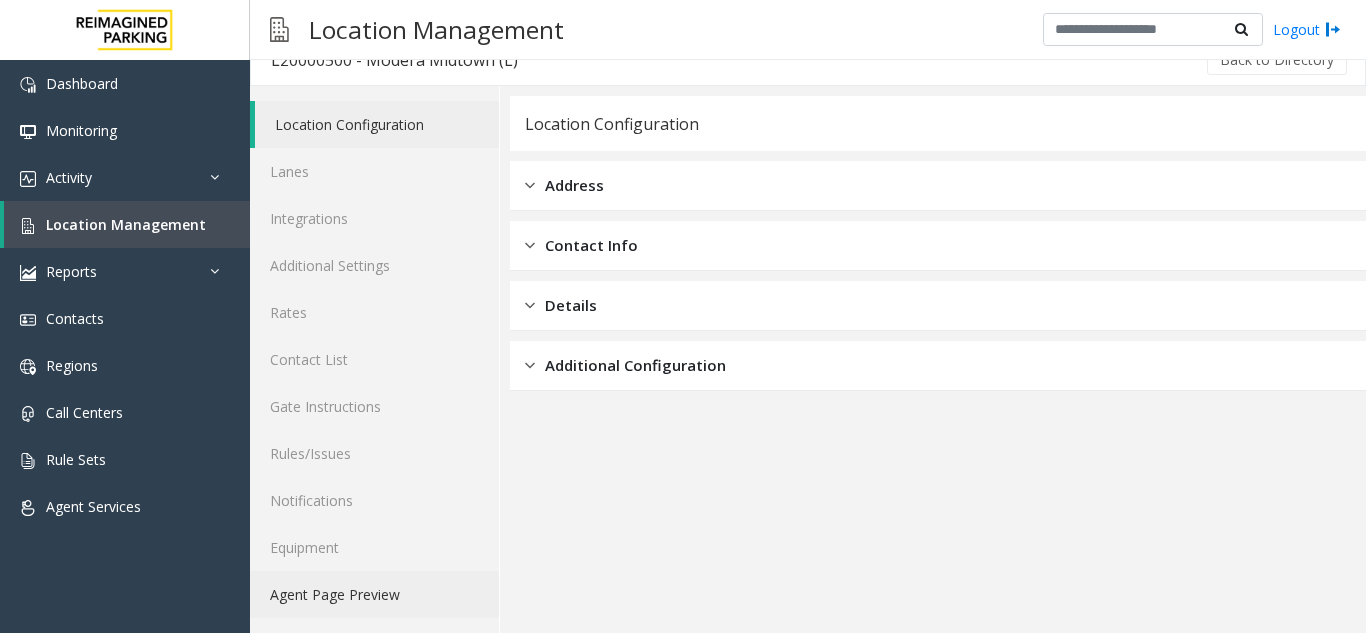 click on "Agent Page Preview" 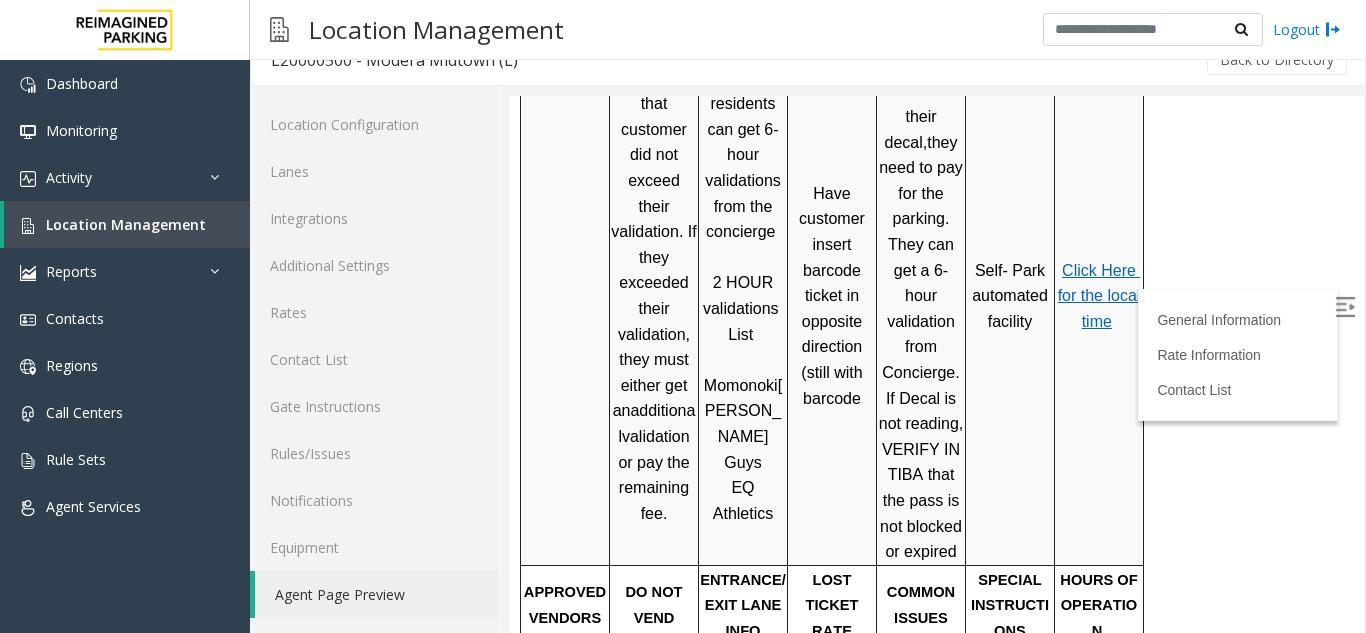 scroll, scrollTop: 1100, scrollLeft: 0, axis: vertical 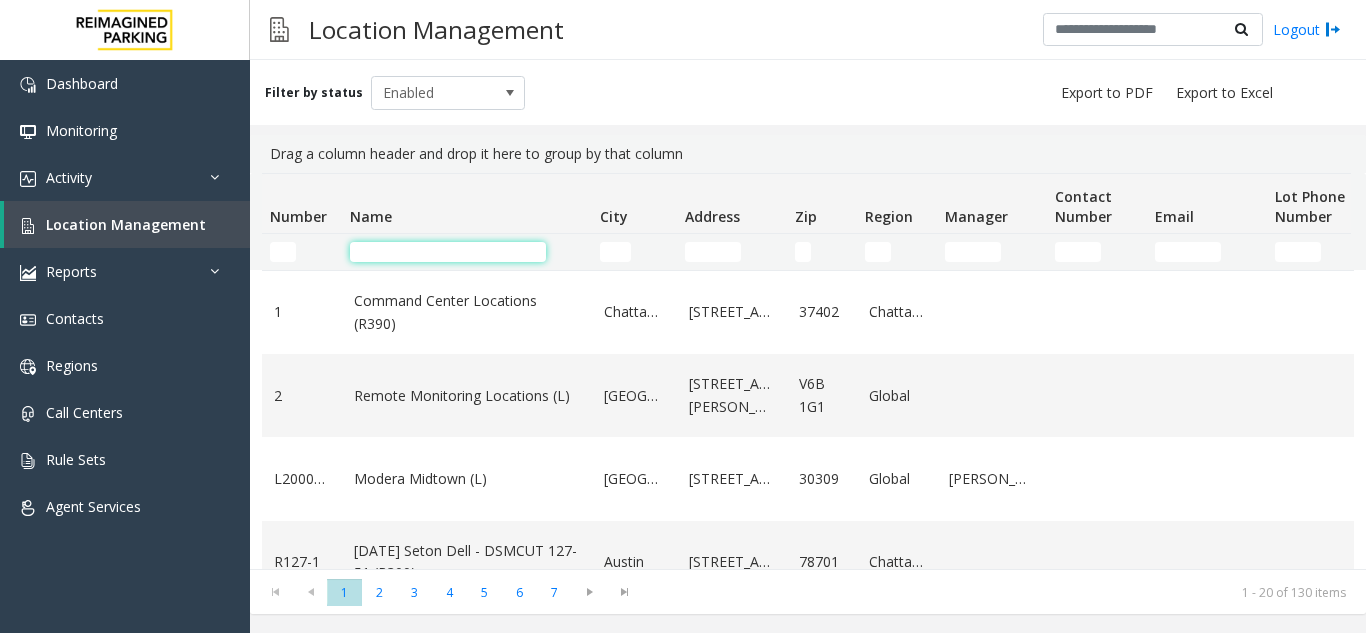 click 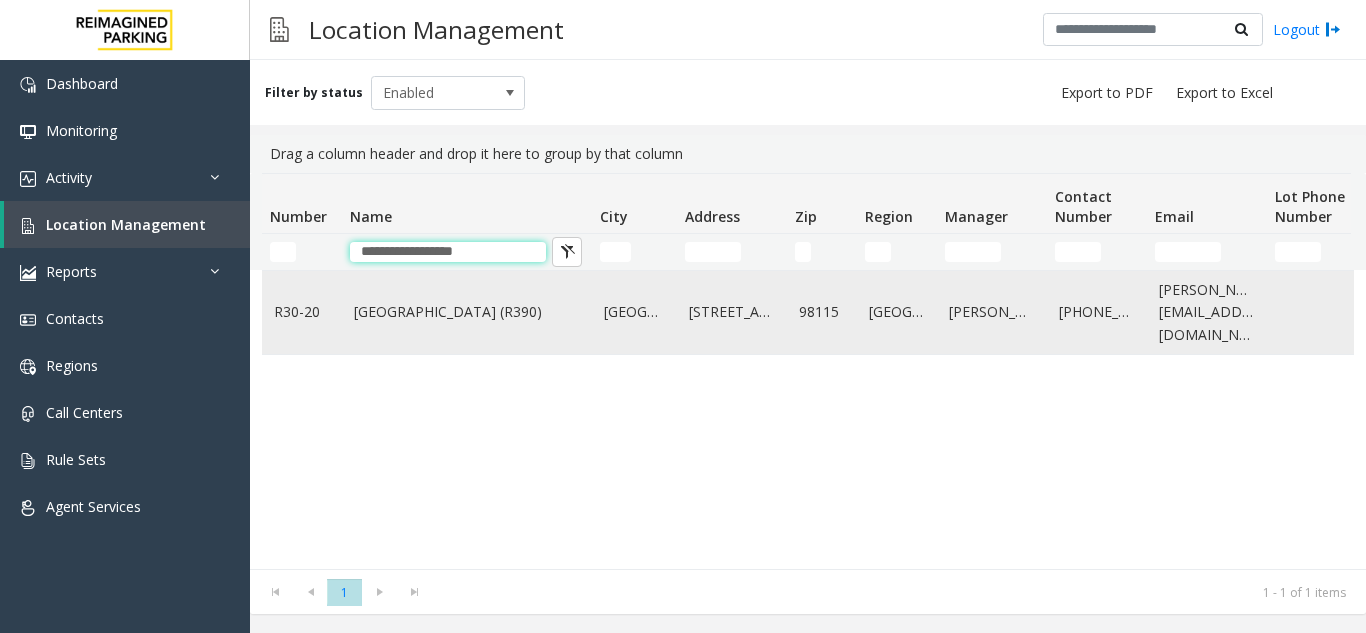 type on "**********" 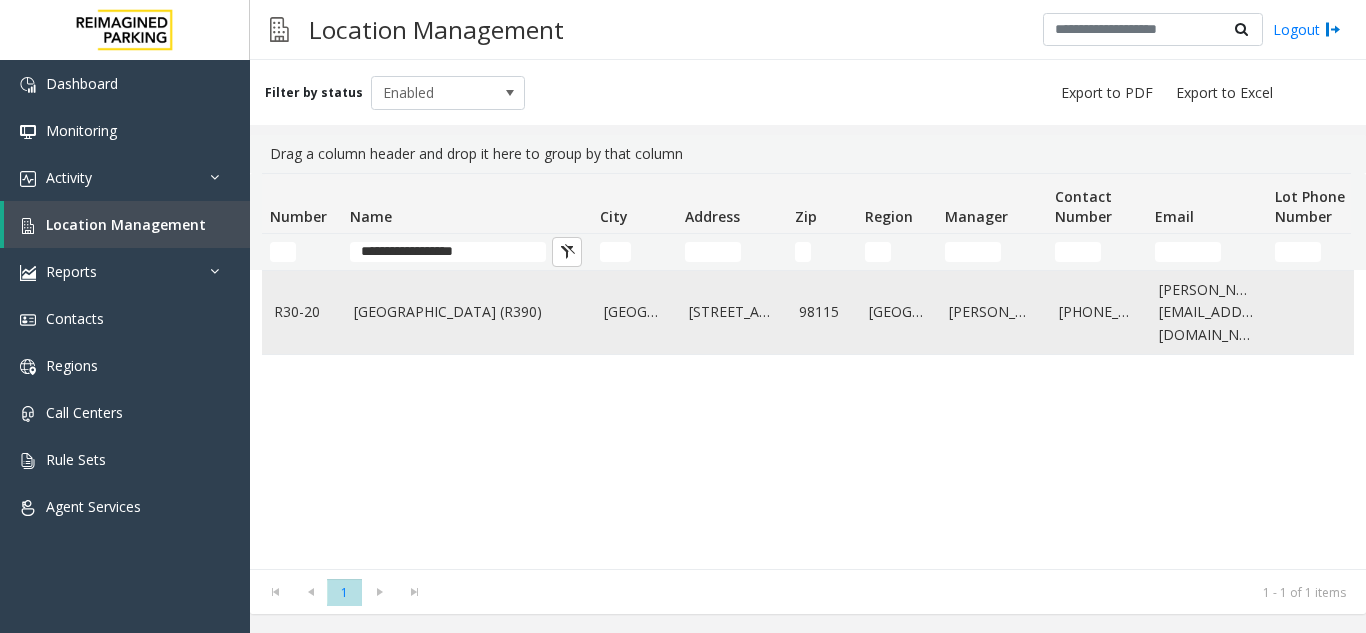 click on "[GEOGRAPHIC_DATA] (R390)" 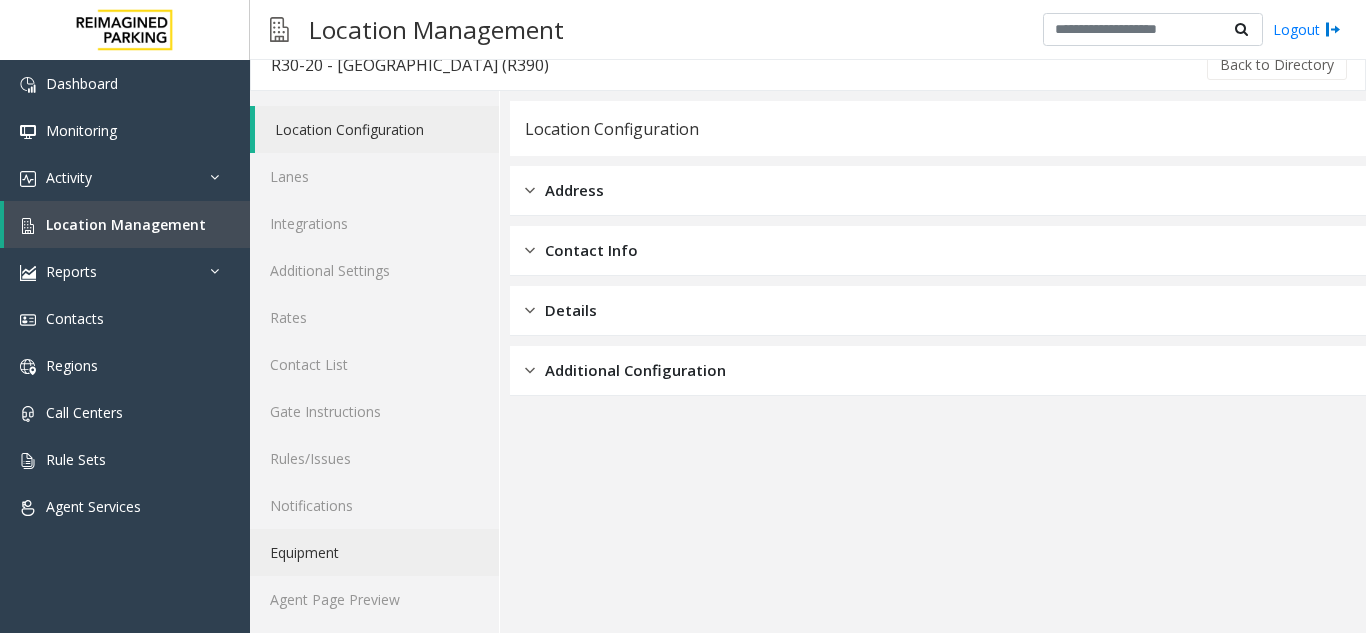 scroll, scrollTop: 26, scrollLeft: 0, axis: vertical 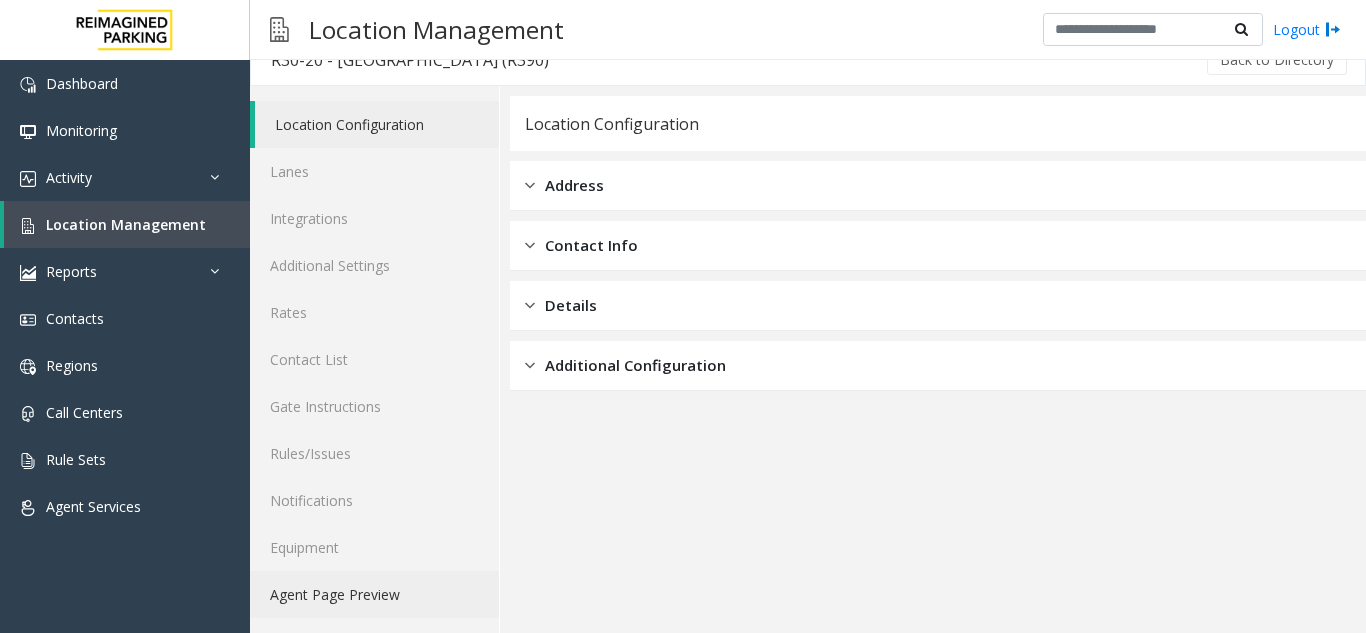 click on "Agent Page Preview" 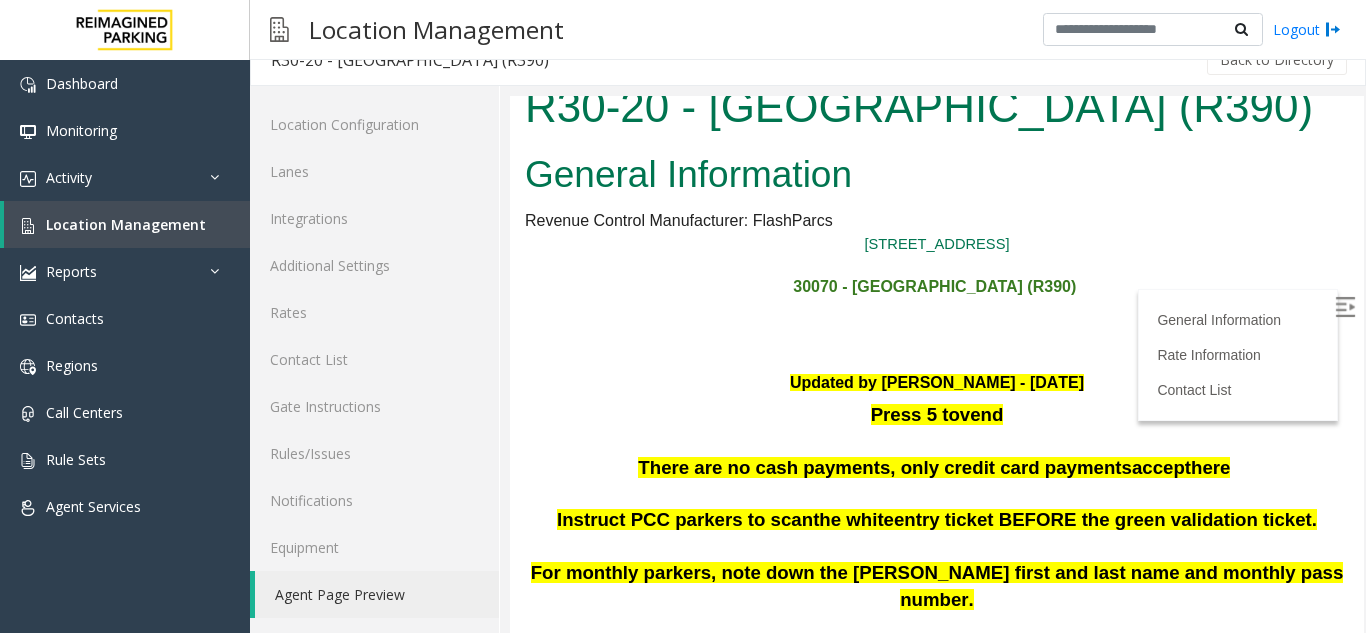 scroll, scrollTop: 306, scrollLeft: 0, axis: vertical 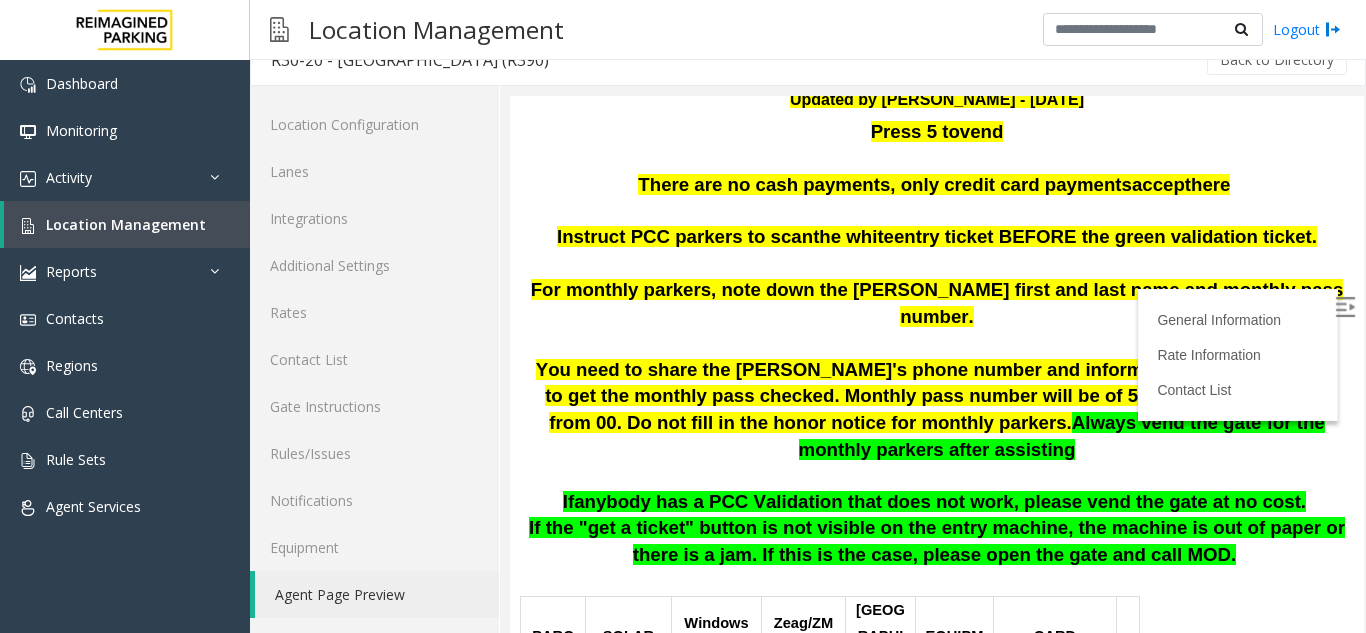 click at bounding box center [1345, 307] 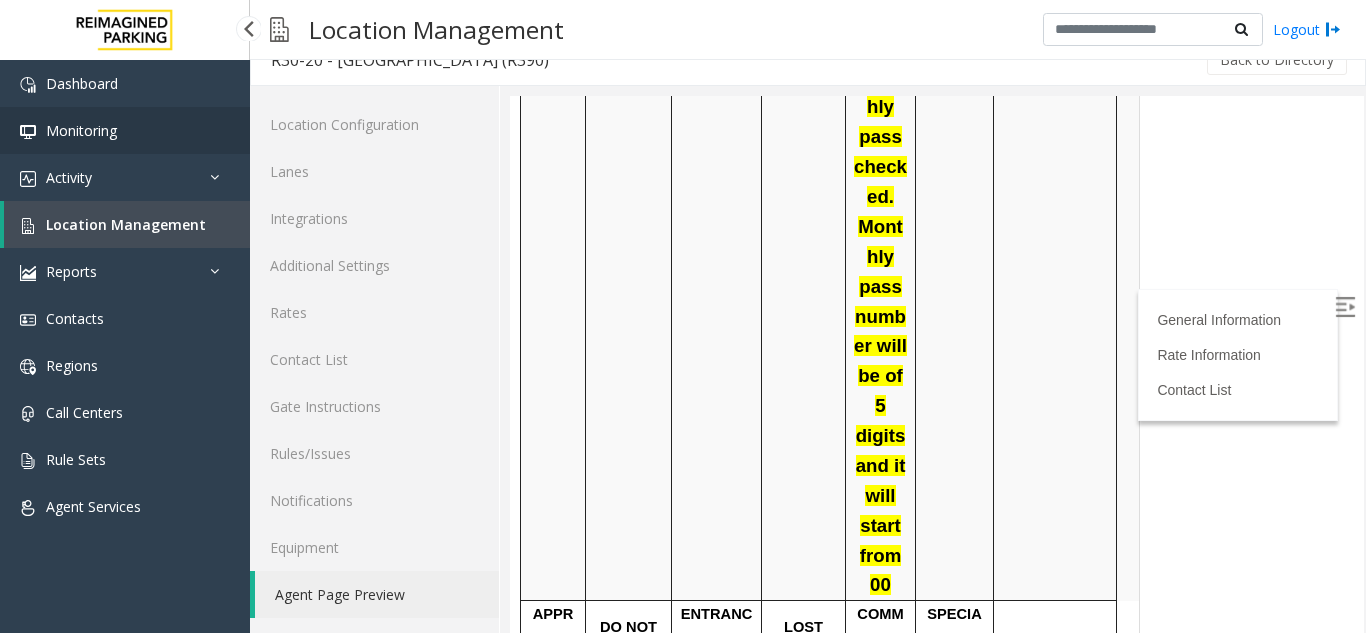 scroll, scrollTop: 3518, scrollLeft: 0, axis: vertical 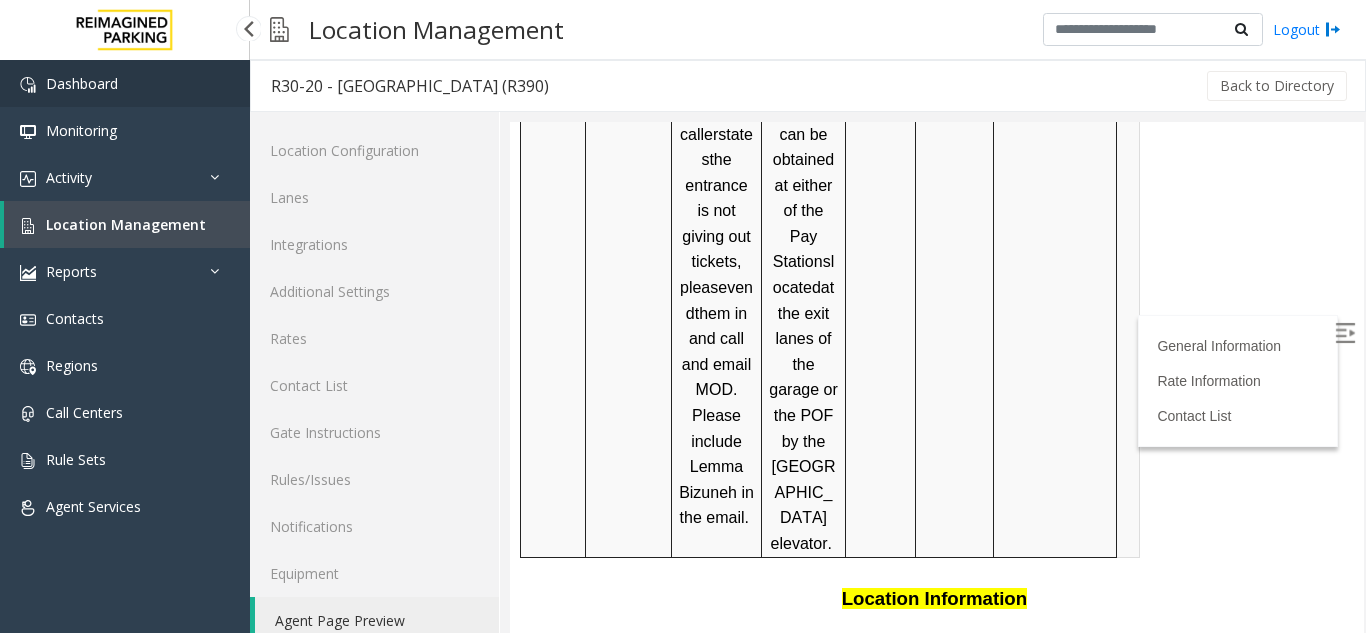 click on "Dashboard" at bounding box center (82, 83) 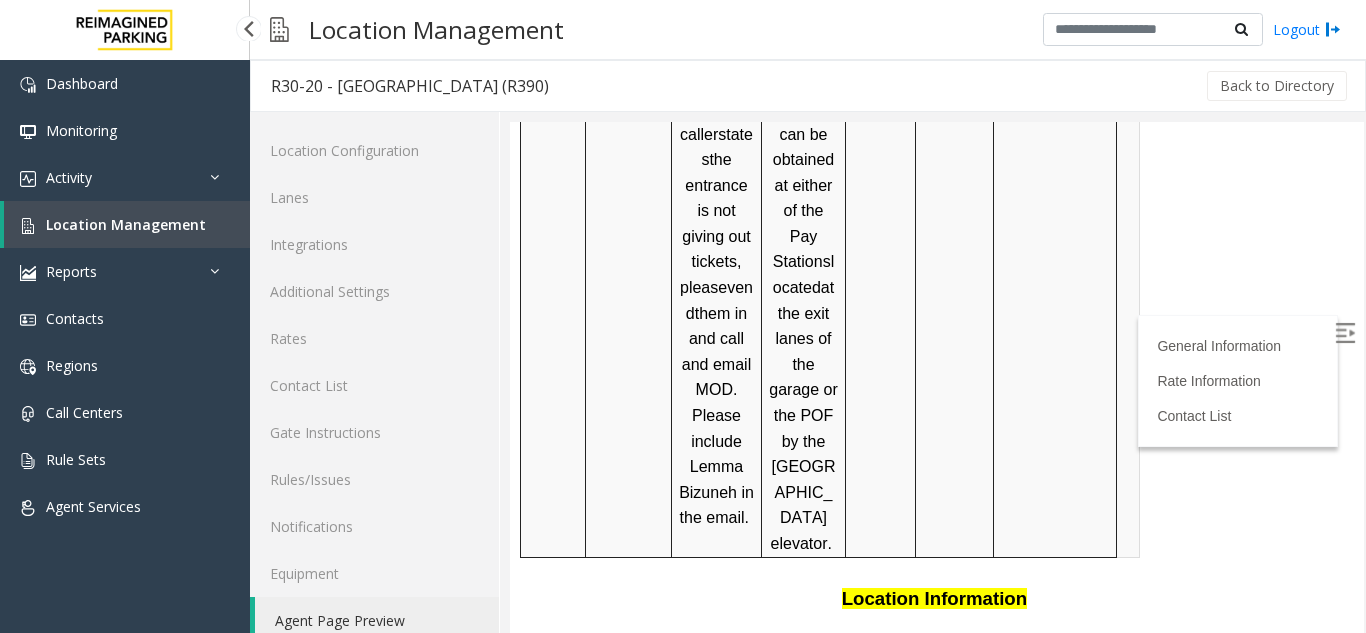 click on "Location Management" at bounding box center (127, 224) 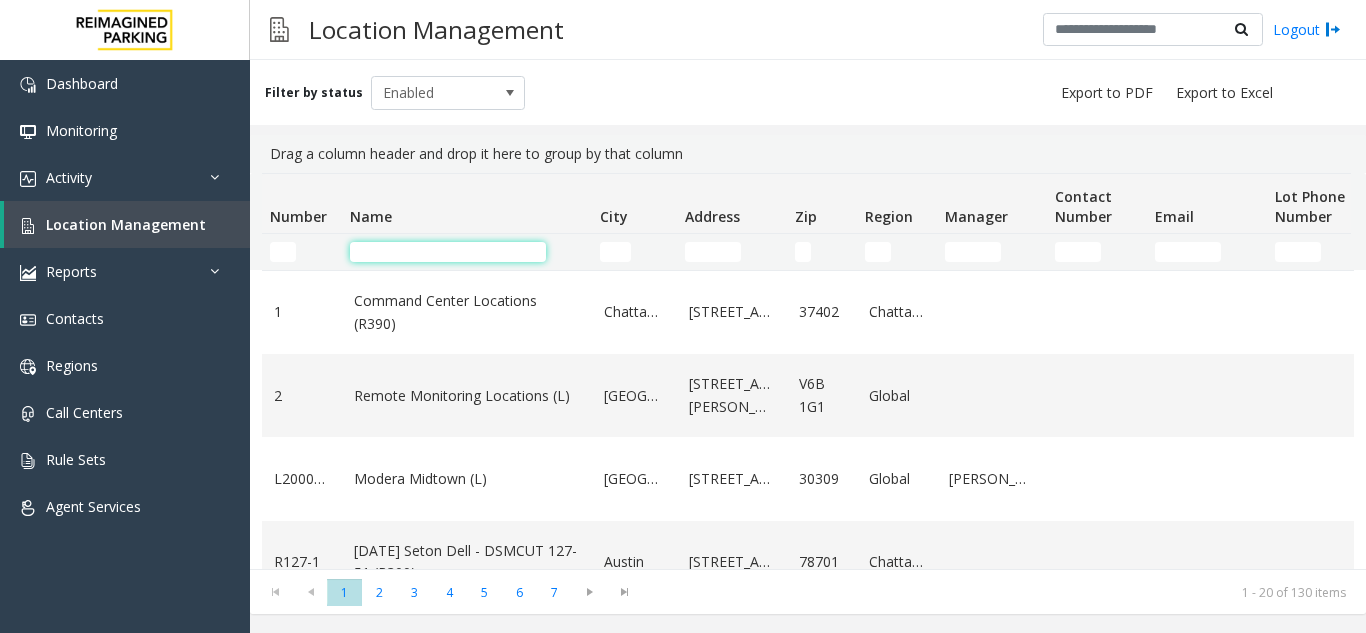 click 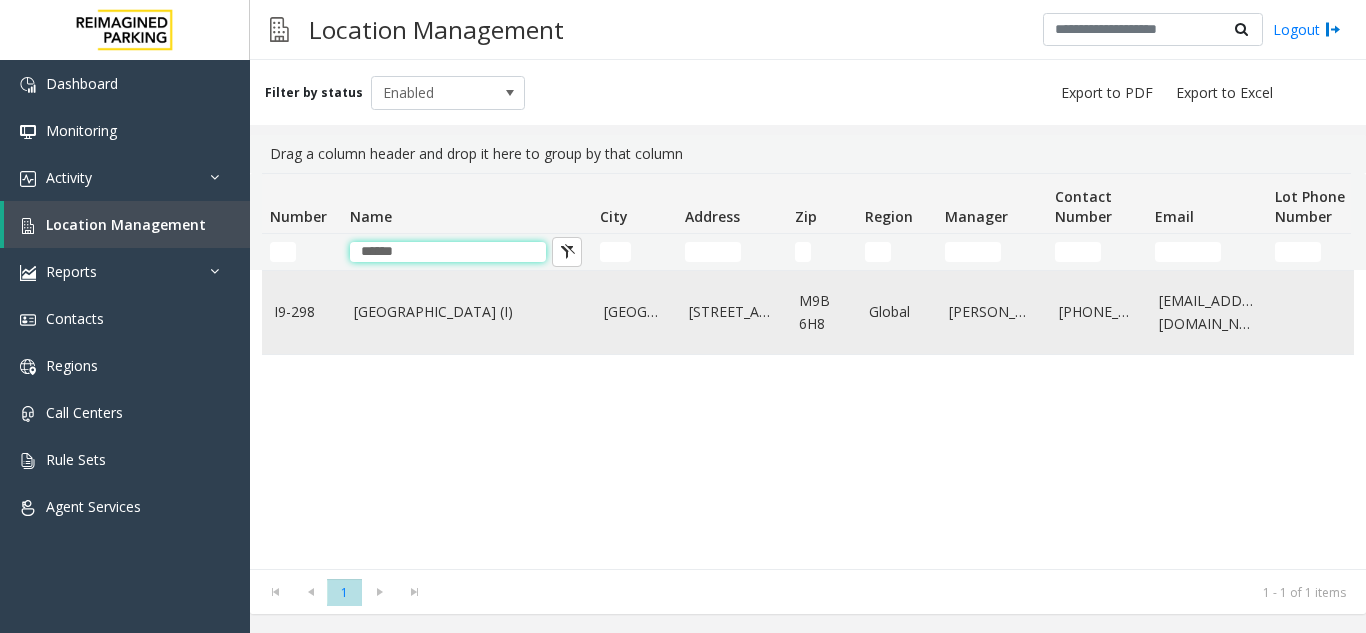 type on "******" 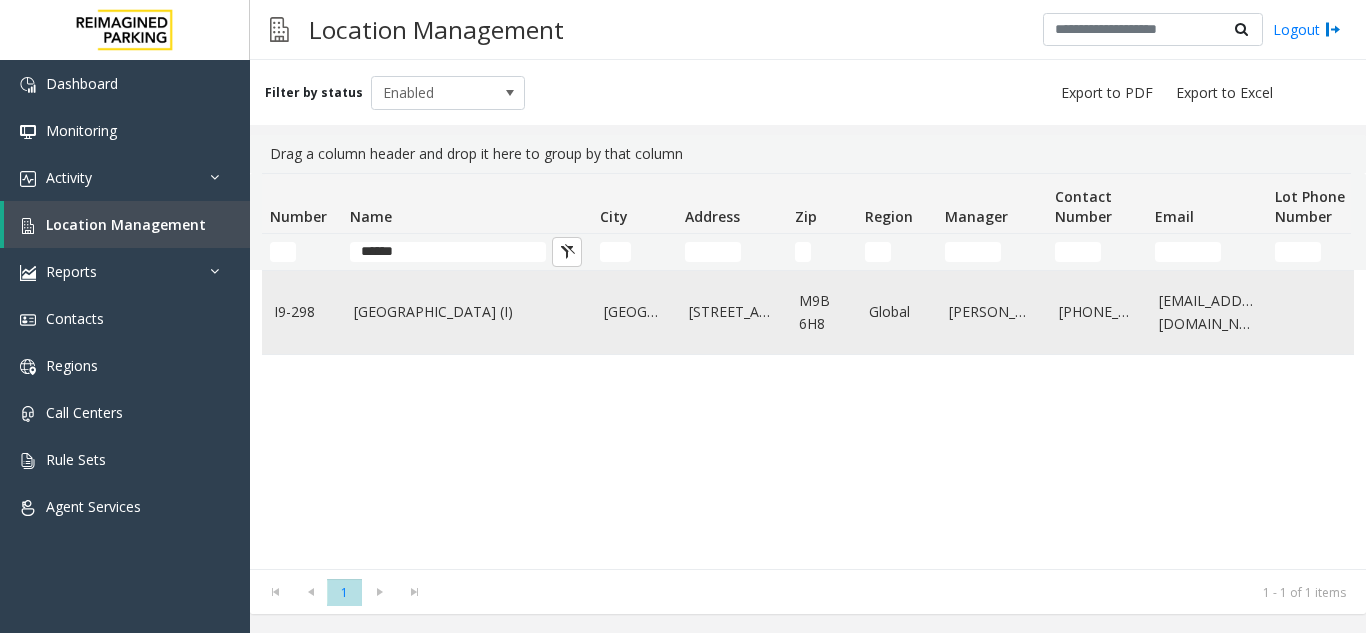 click on "[GEOGRAPHIC_DATA] (I)" 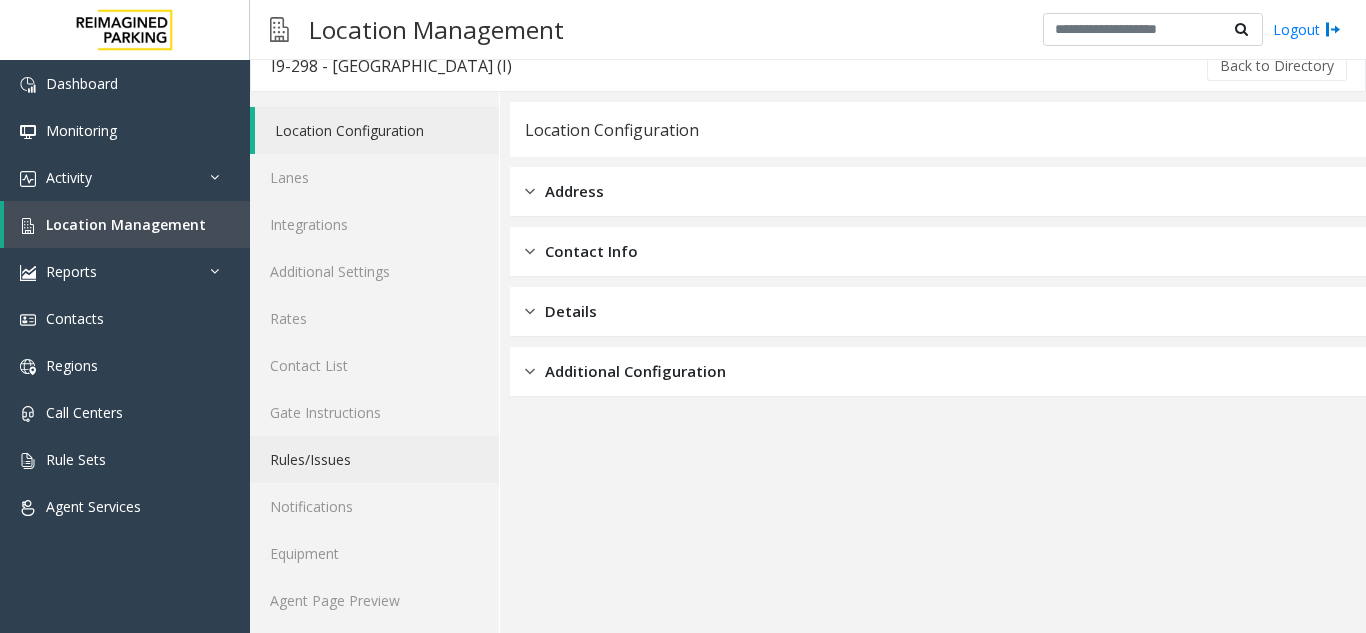 scroll, scrollTop: 26, scrollLeft: 0, axis: vertical 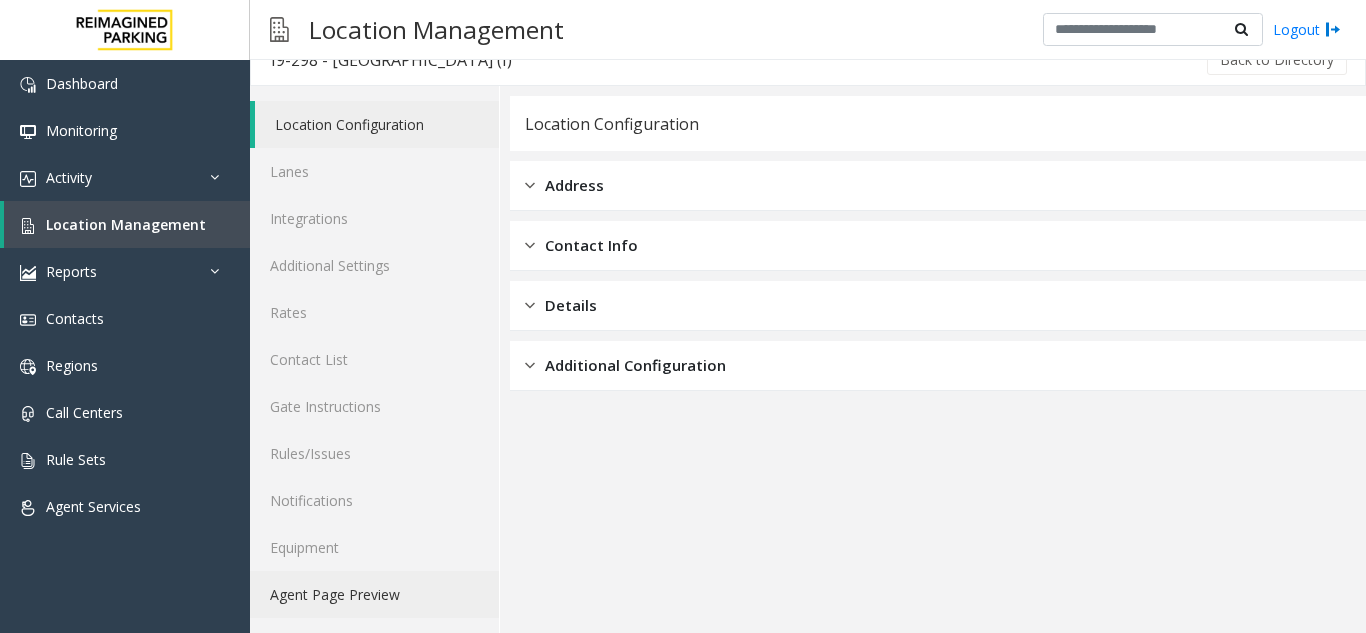 click on "Agent Page Preview" 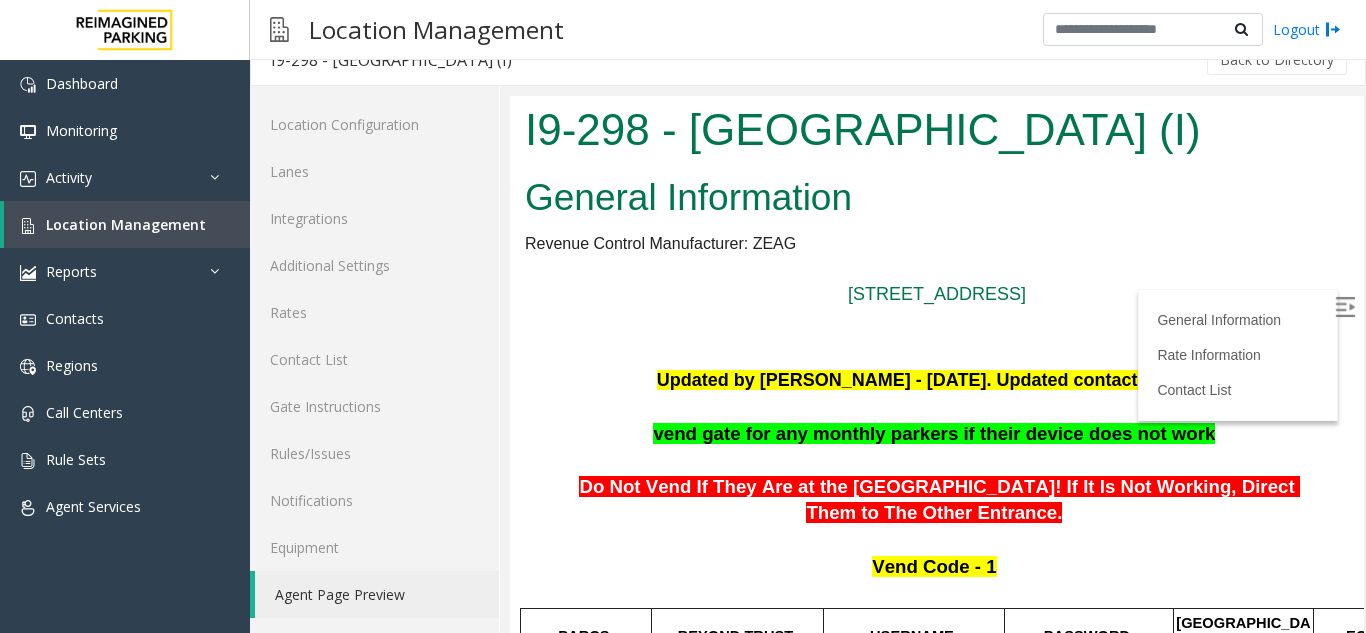 scroll, scrollTop: 0, scrollLeft: 0, axis: both 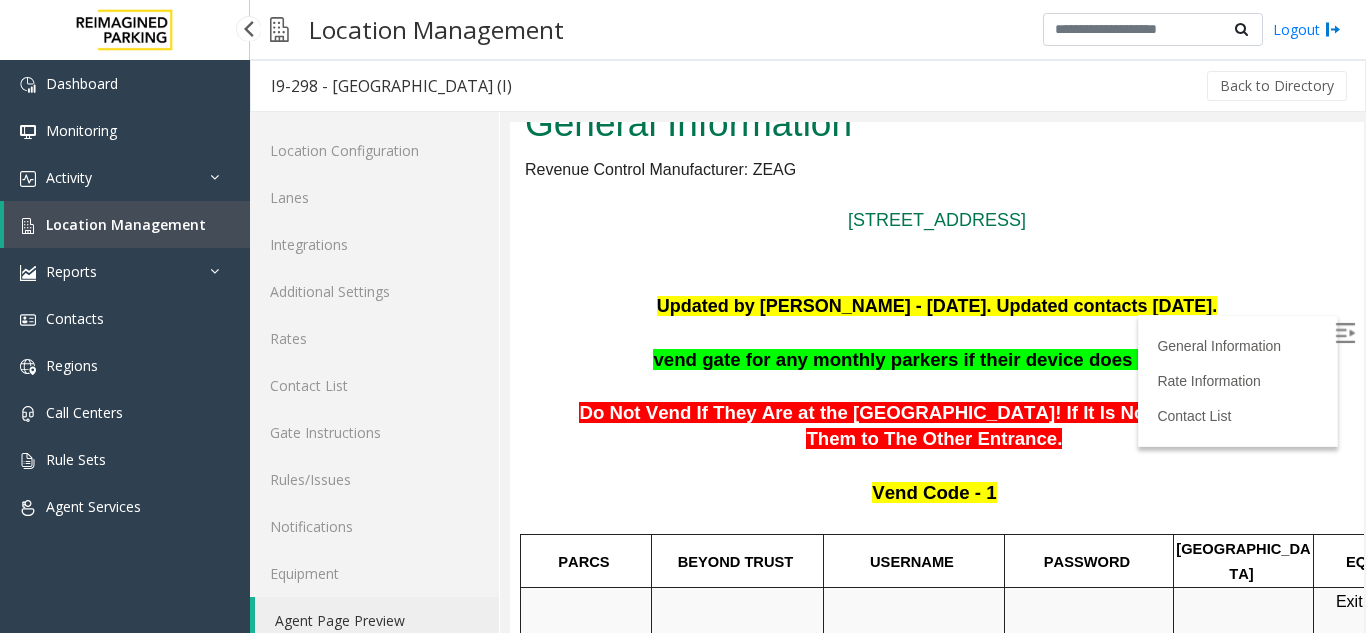click on "Location Management" at bounding box center [127, 224] 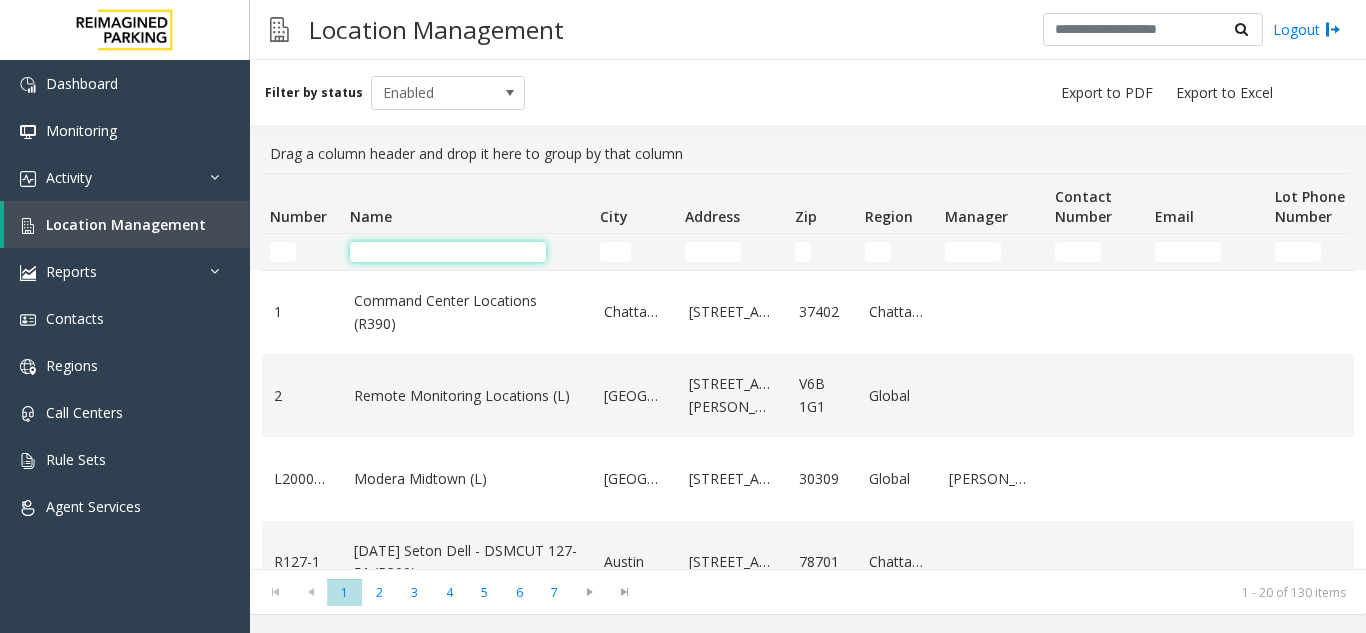 click 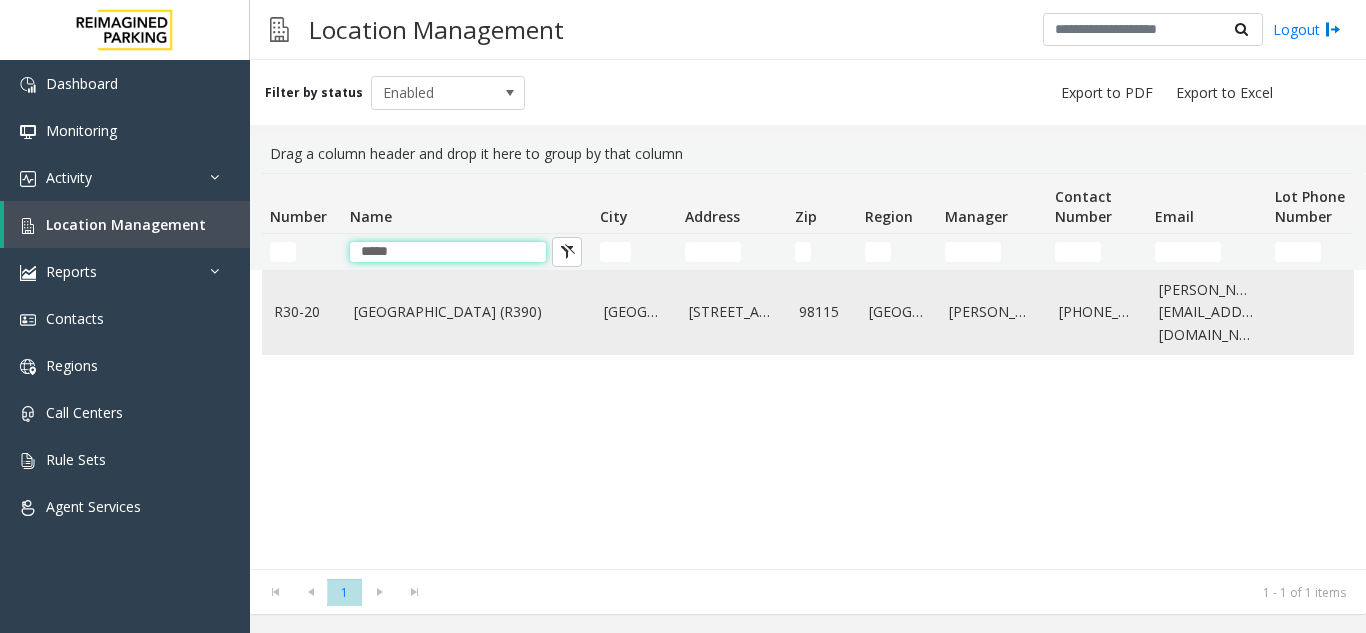type on "*****" 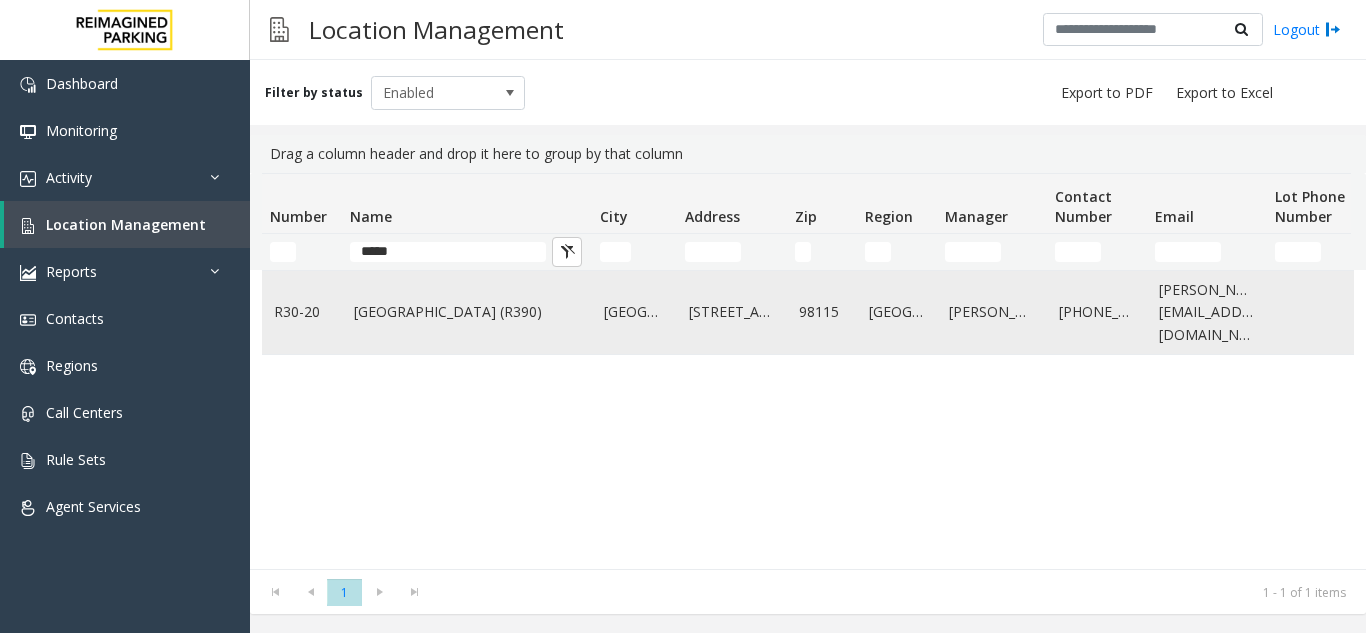 click on "[GEOGRAPHIC_DATA] (R390)" 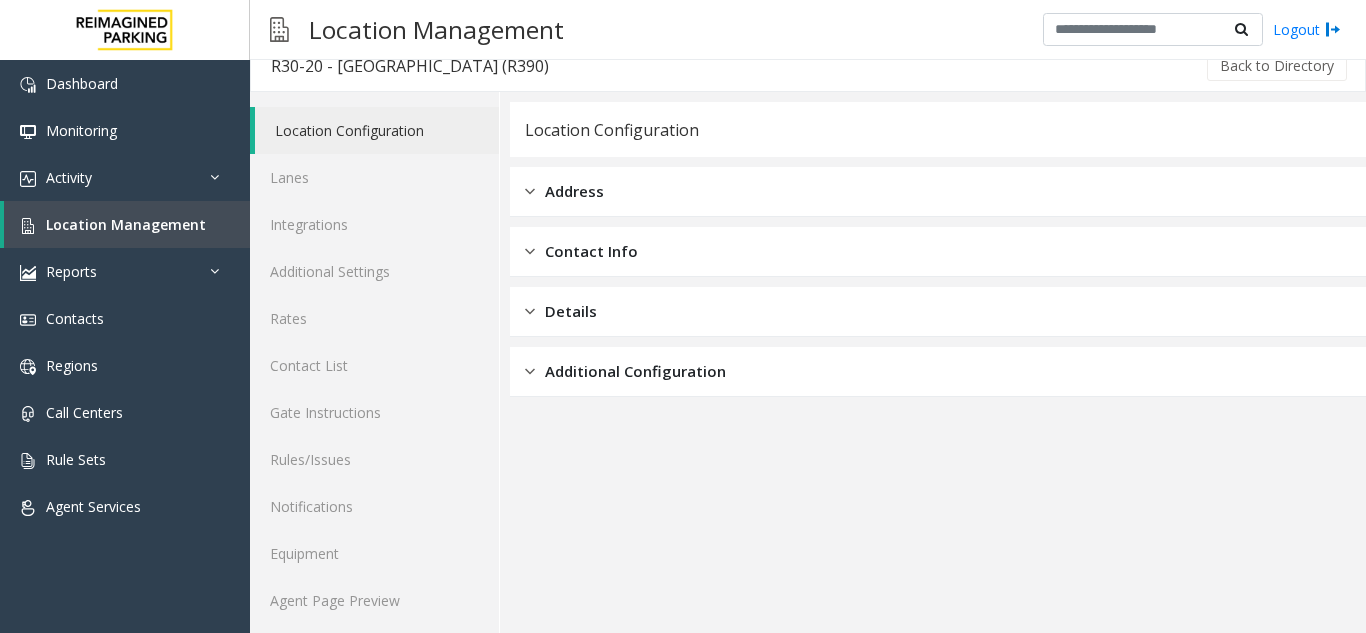 scroll, scrollTop: 26, scrollLeft: 0, axis: vertical 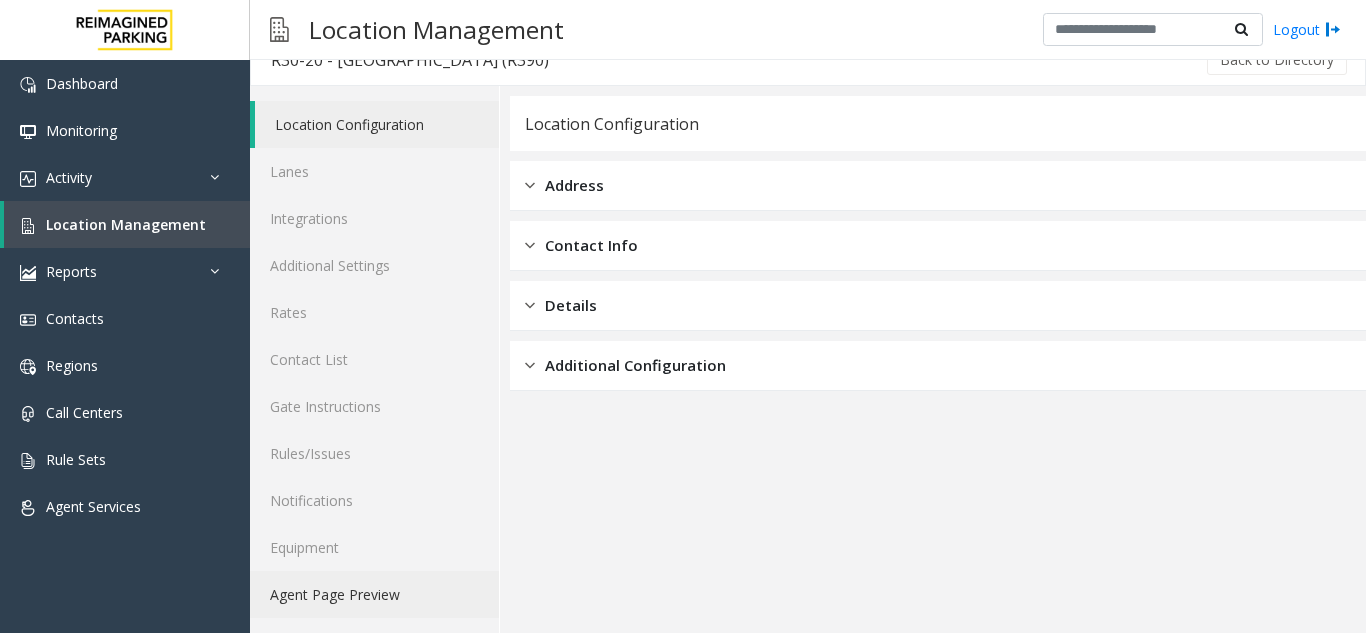 click on "Agent Page Preview" 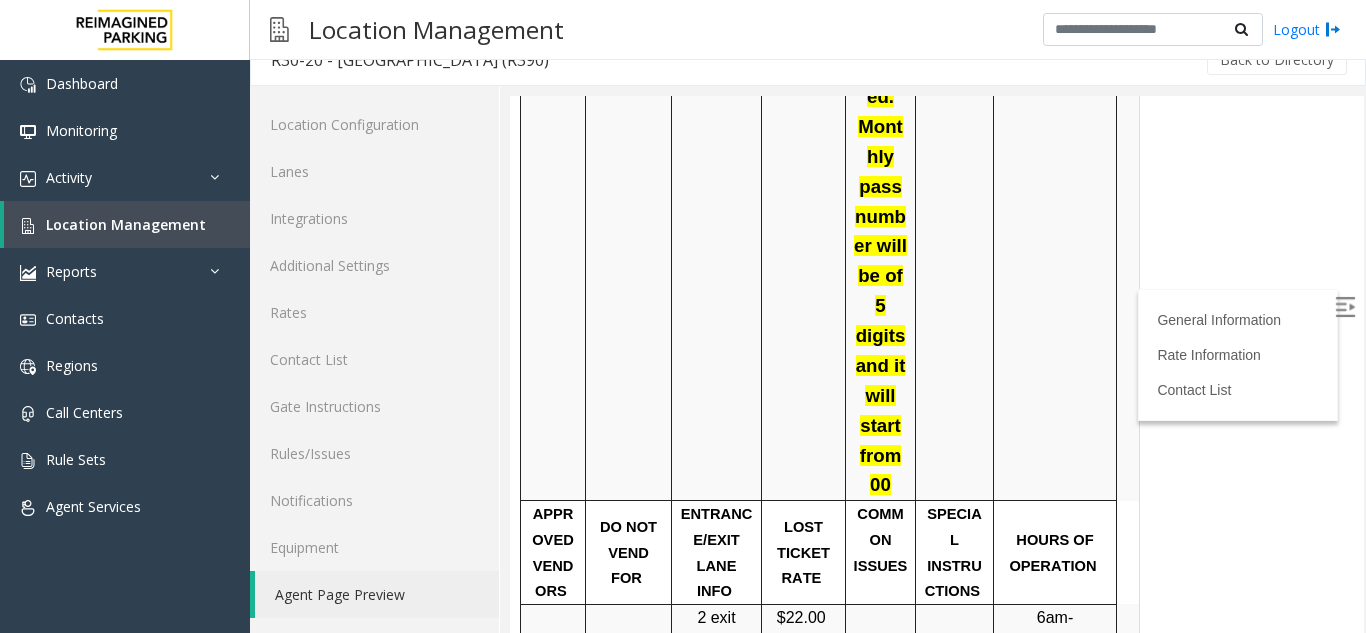 scroll, scrollTop: 3518, scrollLeft: 0, axis: vertical 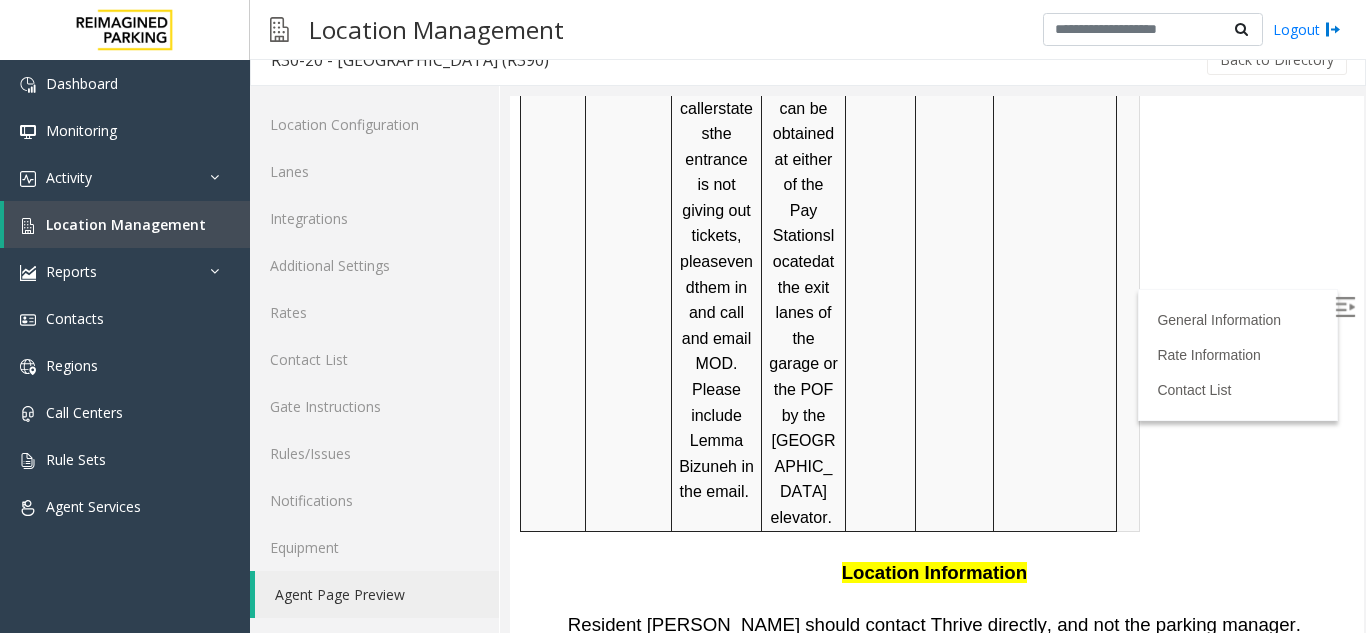 click at bounding box center [1345, 307] 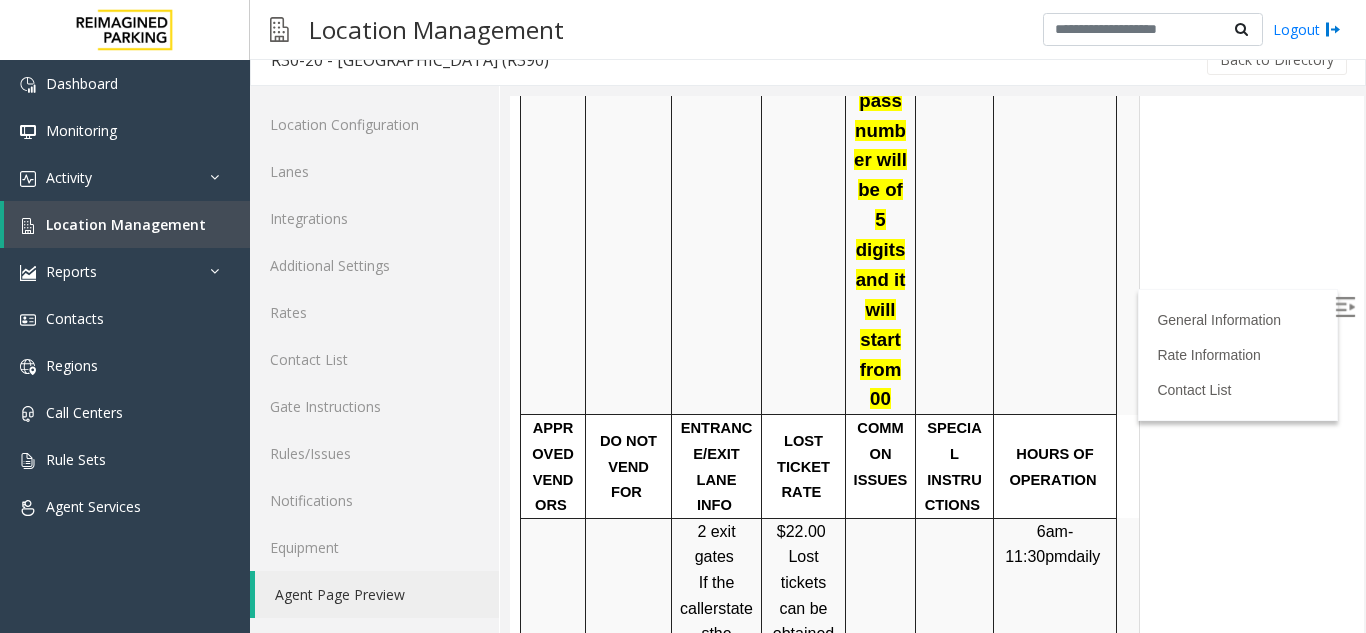 scroll, scrollTop: 3418, scrollLeft: 0, axis: vertical 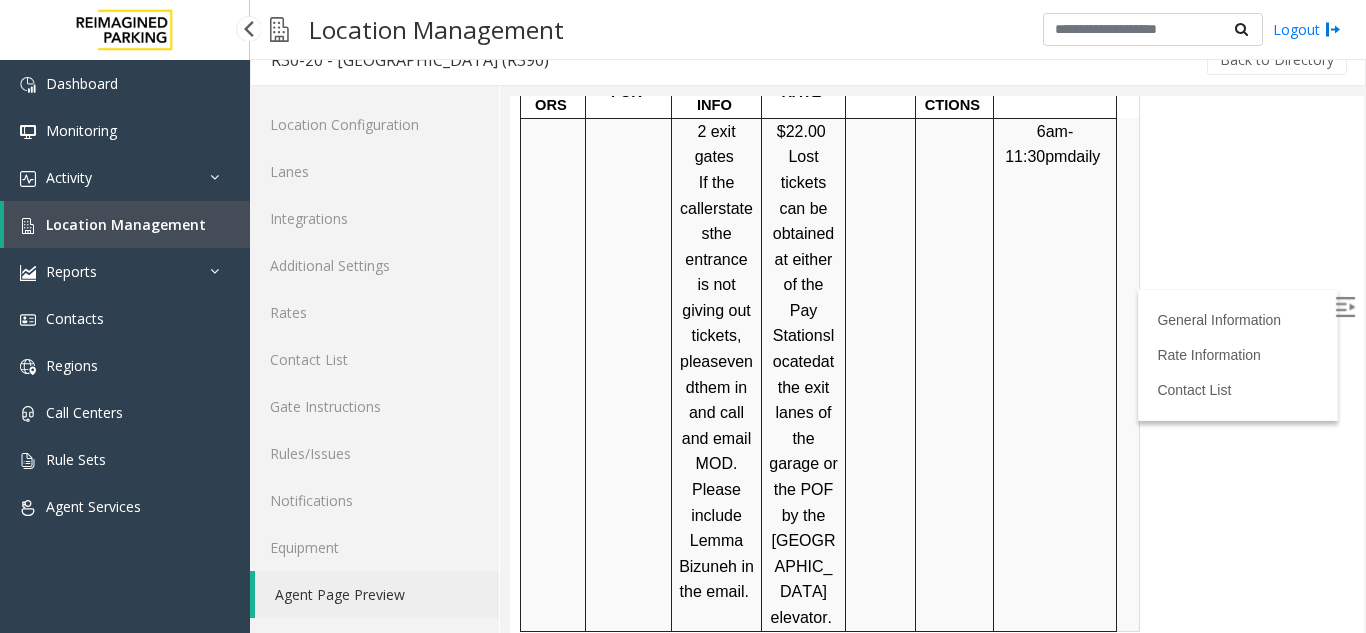 click on "Location Management" at bounding box center [126, 224] 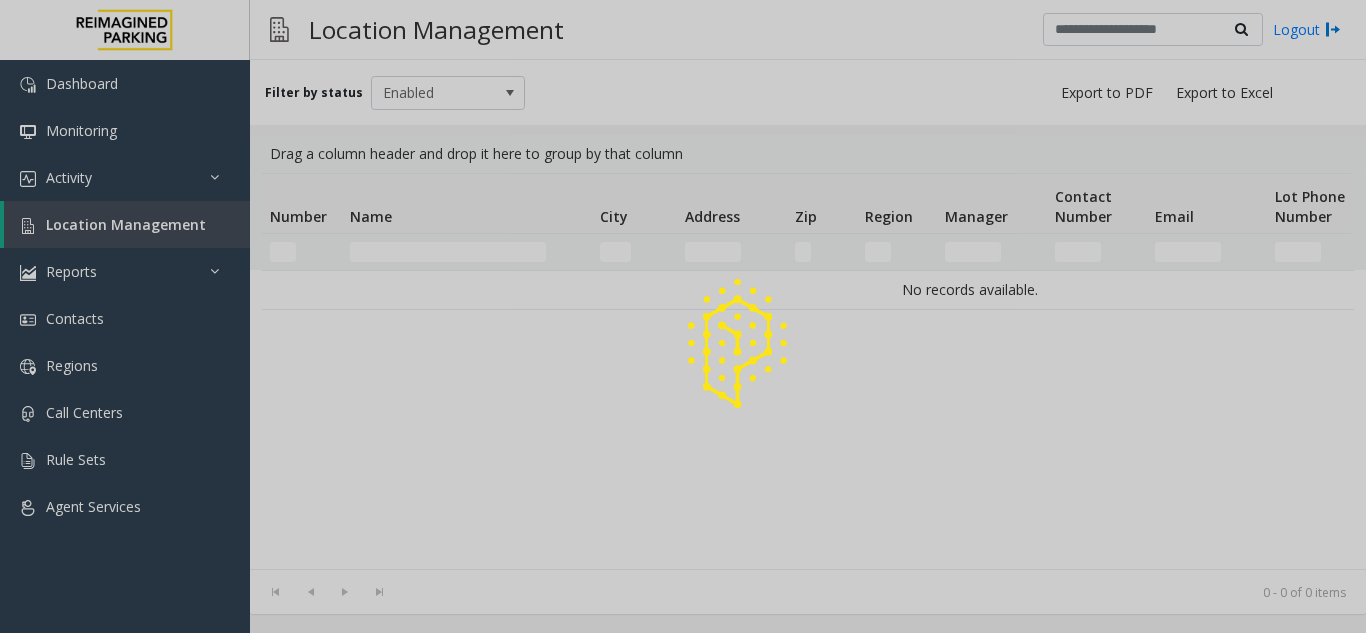 scroll, scrollTop: 0, scrollLeft: 0, axis: both 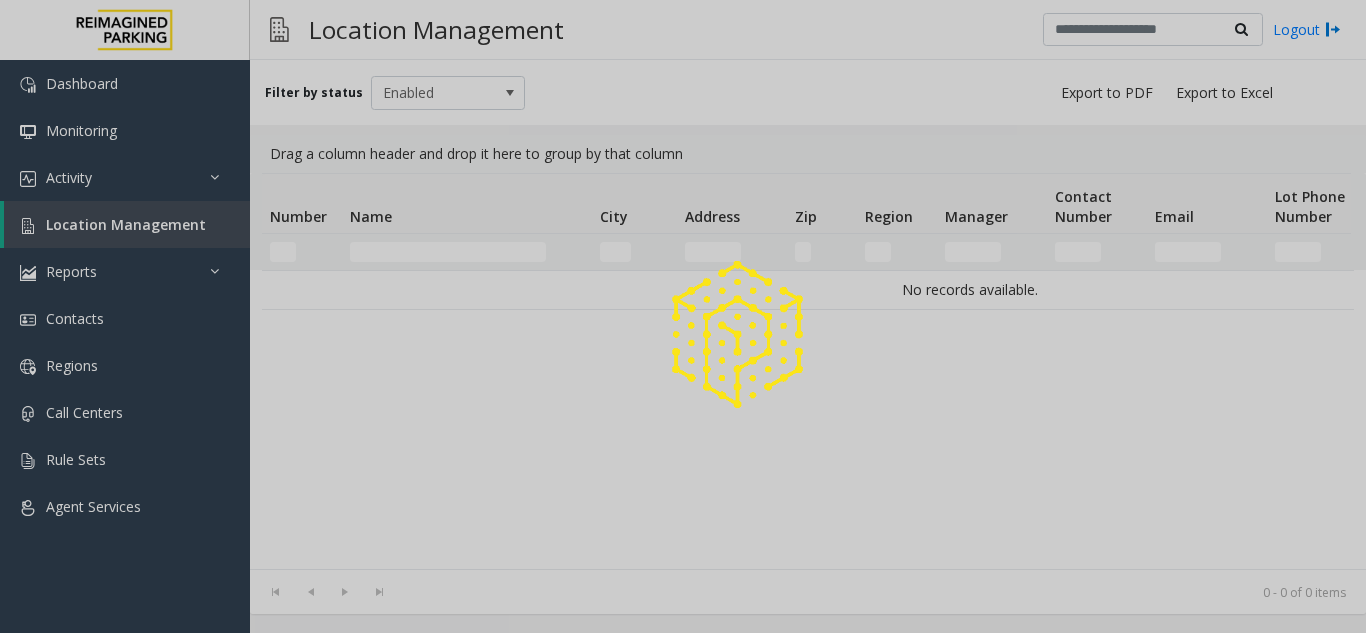 click 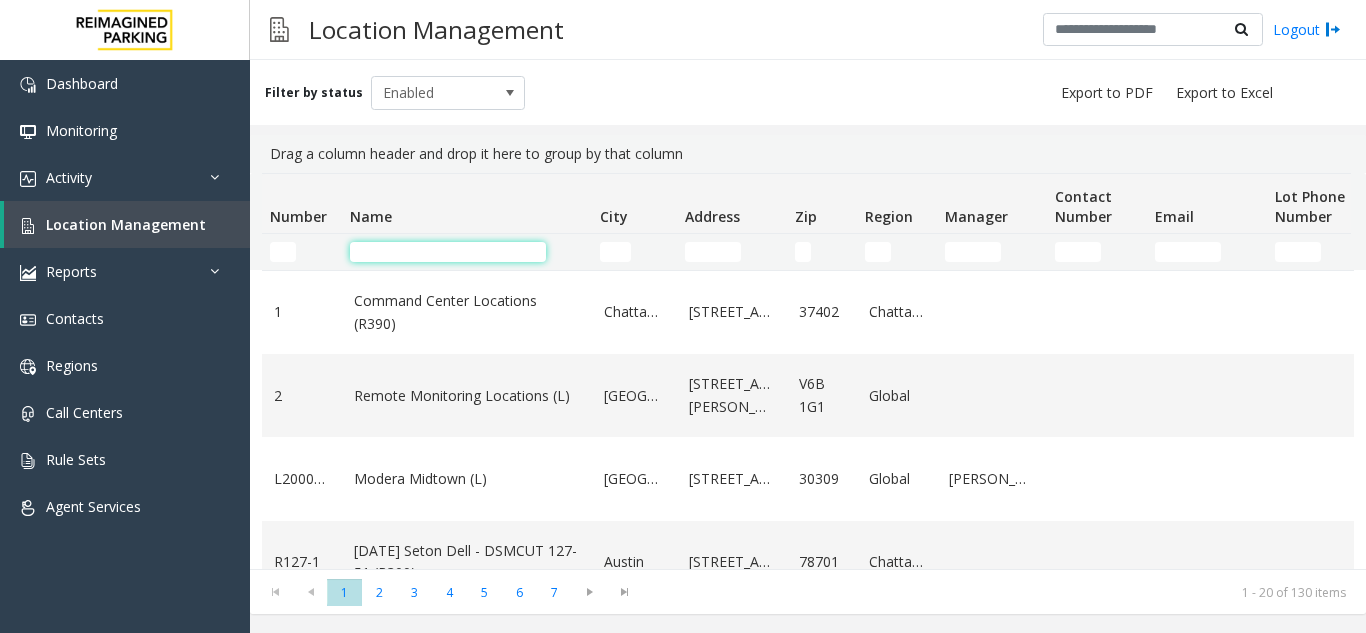 click 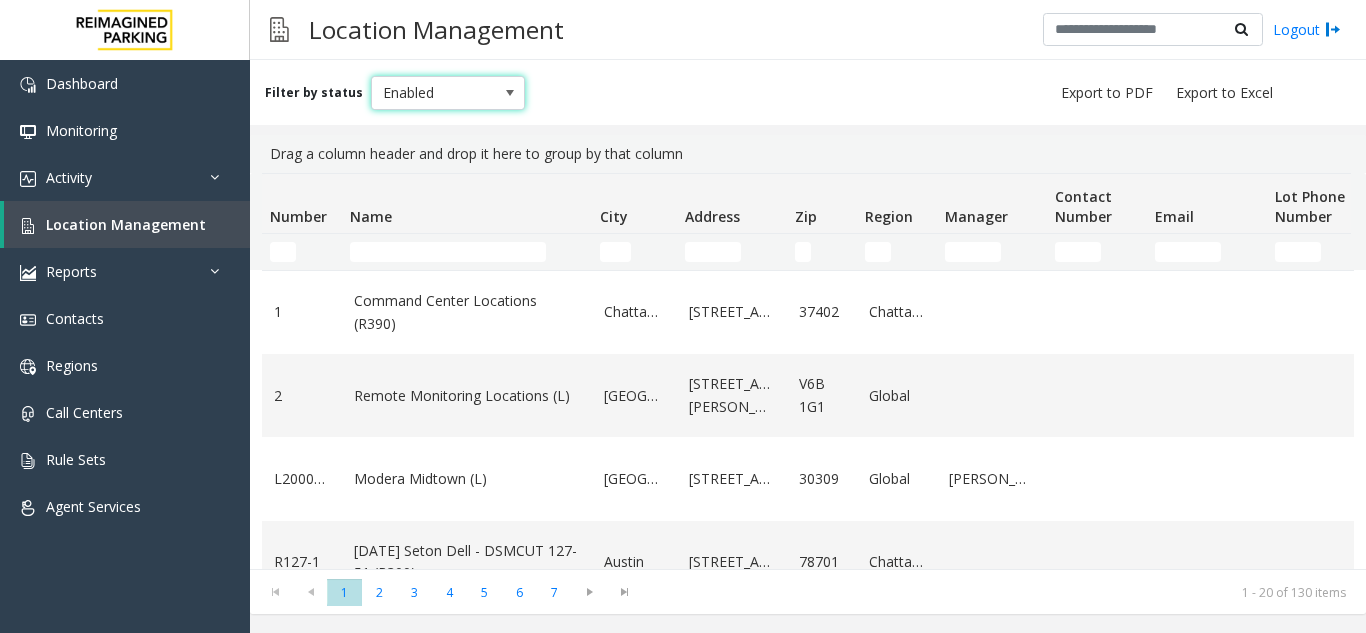 click on "Enabled" at bounding box center [433, 93] 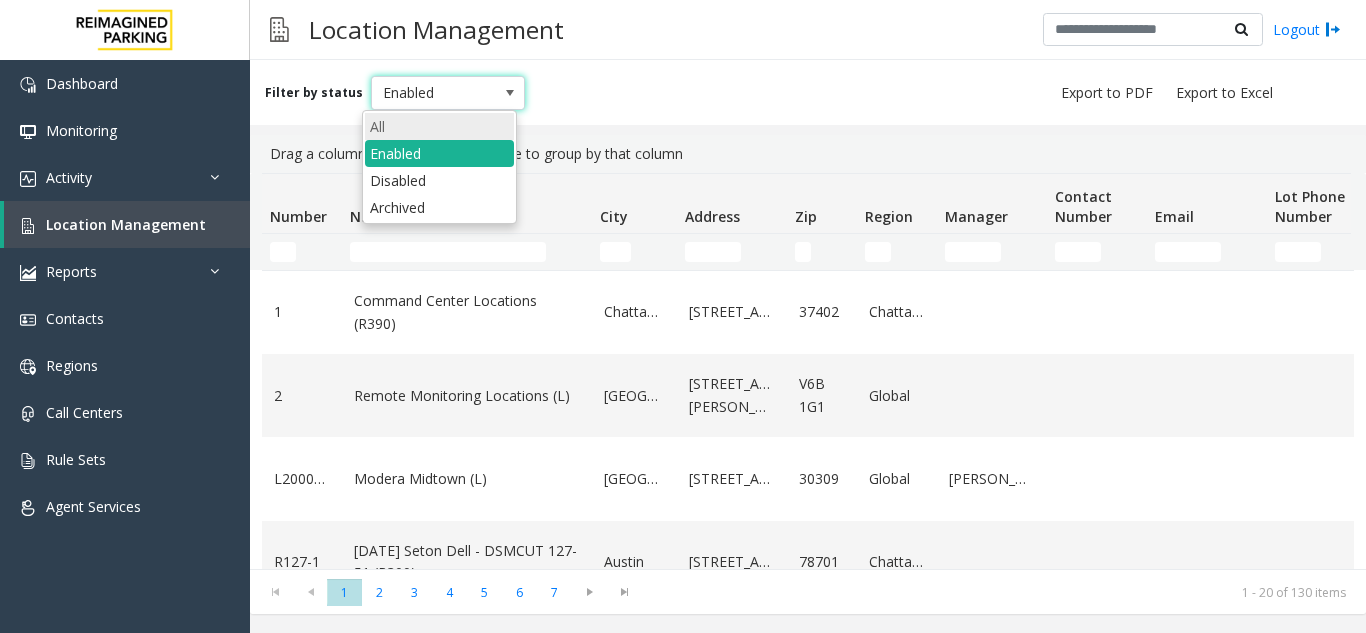 click on "All" at bounding box center (439, 126) 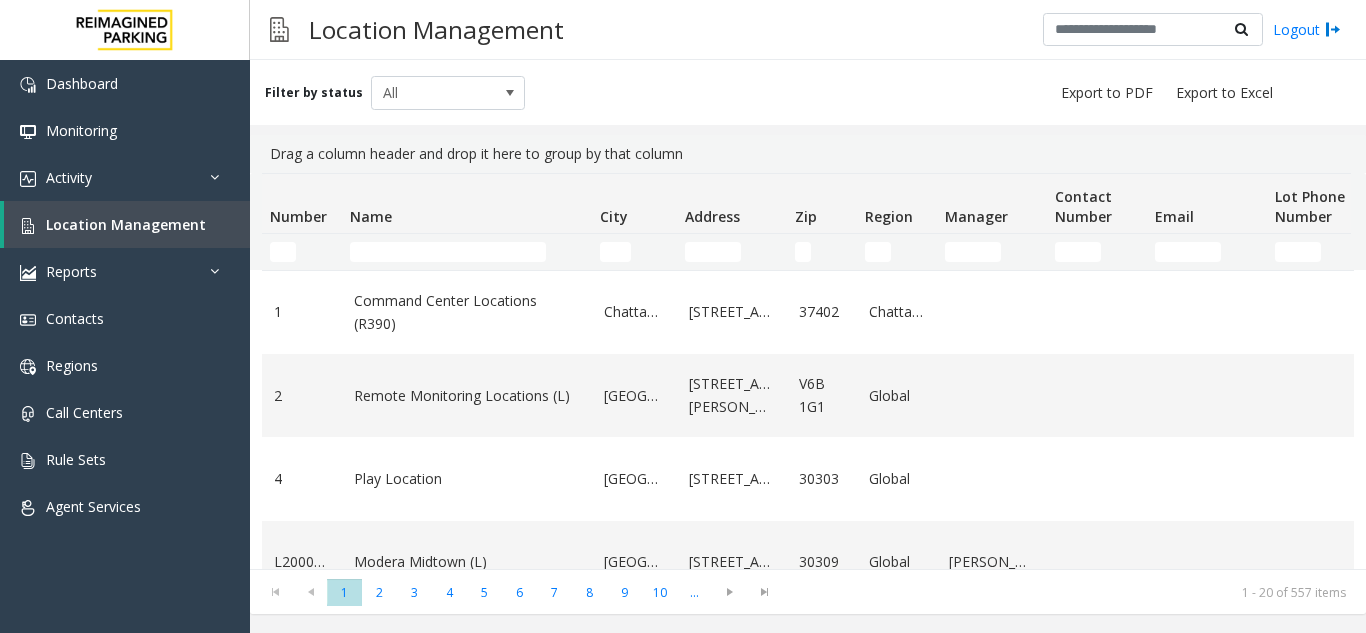 click 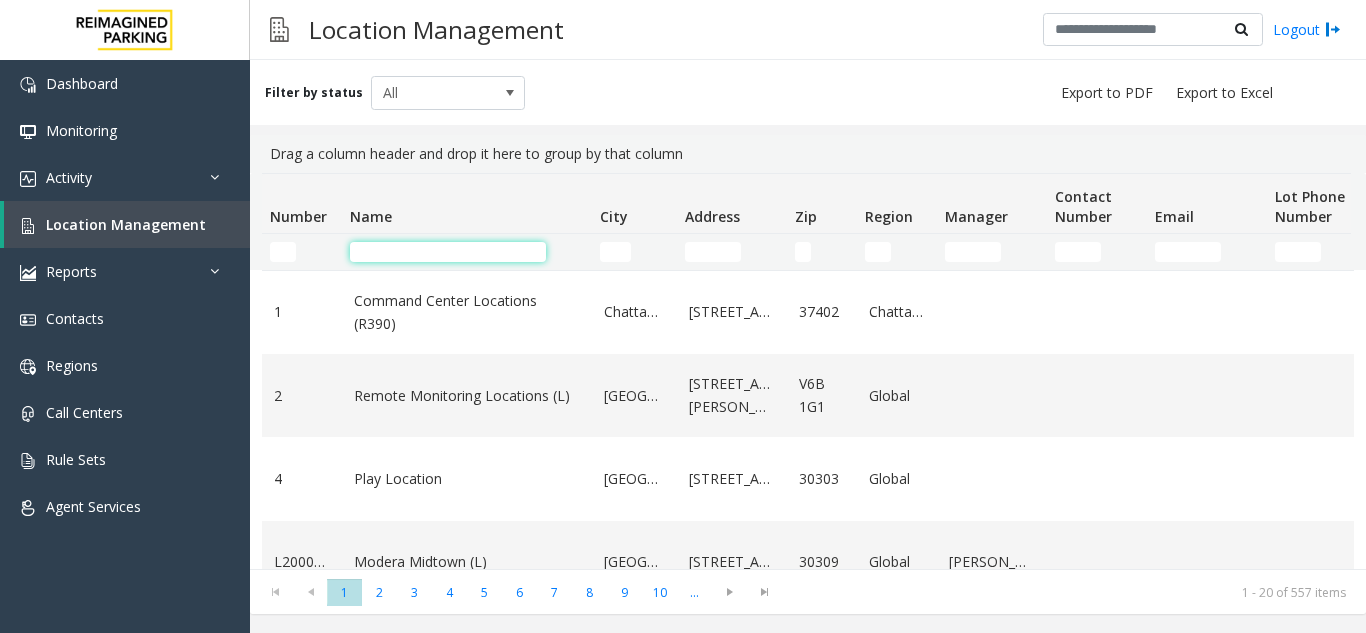 click 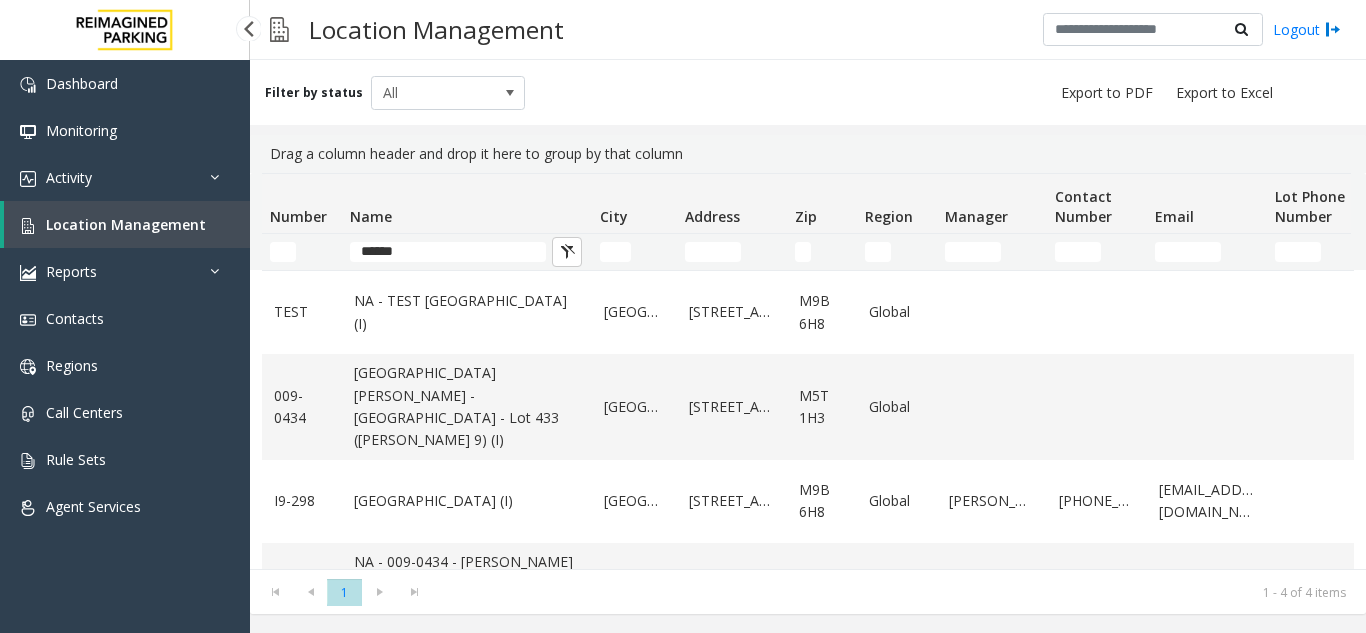 click on "Location Management" at bounding box center (126, 224) 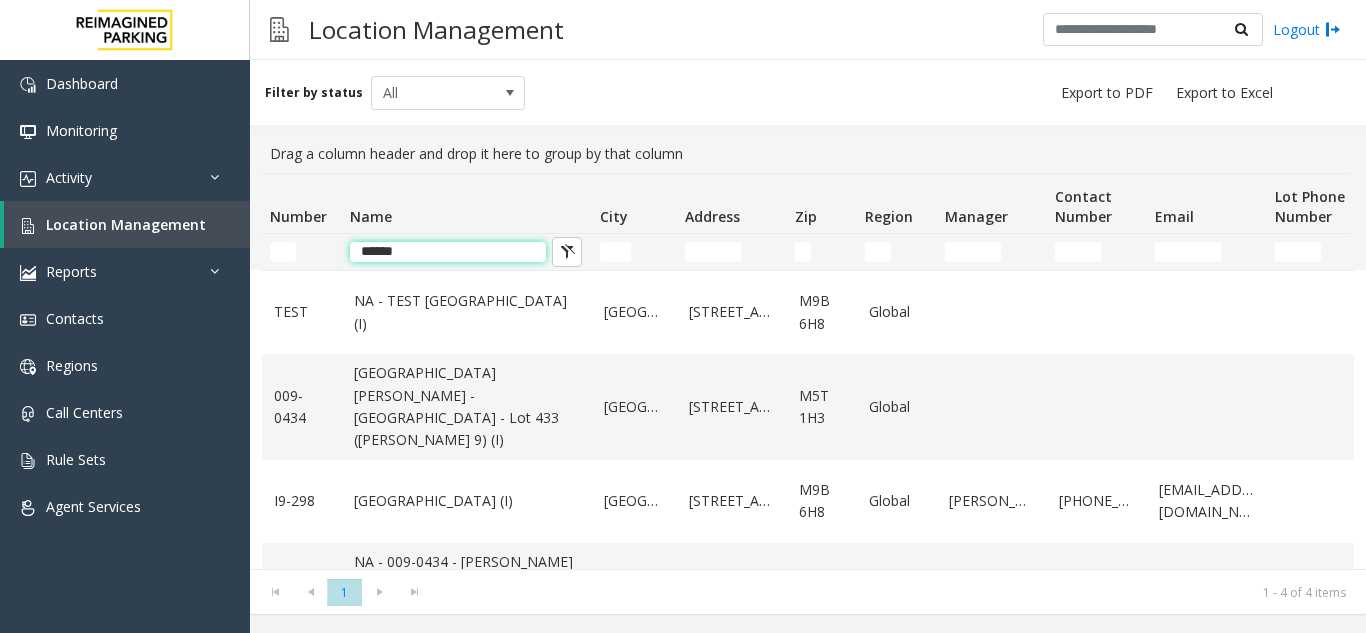 click on "******" 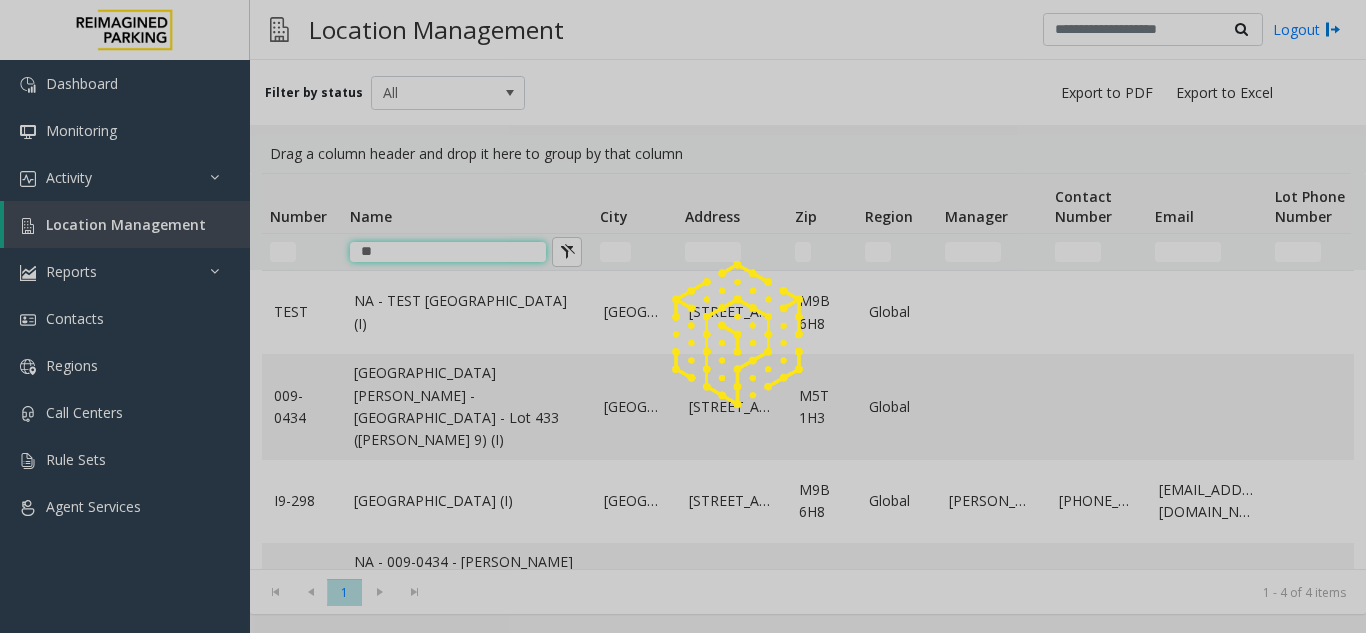 type on "*" 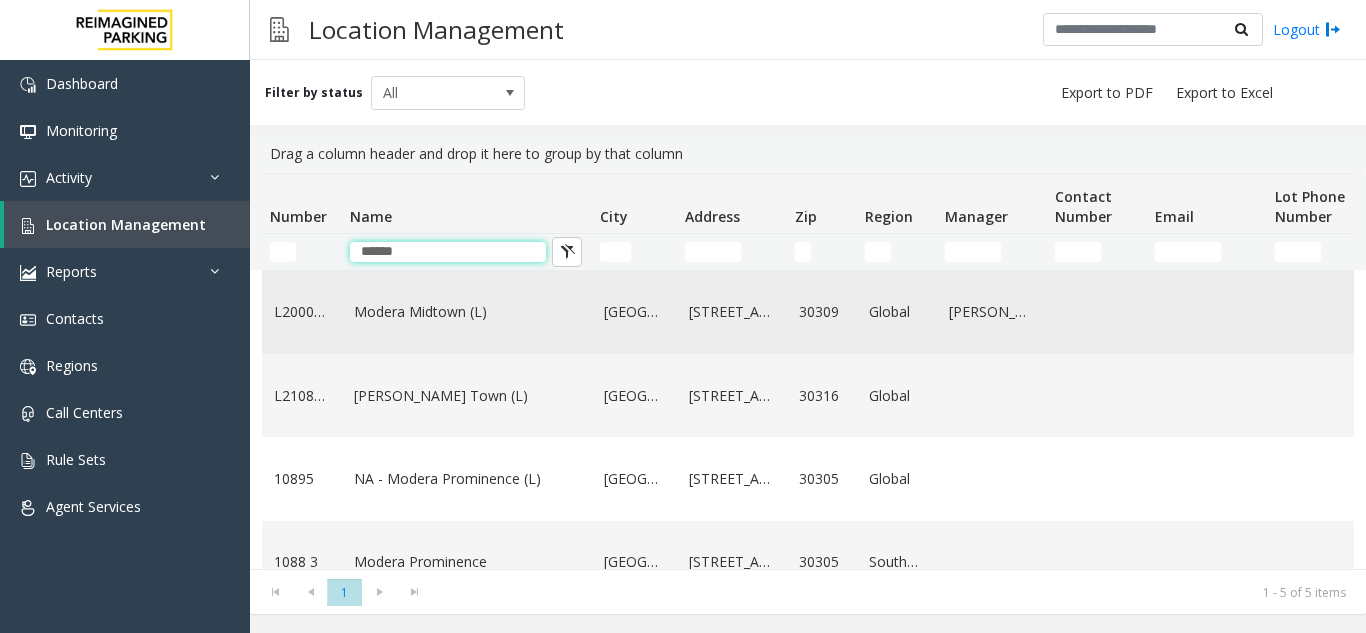 type on "******" 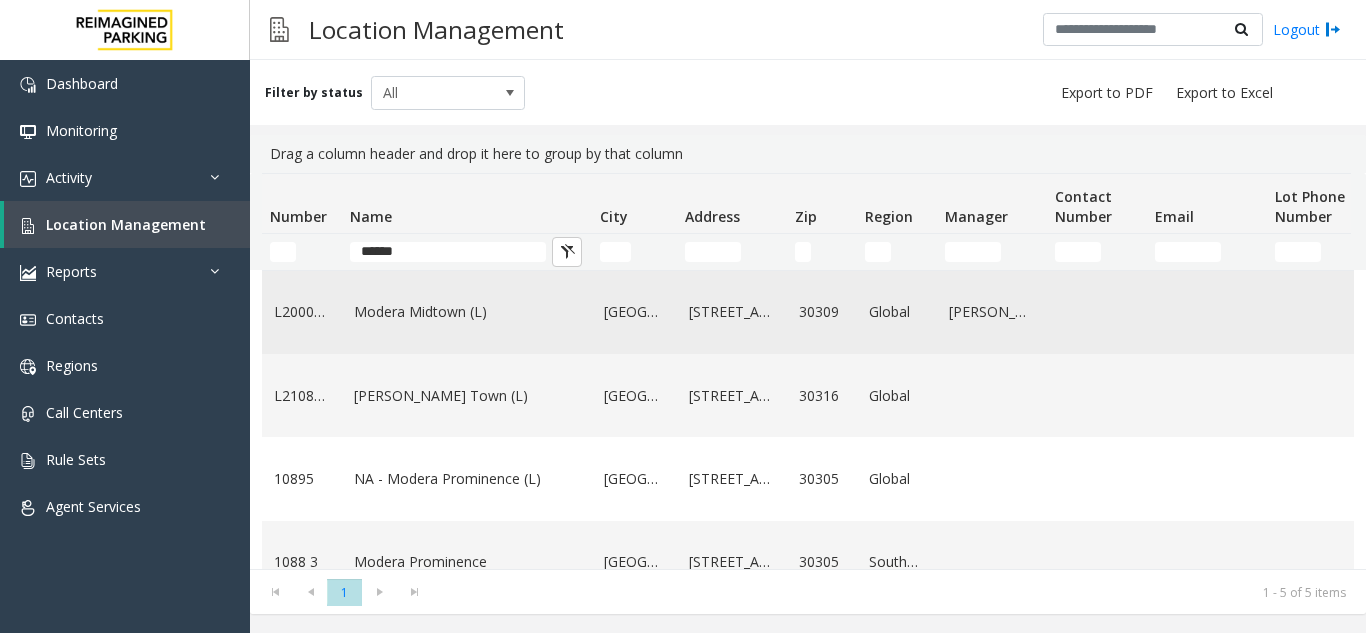 click on "Modera Midtown	(L)" 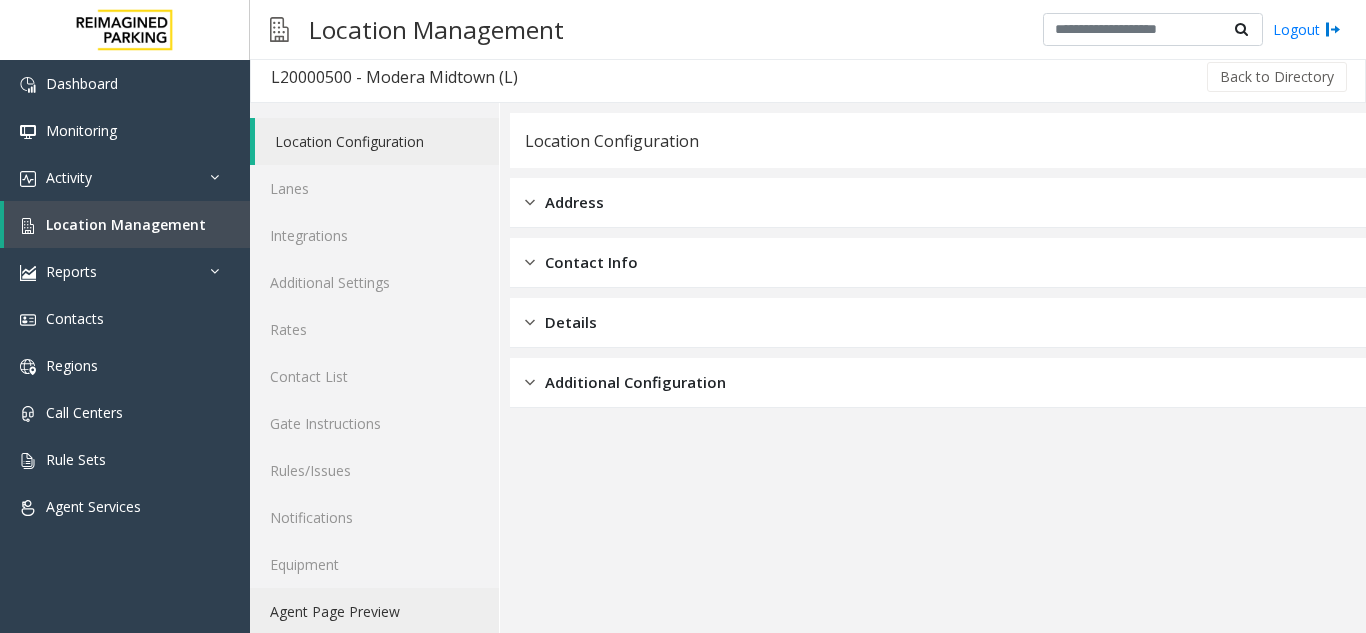 scroll, scrollTop: 26, scrollLeft: 0, axis: vertical 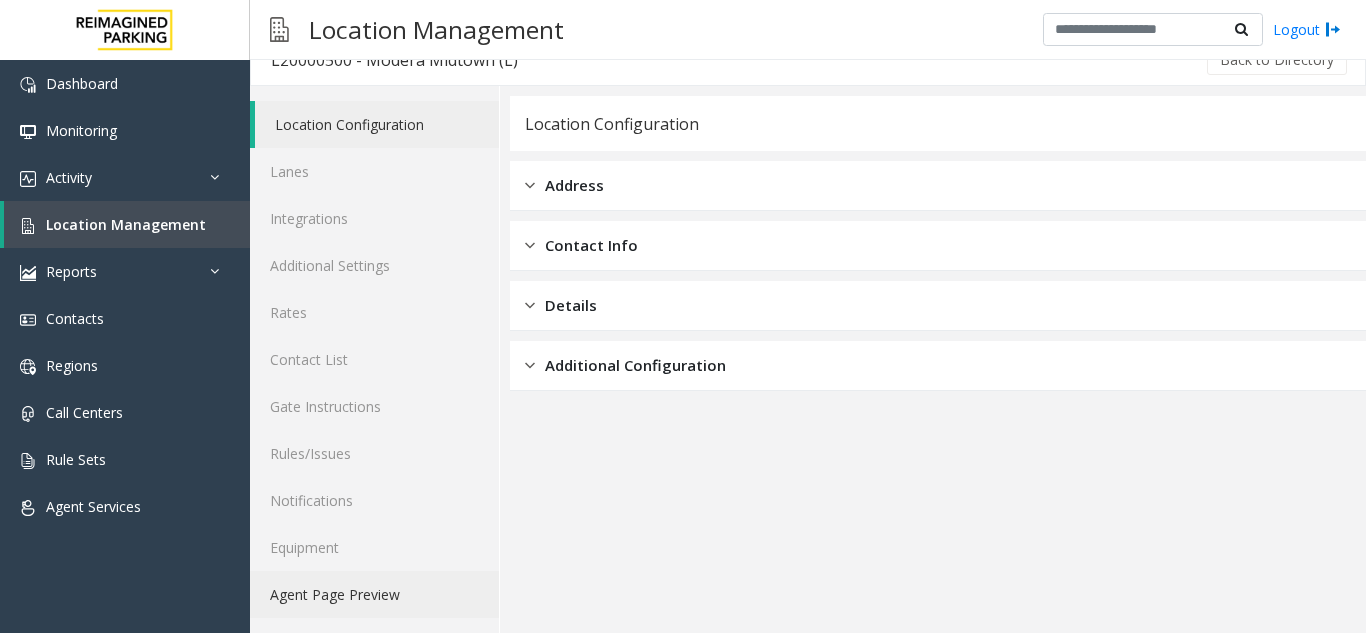 click on "Agent Page Preview" 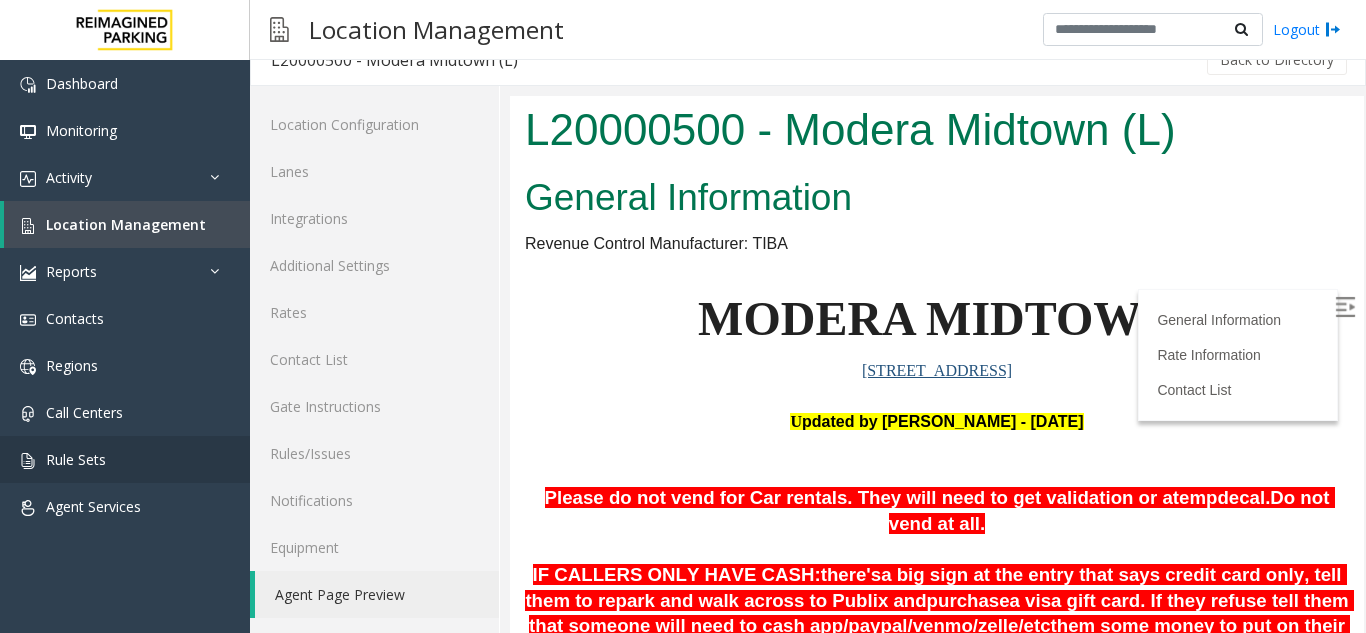 scroll, scrollTop: 0, scrollLeft: 0, axis: both 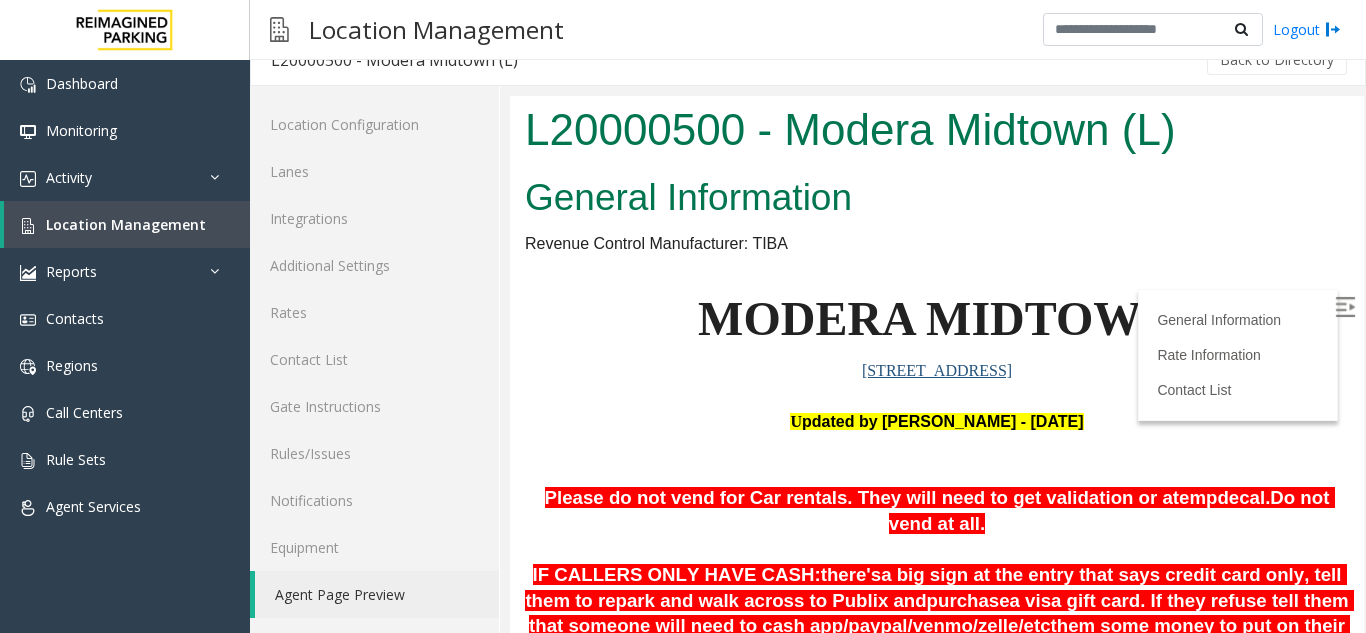 click at bounding box center [1347, 310] 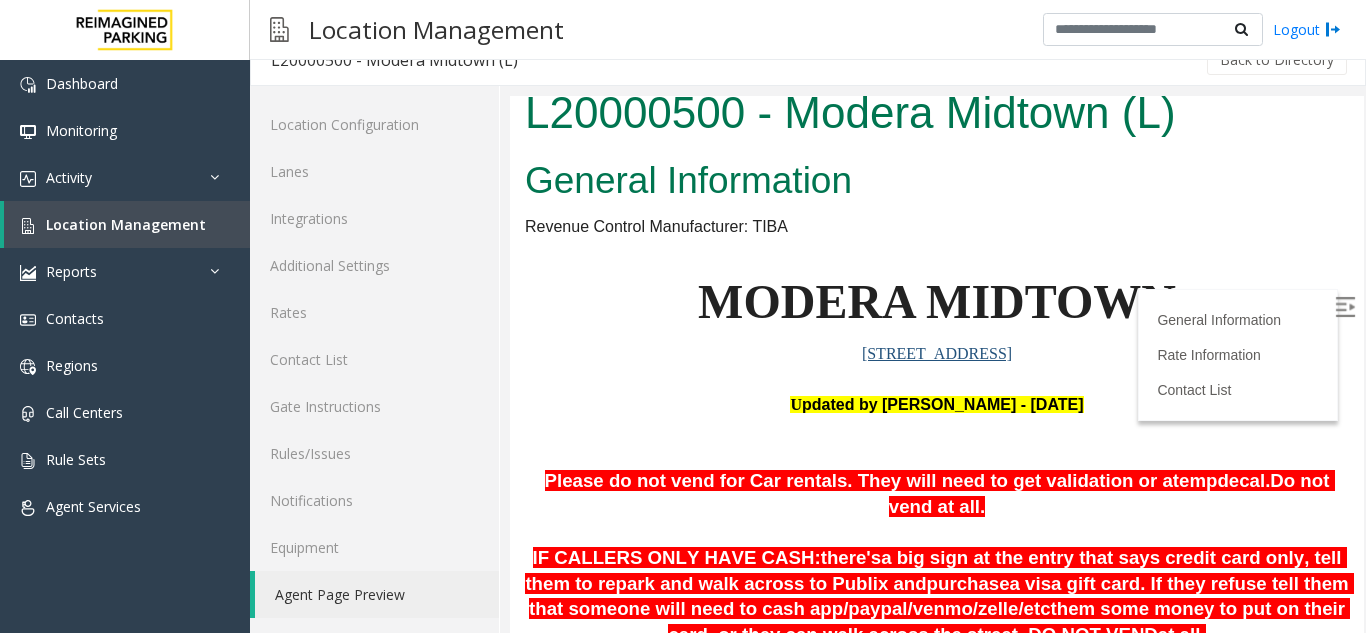 scroll, scrollTop: 75, scrollLeft: 0, axis: vertical 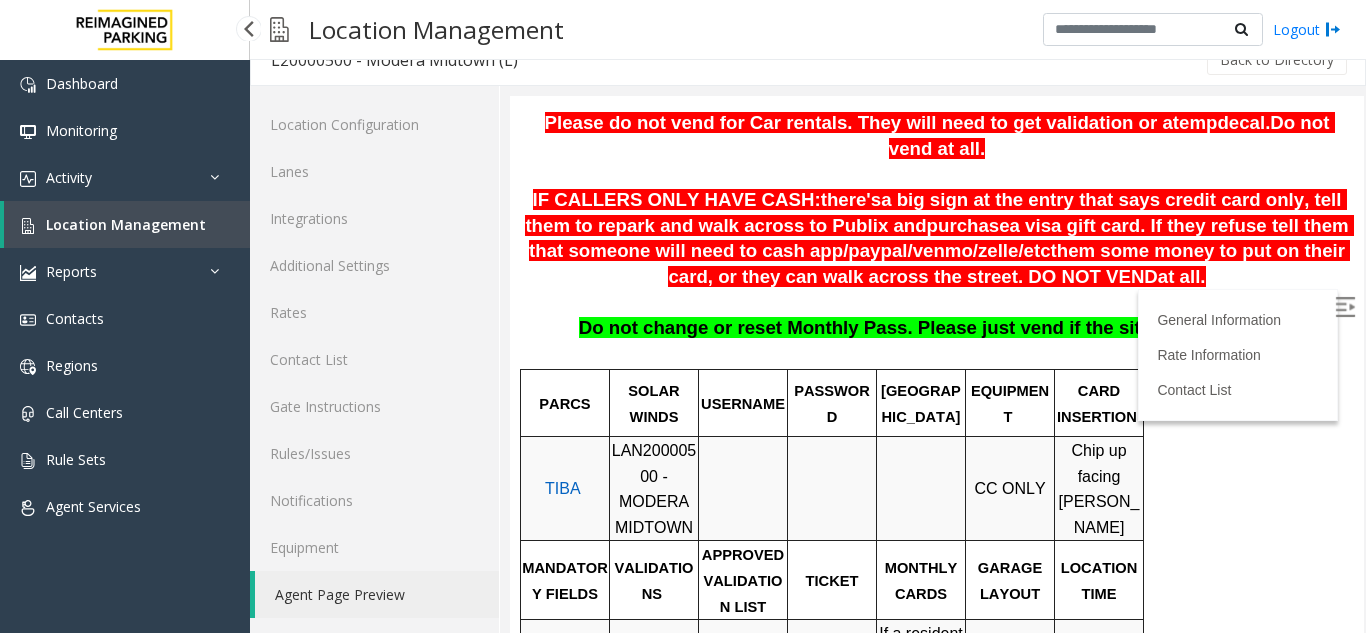 click on "Location Management" at bounding box center [126, 224] 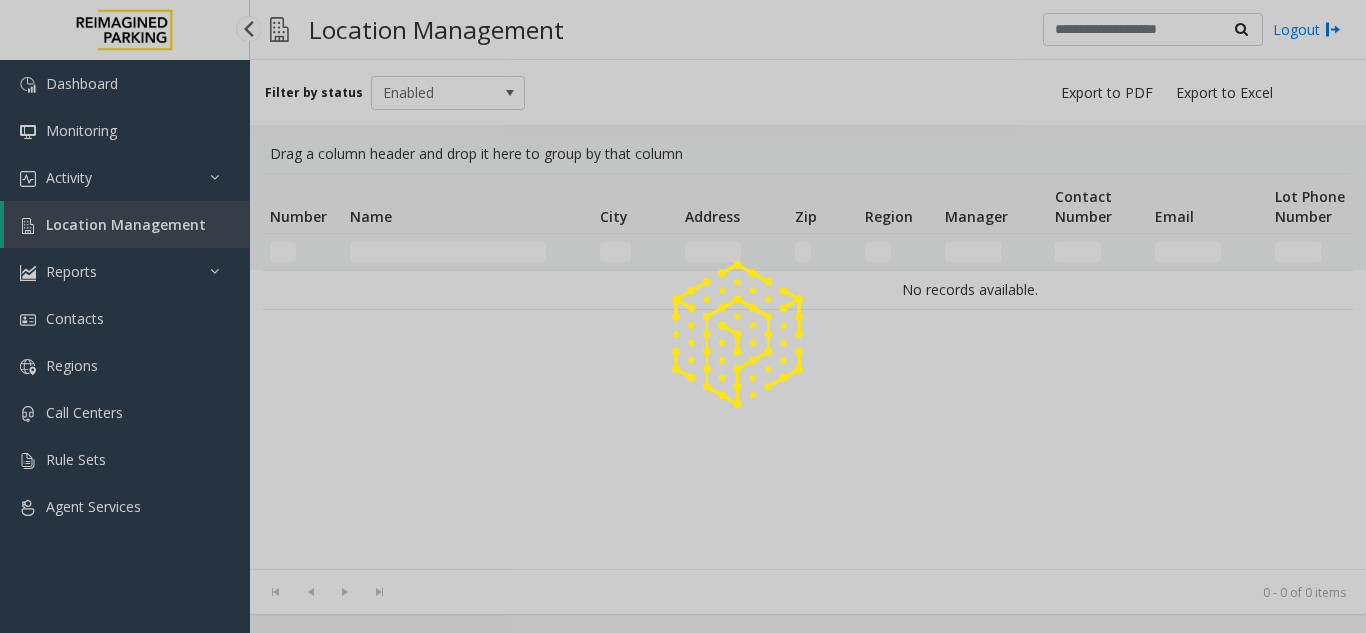 scroll, scrollTop: 0, scrollLeft: 0, axis: both 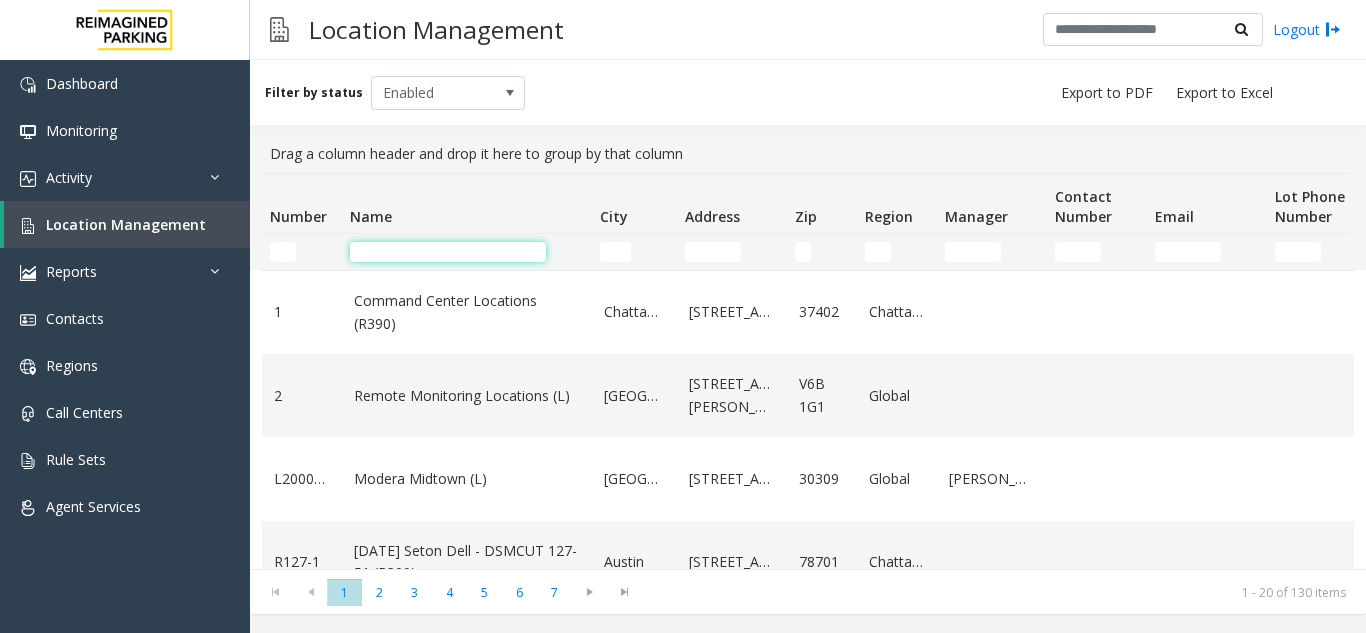 click 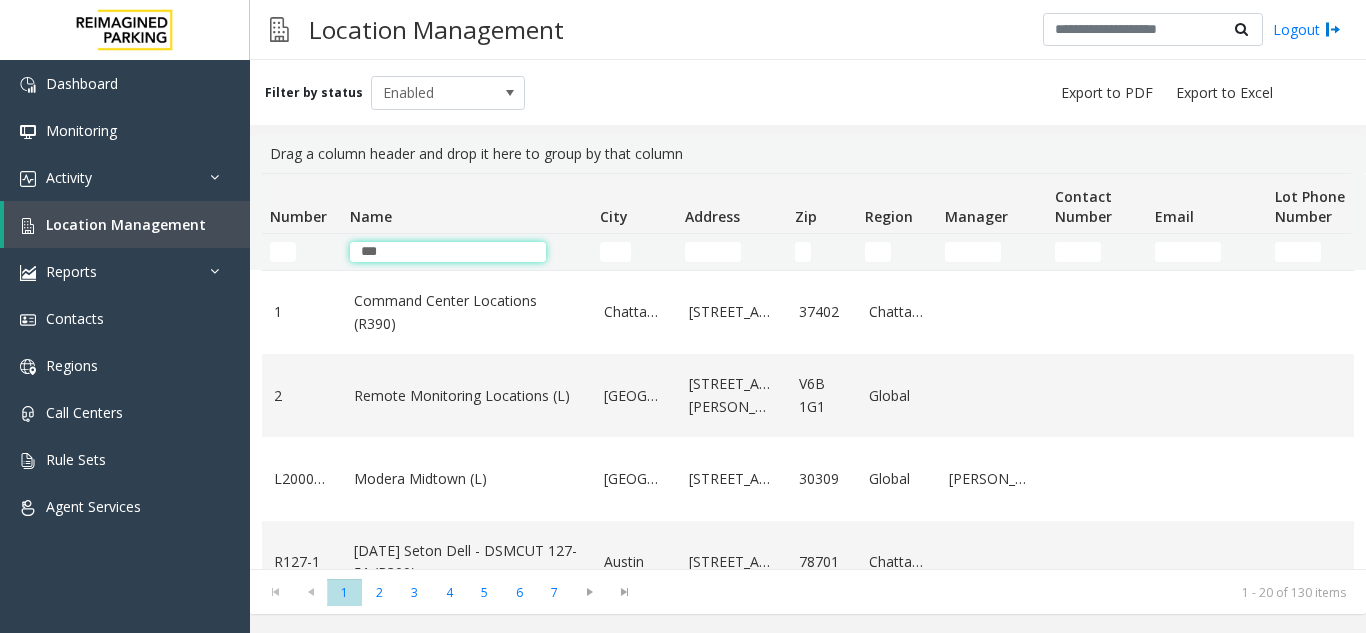 type on "***" 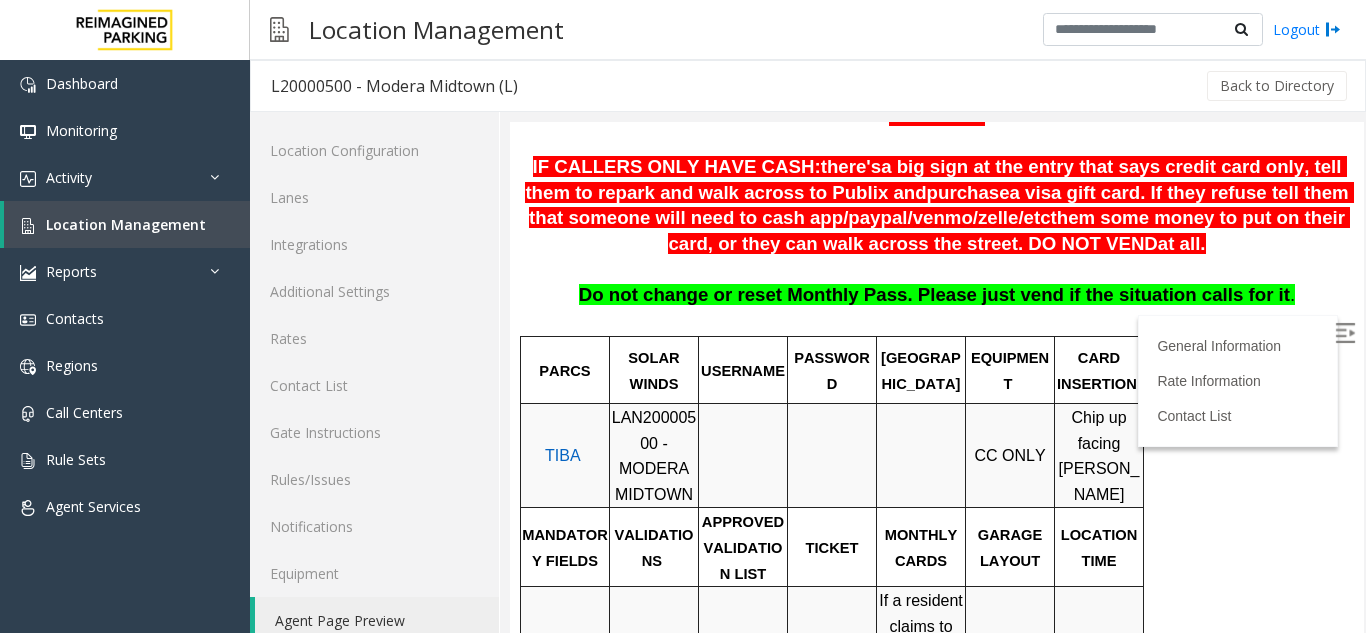 scroll, scrollTop: 400, scrollLeft: 0, axis: vertical 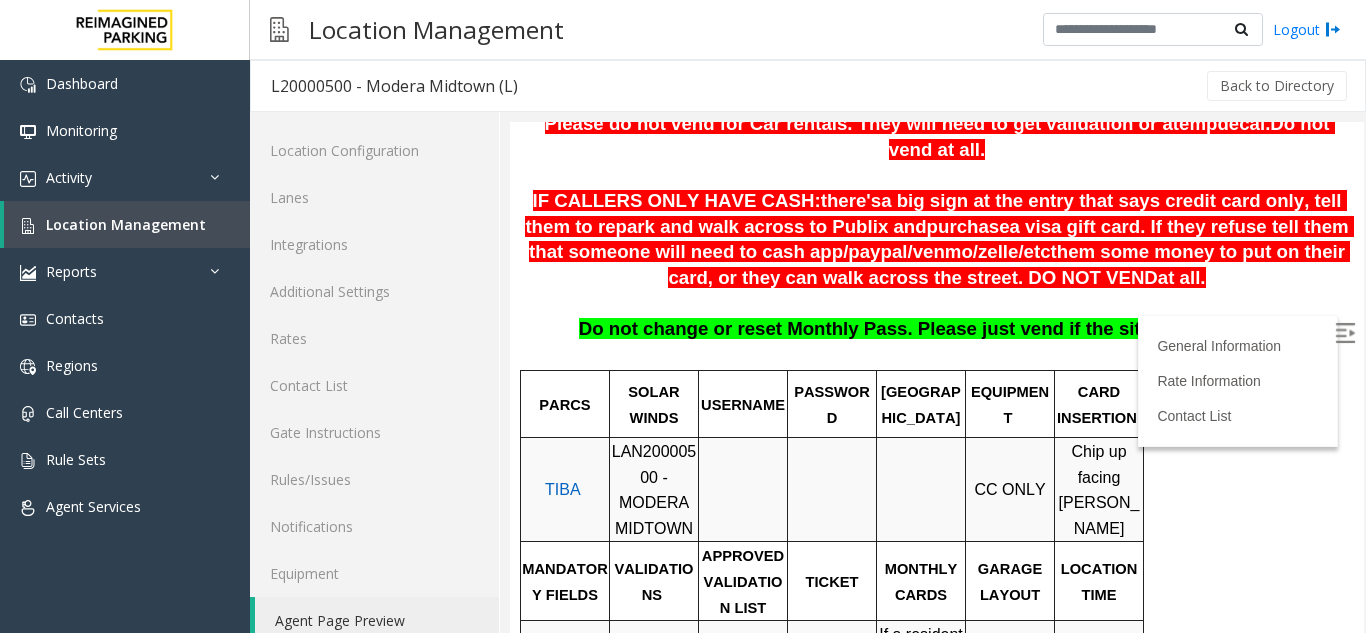 click at bounding box center (1345, 333) 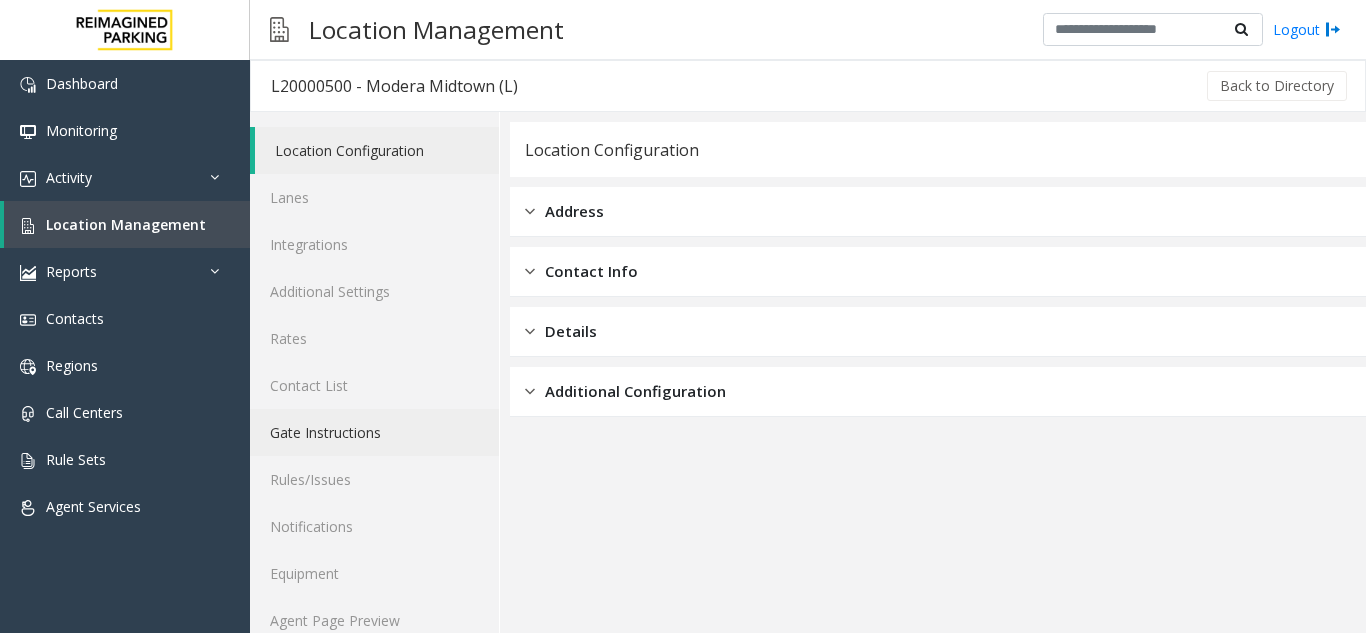 scroll, scrollTop: 26, scrollLeft: 0, axis: vertical 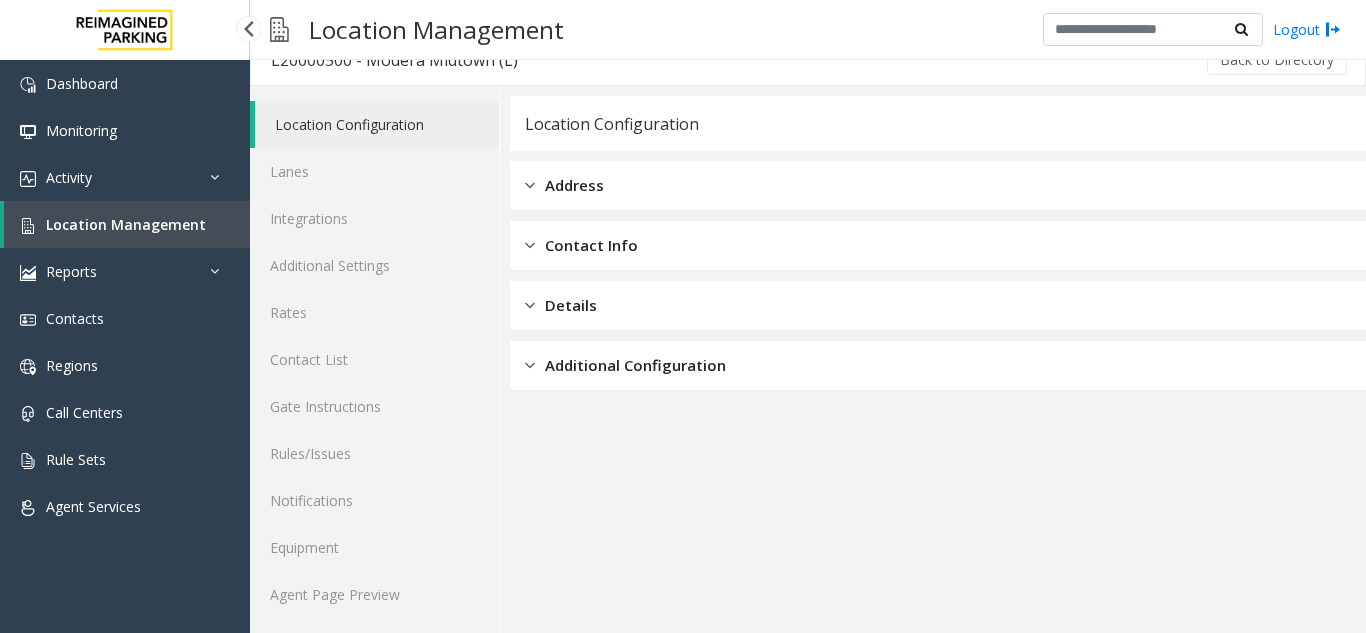 click on "Location Management" at bounding box center [126, 224] 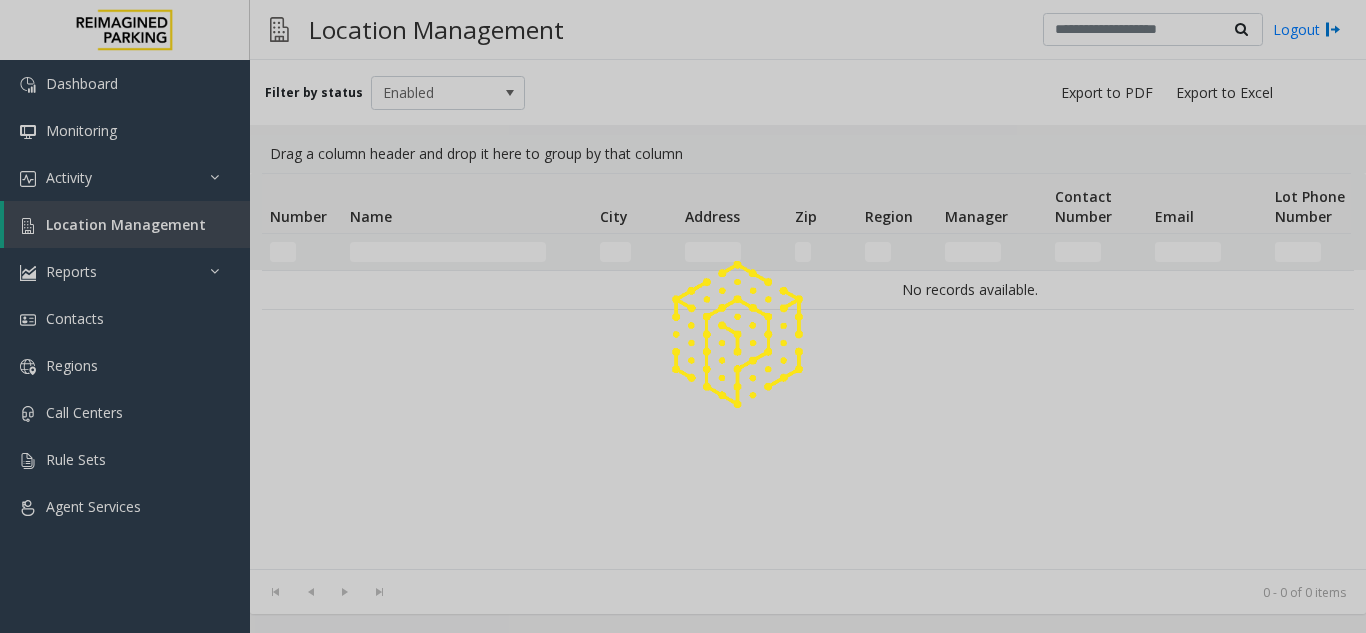 scroll, scrollTop: 0, scrollLeft: 0, axis: both 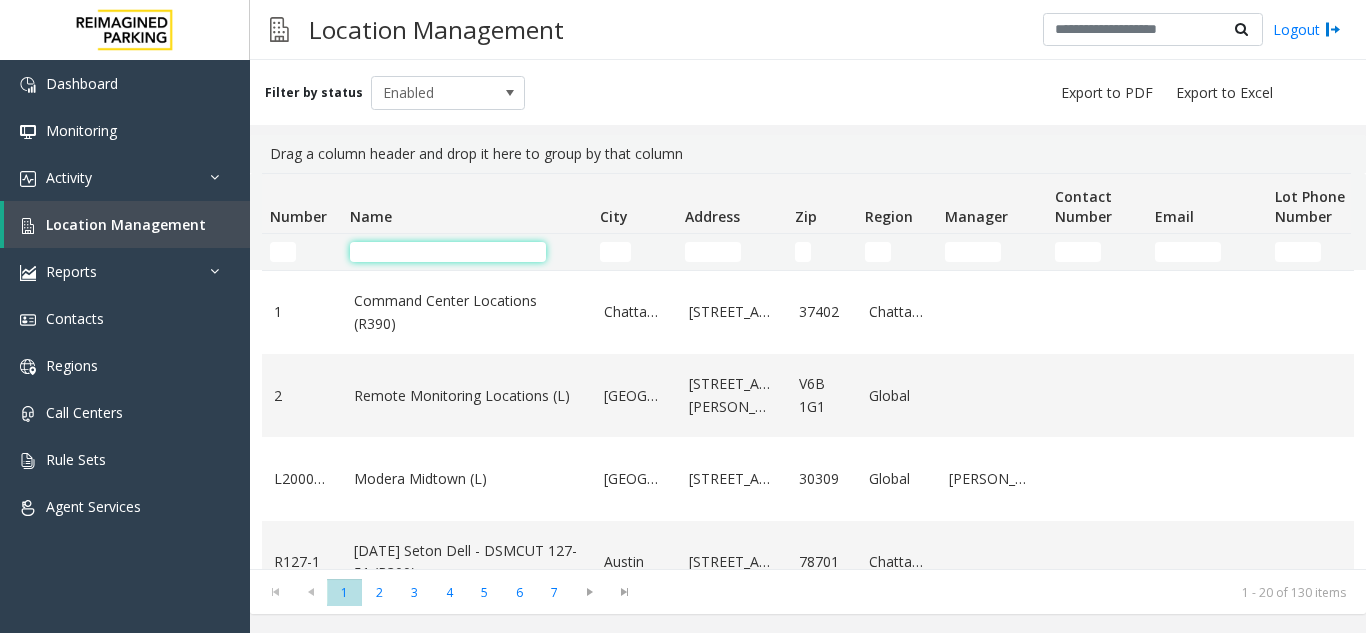 click 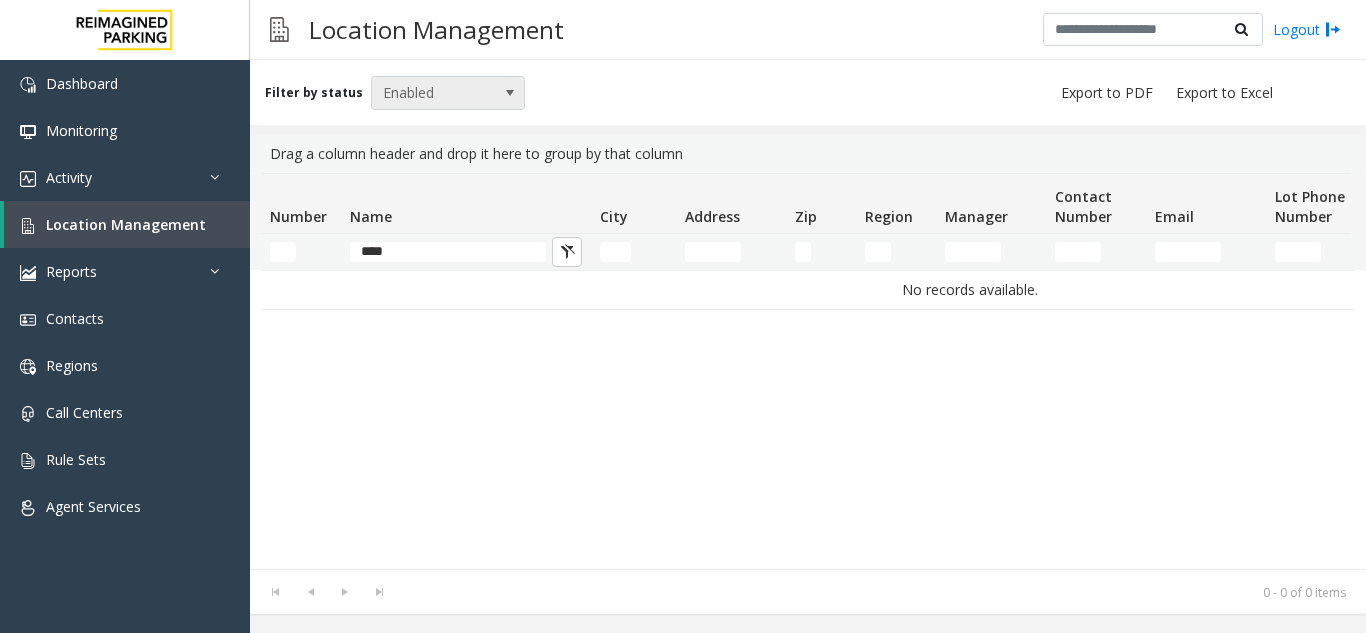 click on "Enabled" at bounding box center (433, 93) 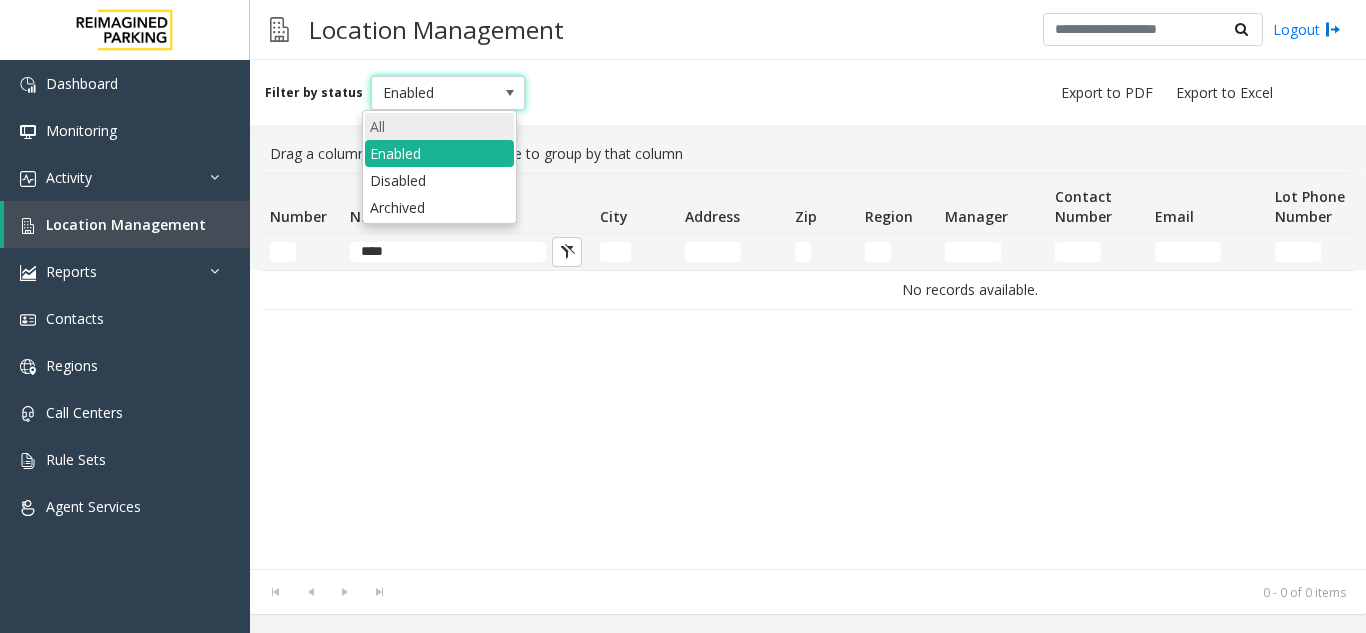 click on "All" at bounding box center (439, 126) 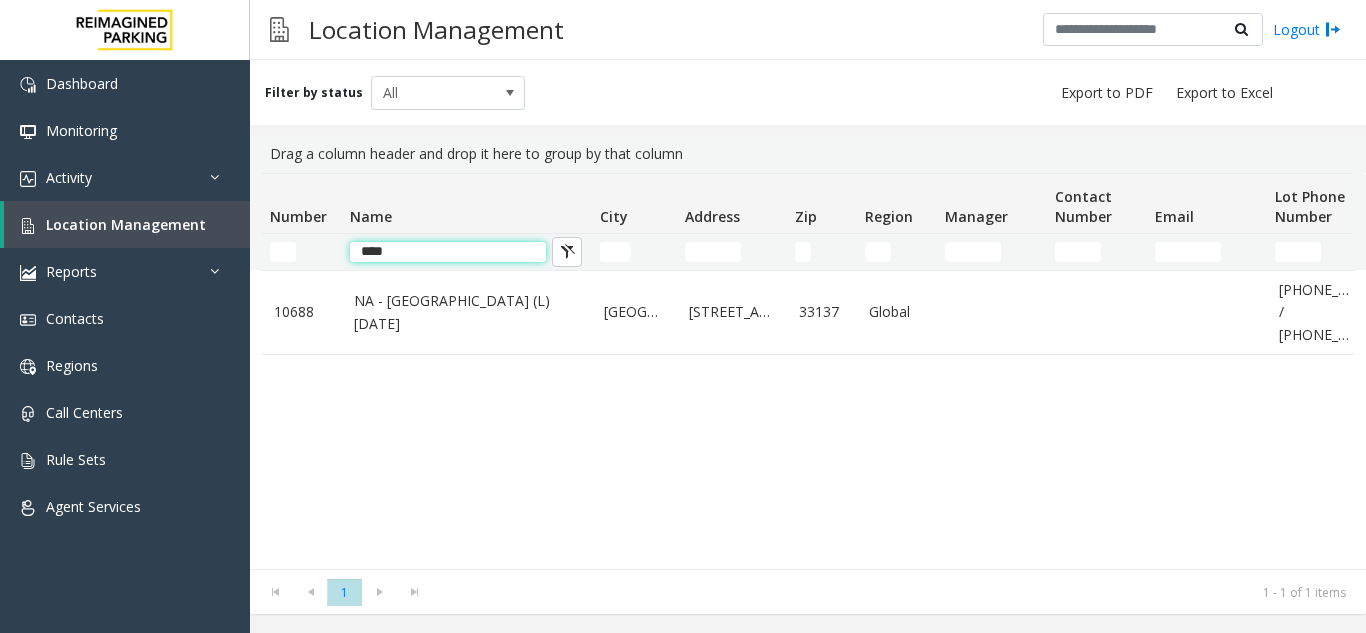click on "***" 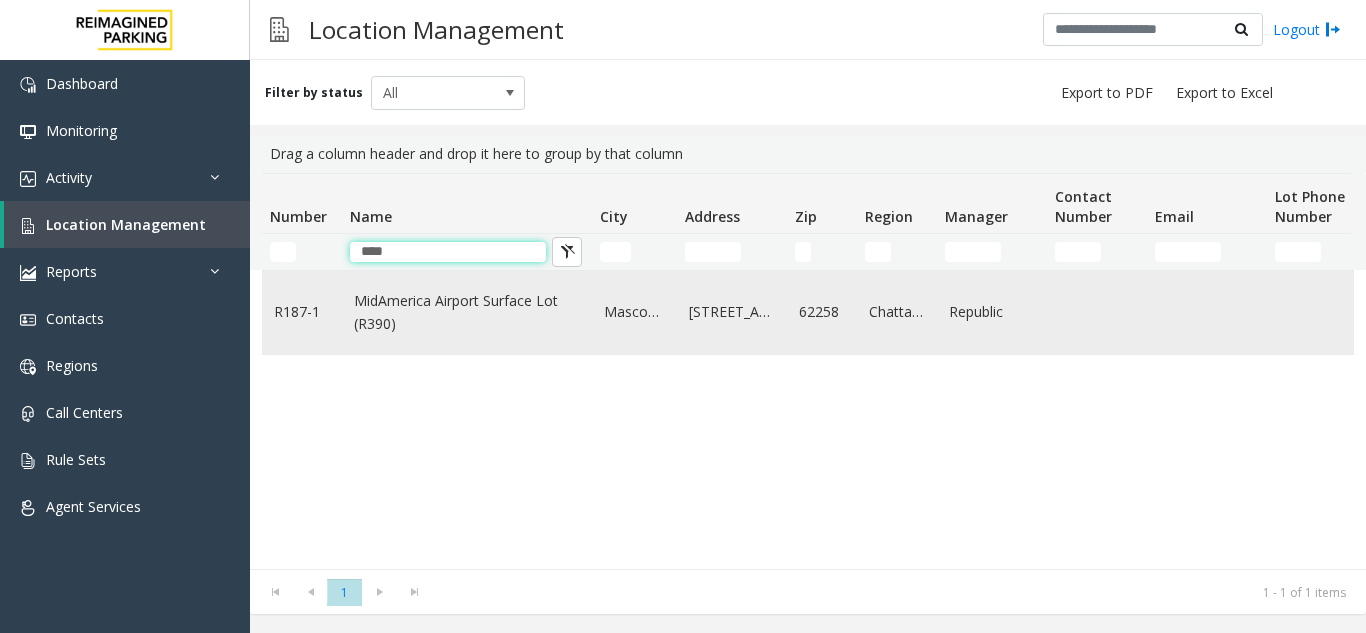type on "****" 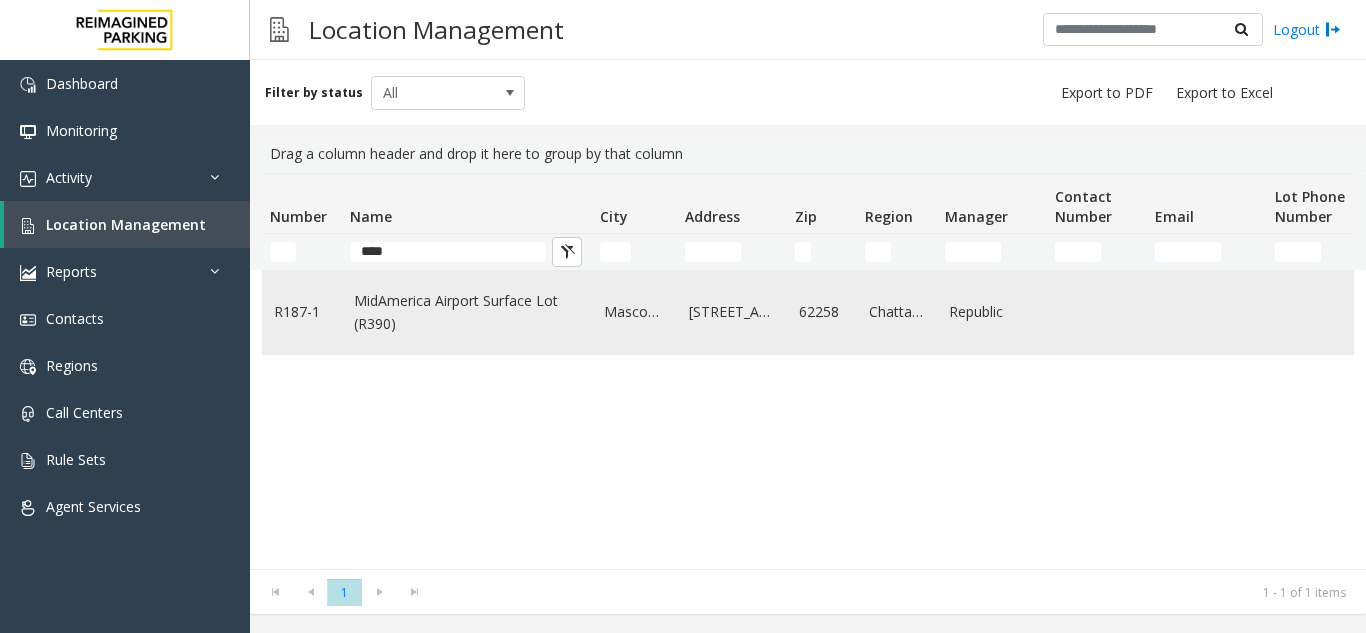click on "MidAmerica Airport Surface Lot (R390)" 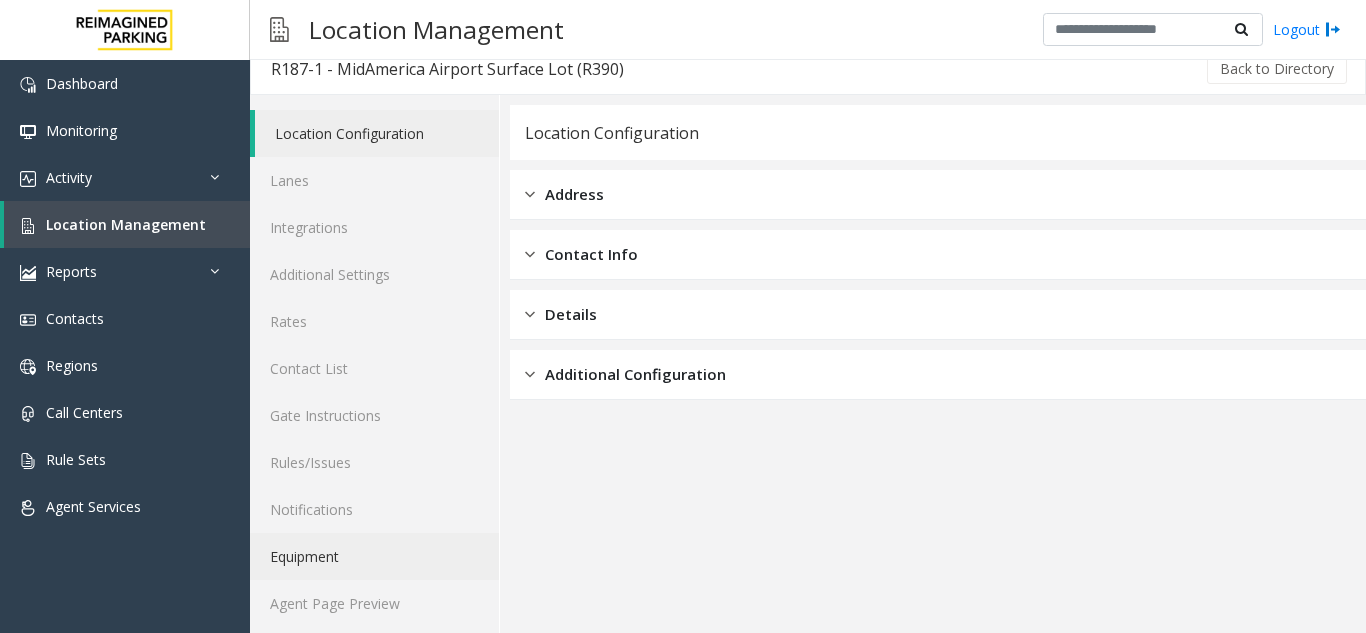 scroll, scrollTop: 26, scrollLeft: 0, axis: vertical 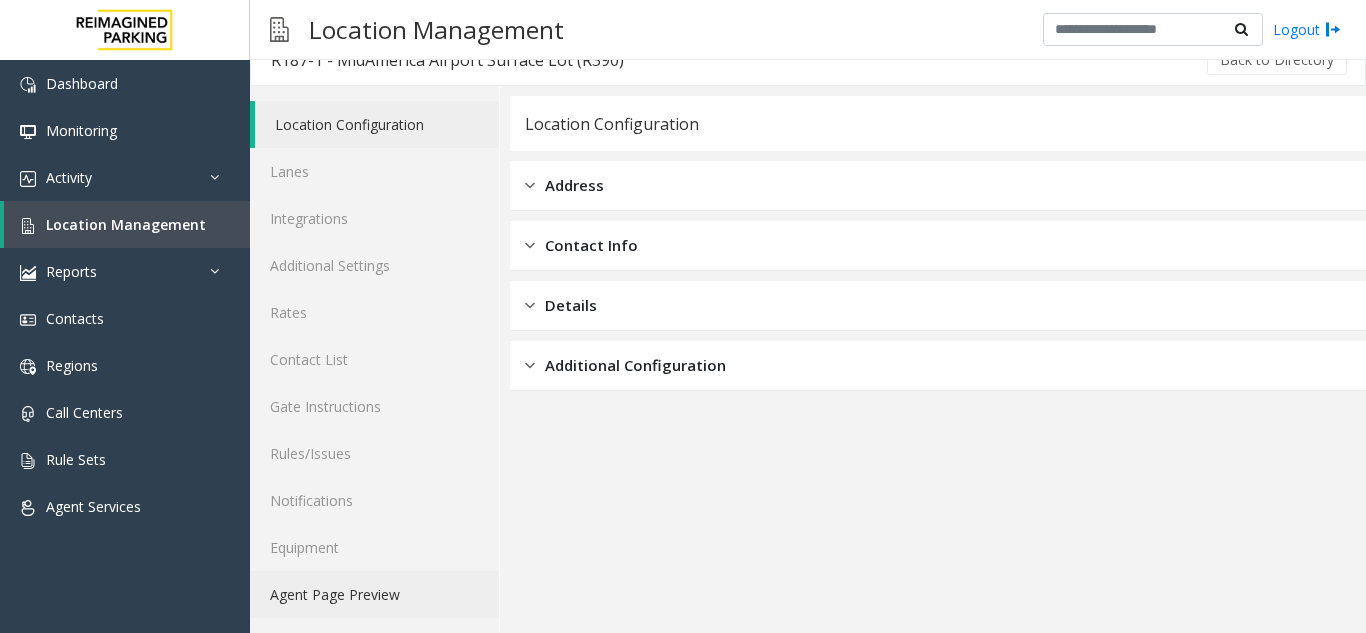 click on "Agent Page Preview" 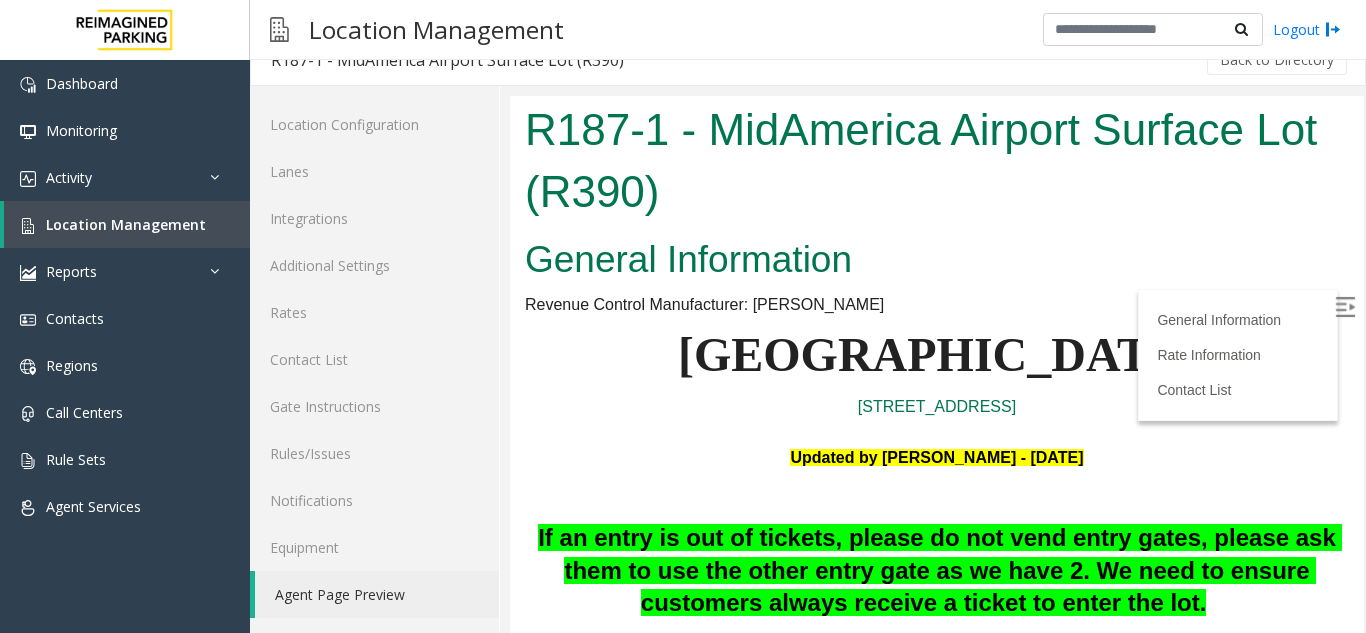 scroll, scrollTop: 0, scrollLeft: 0, axis: both 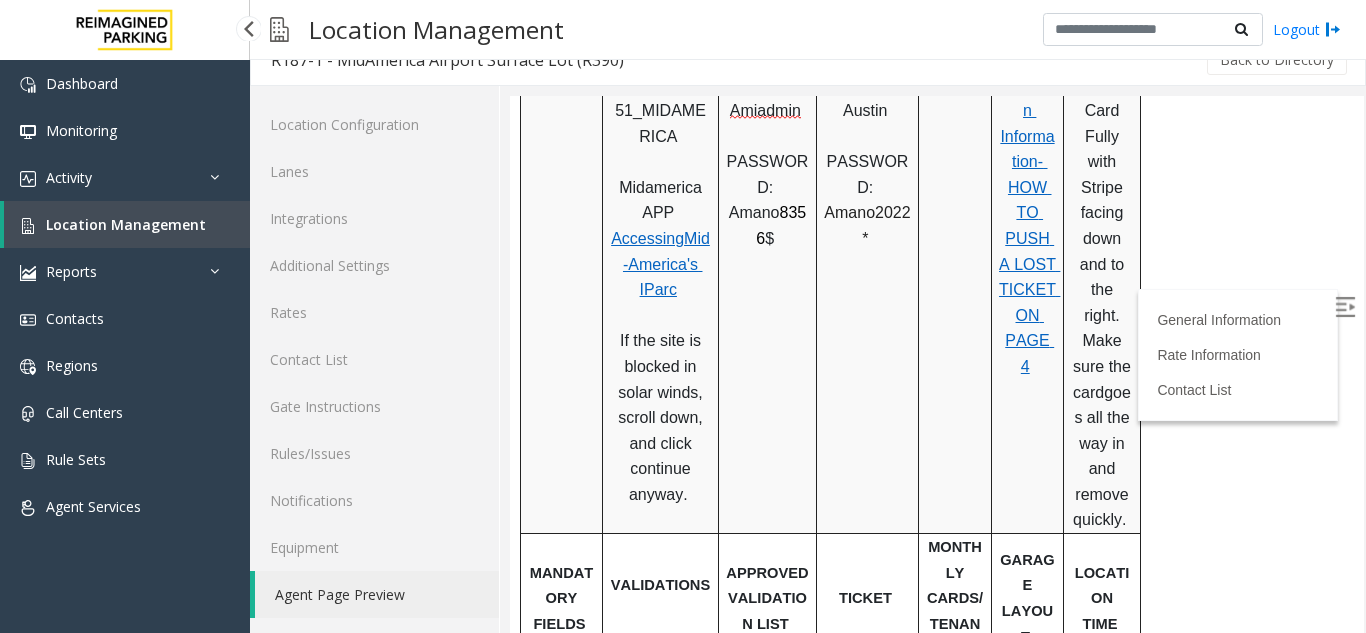 click on "Location Management" at bounding box center [127, 224] 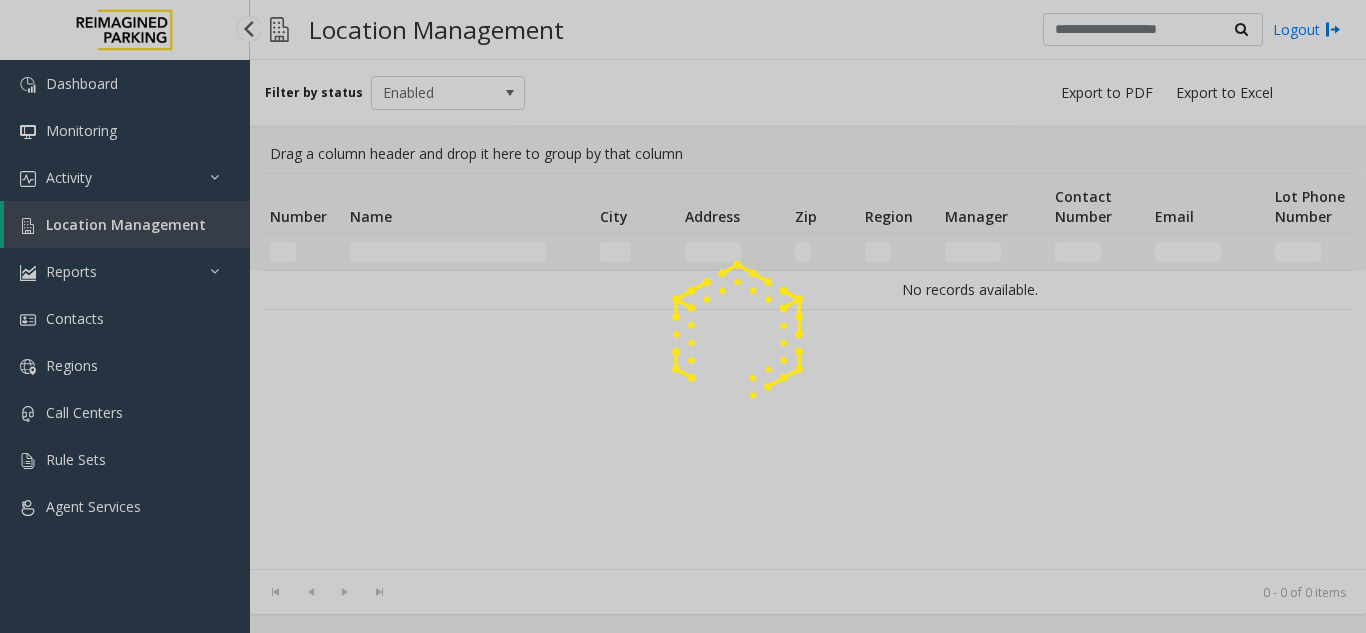 scroll, scrollTop: 0, scrollLeft: 0, axis: both 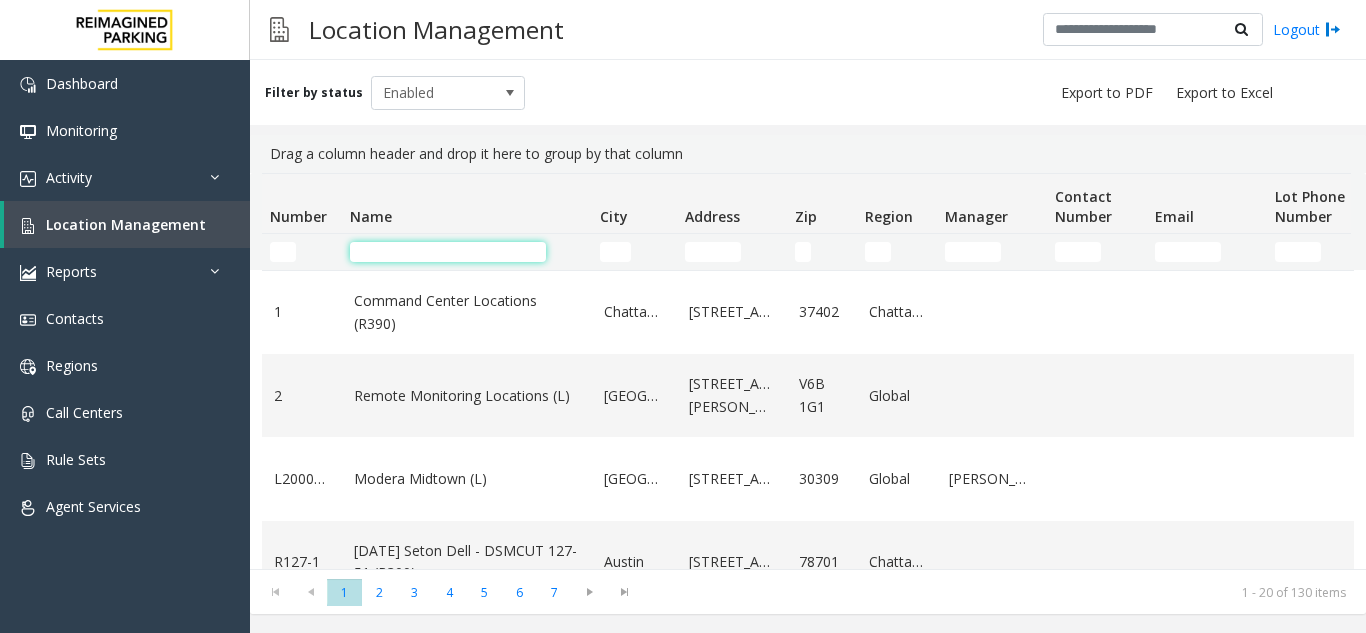 click 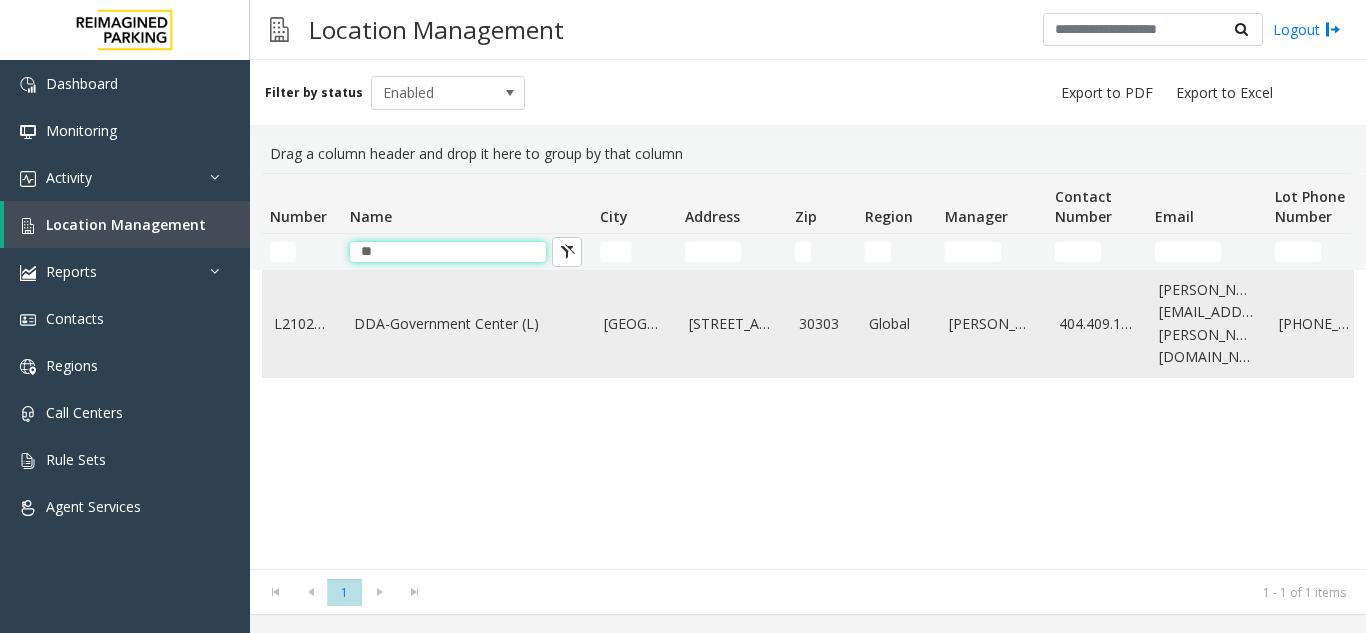 type on "**" 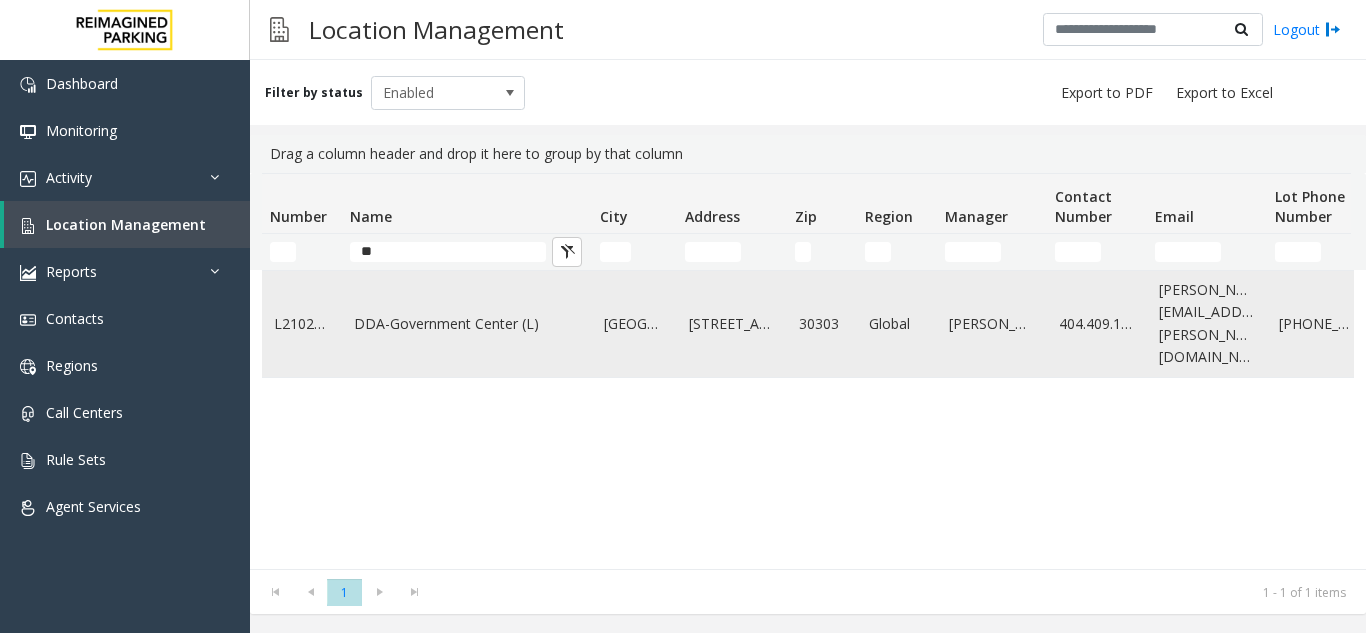 click on "DDA-Government Center (L)" 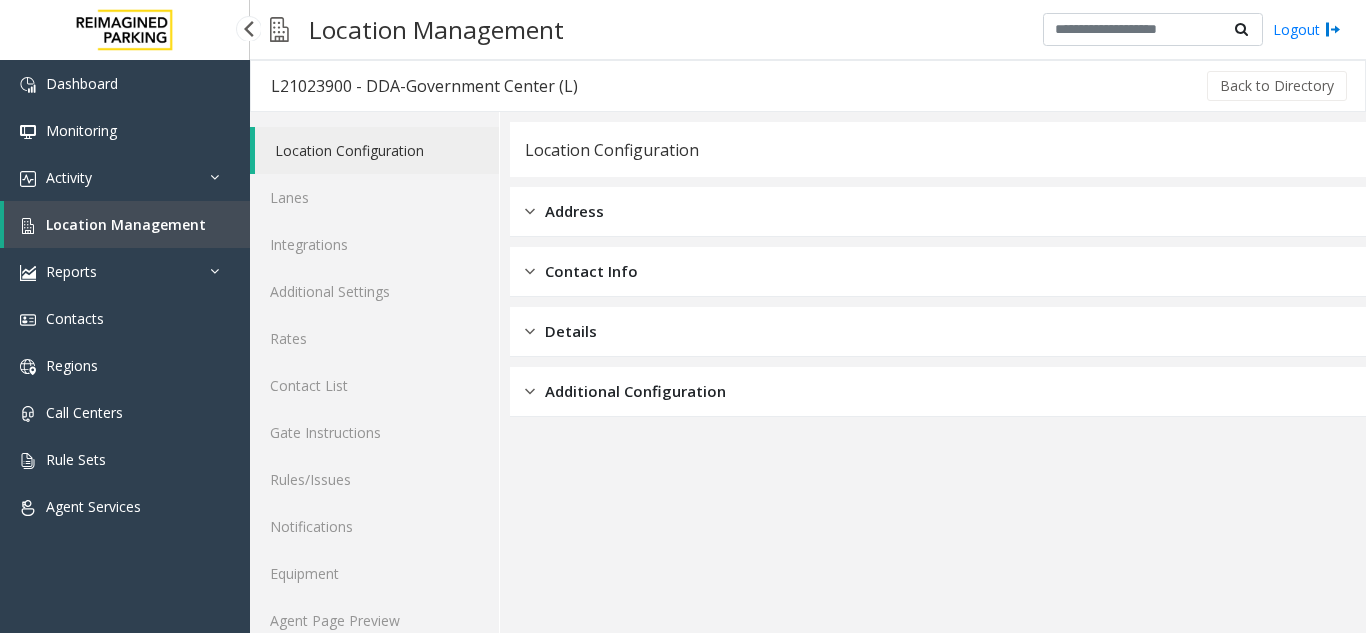 click on "Location Management" at bounding box center [126, 224] 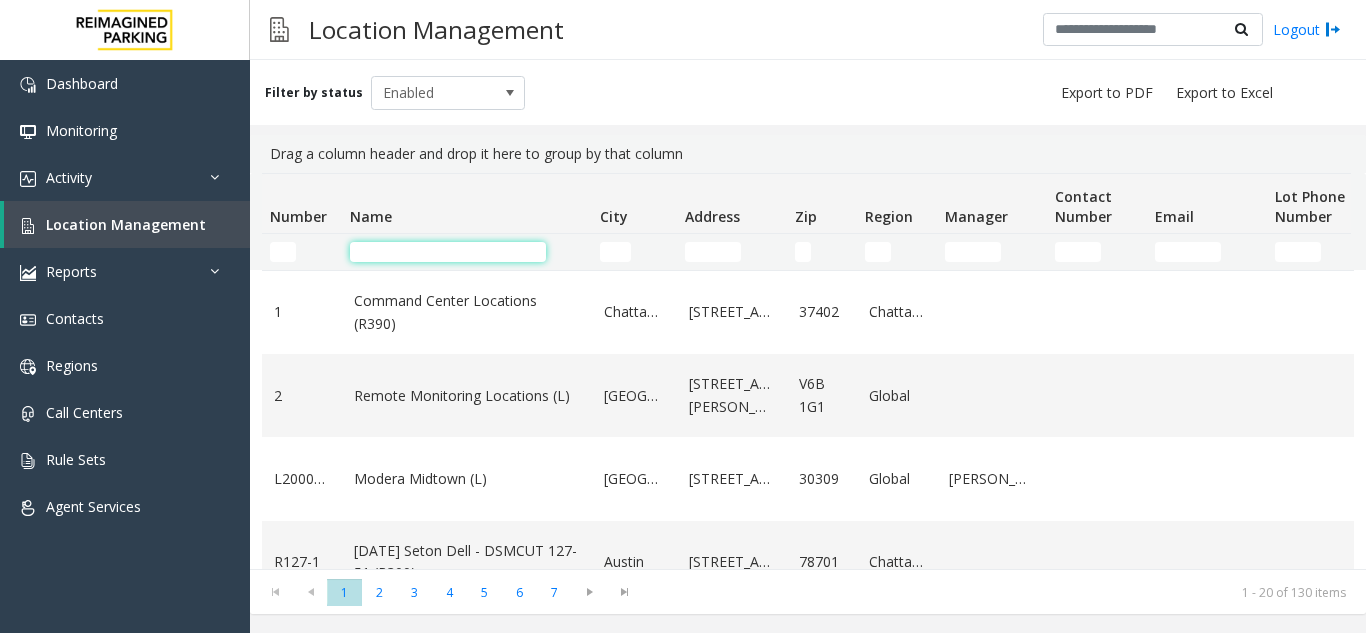 click 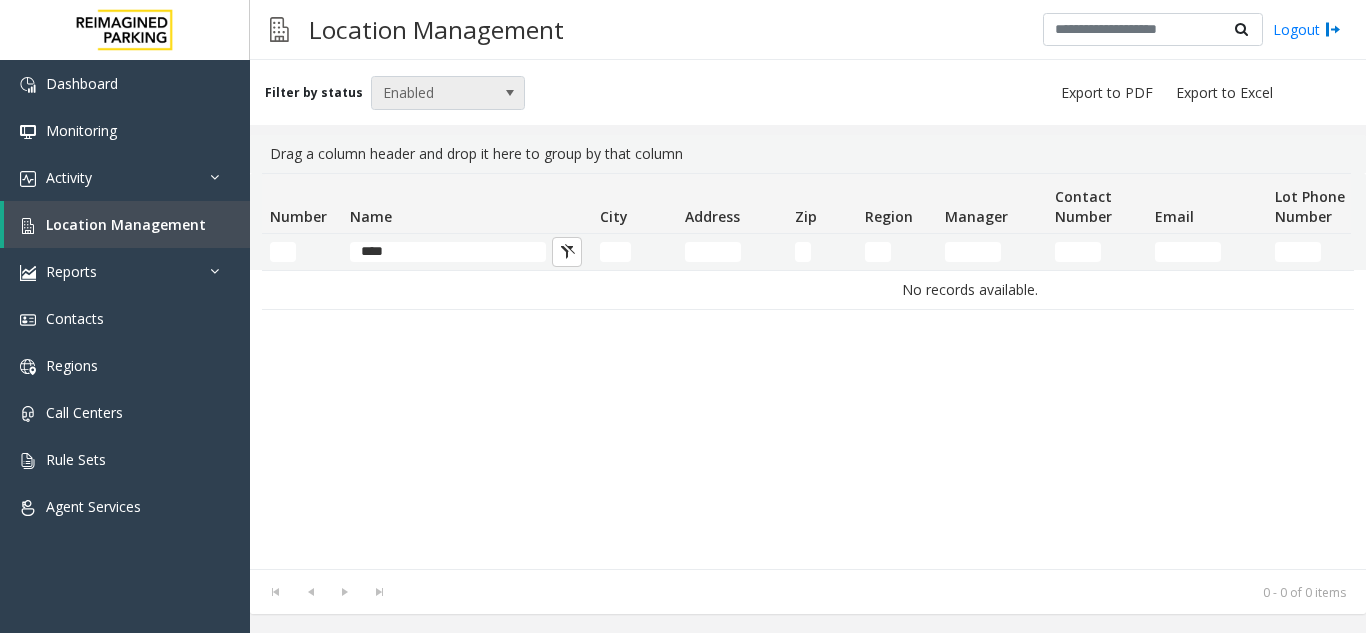 click on "Enabled" at bounding box center [433, 93] 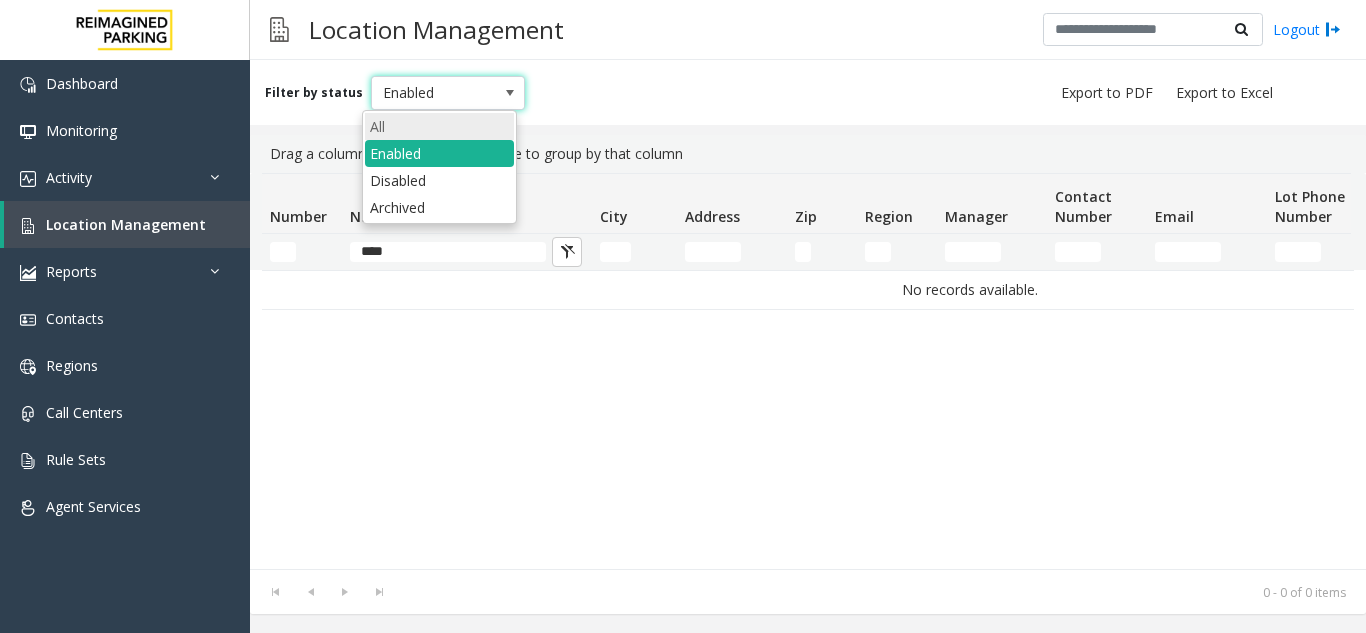 click on "All" at bounding box center (439, 126) 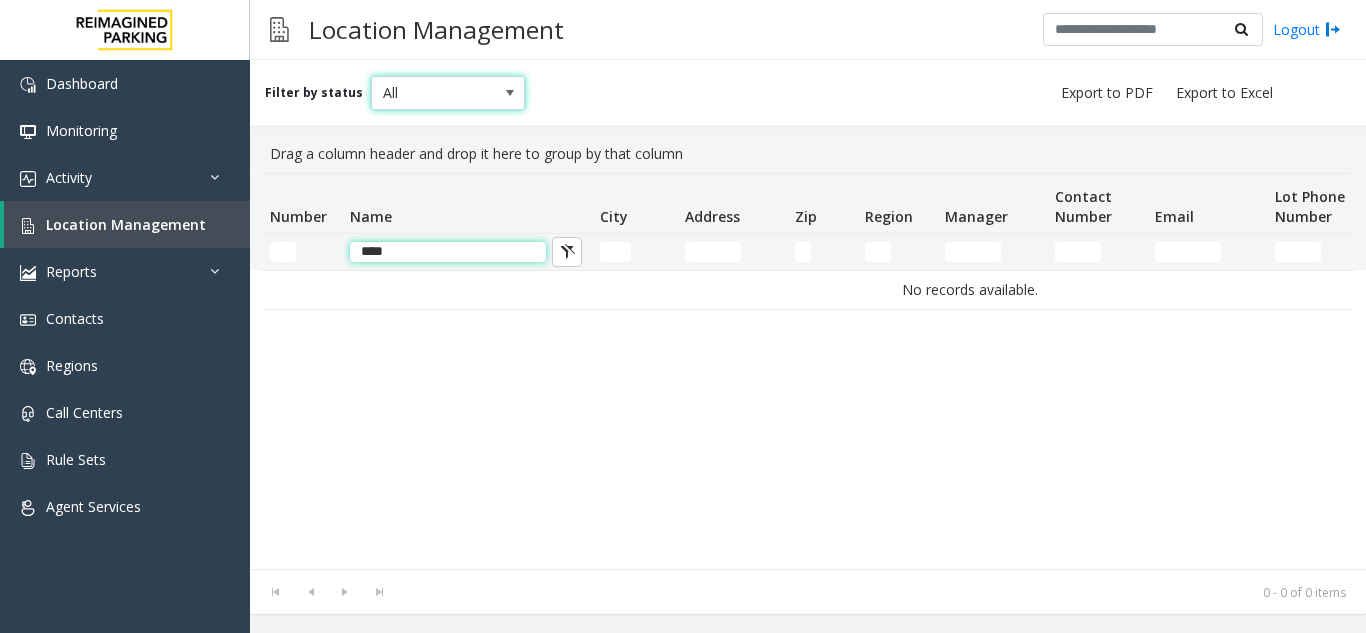 click on "***" 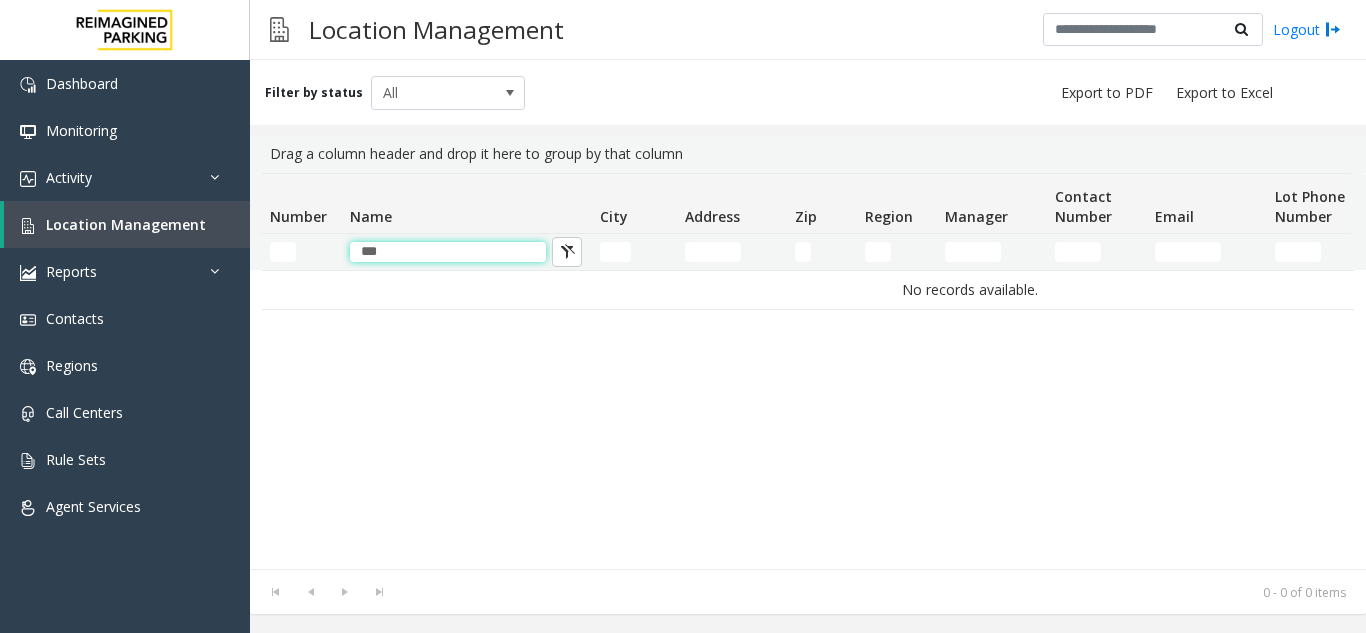type on "*" 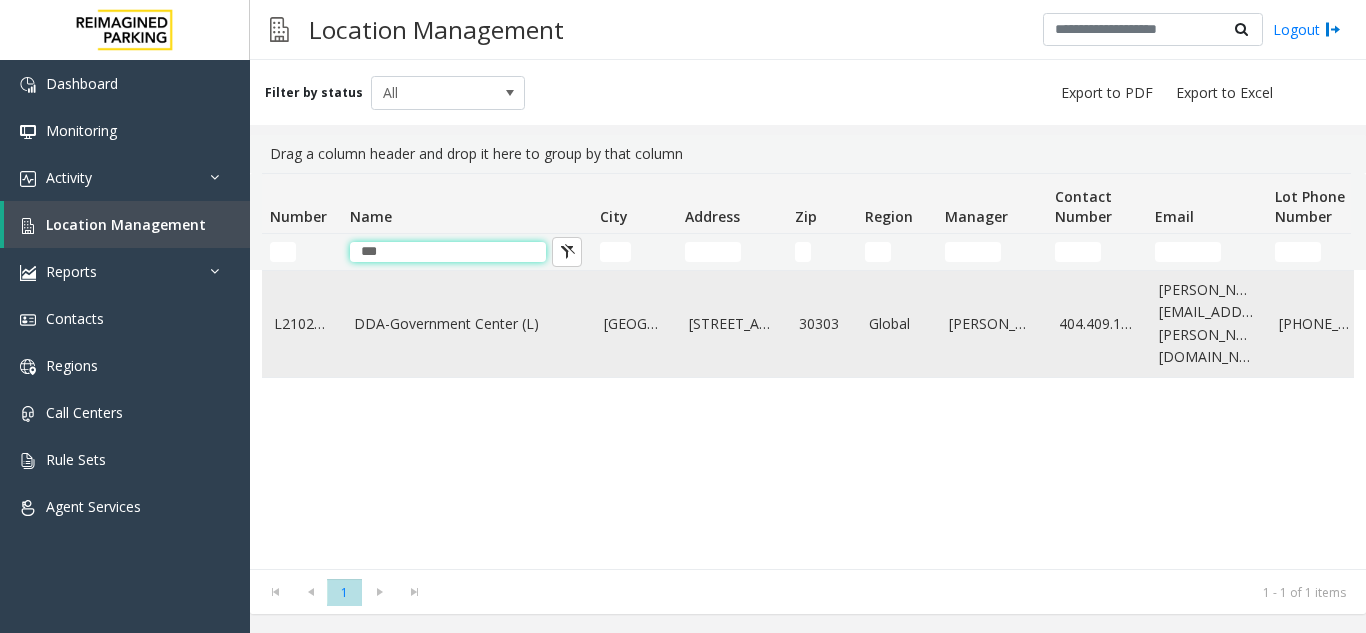 type on "***" 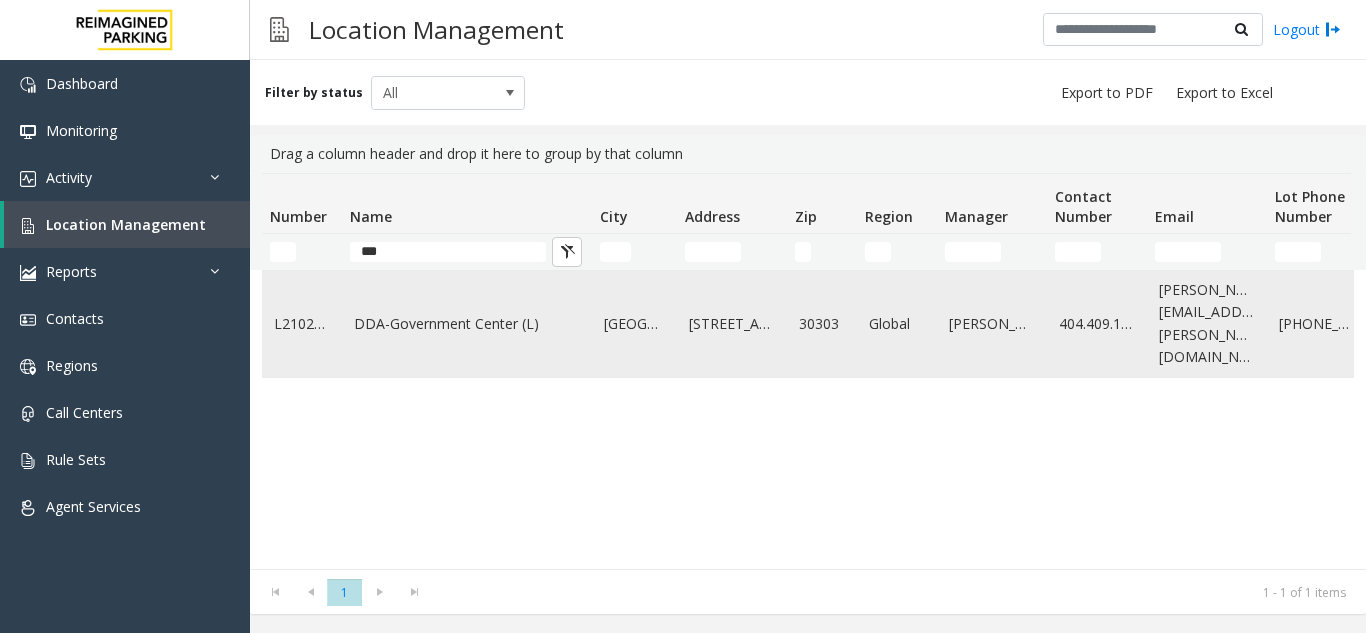 click on "DDA-Government Center (L)" 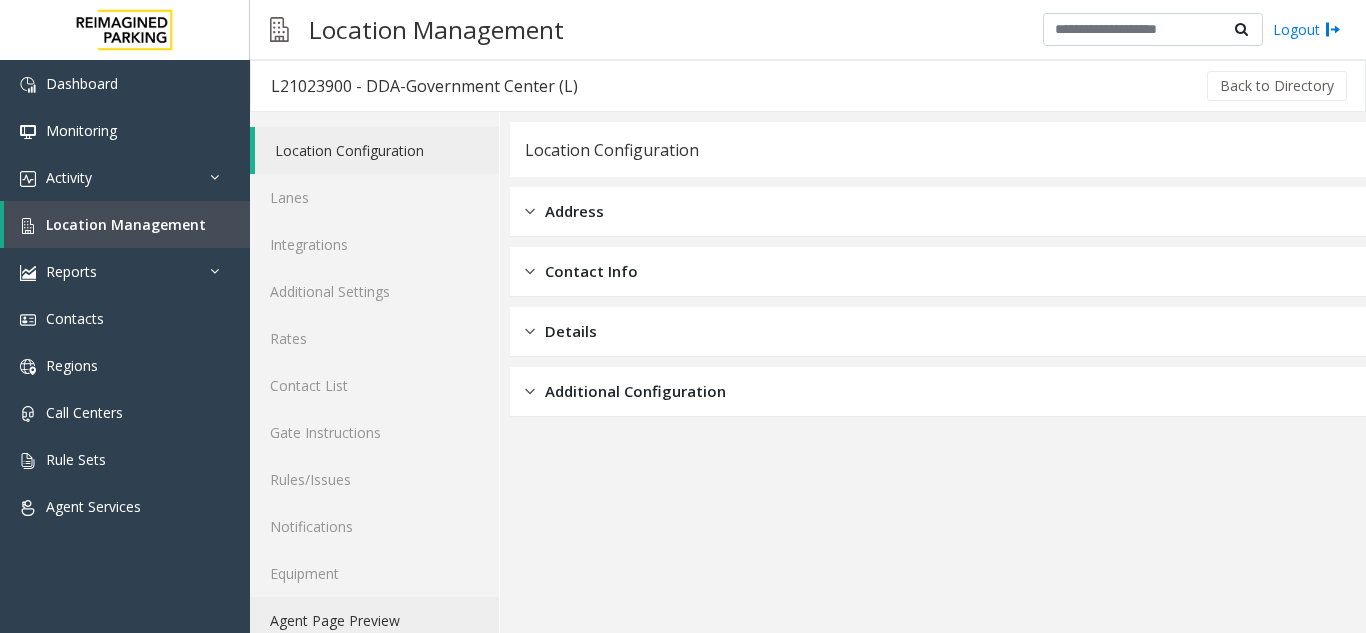 click on "Agent Page Preview" 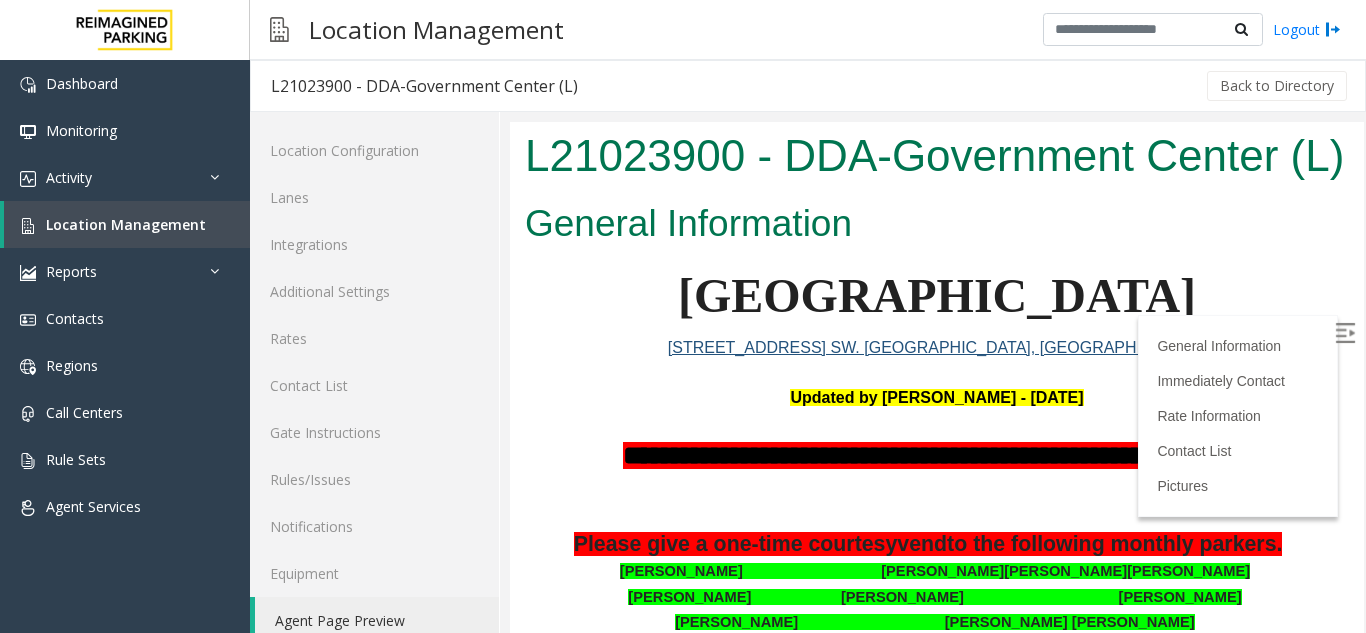 scroll, scrollTop: 1151, scrollLeft: 0, axis: vertical 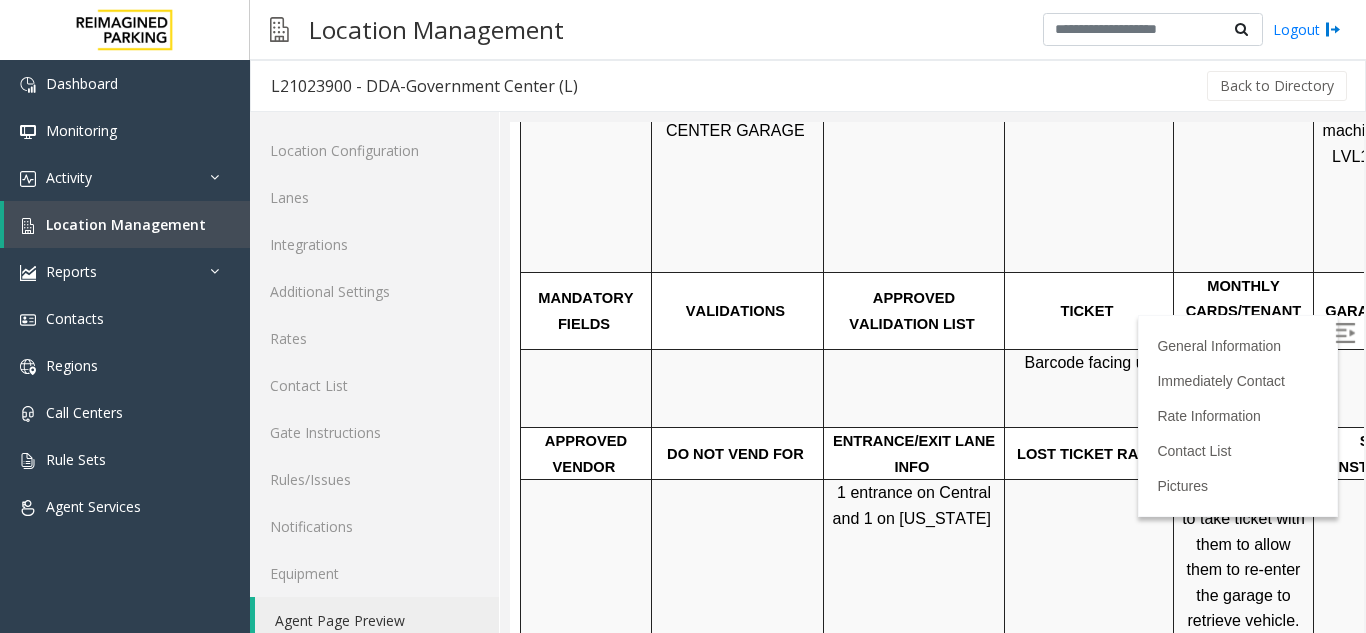 click at bounding box center (1347, 336) 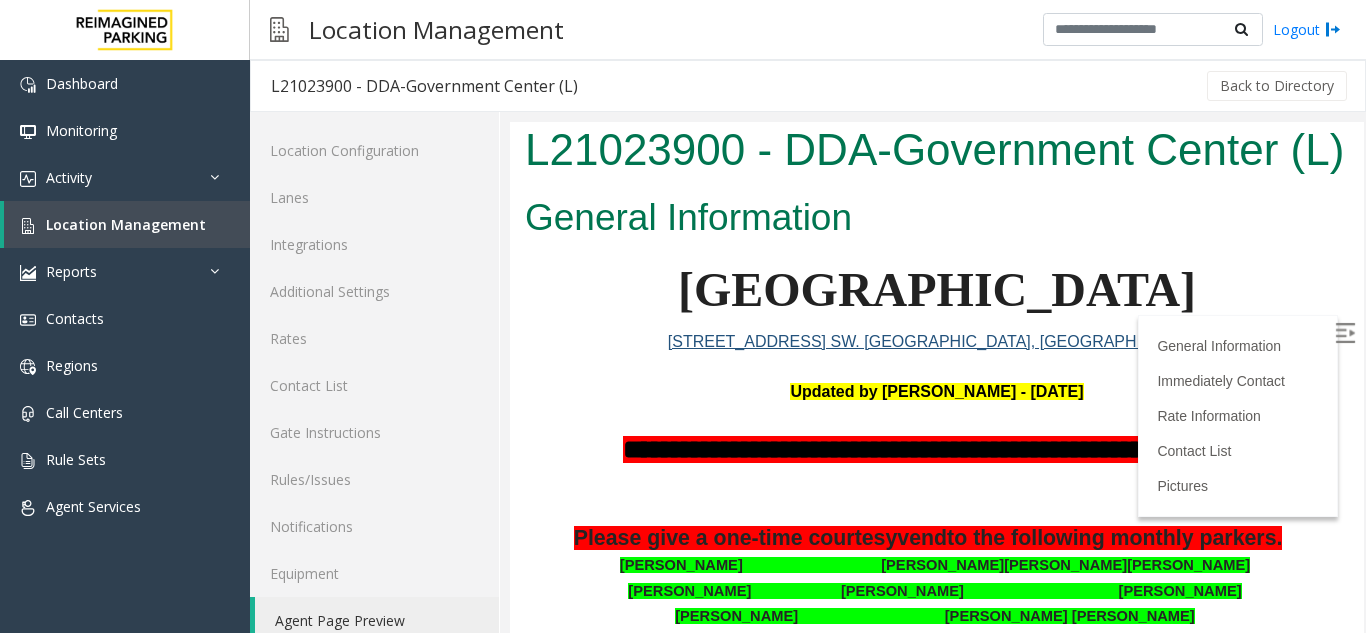 scroll, scrollTop: 0, scrollLeft: 0, axis: both 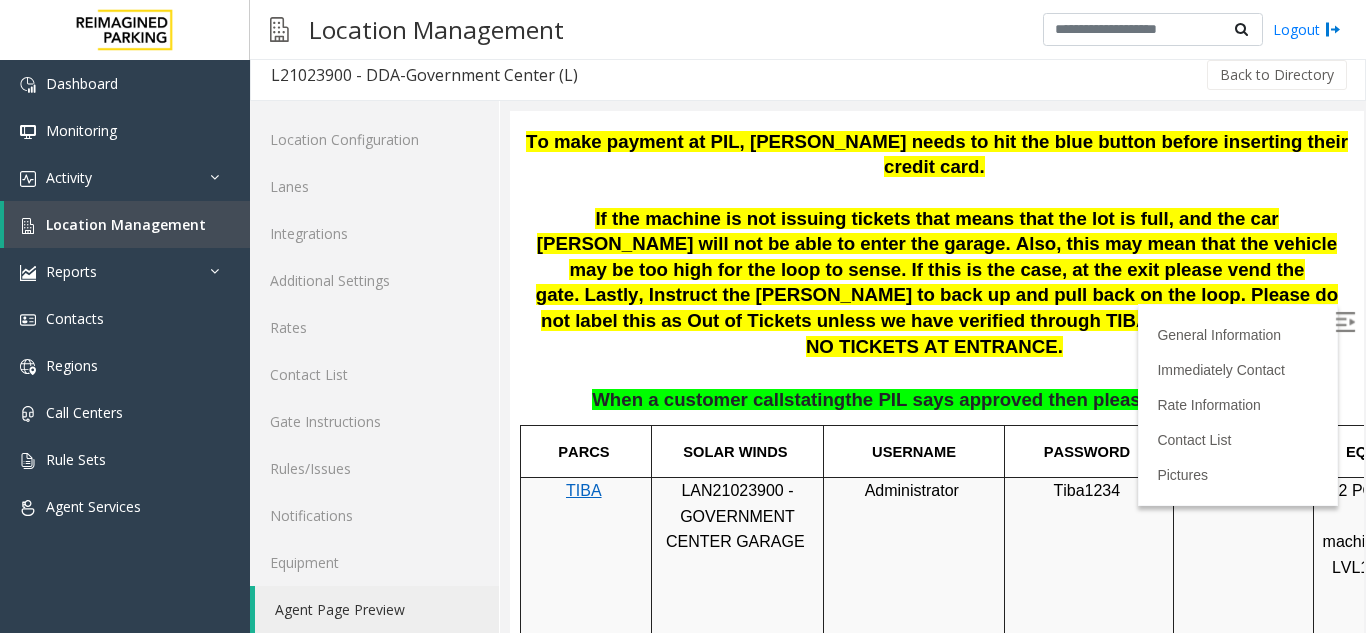 drag, startPoint x: 1338, startPoint y: 181, endPoint x: 1865, endPoint y: 343, distance: 551.33746 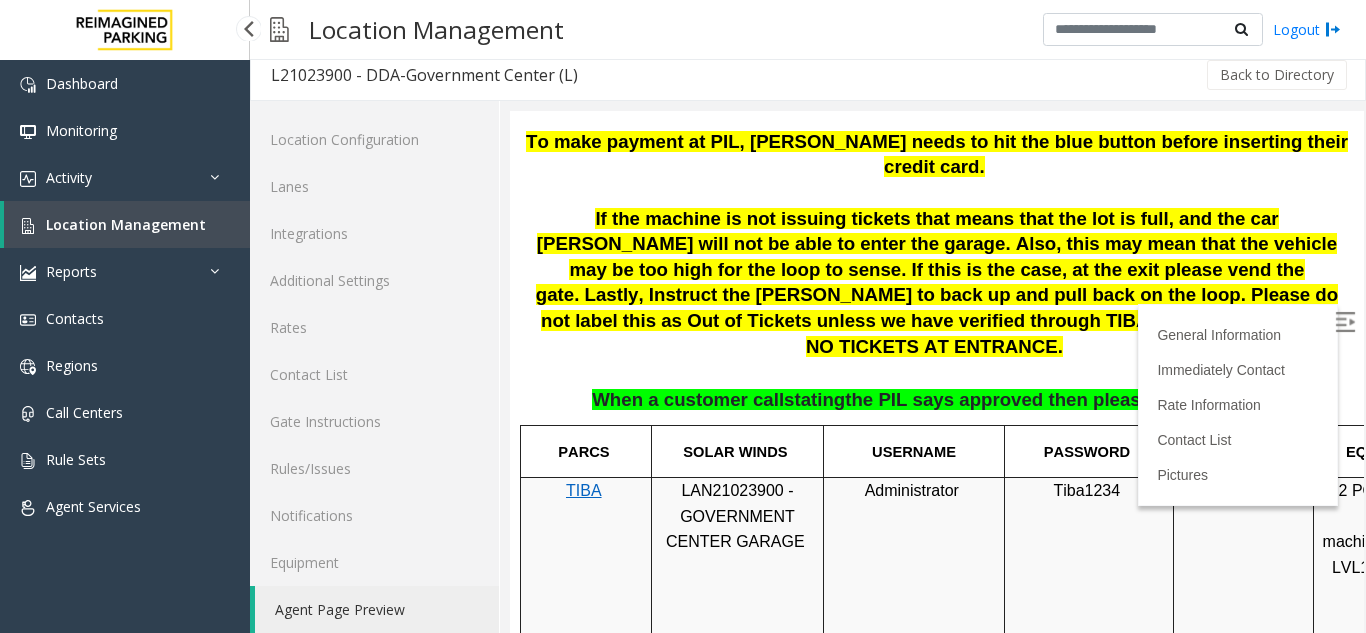 click on "Location Management" at bounding box center [126, 224] 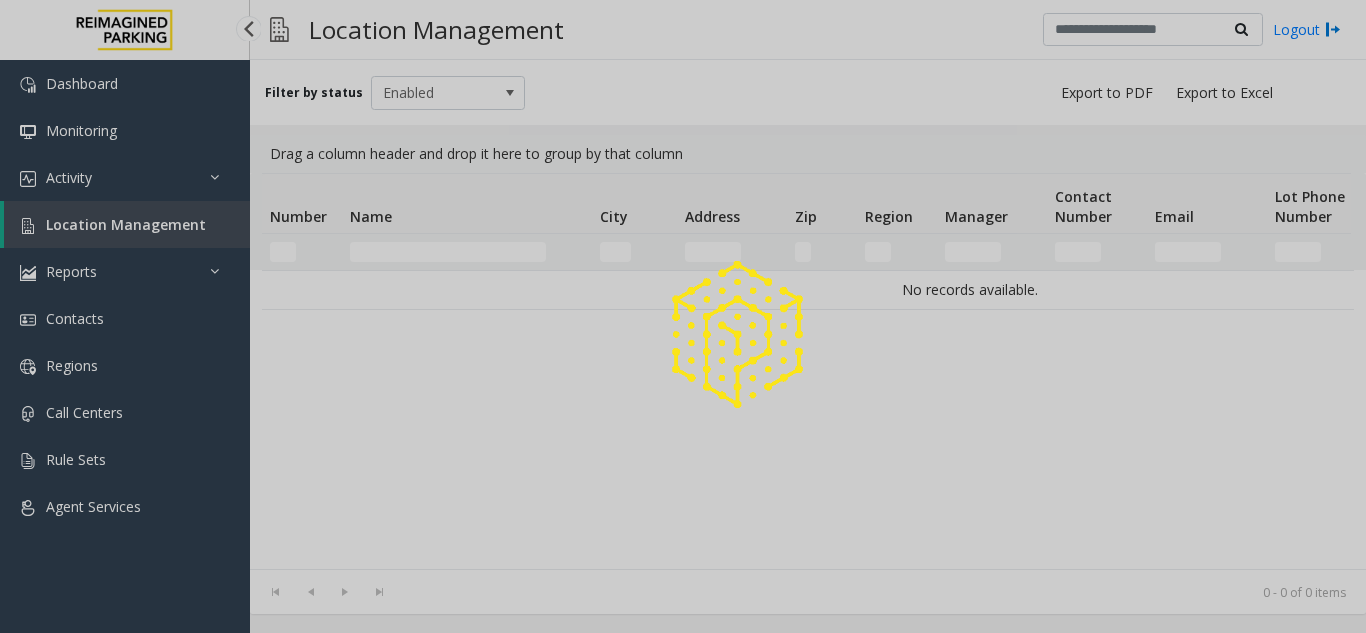 scroll, scrollTop: 0, scrollLeft: 0, axis: both 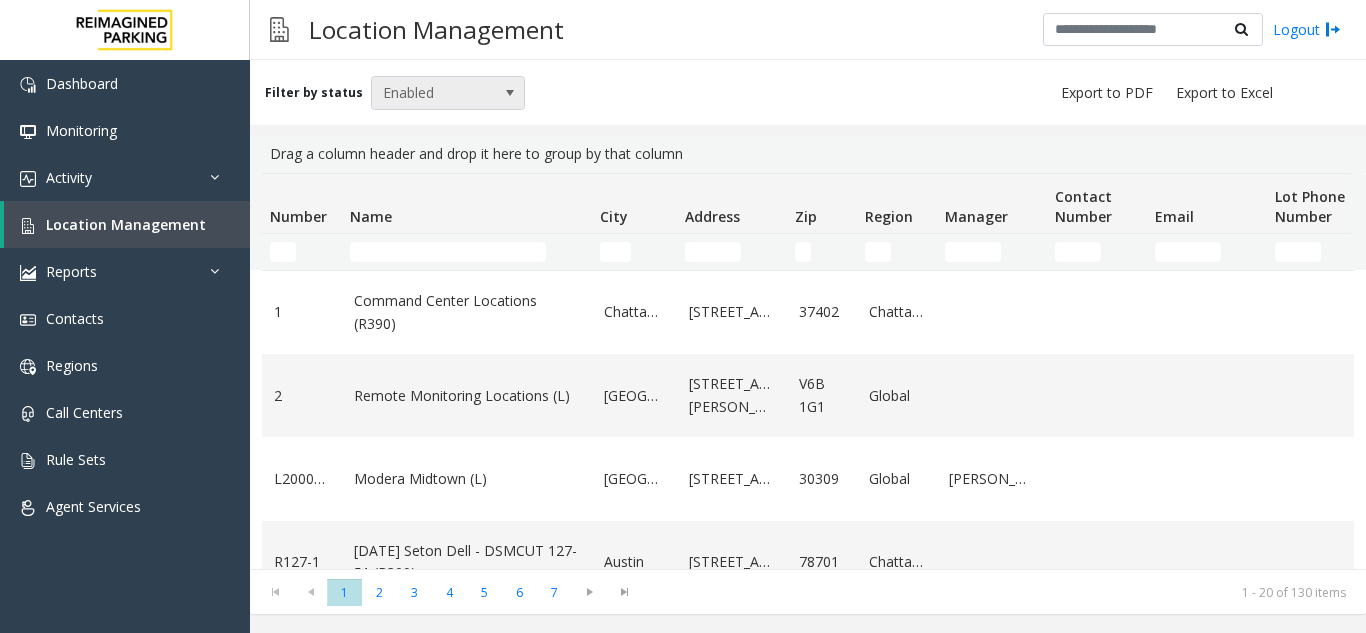 click on "Enabled" at bounding box center [433, 93] 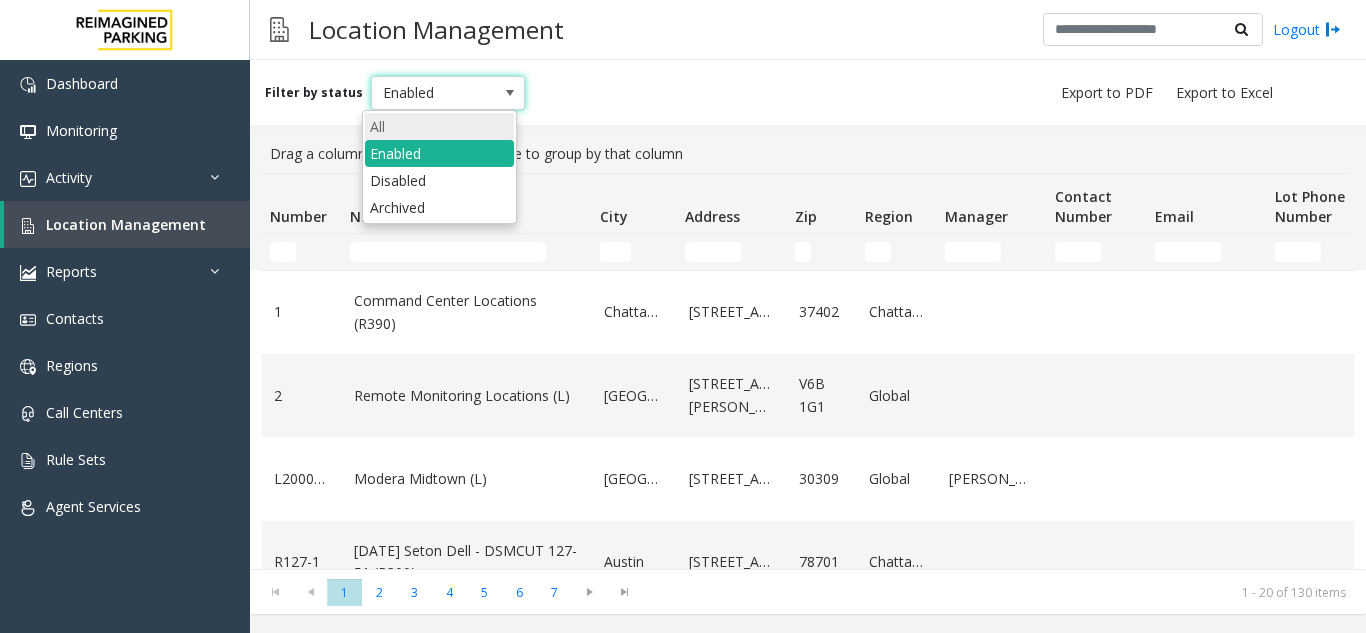 click on "All" at bounding box center [439, 126] 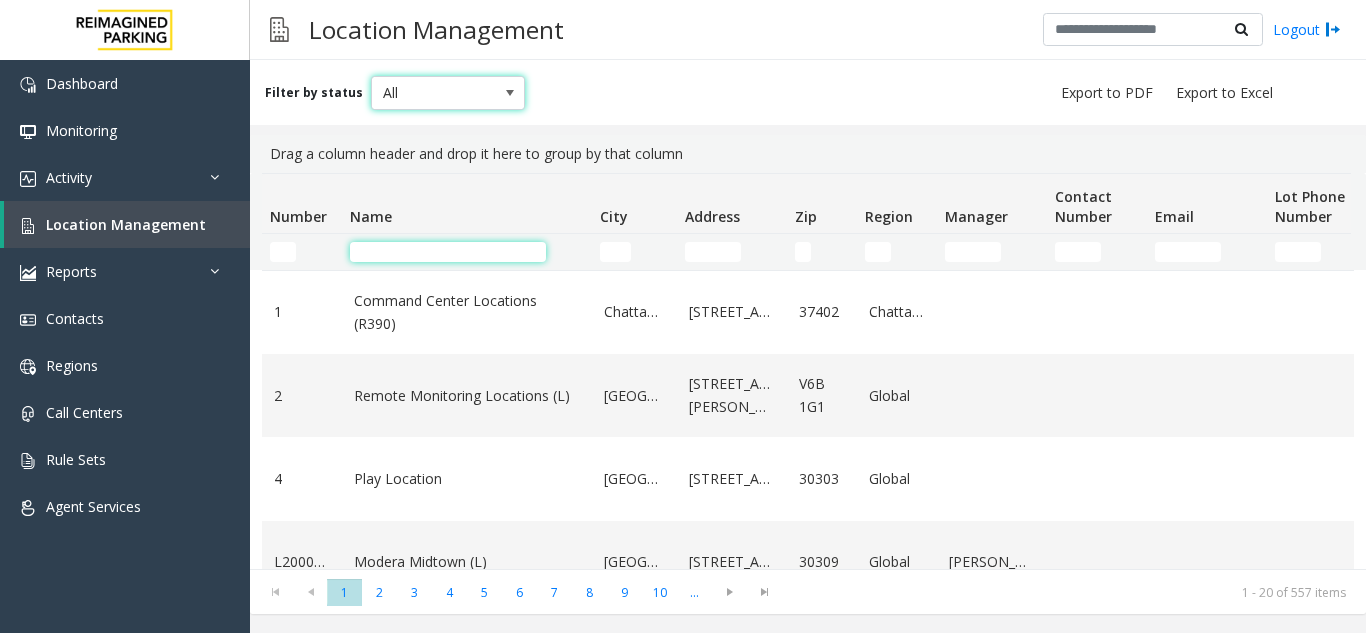 click 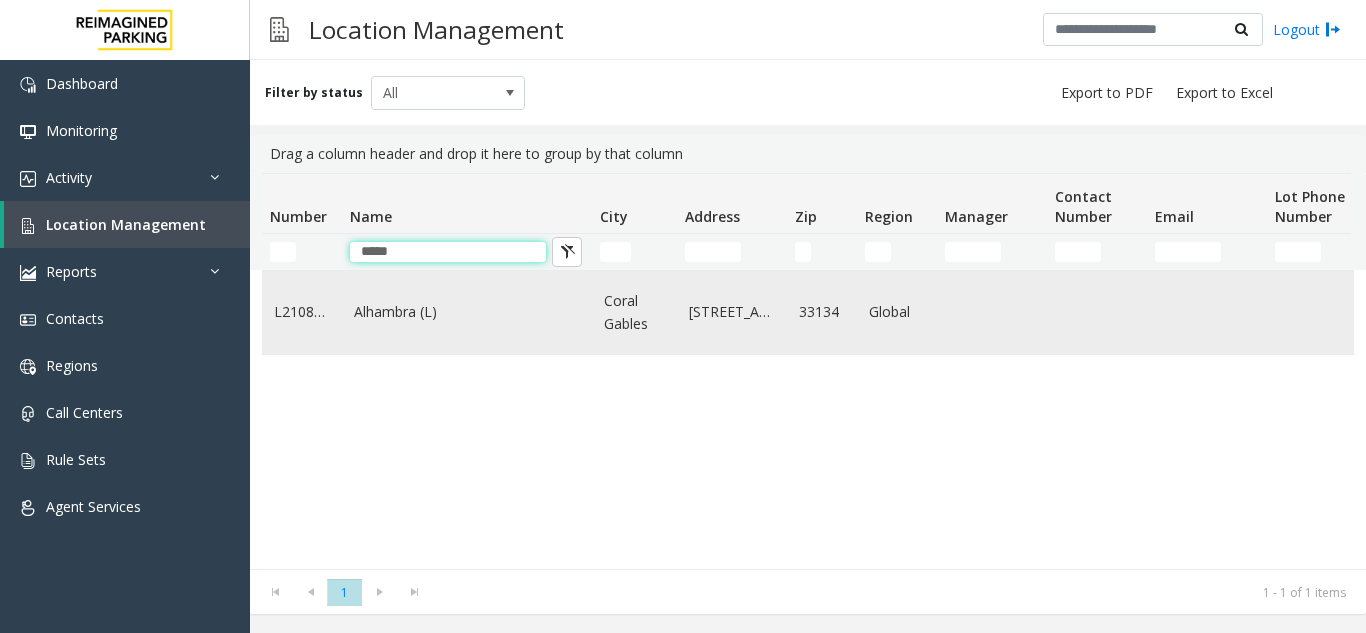 type on "*****" 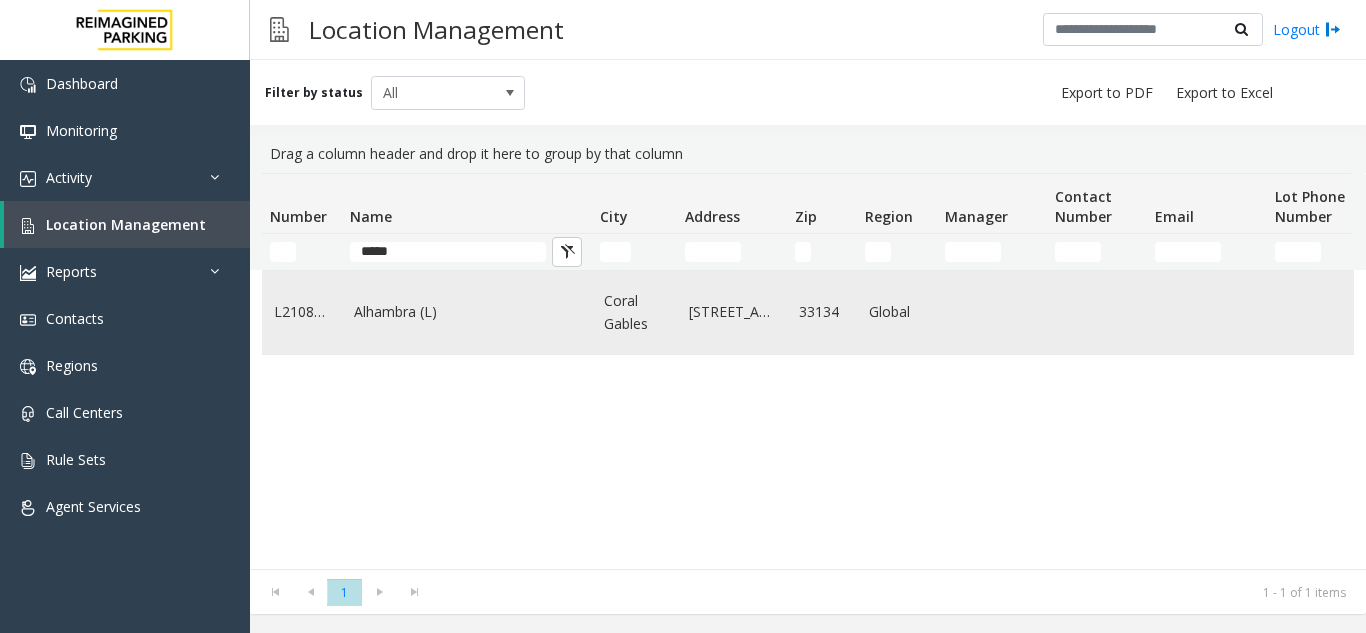 click on "Alhambra (L)" 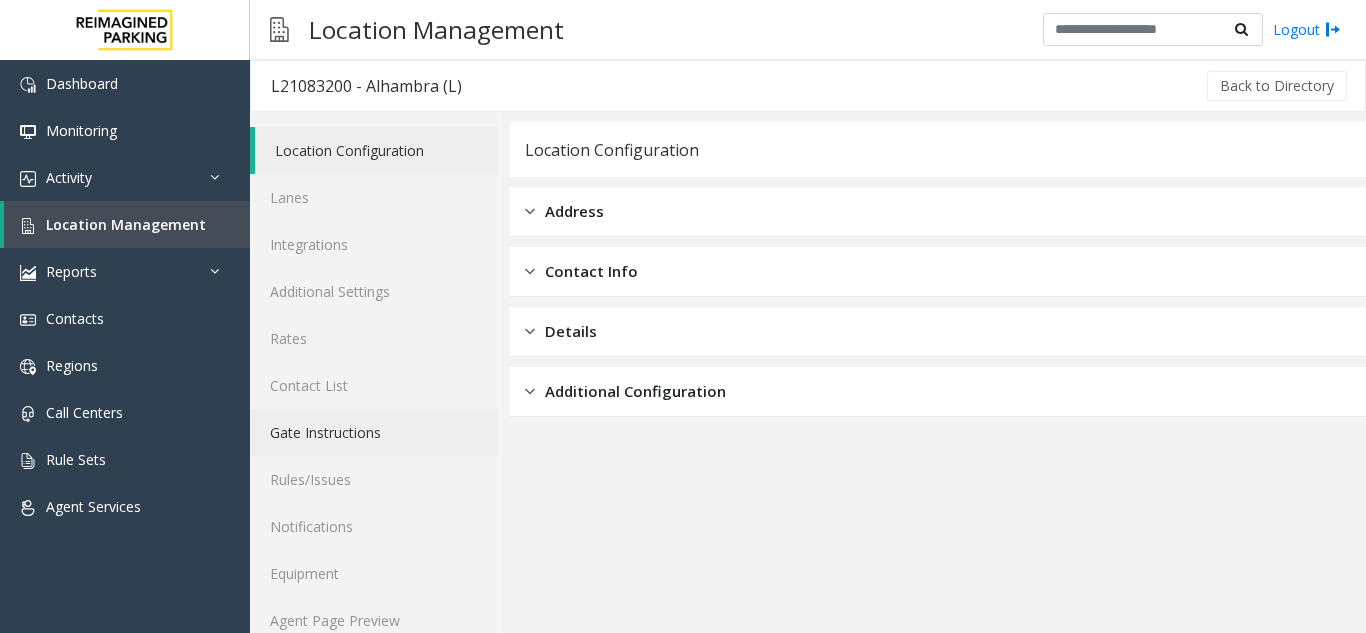 scroll, scrollTop: 26, scrollLeft: 0, axis: vertical 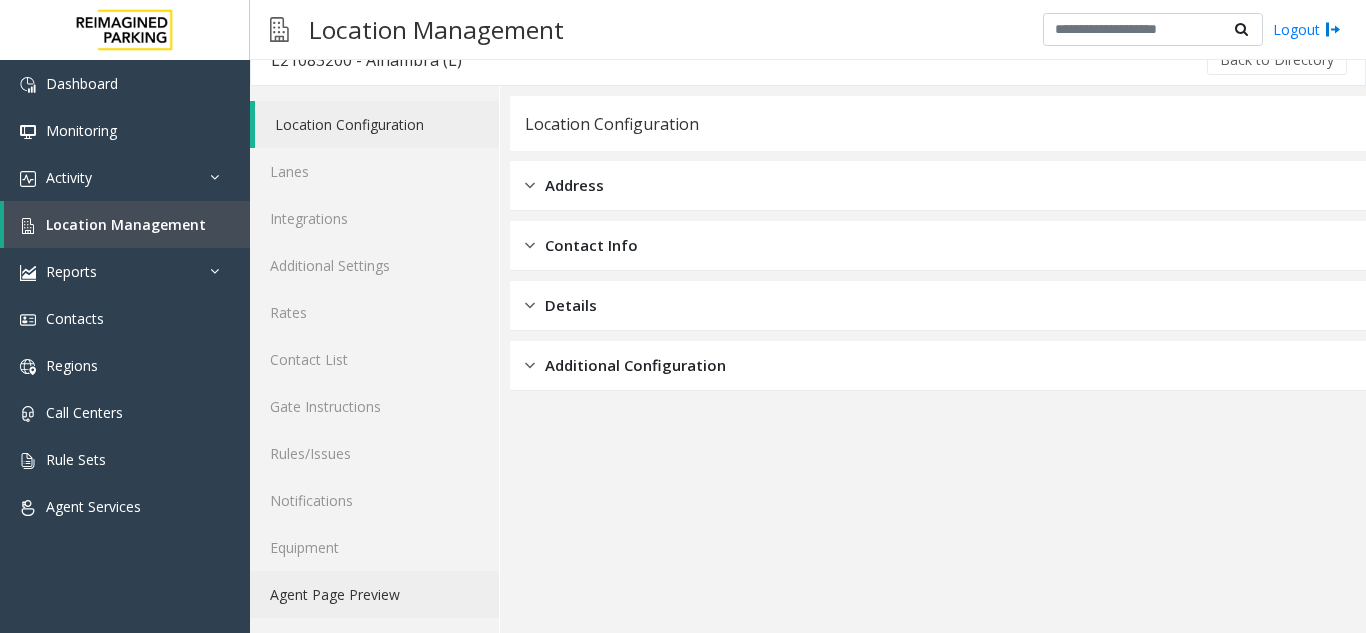 click on "Agent Page Preview" 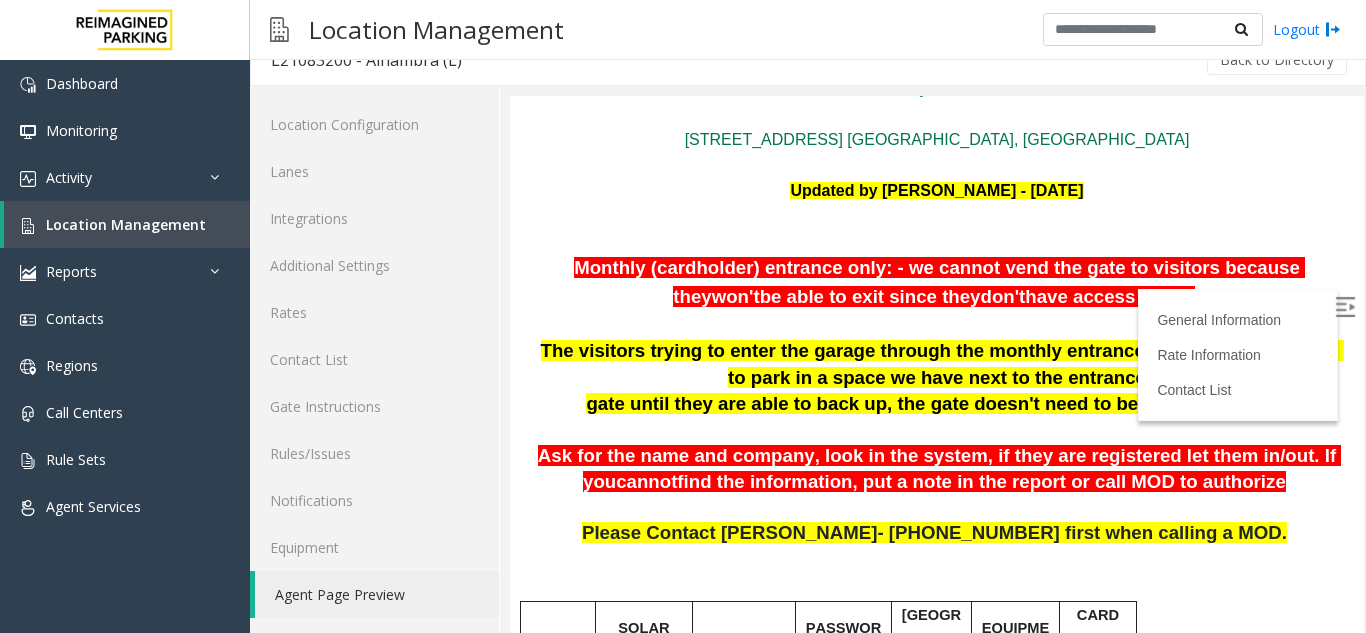 scroll, scrollTop: 989, scrollLeft: 0, axis: vertical 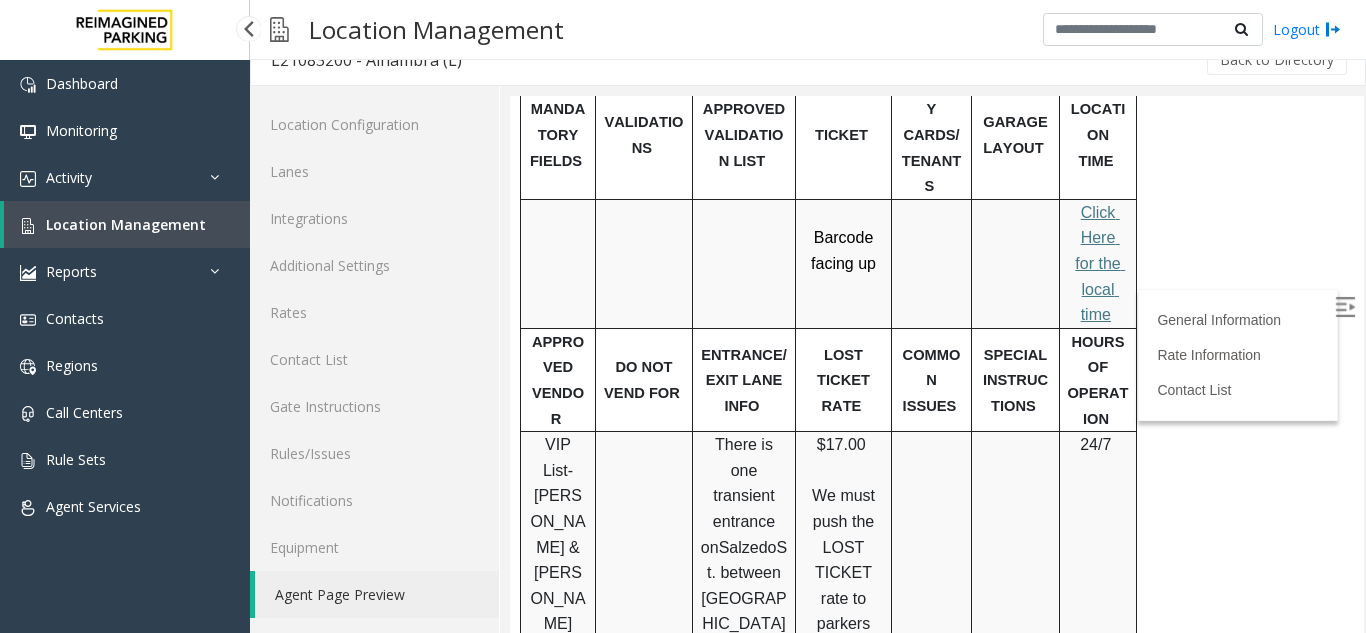 click on "Location Management" at bounding box center (126, 224) 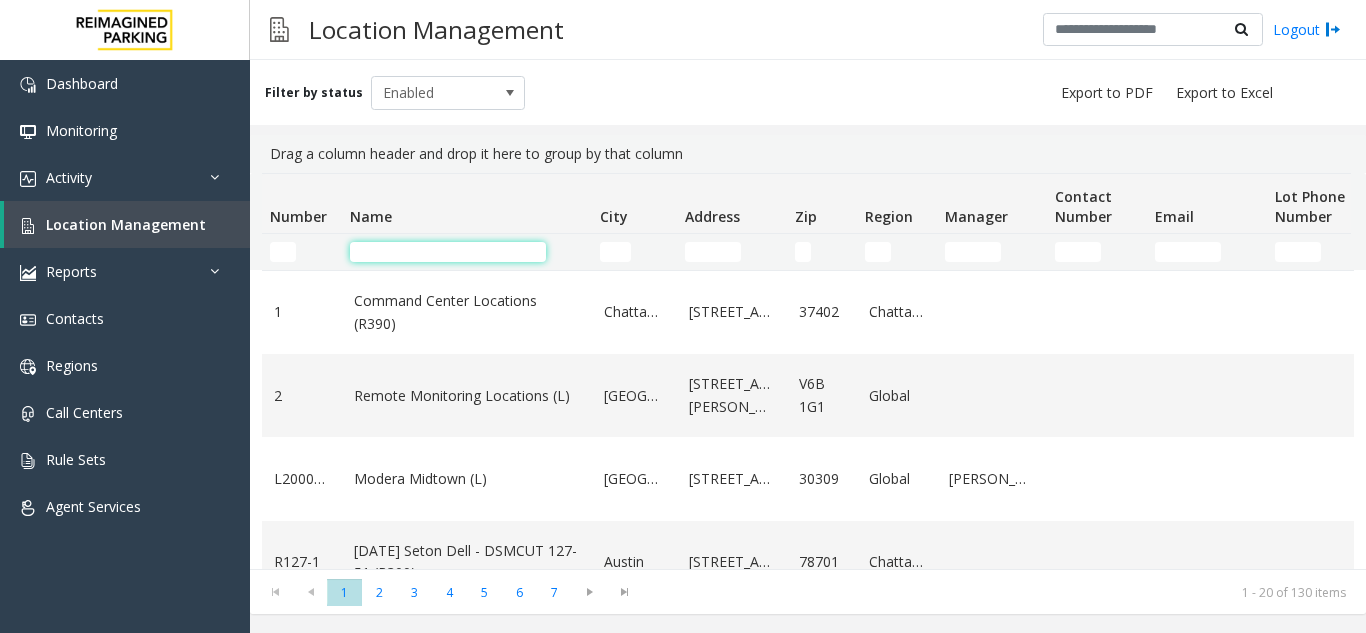click 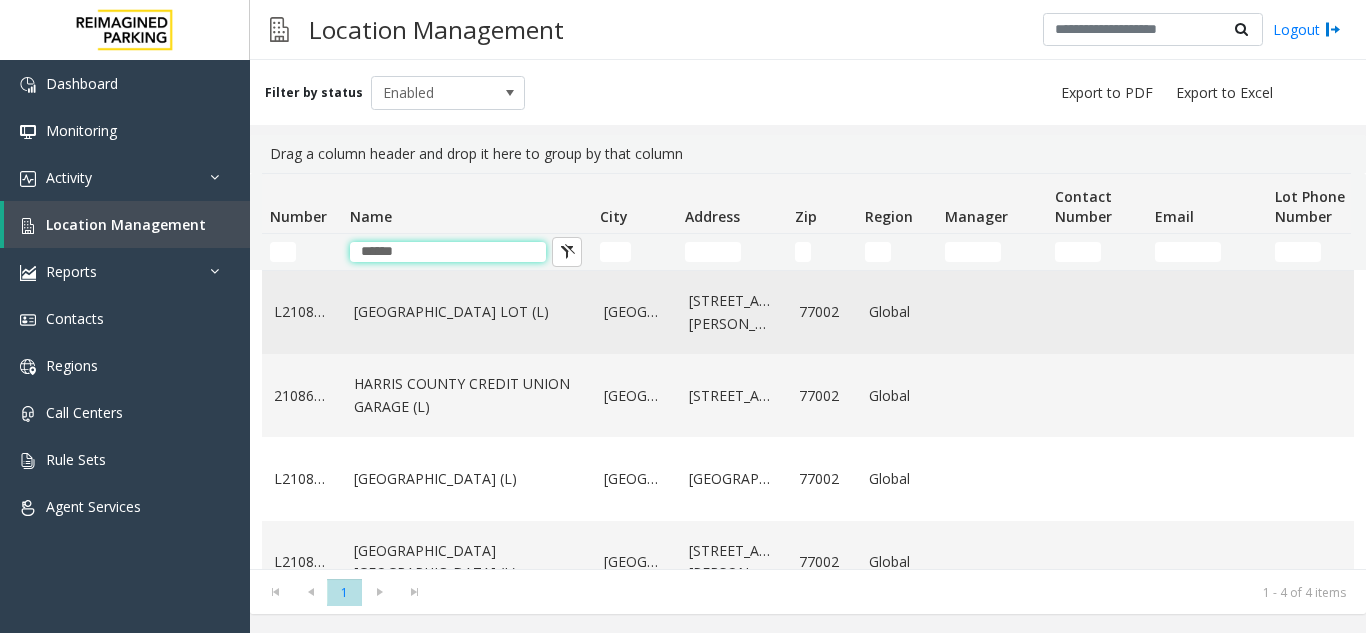 type on "******" 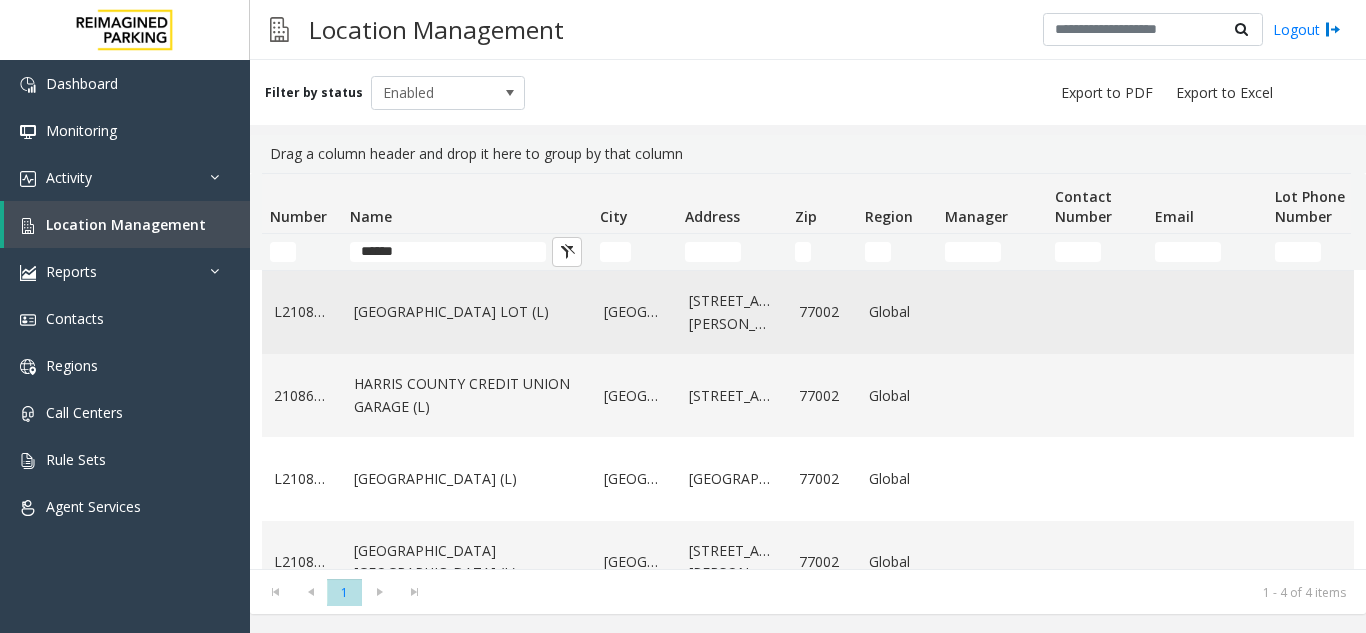 click on "[GEOGRAPHIC_DATA] LOT (L)" 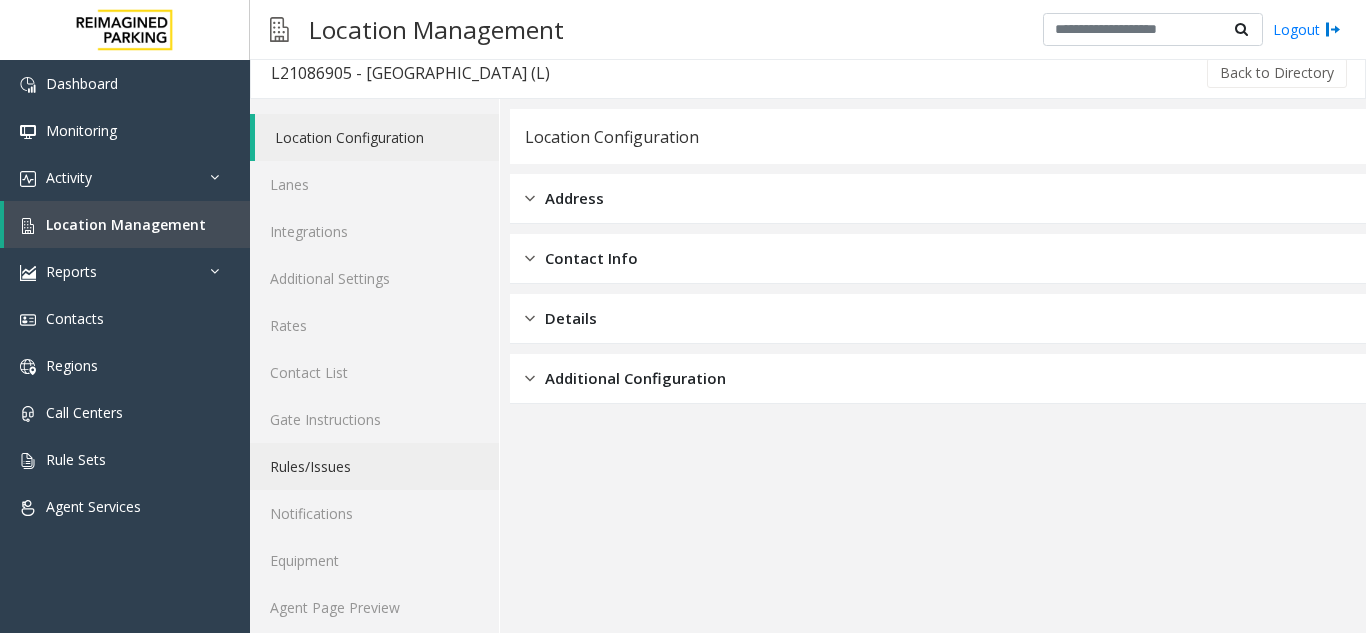 scroll, scrollTop: 26, scrollLeft: 0, axis: vertical 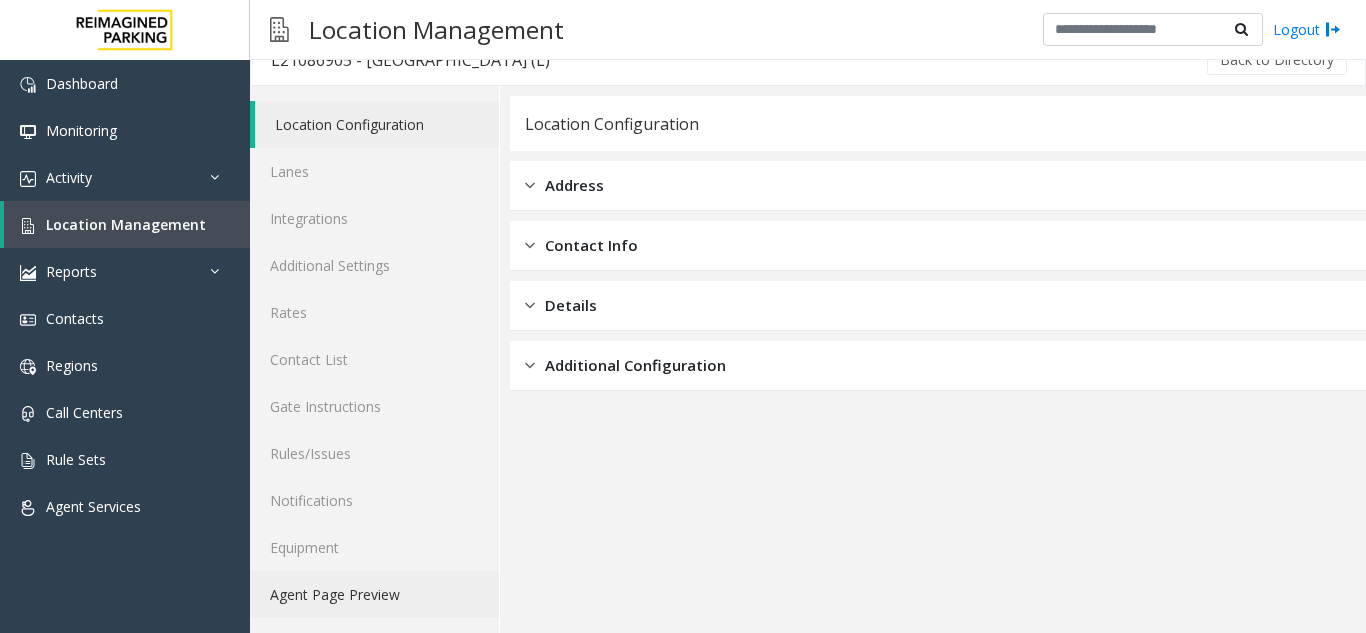 click on "Agent Page Preview" 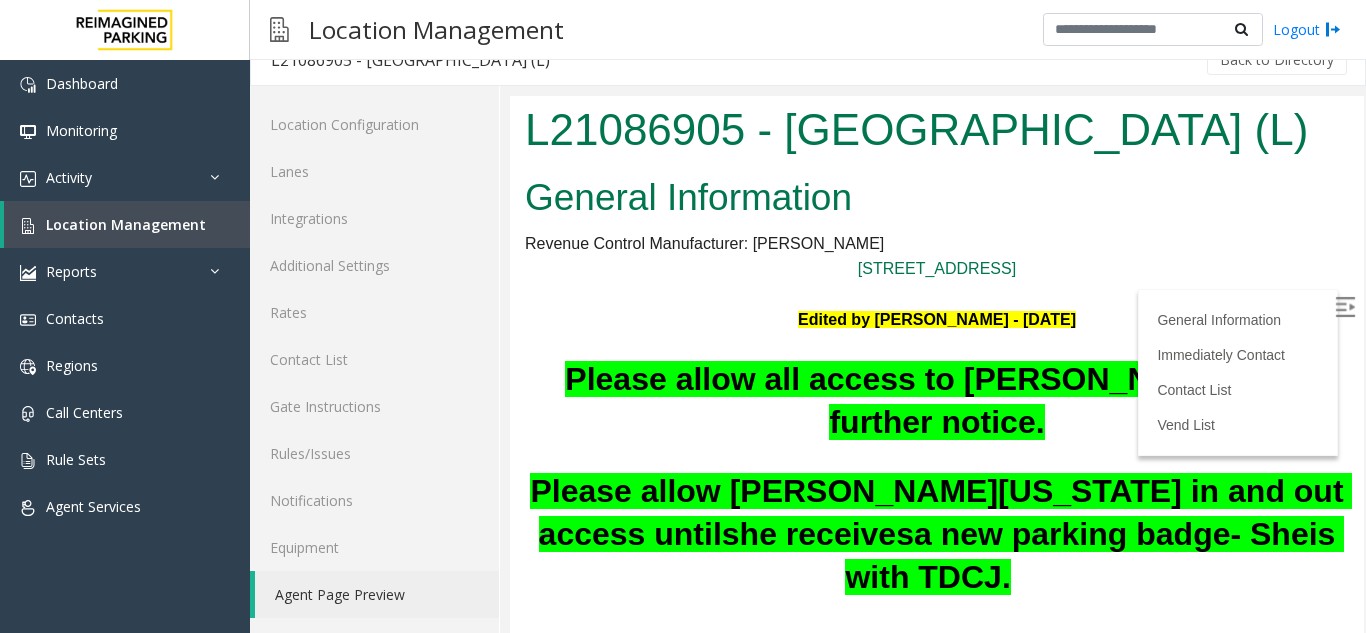 scroll, scrollTop: 394, scrollLeft: 0, axis: vertical 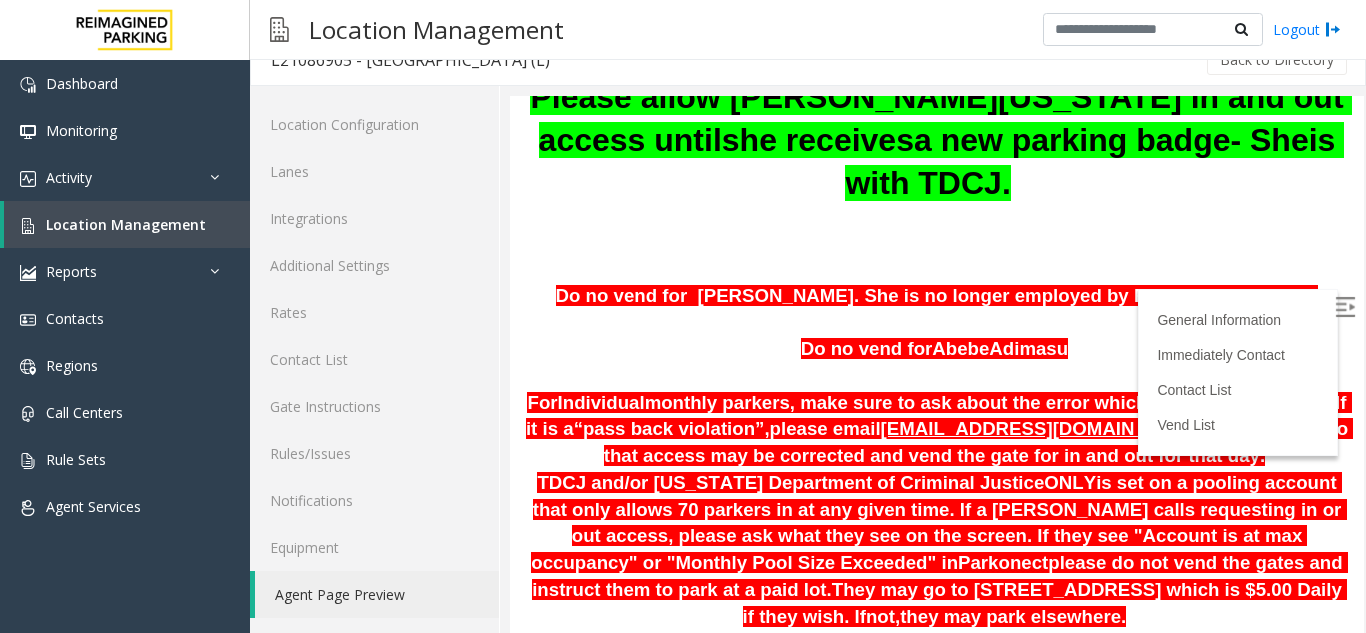 click at bounding box center (1345, 307) 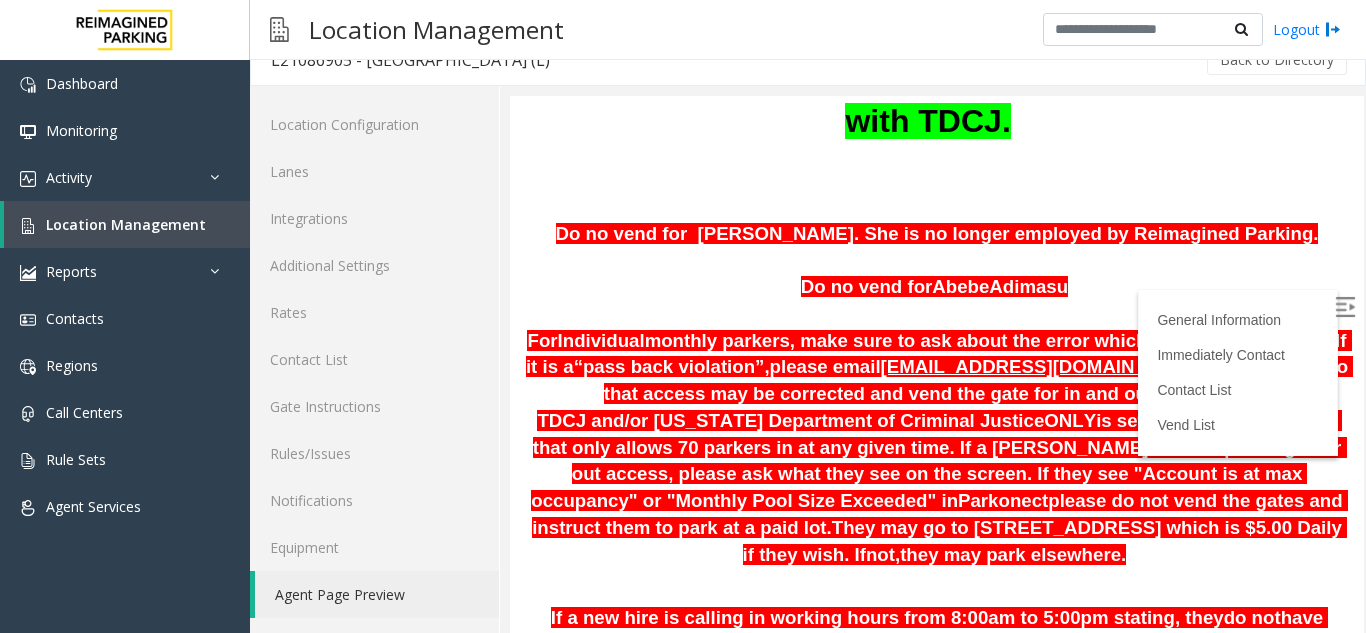 scroll, scrollTop: 468, scrollLeft: 0, axis: vertical 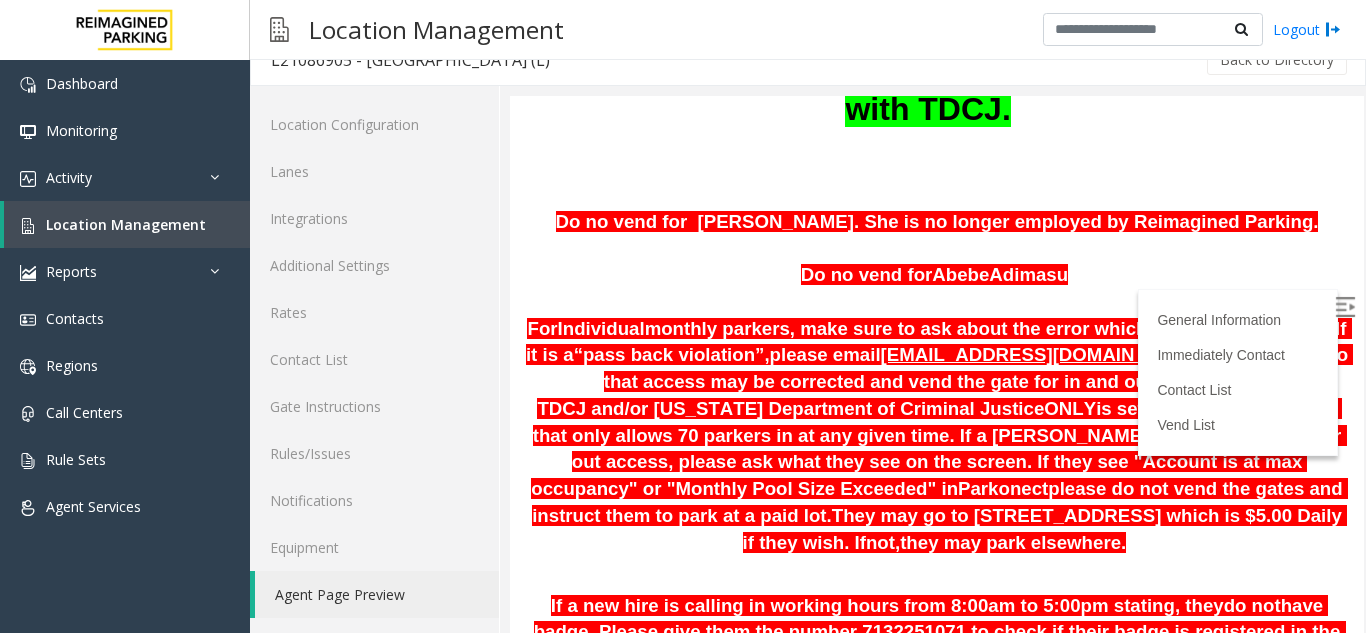 drag, startPoint x: 1347, startPoint y: 256, endPoint x: 1875, endPoint y: 365, distance: 539.13354 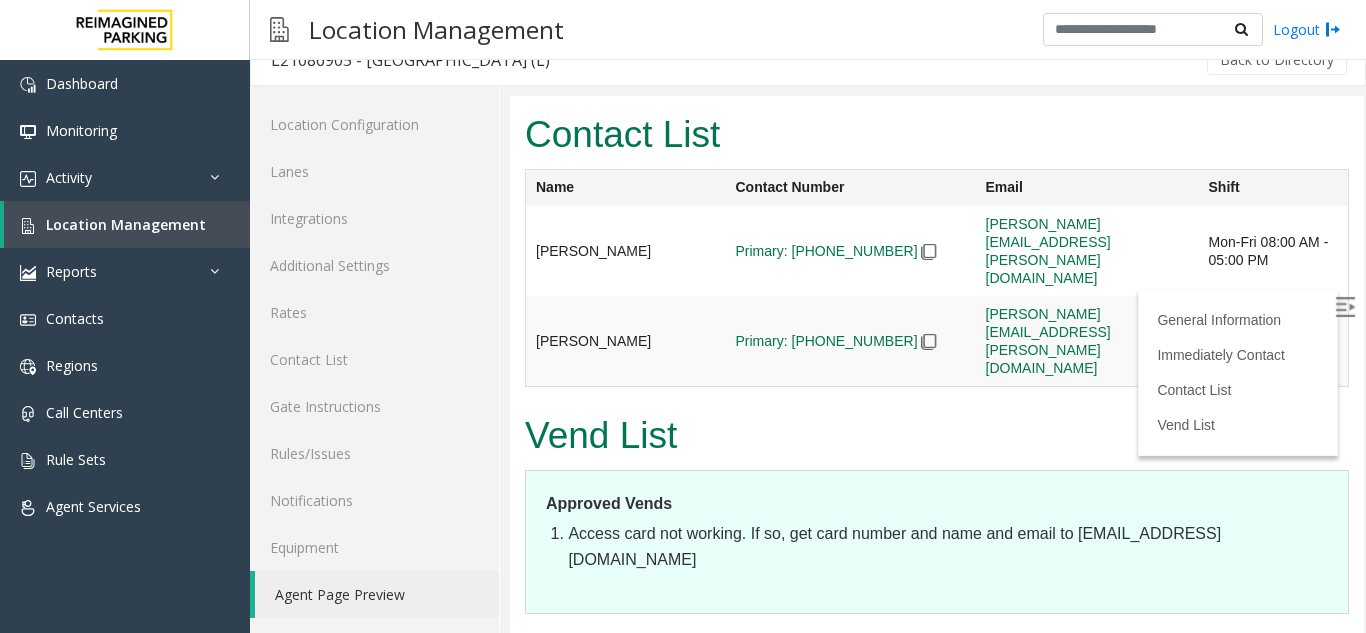 scroll, scrollTop: 2230, scrollLeft: 0, axis: vertical 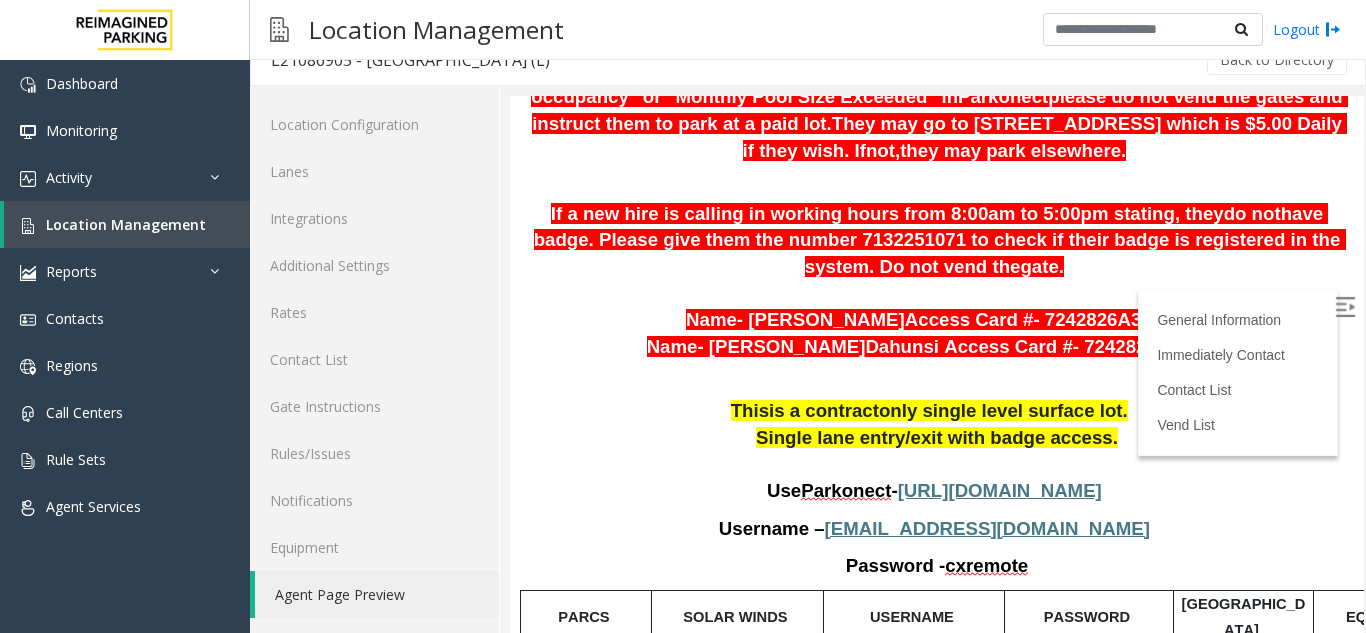 drag, startPoint x: 1341, startPoint y: 546, endPoint x: 1875, endPoint y: 400, distance: 553.5991 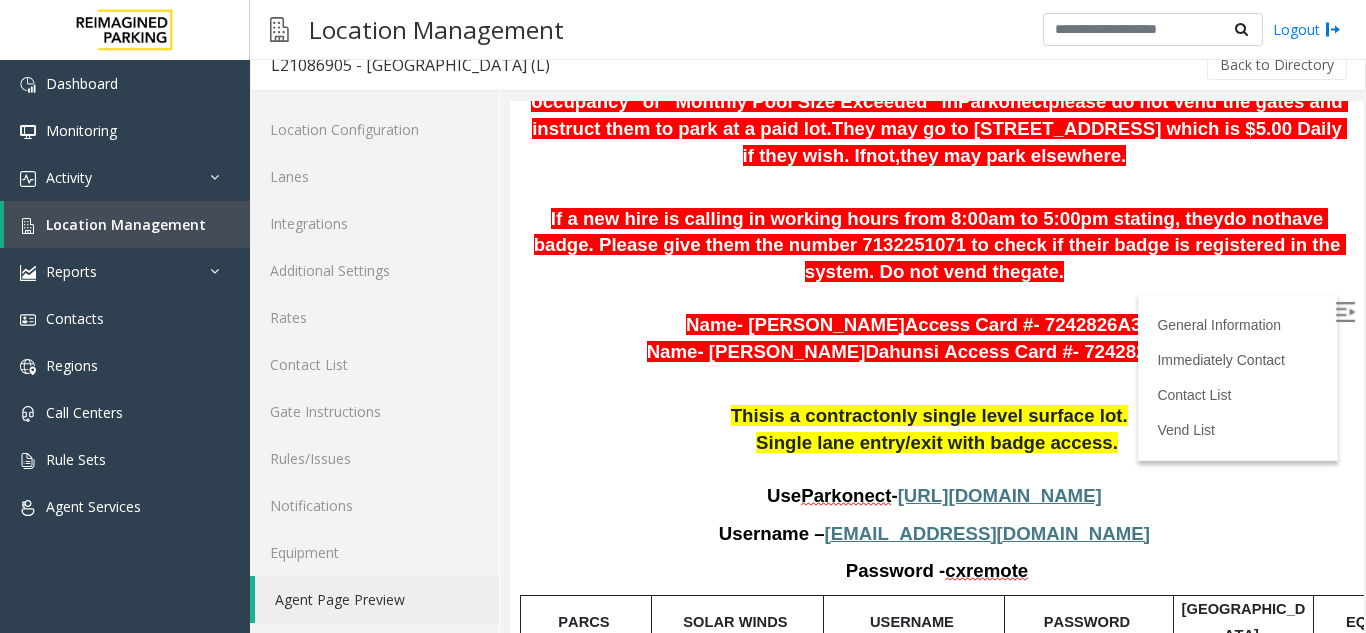 scroll, scrollTop: 12, scrollLeft: 0, axis: vertical 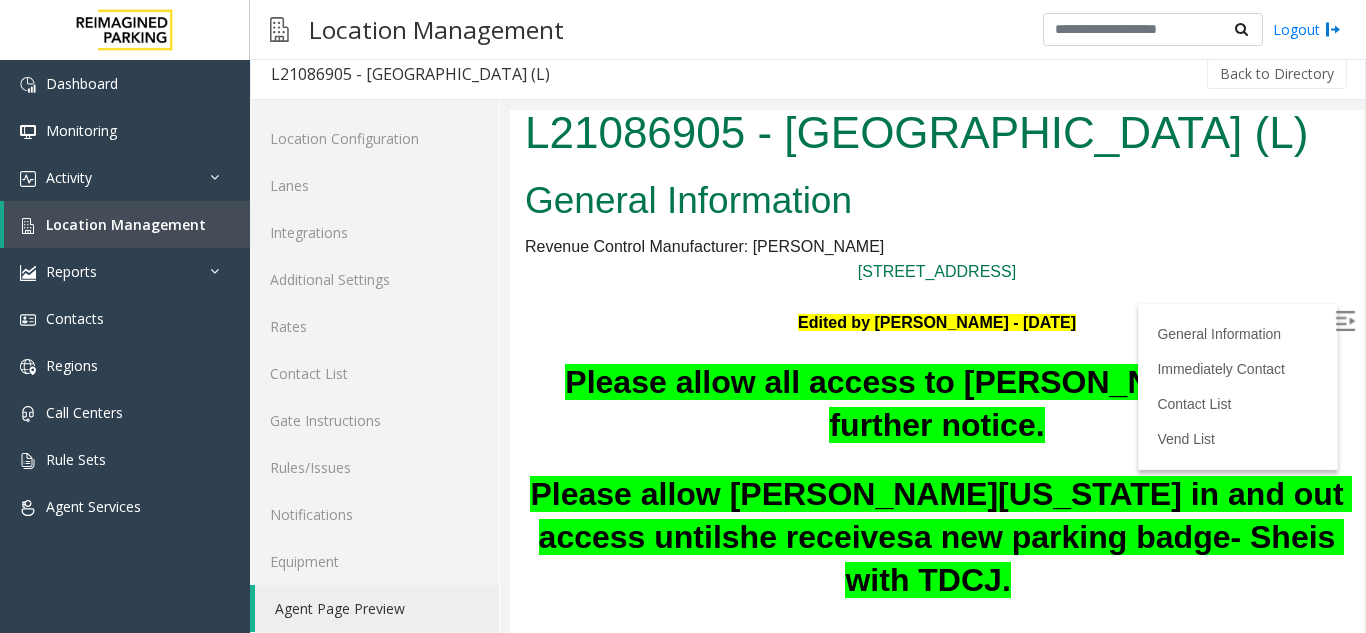 drag, startPoint x: 1344, startPoint y: 220, endPoint x: 1859, endPoint y: 312, distance: 523.15295 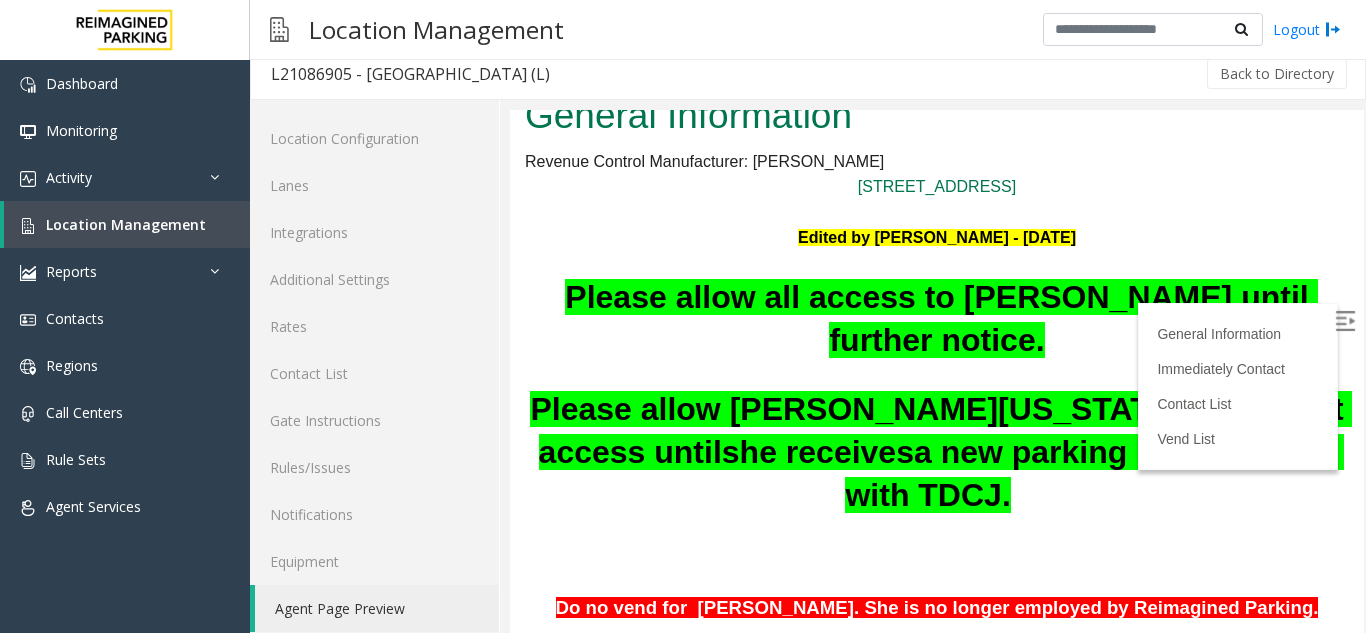 scroll, scrollTop: 141, scrollLeft: 0, axis: vertical 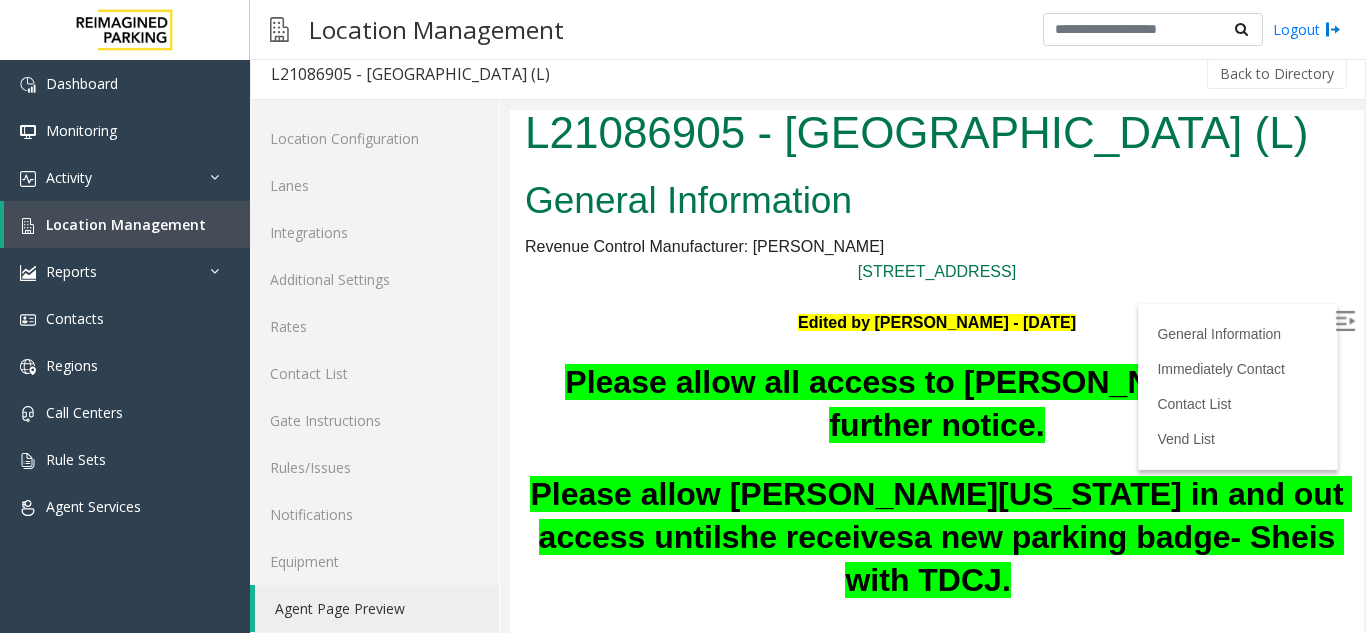 drag, startPoint x: 696, startPoint y: 449, endPoint x: 1005, endPoint y: 460, distance: 309.19574 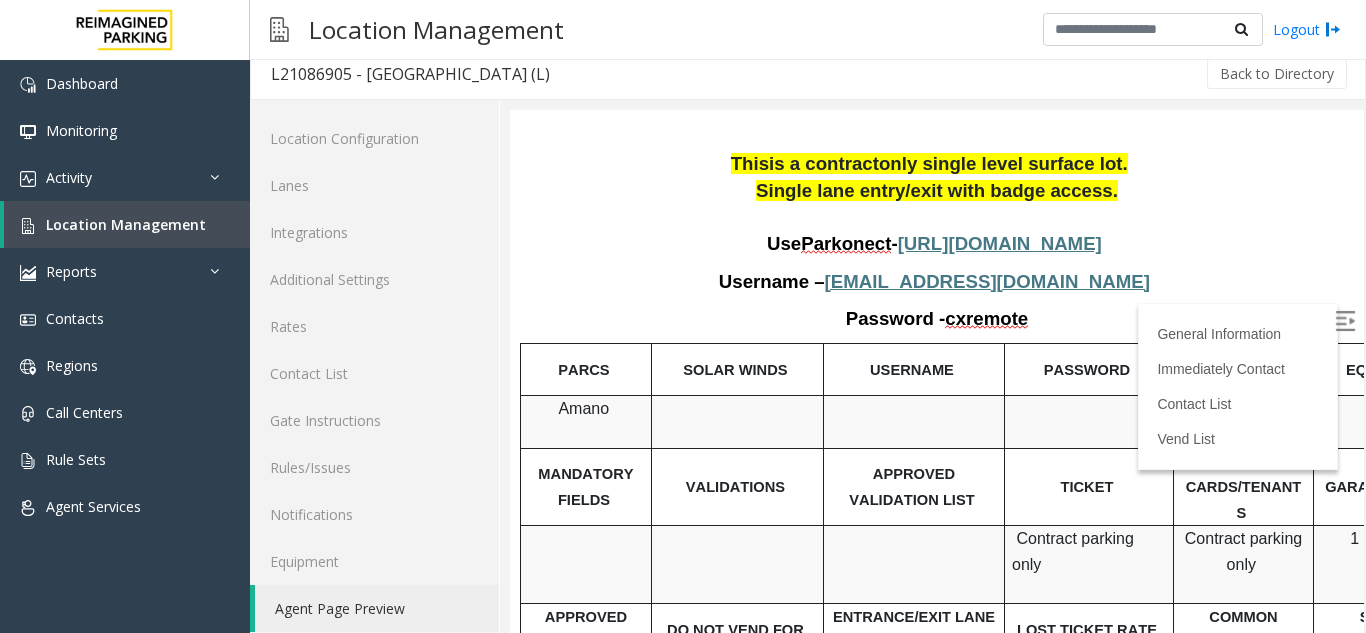 scroll, scrollTop: 11, scrollLeft: 0, axis: vertical 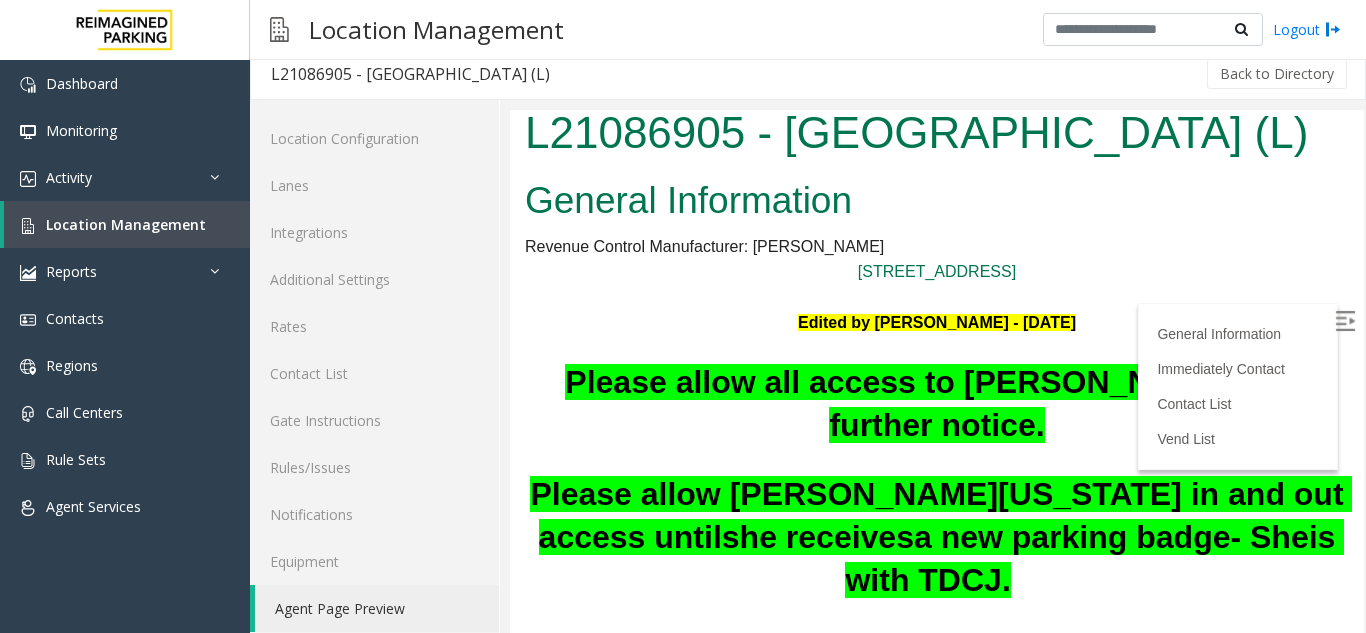 click on "General Information
Revenue Control Manufacturer: [PERSON_NAME]
[STREET_ADDRESS] Edited by [PERSON_NAME] - [DATE] Please allow all access to [PERSON_NAME] until further notice. Please allow [PERSON_NAME][US_STATE] in and out access until  she receives  a new parking badge - She  is with TDCJ.     Do no vend for  [PERSON_NAME]. She is no longer employed by Reimagined Parking. Do no vend for  A bebe  Ad imasu   For  Individual  monthly parkers, make sure to ask about the error which machine is showing.  If it is a  “pass back   violation ”,  please email  [EMAIL_ADDRESS][DOMAIN_NAME]  at end of day so that access may be corrected and vend the gate for in and out for that day.    TDCJ and/or [US_STATE] Department of Criminal Justice  ONLY Parkonect  please do not vend the gates and instruct them to park at a paid lot.  They may go to [STREET_ADDRESS] which is $5.00 Daily if they wish. If  not,  they may park elsewhere.    do not gate." at bounding box center [937, 1022] 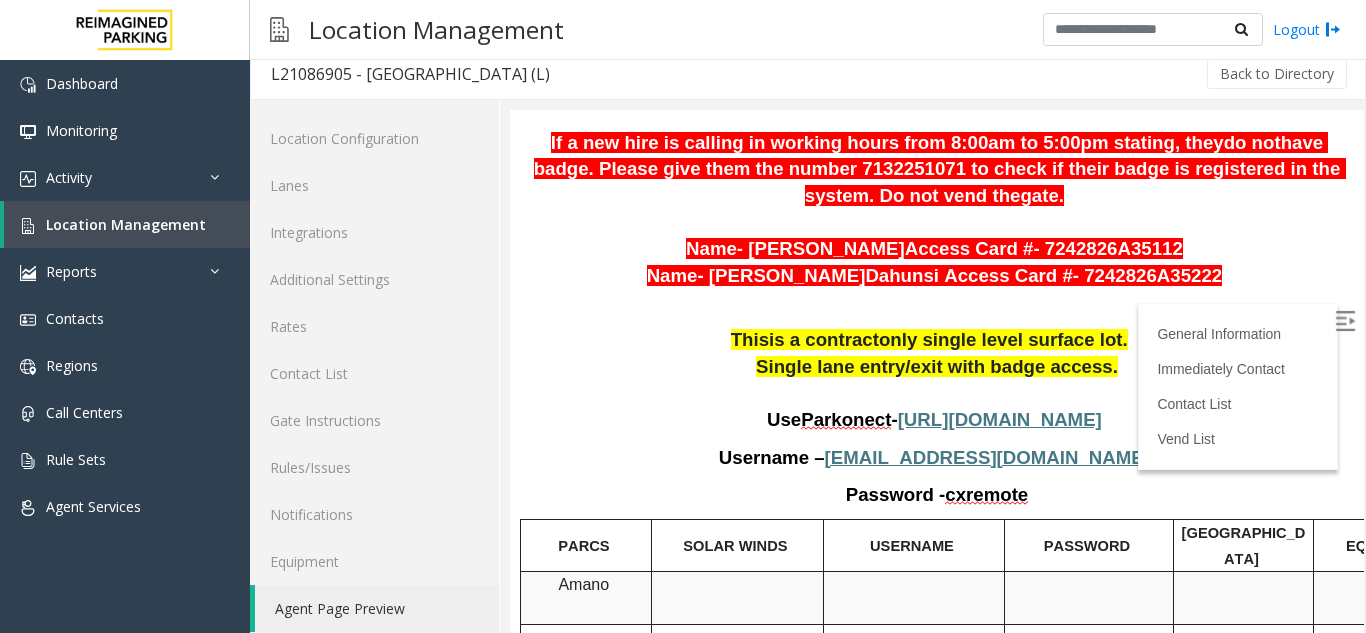 scroll, scrollTop: 911, scrollLeft: 0, axis: vertical 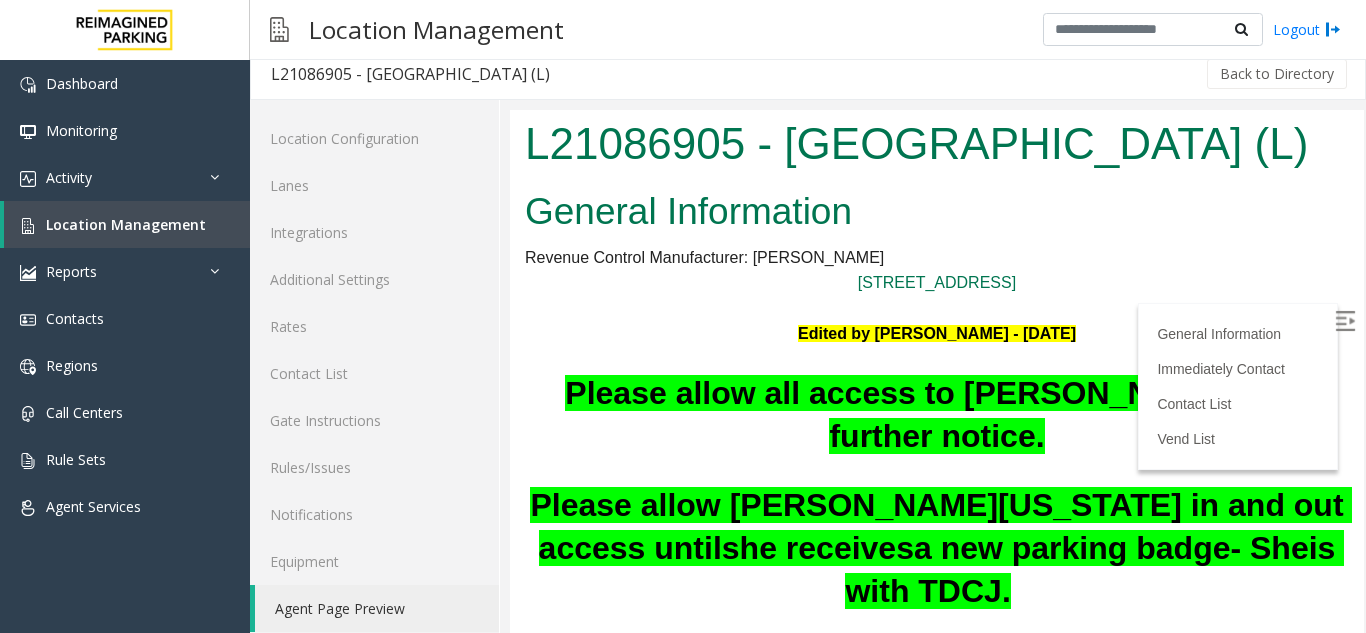 drag, startPoint x: 982, startPoint y: 454, endPoint x: 1180, endPoint y: 480, distance: 199.69977 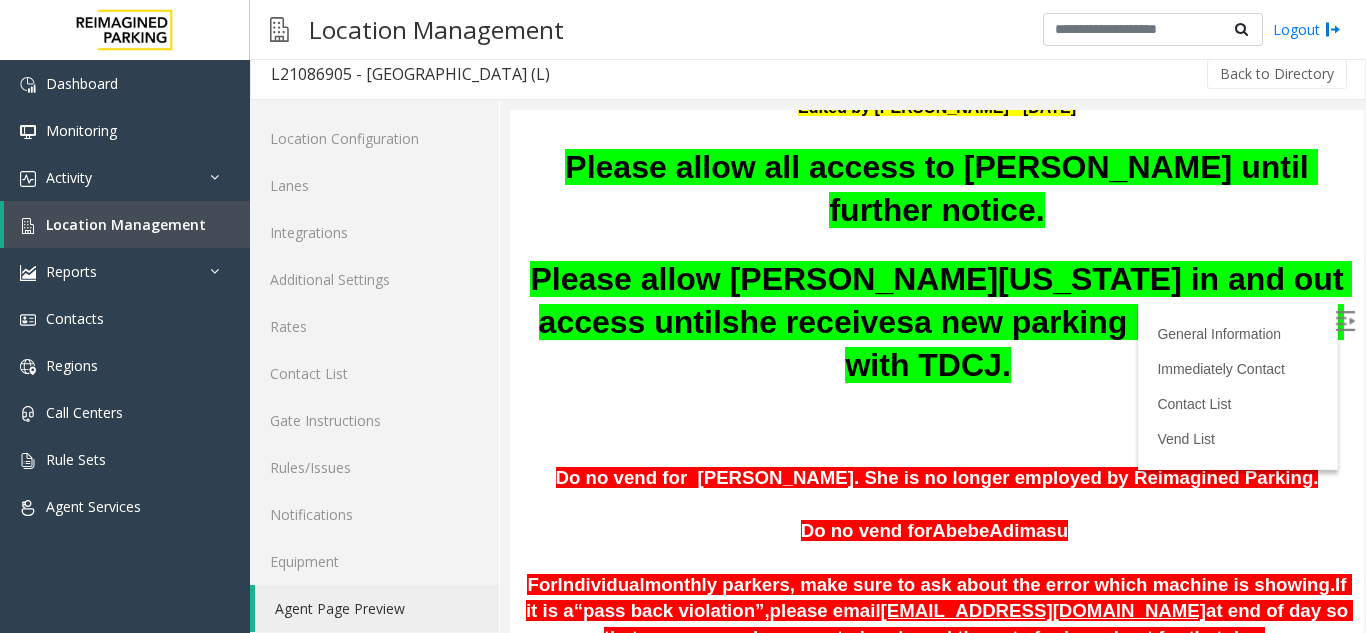 scroll, scrollTop: 221, scrollLeft: 0, axis: vertical 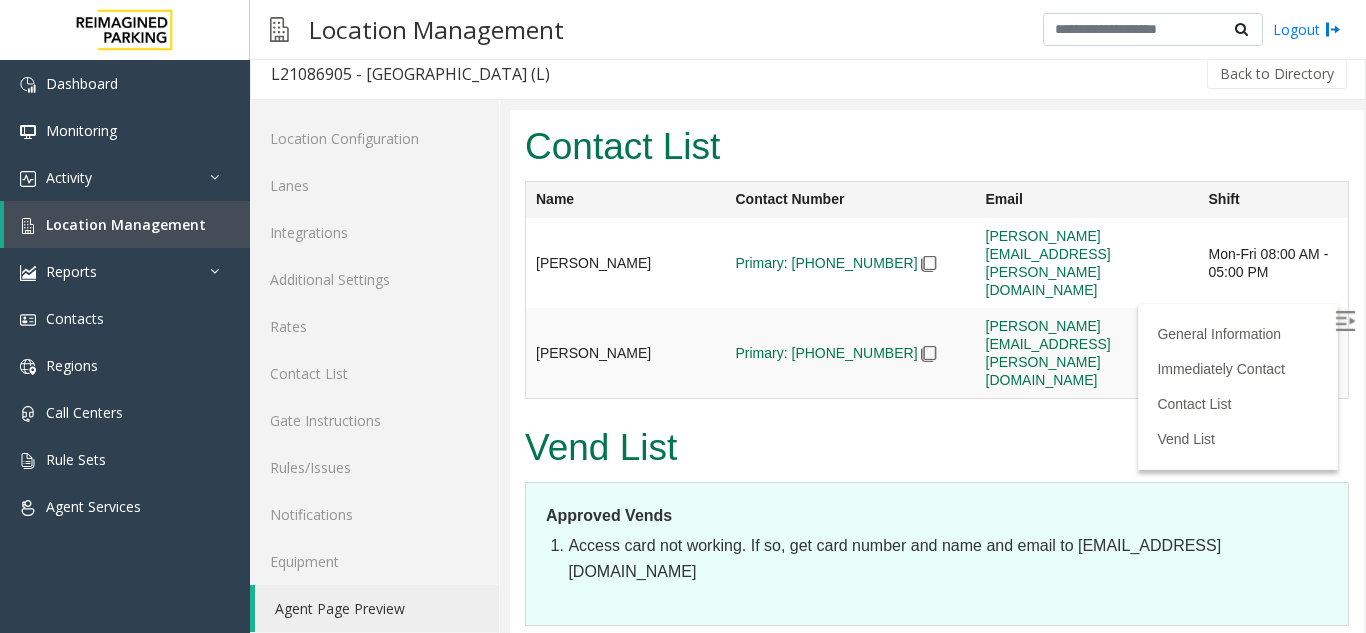 drag, startPoint x: 566, startPoint y: 429, endPoint x: 819, endPoint y: 445, distance: 253.50542 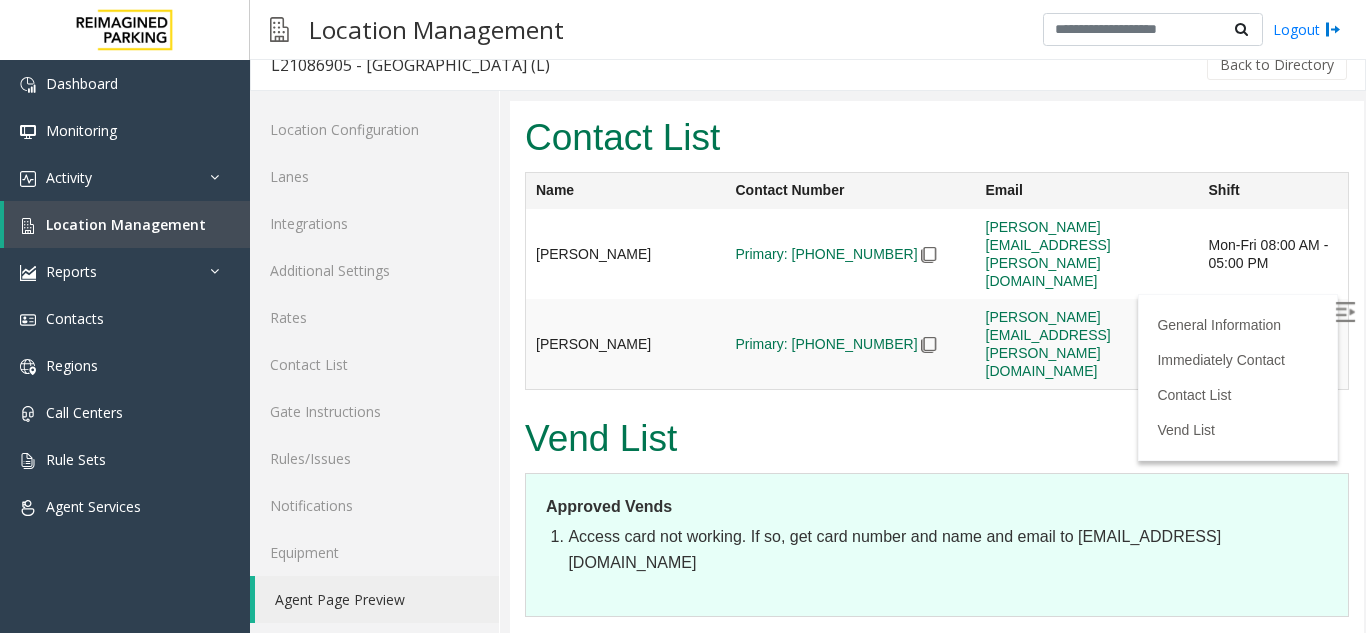 scroll, scrollTop: 26, scrollLeft: 0, axis: vertical 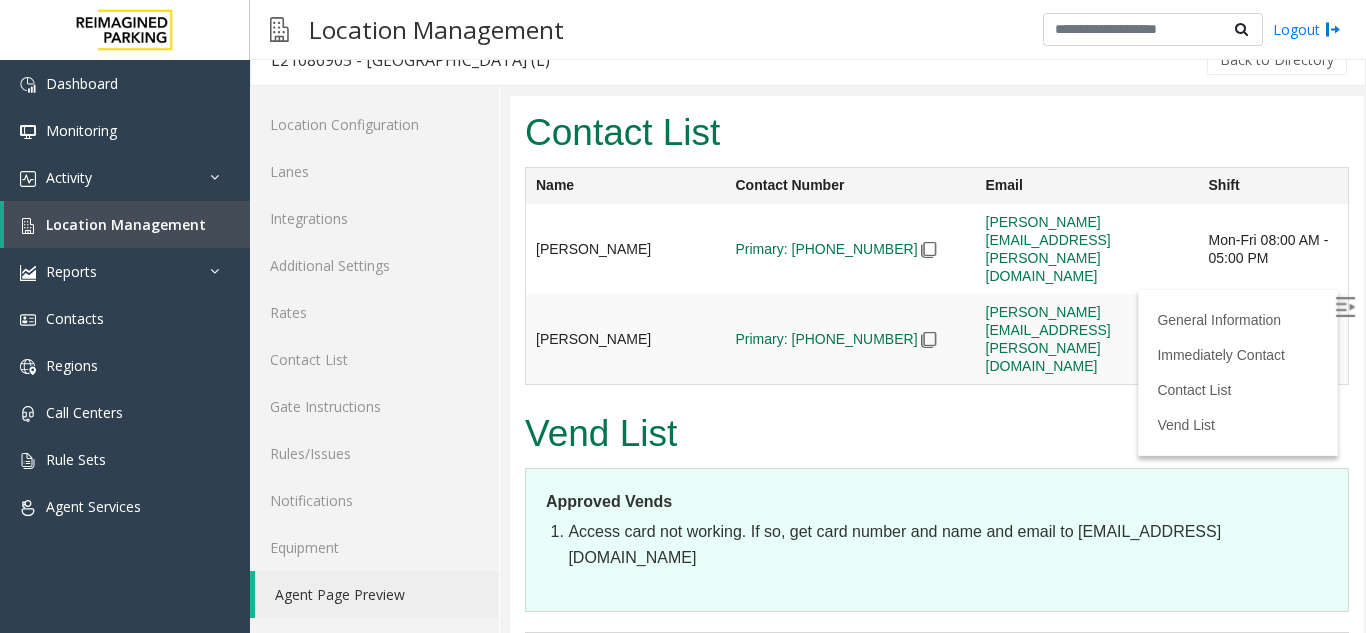 click on "Access card not working.  If so, get card number and name and email to [EMAIL_ADDRESS][DOMAIN_NAME]" at bounding box center (937, 544) 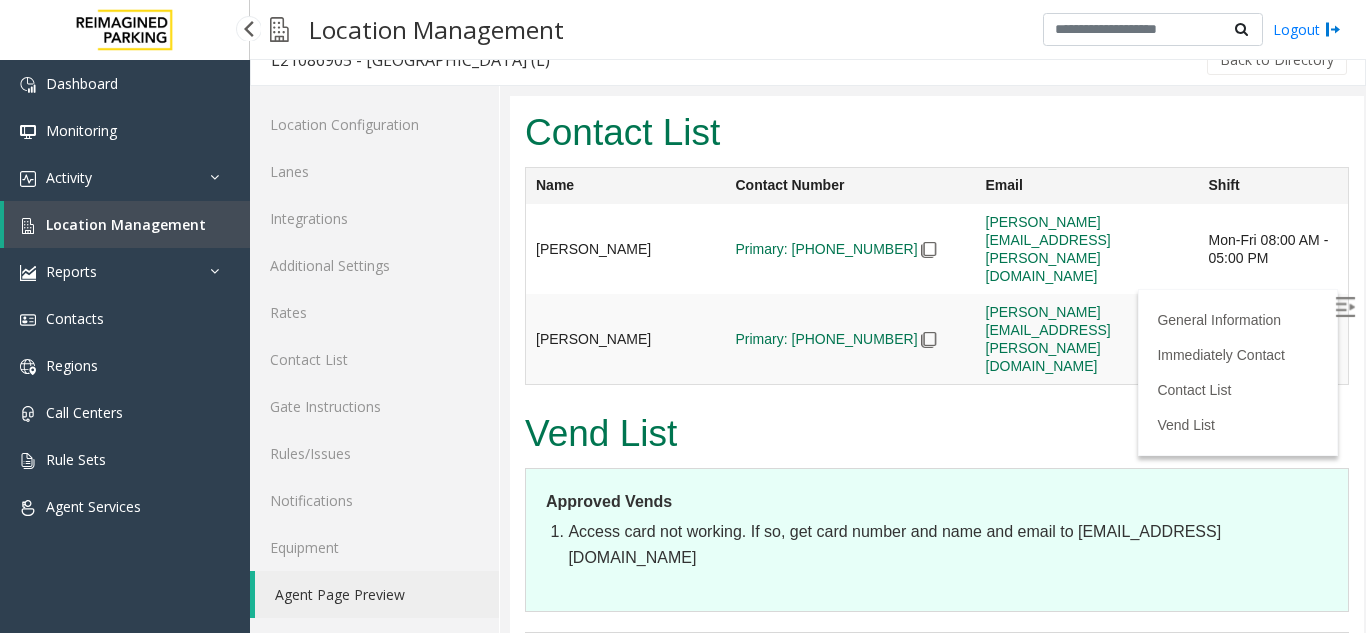 click on "Location Management" at bounding box center (126, 224) 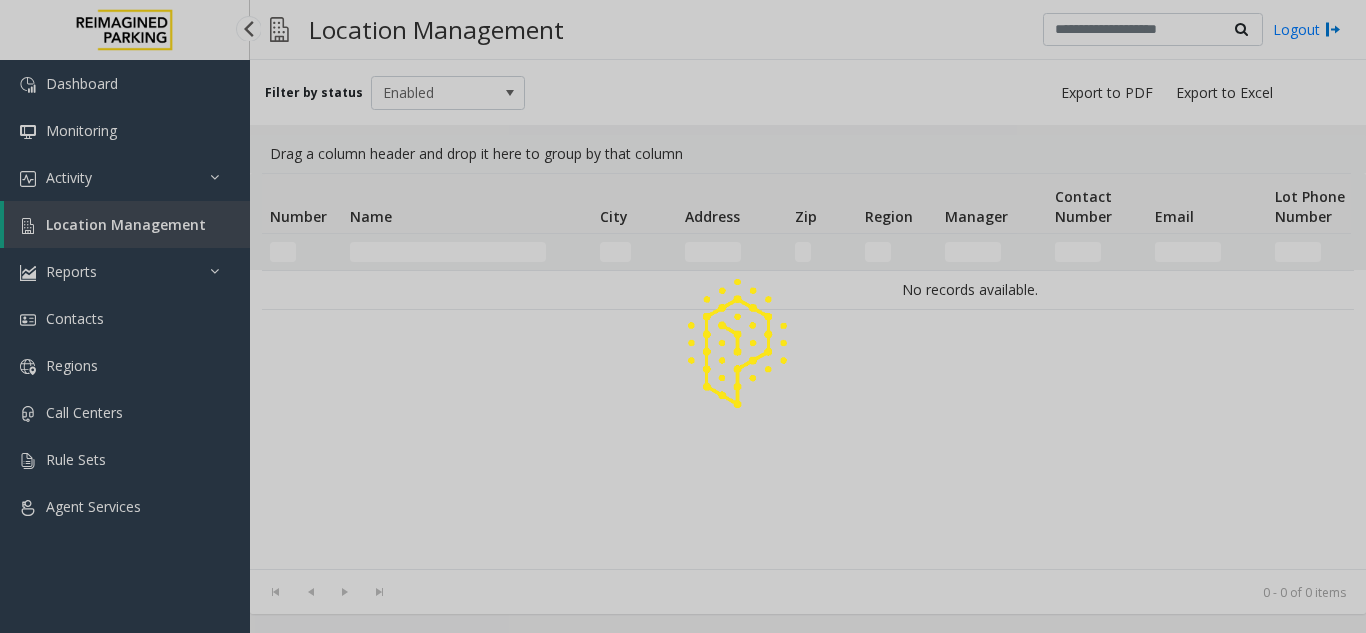 scroll, scrollTop: 0, scrollLeft: 0, axis: both 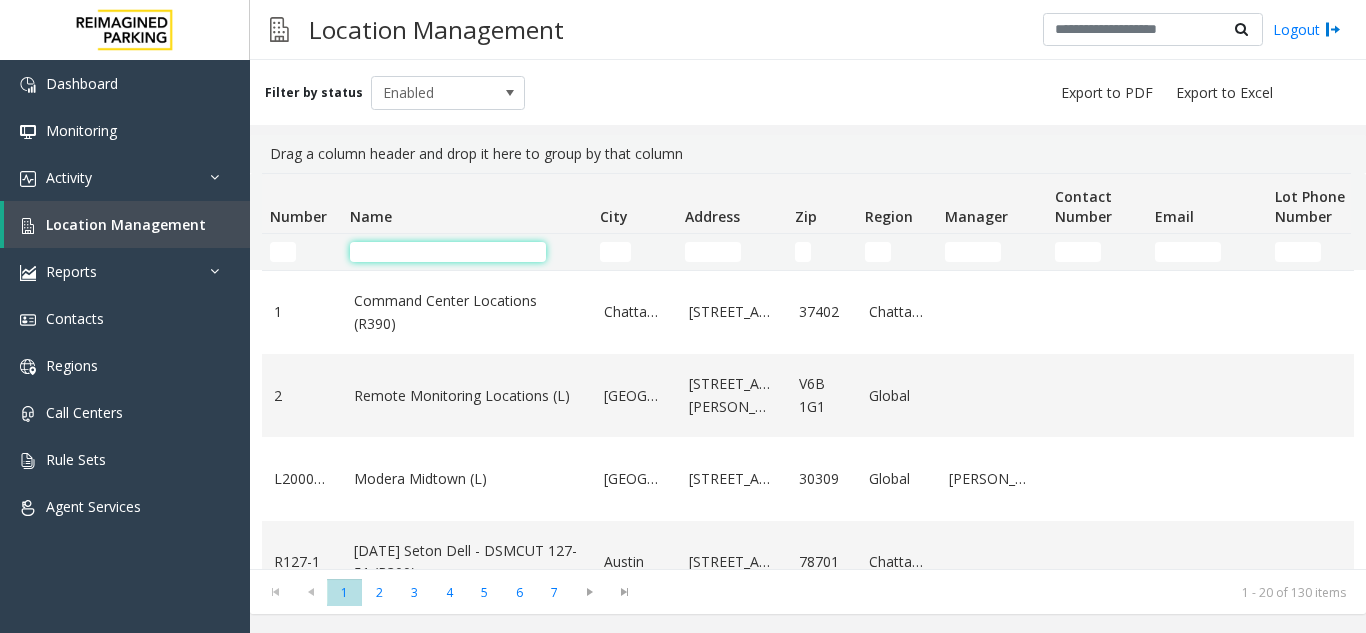 click 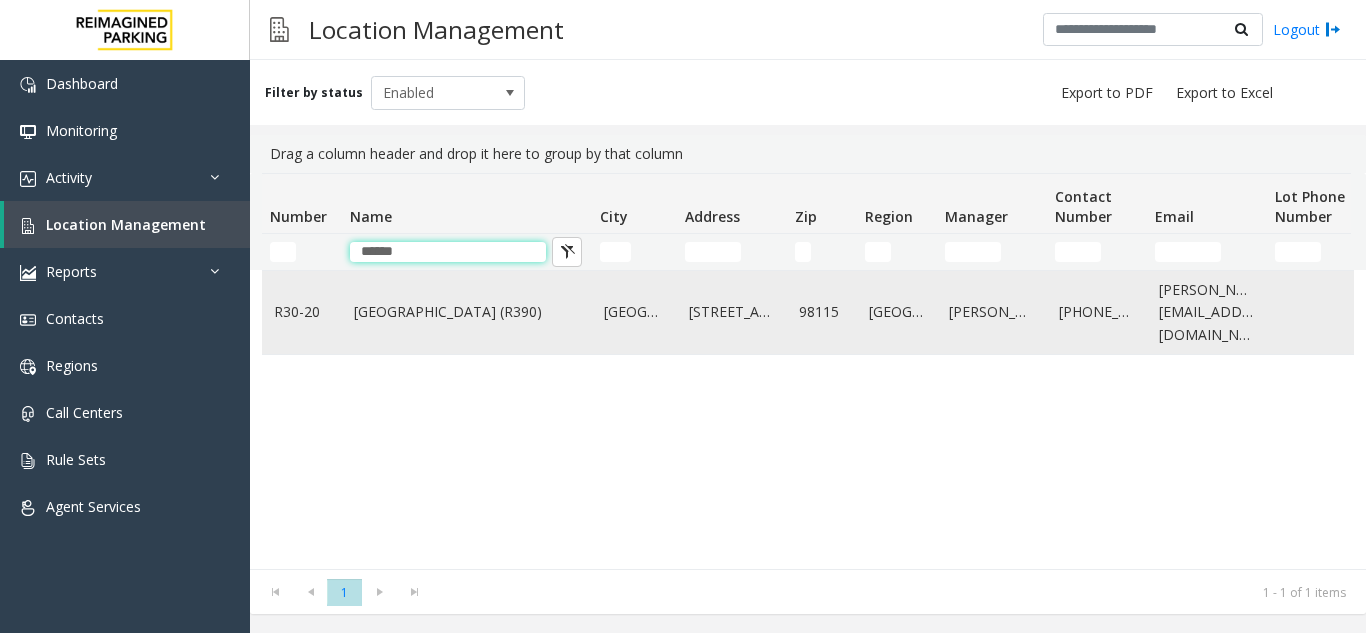 type on "*****" 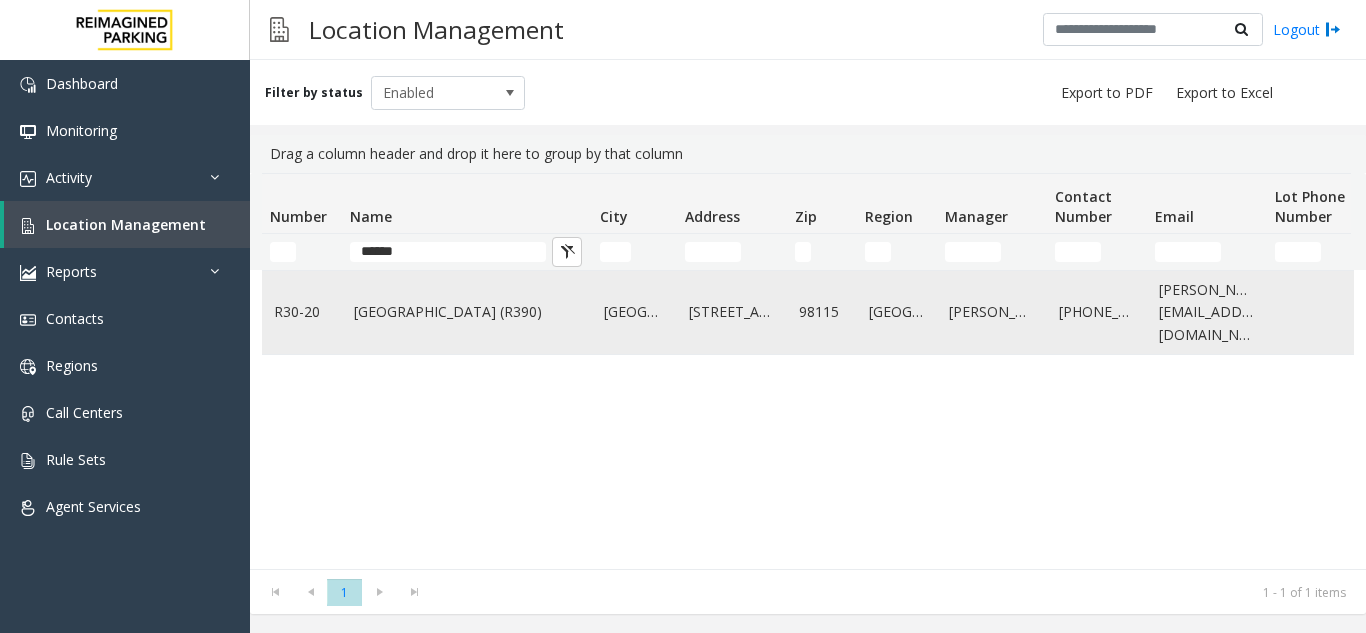 click on "[GEOGRAPHIC_DATA] (R390)" 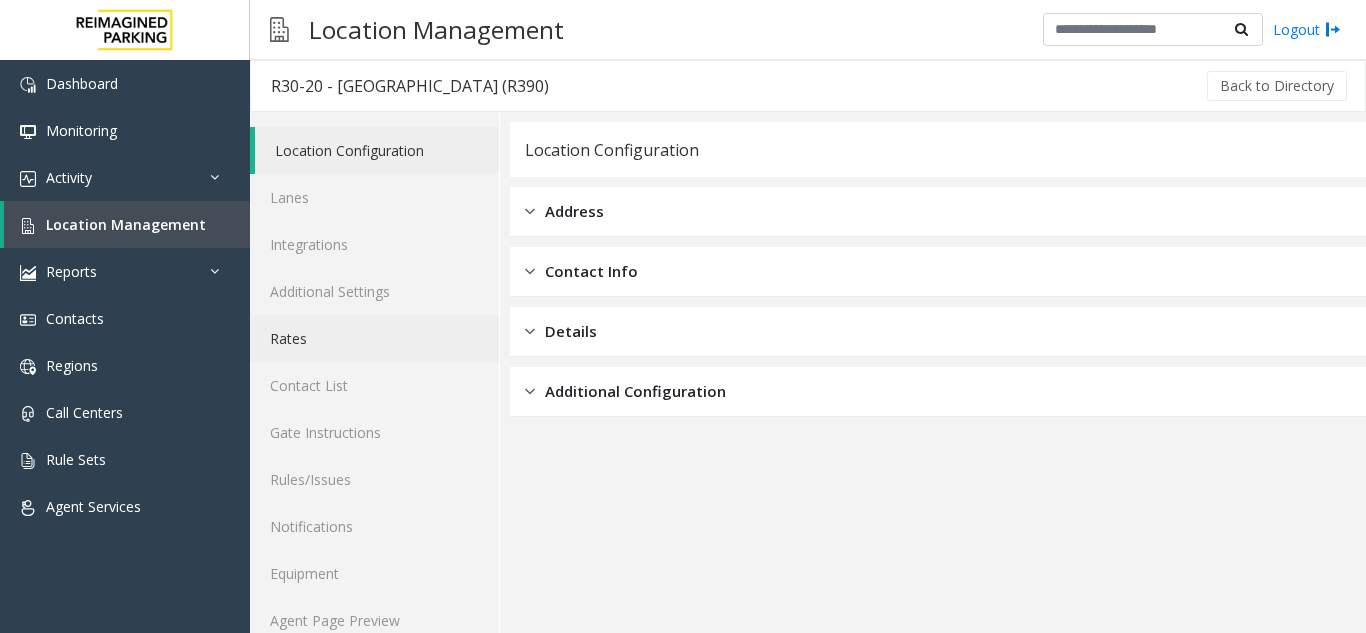 click on "Rates" 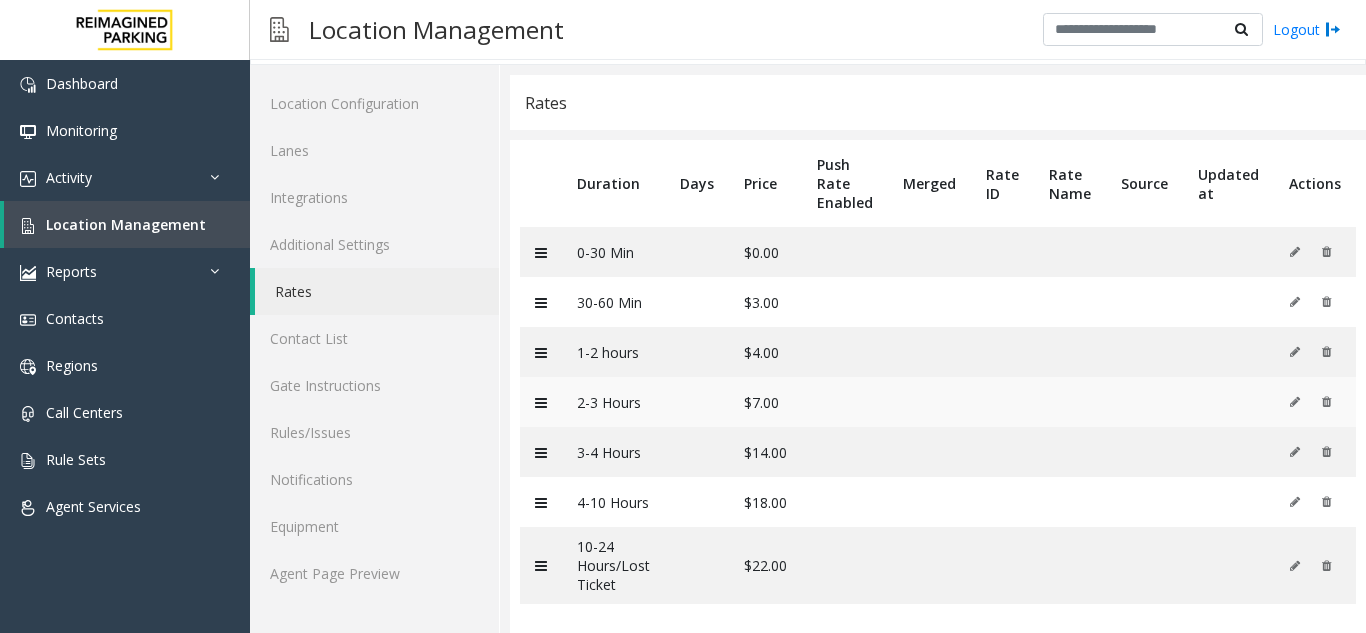 scroll, scrollTop: 73, scrollLeft: 0, axis: vertical 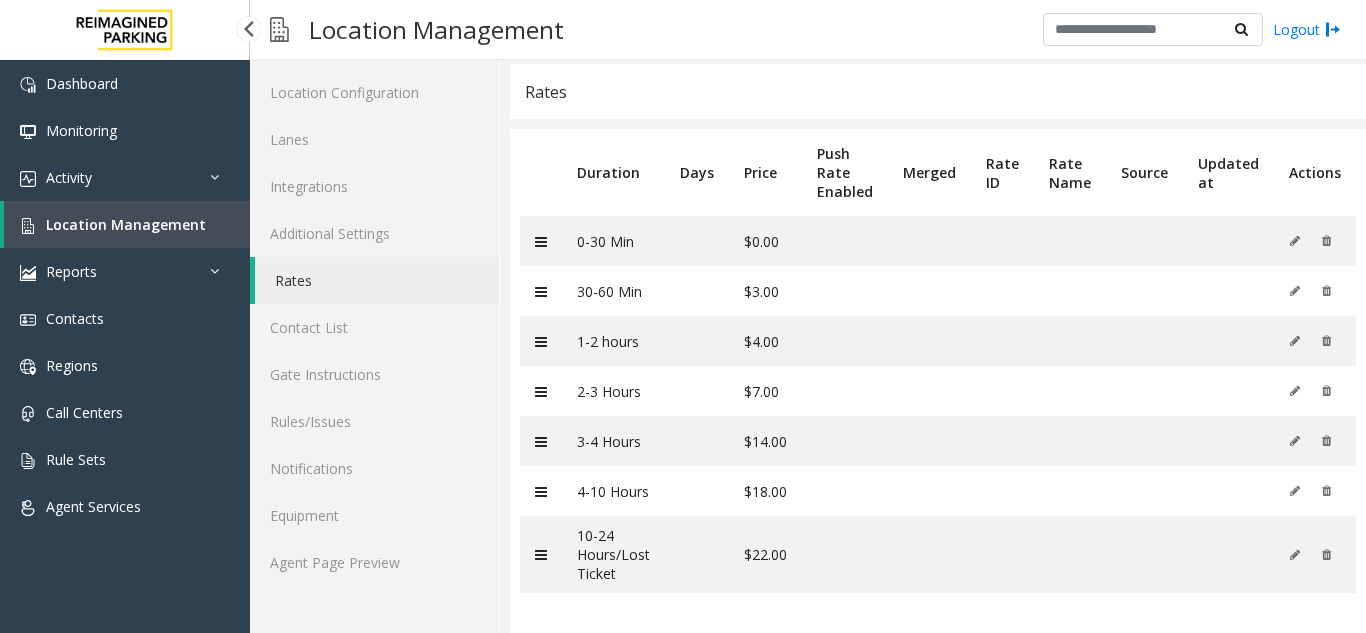 click on "Location Management" at bounding box center (126, 224) 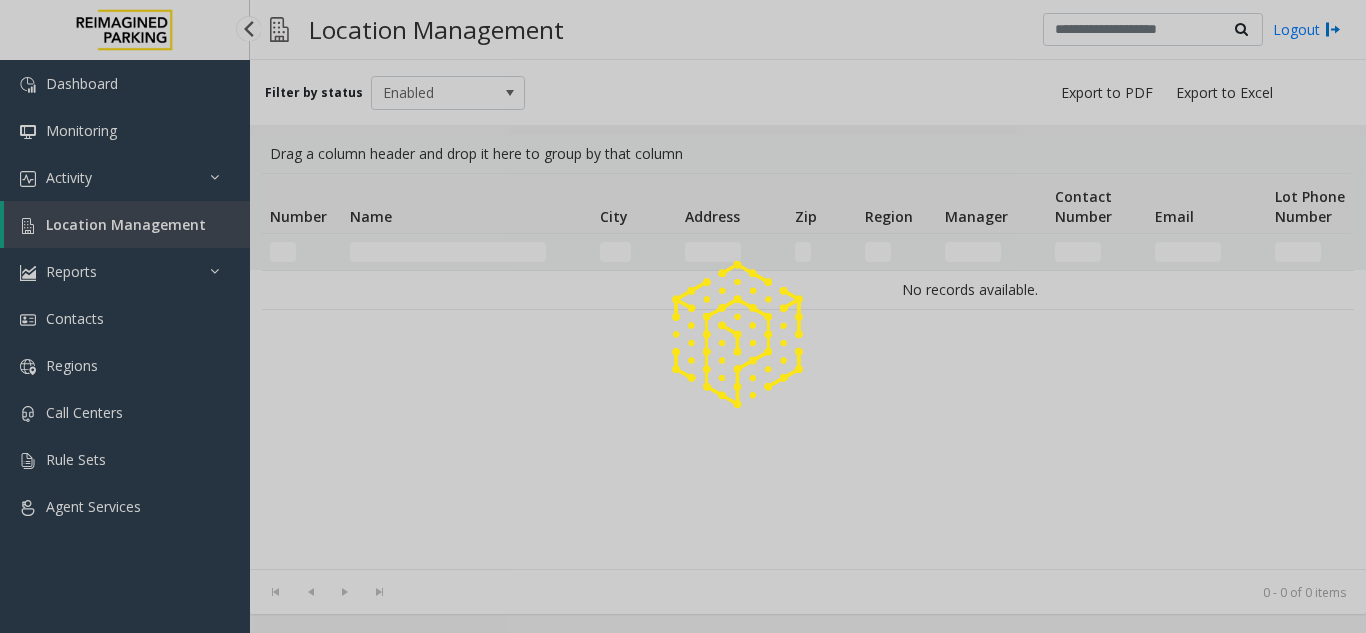 scroll, scrollTop: 0, scrollLeft: 0, axis: both 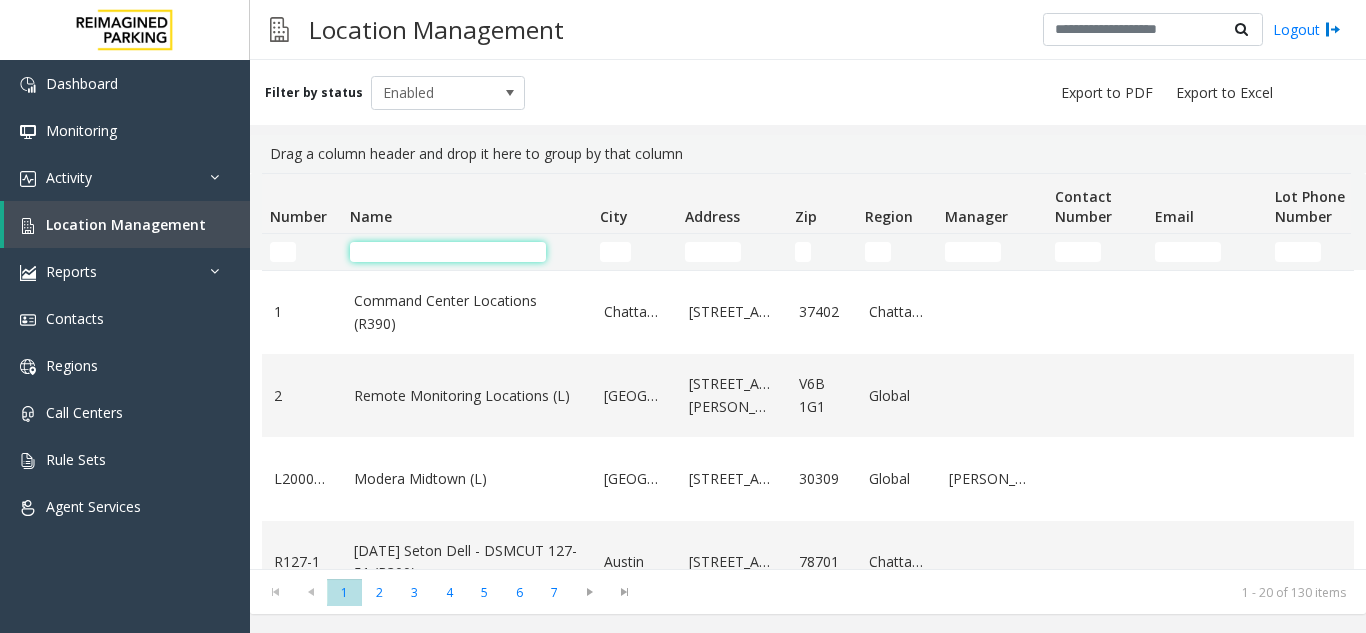 click 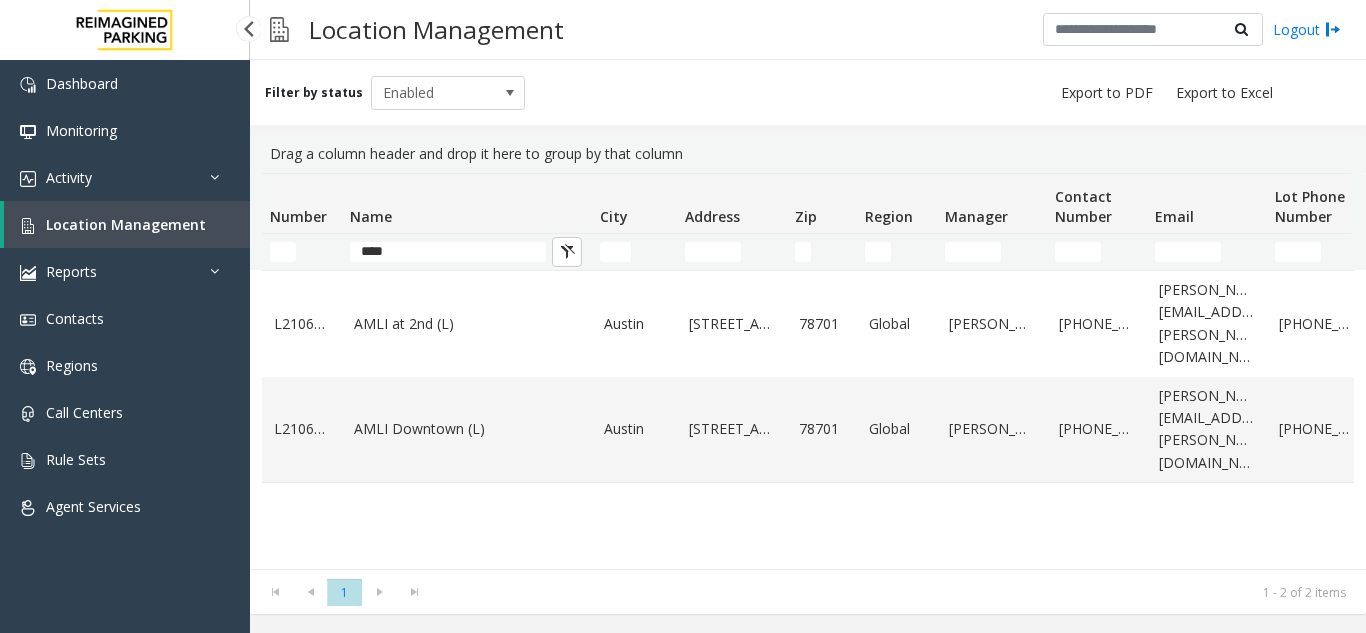 click on "Location Management" at bounding box center [126, 224] 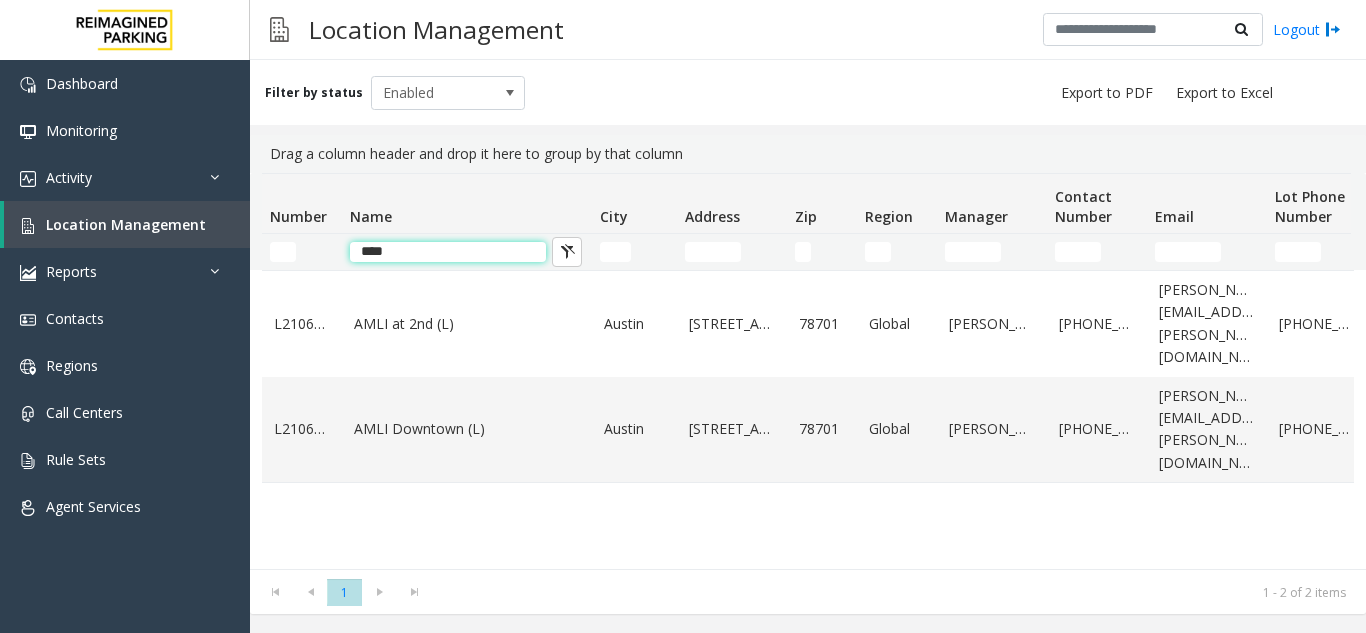 click on "****" 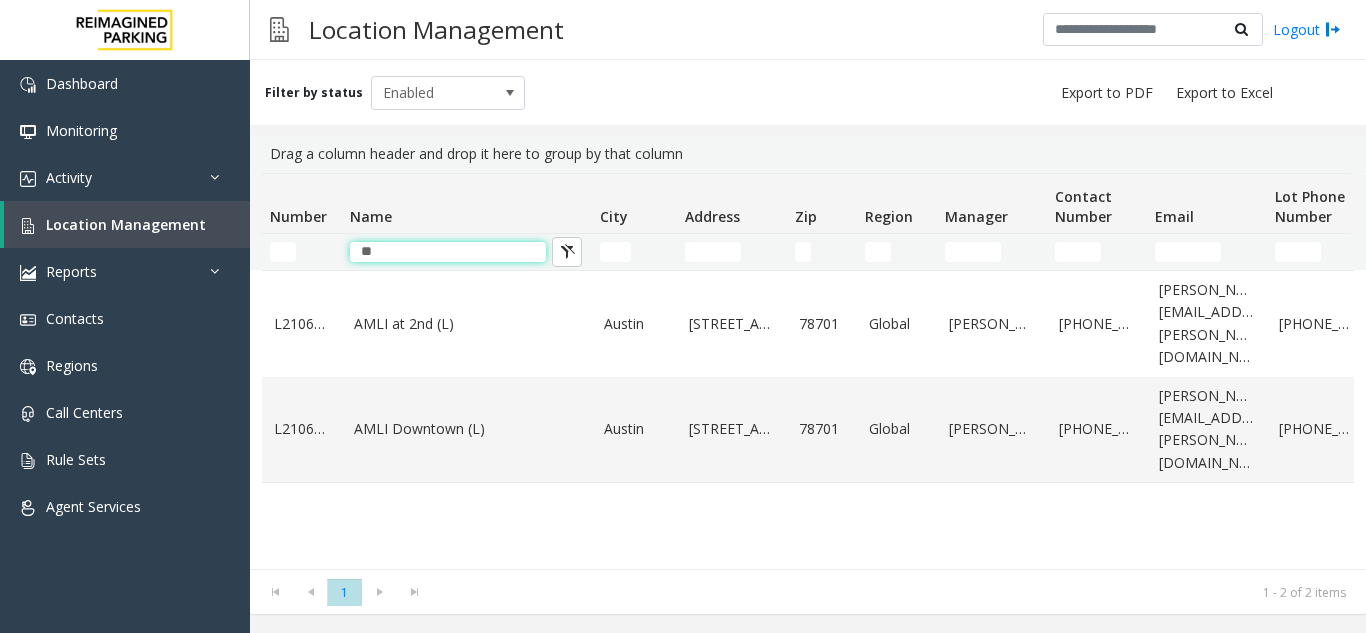 type on "*" 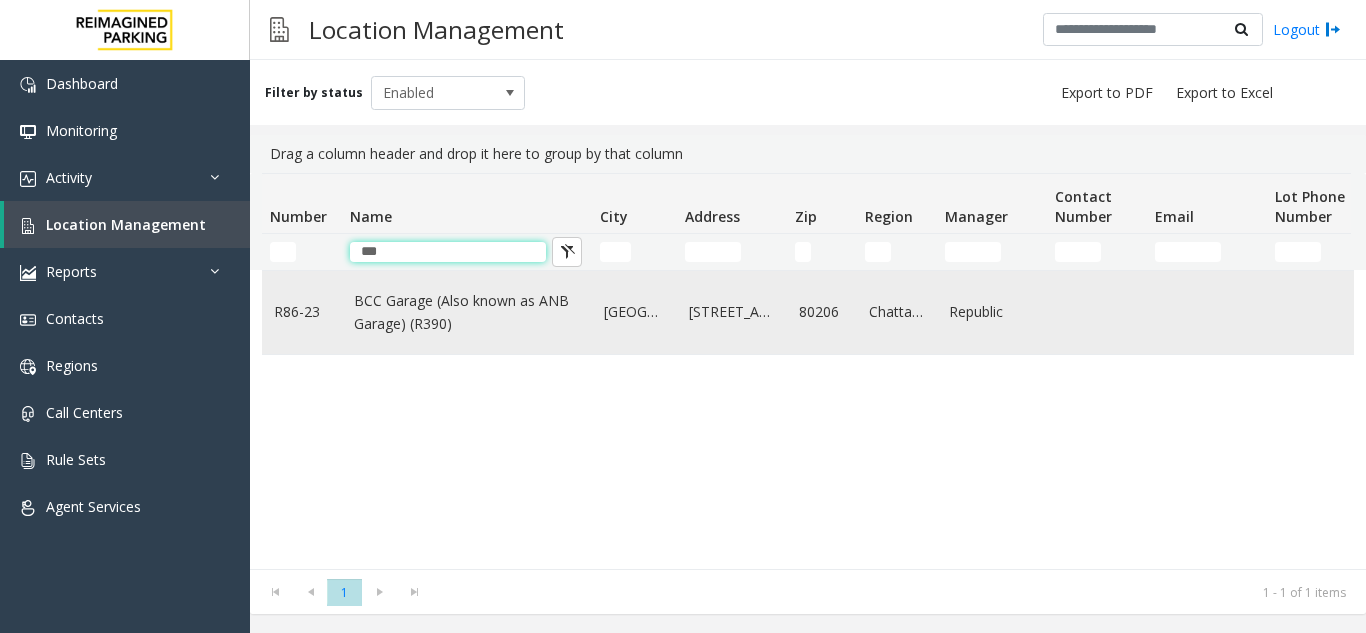 type on "***" 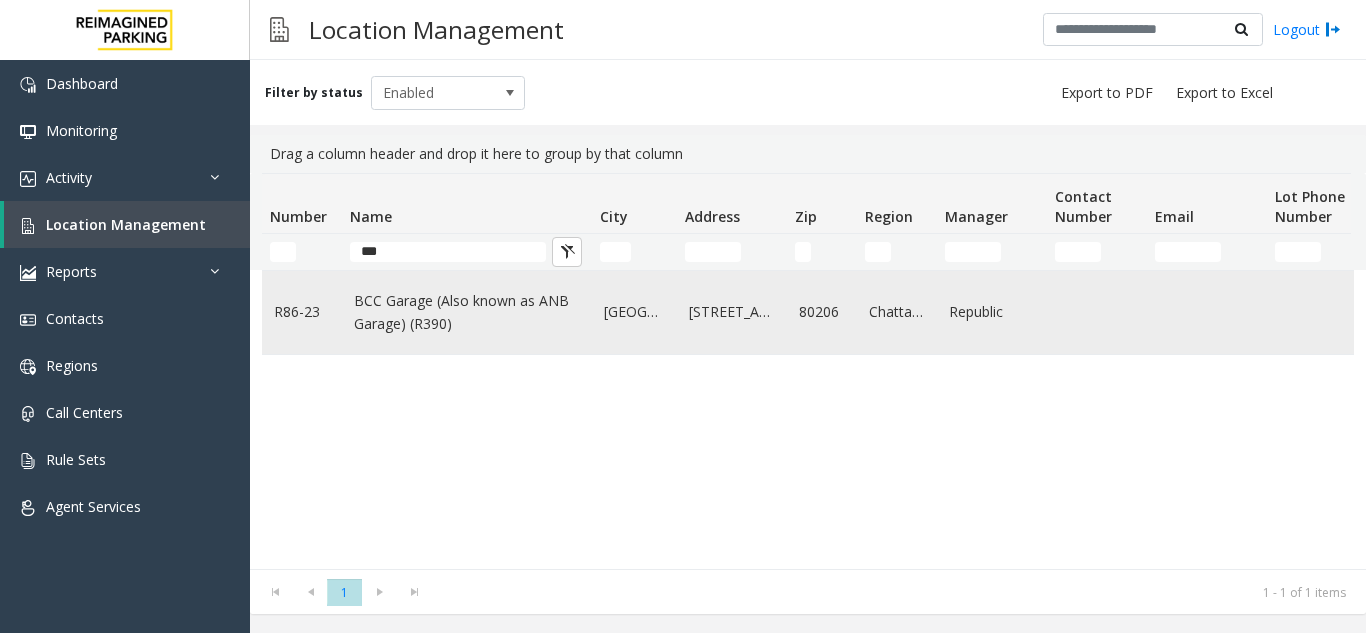 click on "BCC Garage (Also known as ANB Garage) (R390)" 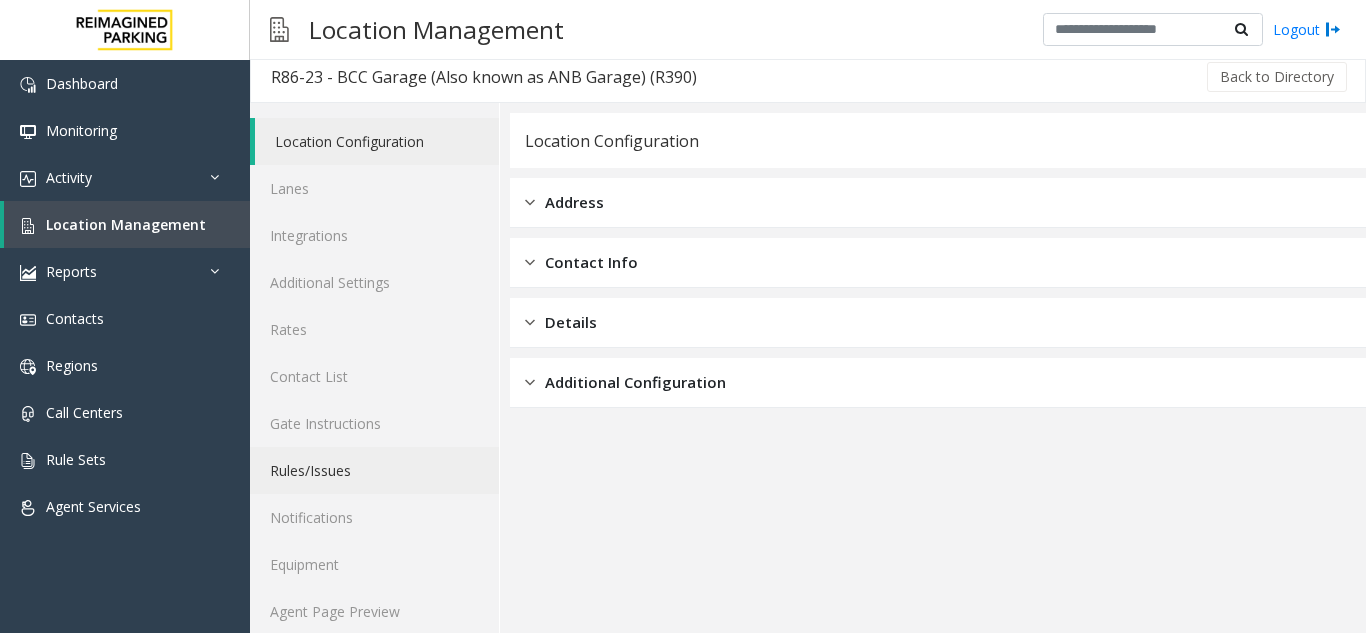 scroll, scrollTop: 26, scrollLeft: 0, axis: vertical 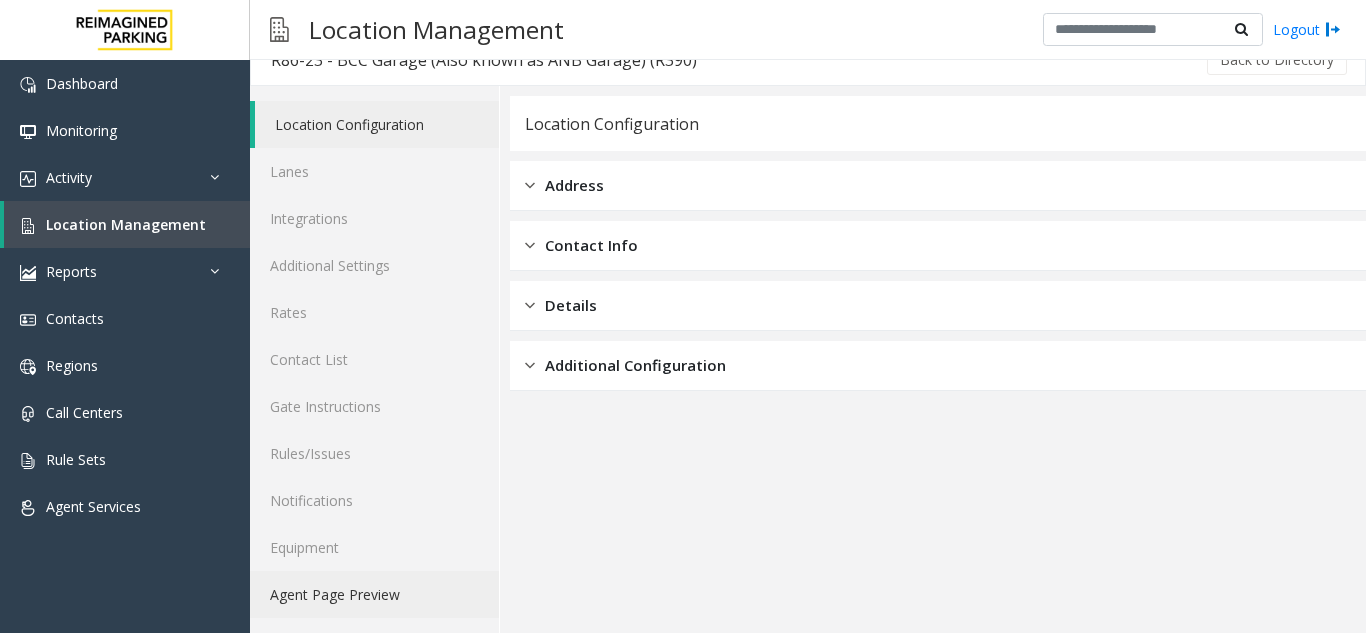 click on "Agent Page Preview" 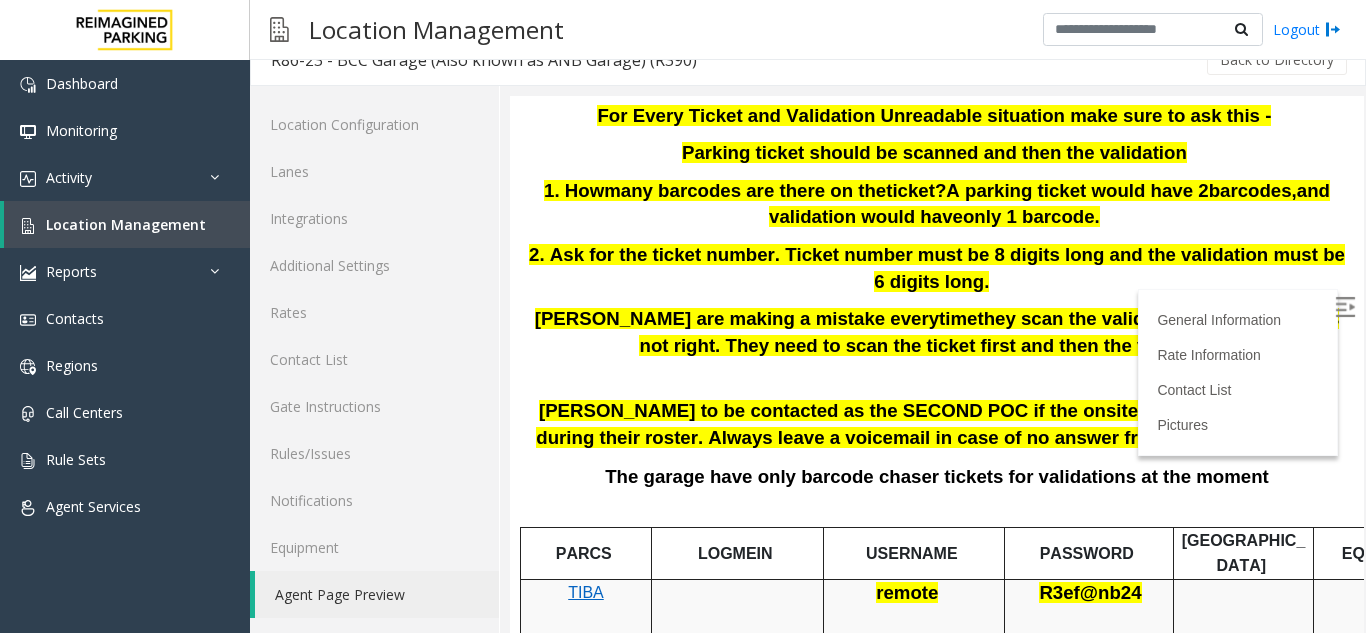 scroll, scrollTop: 924, scrollLeft: 0, axis: vertical 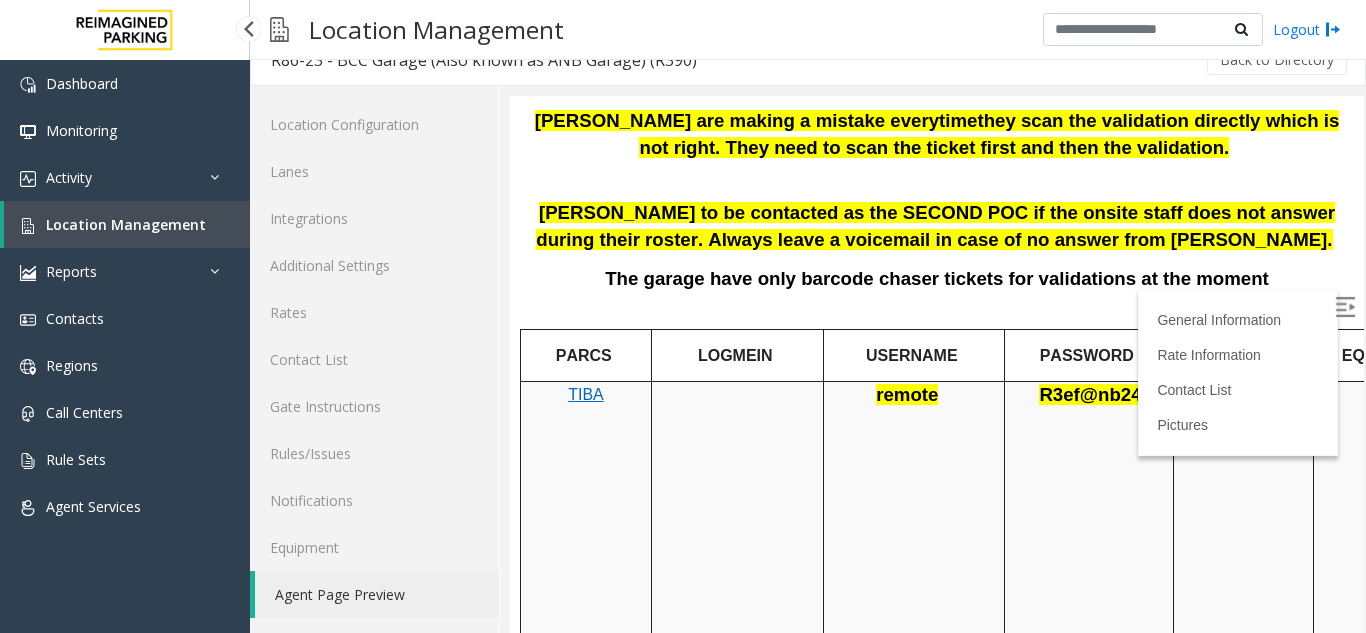 click on "Location Management" at bounding box center (126, 224) 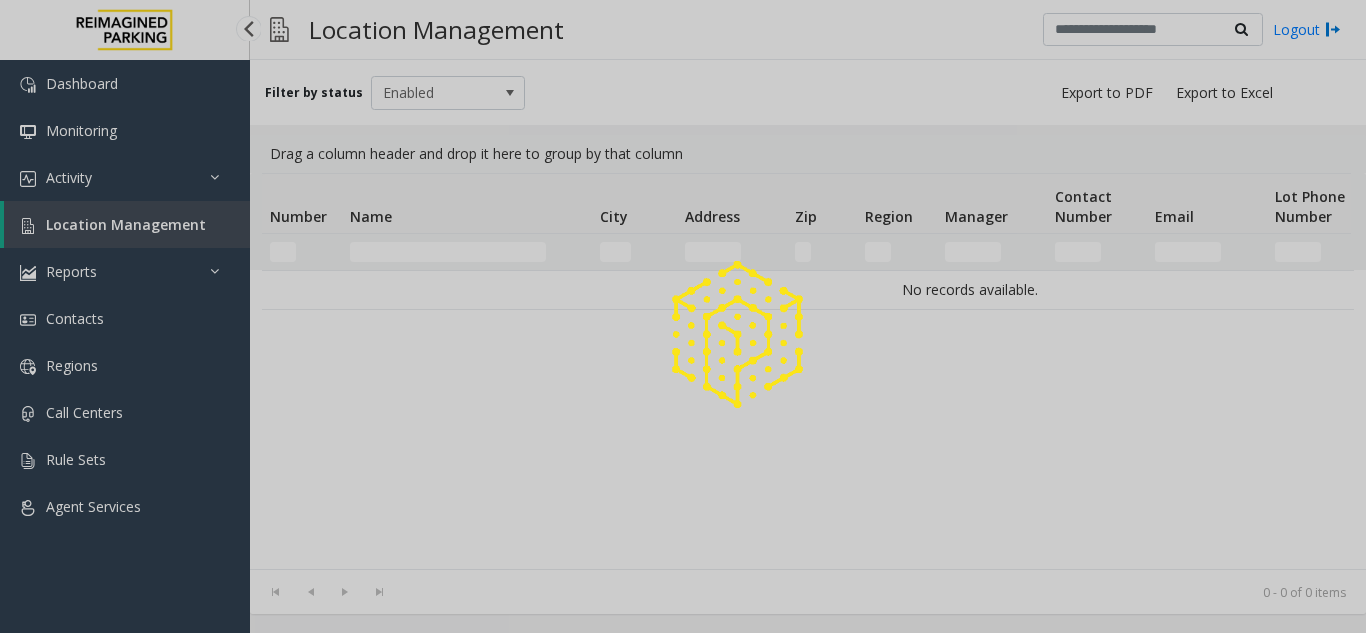 scroll, scrollTop: 0, scrollLeft: 0, axis: both 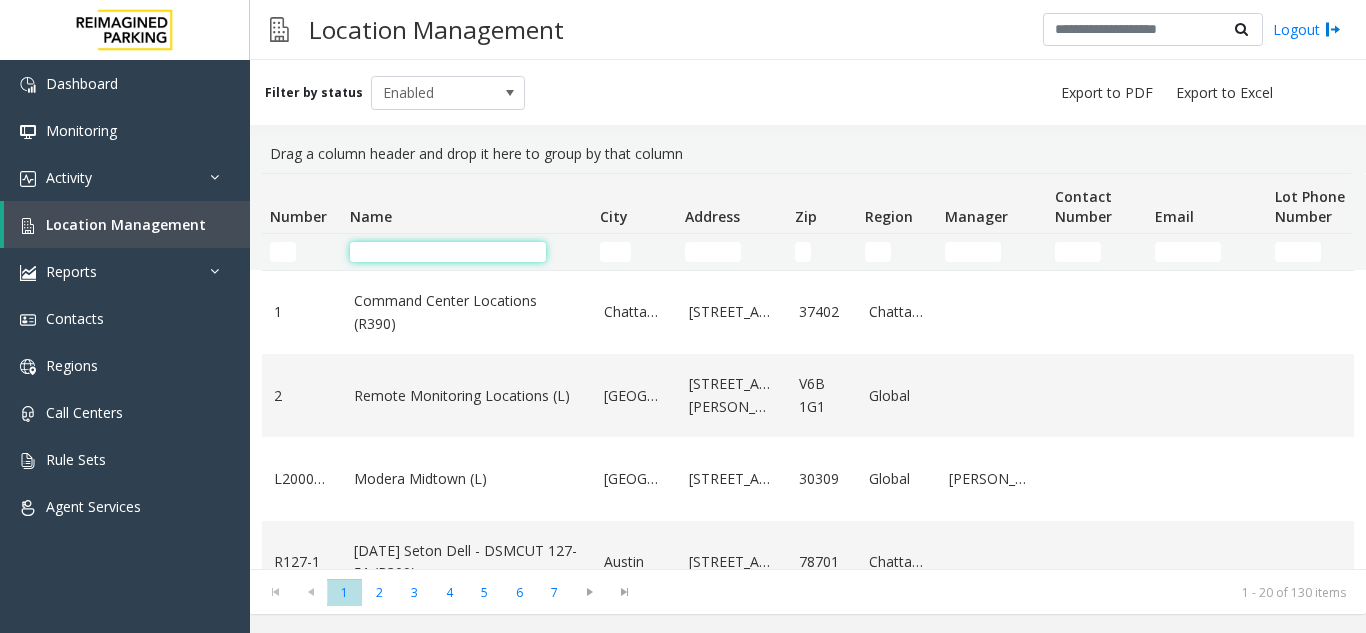 click 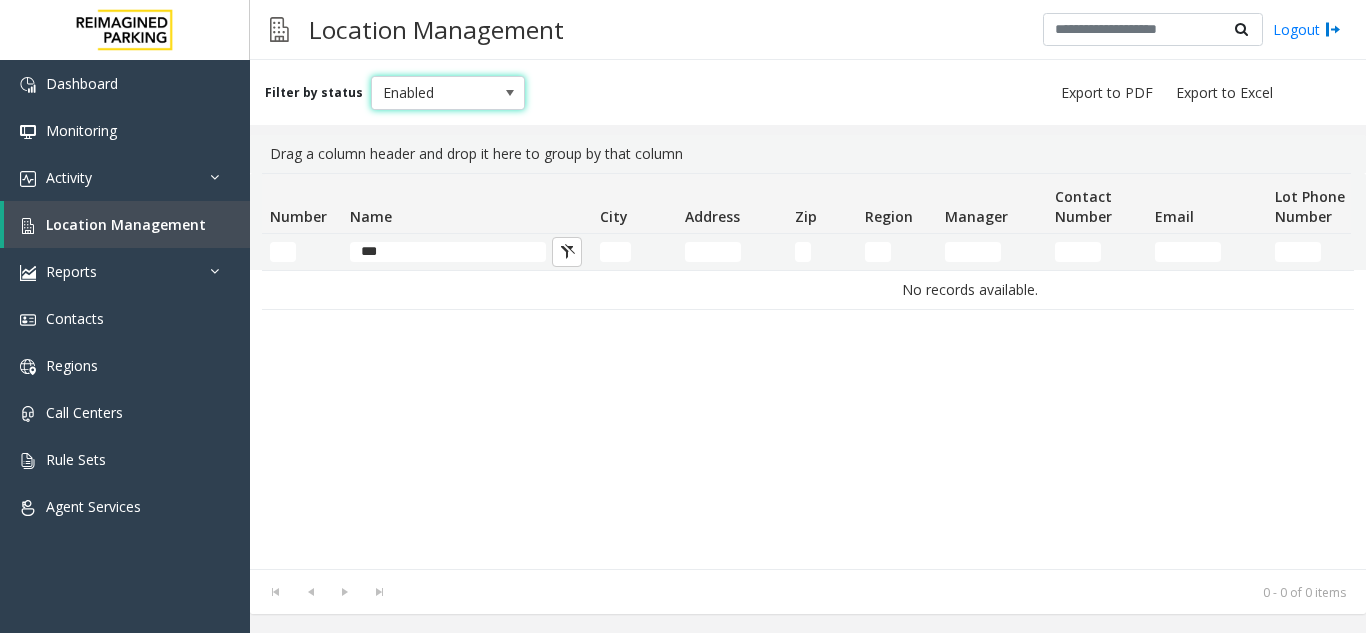 click on "Enabled" at bounding box center (433, 93) 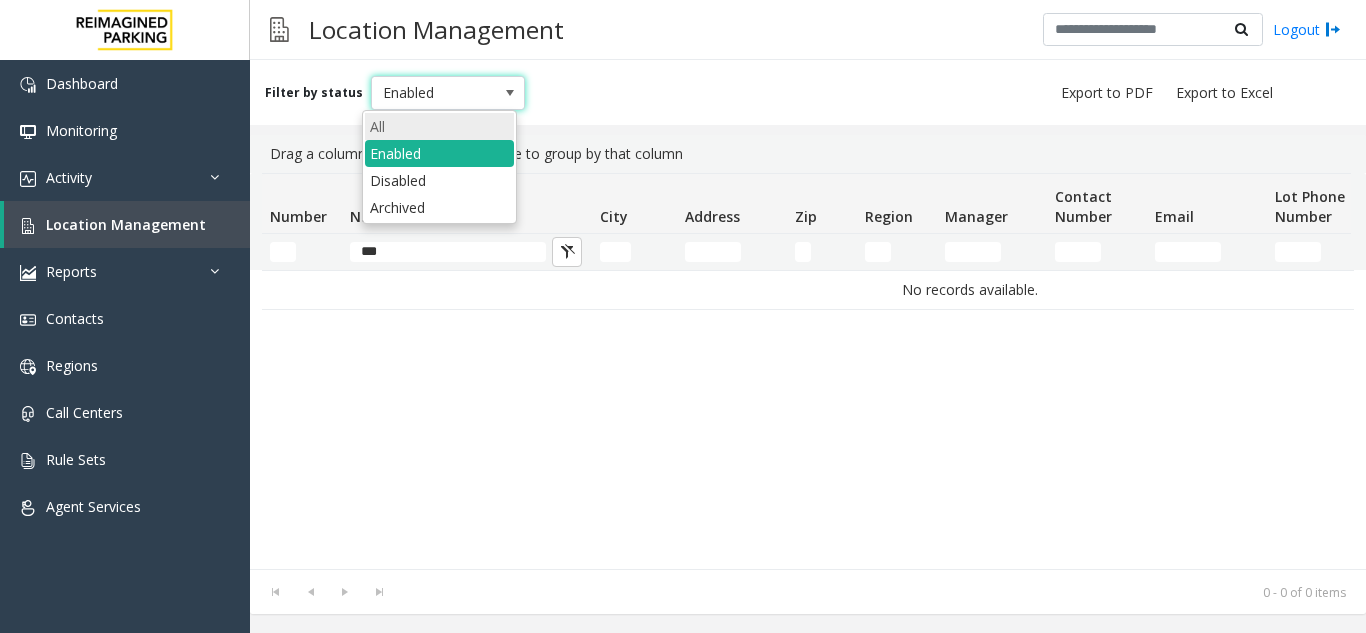 click on "All" at bounding box center (439, 126) 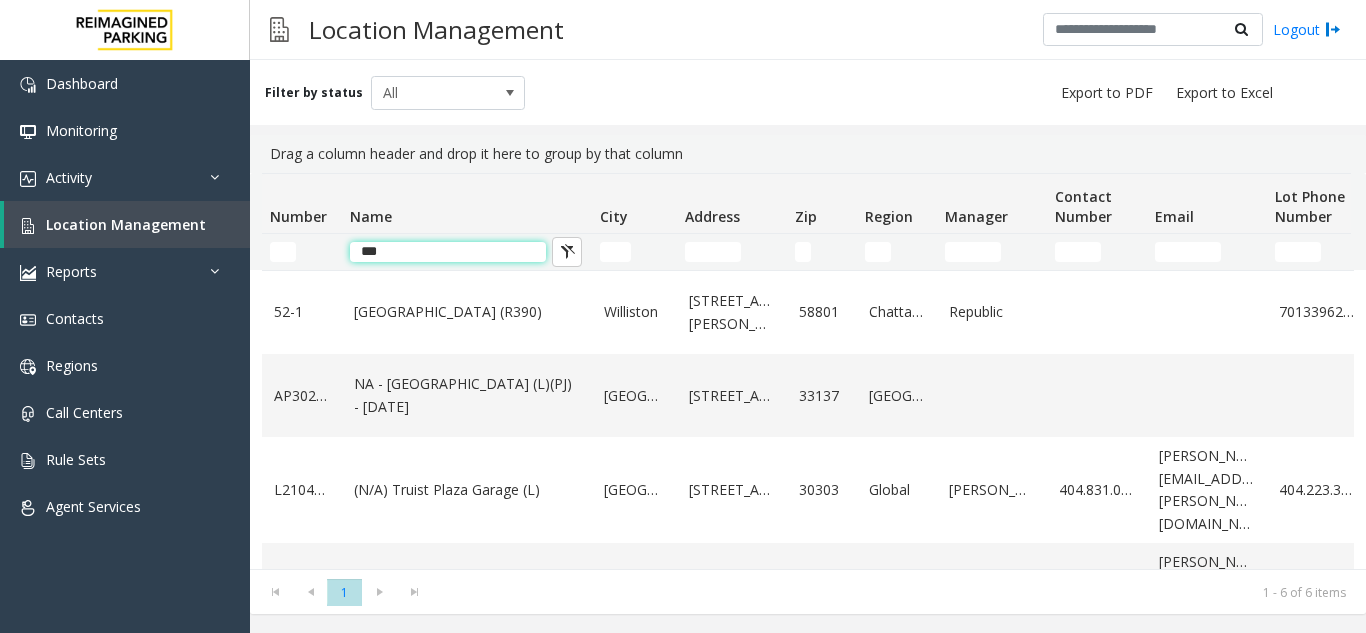 click on "***" 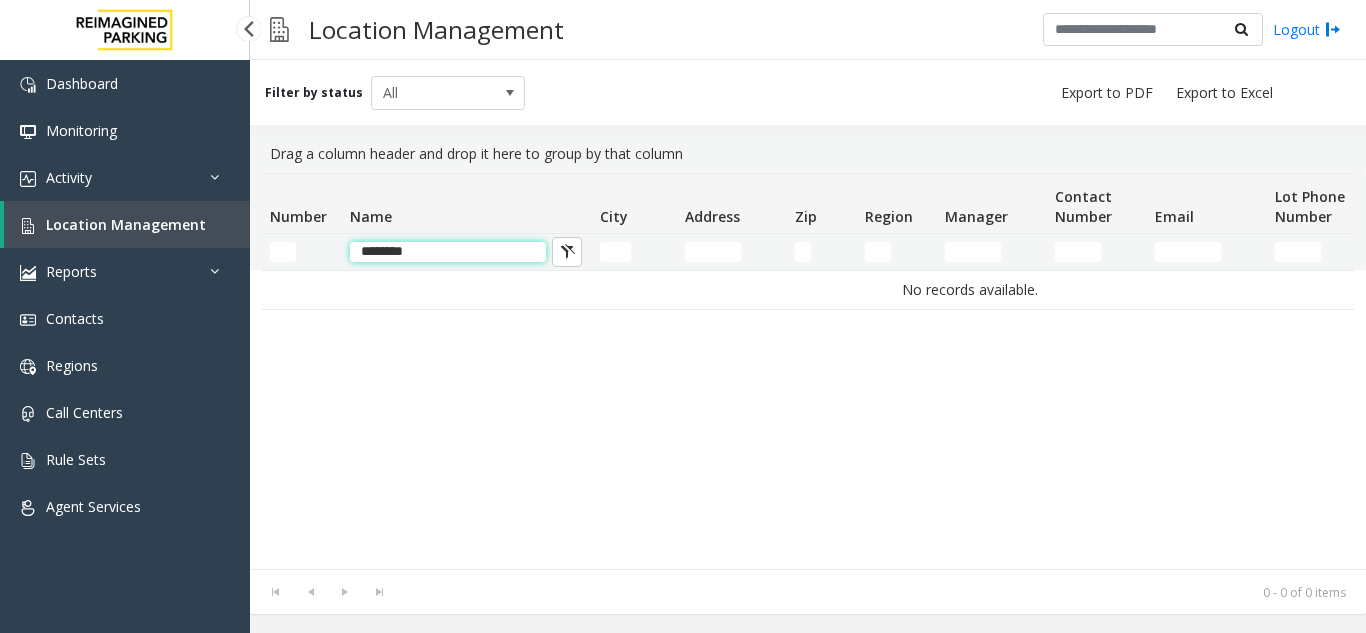 click on "********" 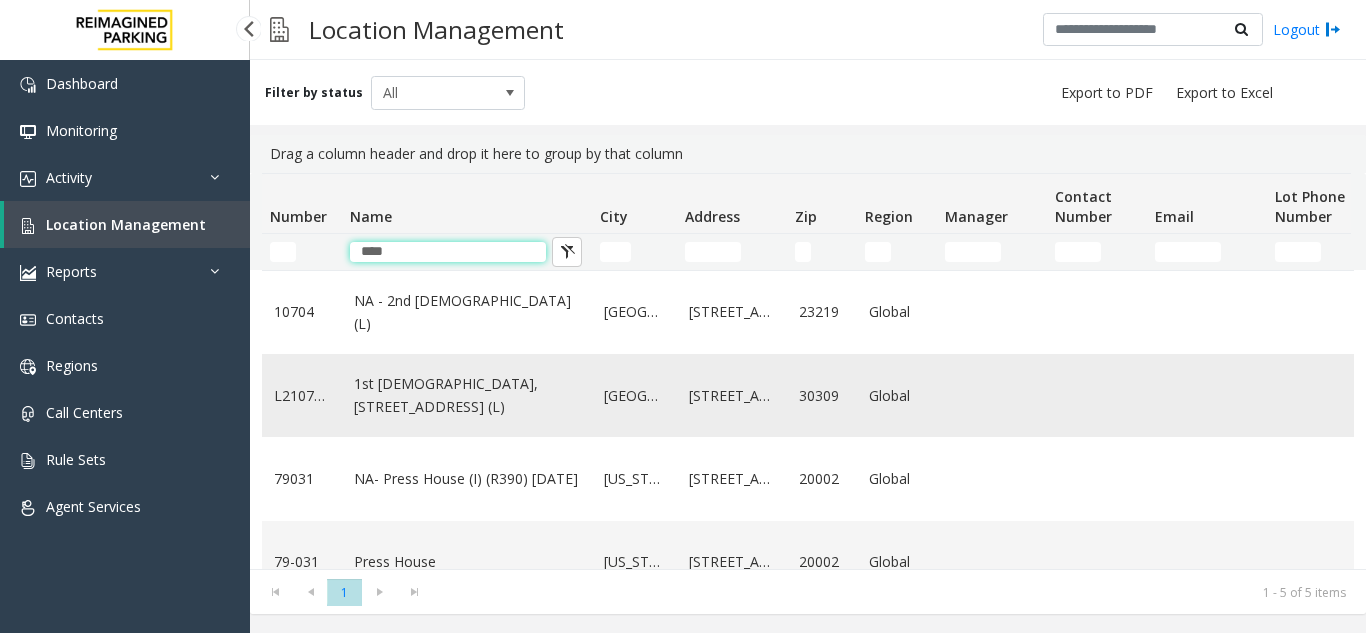 type on "****" 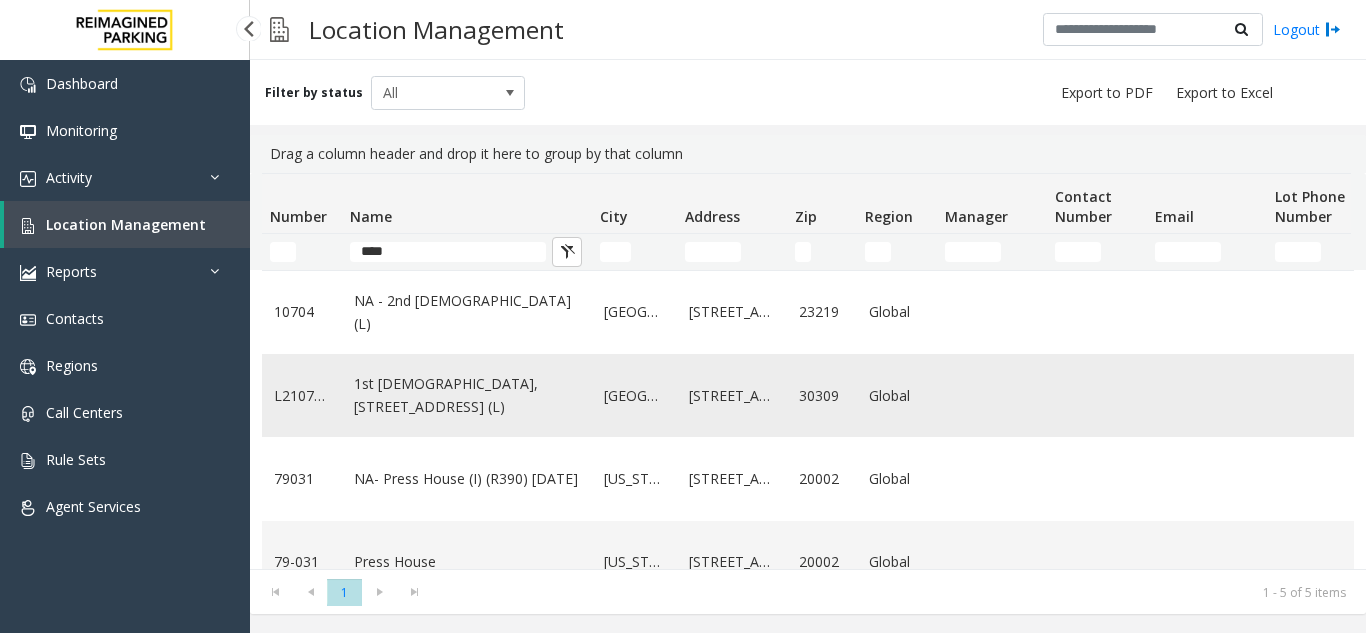 click on "1st [DEMOGRAPHIC_DATA], [STREET_ADDRESS] (L)" 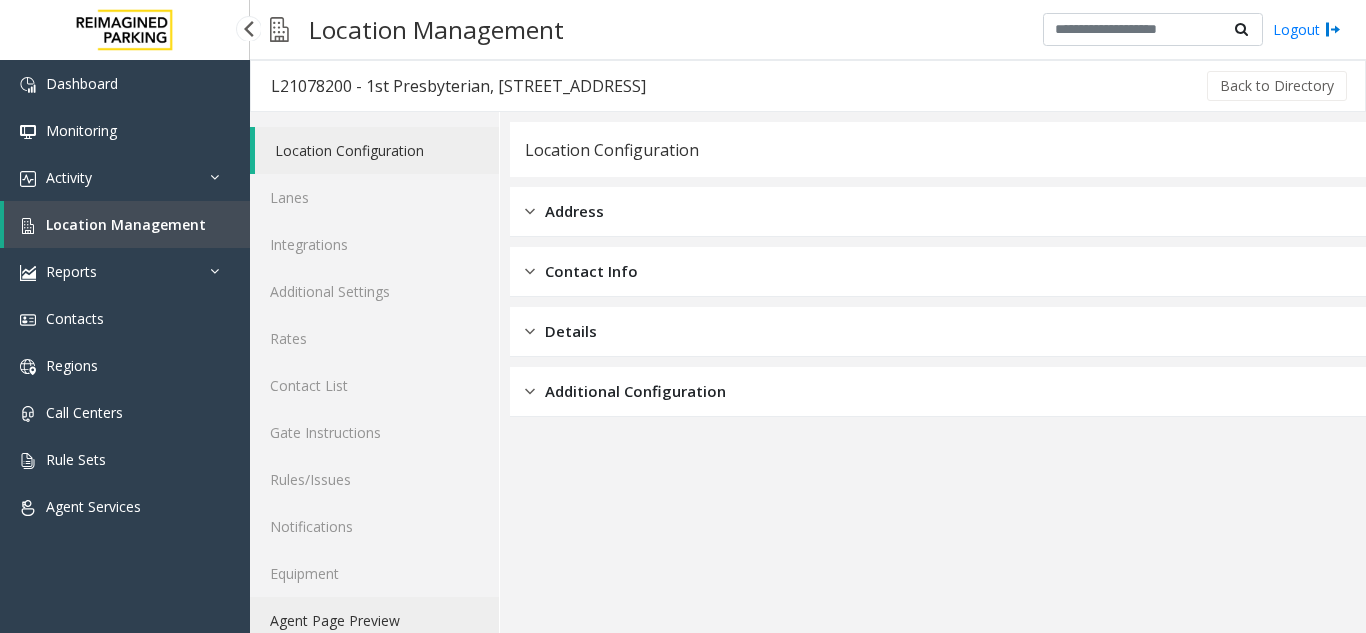 click on "Agent Page Preview" 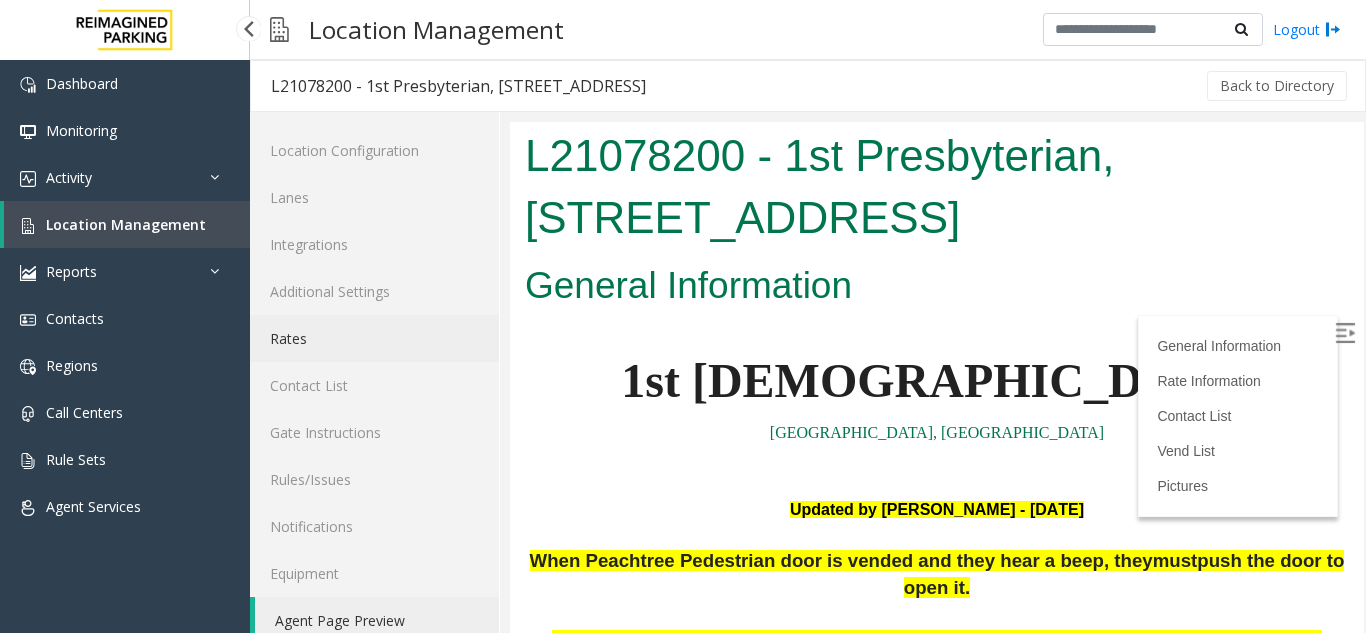 scroll, scrollTop: 0, scrollLeft: 0, axis: both 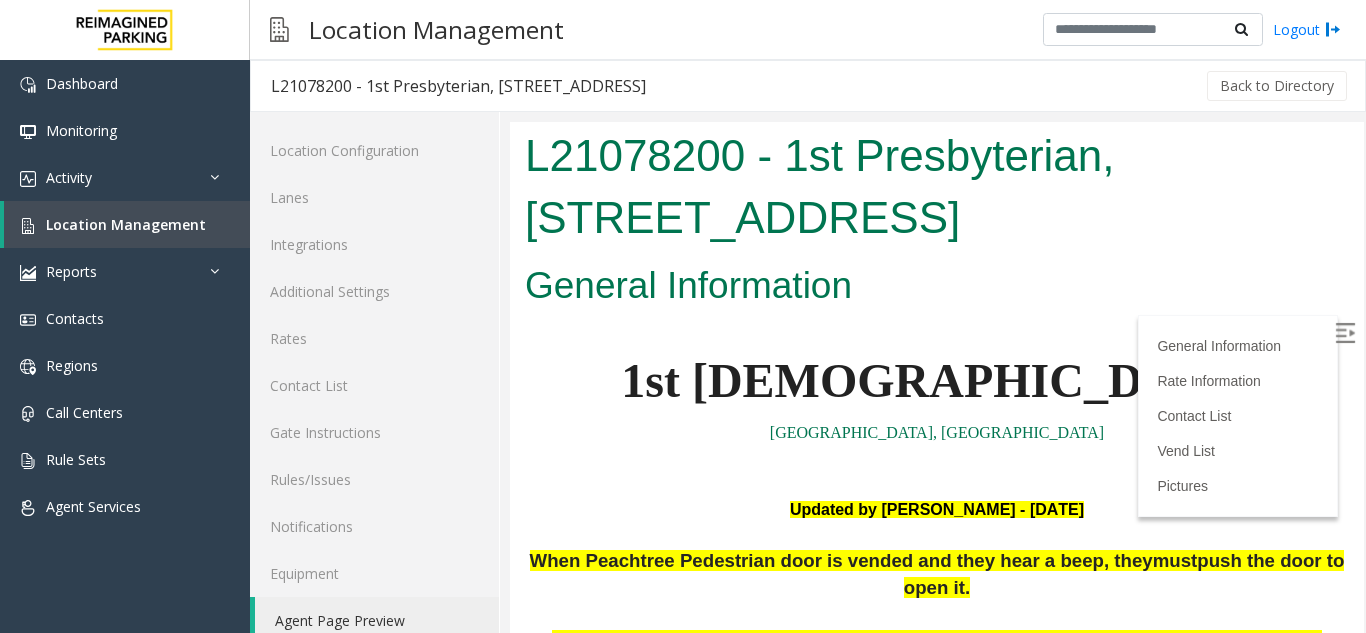 drag, startPoint x: 311, startPoint y: 617, endPoint x: 322, endPoint y: 610, distance: 13.038404 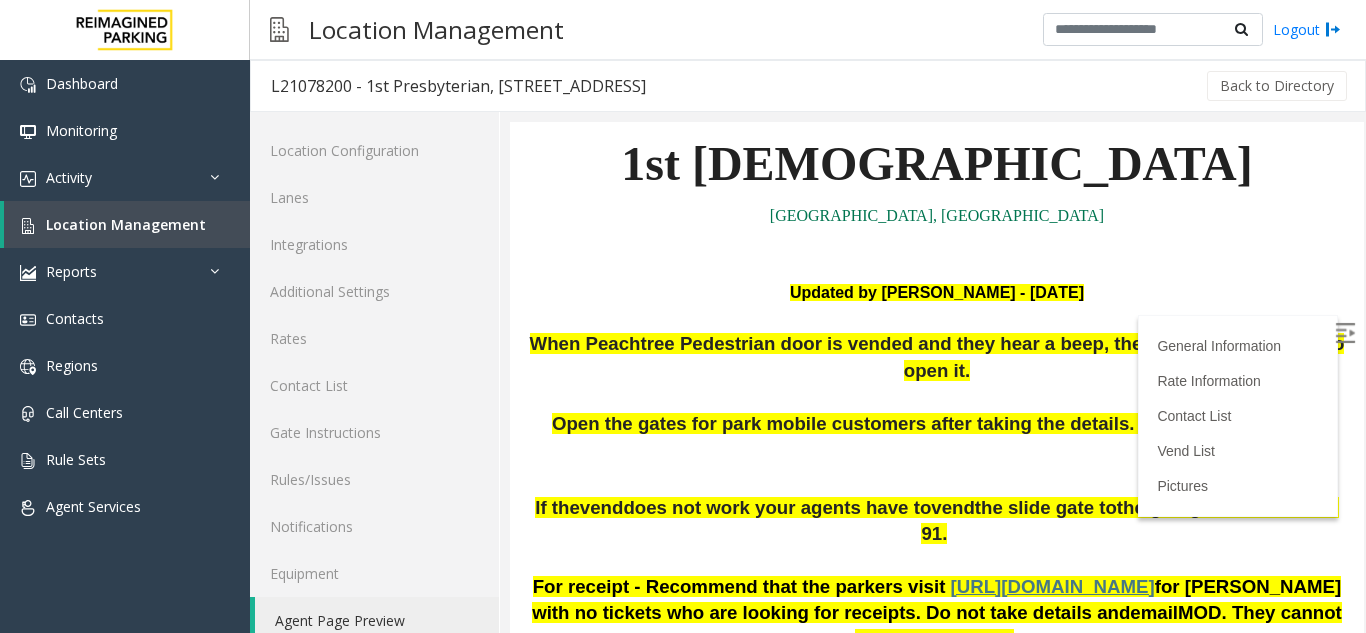 scroll, scrollTop: 400, scrollLeft: 0, axis: vertical 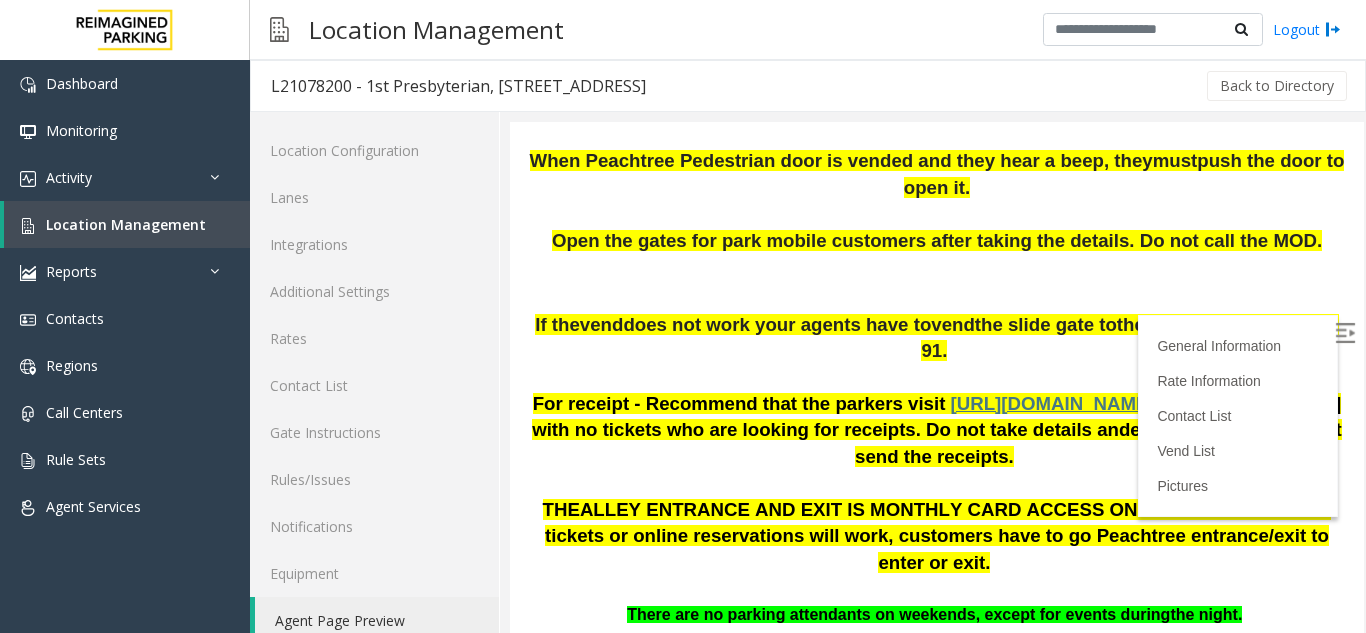 click at bounding box center (937, 283) 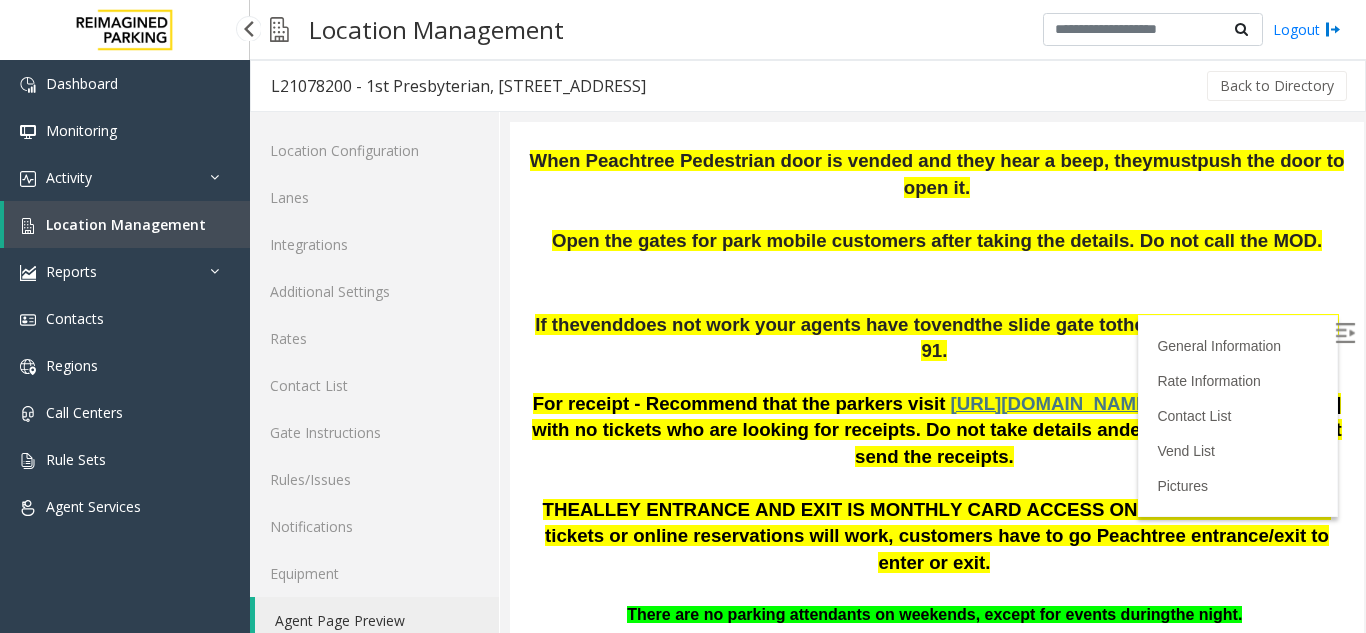 click on "Location Management" at bounding box center [126, 224] 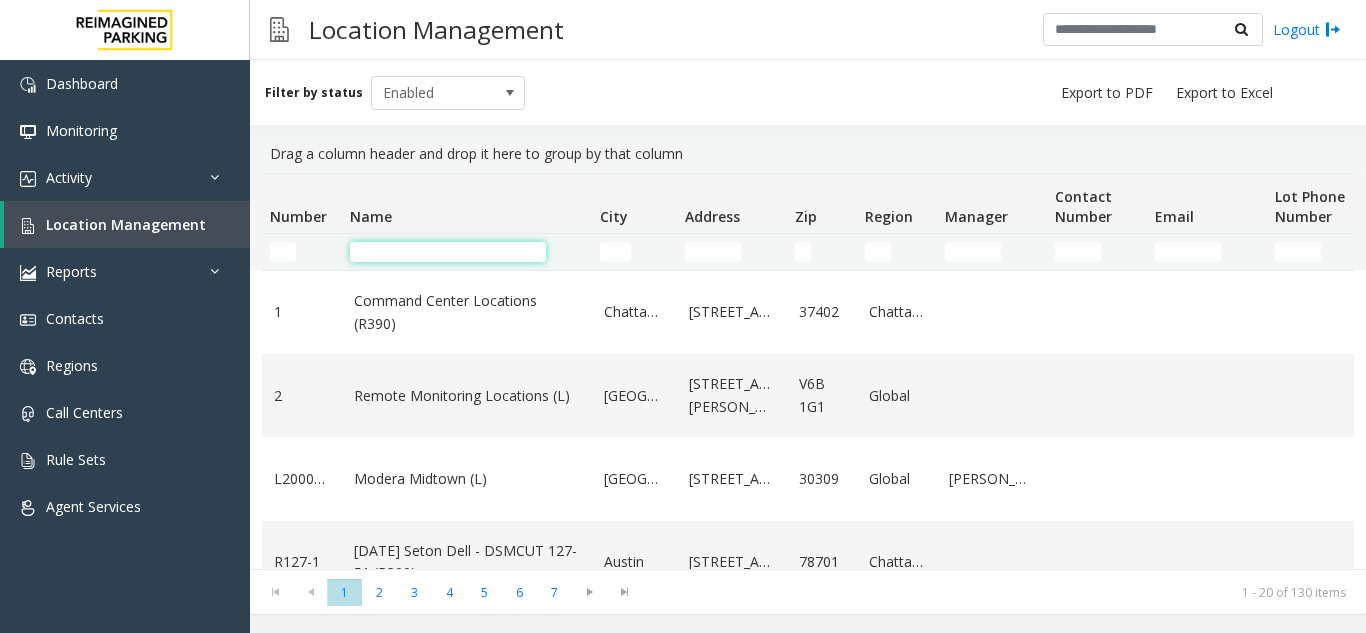 click 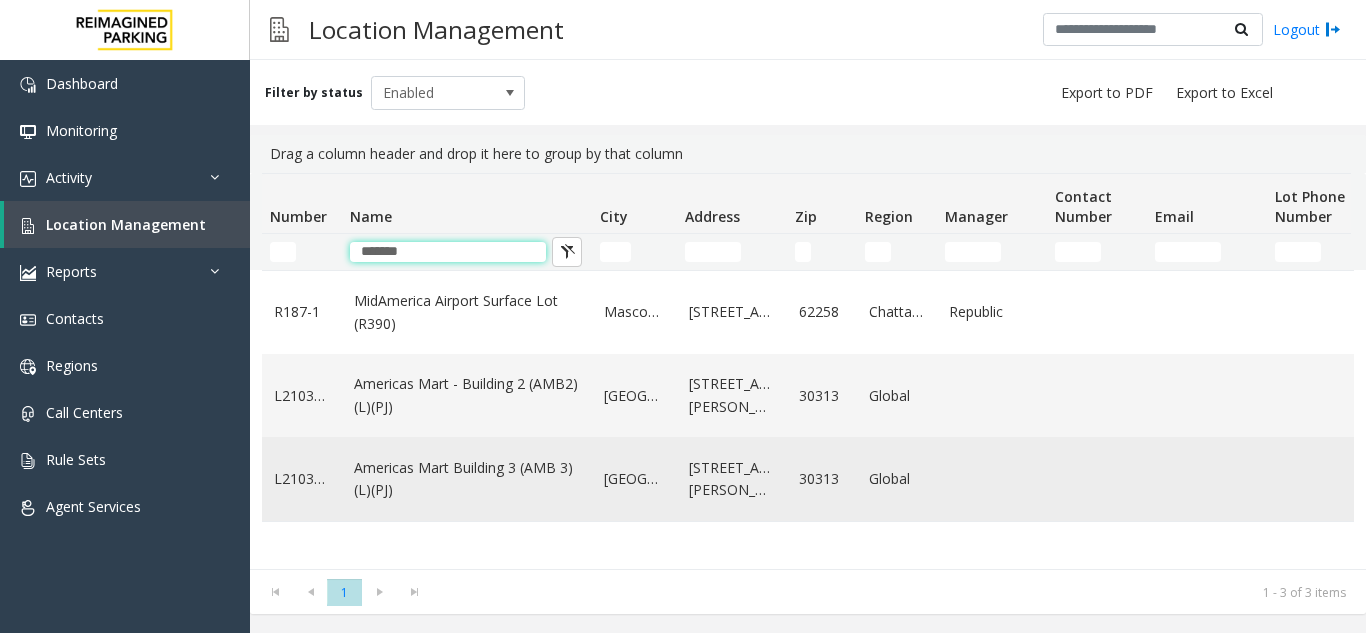 type on "*******" 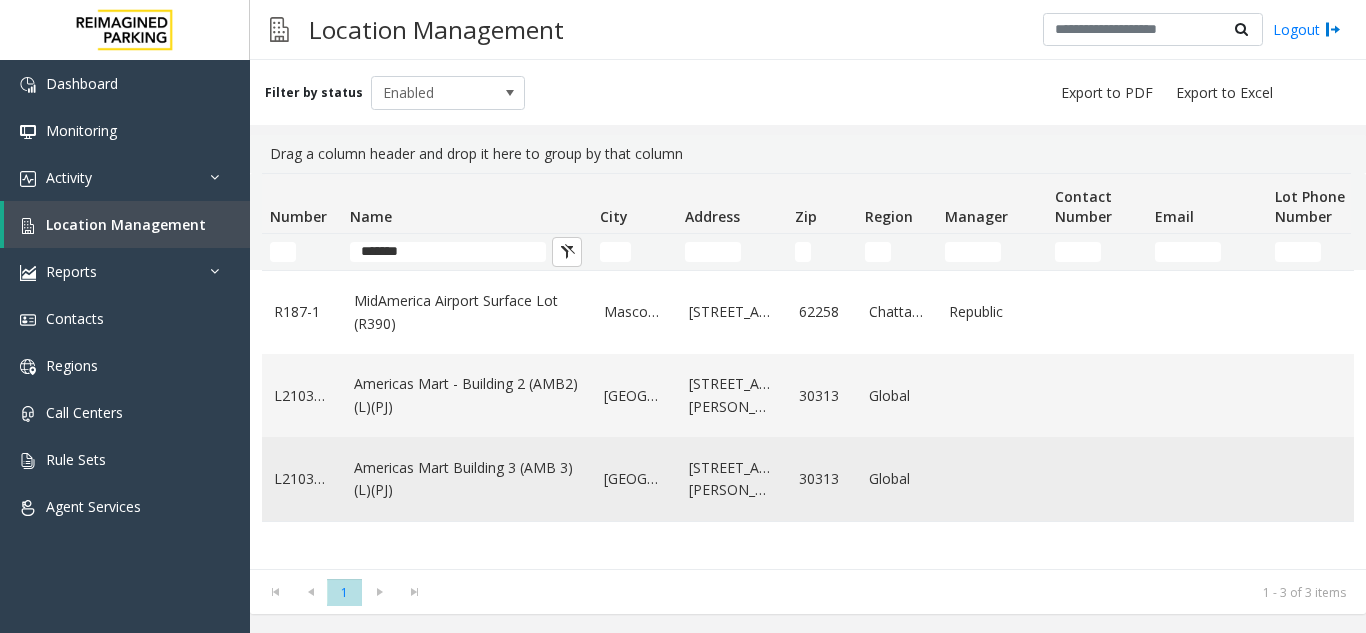 click on "Americas Mart Building  3 (AMB 3) (L)(PJ)" 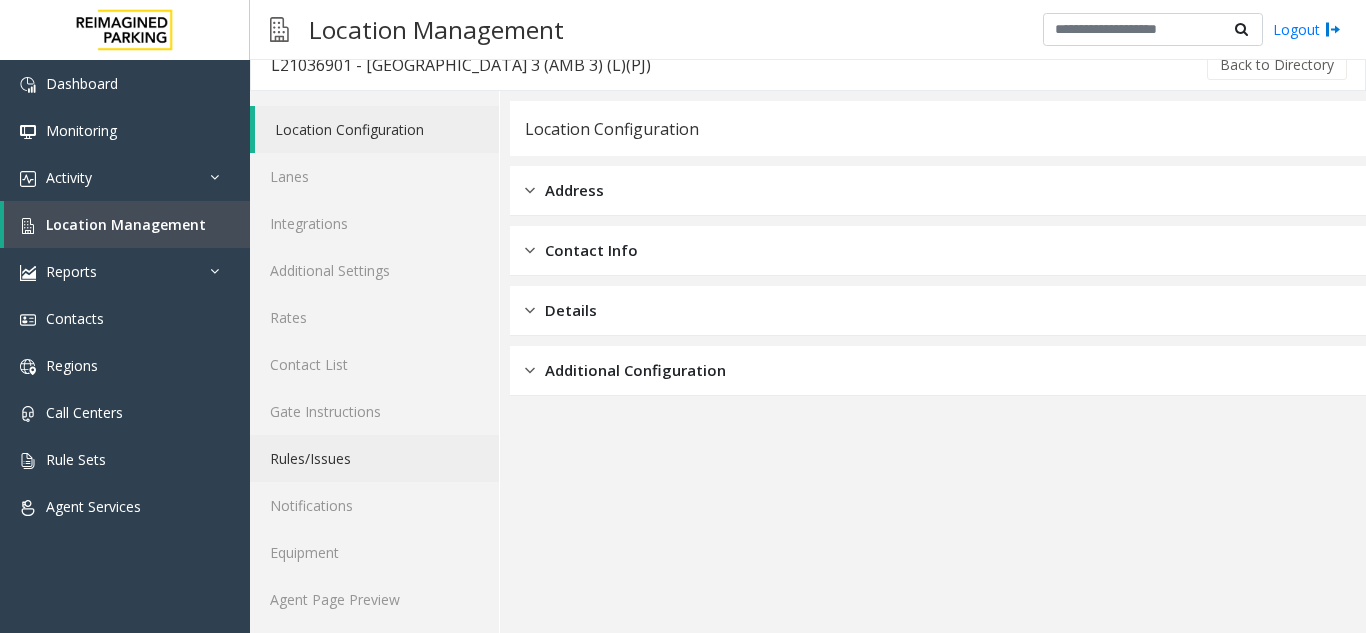 scroll, scrollTop: 26, scrollLeft: 0, axis: vertical 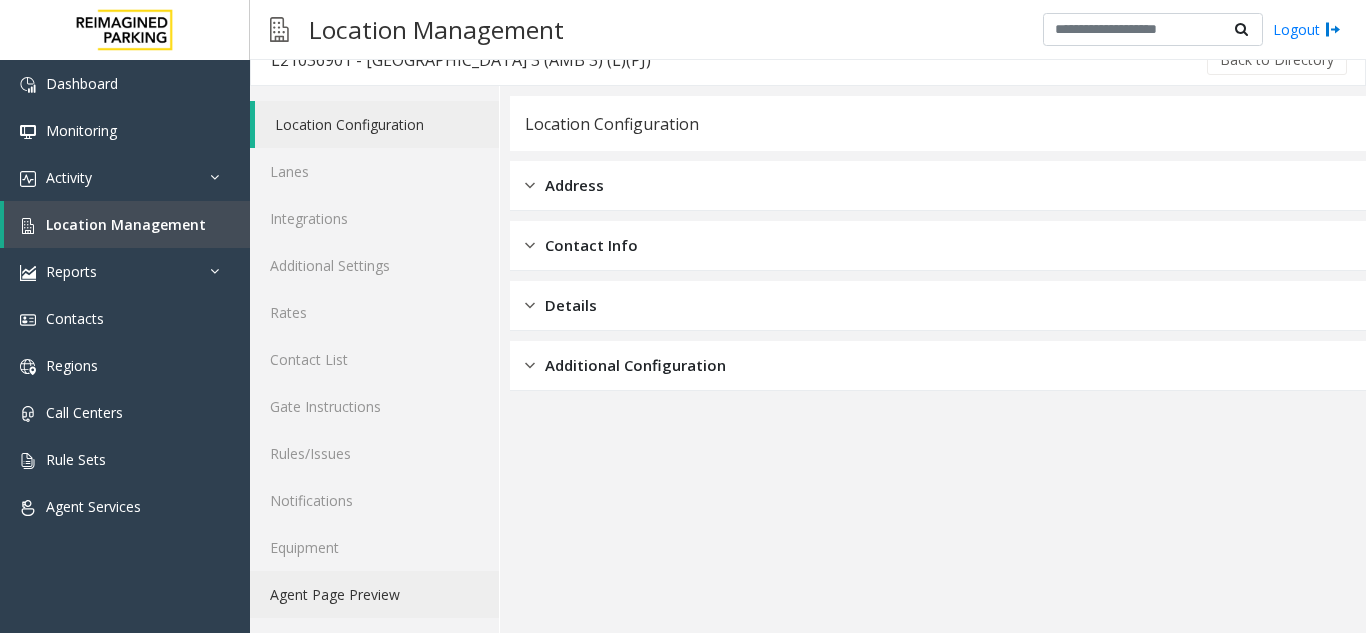 click on "Agent Page Preview" 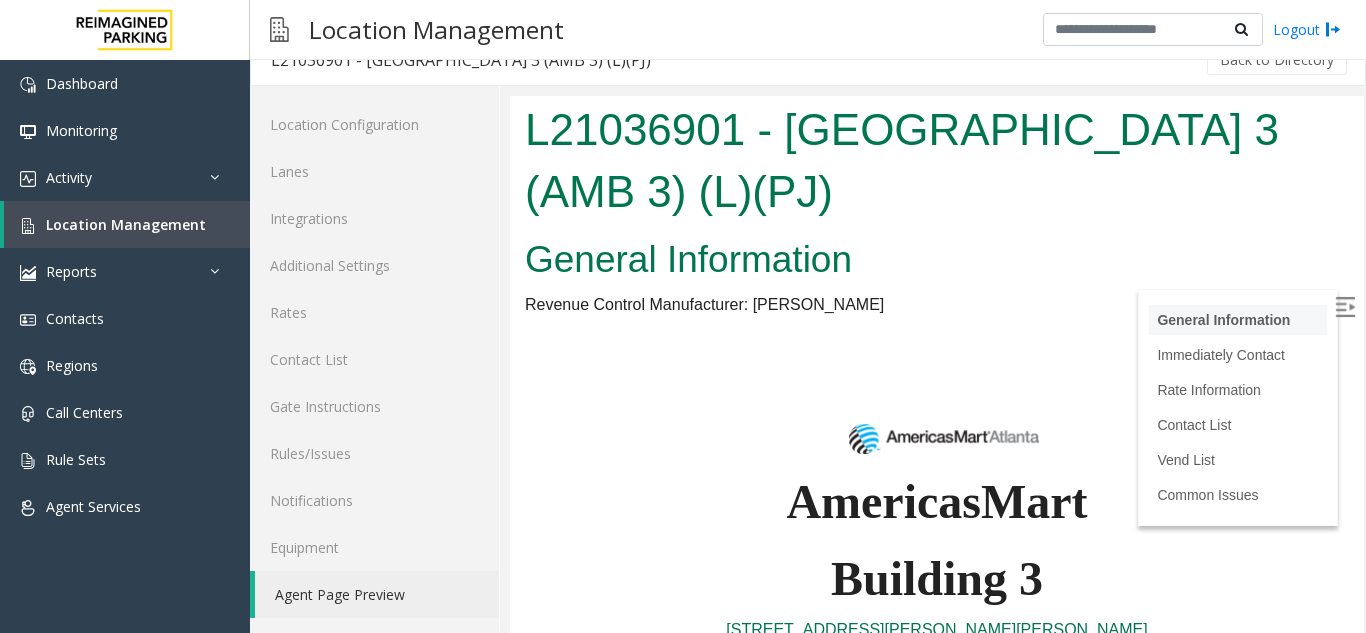 scroll, scrollTop: 400, scrollLeft: 0, axis: vertical 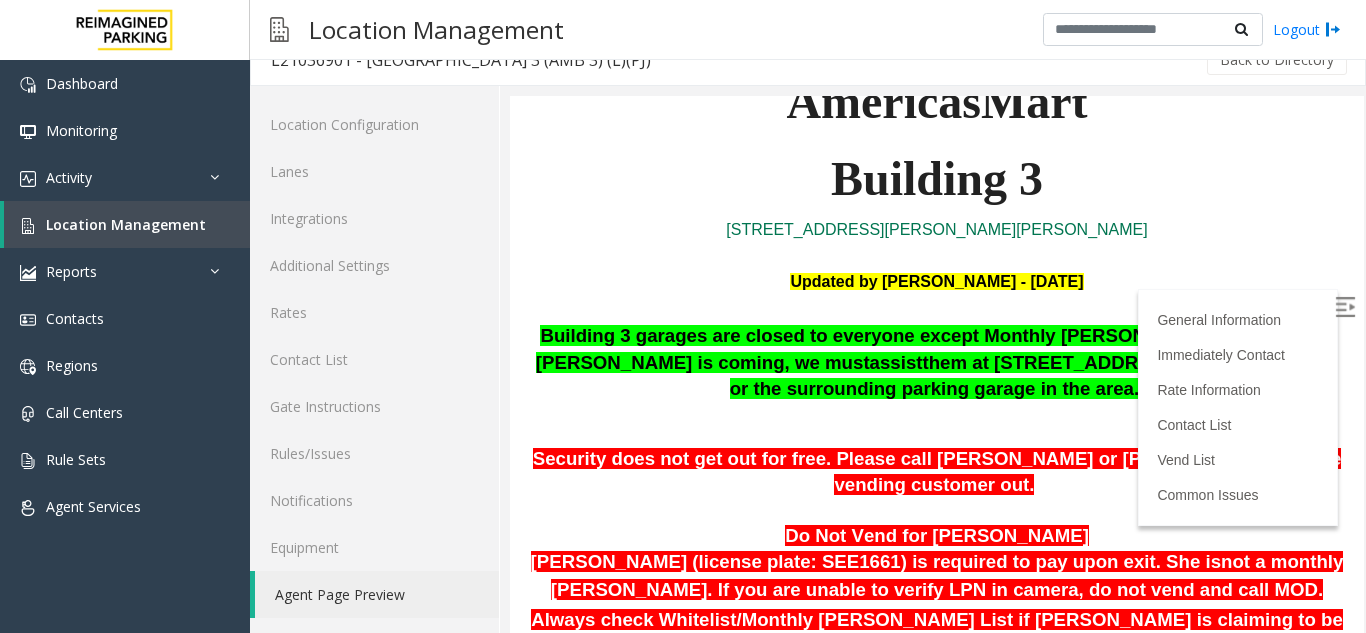 click at bounding box center [1345, 307] 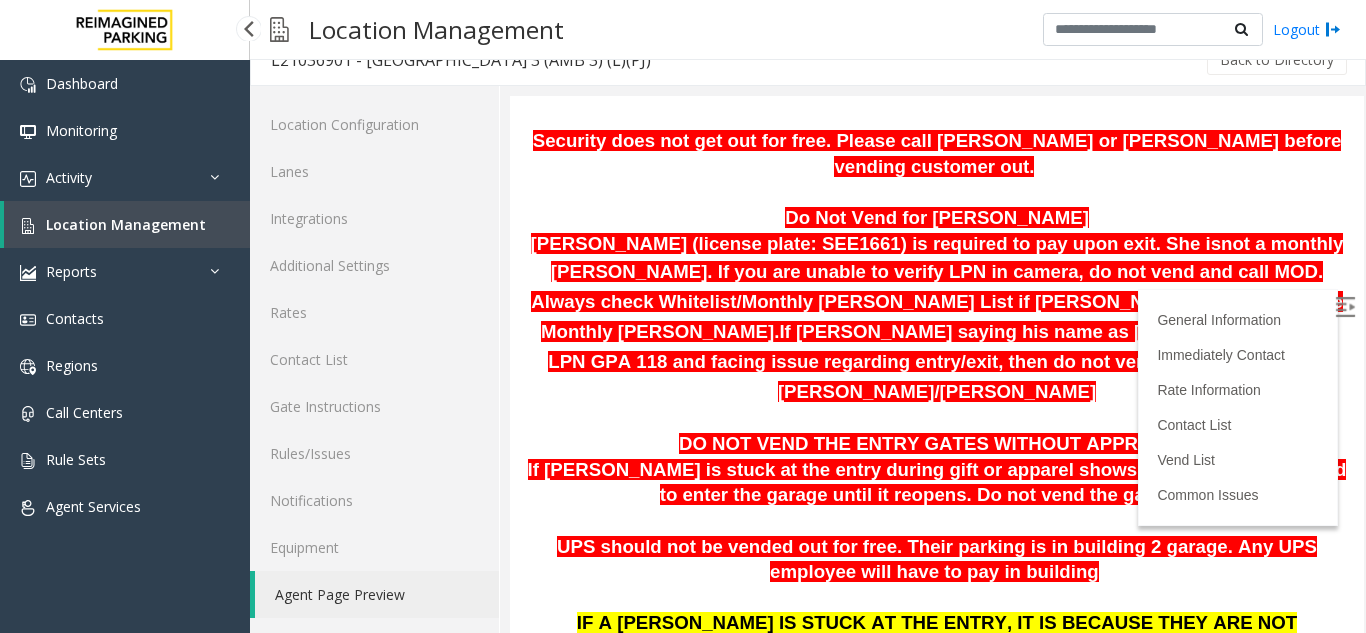click on "Location Management" at bounding box center (126, 224) 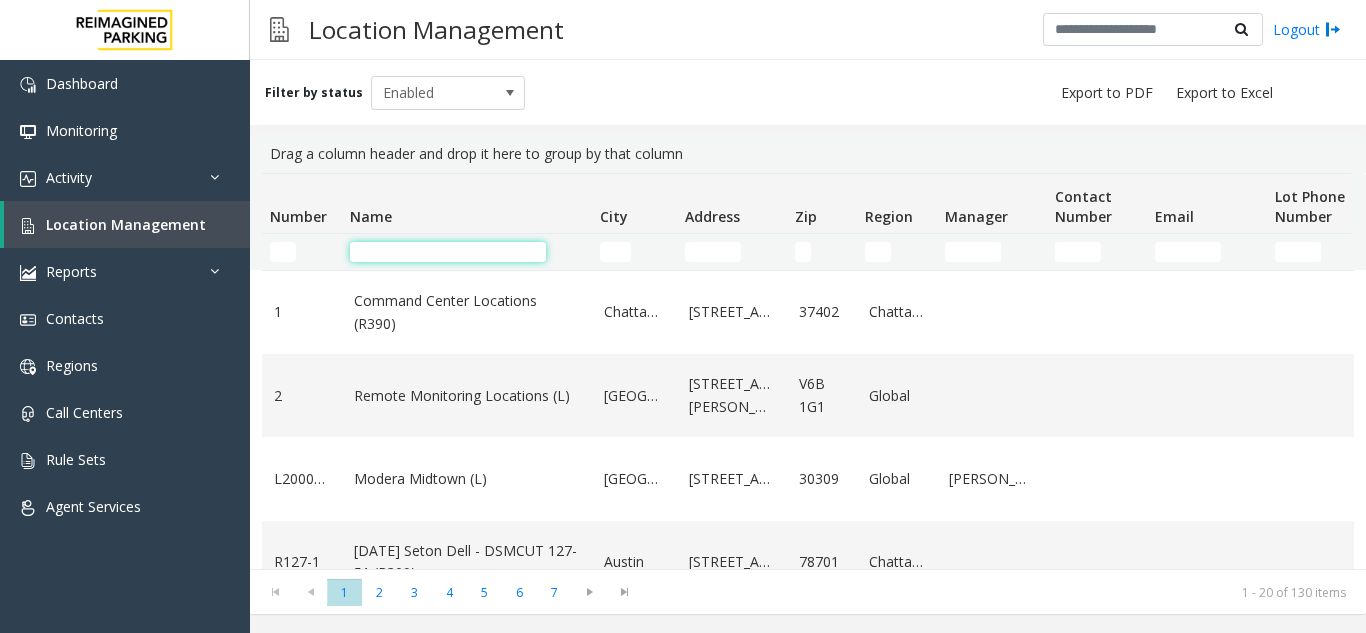 click 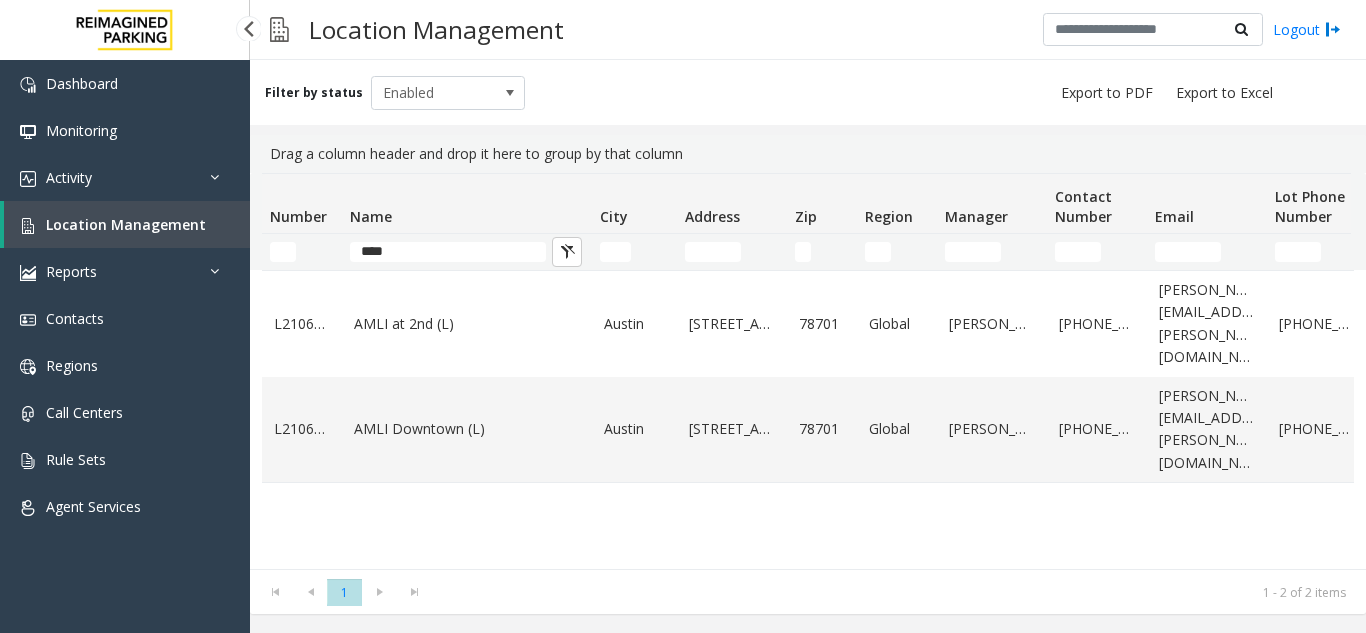 click on "Location Management" at bounding box center (126, 224) 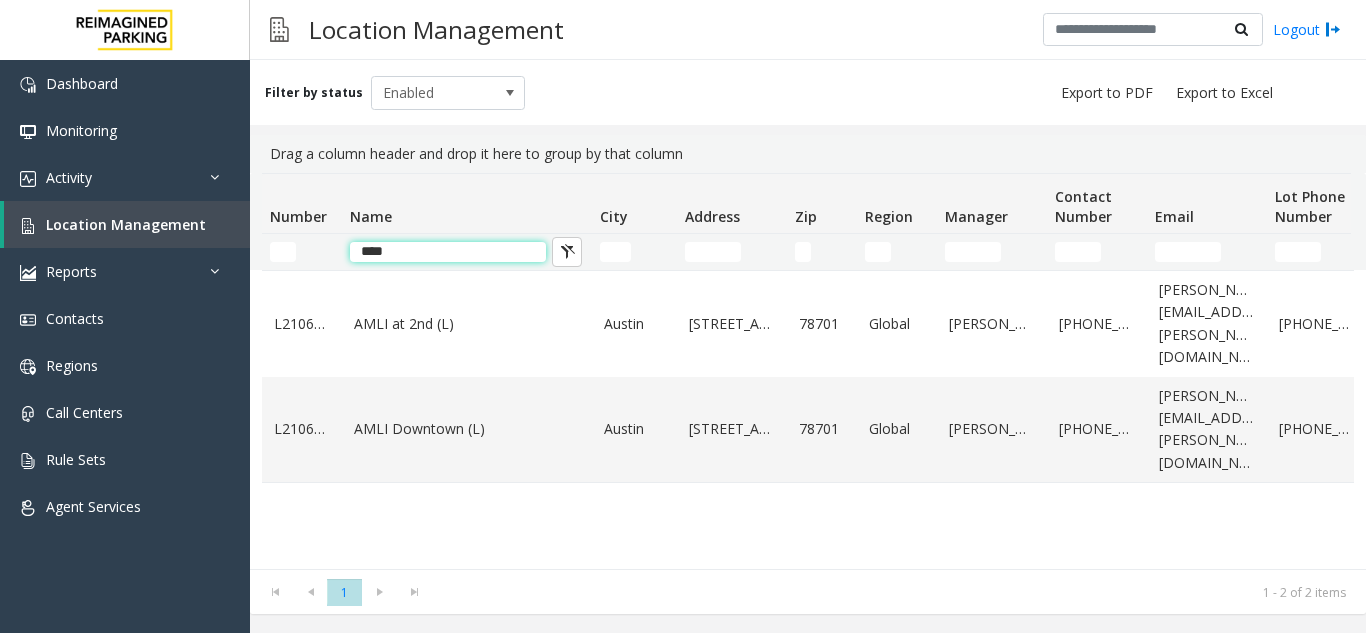 click on "****" 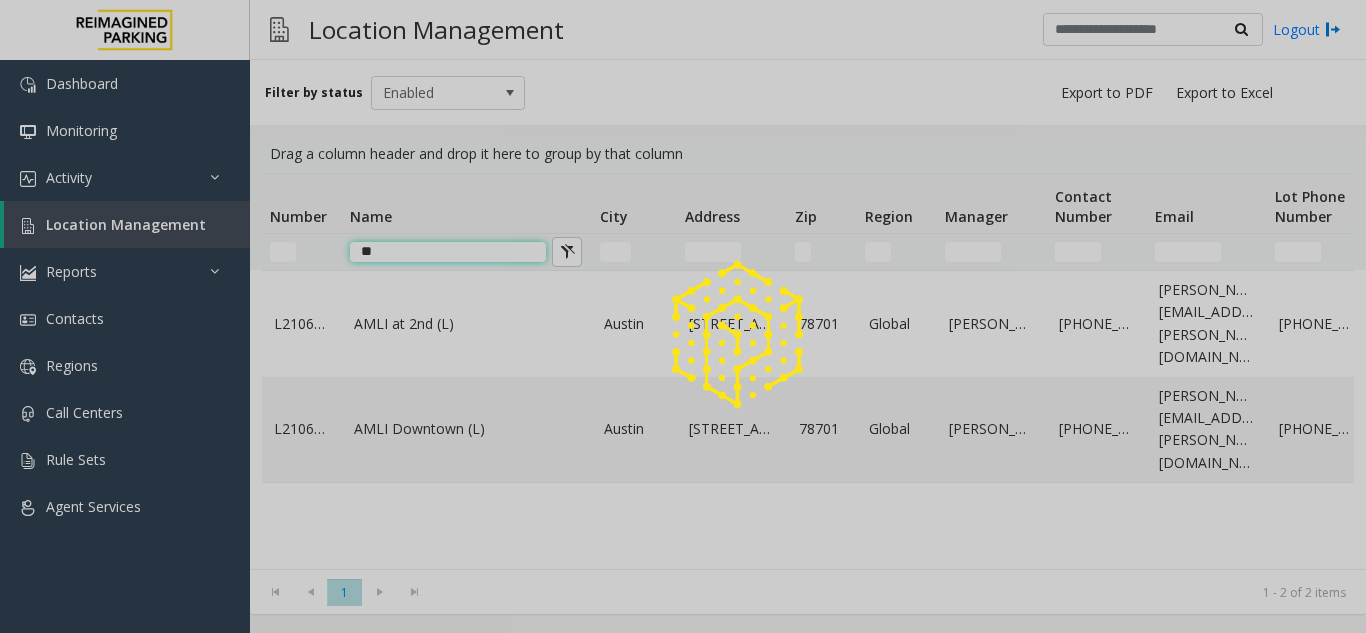 type on "*" 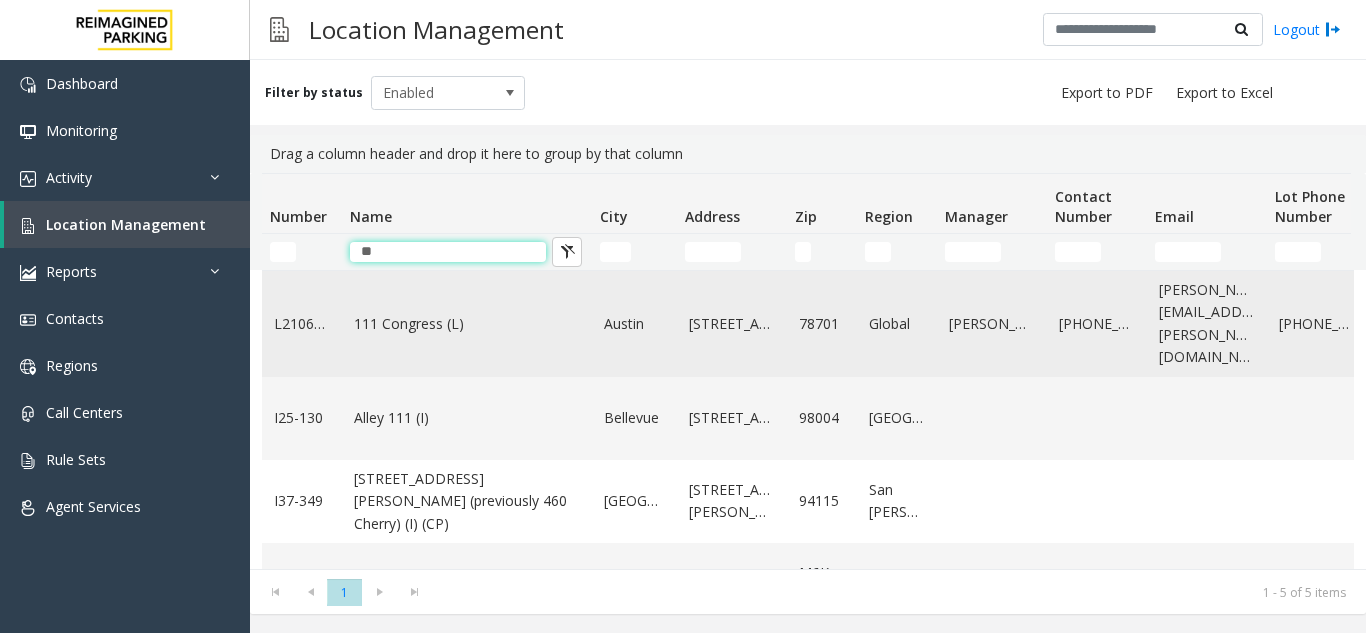 type on "**" 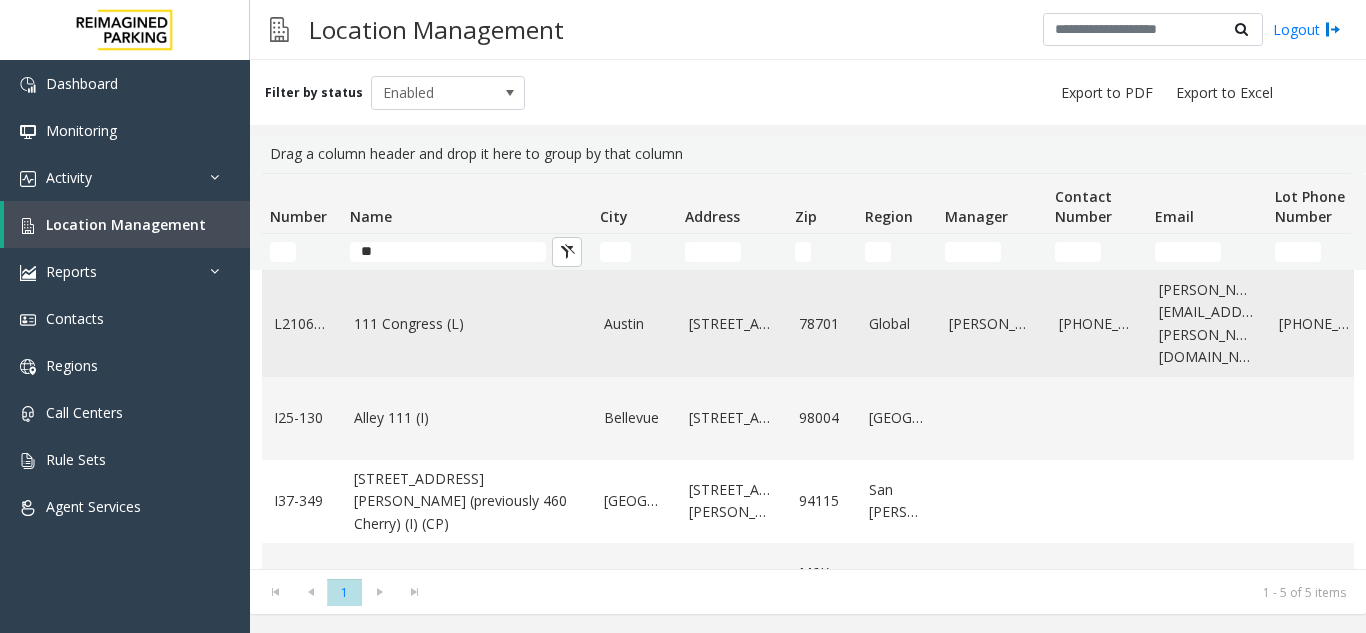 click on "111 Congress (L)" 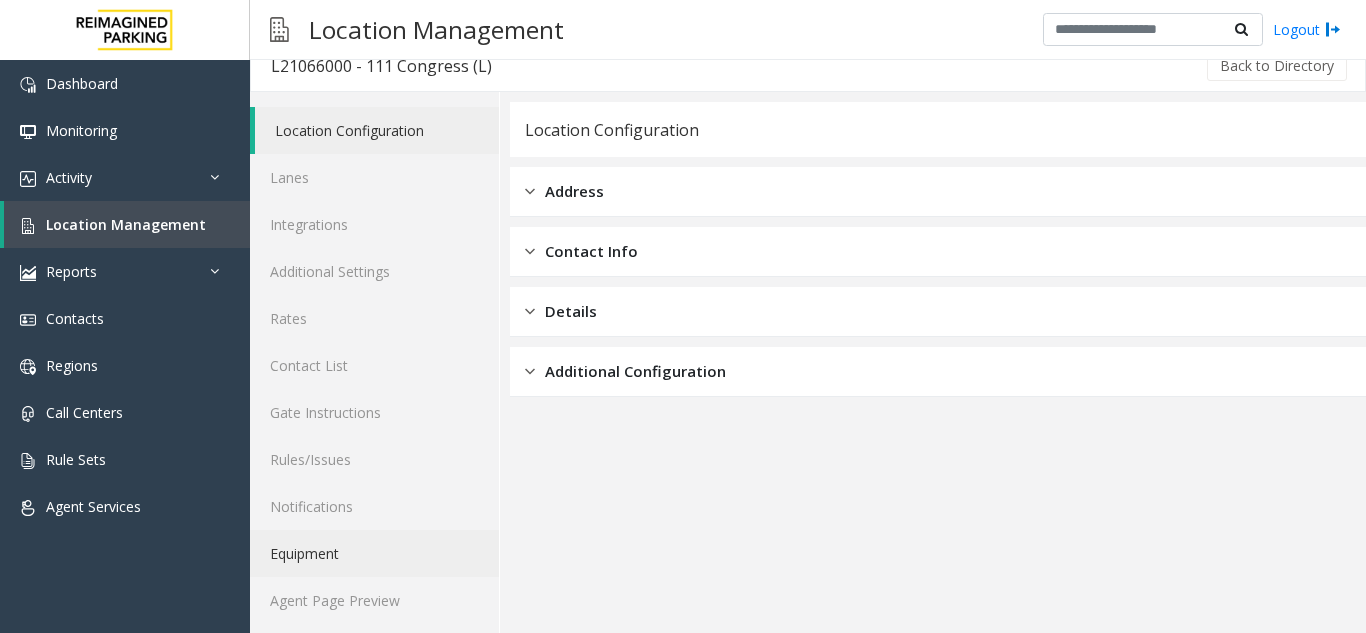 scroll, scrollTop: 26, scrollLeft: 0, axis: vertical 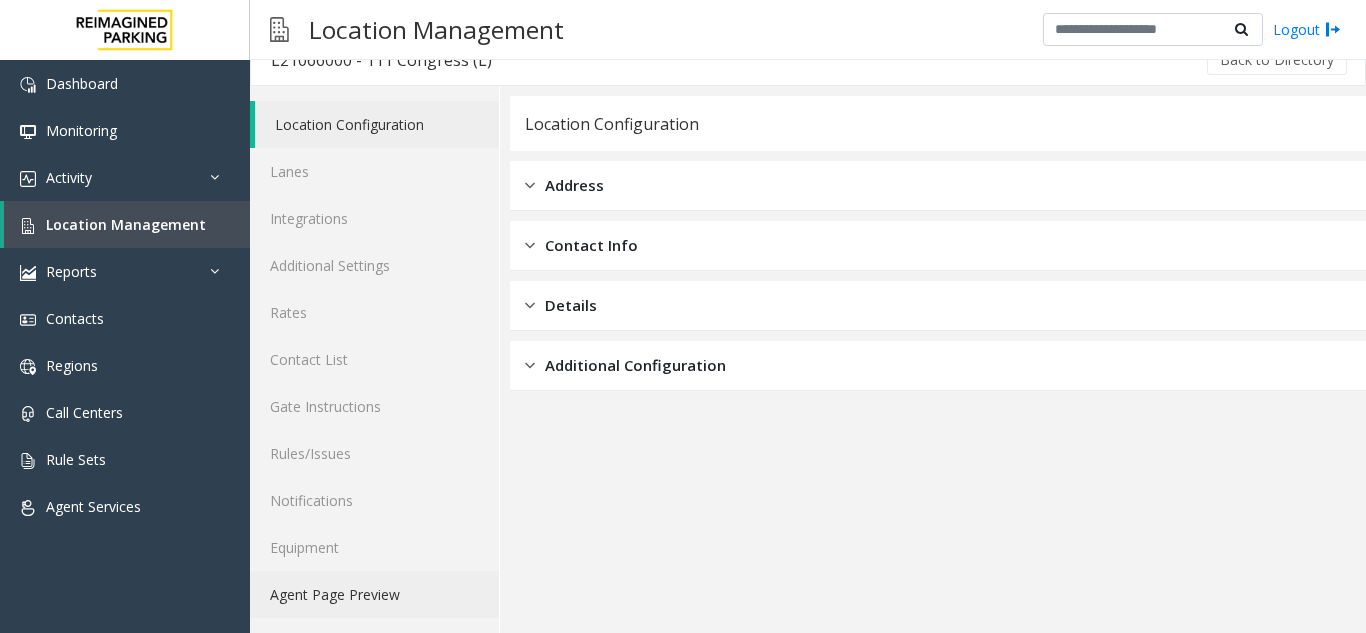 click on "Agent Page Preview" 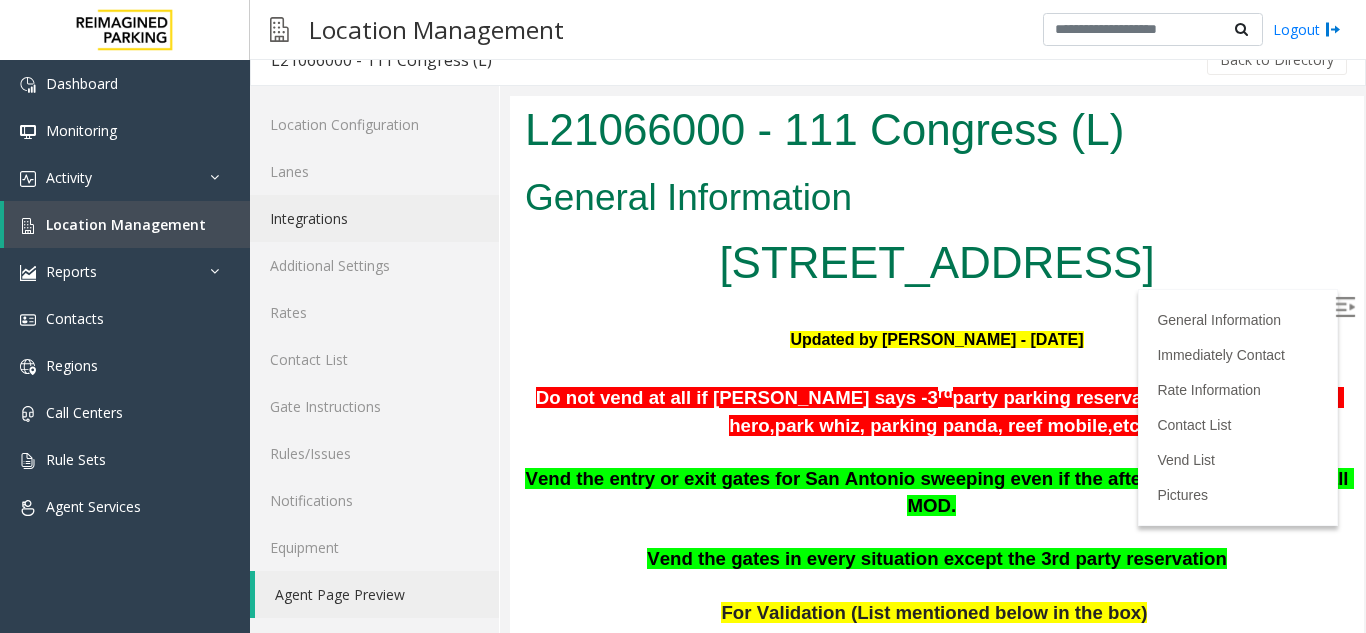 scroll, scrollTop: 0, scrollLeft: 0, axis: both 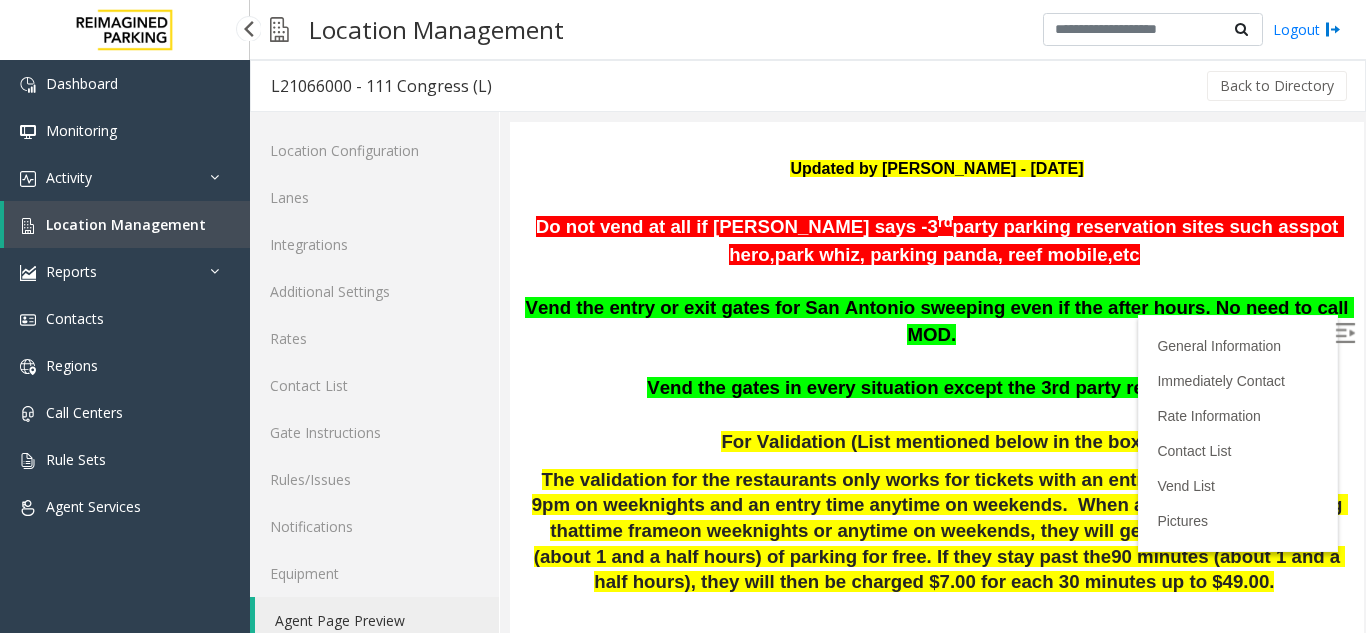 click on "Location Management" at bounding box center [126, 224] 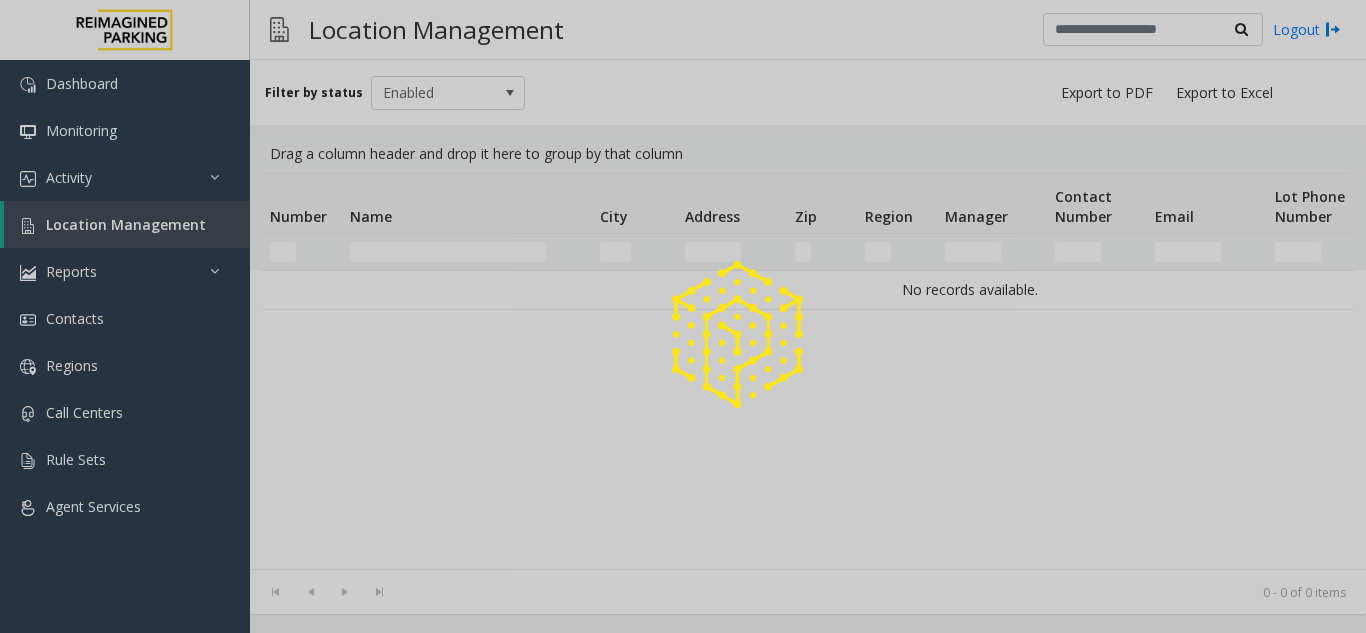 drag, startPoint x: 399, startPoint y: 250, endPoint x: 388, endPoint y: 249, distance: 11.045361 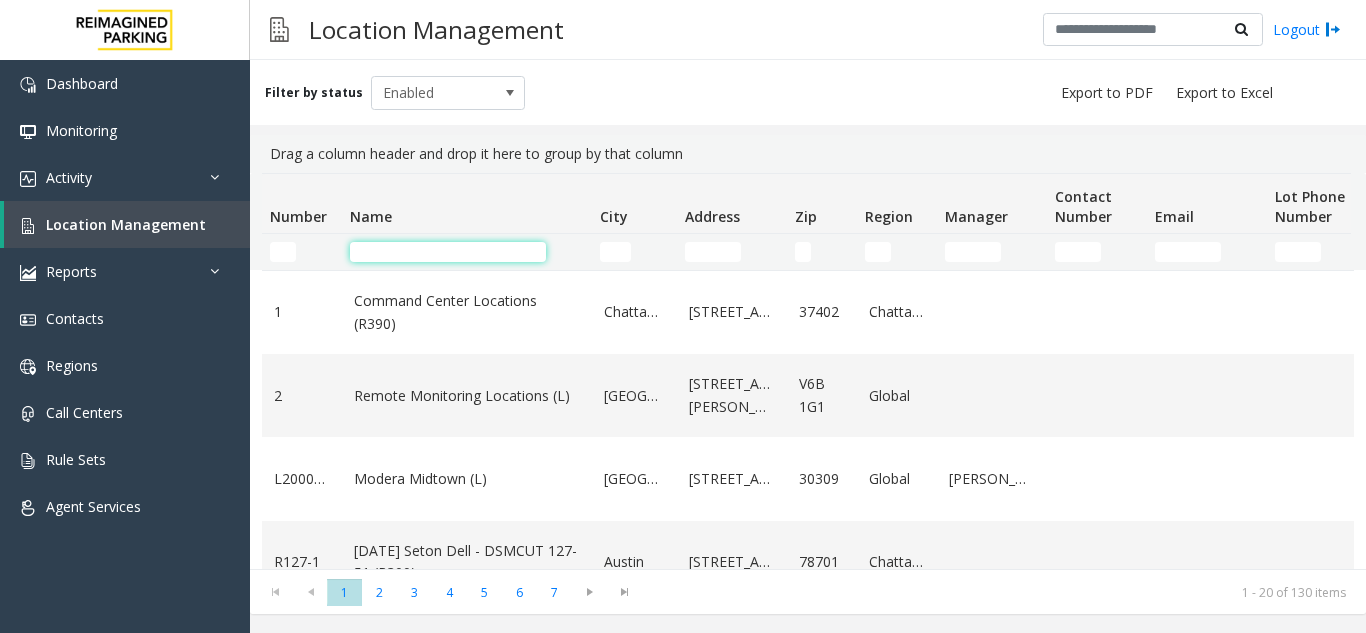 click 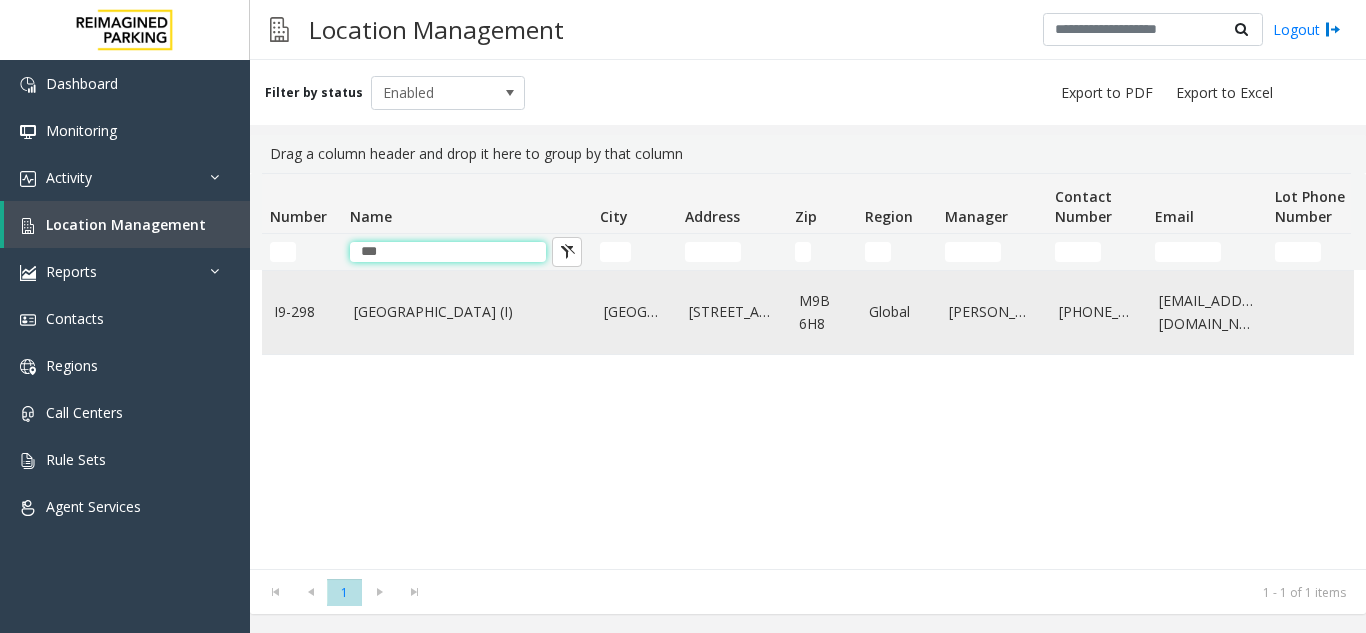 type on "***" 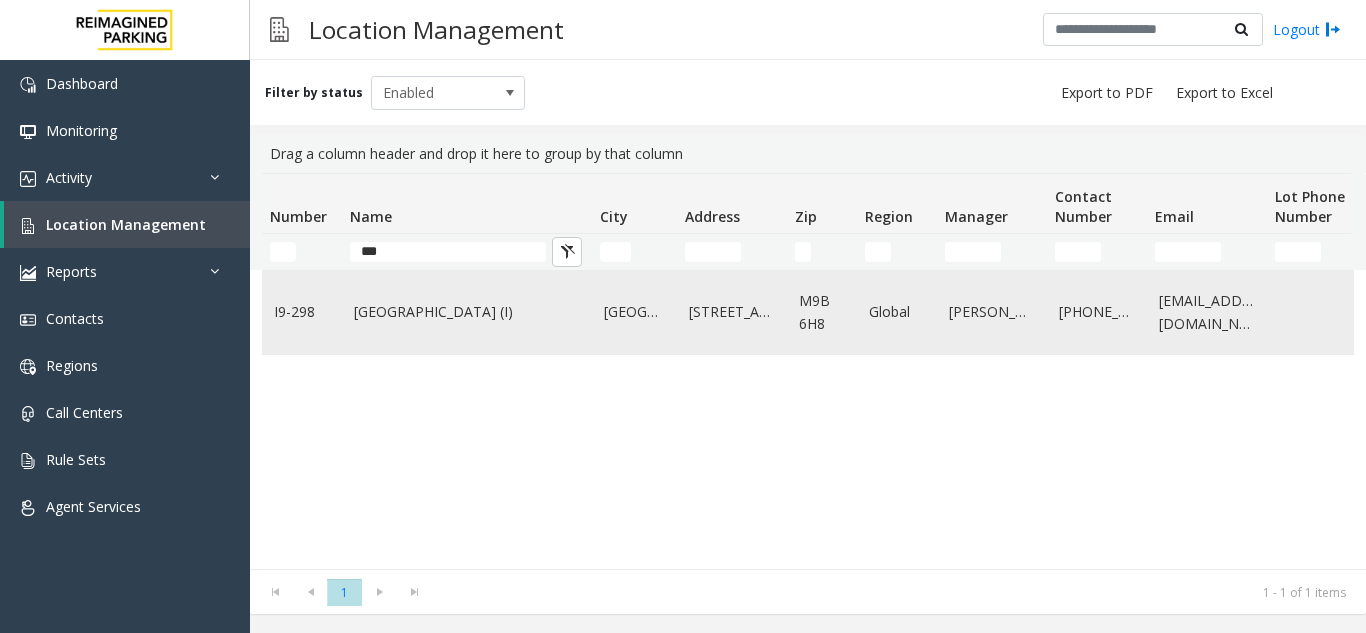 click on "[GEOGRAPHIC_DATA] (I)" 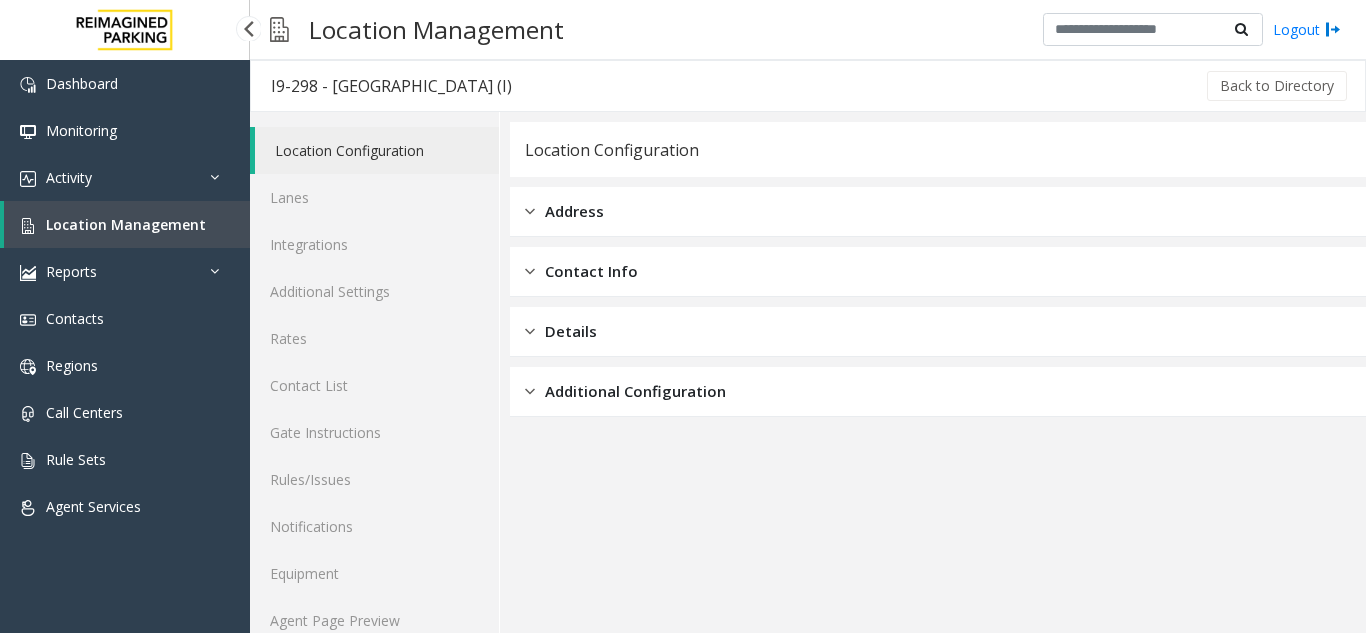 click on "Location Management" at bounding box center [126, 224] 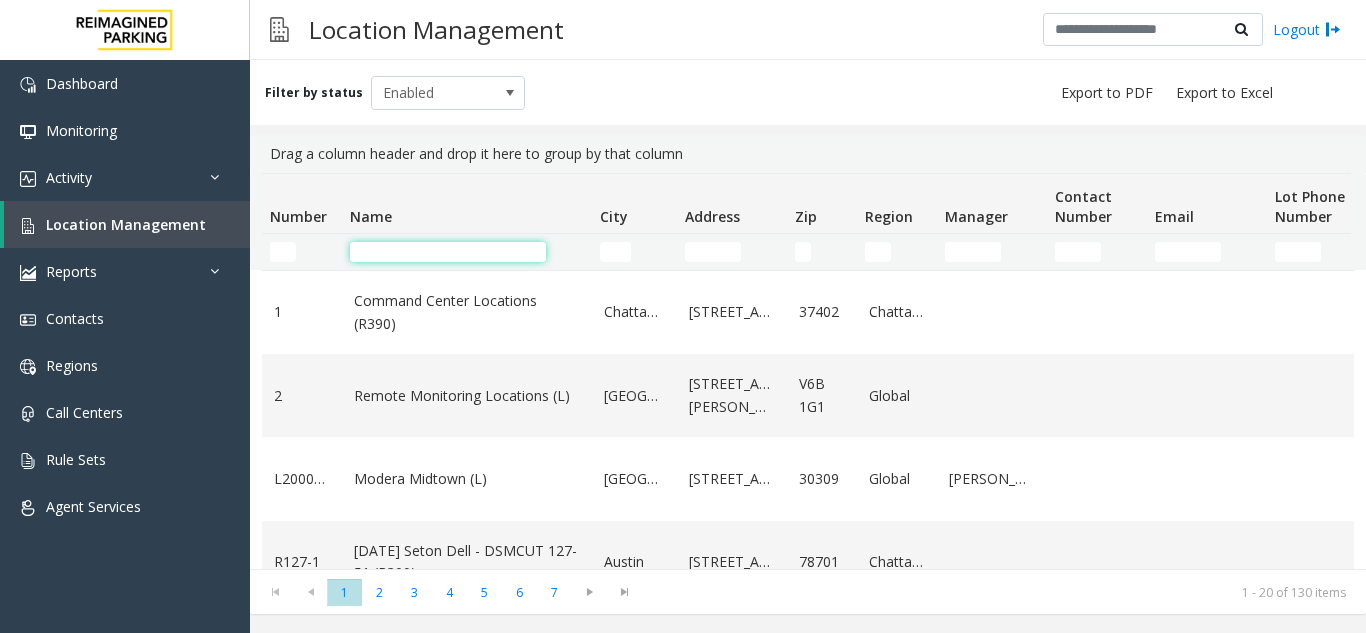 click 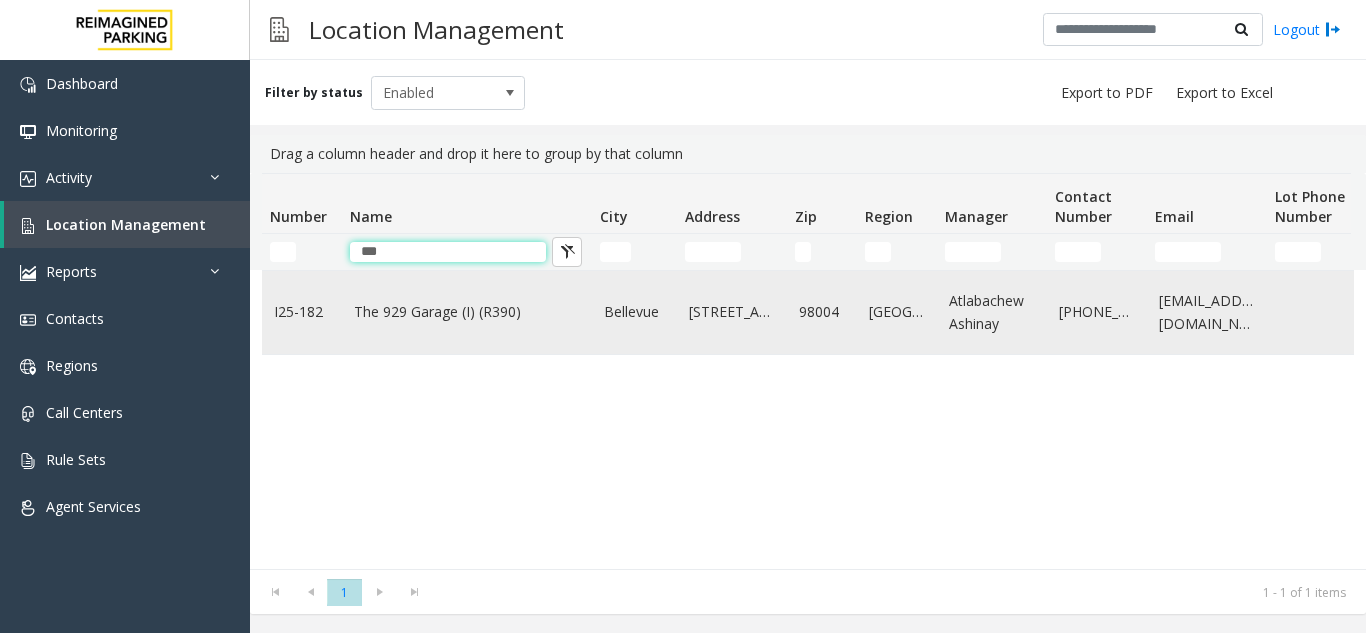 type on "***" 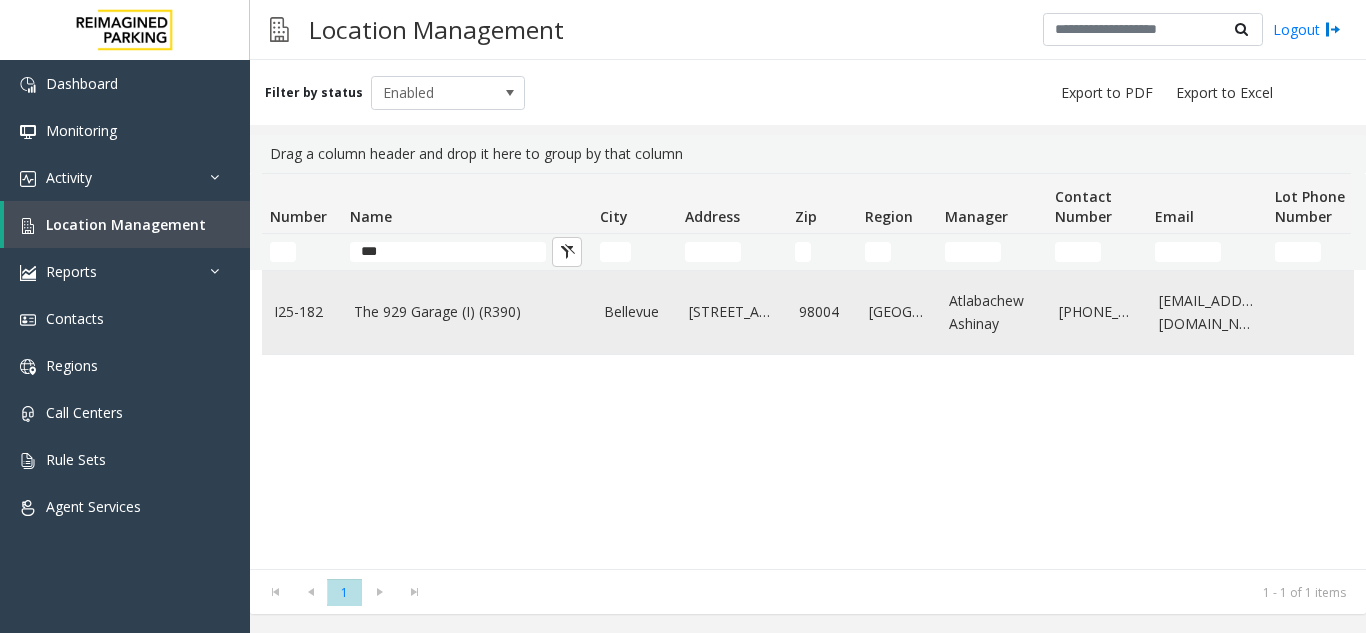 click on "The 929 Garage (I) (R390)" 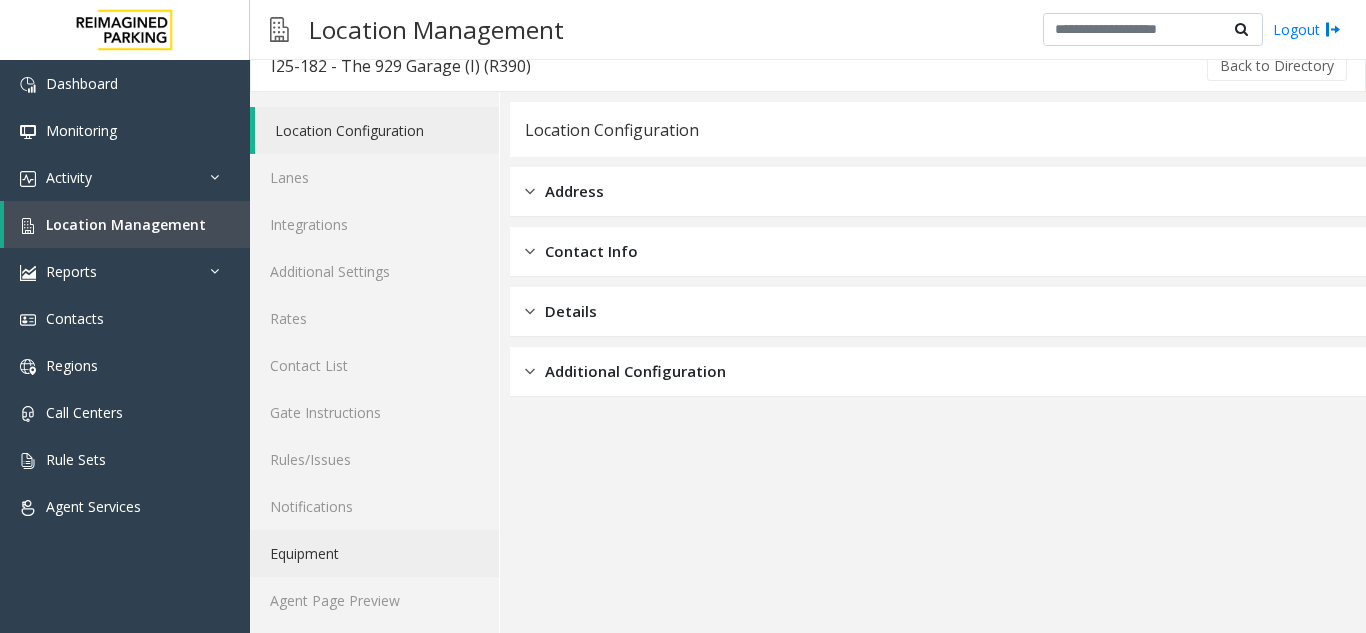 scroll, scrollTop: 26, scrollLeft: 0, axis: vertical 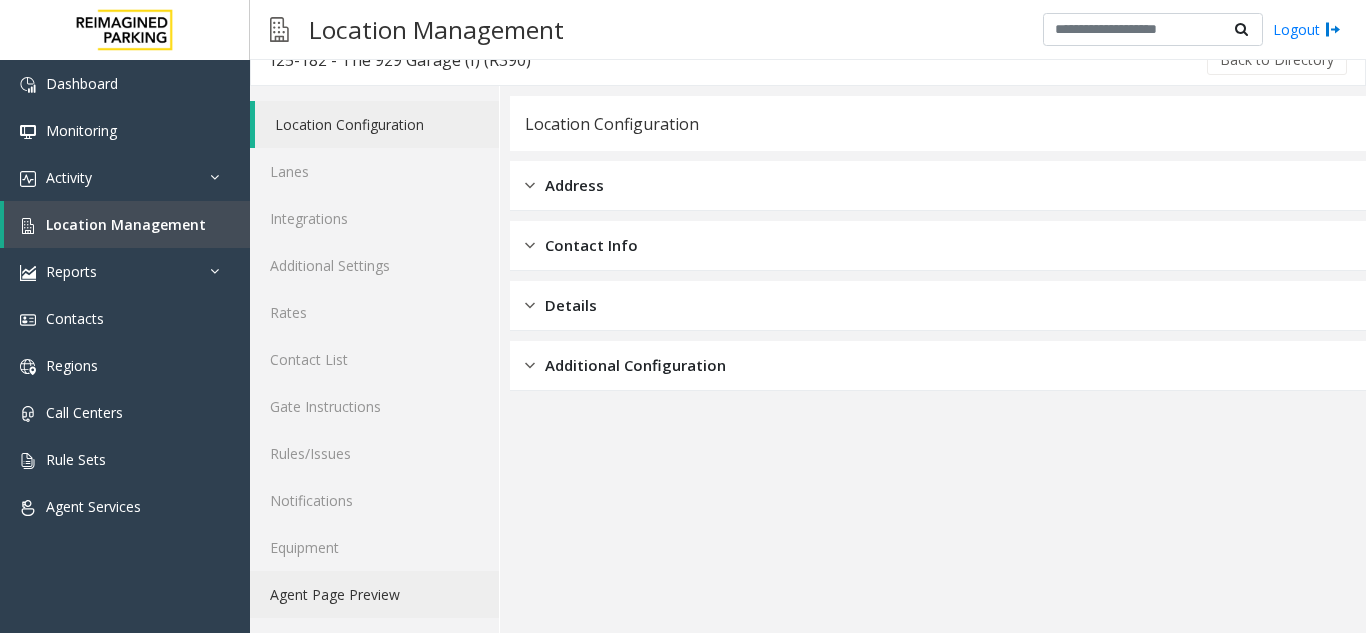 click on "Agent Page Preview" 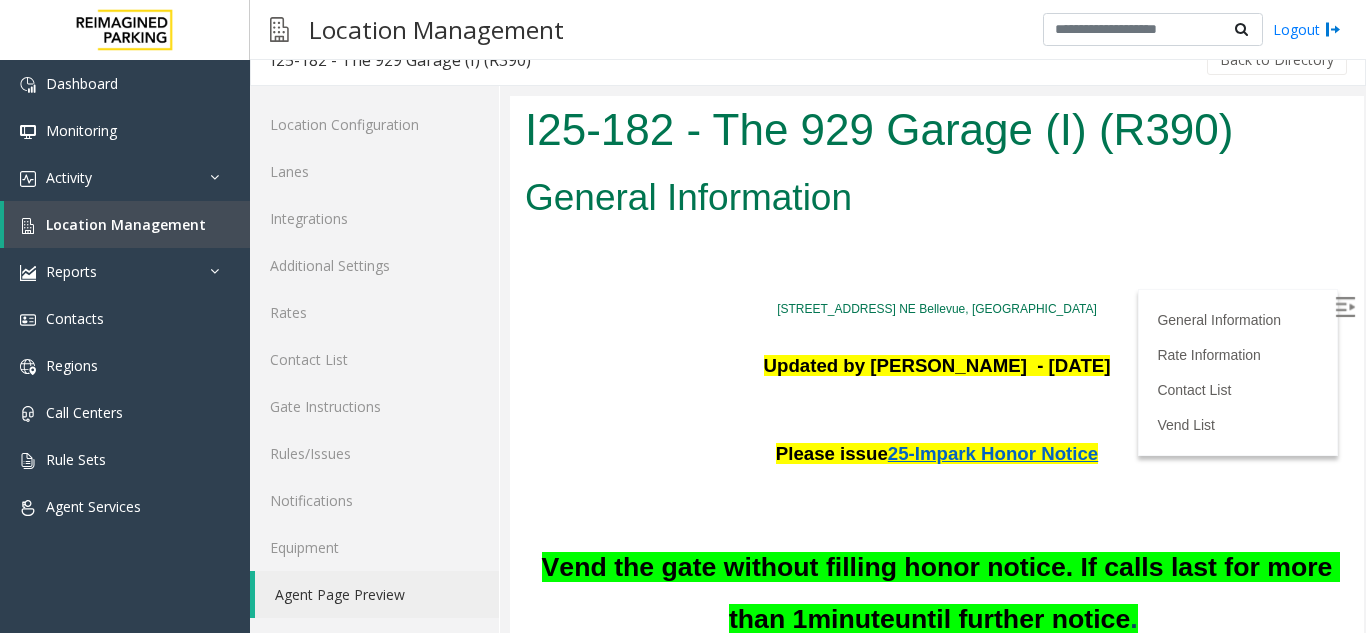 scroll, scrollTop: 300, scrollLeft: 0, axis: vertical 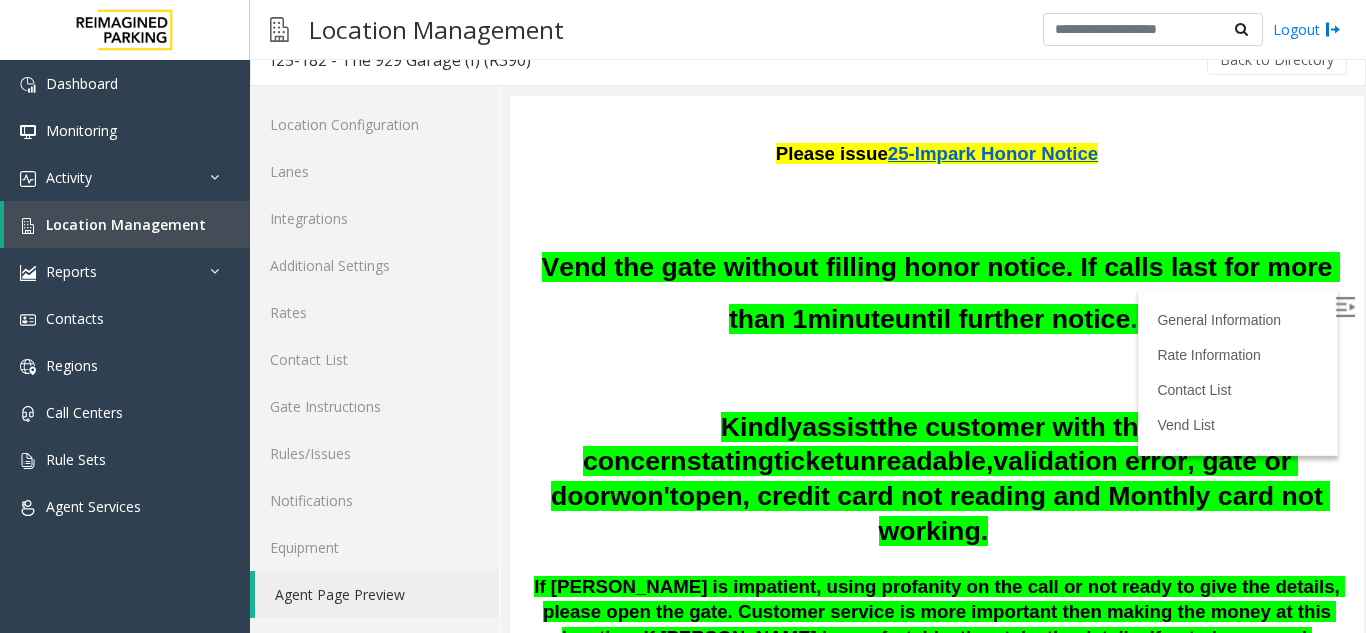 click at bounding box center (1345, 307) 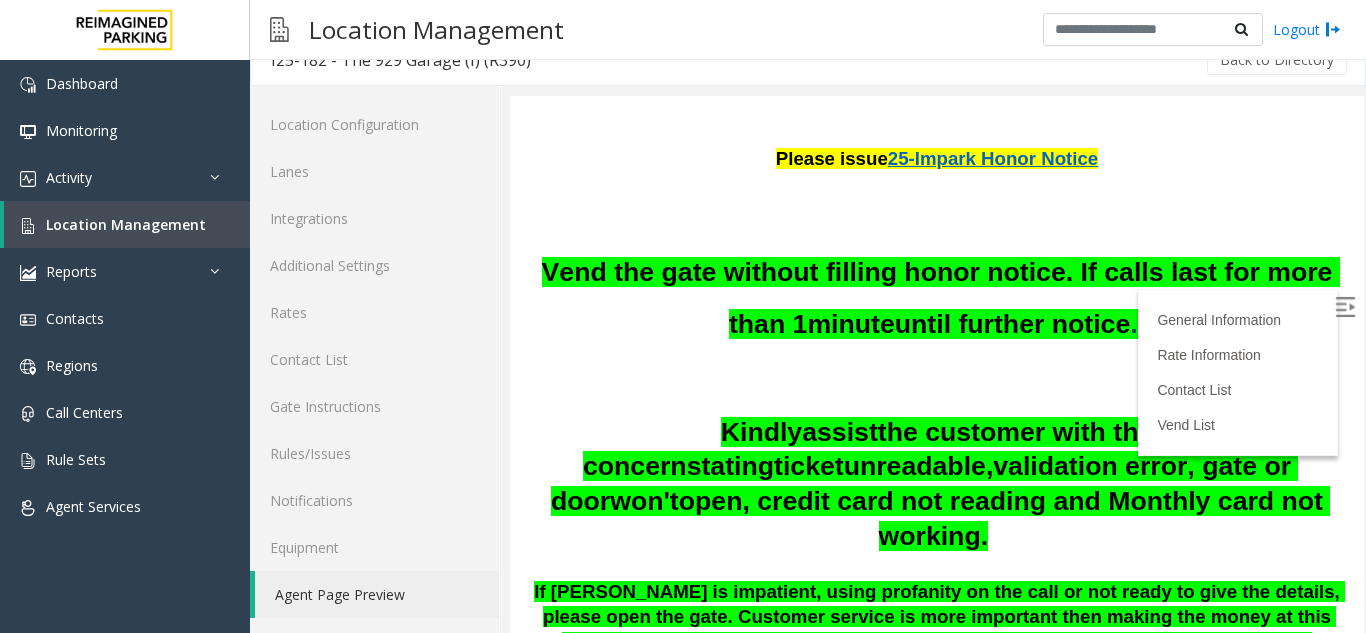 scroll, scrollTop: 366, scrollLeft: 0, axis: vertical 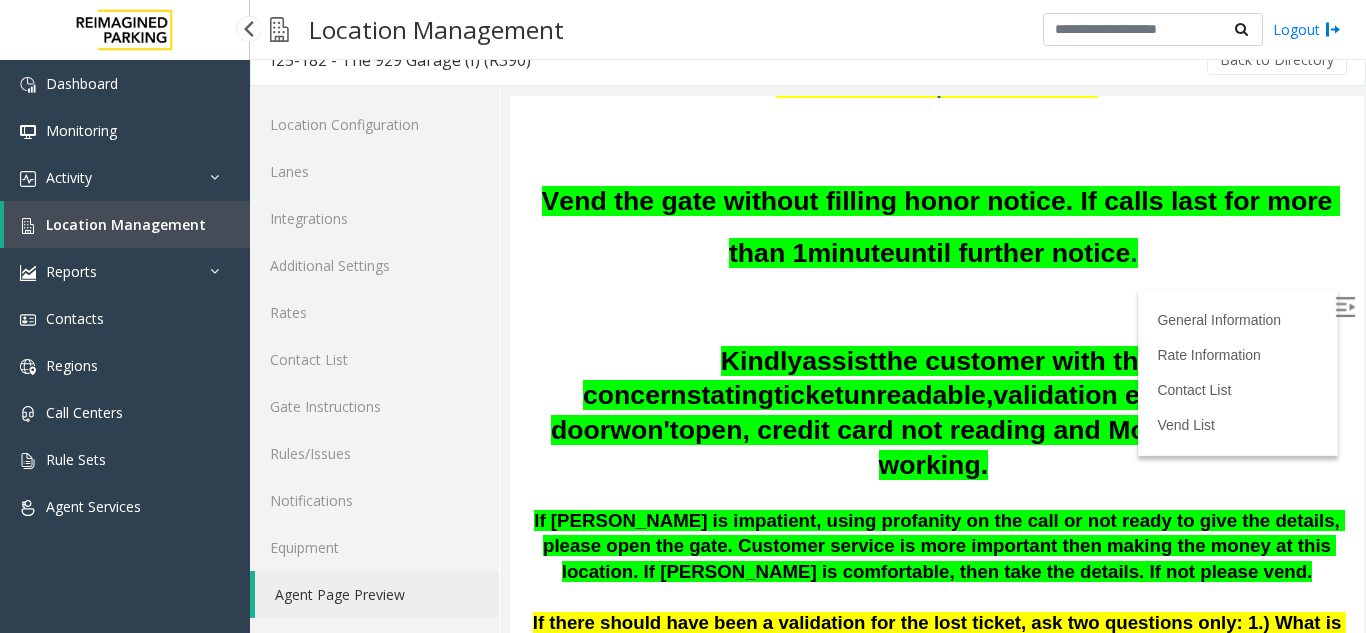 click on "Location Management" at bounding box center (126, 224) 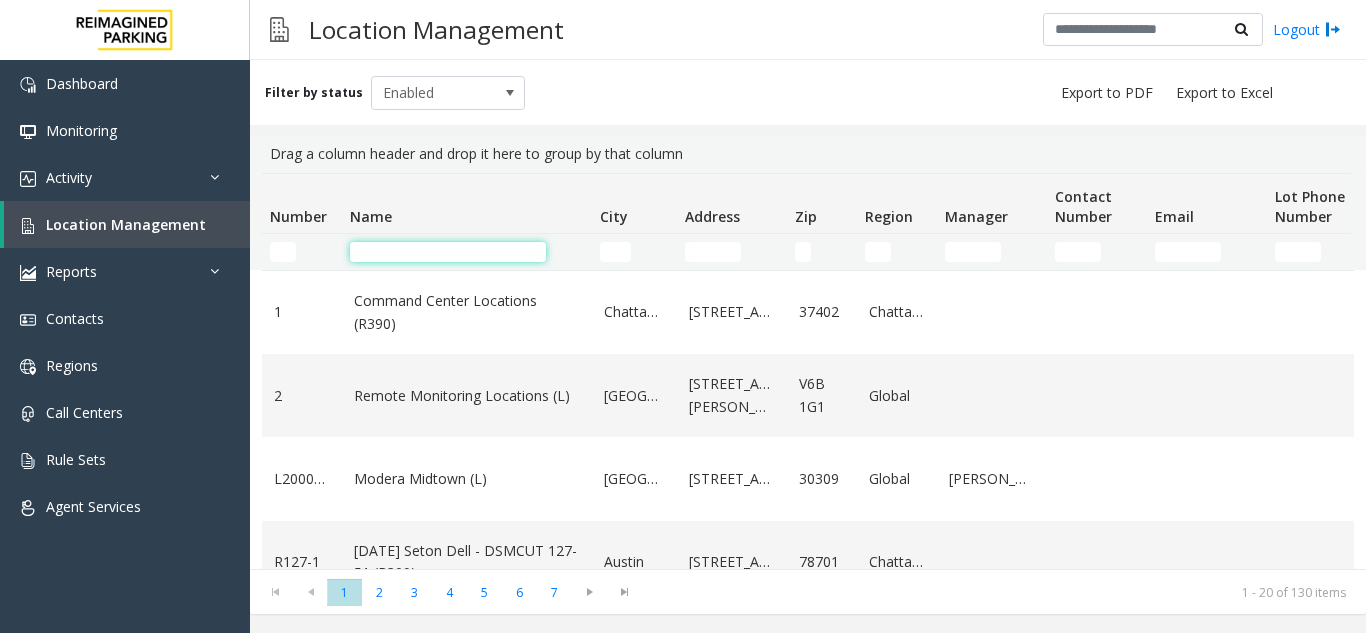 click 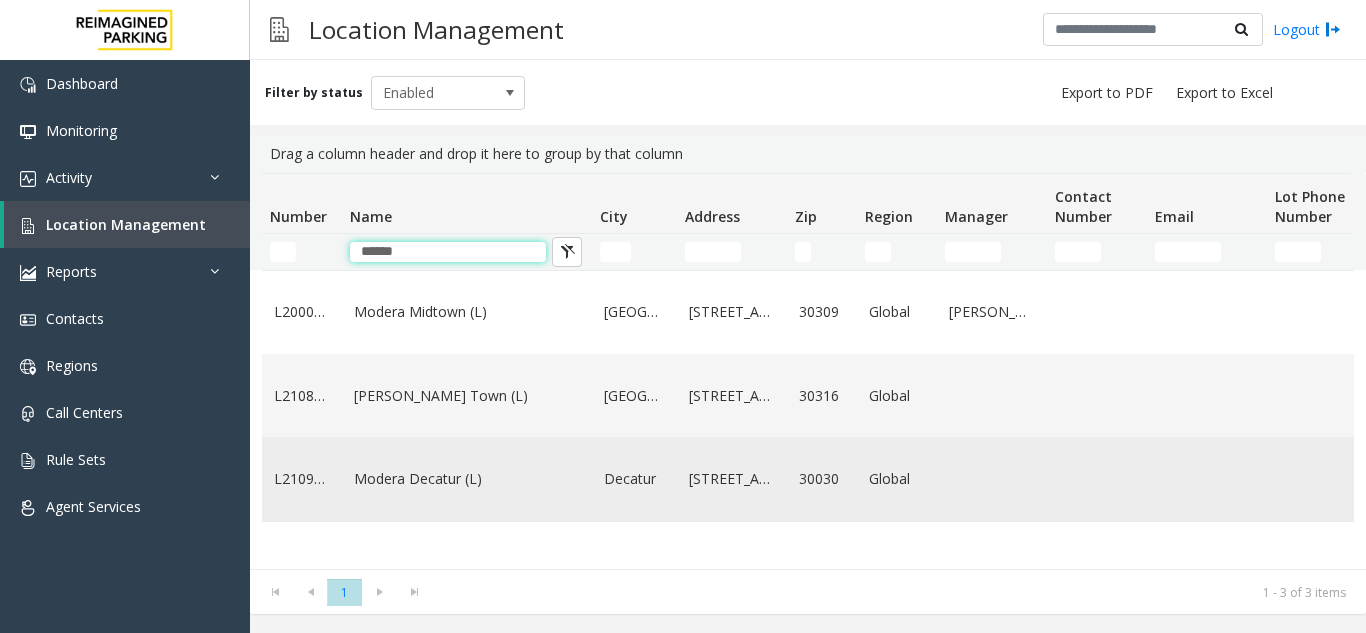 type on "******" 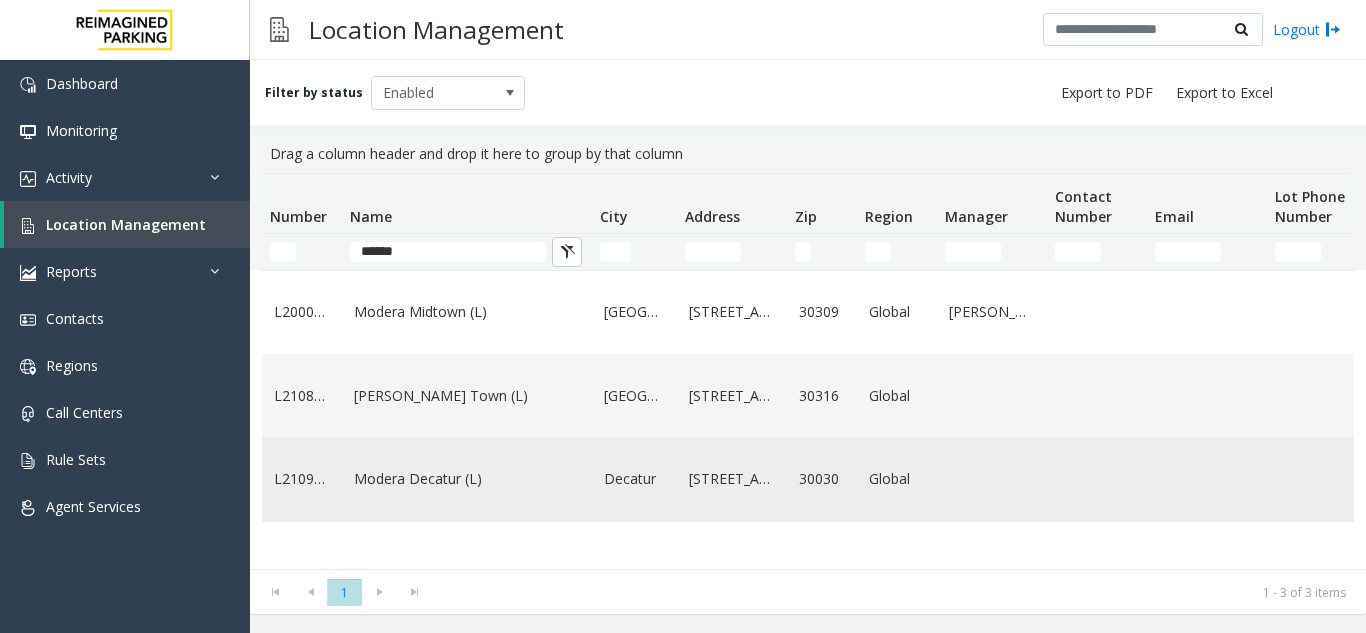 click on "Modera Decatur (L)" 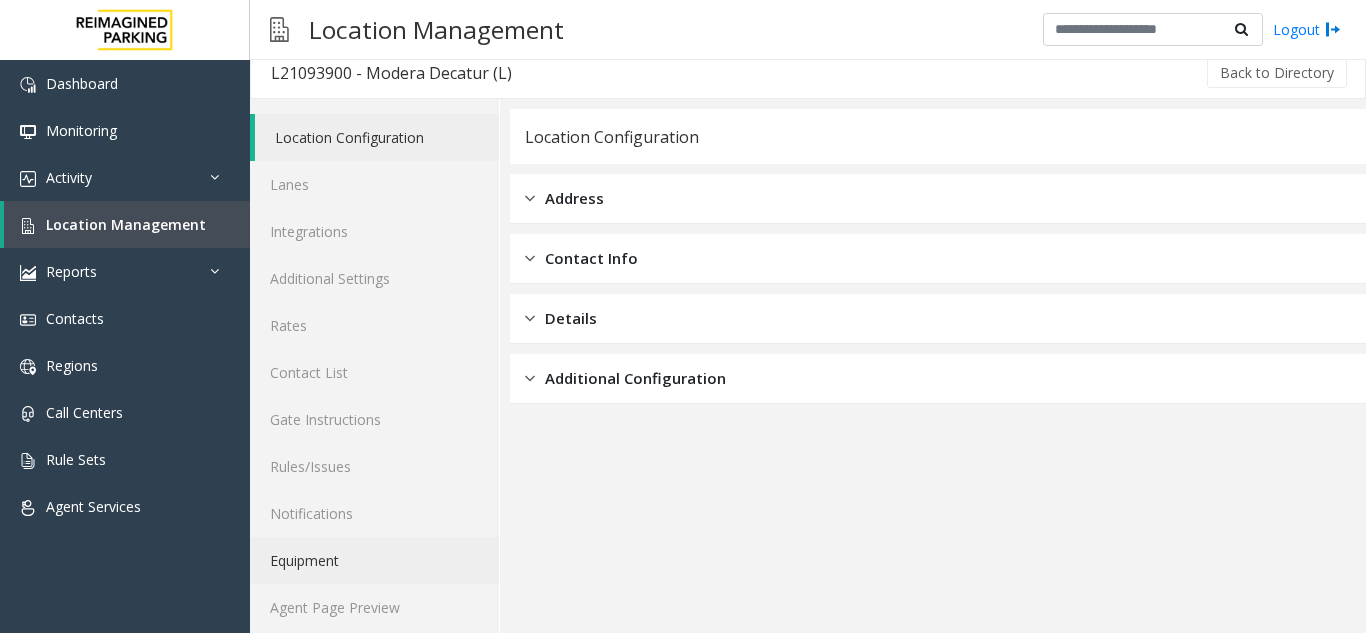 scroll, scrollTop: 26, scrollLeft: 0, axis: vertical 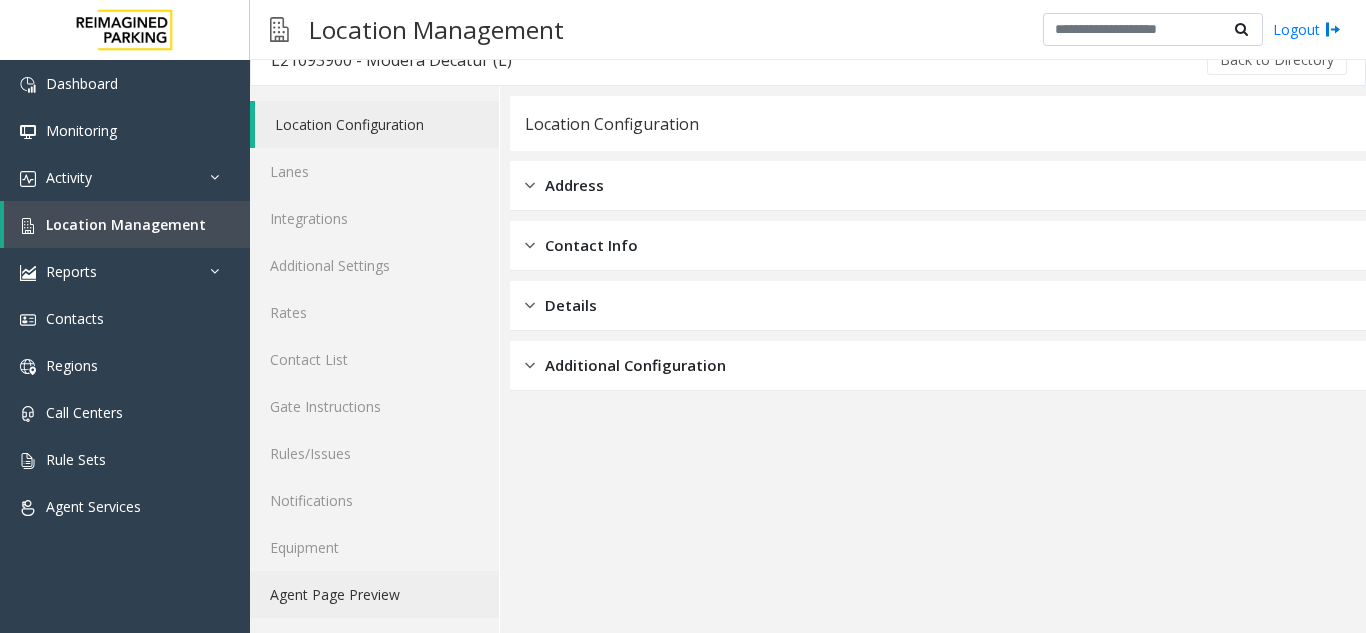 click on "Agent Page Preview" 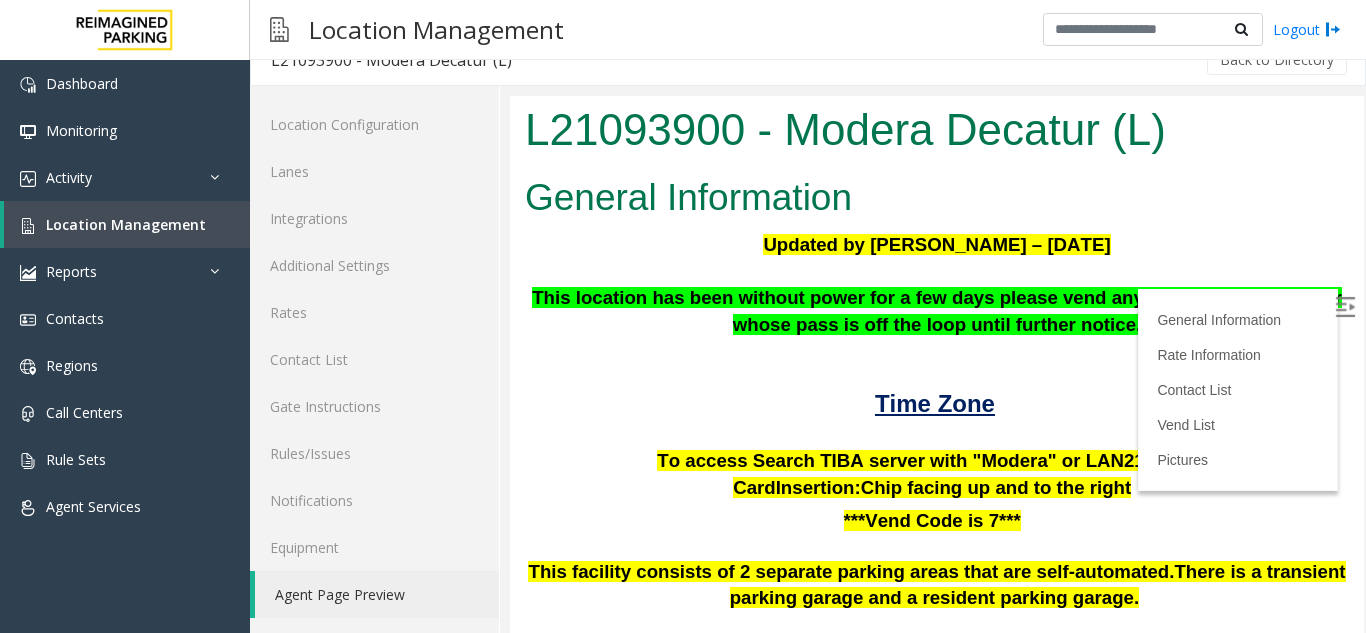 scroll, scrollTop: 300, scrollLeft: 0, axis: vertical 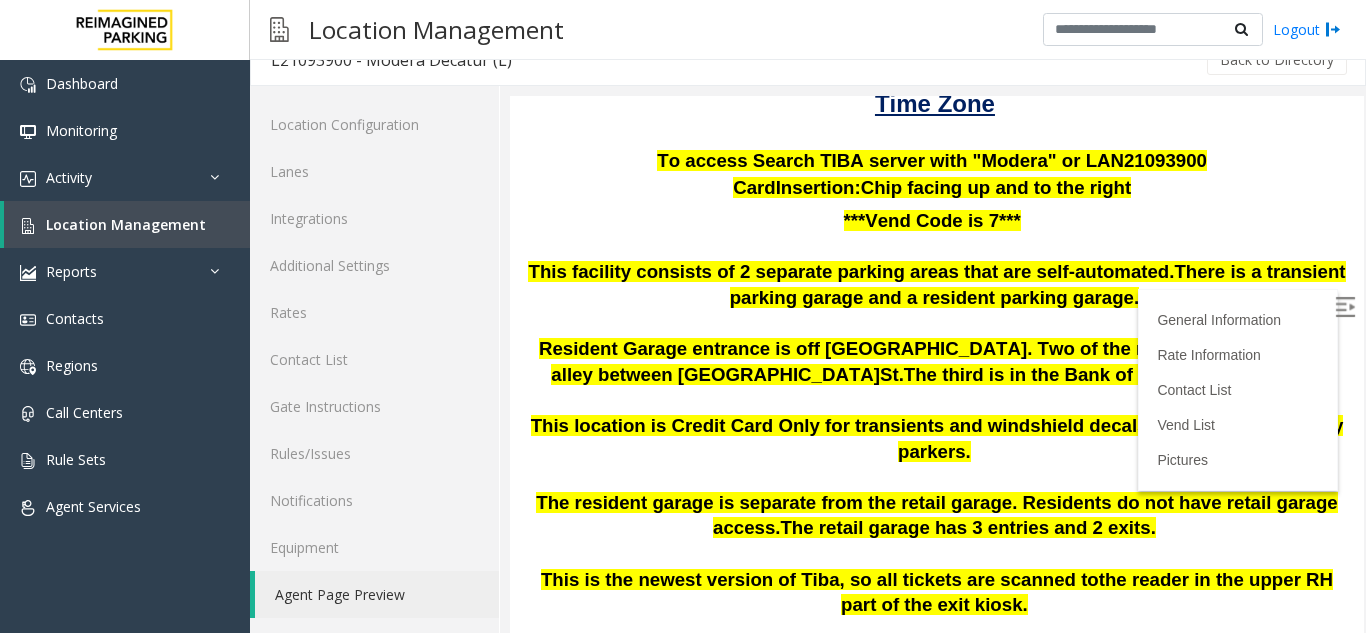 click at bounding box center [1345, 307] 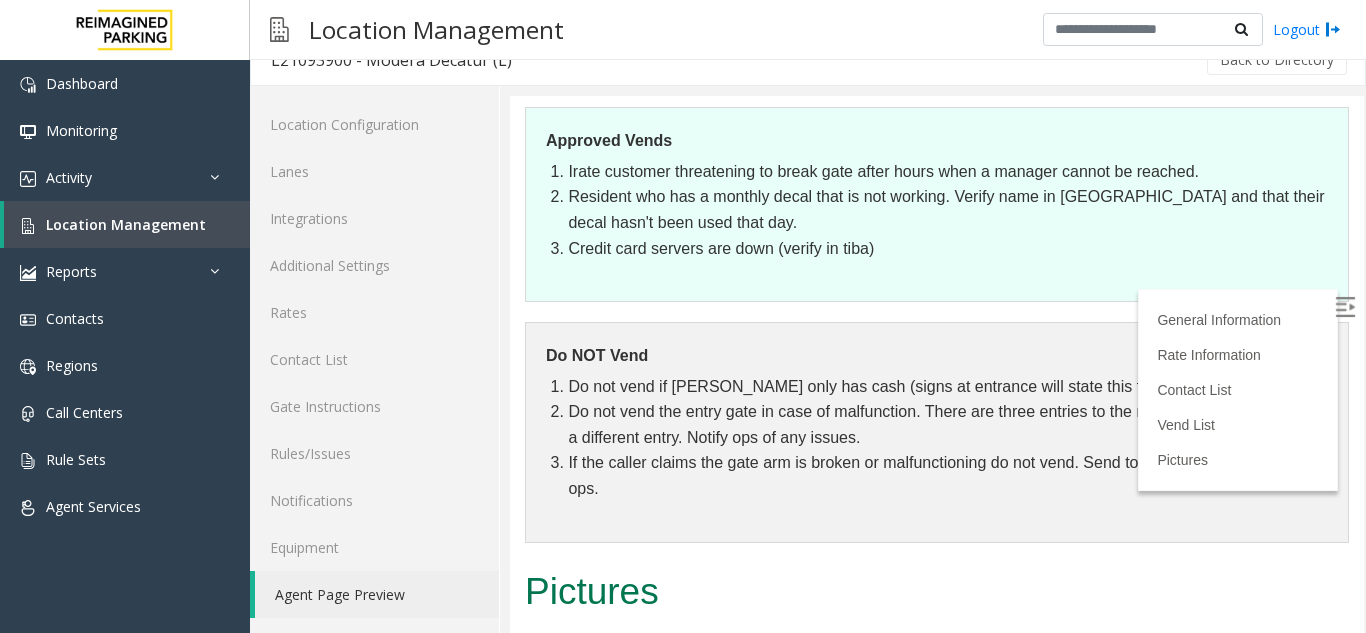 scroll, scrollTop: 572, scrollLeft: 0, axis: vertical 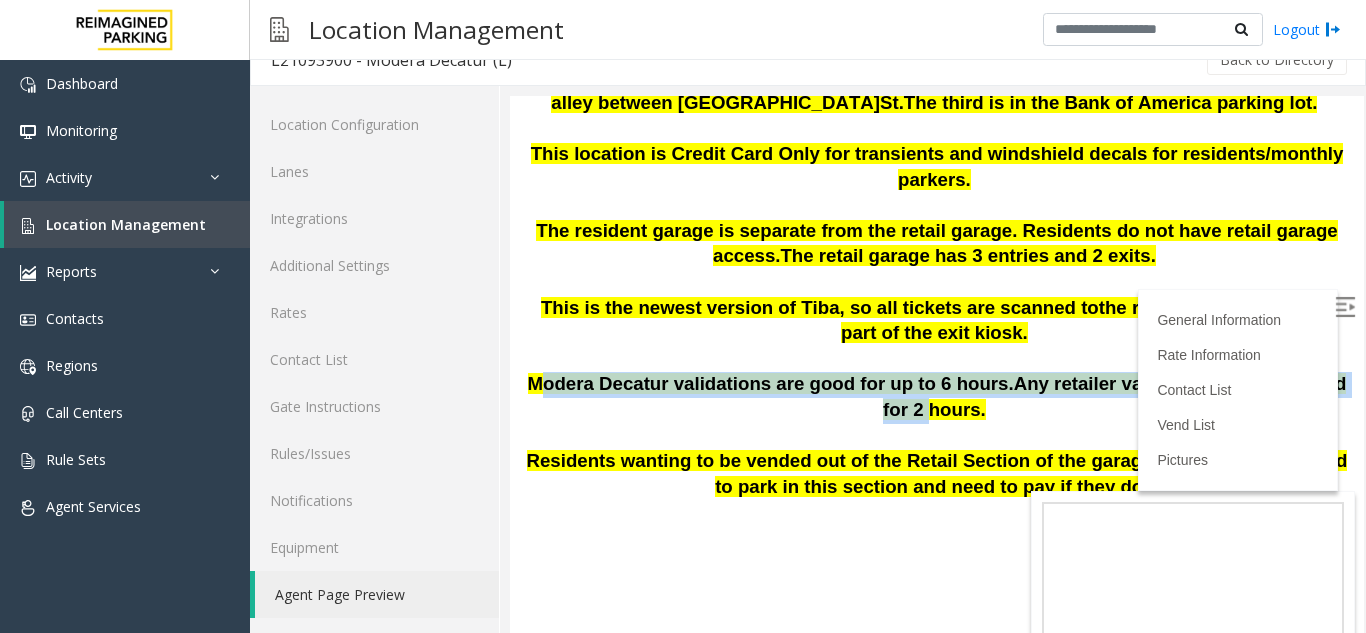drag, startPoint x: 549, startPoint y: 365, endPoint x: 746, endPoint y: 383, distance: 197.82063 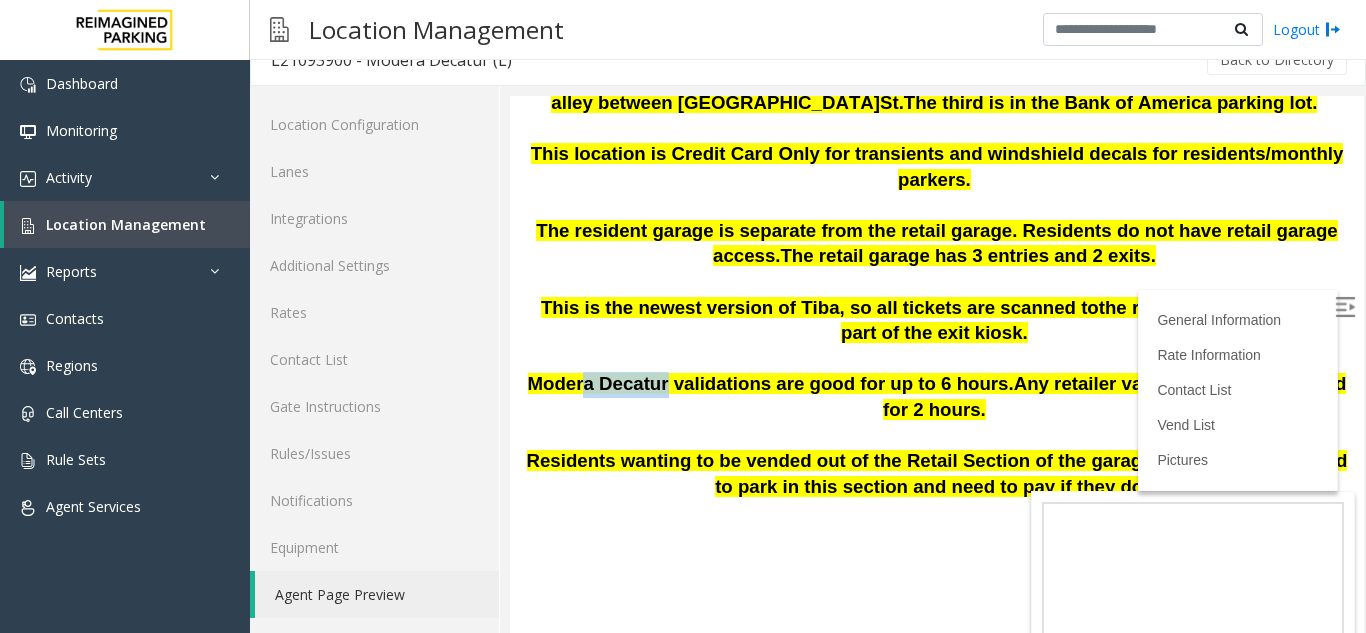 drag, startPoint x: 669, startPoint y: 360, endPoint x: 592, endPoint y: 360, distance: 77 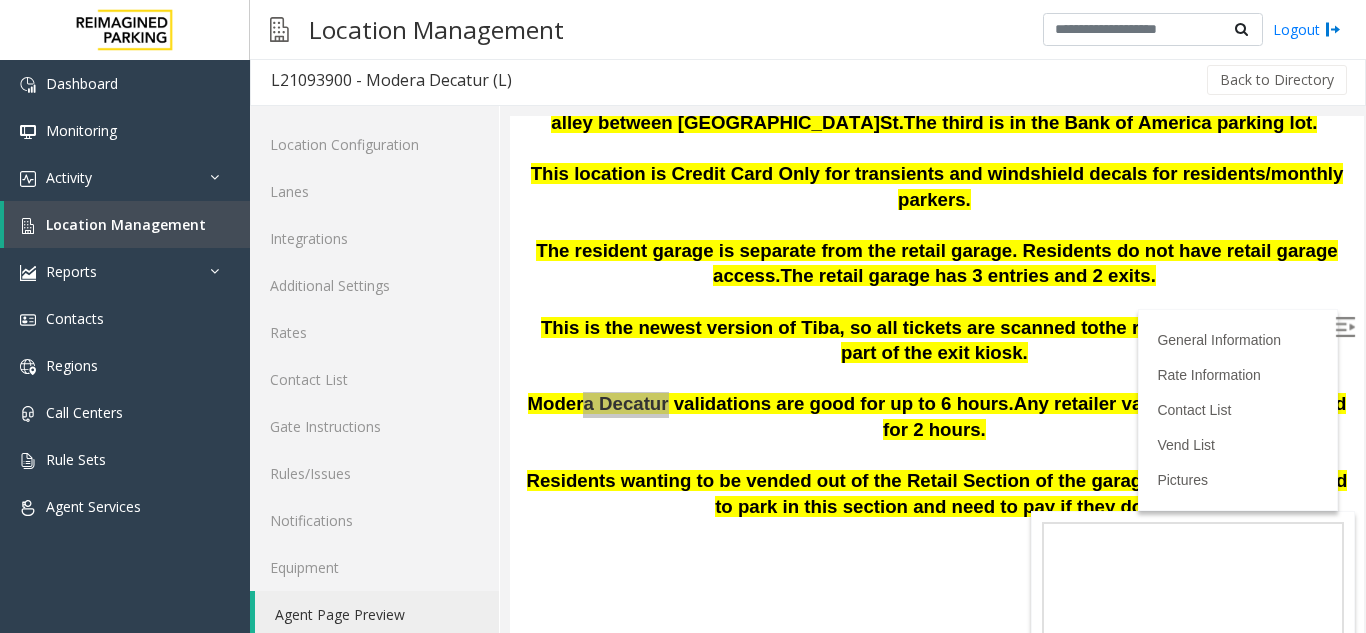 scroll, scrollTop: 0, scrollLeft: 0, axis: both 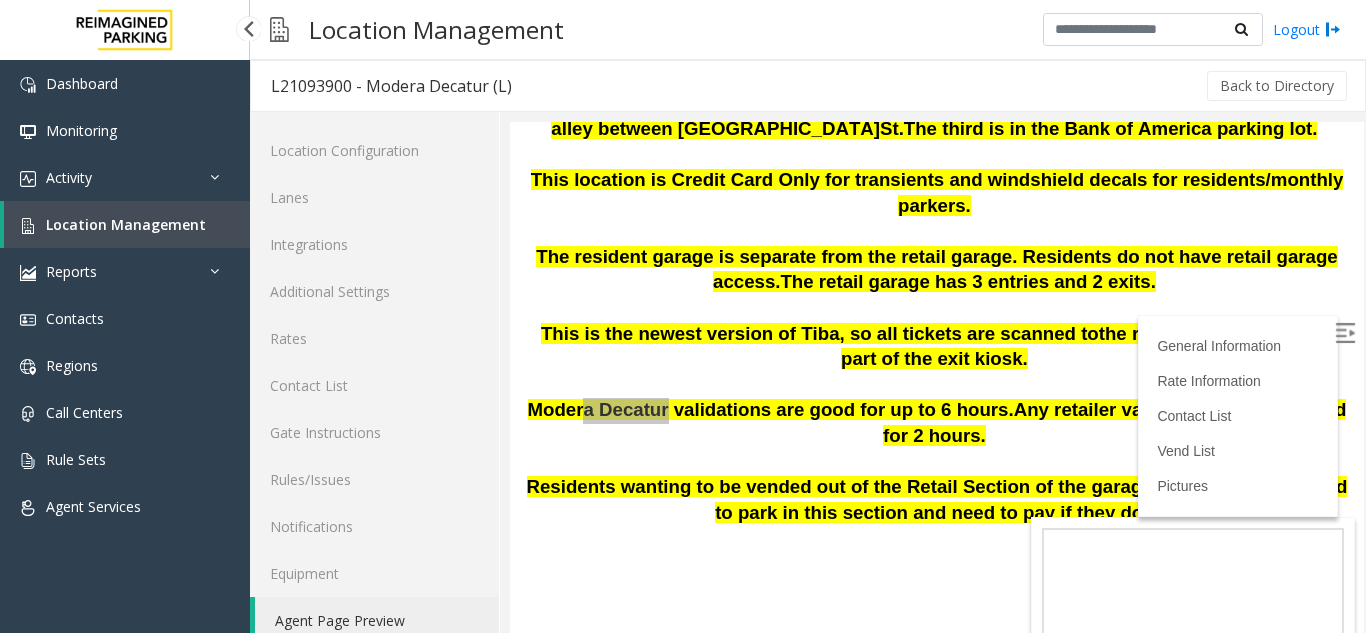 click on "Location Management" at bounding box center (127, 224) 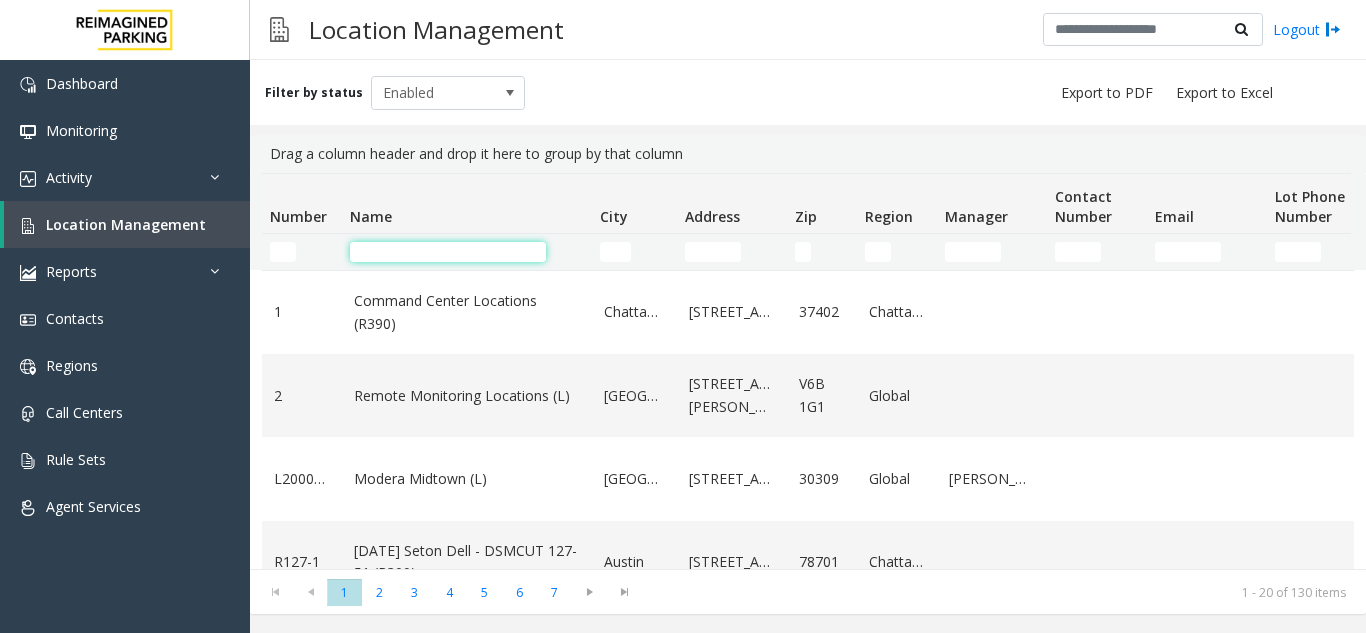 click 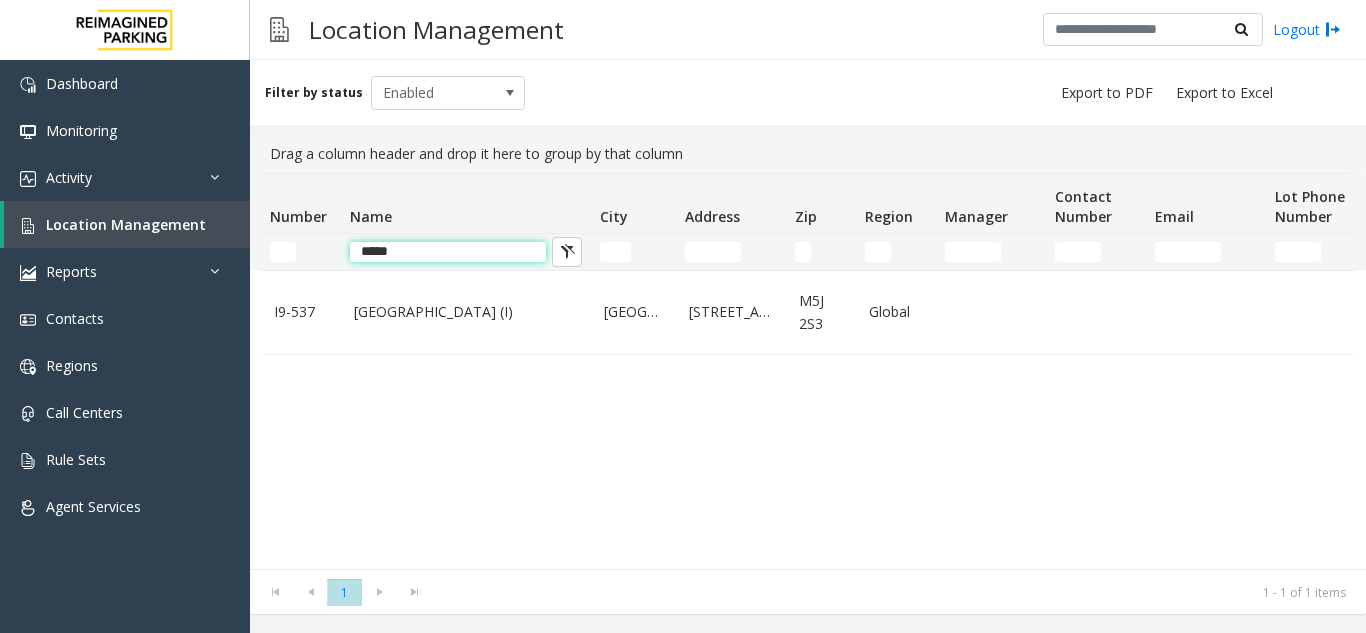 click on "*****" 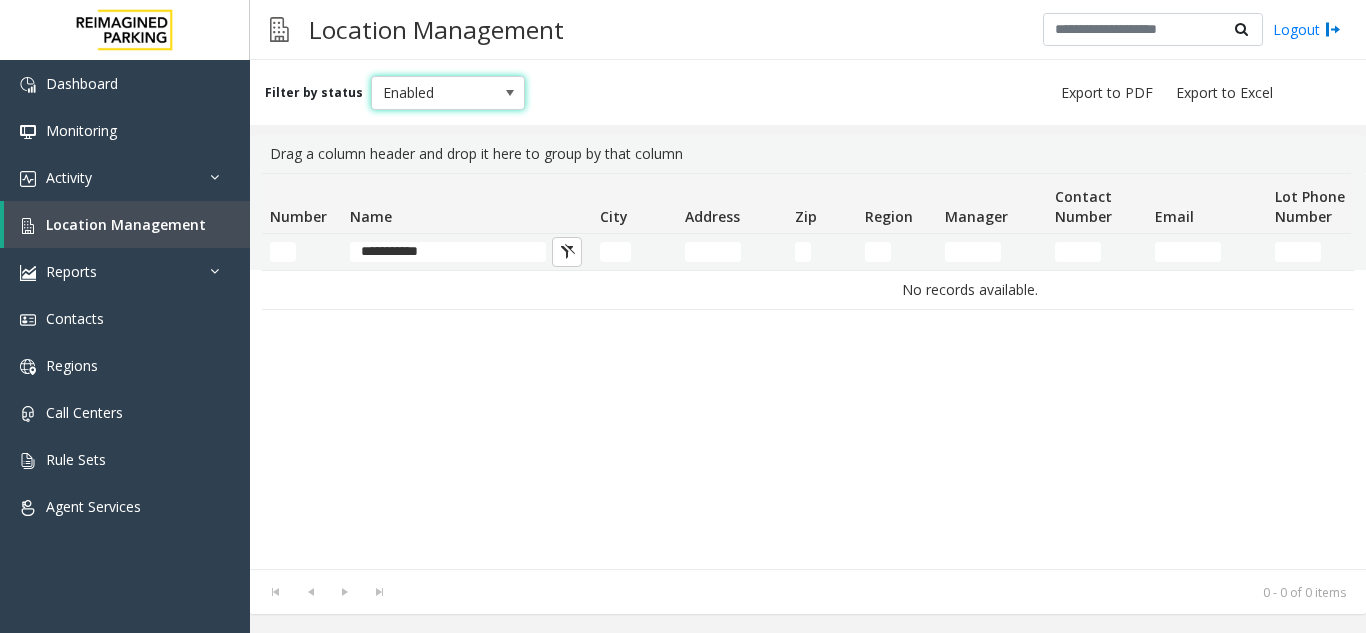 click on "Enabled" at bounding box center [433, 93] 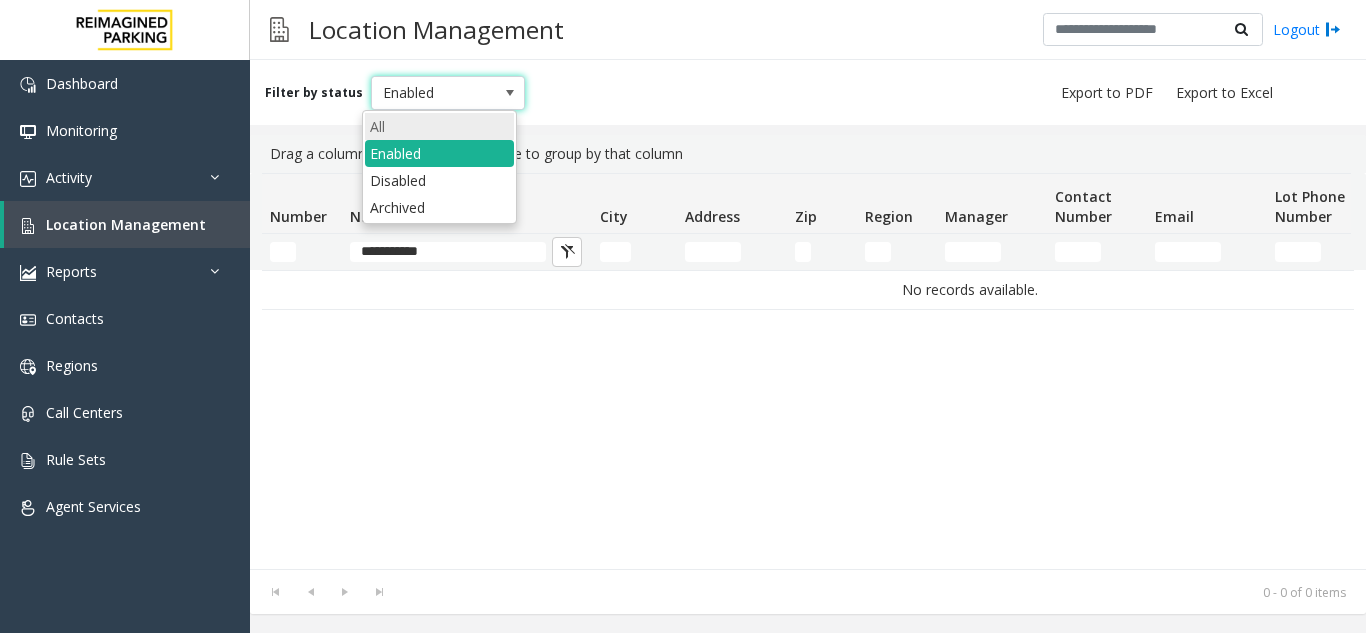 click on "All" at bounding box center (439, 126) 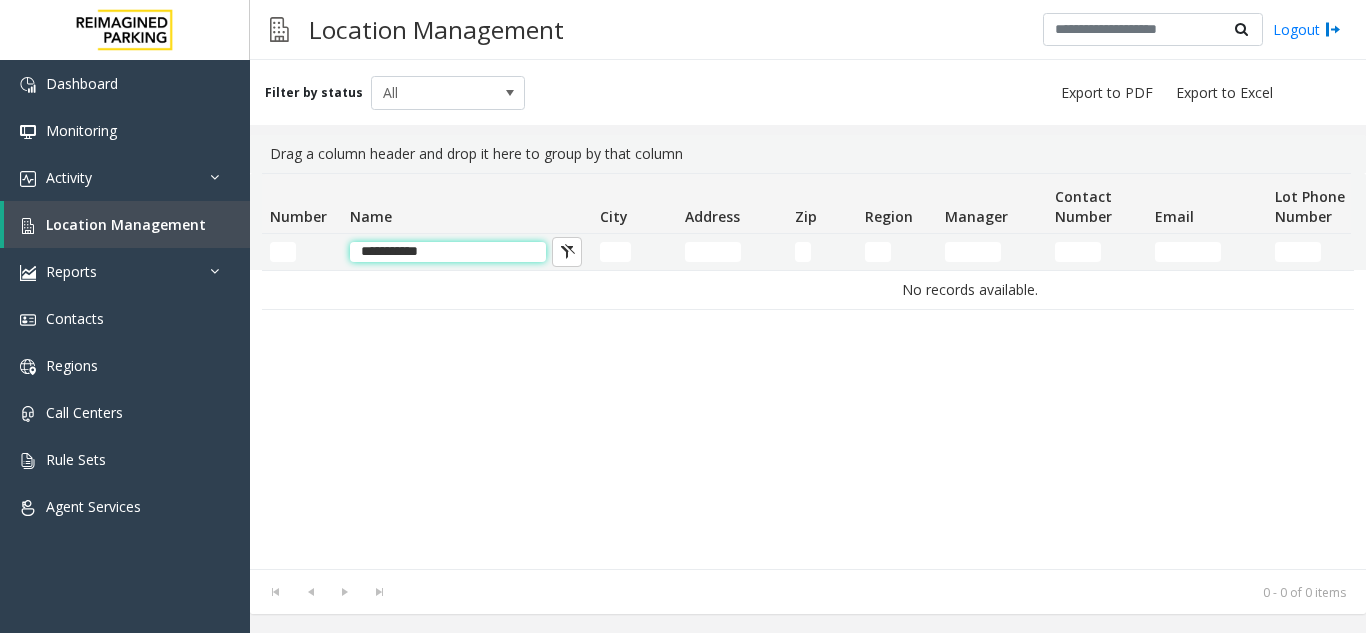 click on "**********" 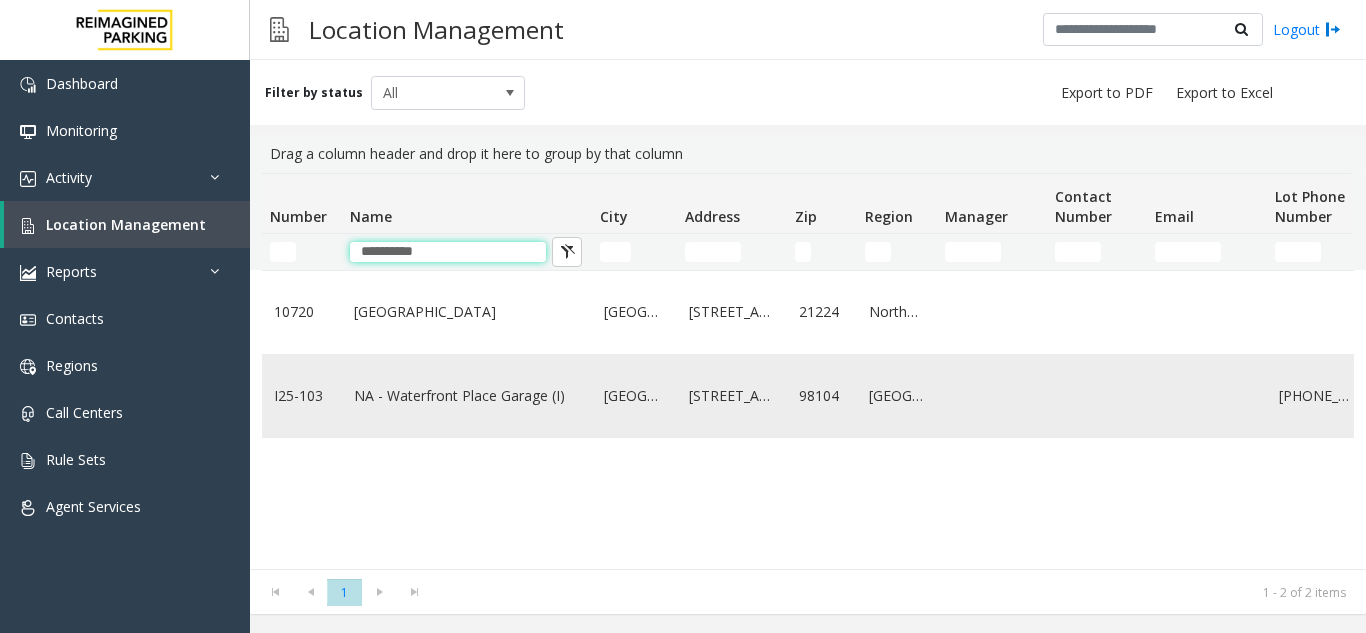 type on "**********" 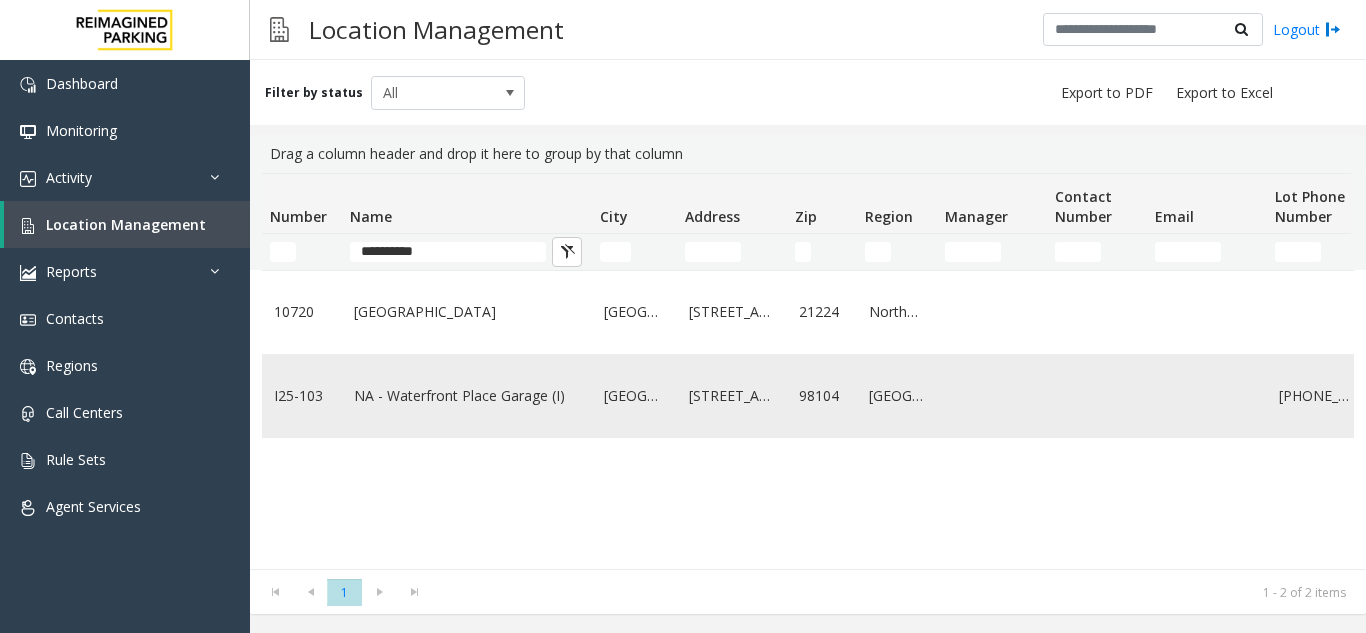 click on "NA - Waterfront Place Garage (I)" 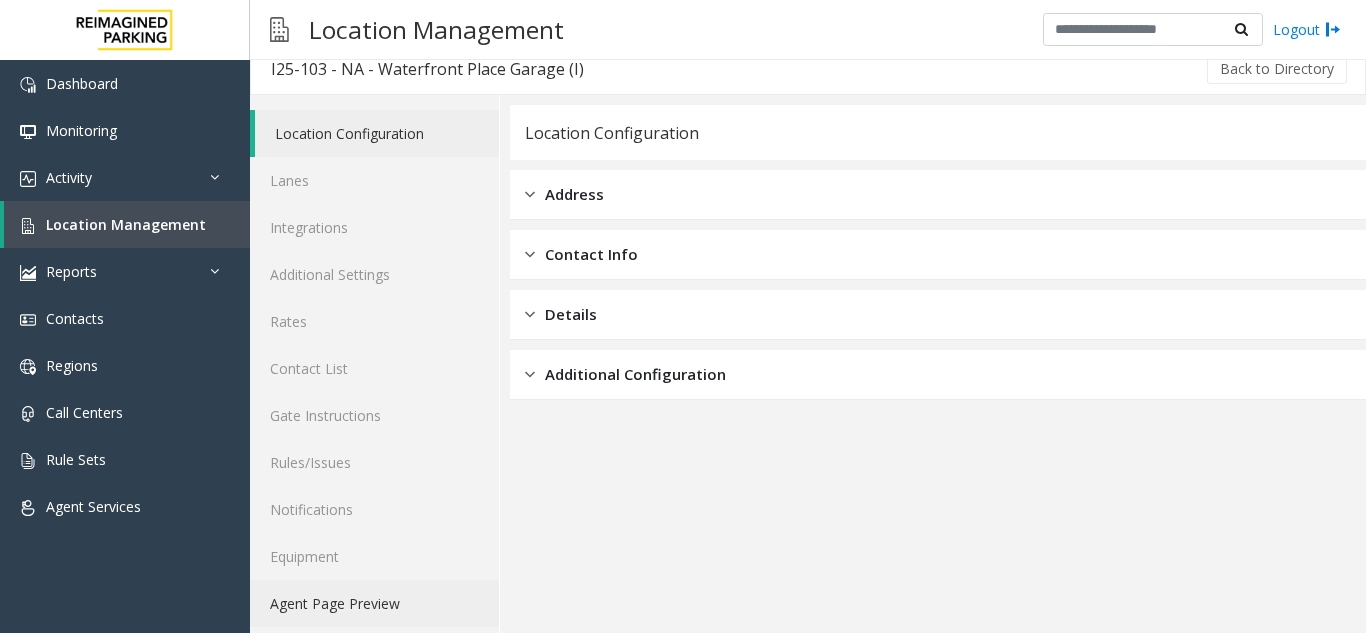 scroll, scrollTop: 26, scrollLeft: 0, axis: vertical 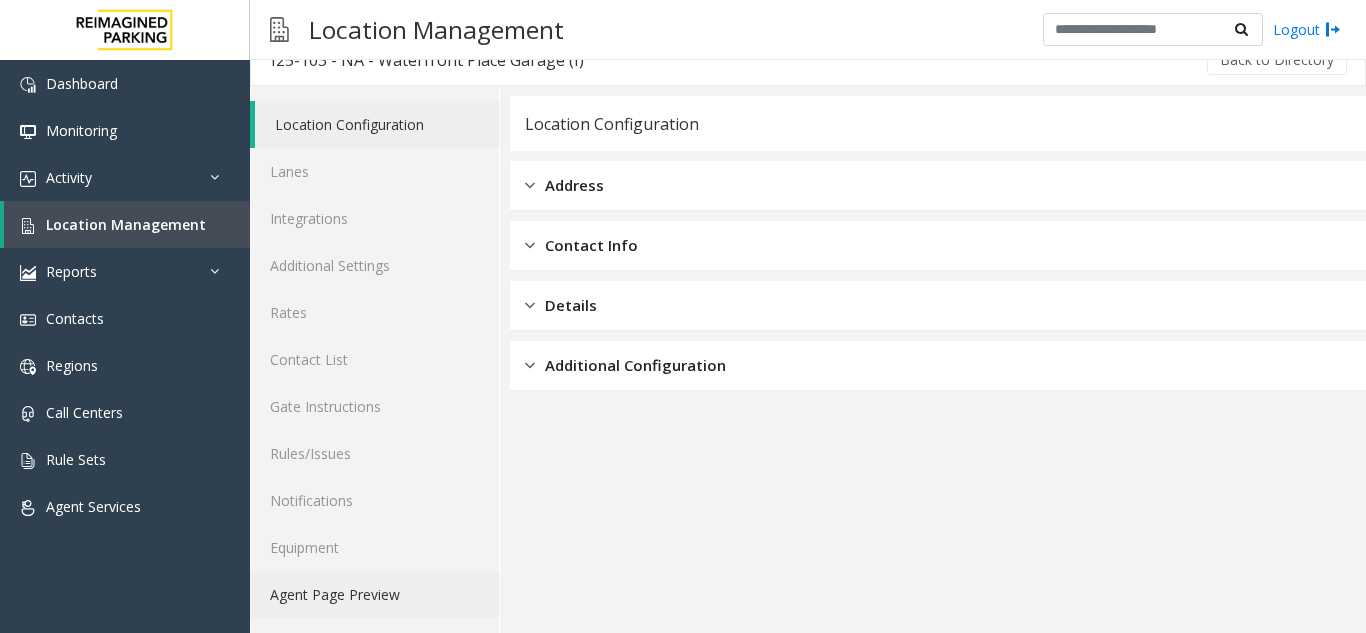 click on "Agent Page Preview" 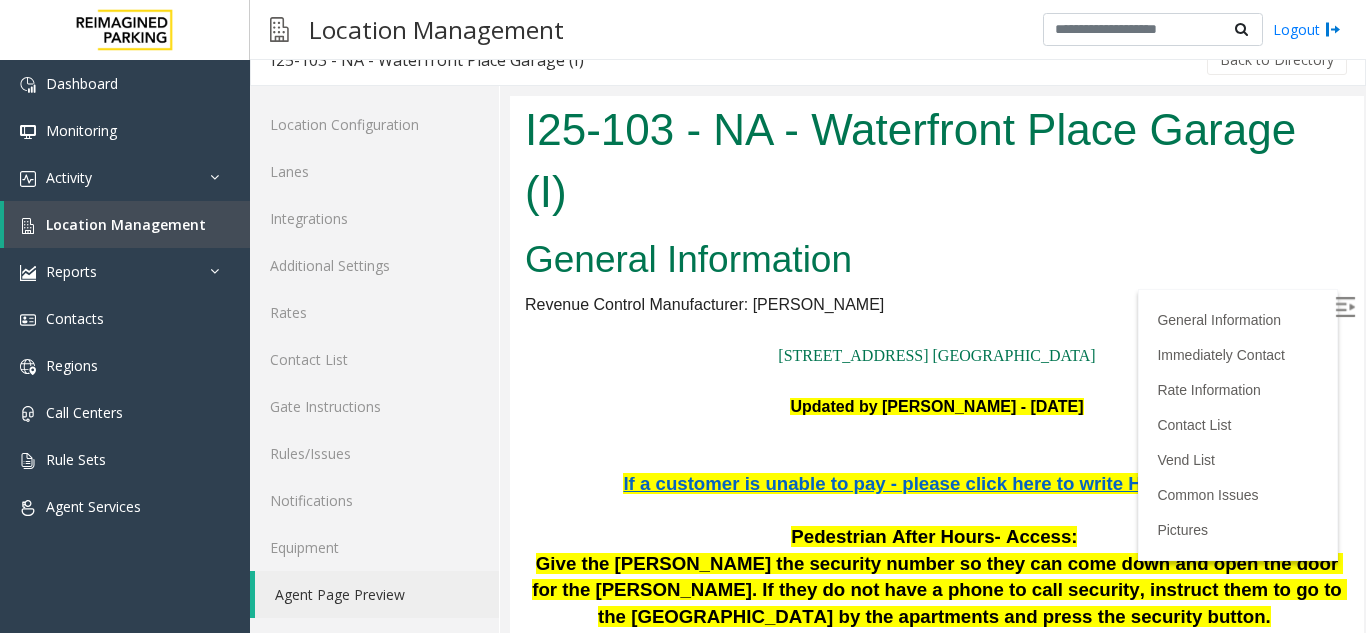 scroll, scrollTop: 647, scrollLeft: 0, axis: vertical 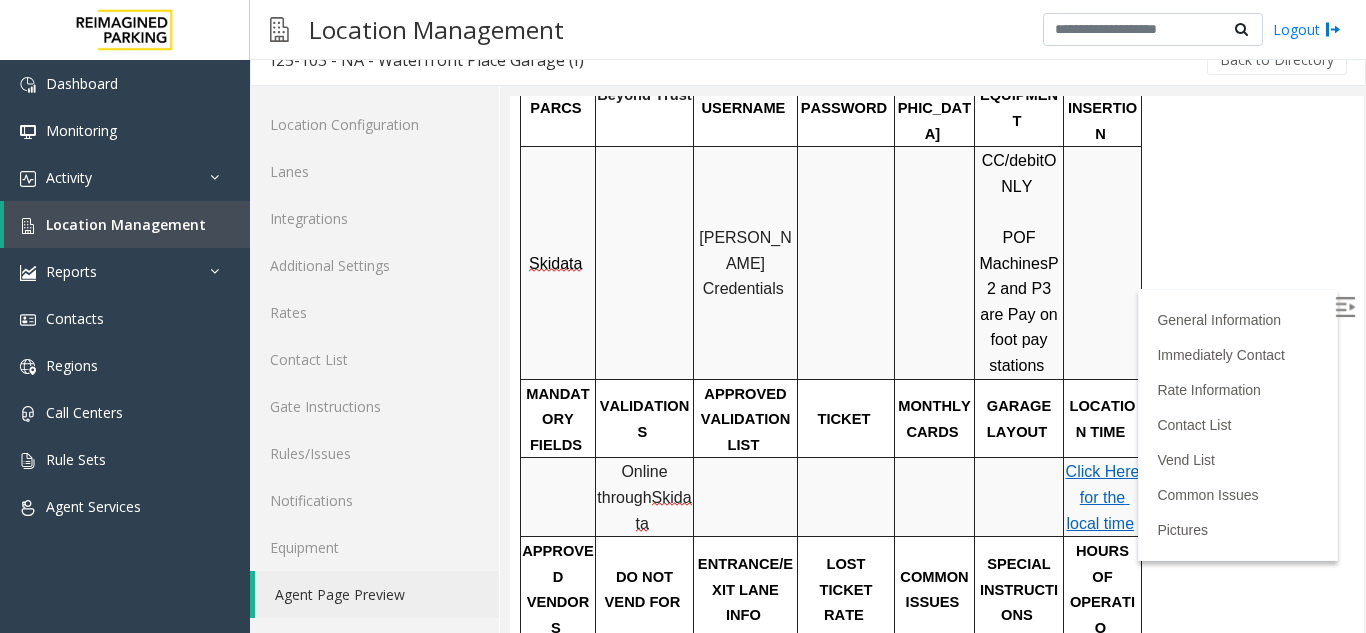click at bounding box center (1345, 307) 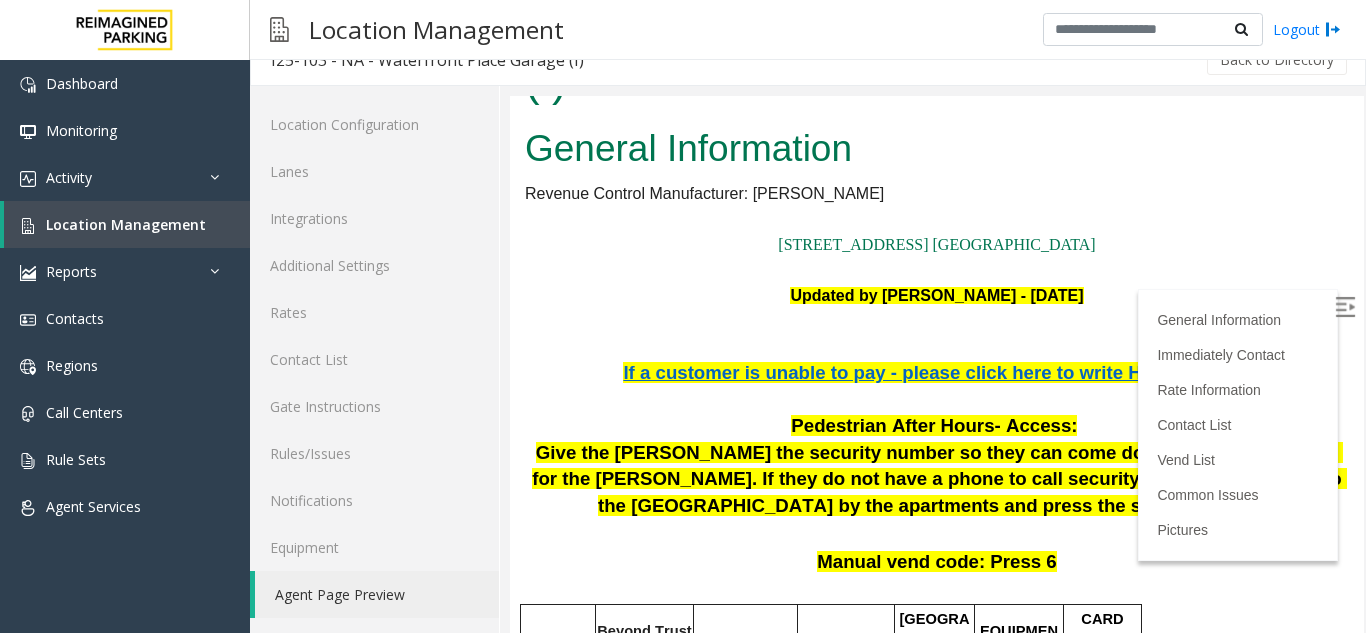 scroll, scrollTop: 300, scrollLeft: 0, axis: vertical 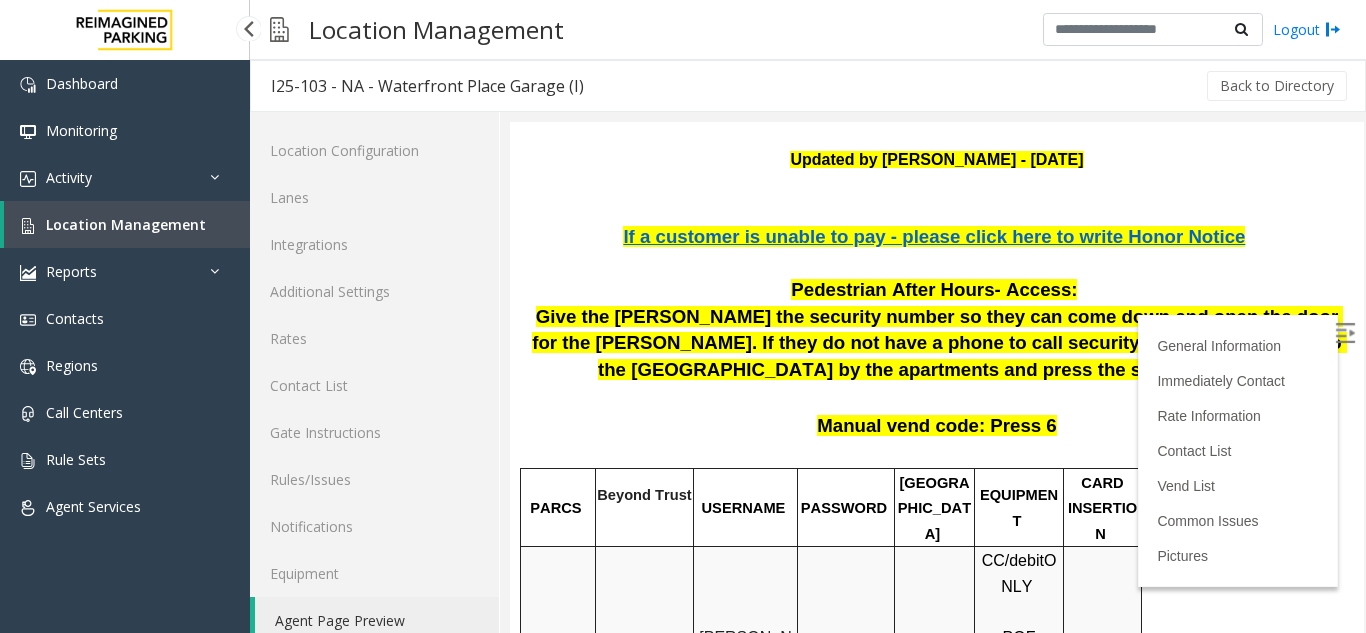 click on "Location Management" at bounding box center [126, 224] 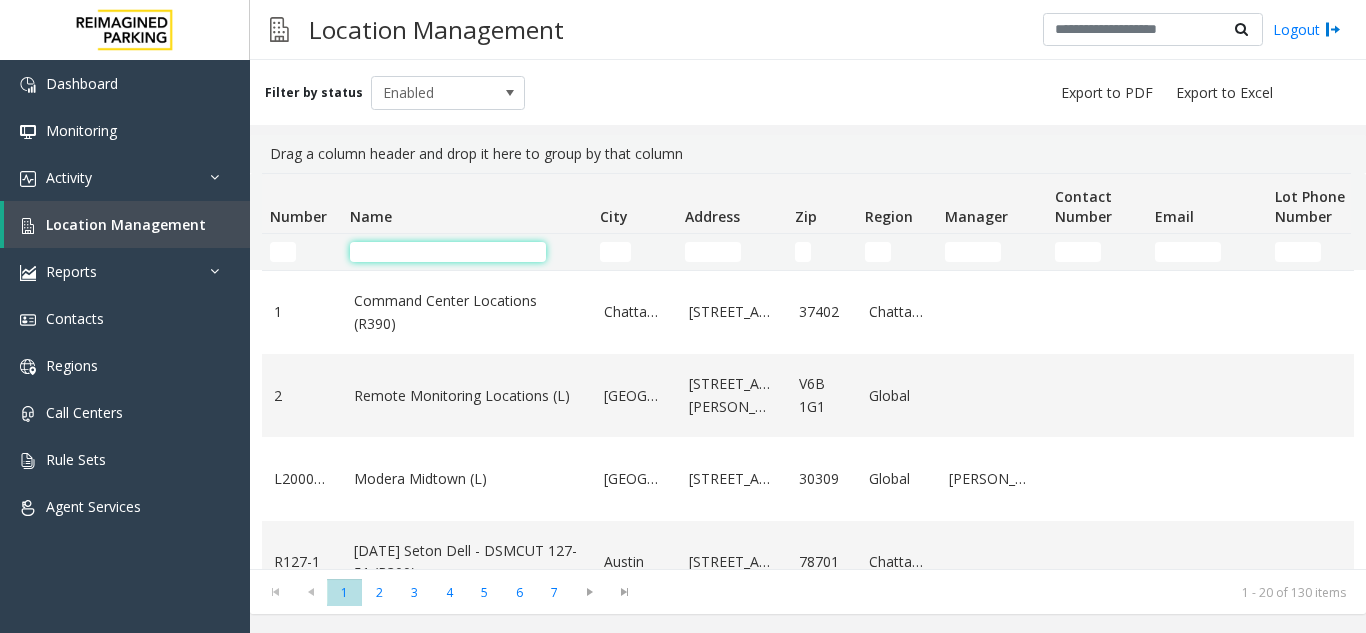 click 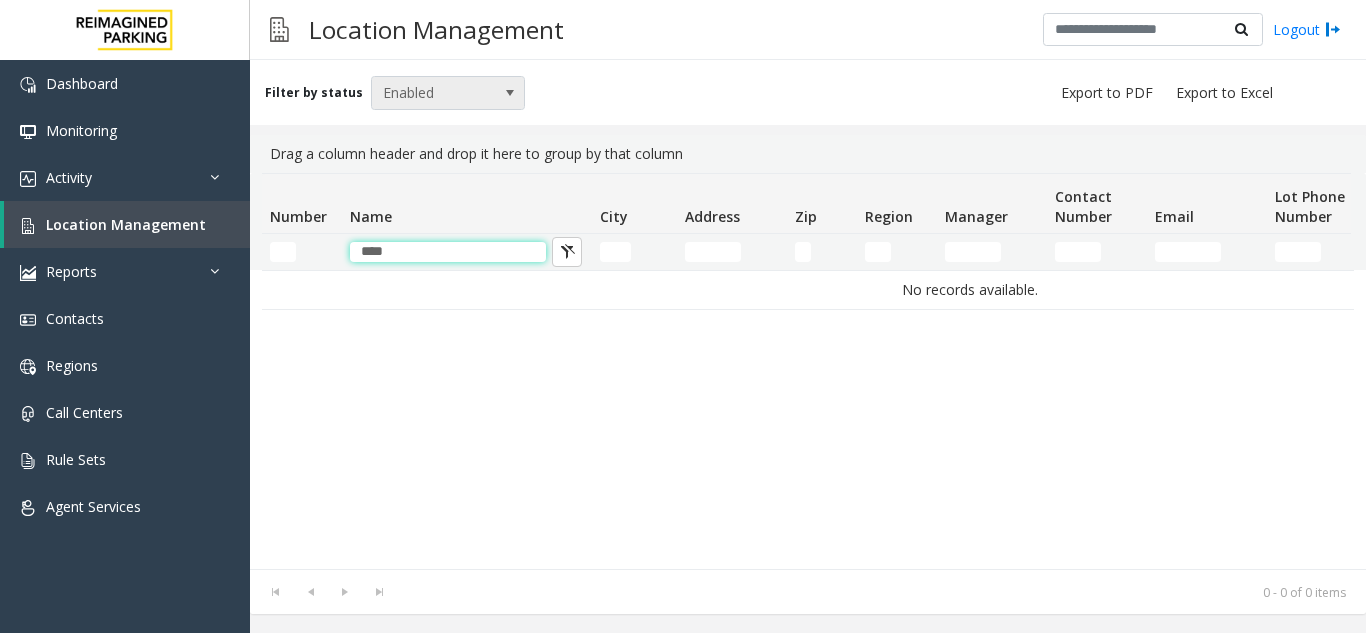 type on "****" 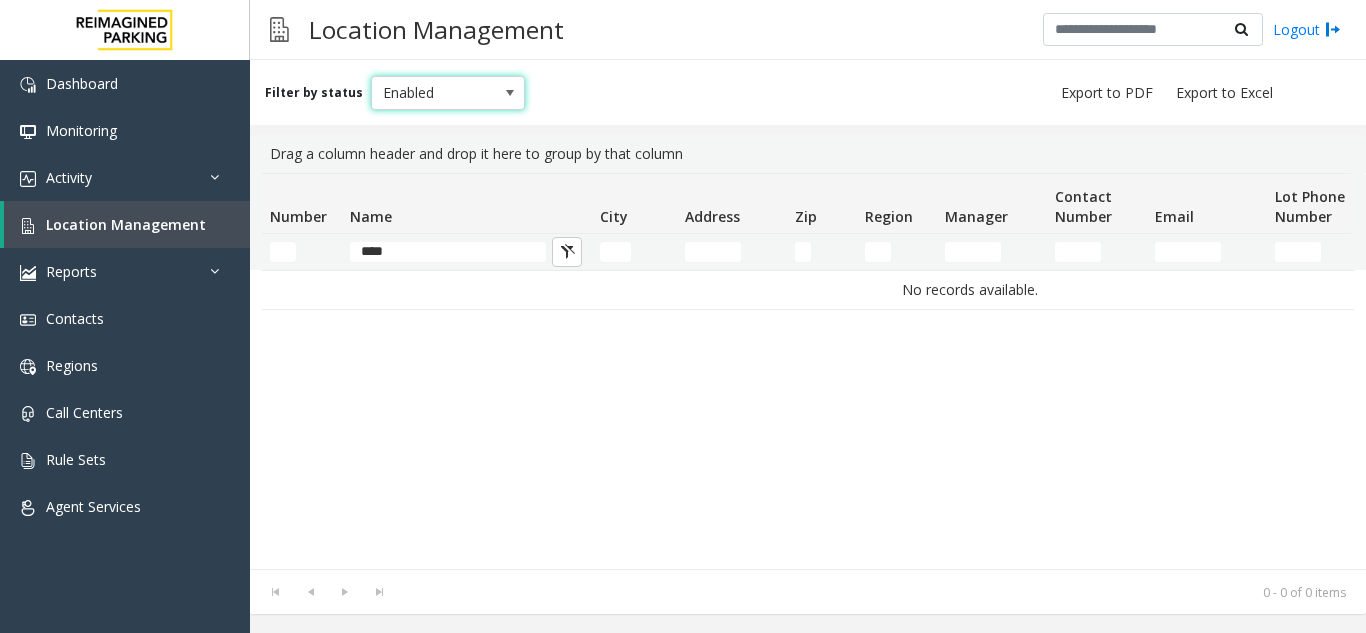 click on "Enabled" at bounding box center [433, 93] 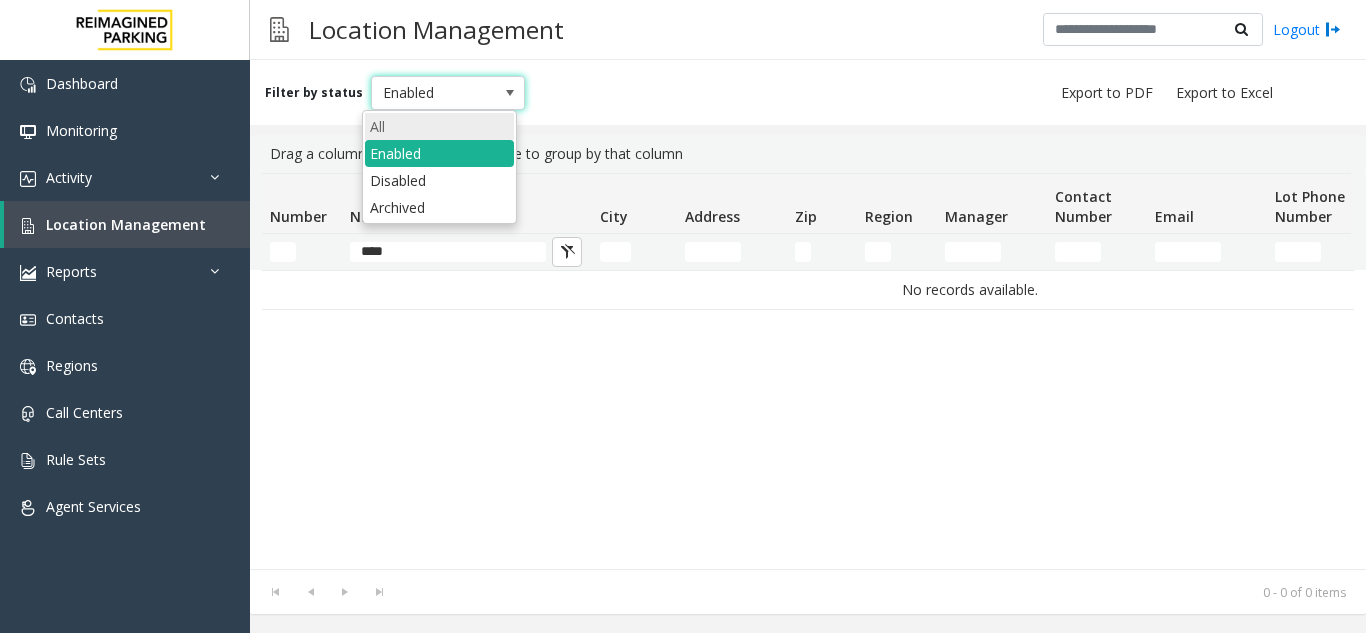 click on "All" at bounding box center (439, 126) 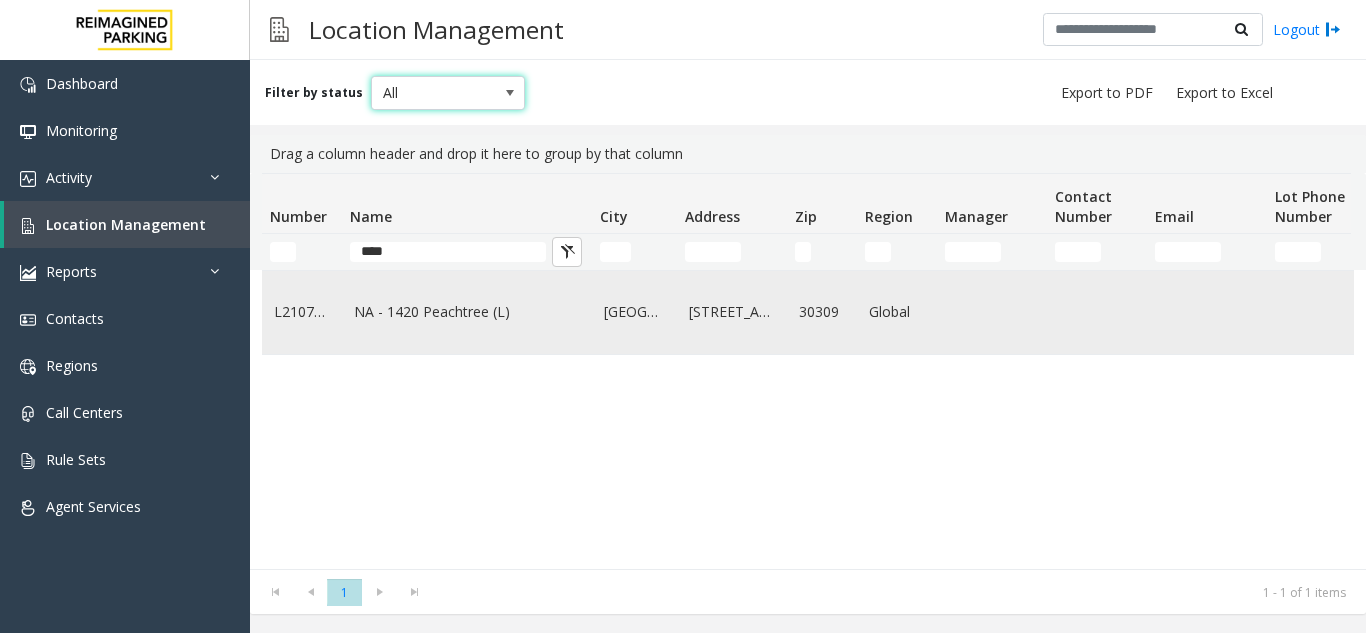 click on "NA - 1420 Peachtree (L)" 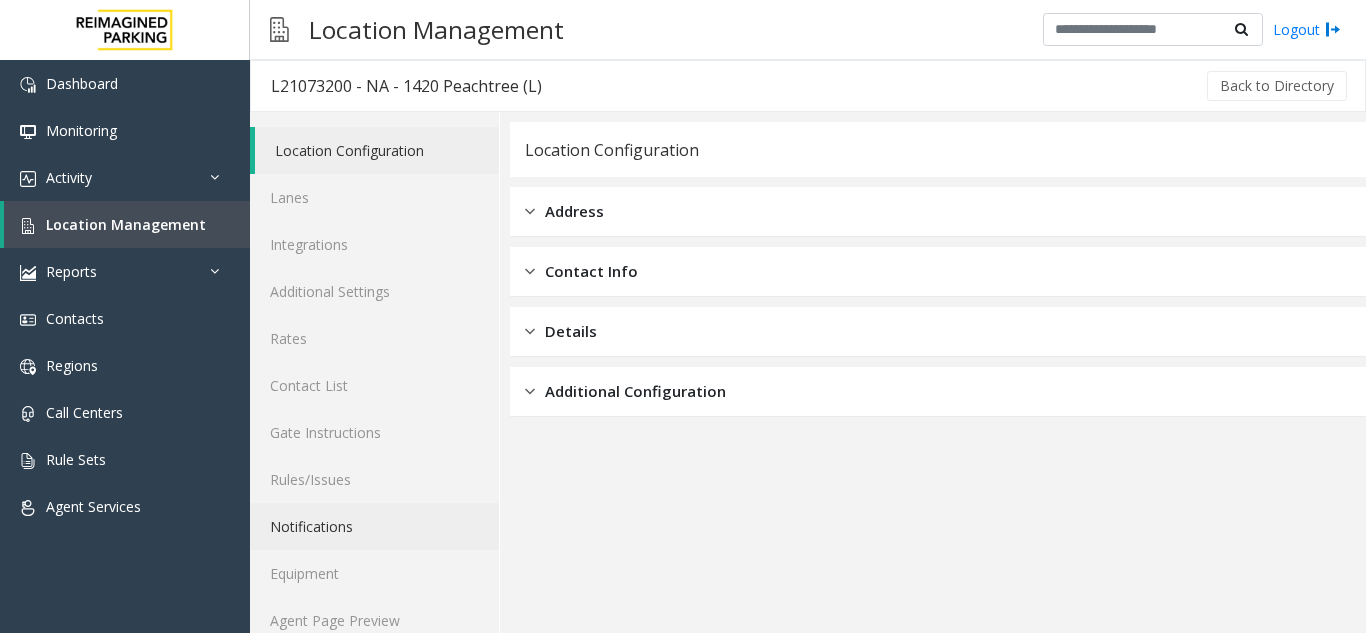 scroll, scrollTop: 26, scrollLeft: 0, axis: vertical 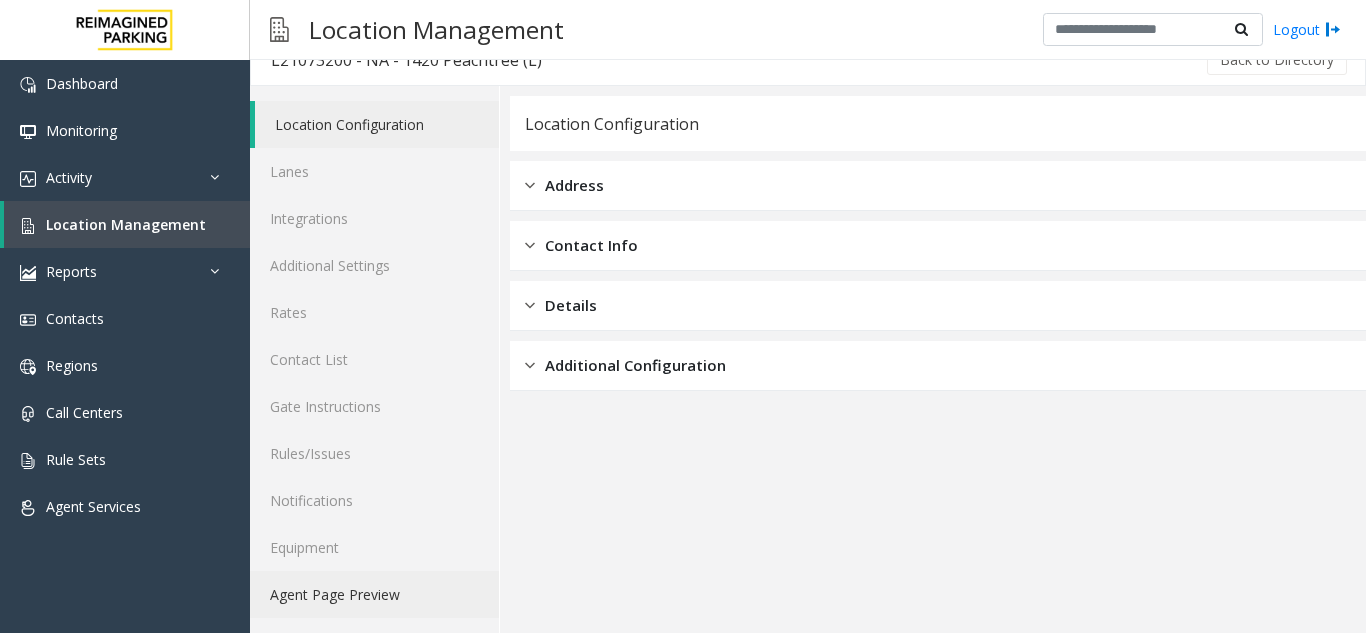 click on "Agent Page Preview" 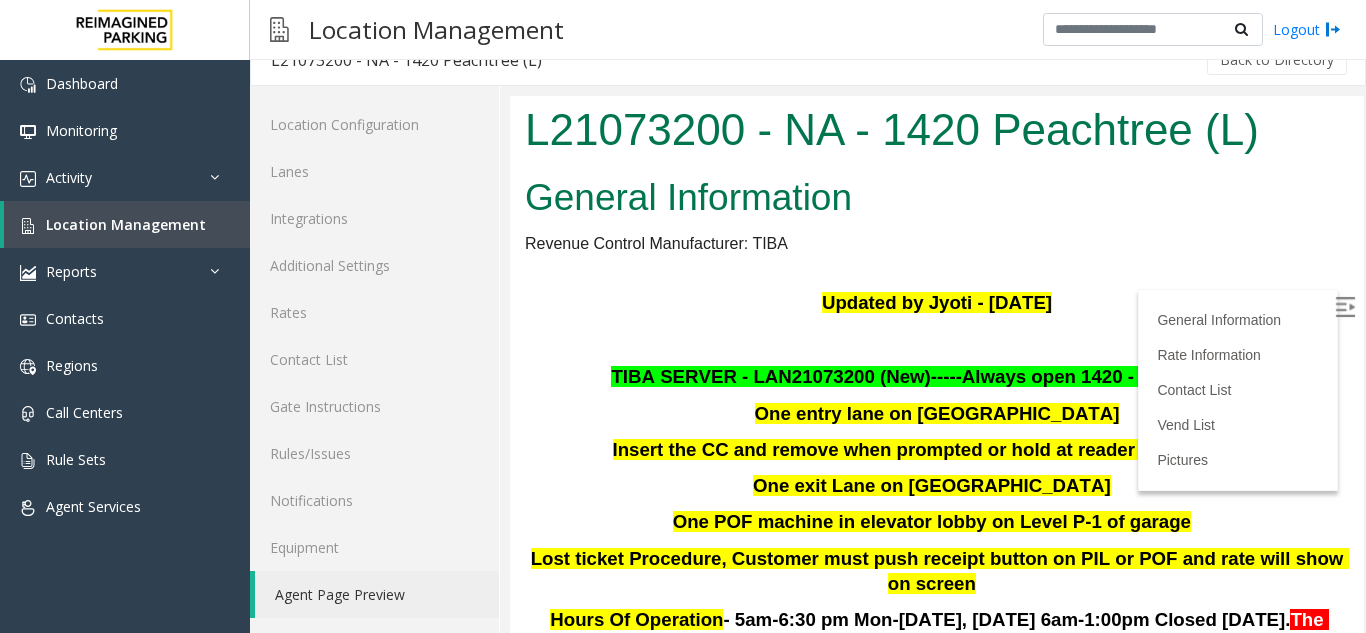 scroll, scrollTop: 751, scrollLeft: 0, axis: vertical 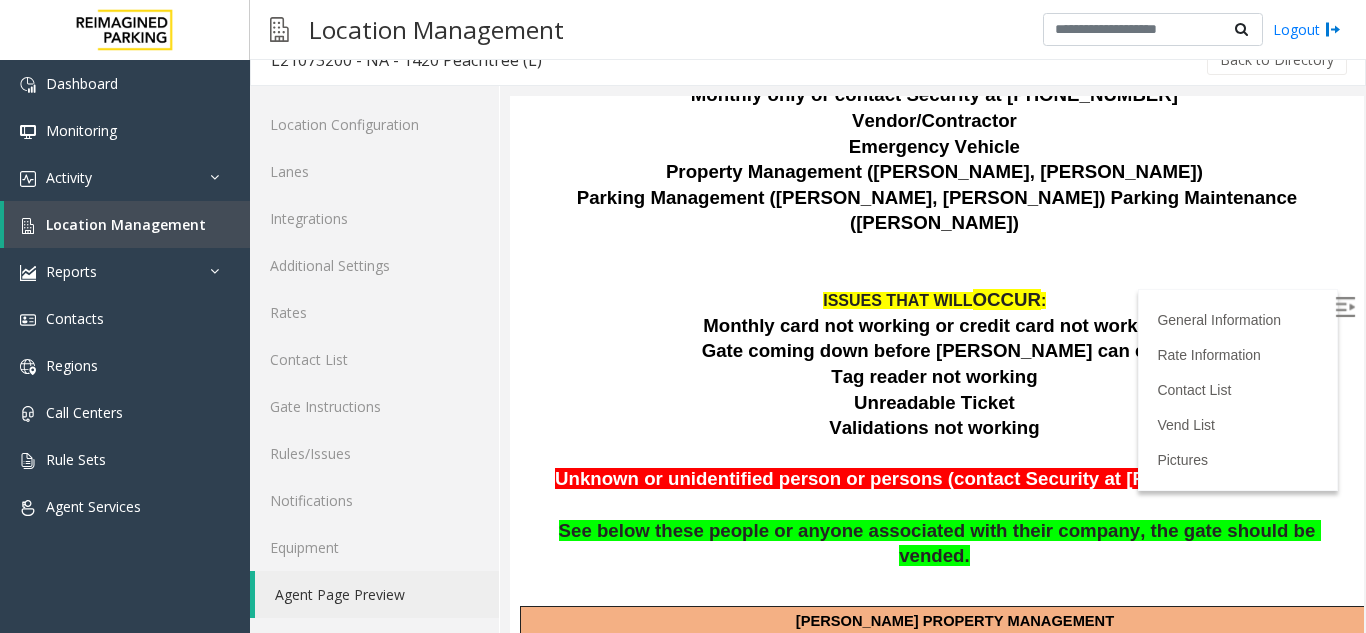 drag, startPoint x: 1316, startPoint y: 306, endPoint x: 1324, endPoint y: 287, distance: 20.615528 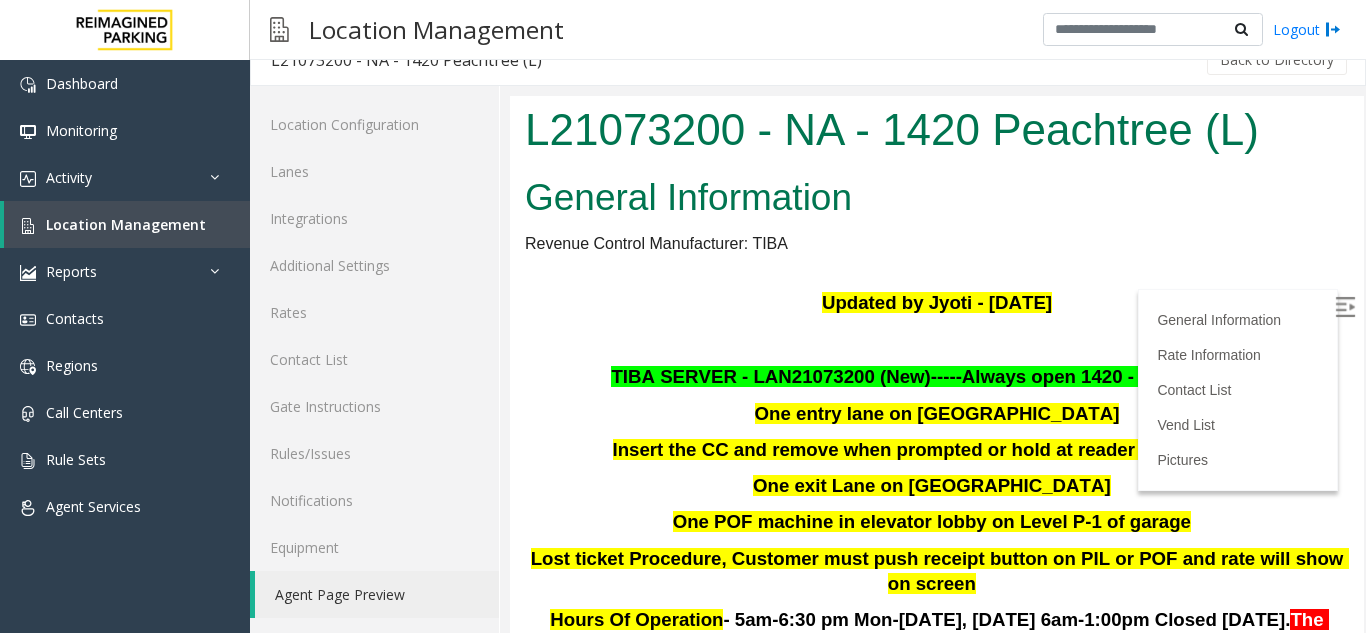 scroll, scrollTop: 25, scrollLeft: 0, axis: vertical 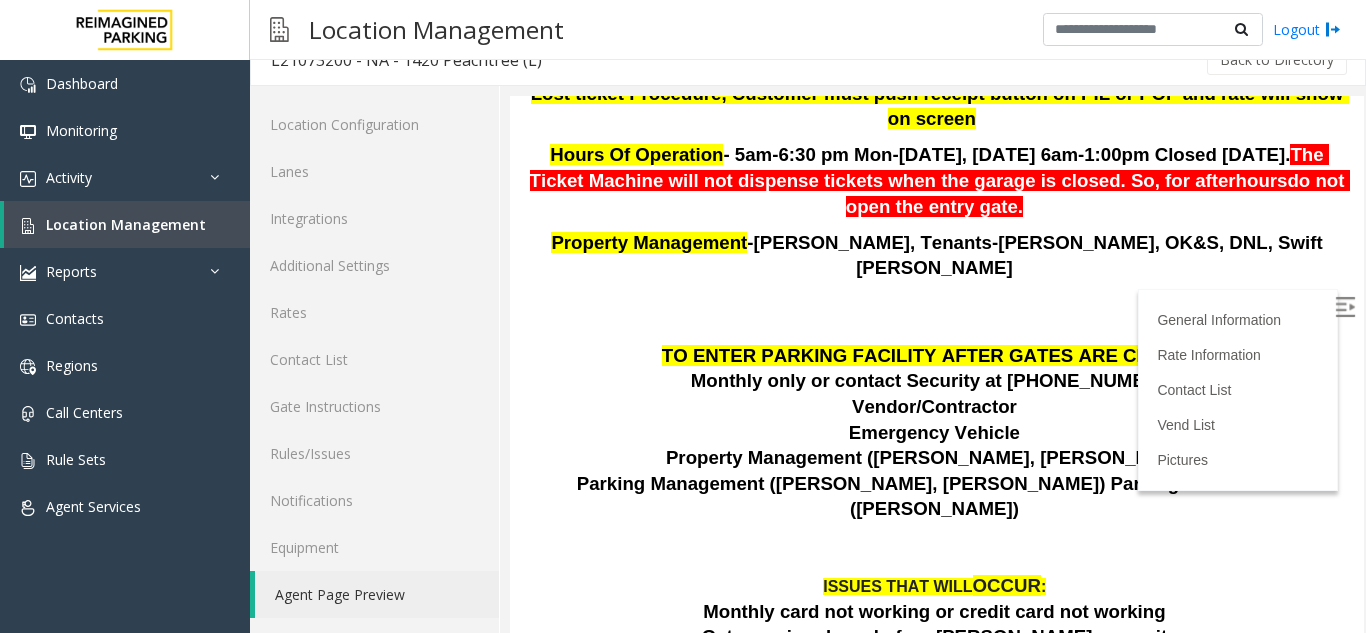 click at bounding box center [937, 536] 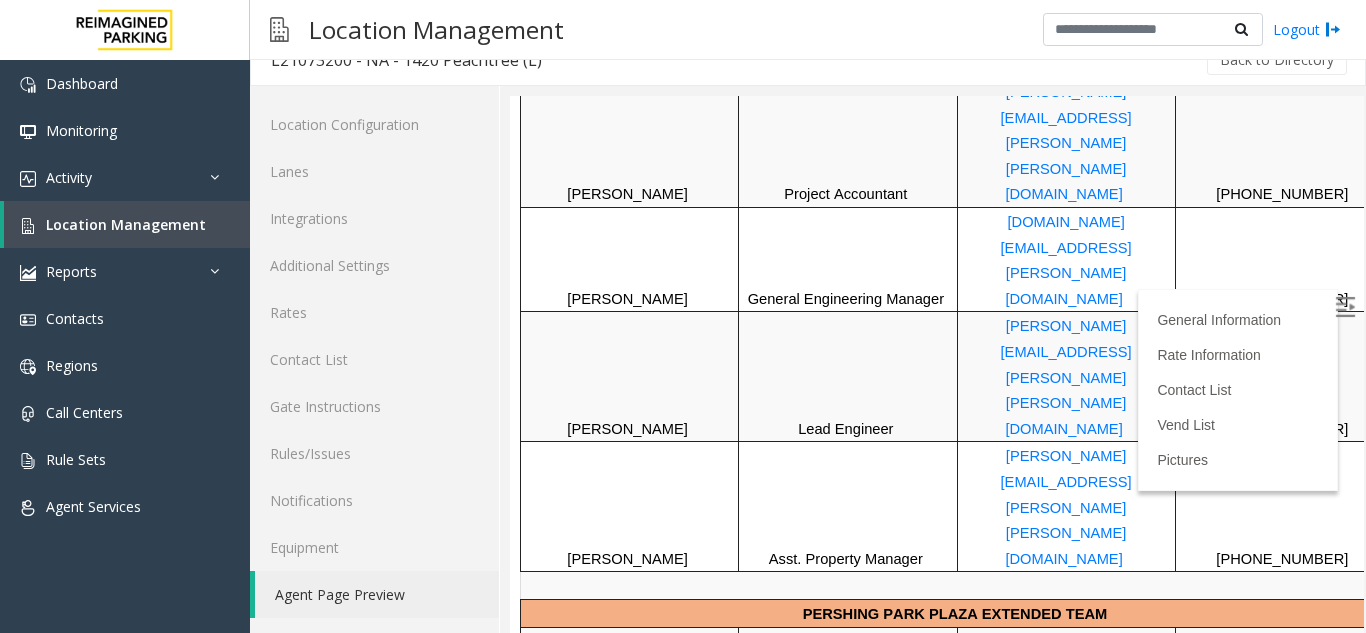 scroll, scrollTop: 1765, scrollLeft: 0, axis: vertical 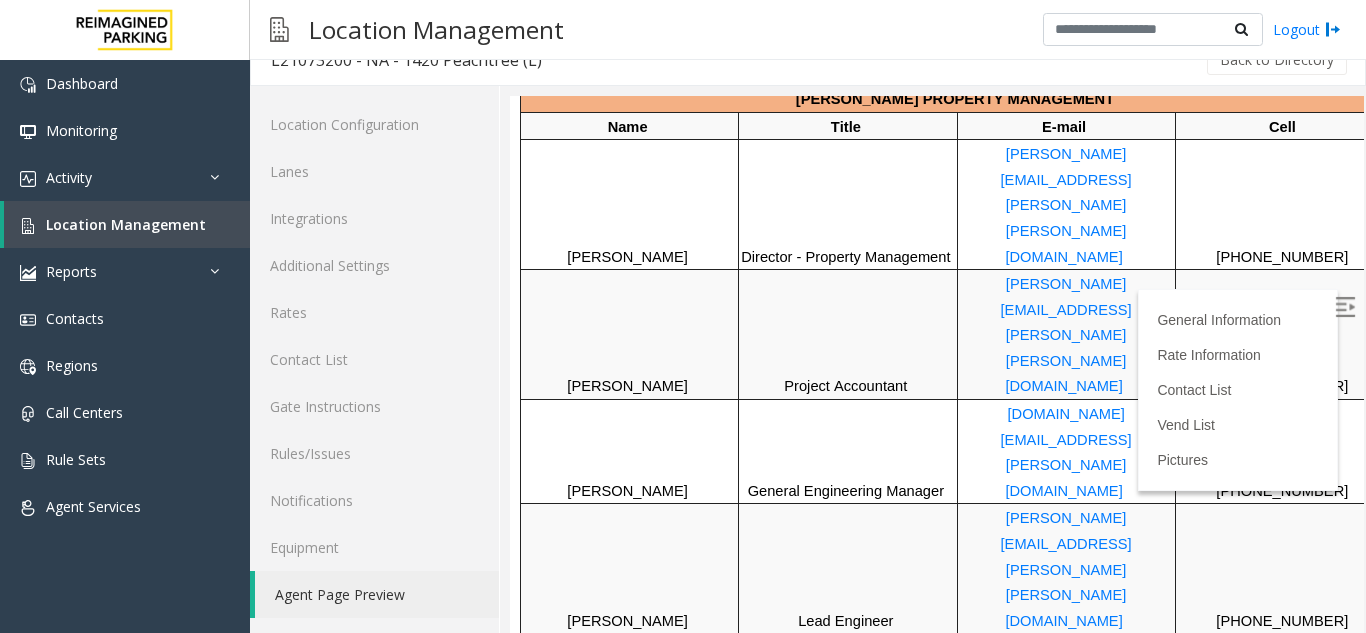 drag, startPoint x: 1340, startPoint y: 370, endPoint x: 1864, endPoint y: 407, distance: 525.3047 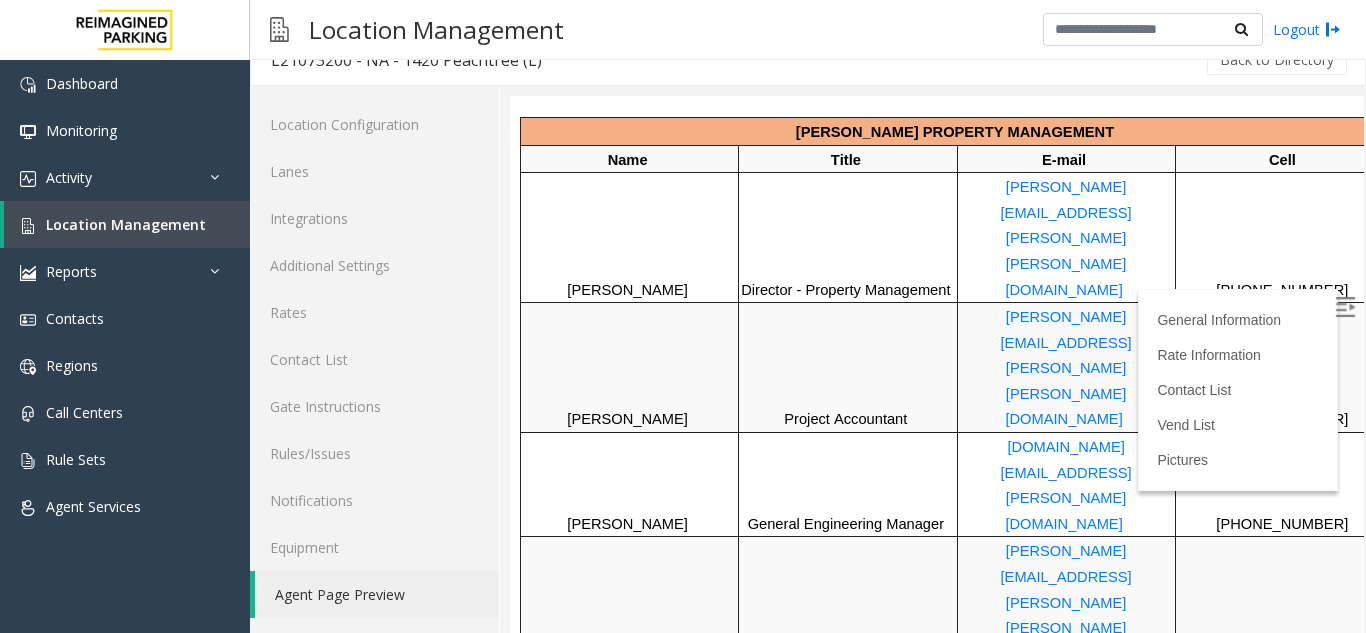scroll, scrollTop: 1273, scrollLeft: 0, axis: vertical 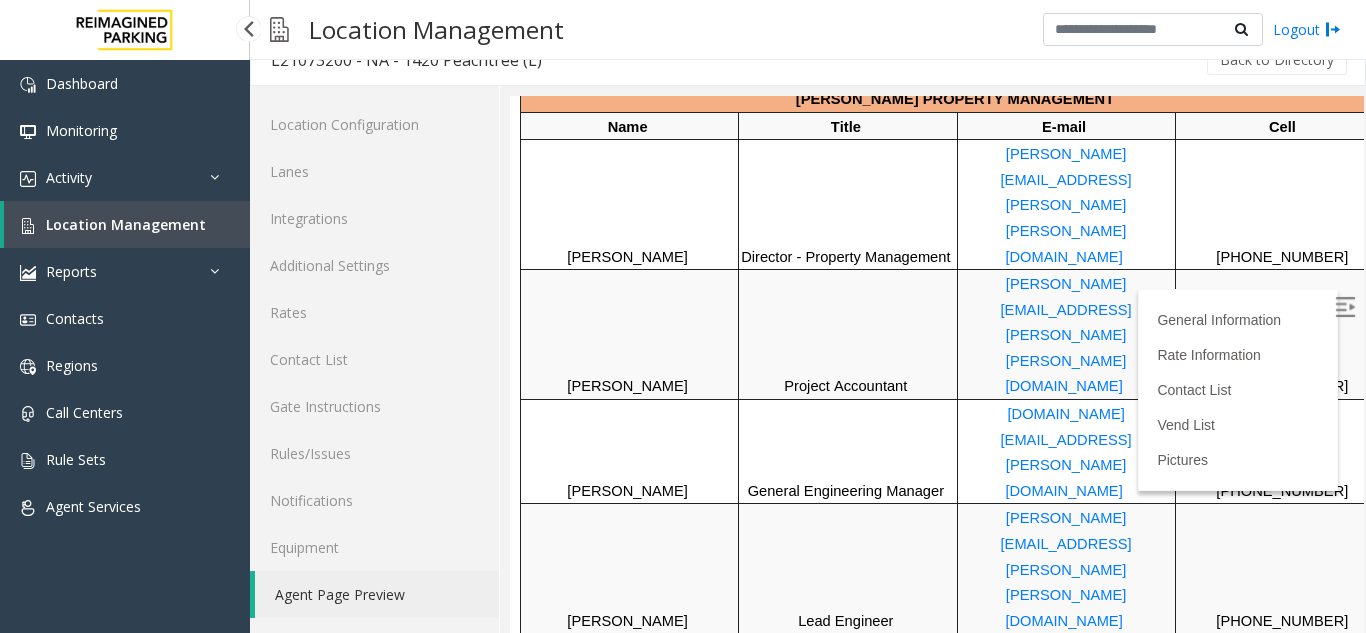 click on "Location Management" at bounding box center [127, 224] 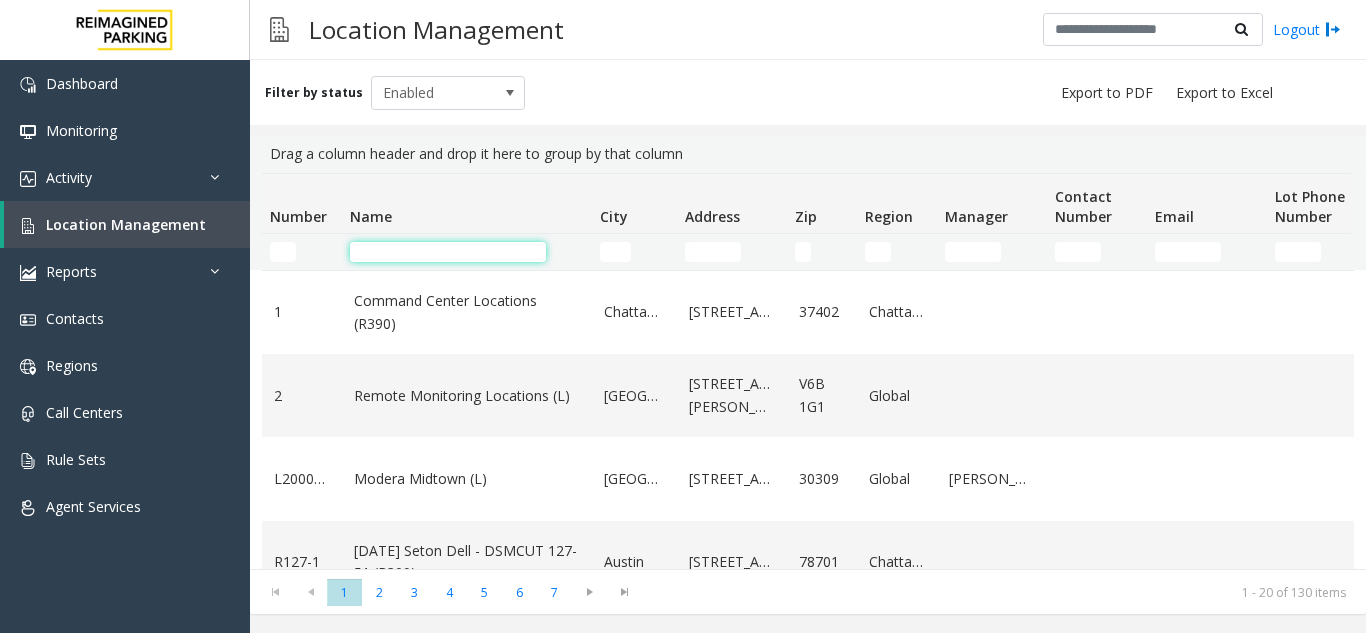 click 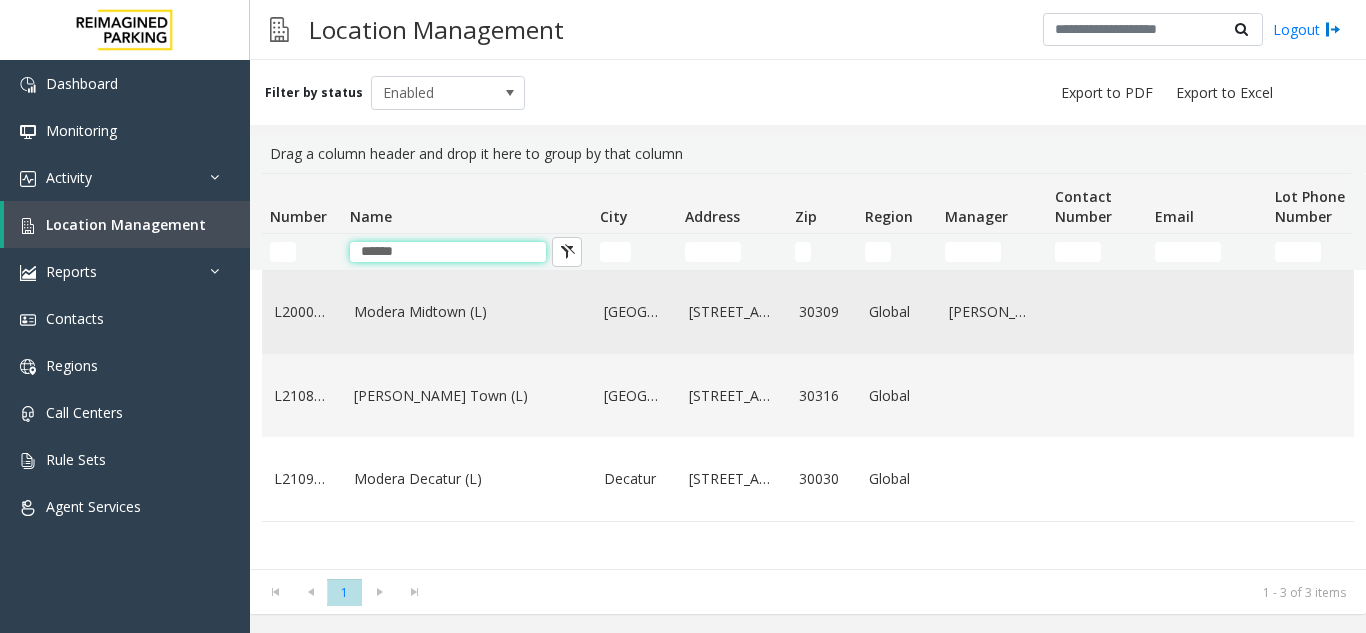 type on "******" 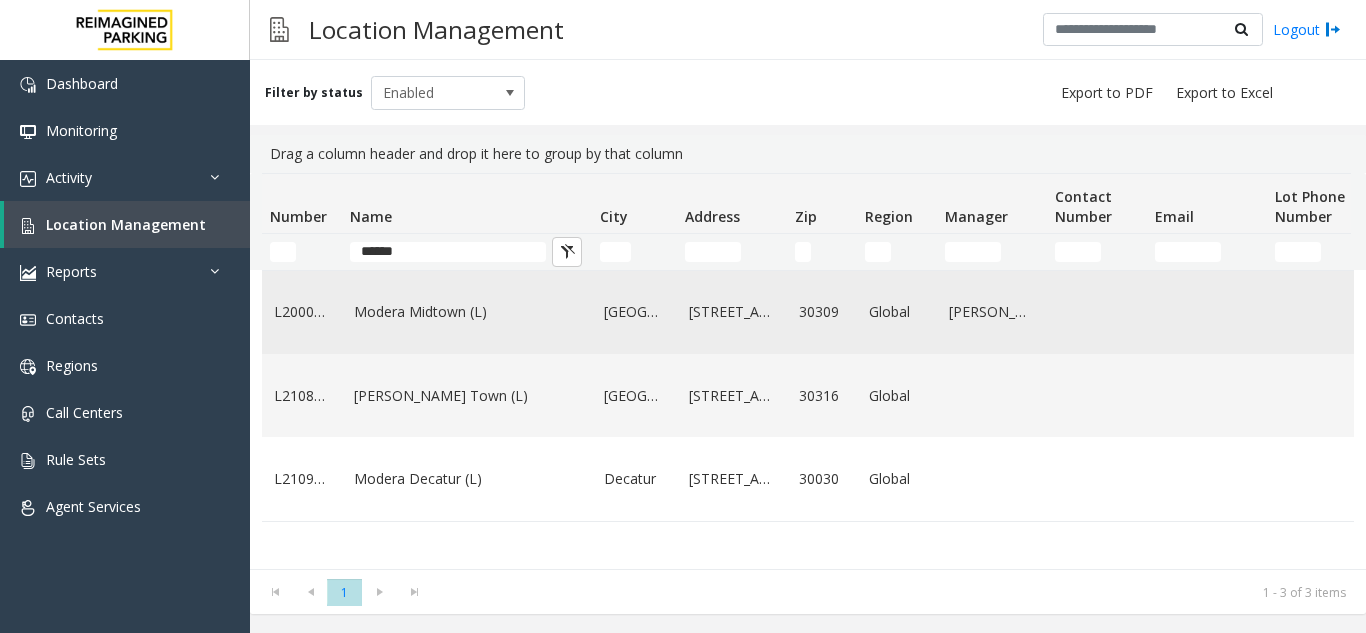 click on "Modera Midtown	(L)" 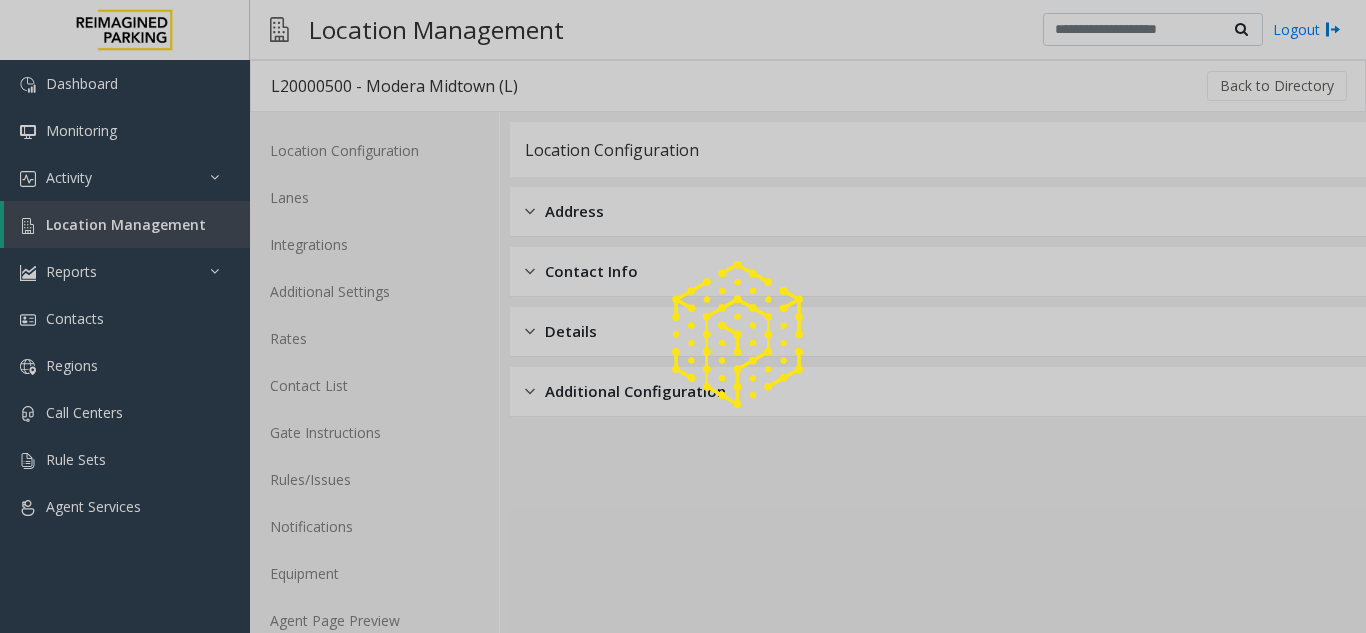 click 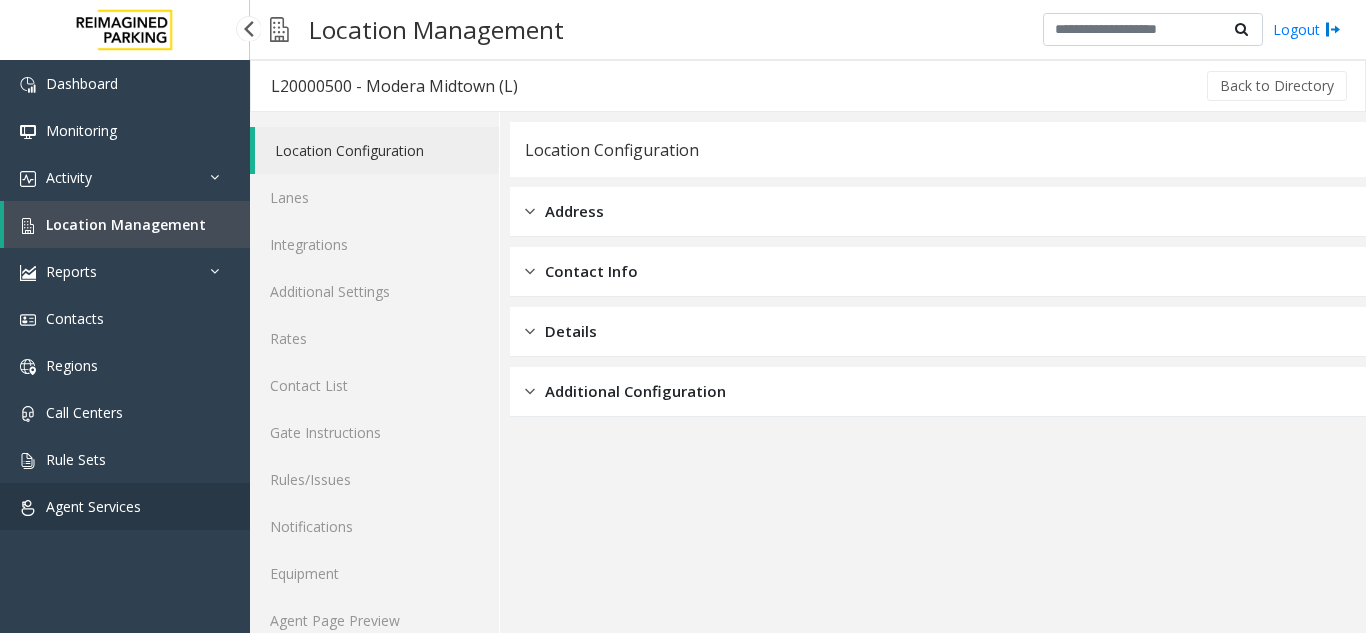 click on "Agent Services" at bounding box center (125, 506) 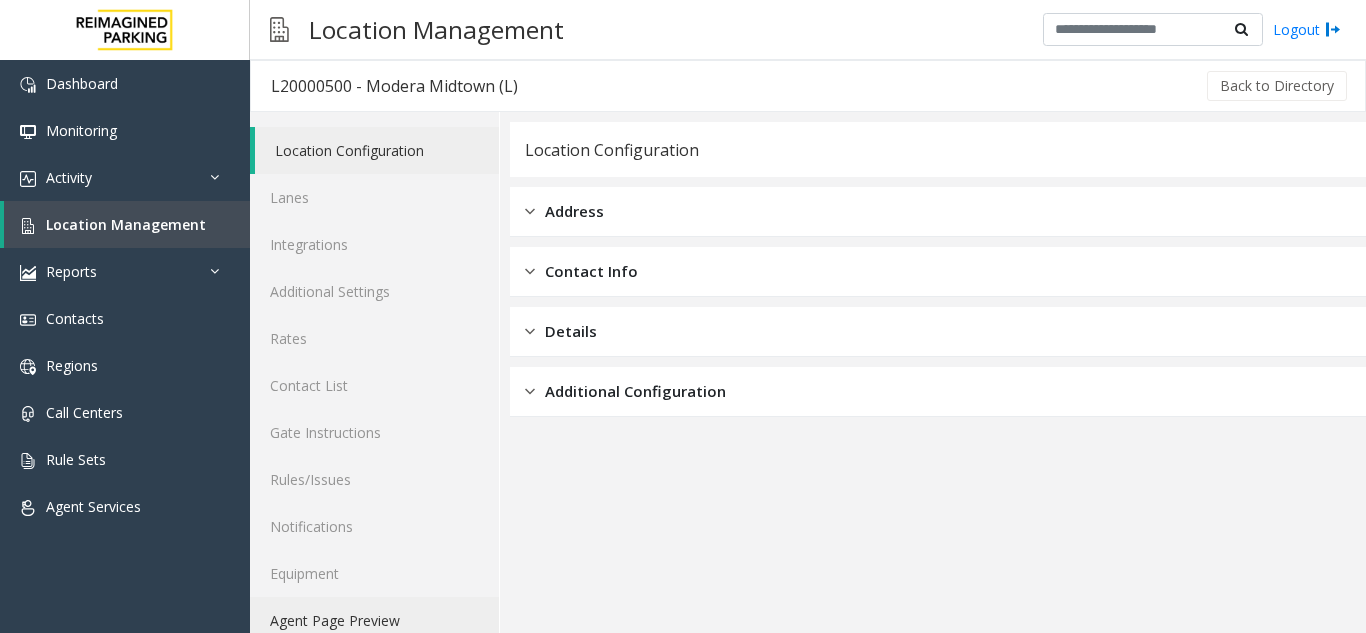 click on "Agent Page Preview" 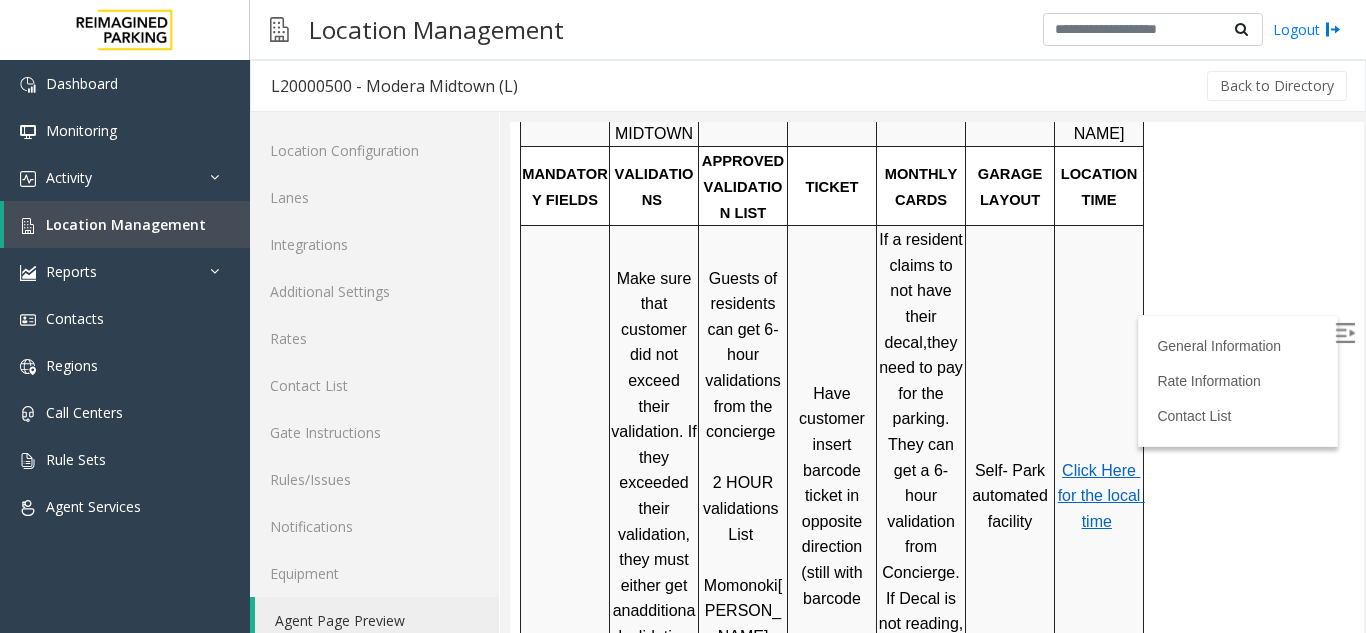 scroll, scrollTop: 830, scrollLeft: 0, axis: vertical 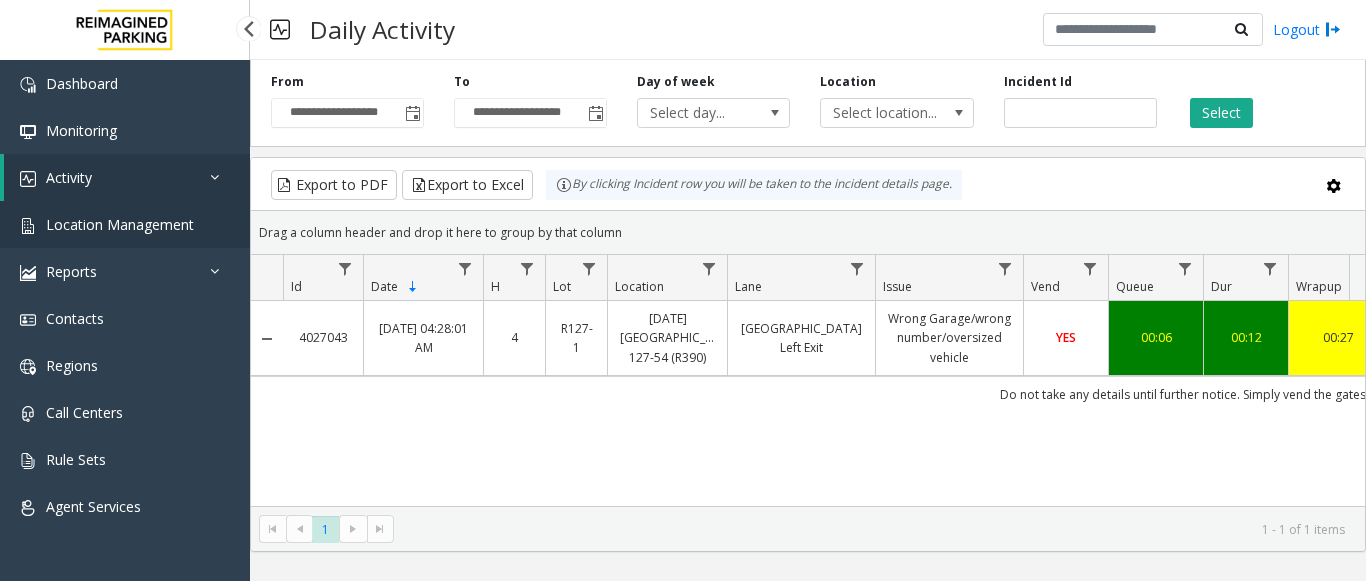 click on "Location Management" at bounding box center (120, 224) 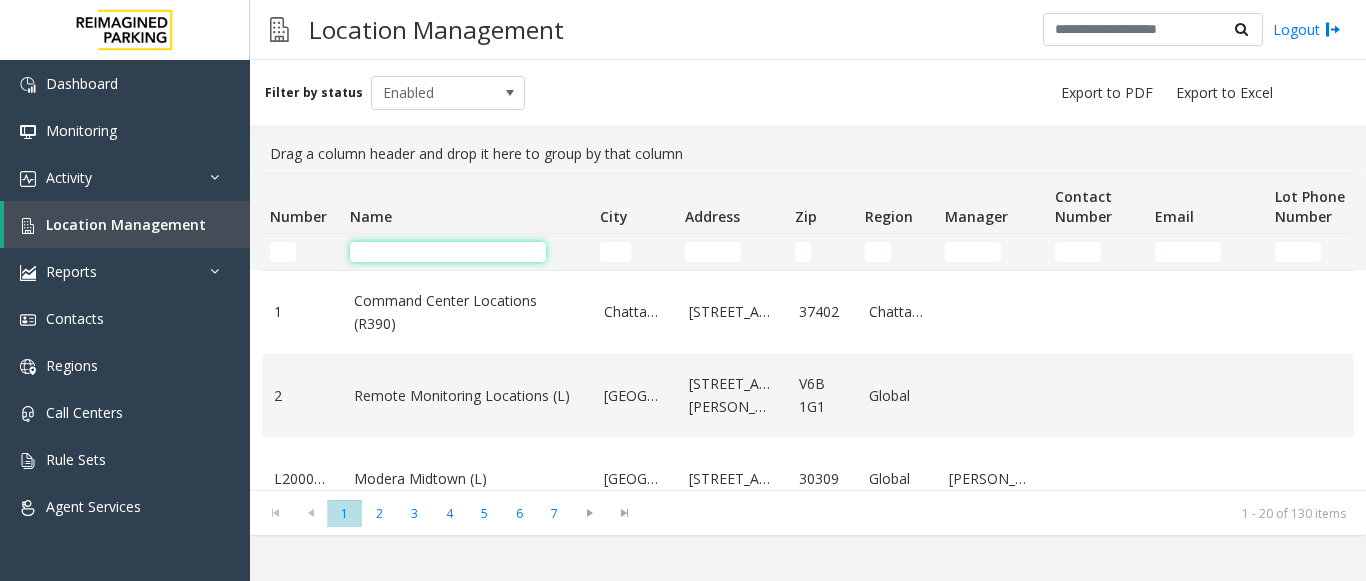 click 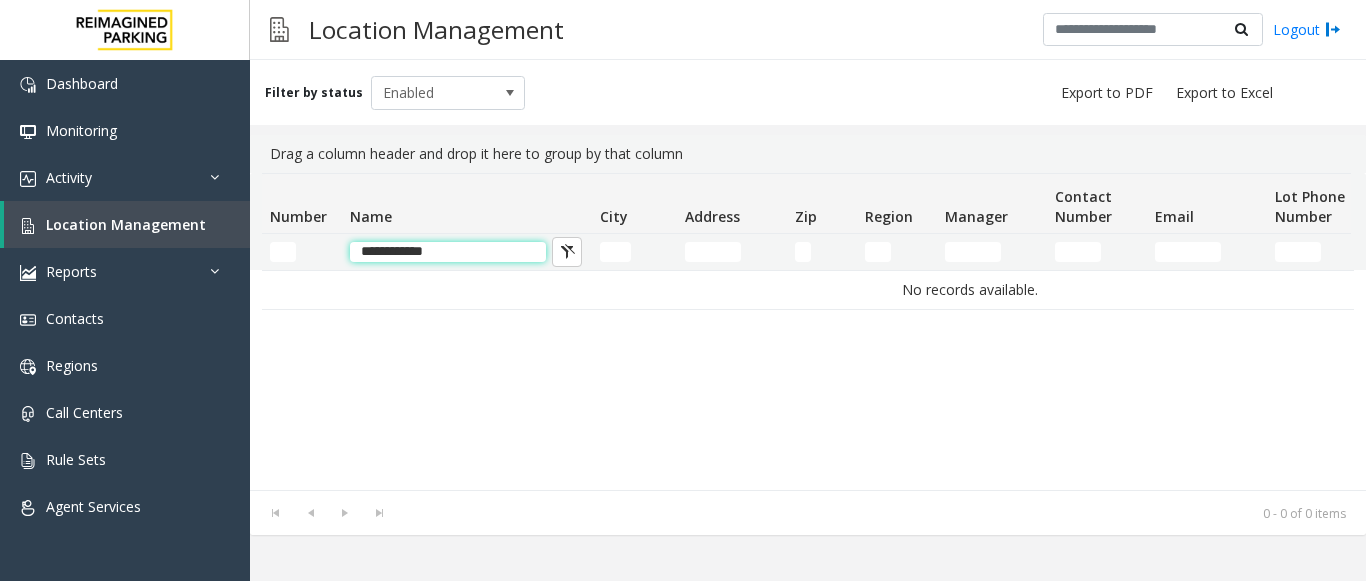 type on "**********" 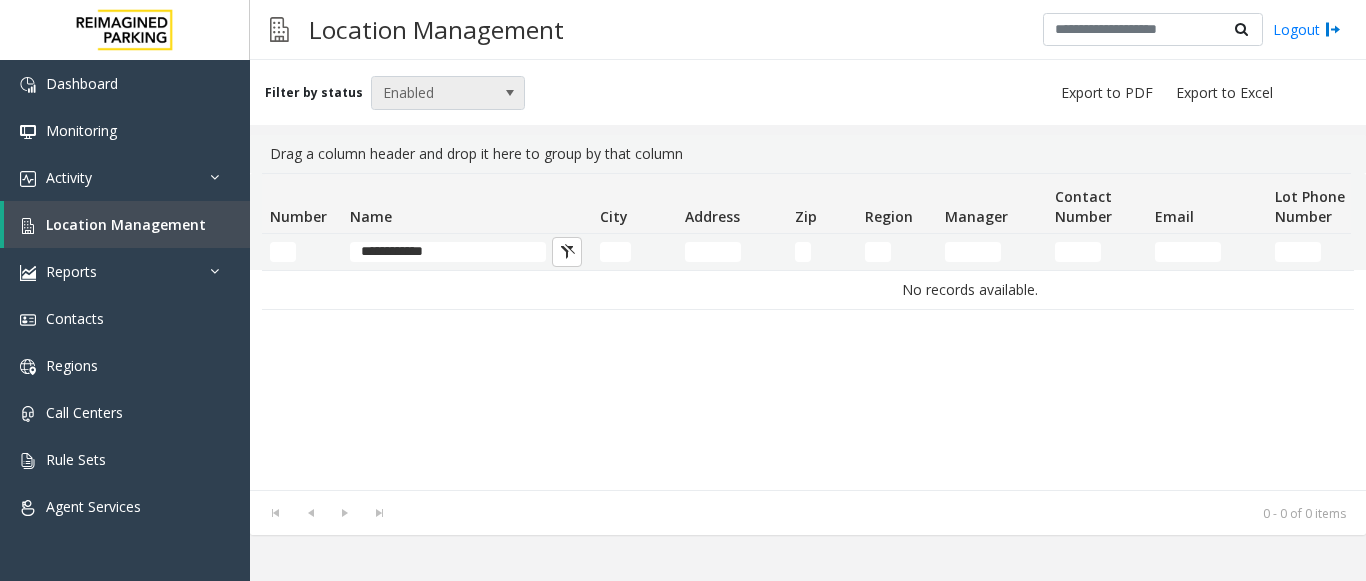 drag, startPoint x: 445, startPoint y: 97, endPoint x: 445, endPoint y: 108, distance: 11 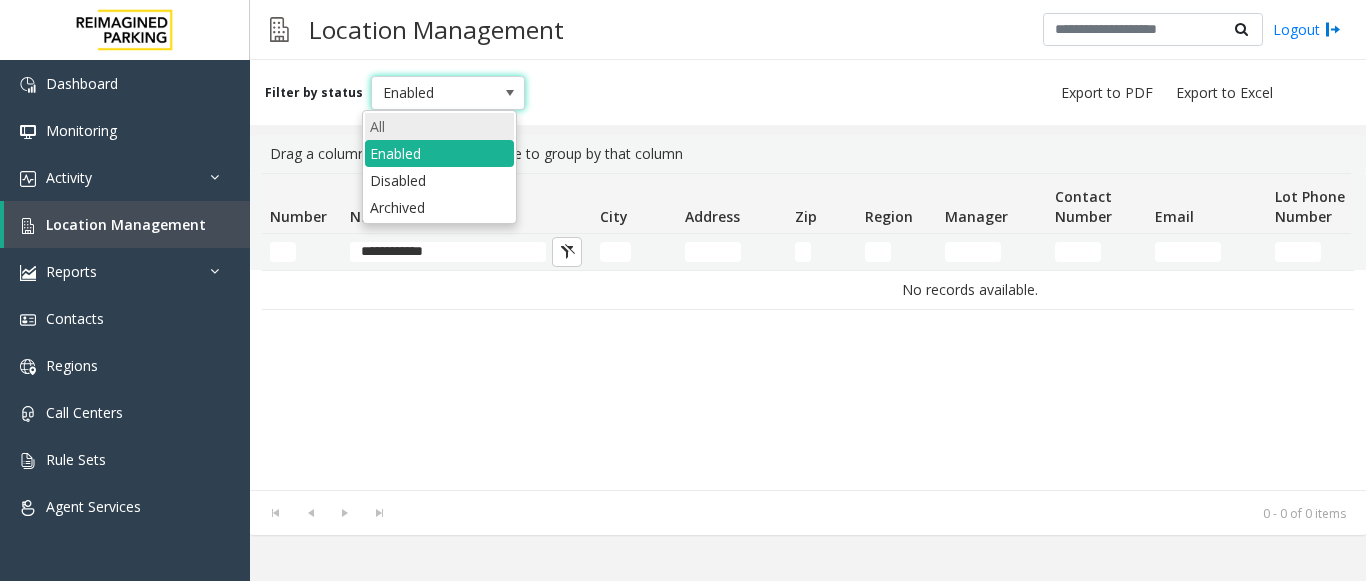 click on "All" at bounding box center (439, 126) 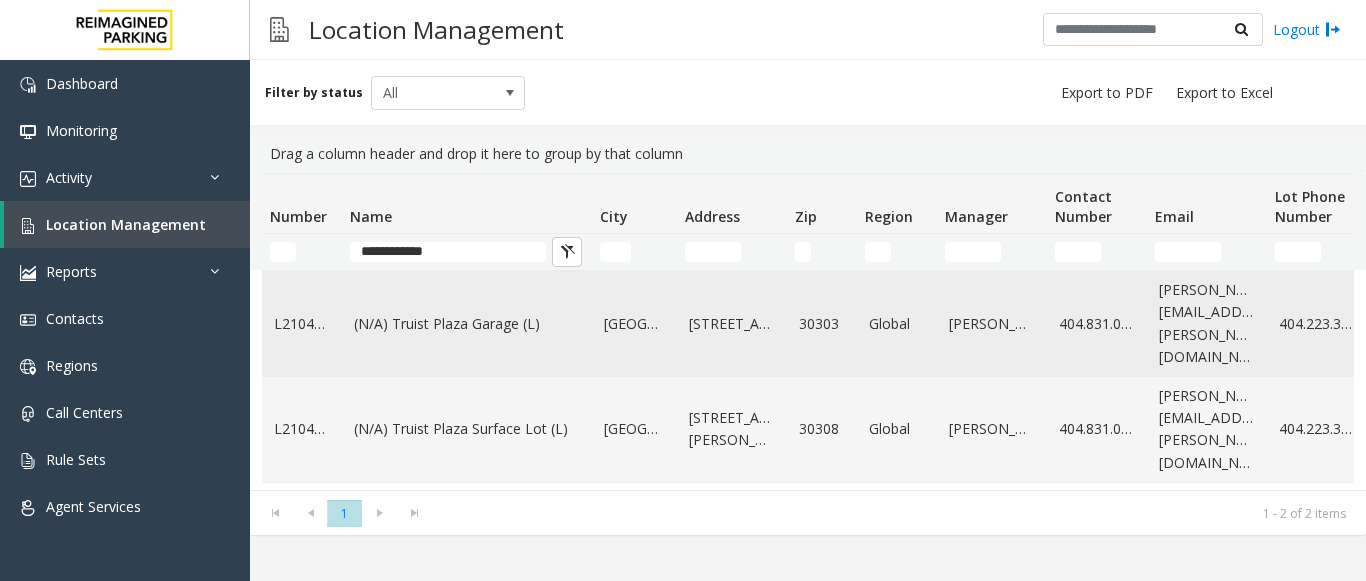 click on "(N/A) Truist Plaza Garage (L)" 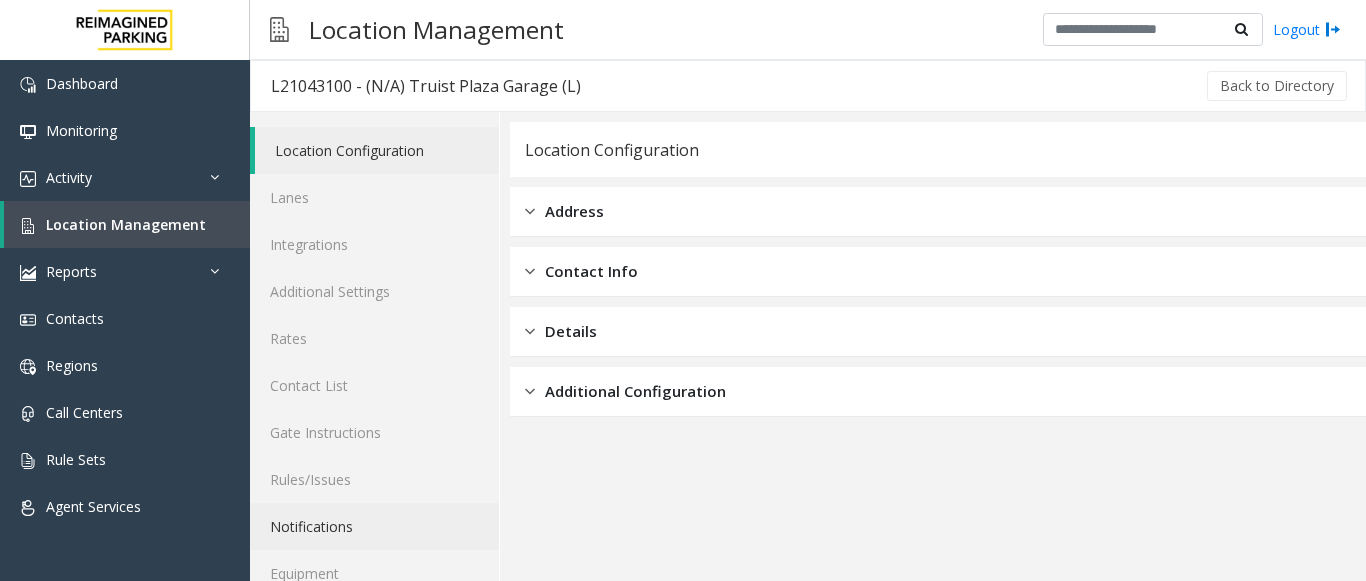 scroll, scrollTop: 78, scrollLeft: 0, axis: vertical 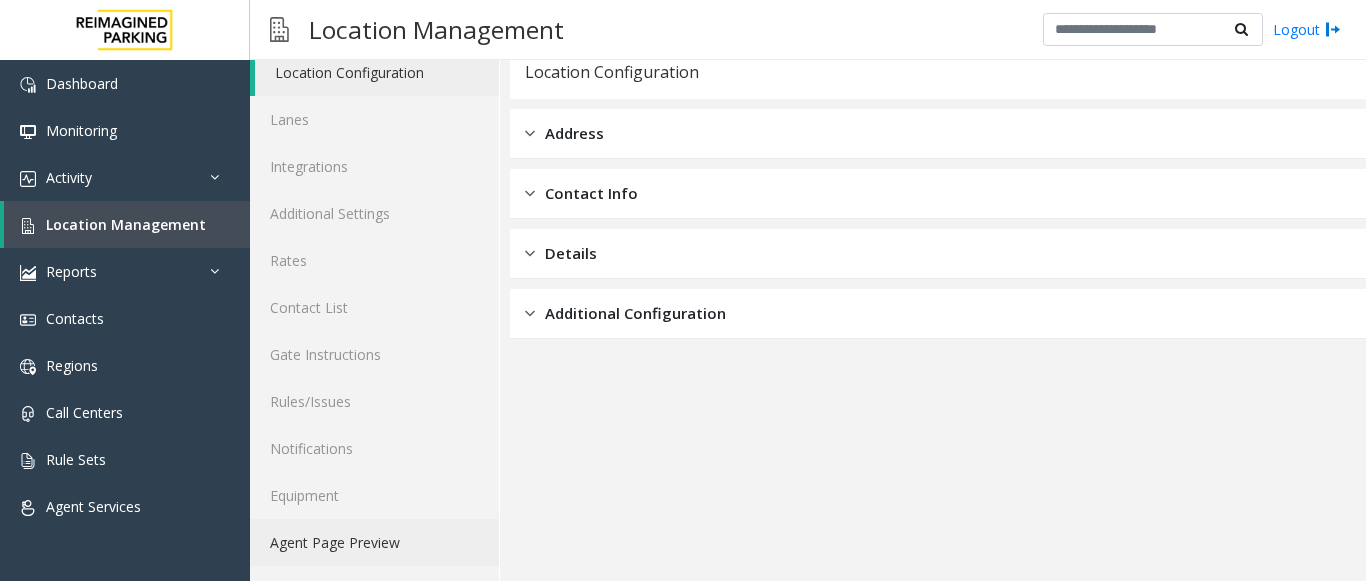 click on "Agent Page Preview" 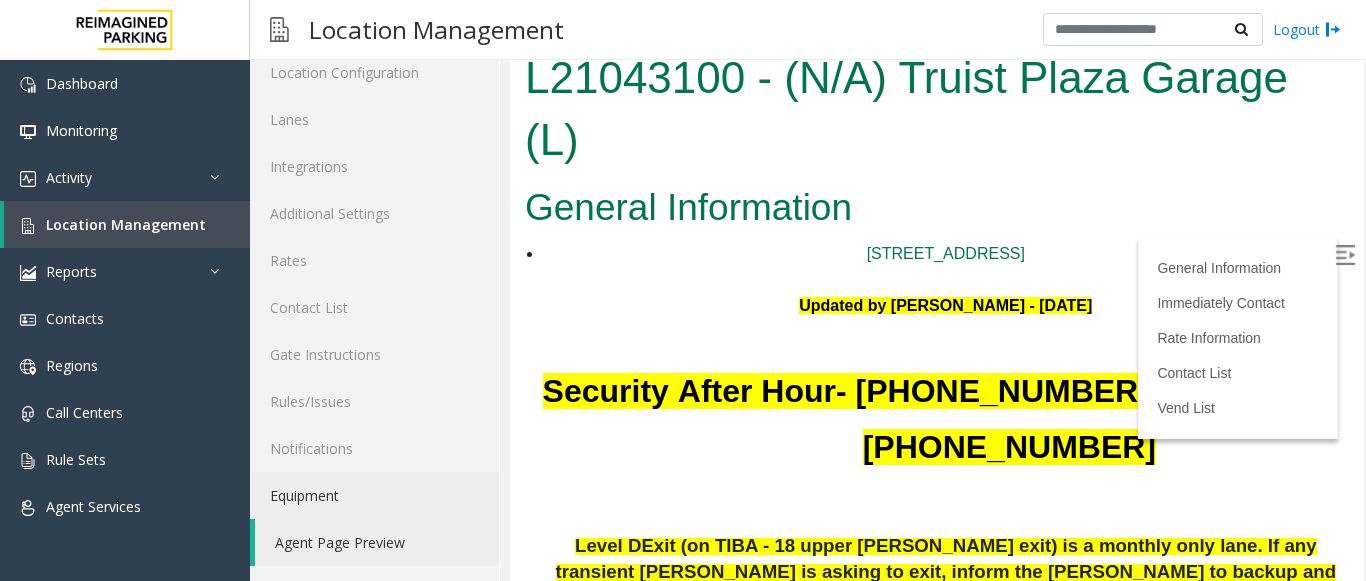 scroll, scrollTop: 200, scrollLeft: 0, axis: vertical 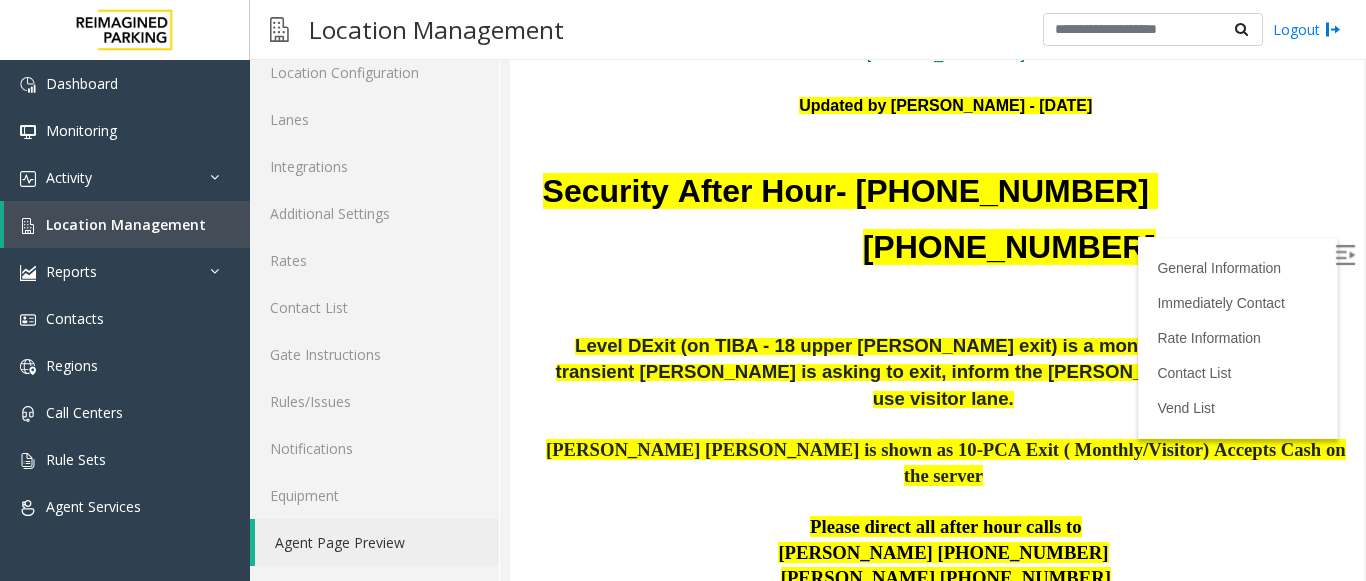 click at bounding box center (1345, 255) 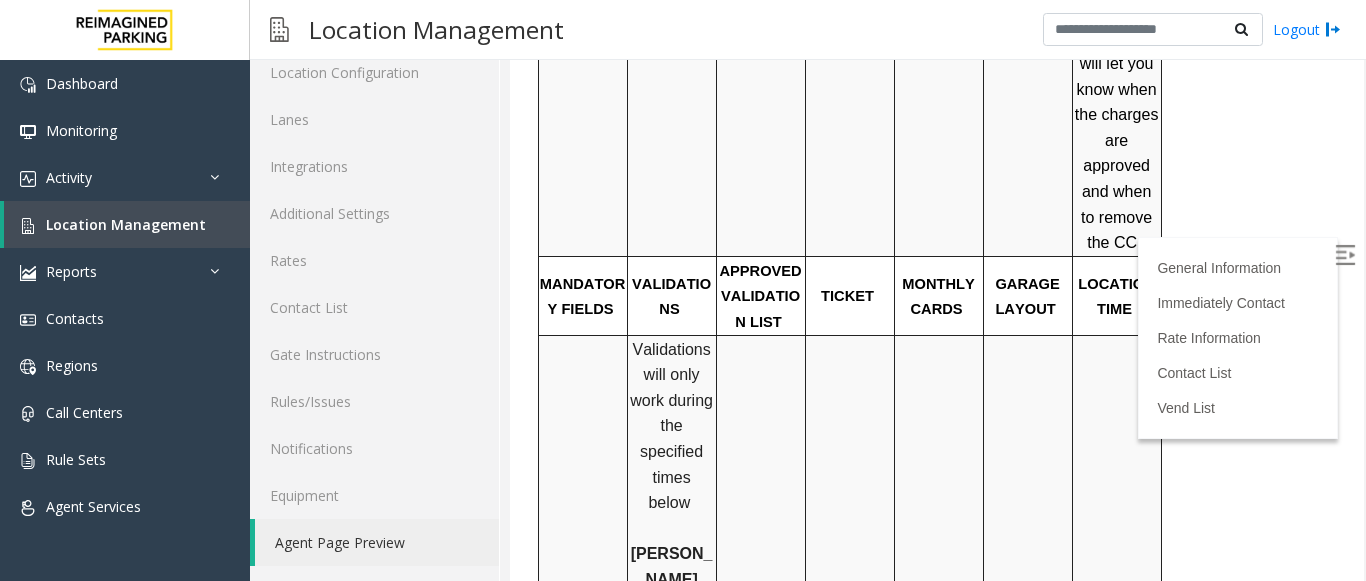 scroll, scrollTop: 2393, scrollLeft: 0, axis: vertical 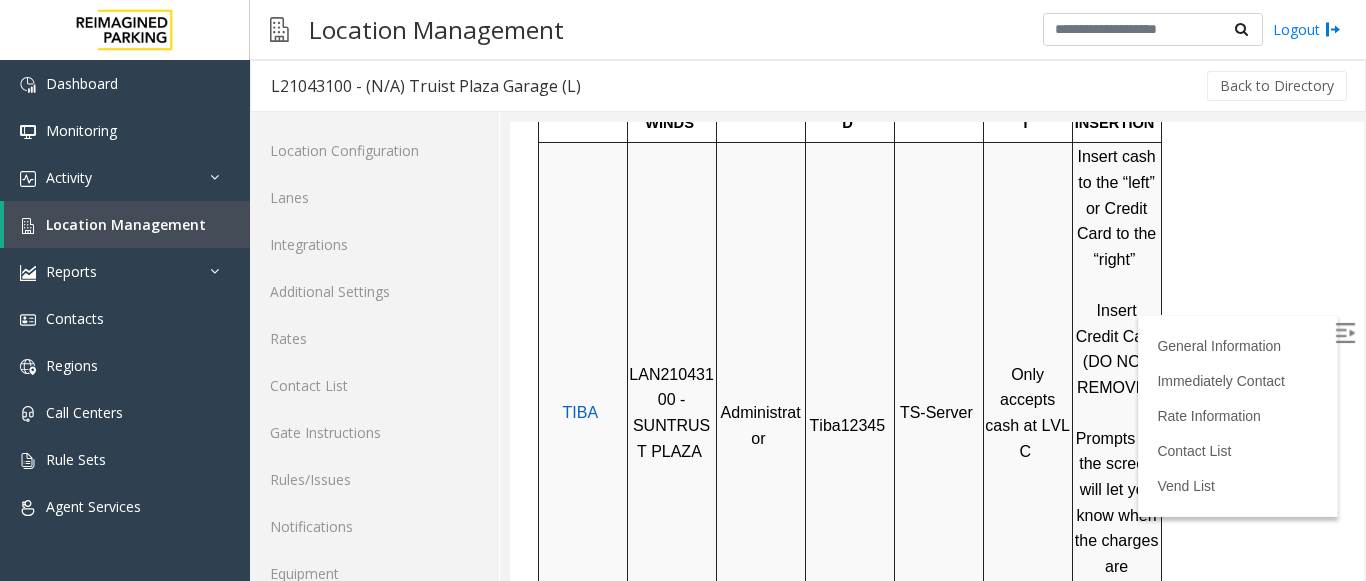 click on "TIBA" at bounding box center (581, 412) 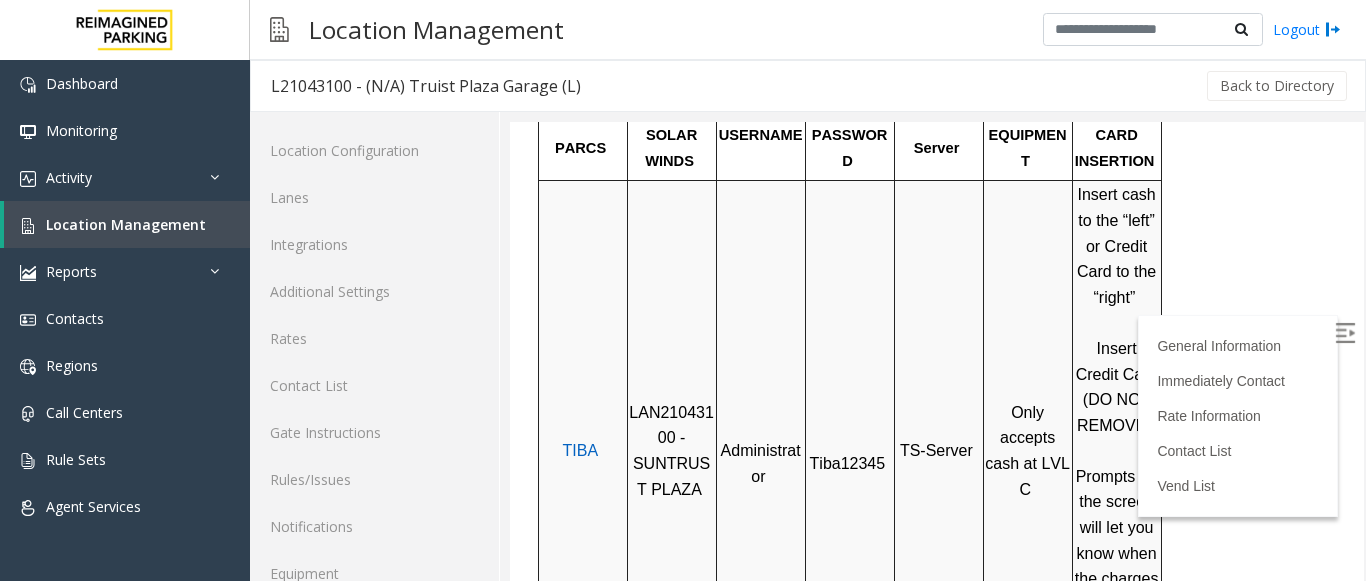 scroll, scrollTop: 1571, scrollLeft: 0, axis: vertical 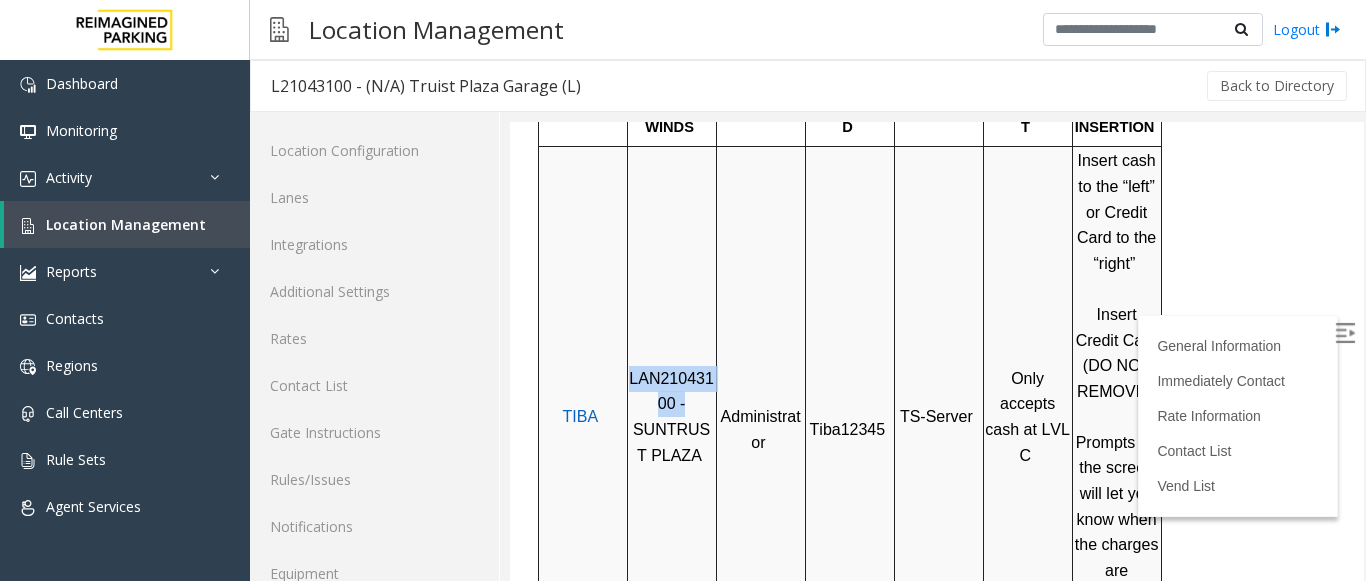 drag, startPoint x: 631, startPoint y: 252, endPoint x: 706, endPoint y: 278, distance: 79.37884 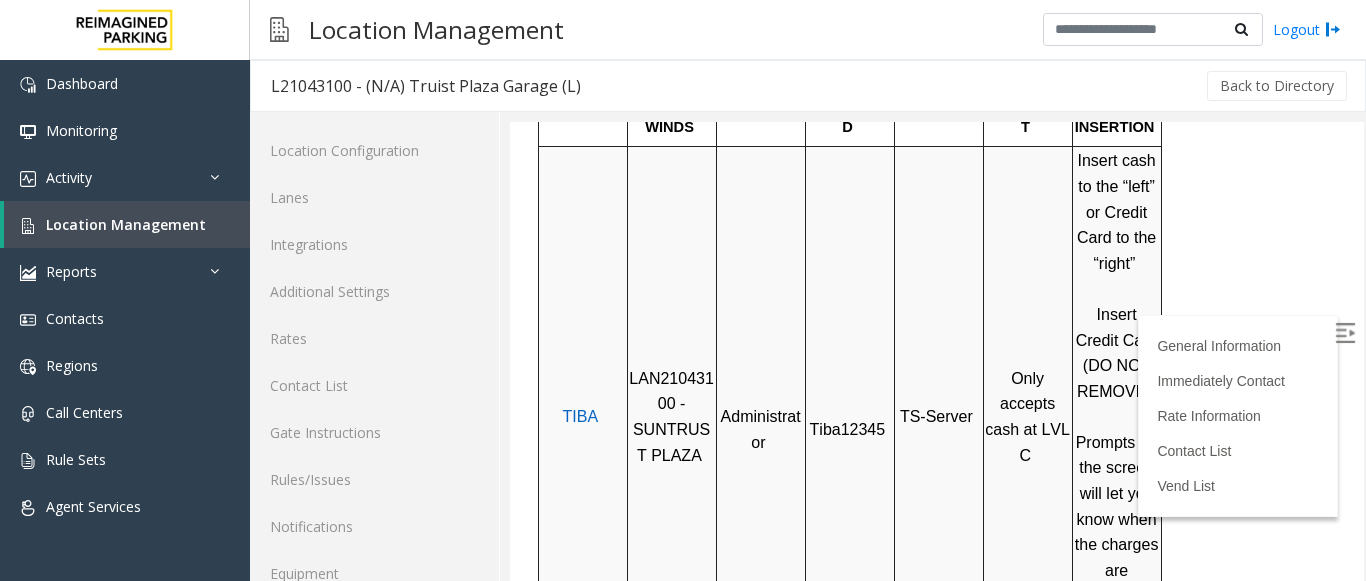 click on "TS-Serve r" at bounding box center (938, 416) 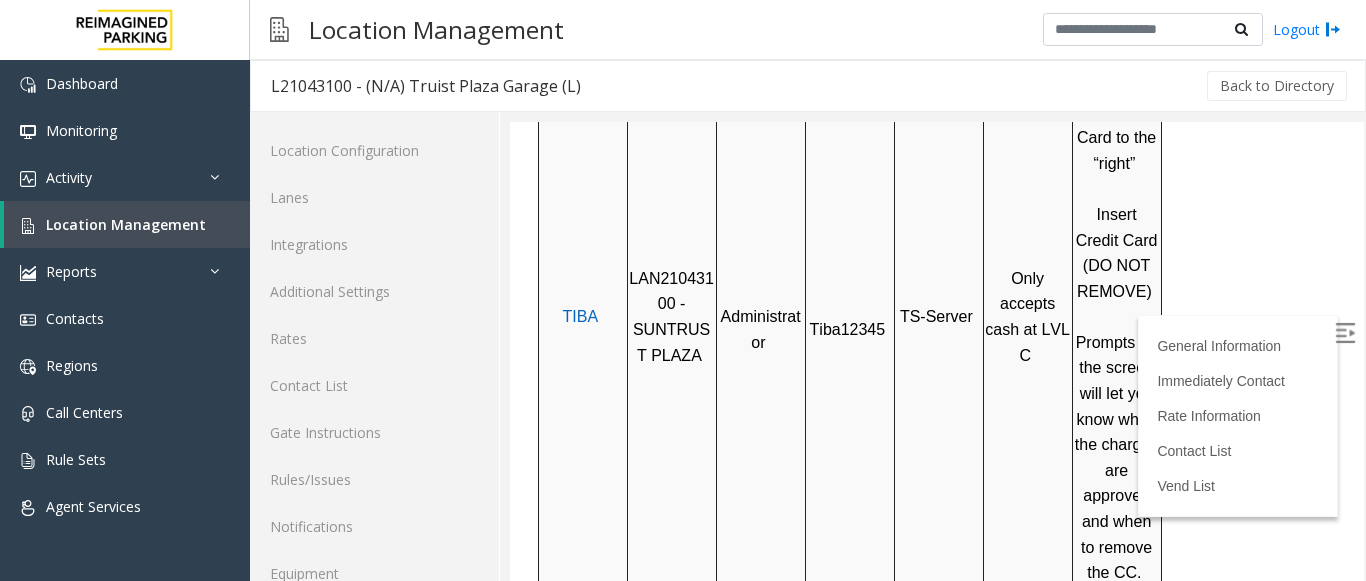 scroll, scrollTop: 233, scrollLeft: 0, axis: vertical 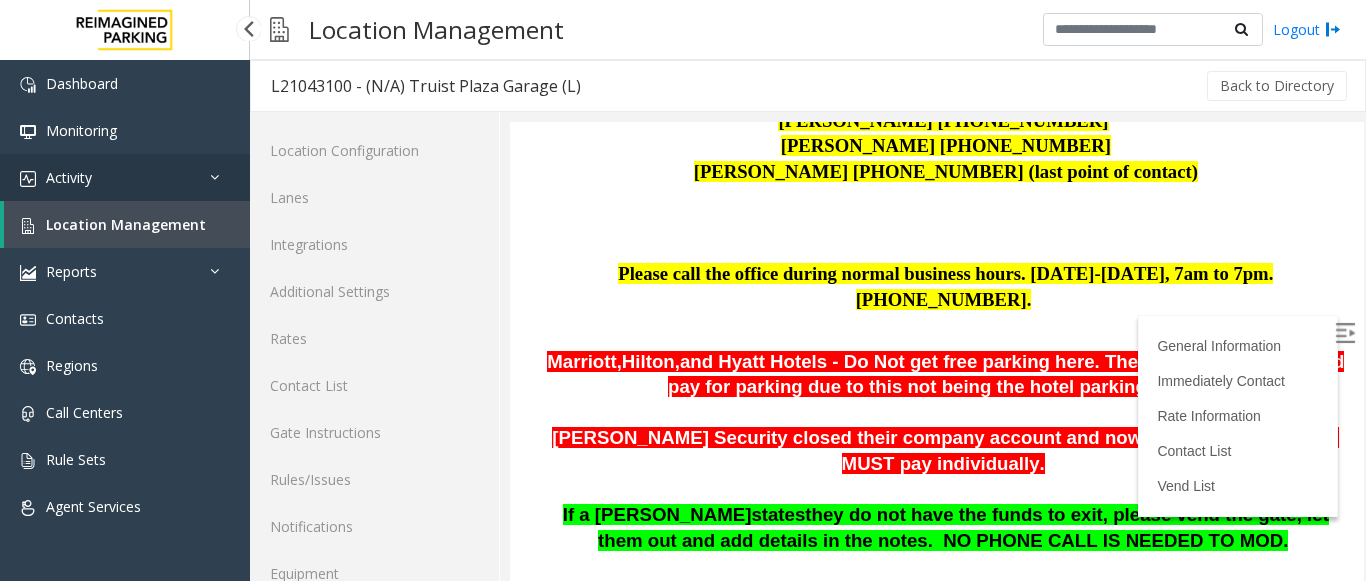 click on "Activity" at bounding box center (125, 177) 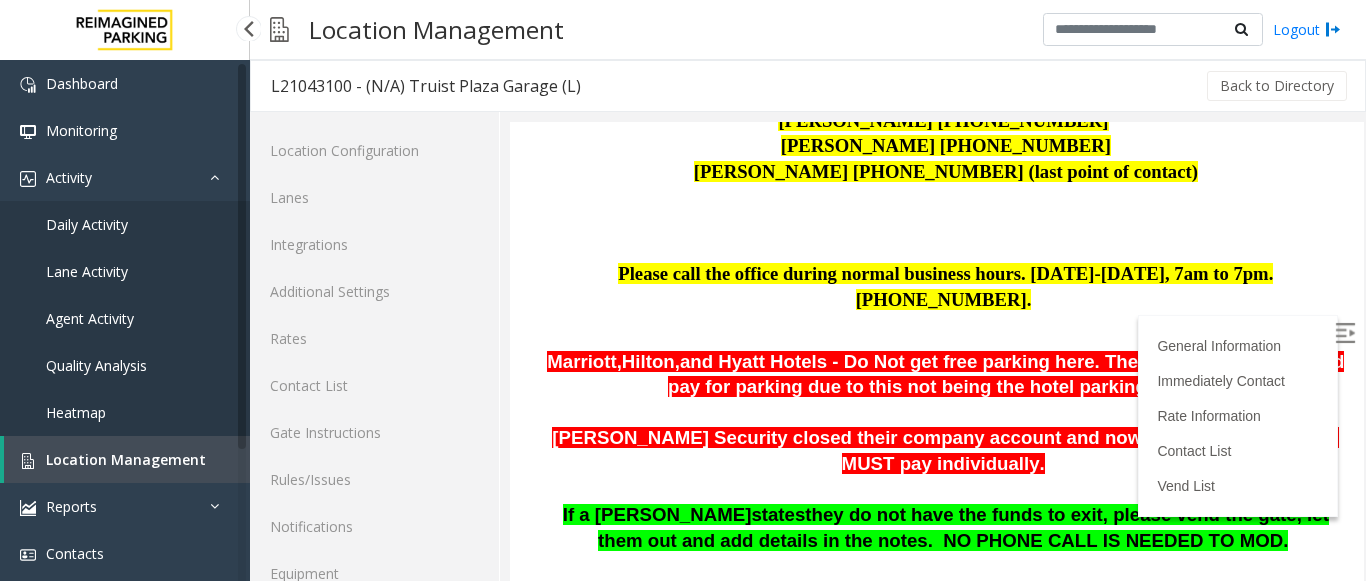 click on "Daily Activity" at bounding box center [125, 224] 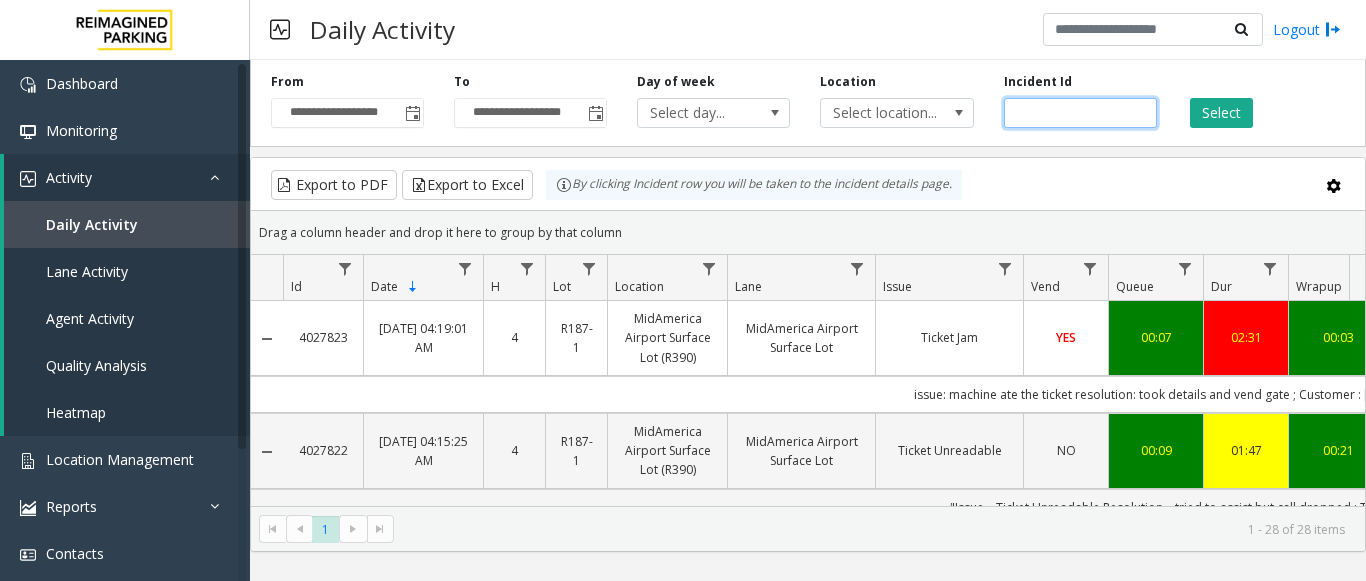 paste on "*******" 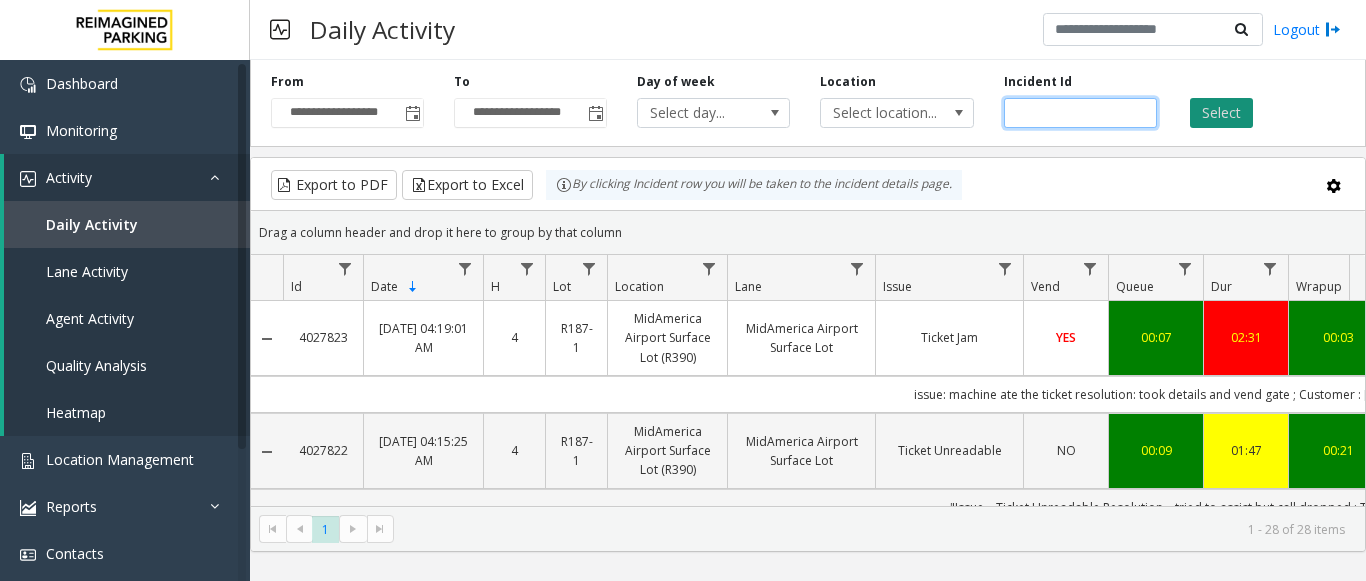 type on "*******" 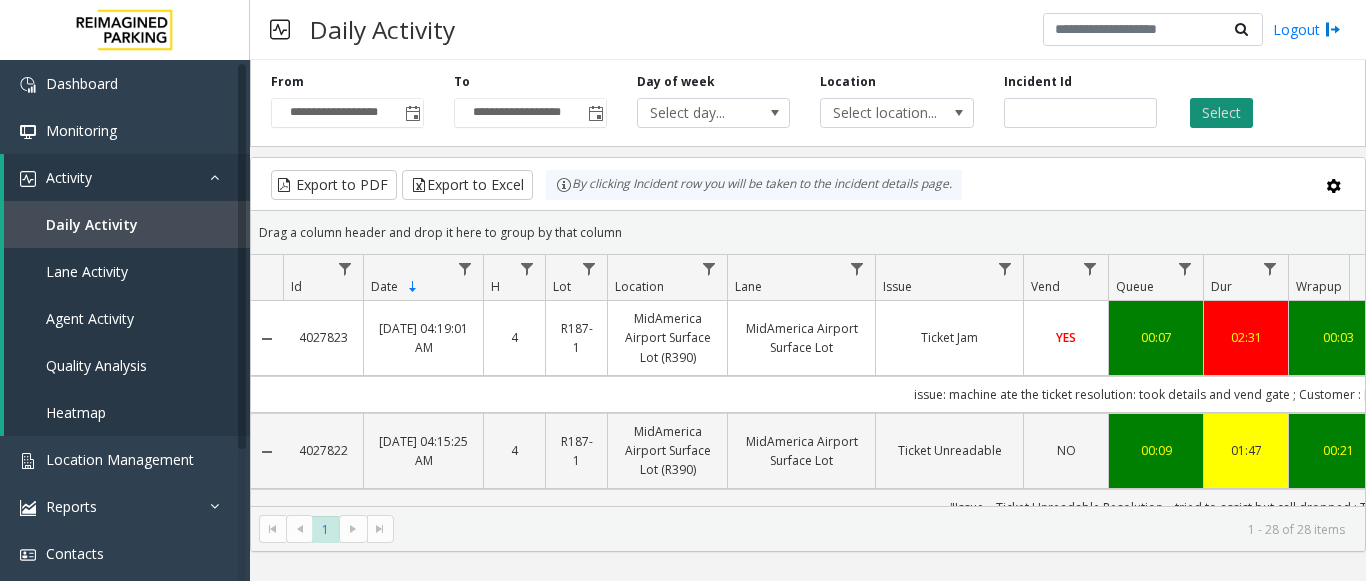 click on "Select" 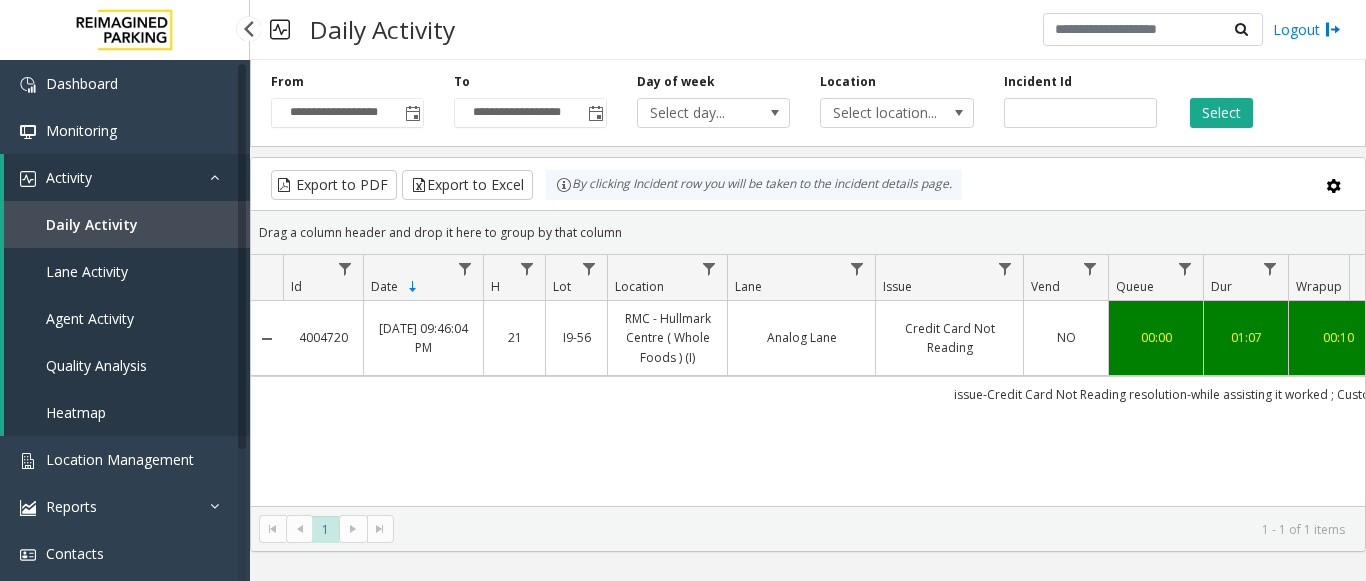 drag, startPoint x: 249, startPoint y: 32, endPoint x: 422, endPoint y: 177, distance: 225.72993 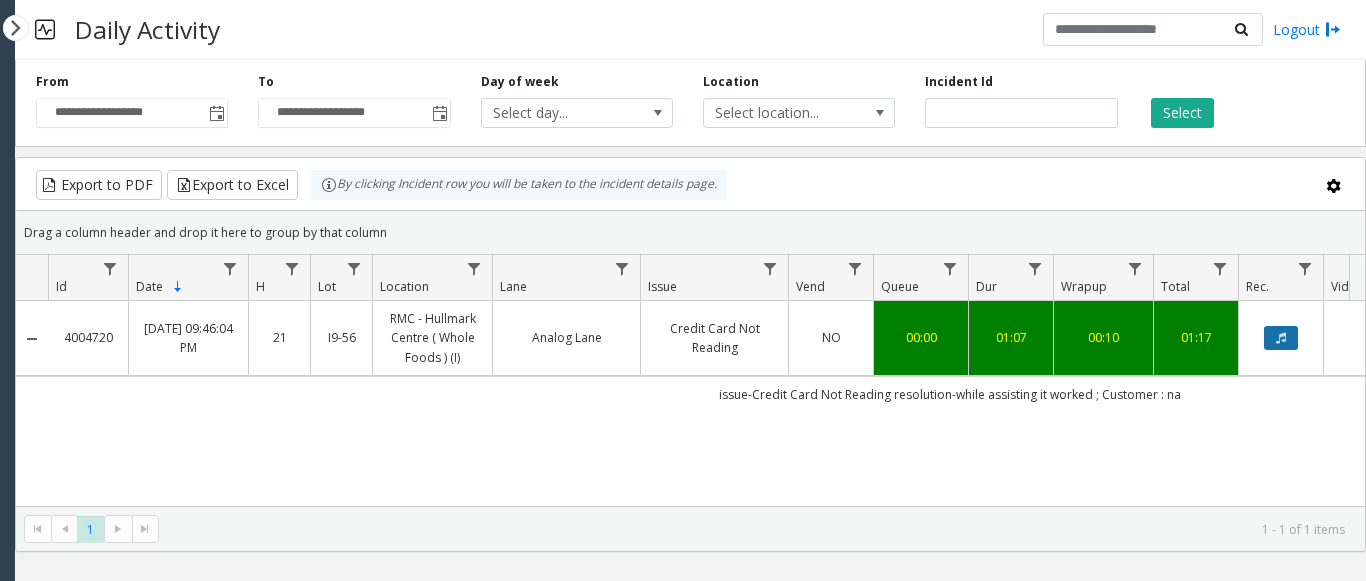 click 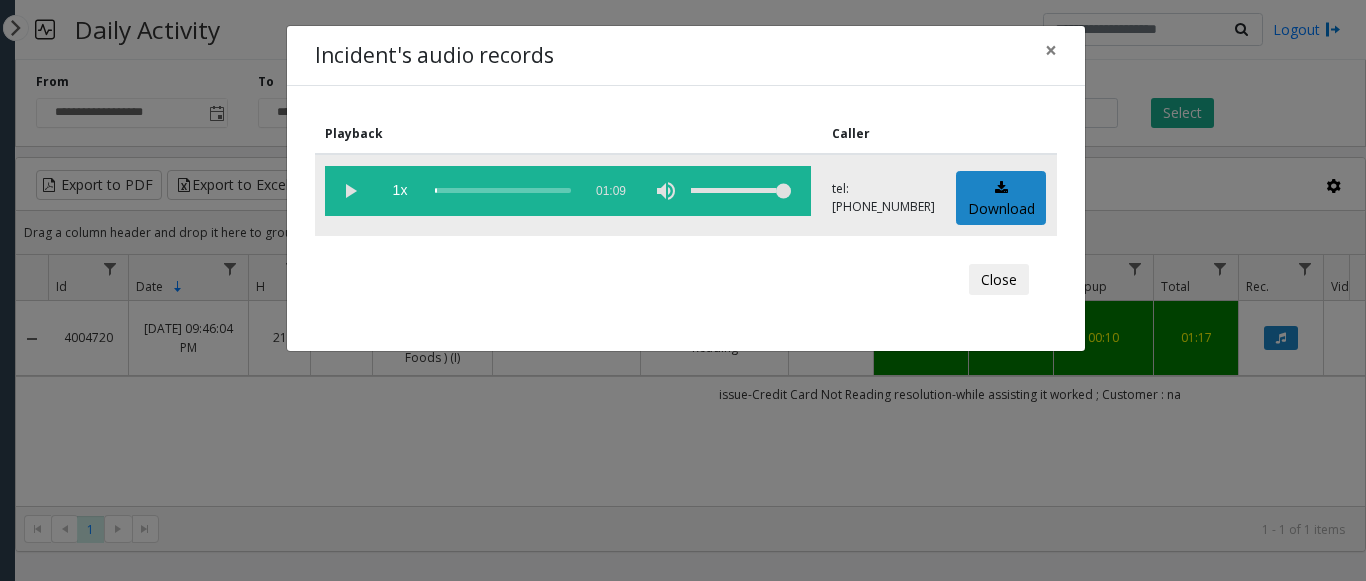 click 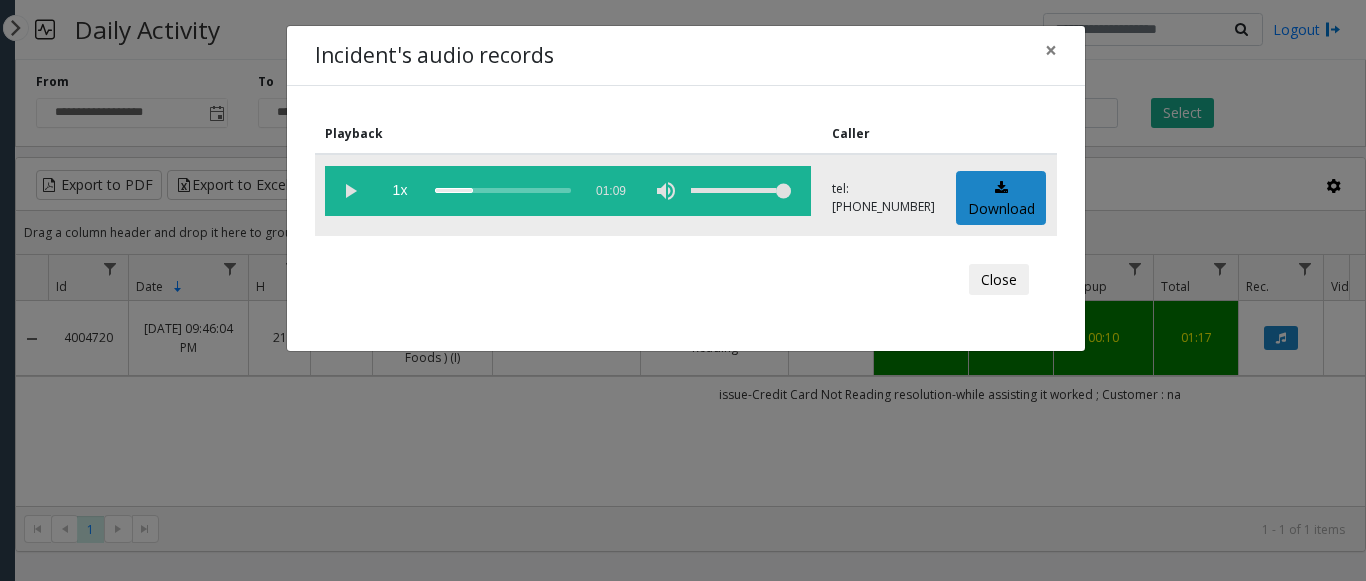 drag, startPoint x: 495, startPoint y: 189, endPoint x: 318, endPoint y: 204, distance: 177.63446 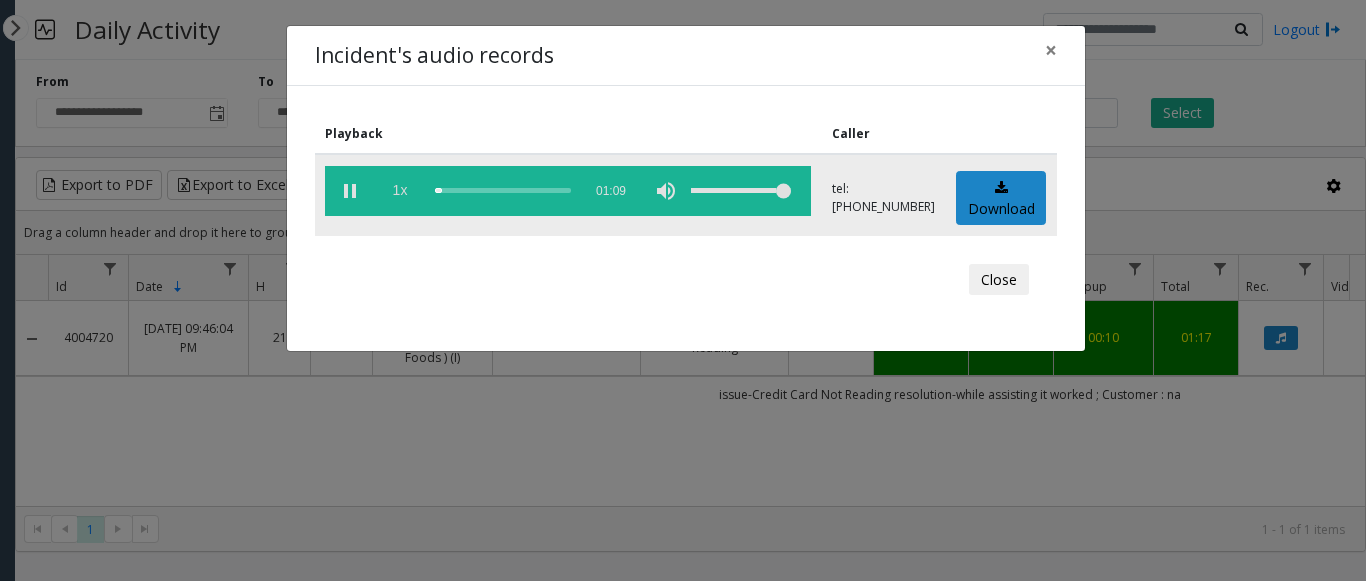 click on "1x" 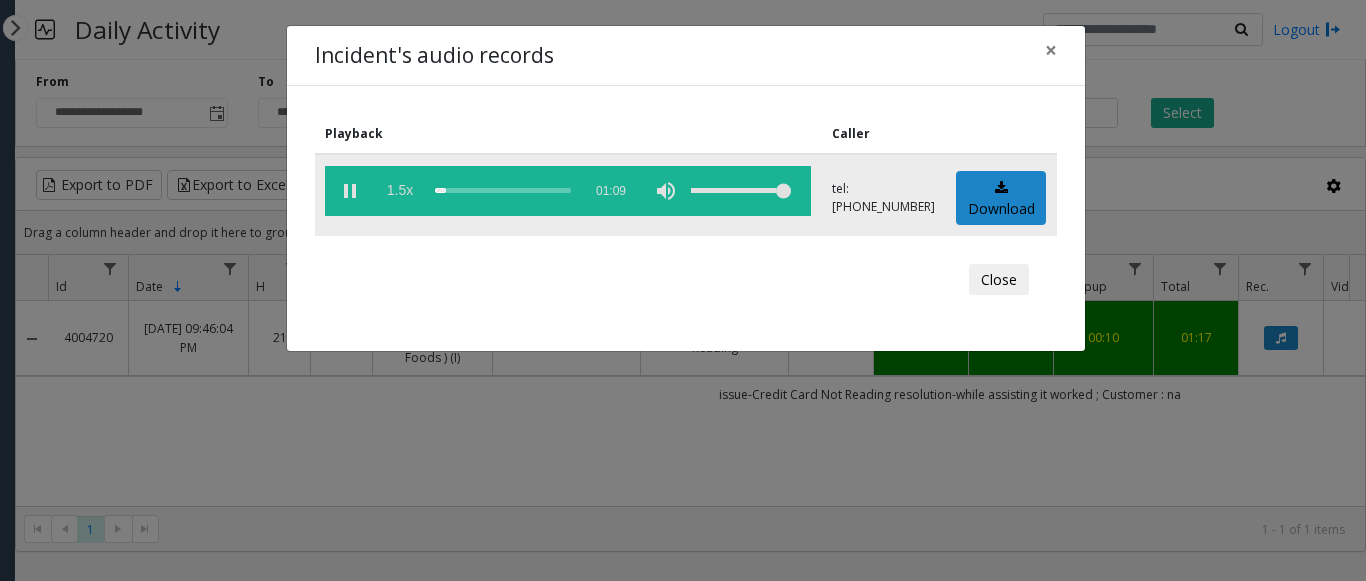 click on "1.5x" 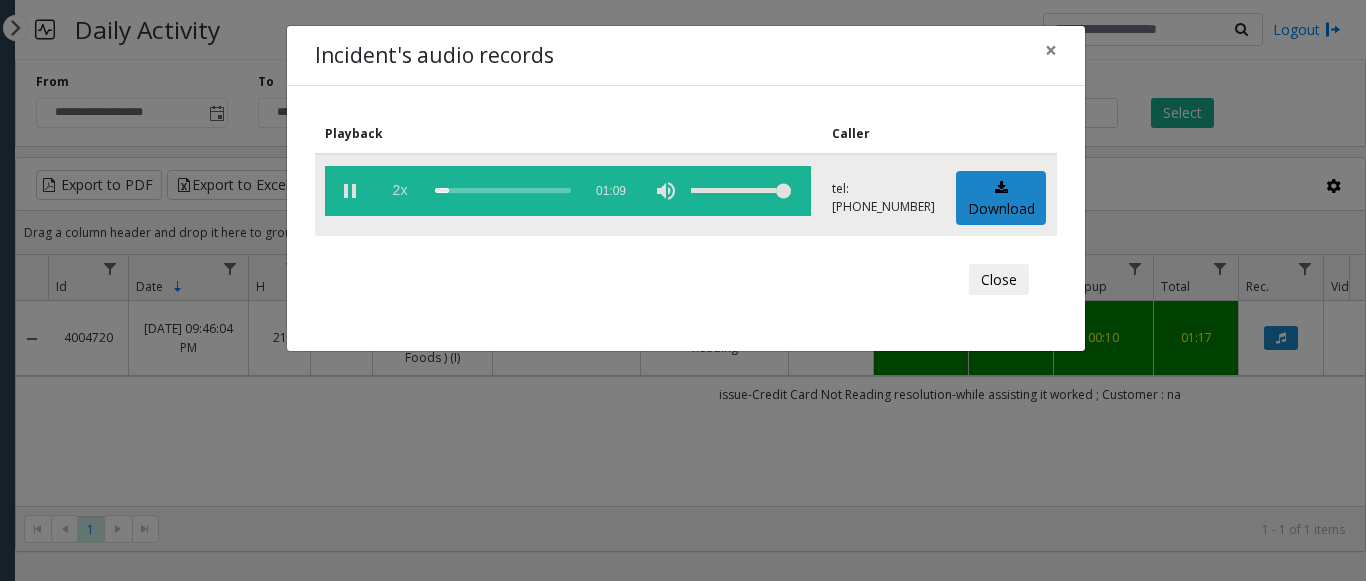 click on "2x" 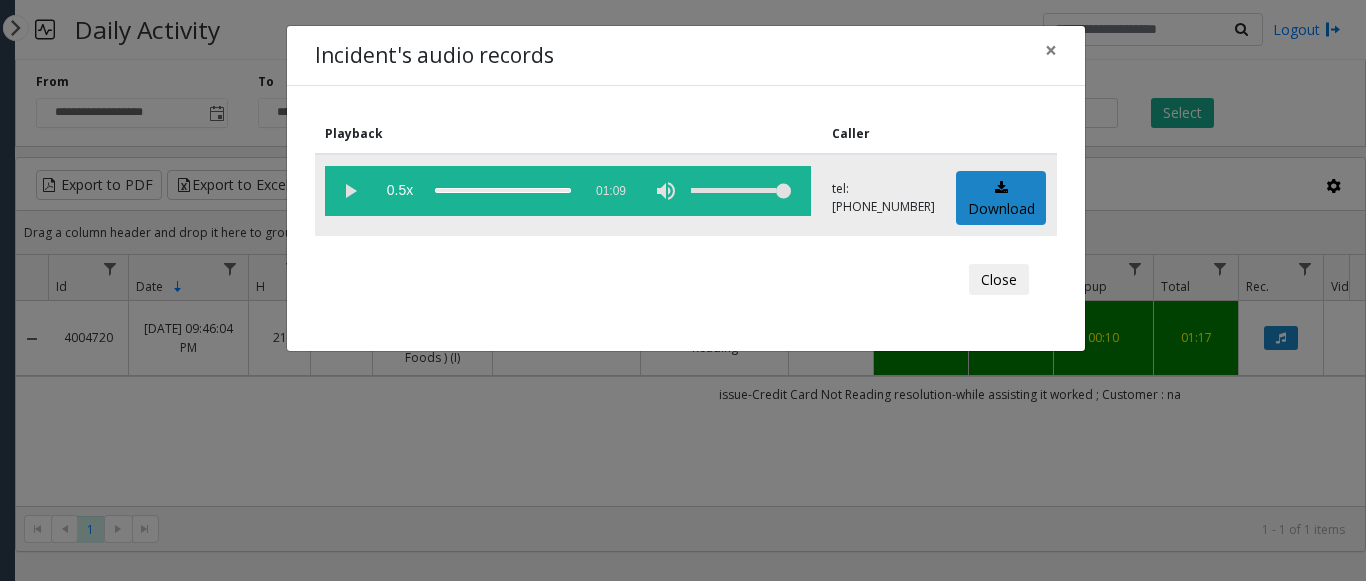 drag, startPoint x: 443, startPoint y: 195, endPoint x: 428, endPoint y: 195, distance: 15 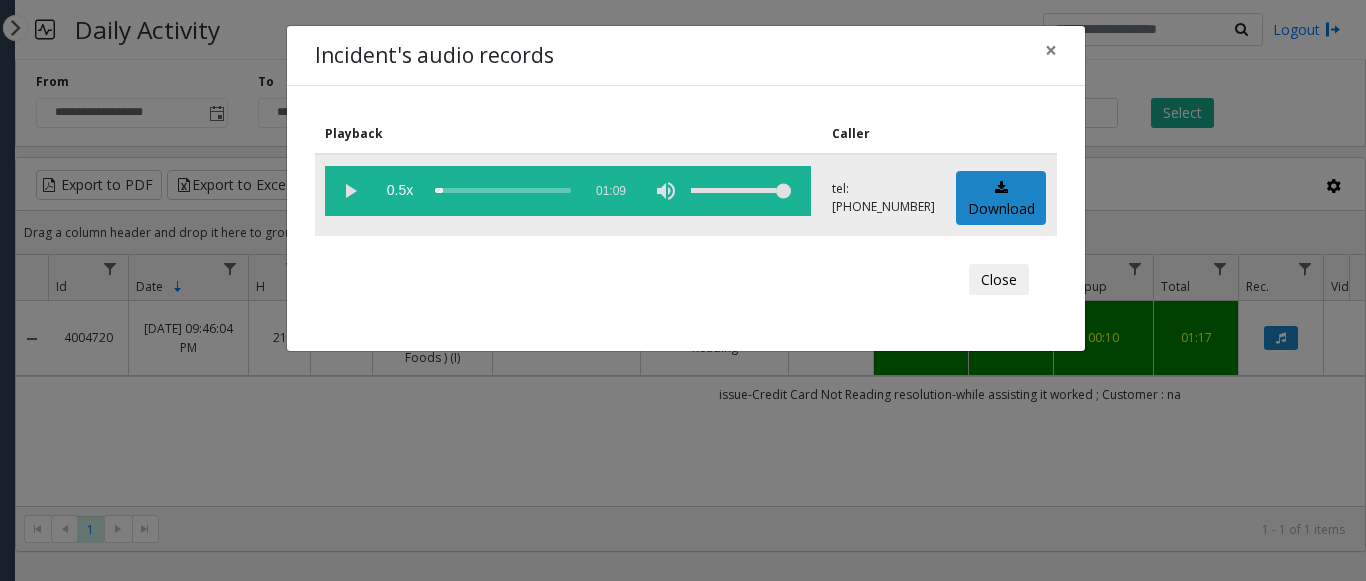 click 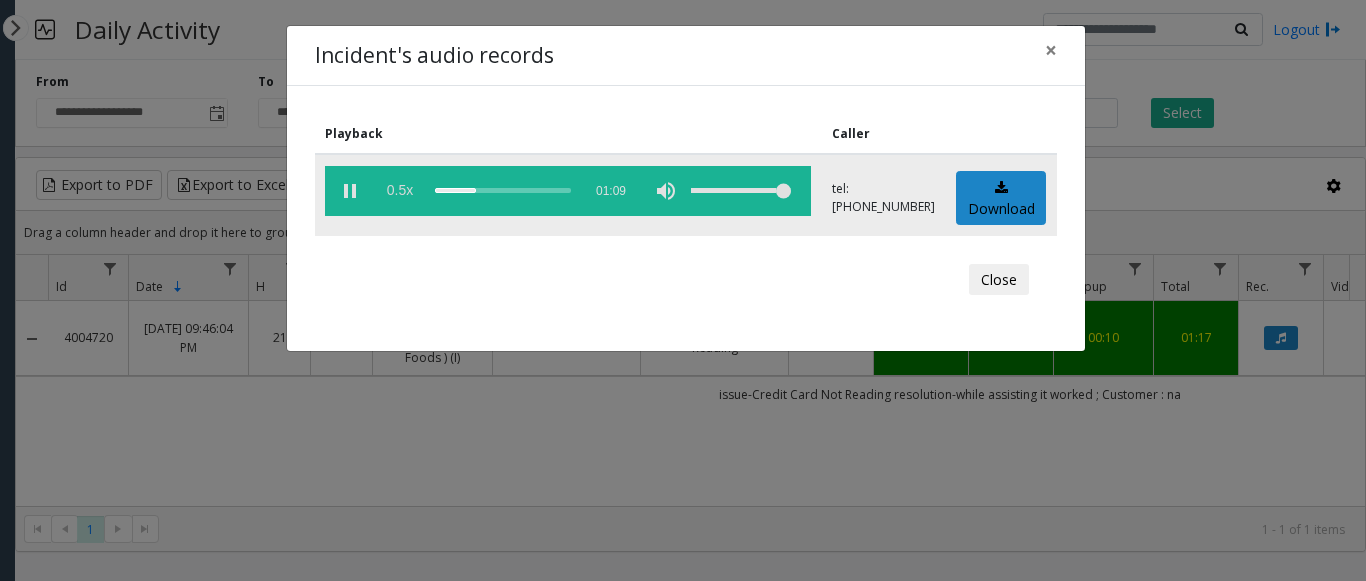 click on "0.5x" 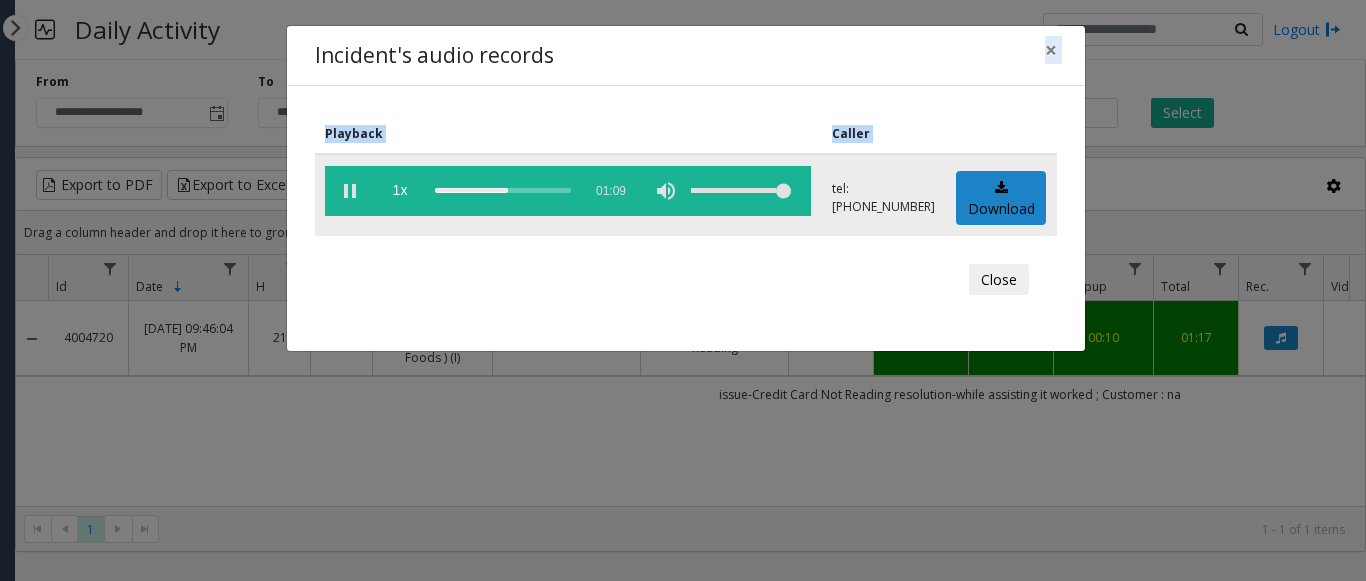 drag, startPoint x: 789, startPoint y: 41, endPoint x: 651, endPoint y: 158, distance: 180.92264 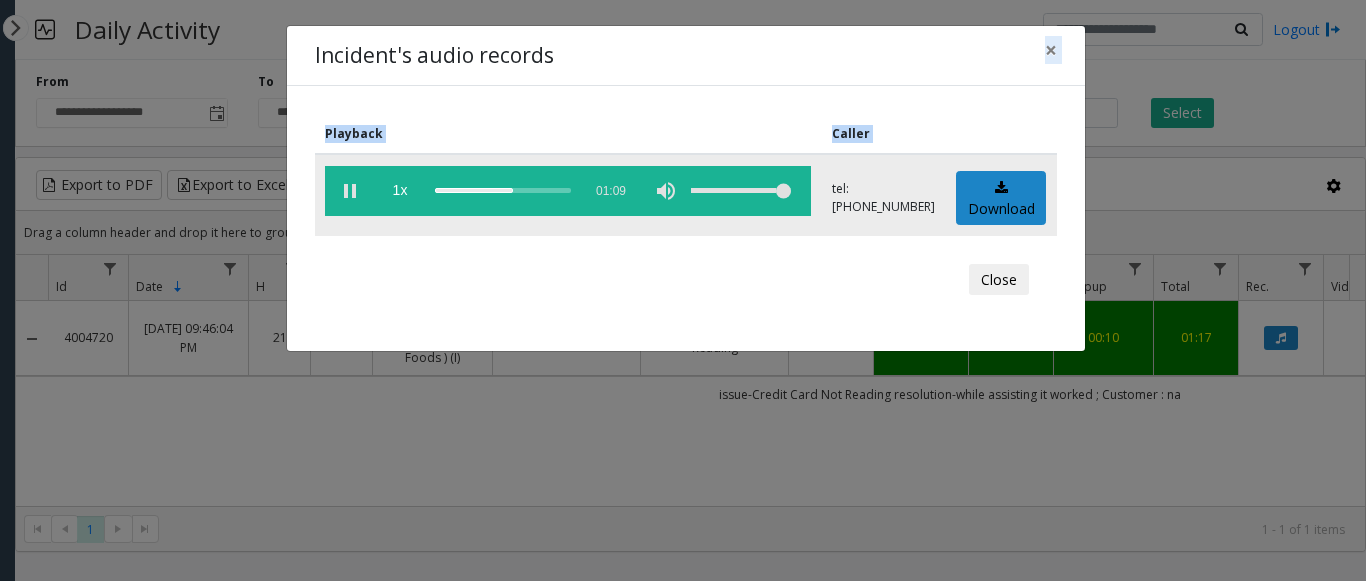 click 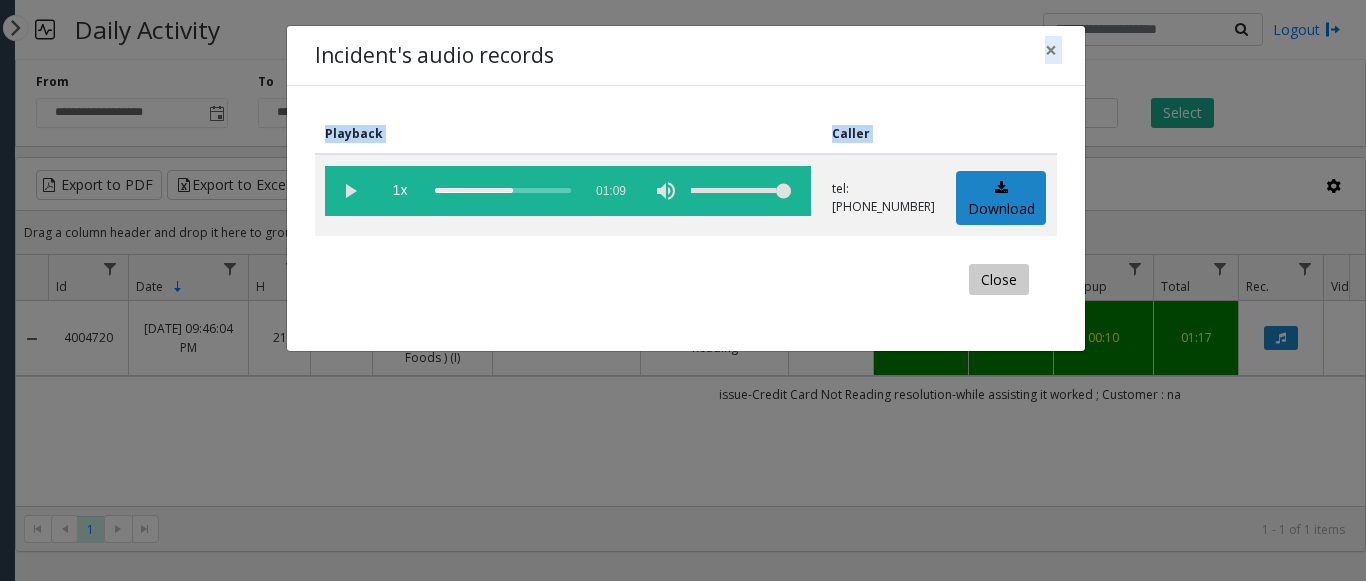 click on "Close" 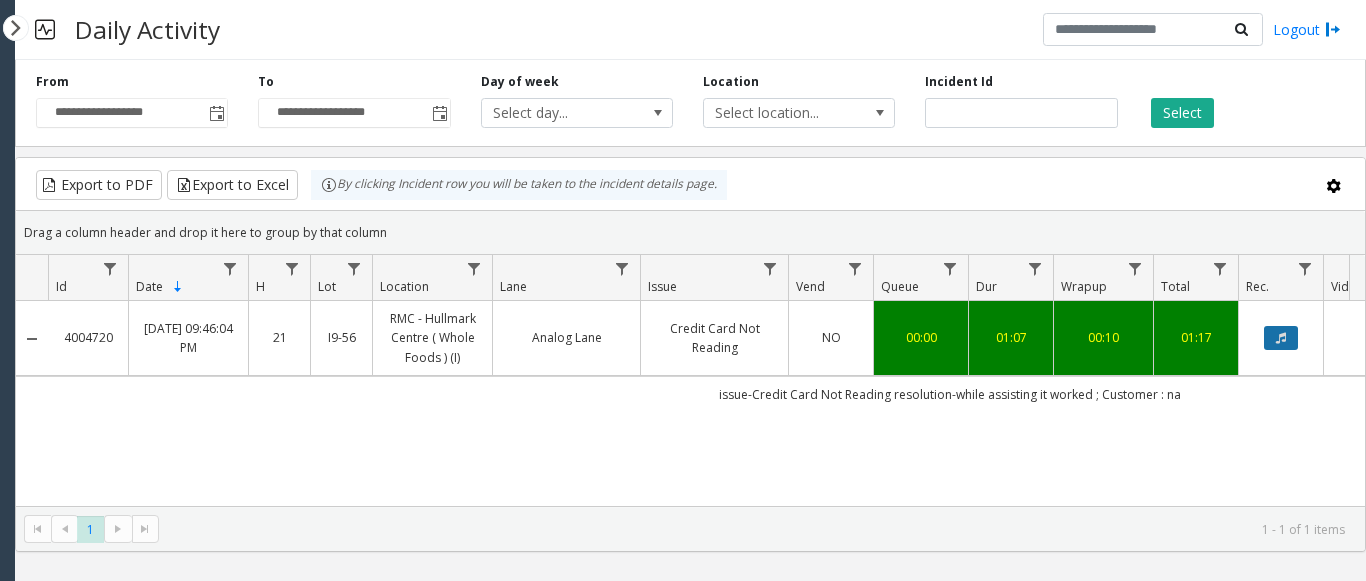 click 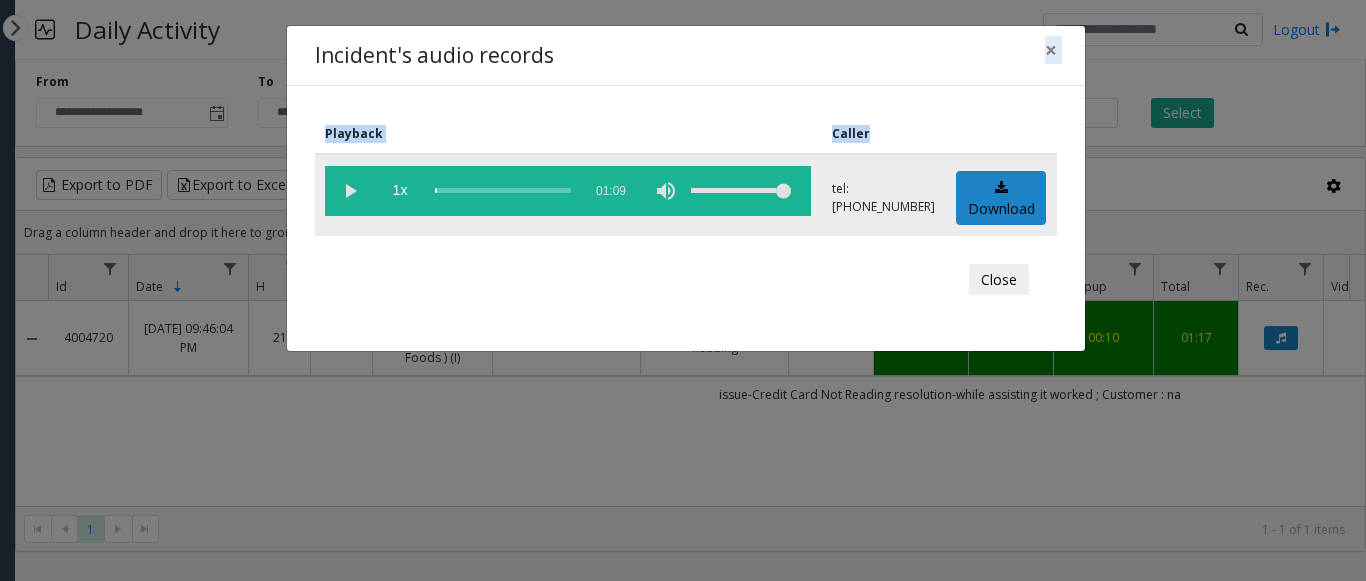 click 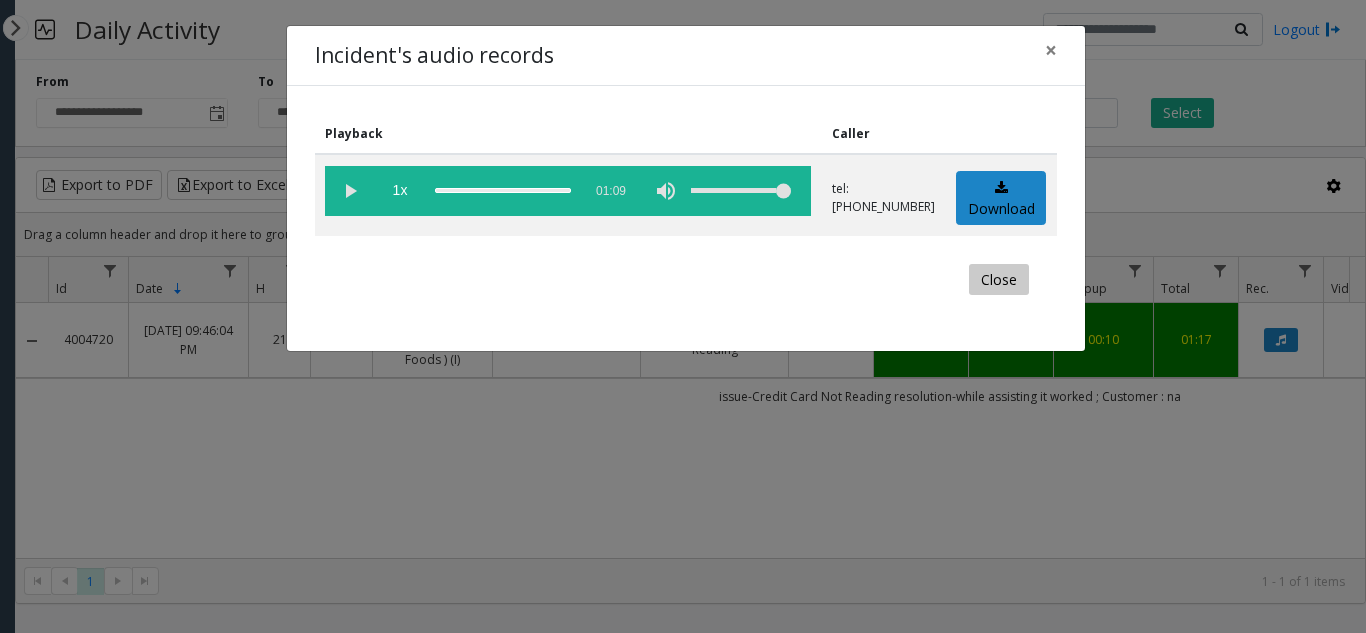 click on "Close" 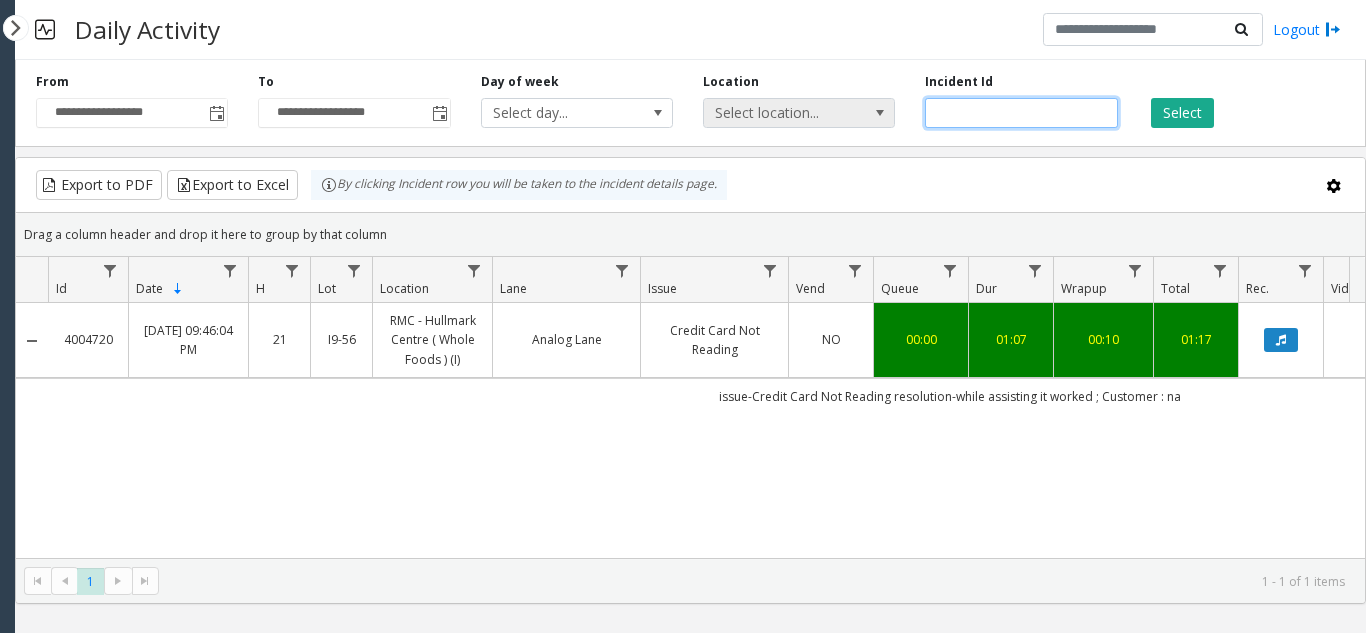 drag, startPoint x: 1011, startPoint y: 117, endPoint x: 756, endPoint y: 122, distance: 255.04901 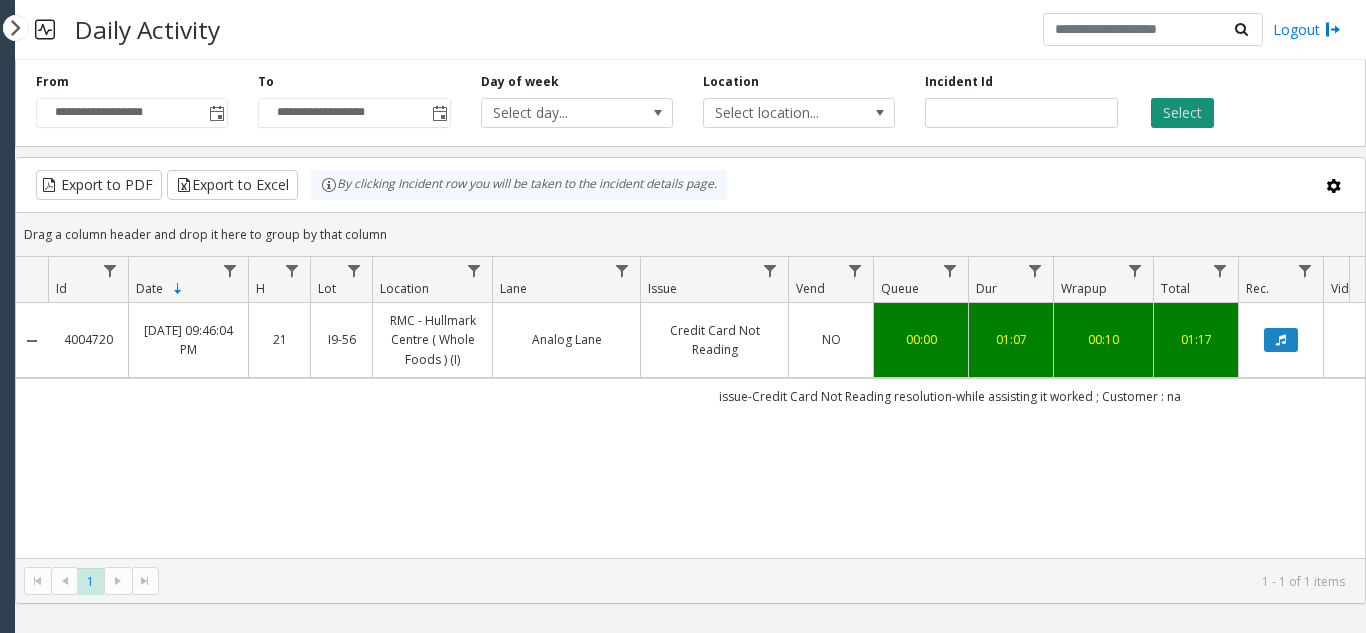 click on "Select" 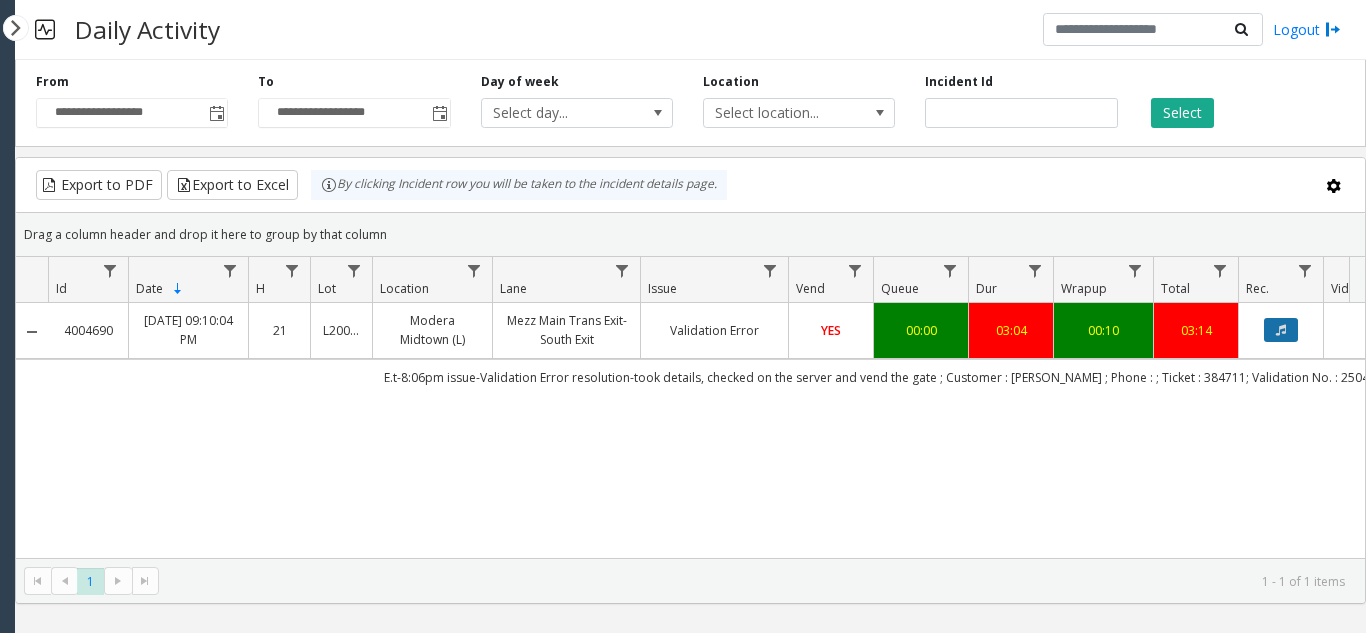 click 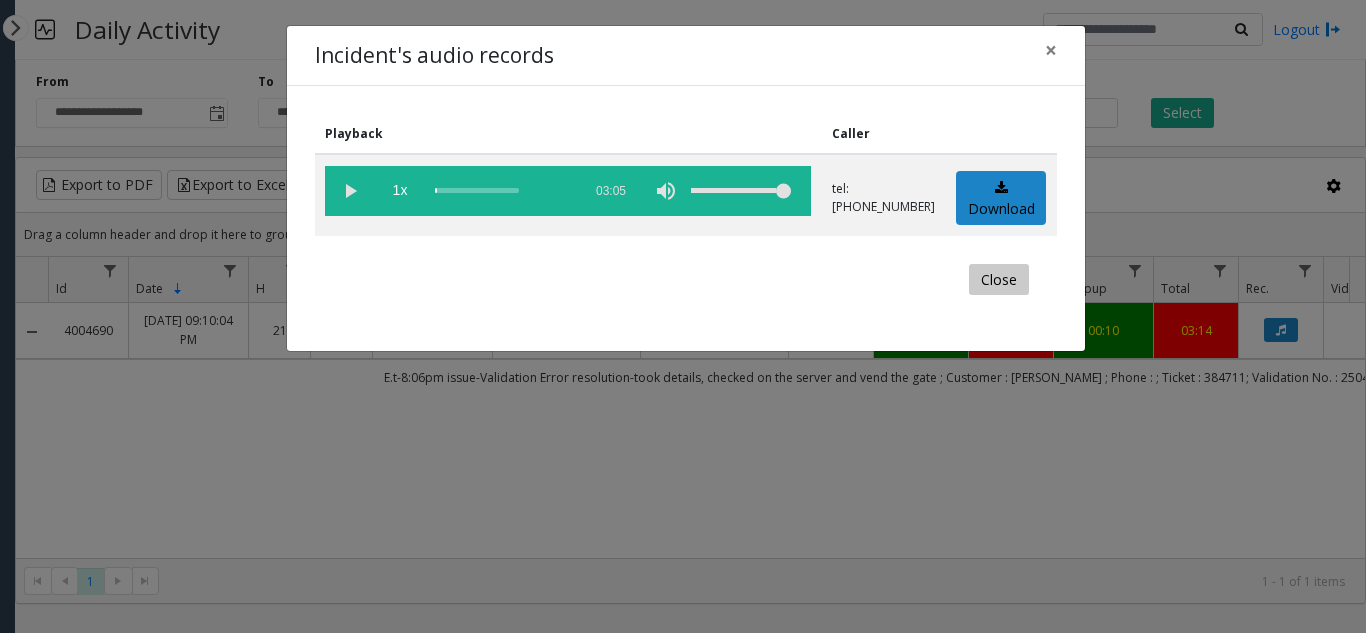 click on "Close" 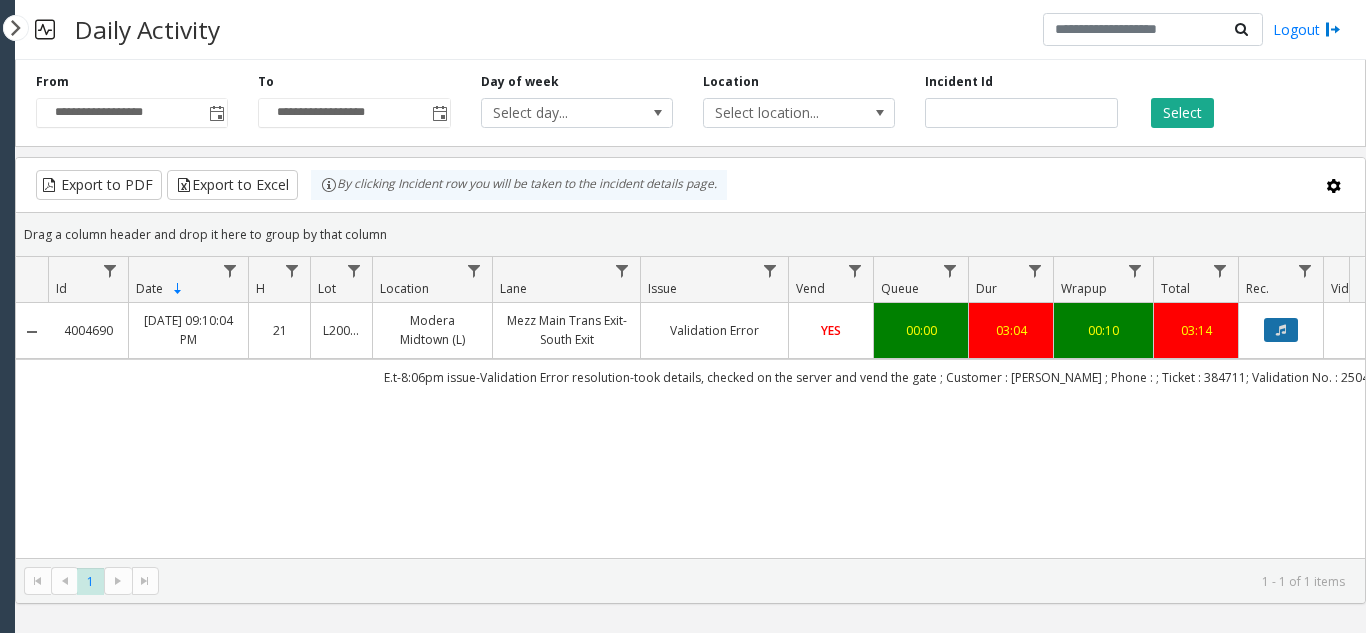 click 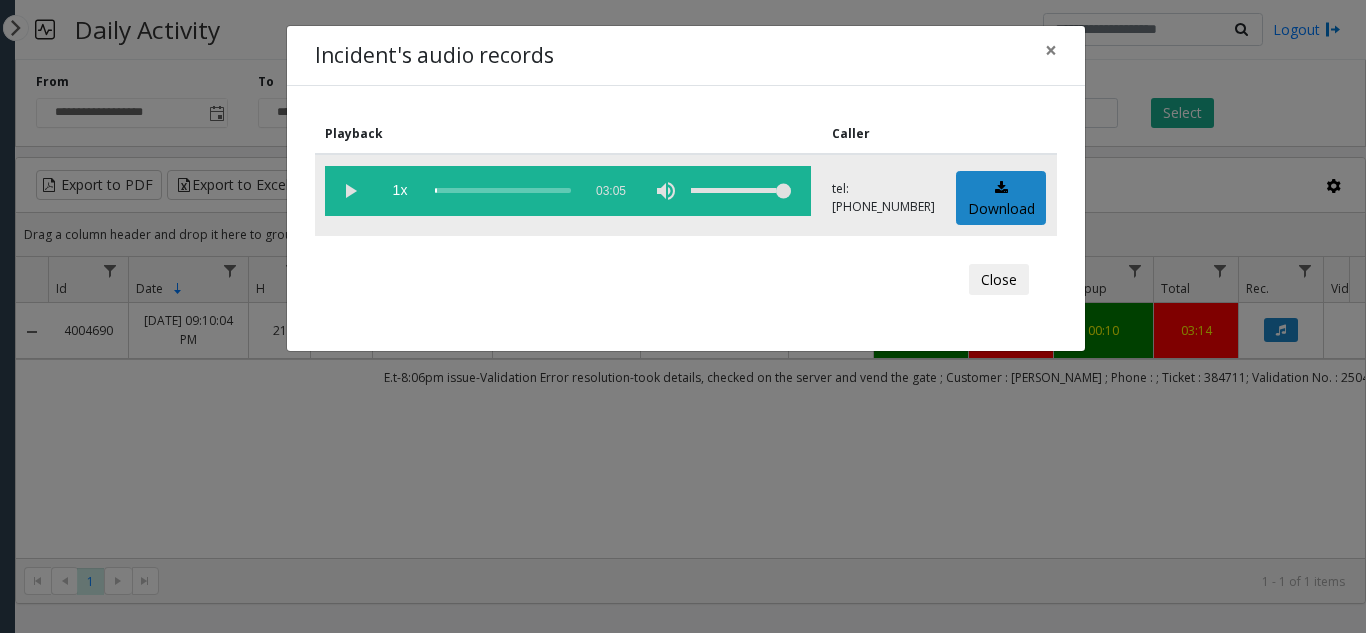 click 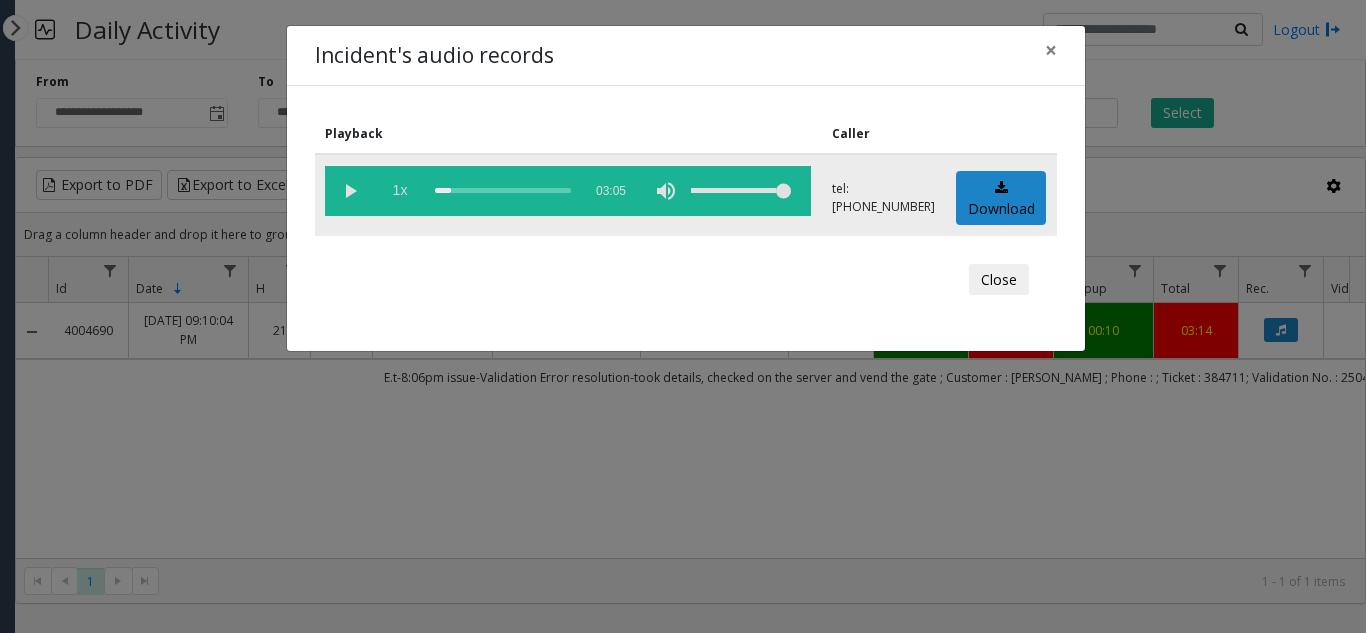 drag, startPoint x: 444, startPoint y: 196, endPoint x: 392, endPoint y: 193, distance: 52.086468 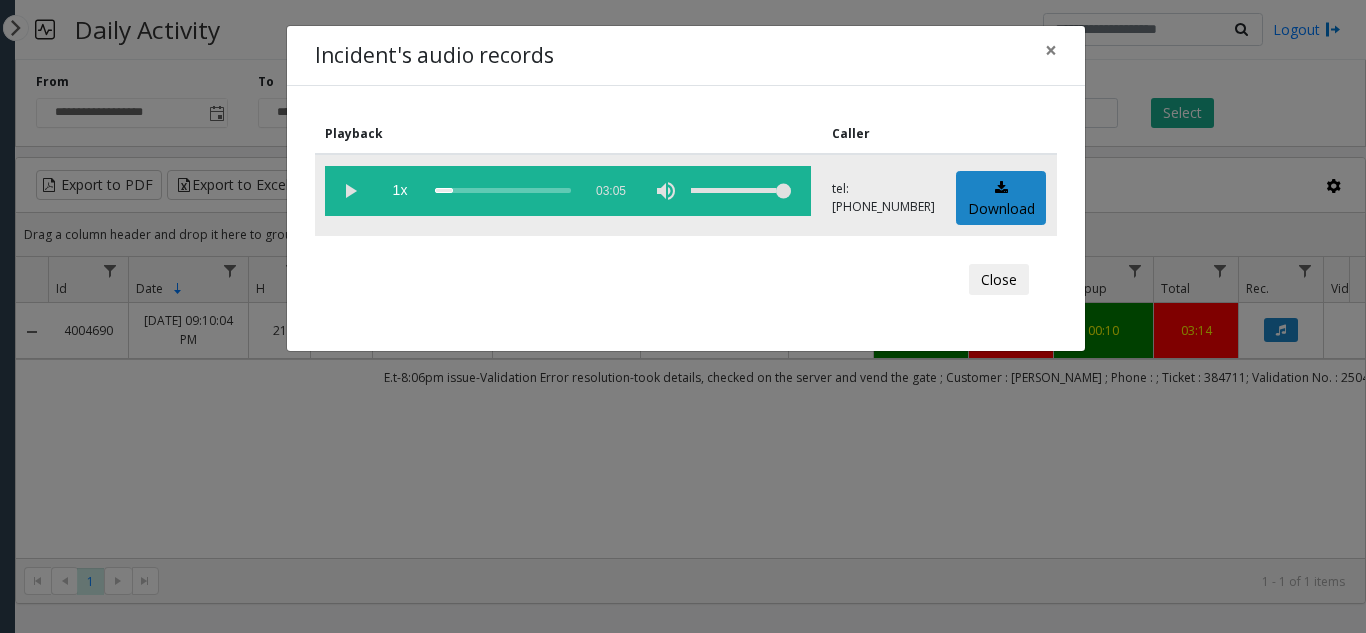 click 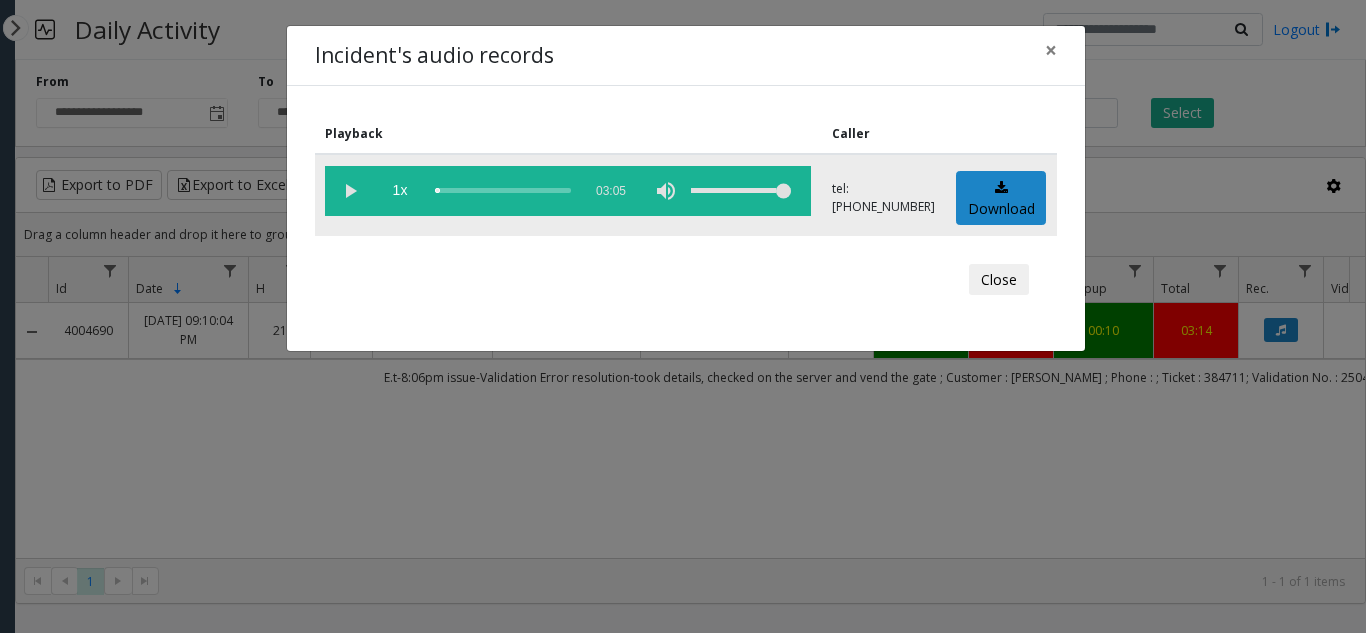 click 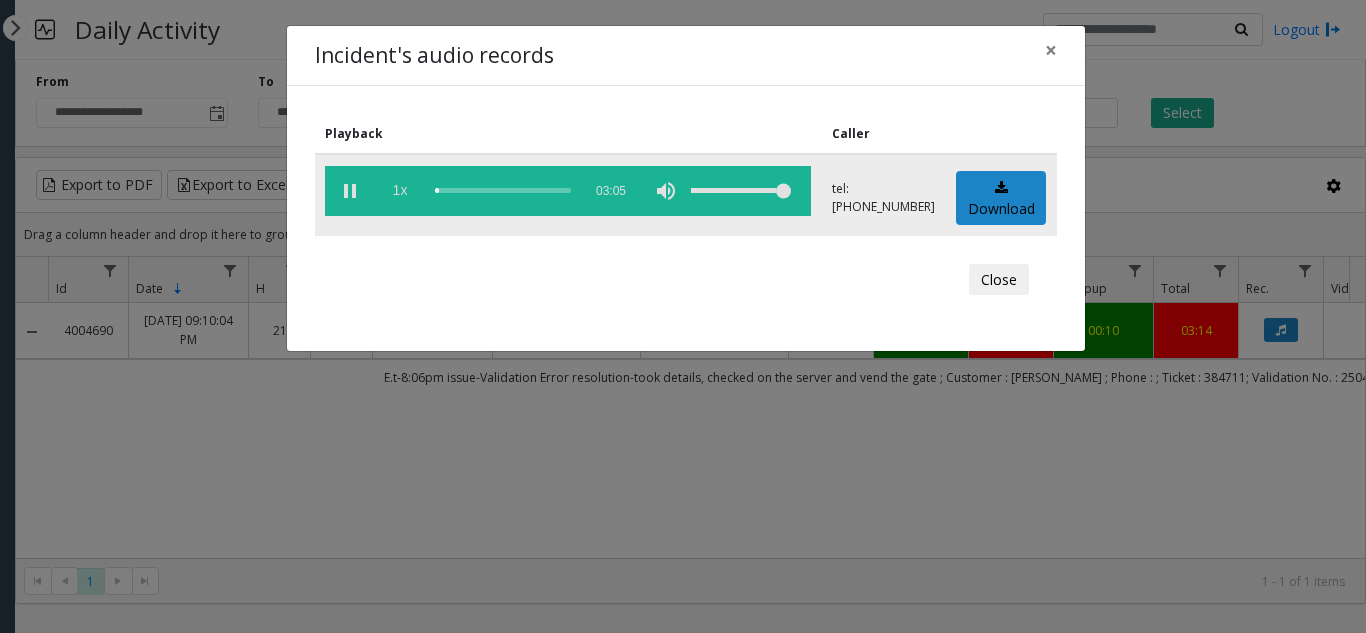 click on "1x" 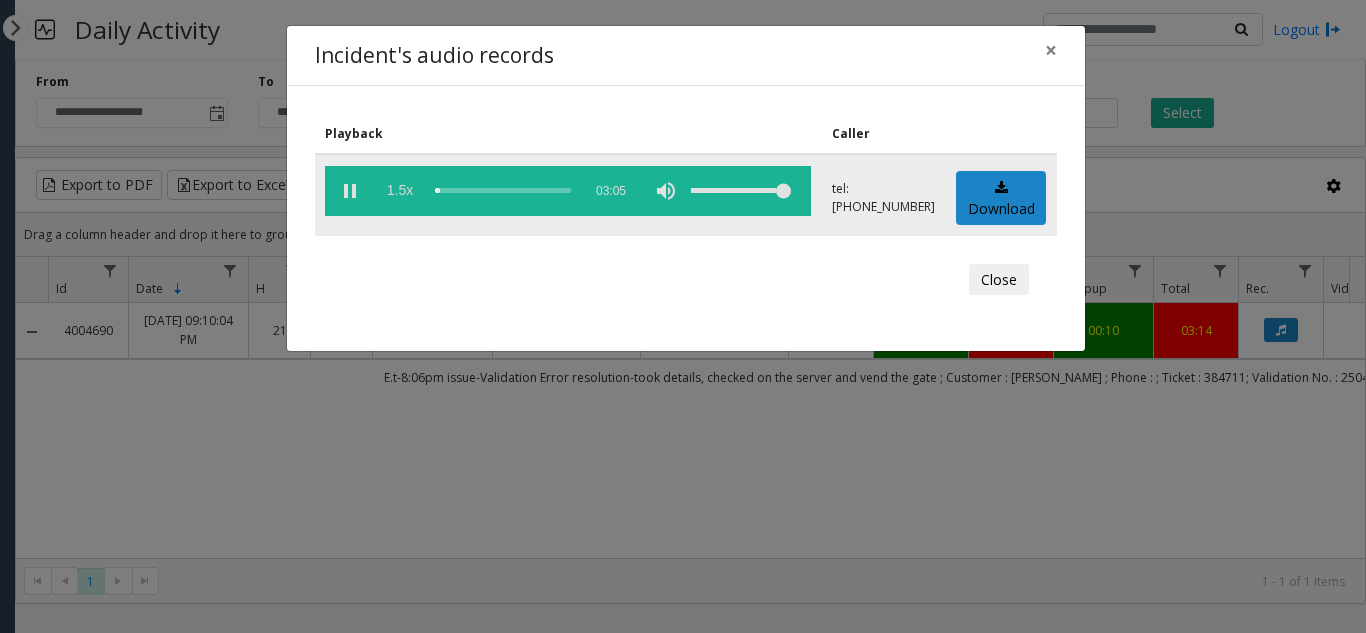 click on "1.5x" 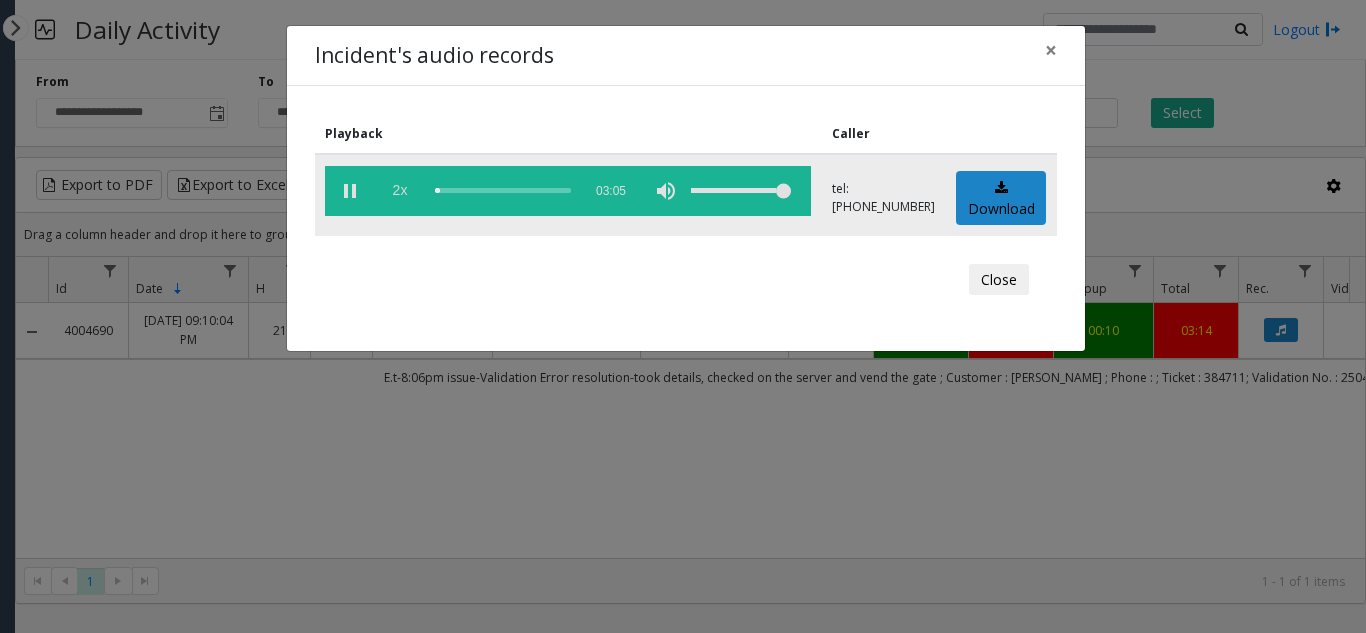 click on "2x" 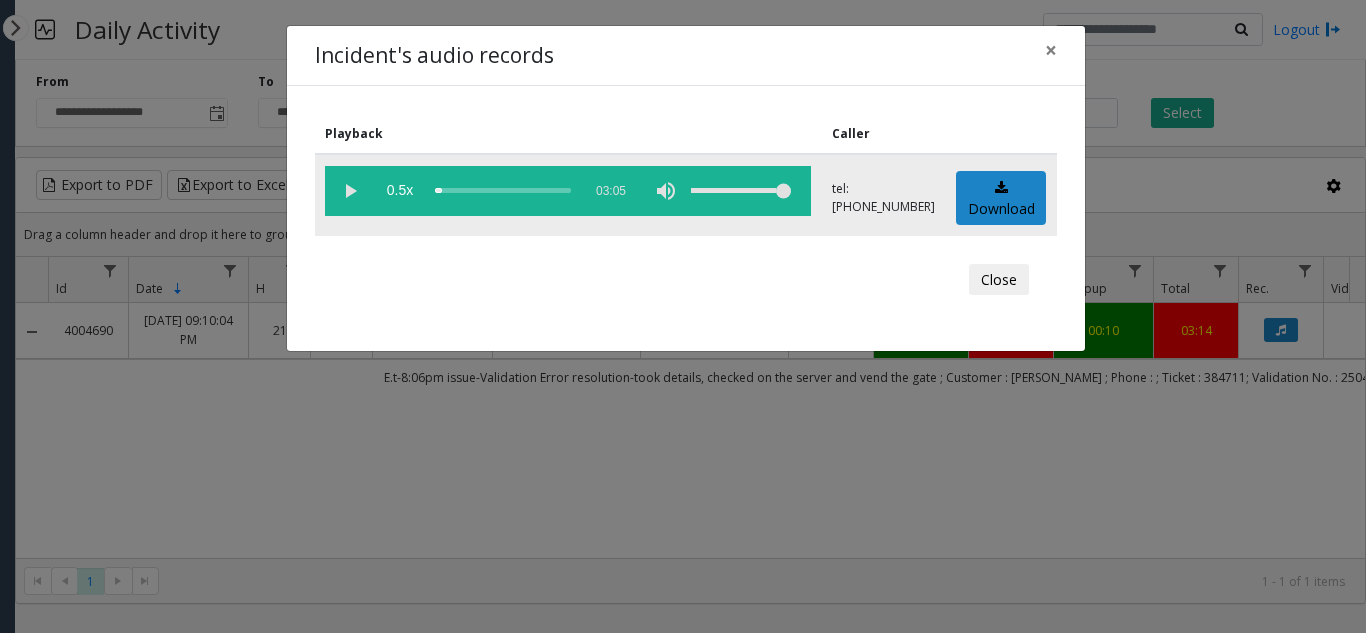 click 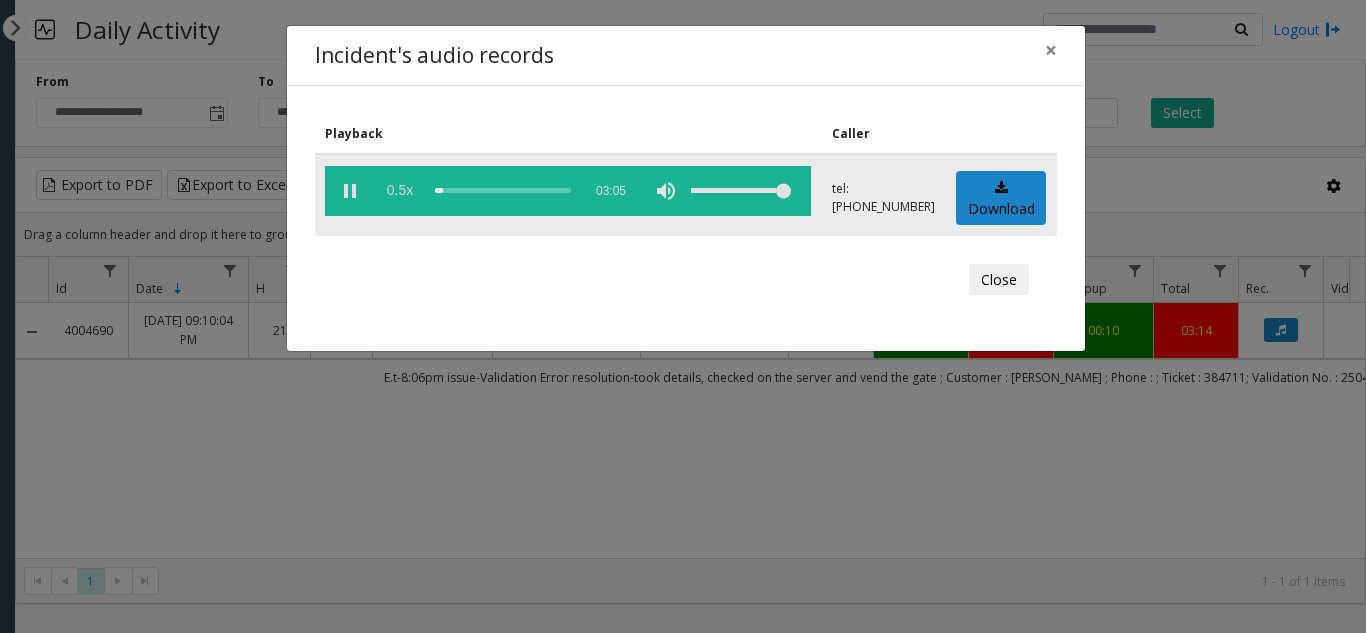 click on "0.5x" 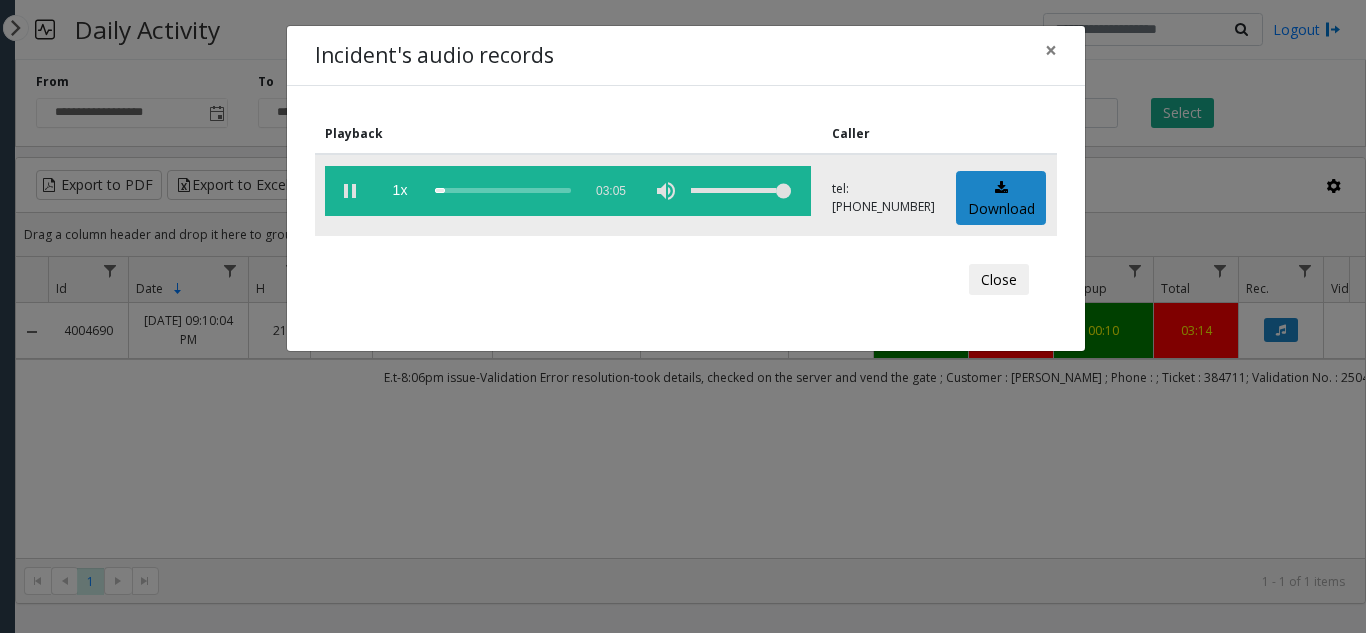 click 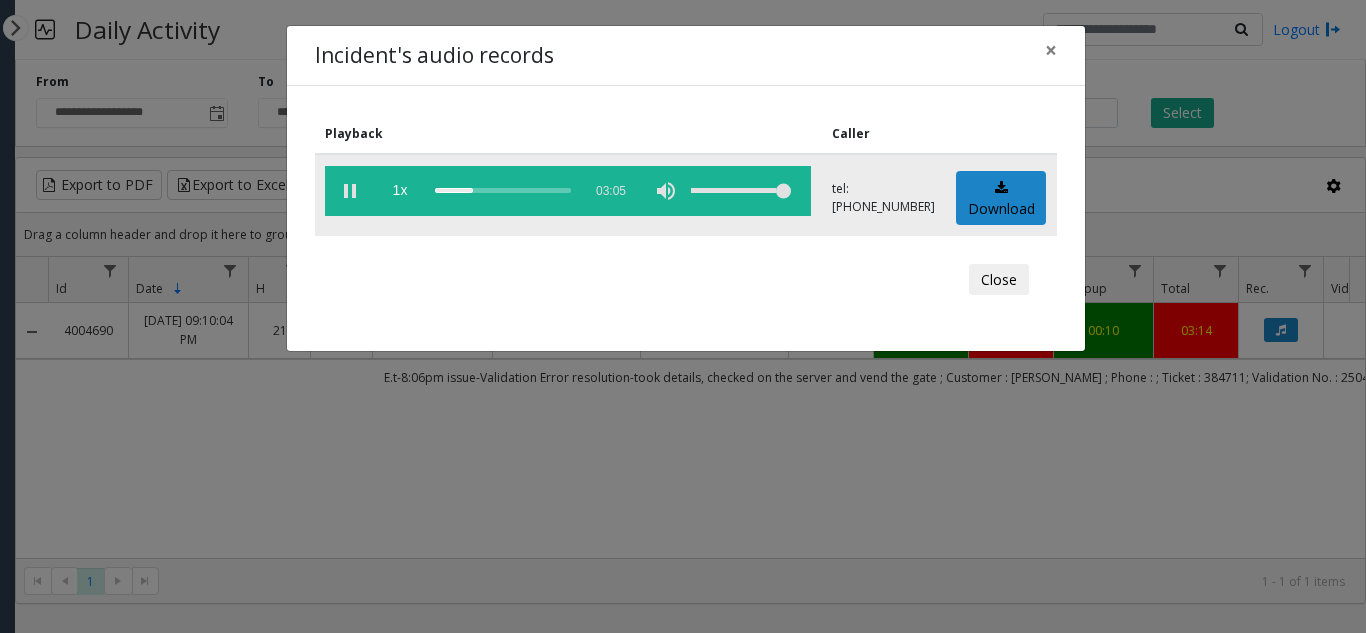 click 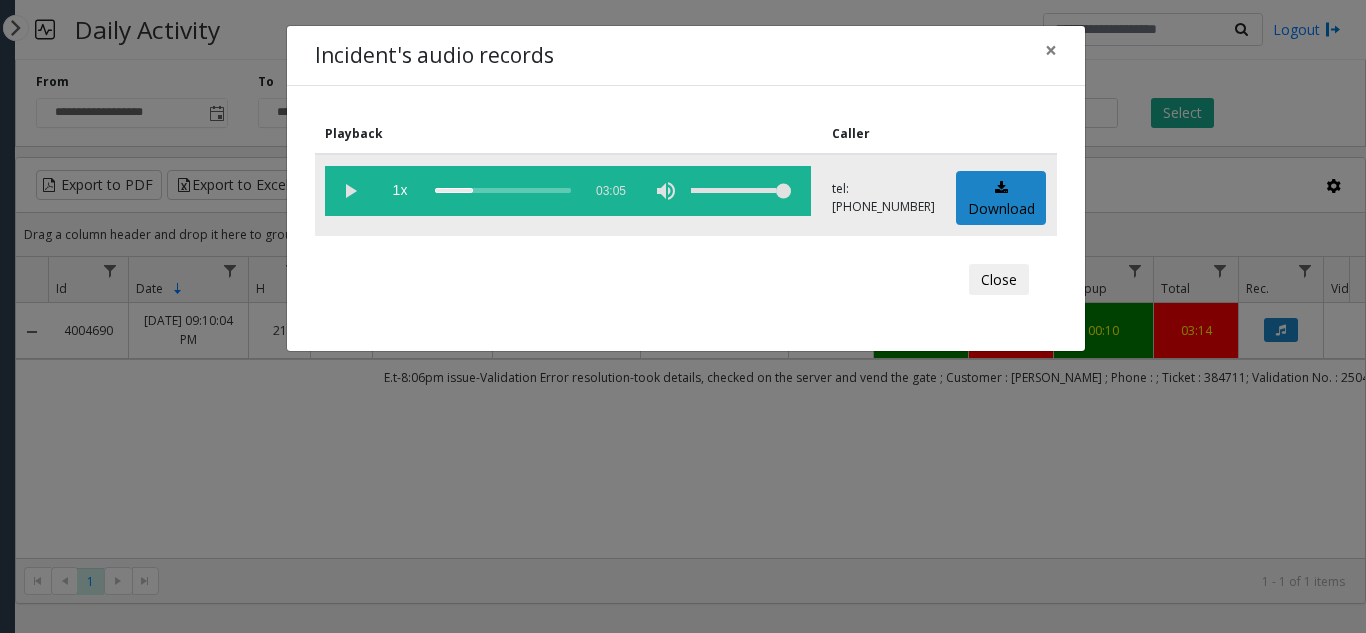click 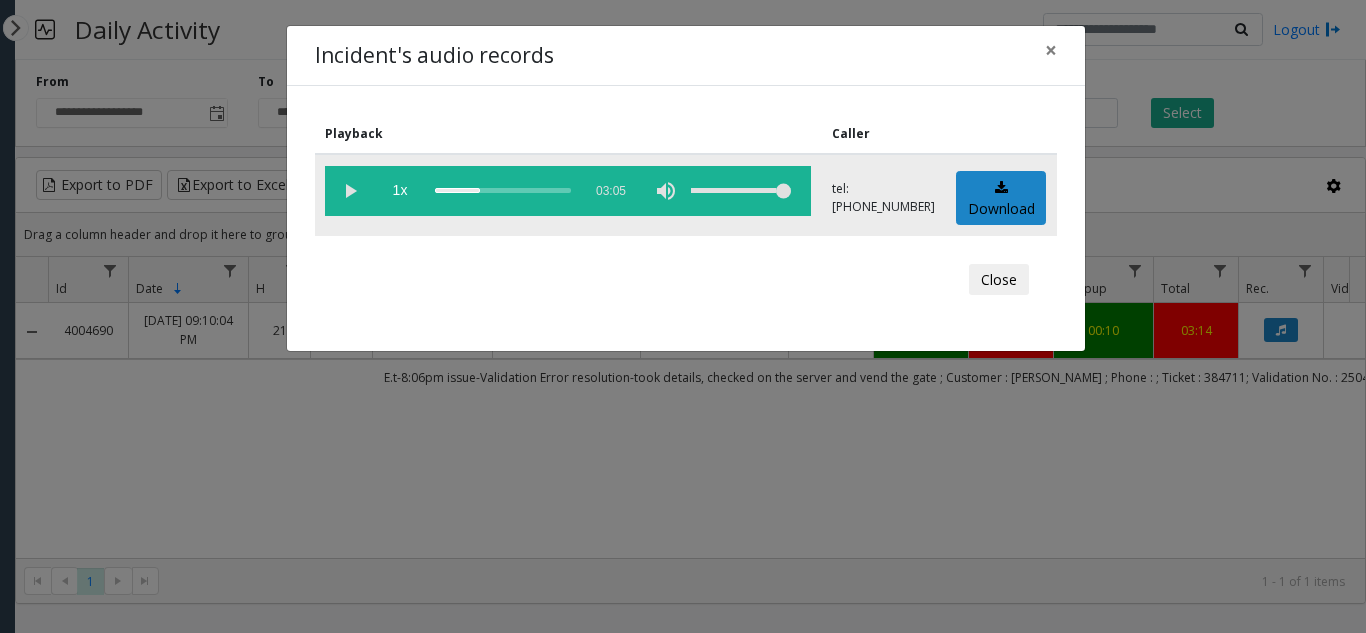 click 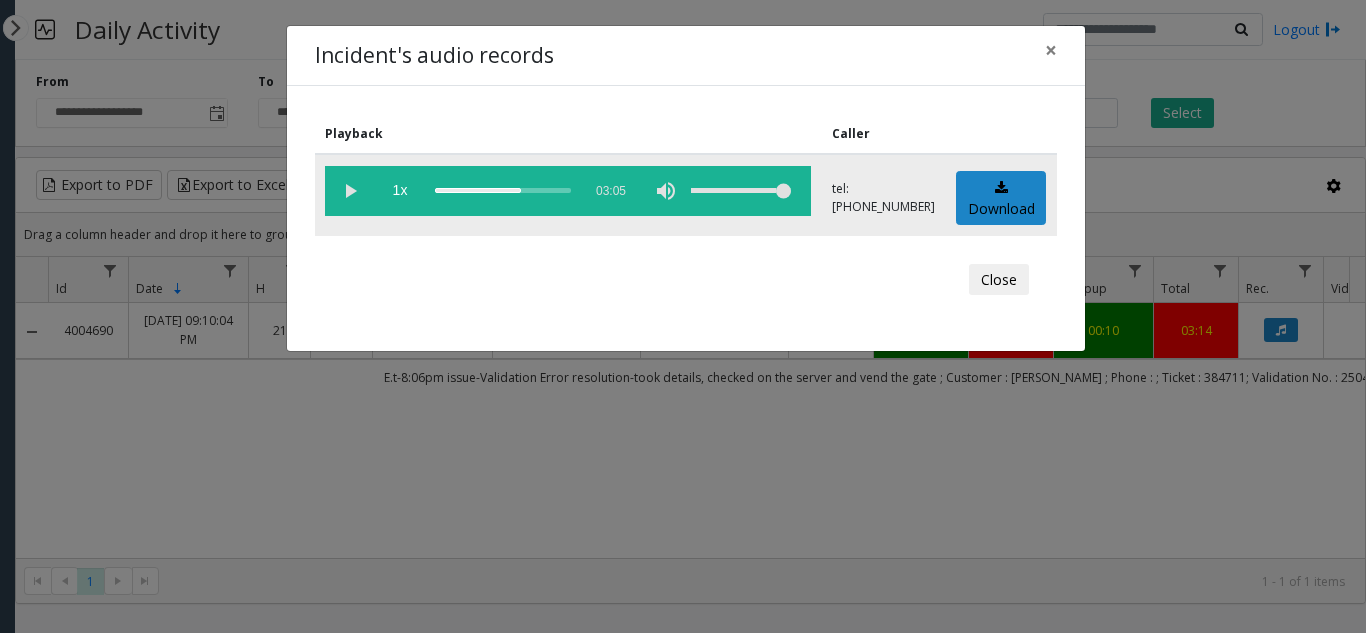 click 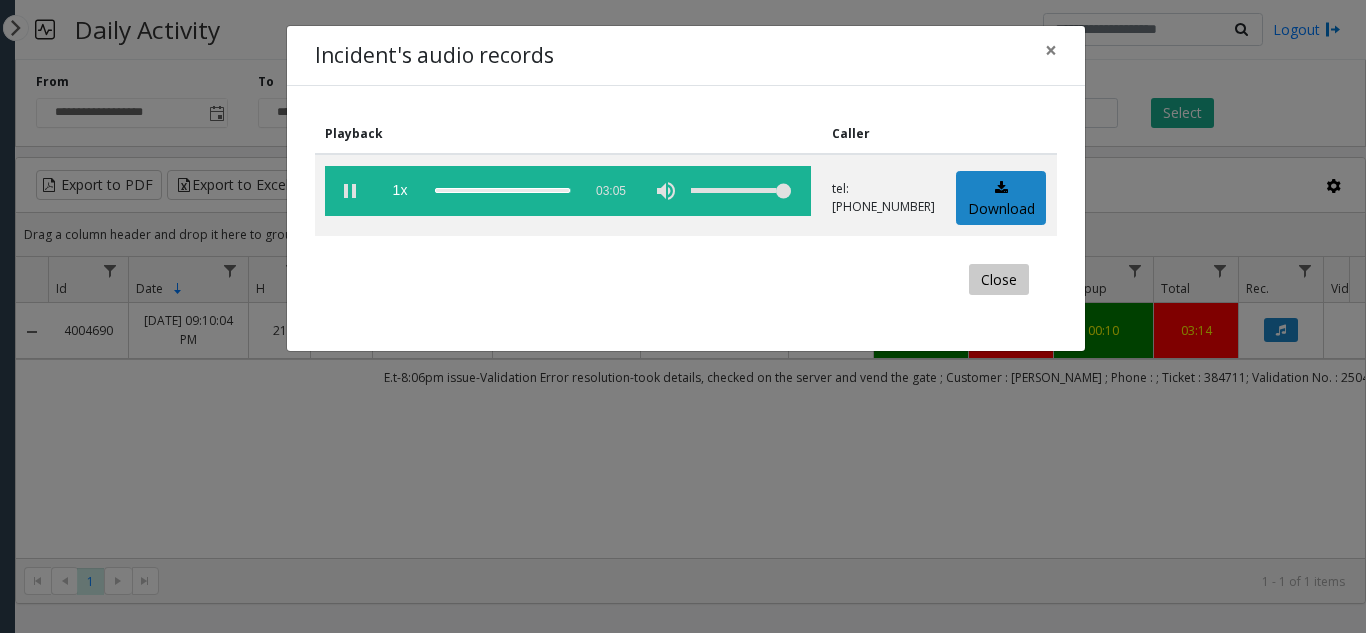 click on "Close" 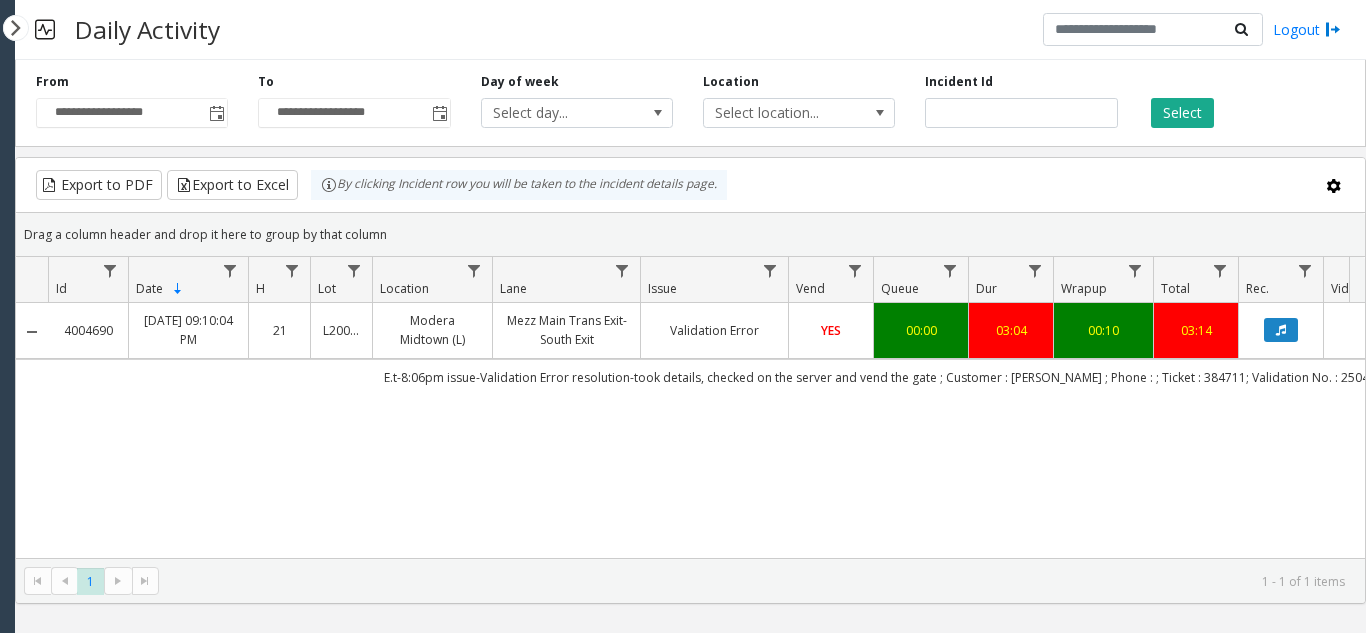 scroll, scrollTop: 0, scrollLeft: 0, axis: both 